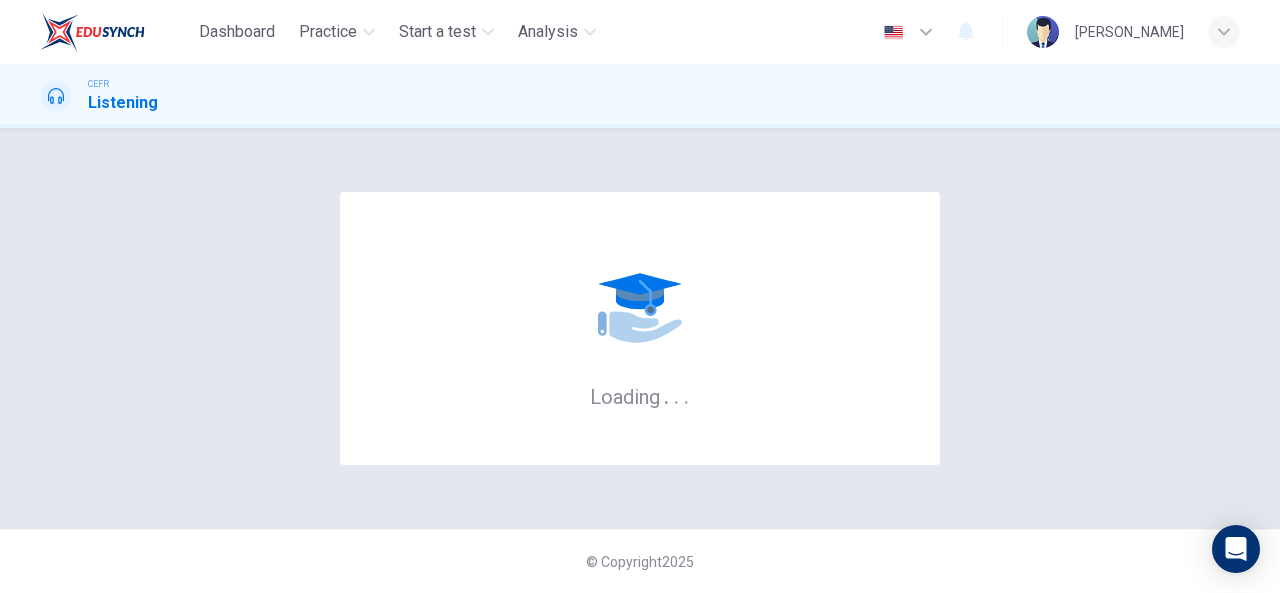 scroll, scrollTop: 0, scrollLeft: 0, axis: both 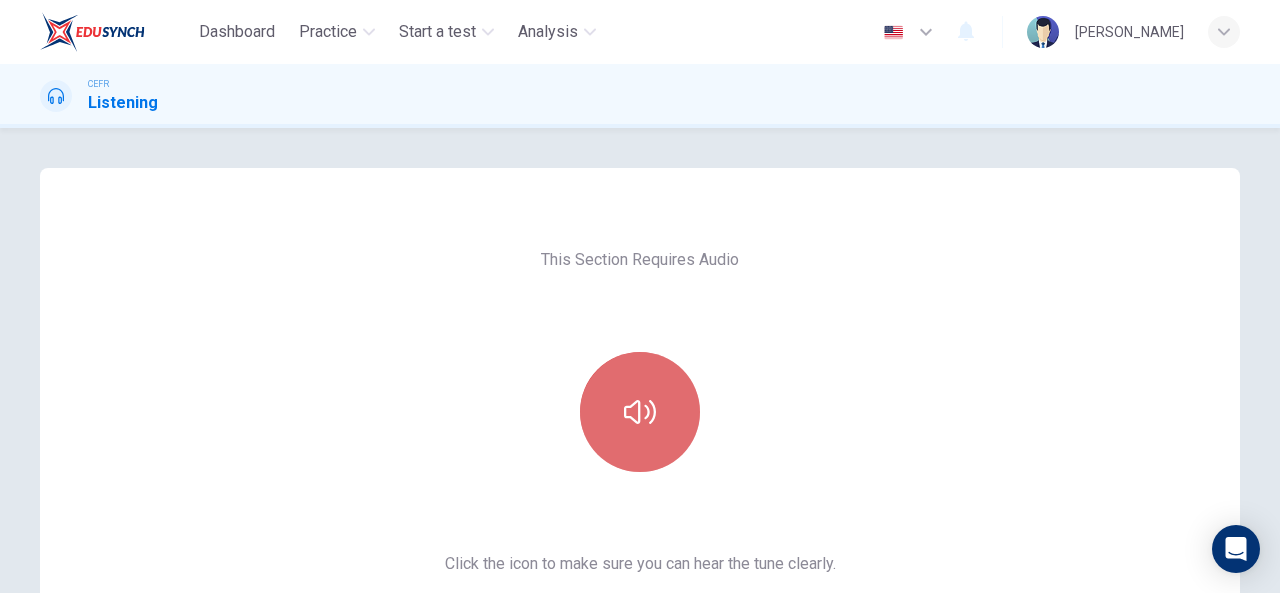 click at bounding box center (640, 412) 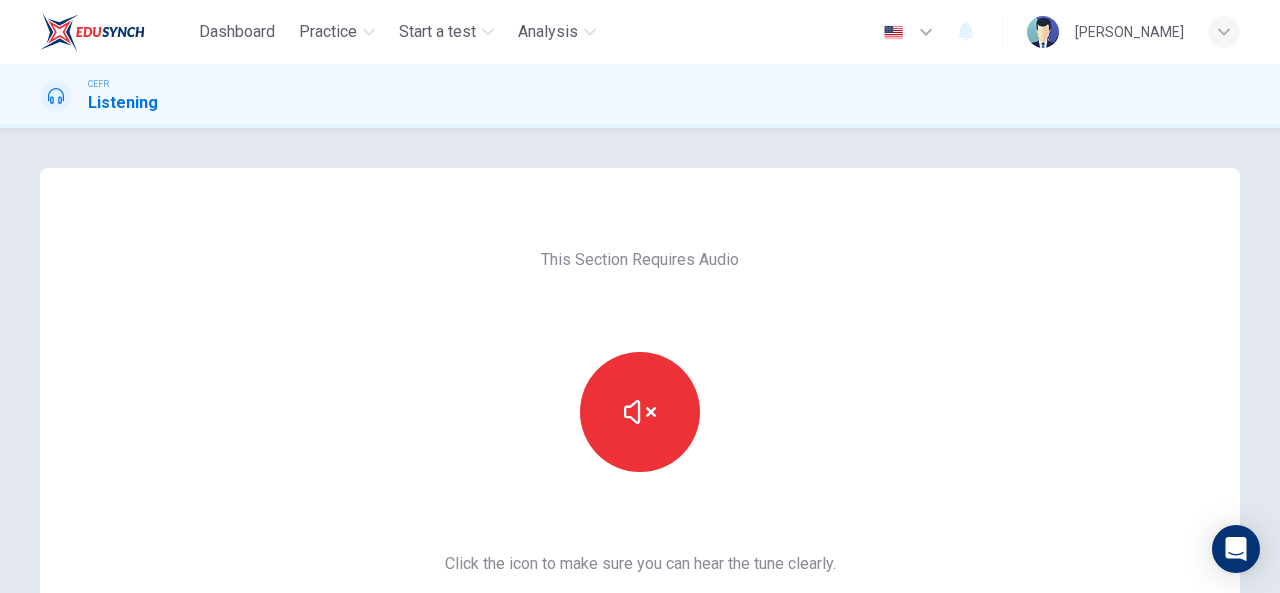 scroll, scrollTop: 189, scrollLeft: 0, axis: vertical 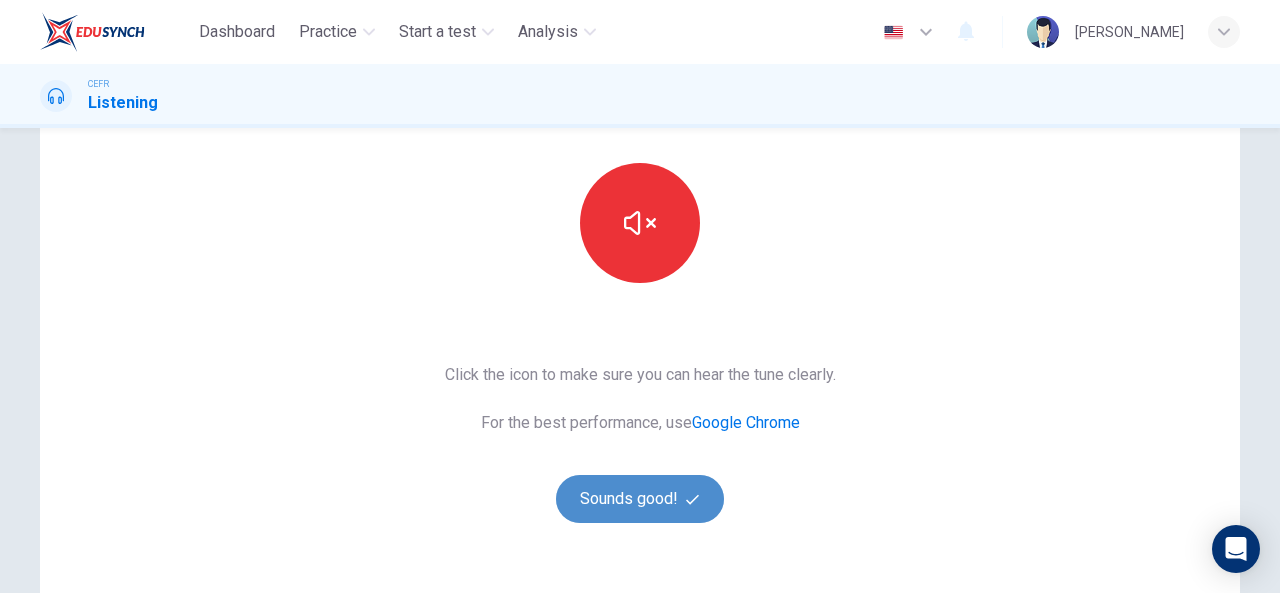 click on "Sounds good!" at bounding box center (640, 499) 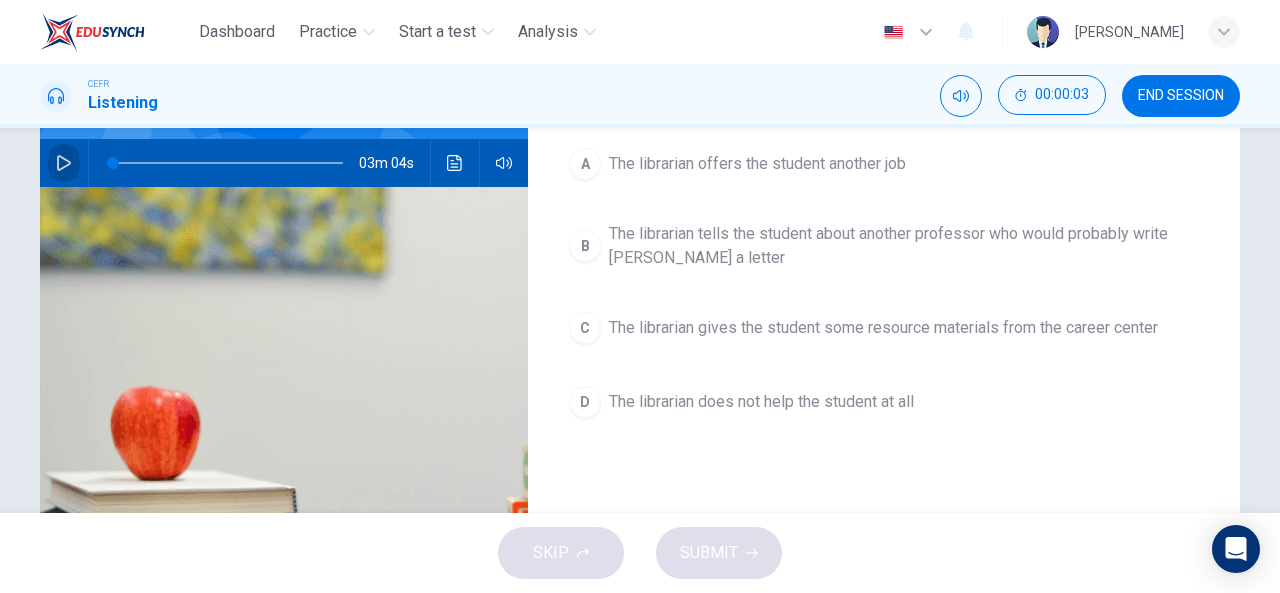 click 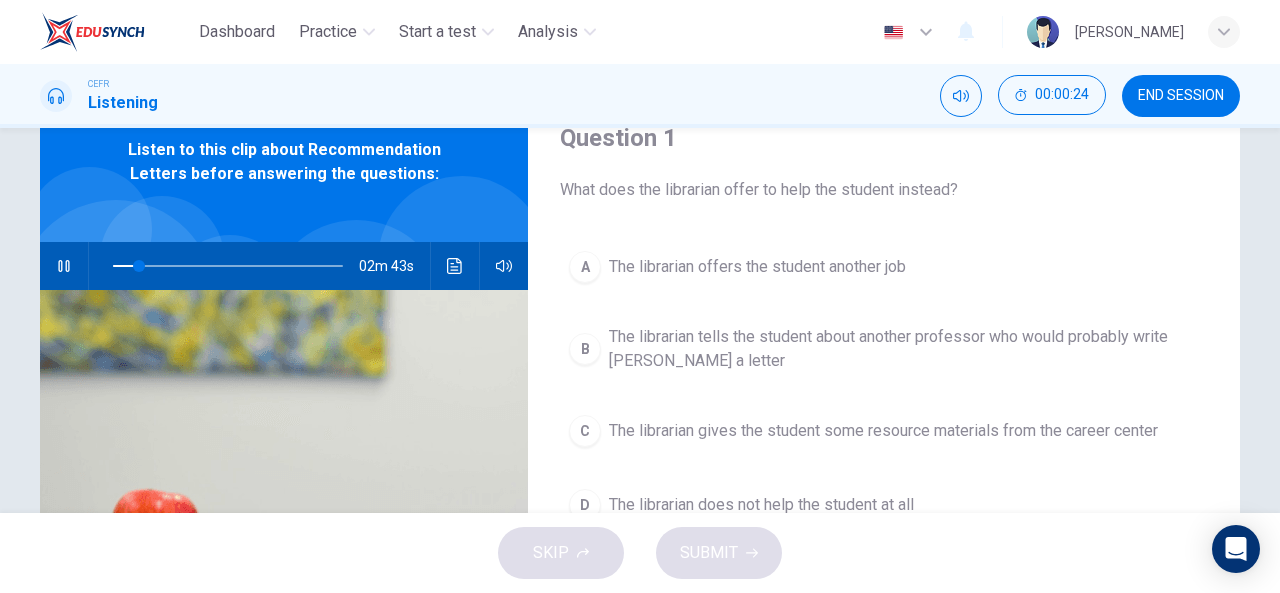 scroll, scrollTop: 133, scrollLeft: 0, axis: vertical 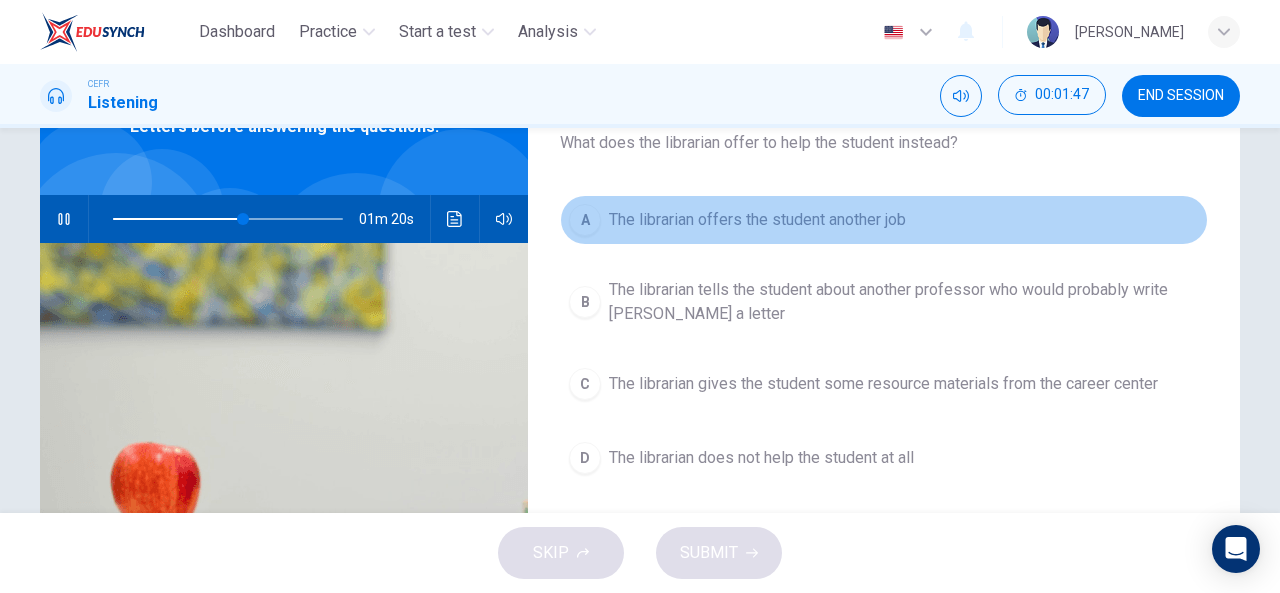 click on "The librarian offers the student another job" at bounding box center [757, 220] 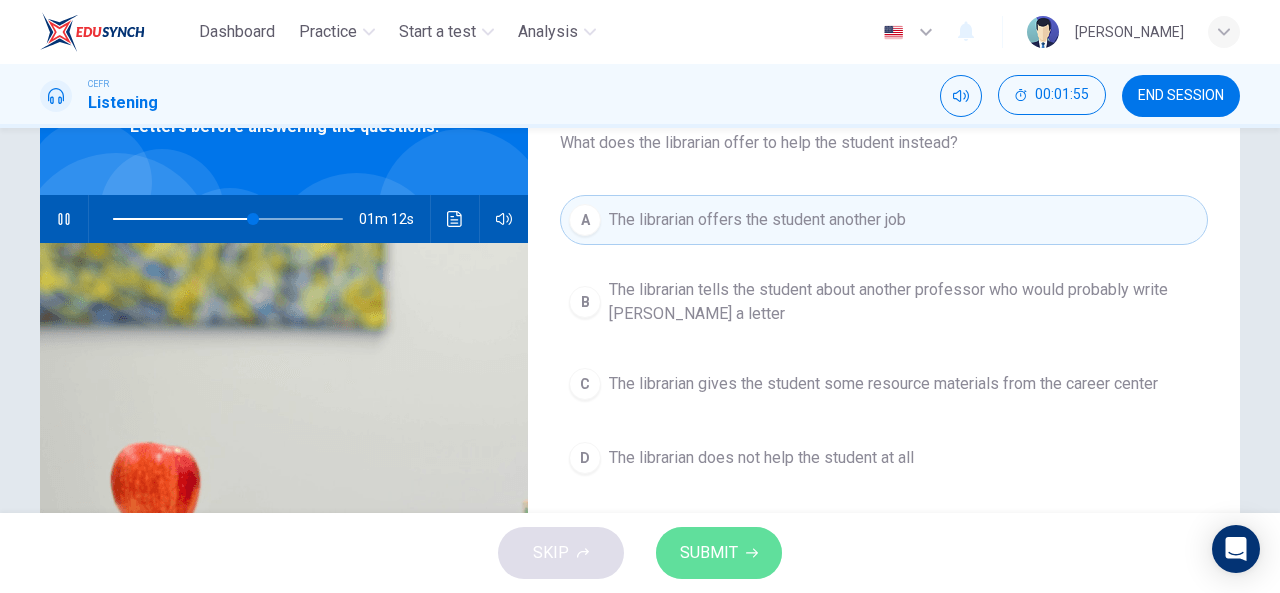 click on "SUBMIT" at bounding box center [709, 553] 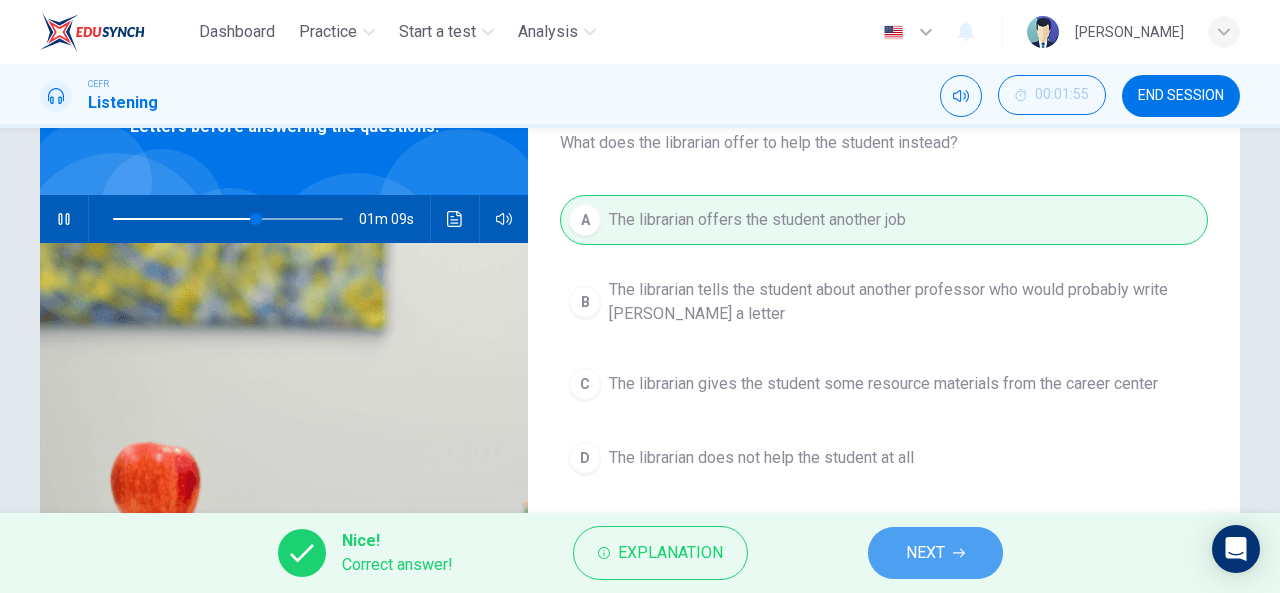 click on "NEXT" at bounding box center (935, 553) 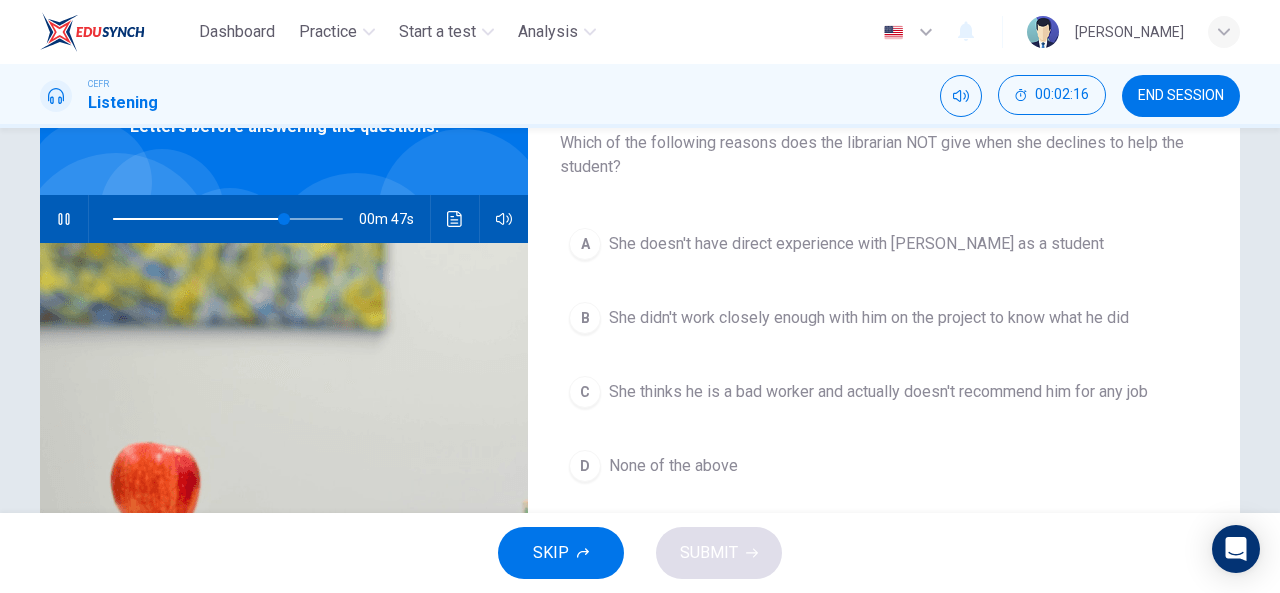 click on "B She didn't work closely enough with him on the project to know what he did" at bounding box center [884, 318] 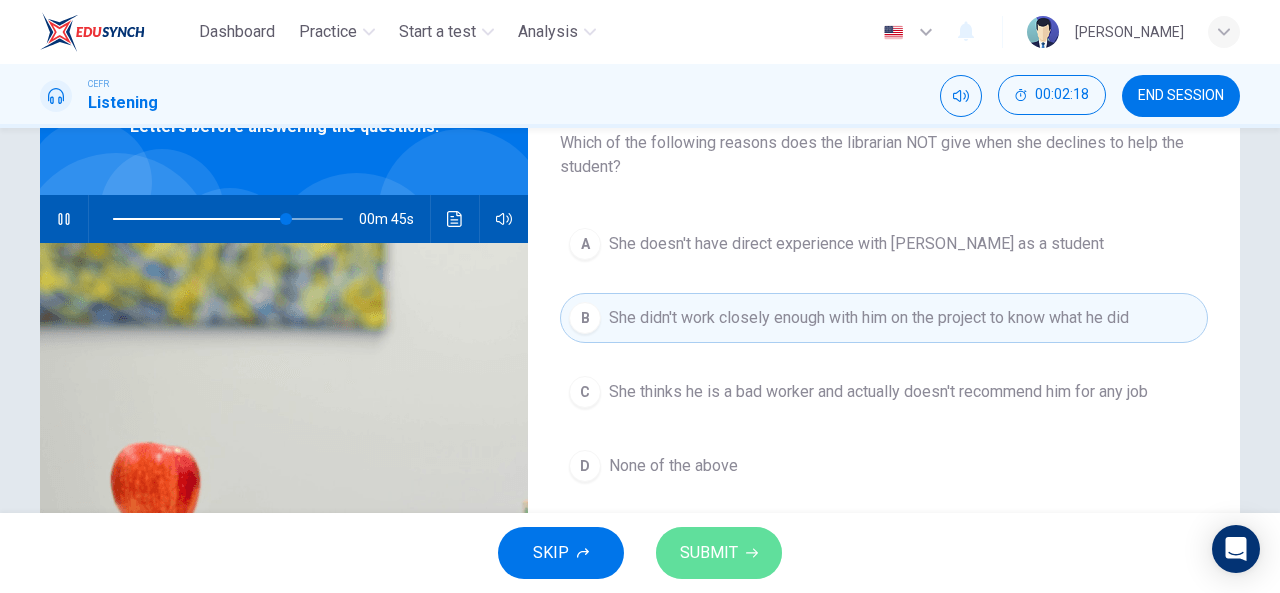 click on "SUBMIT" at bounding box center [719, 553] 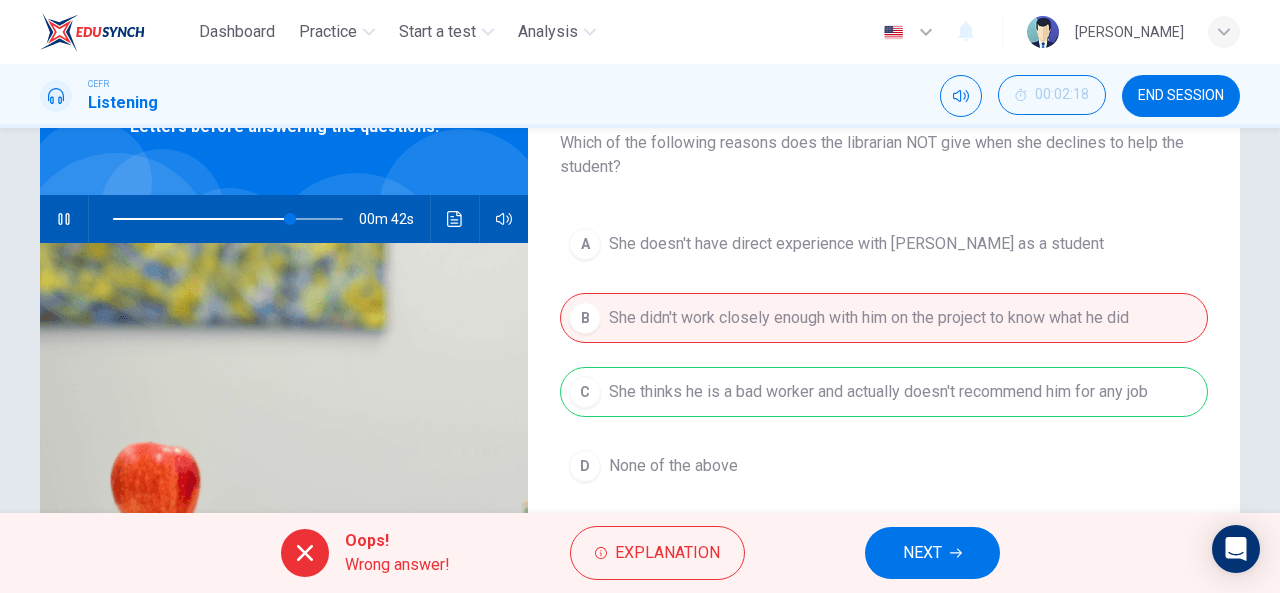click on "A She doesn't have direct experience with [PERSON_NAME] as a student B She didn't work closely enough with him on the project to know what he did C She thinks he is a bad worker and actually doesn't recommend him for any job D None of the above" at bounding box center [884, 375] 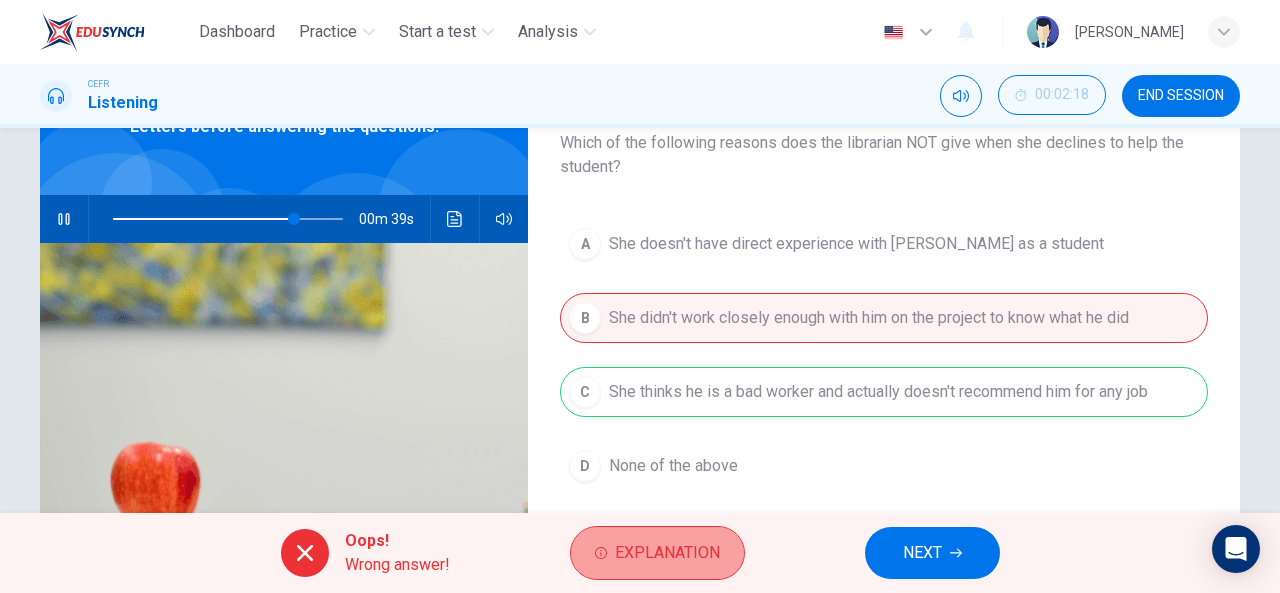 click on "Explanation" at bounding box center (667, 553) 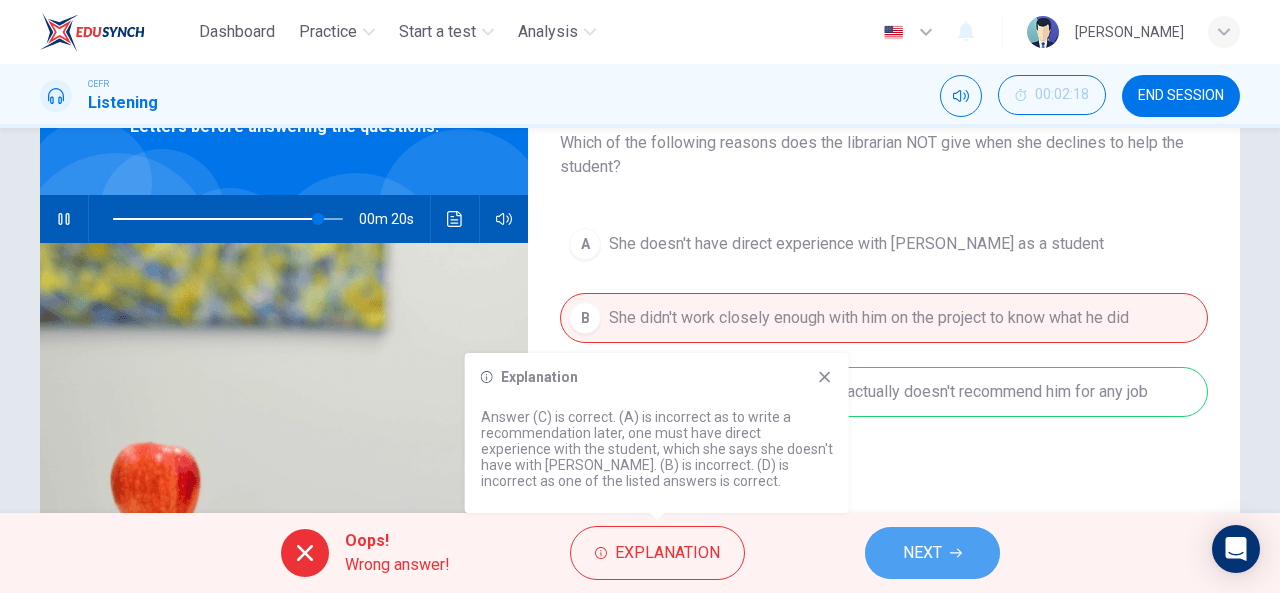 click on "NEXT" at bounding box center [932, 553] 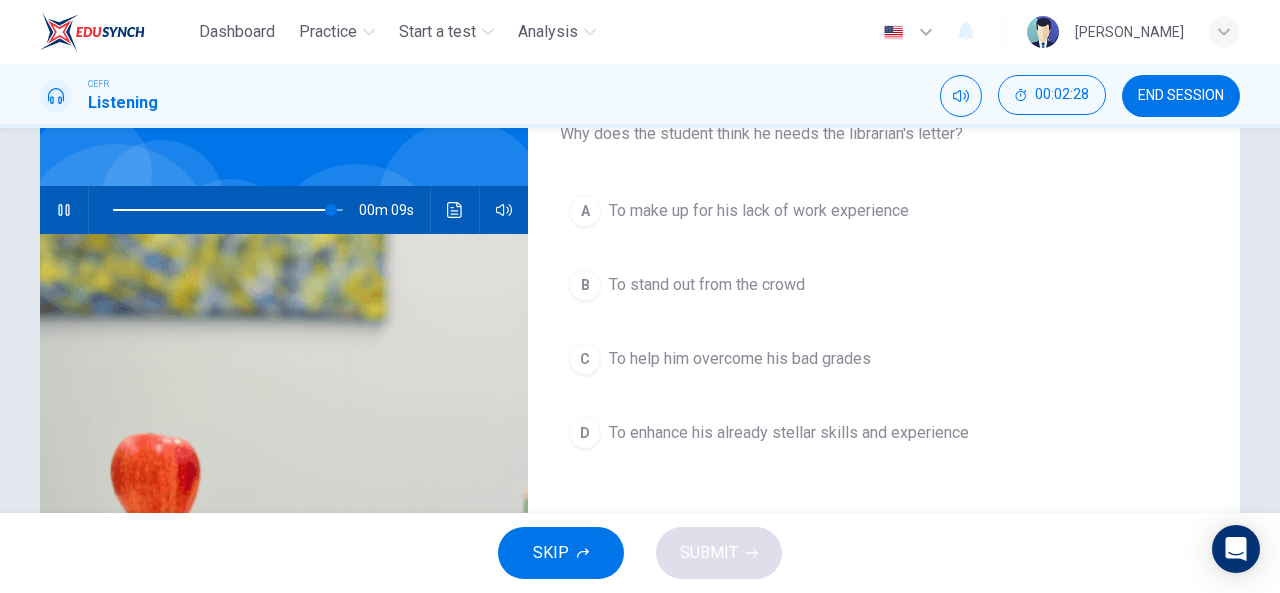scroll, scrollTop: 113, scrollLeft: 0, axis: vertical 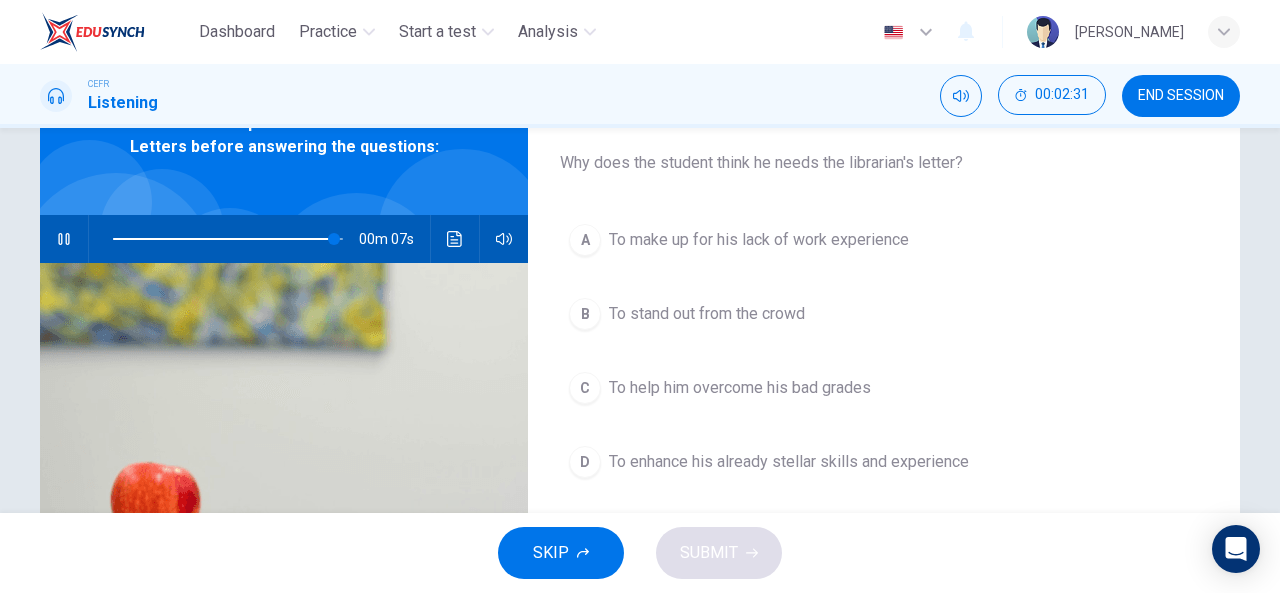click at bounding box center (228, 239) 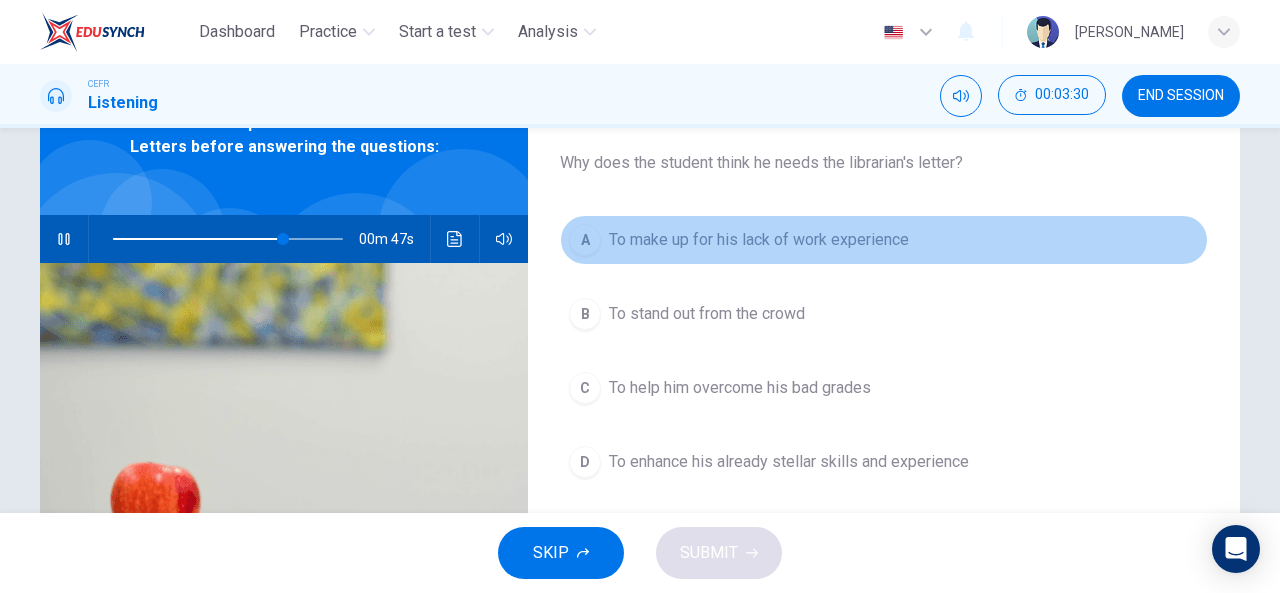 click on "To make up for his lack of work experience" at bounding box center [759, 240] 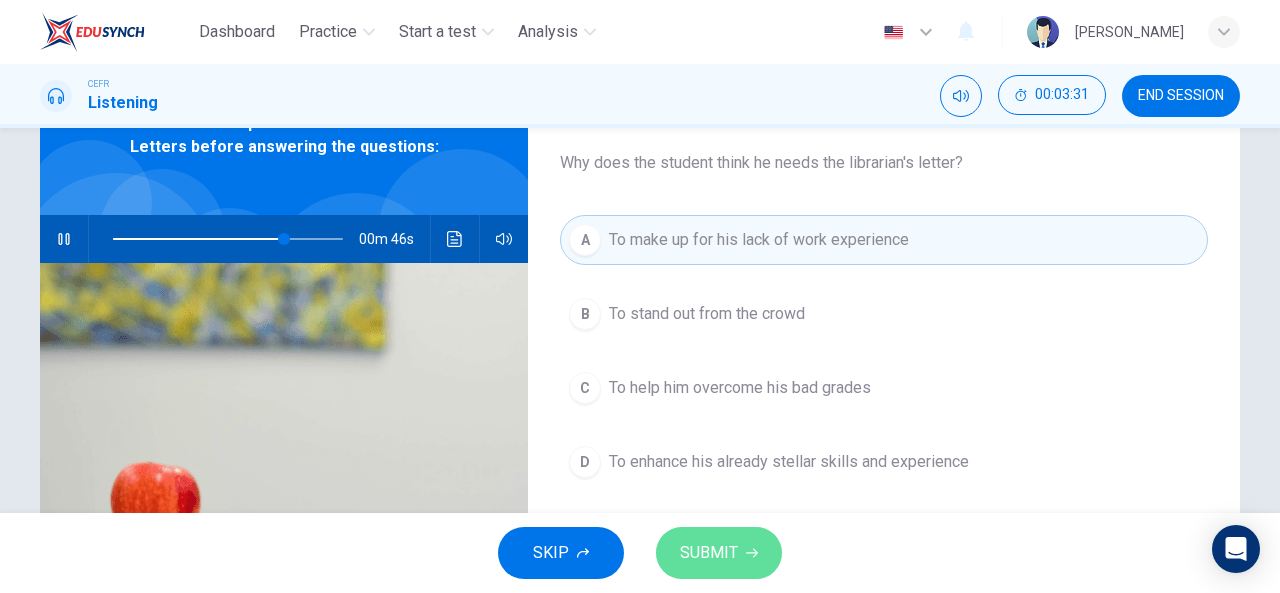 click on "SUBMIT" at bounding box center [709, 553] 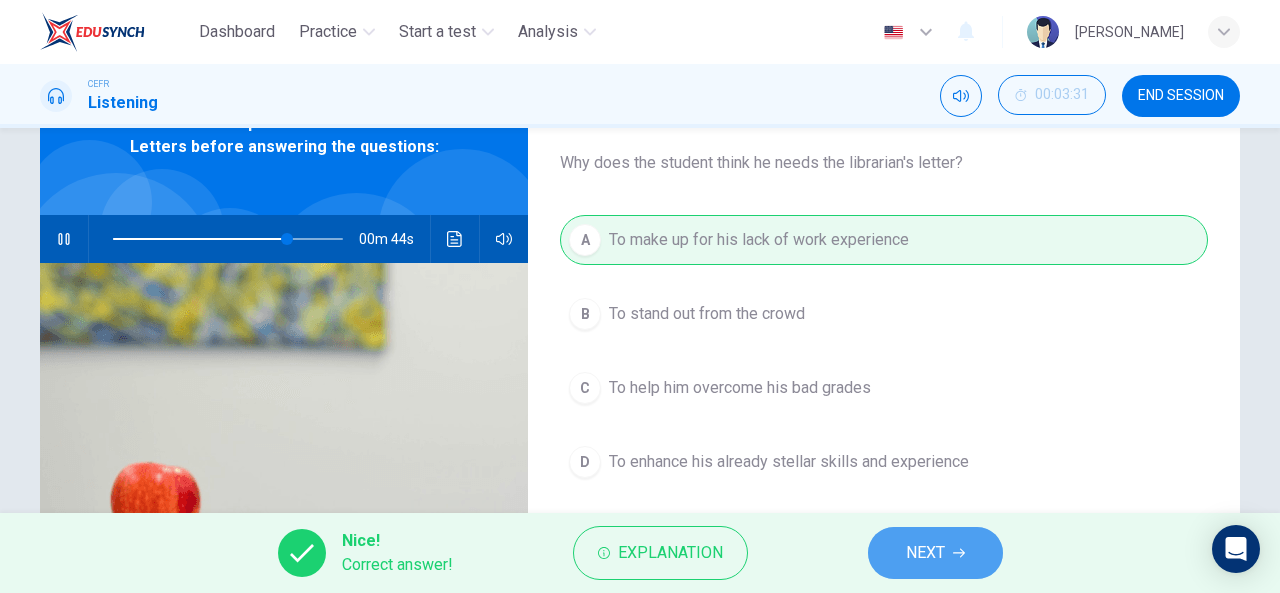click on "NEXT" at bounding box center (935, 553) 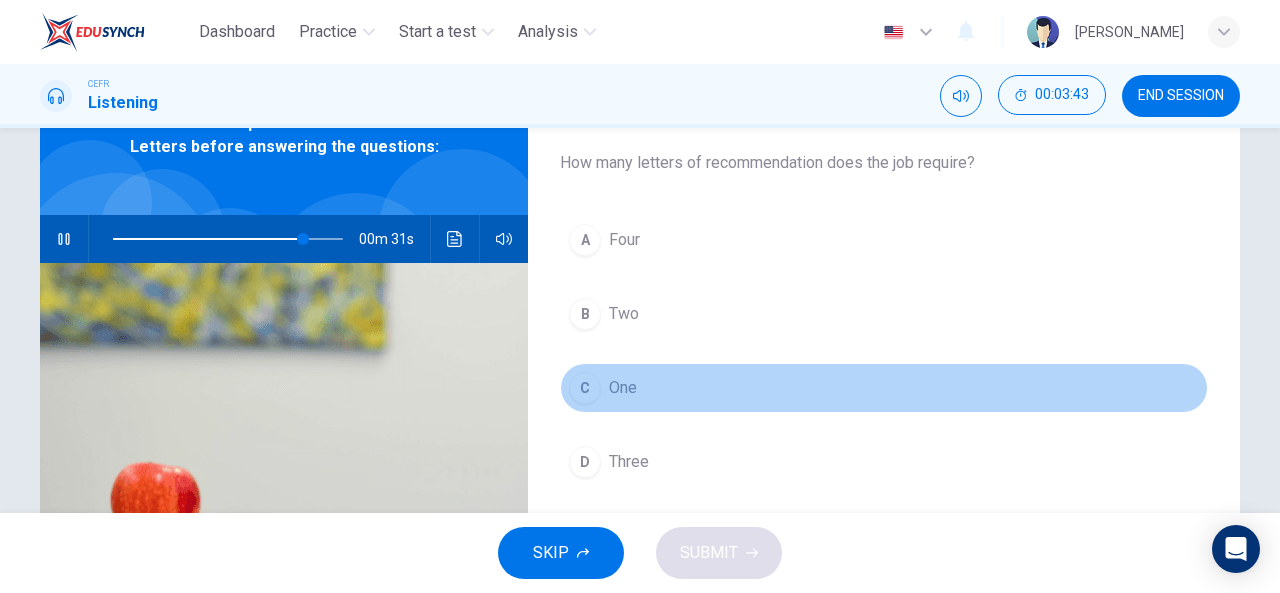 click on "One" at bounding box center (623, 388) 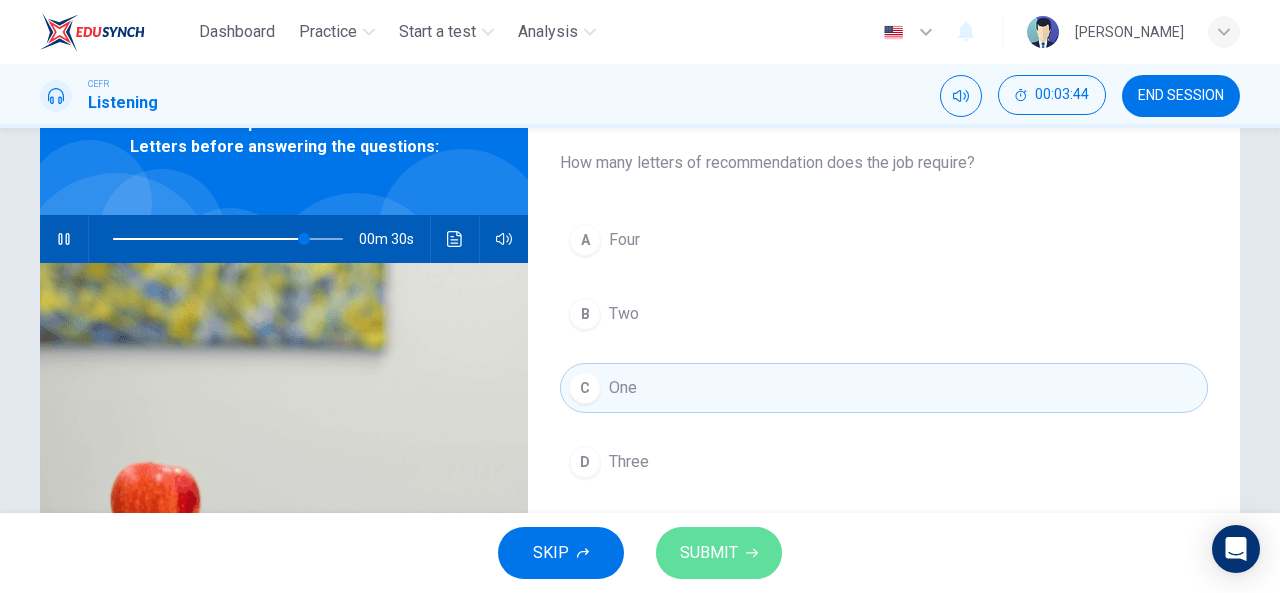click on "SUBMIT" at bounding box center [709, 553] 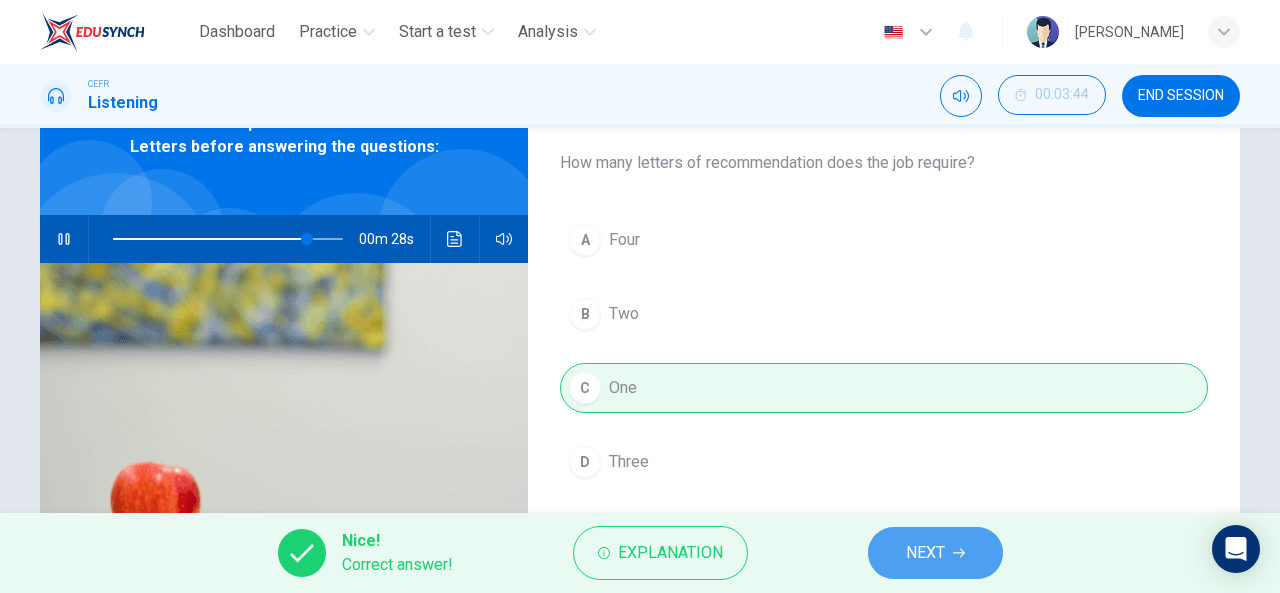 click on "NEXT" at bounding box center (925, 553) 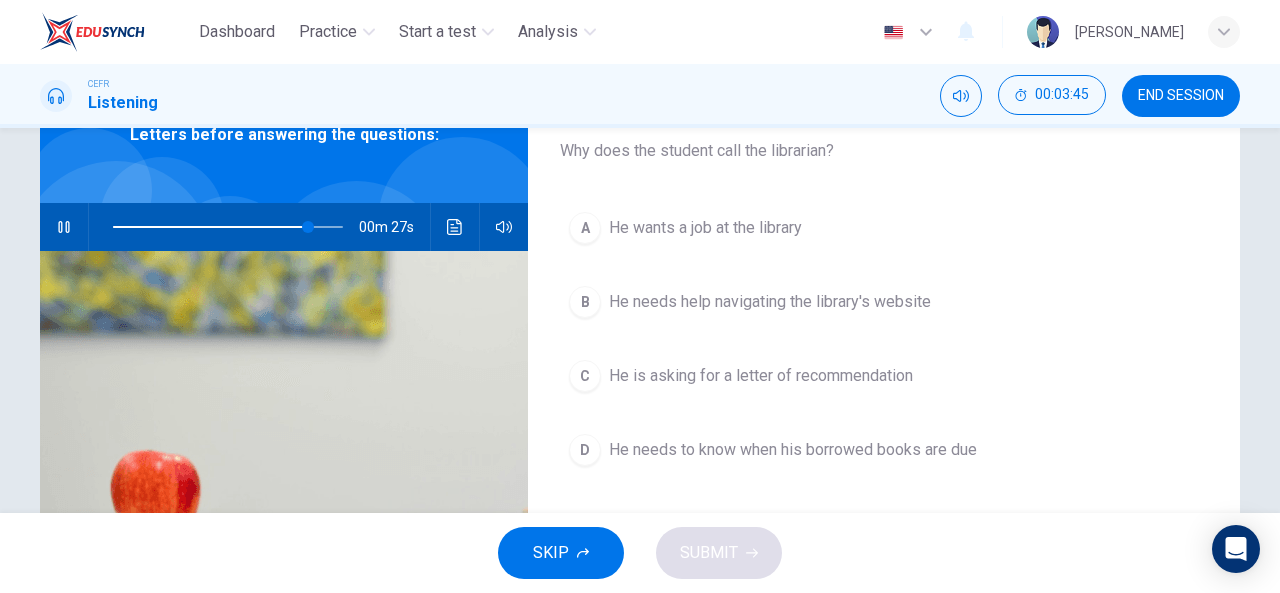 scroll, scrollTop: 129, scrollLeft: 0, axis: vertical 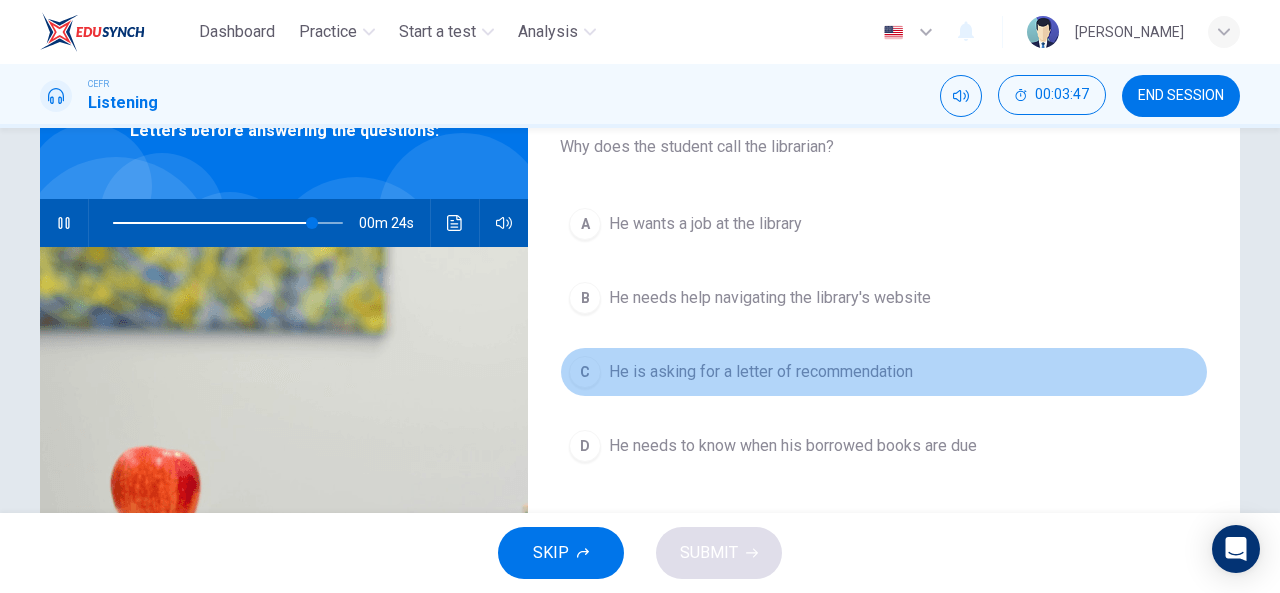 click on "He is asking for a letter of recommendation" at bounding box center [761, 372] 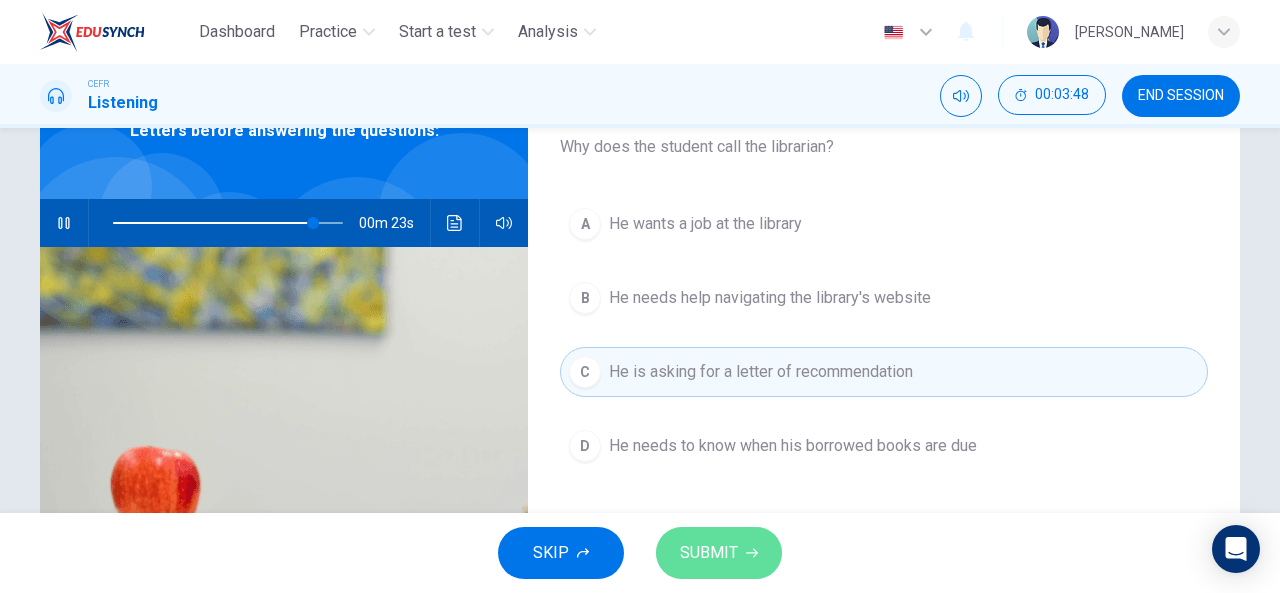 click on "SUBMIT" at bounding box center [719, 553] 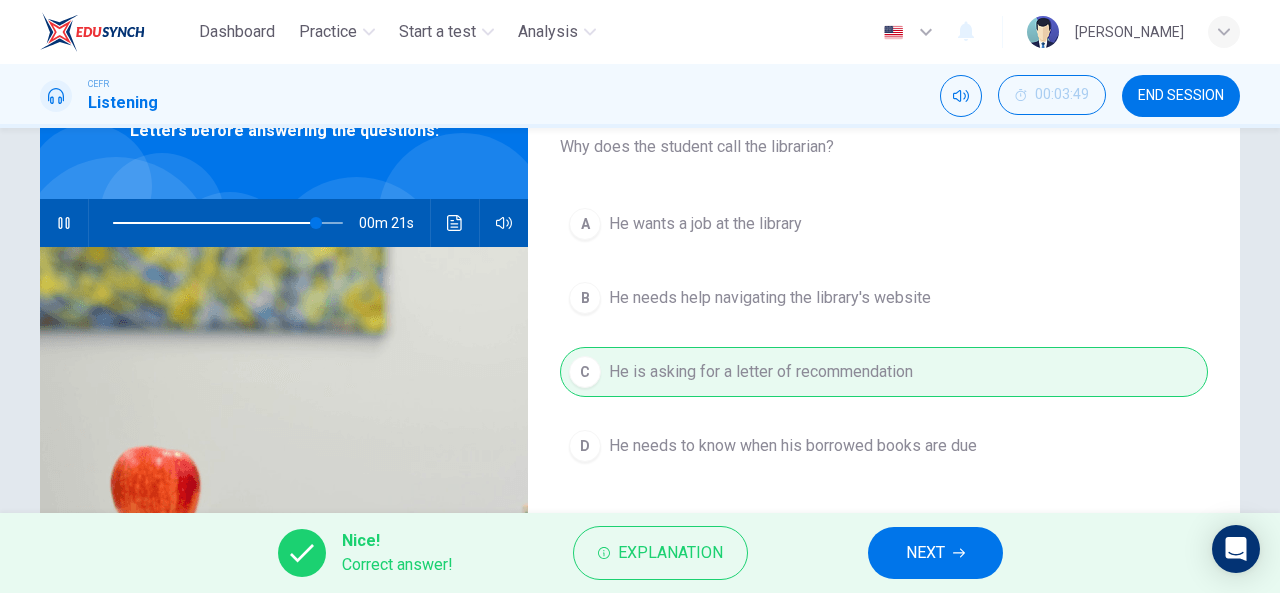 type on "89" 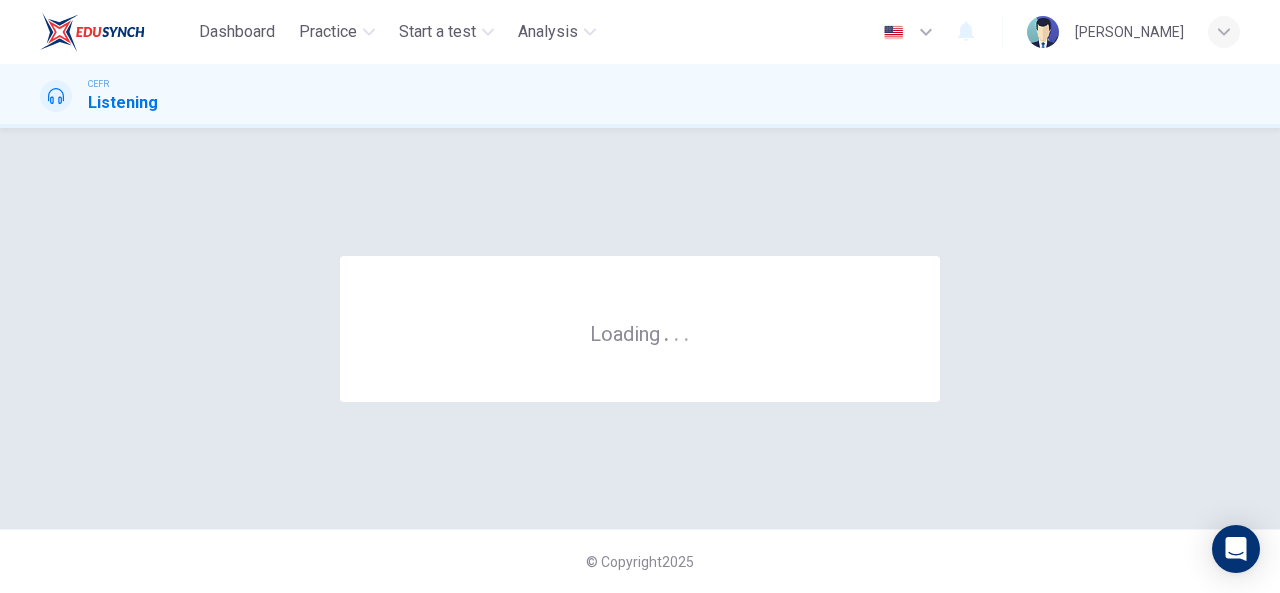 scroll, scrollTop: 0, scrollLeft: 0, axis: both 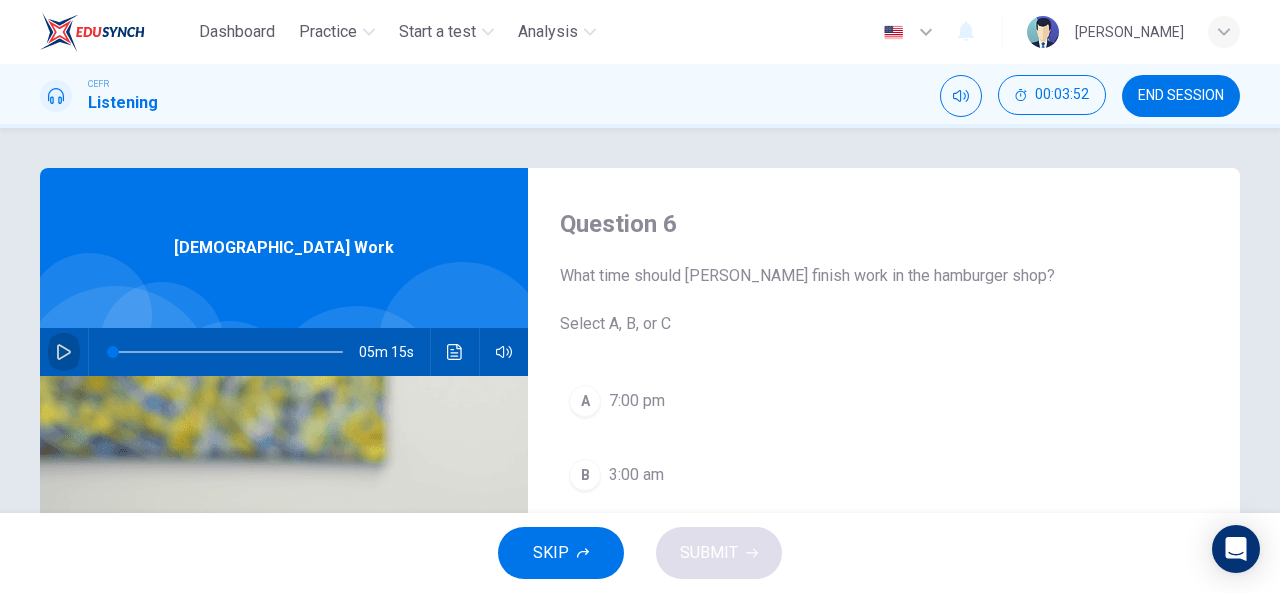 click 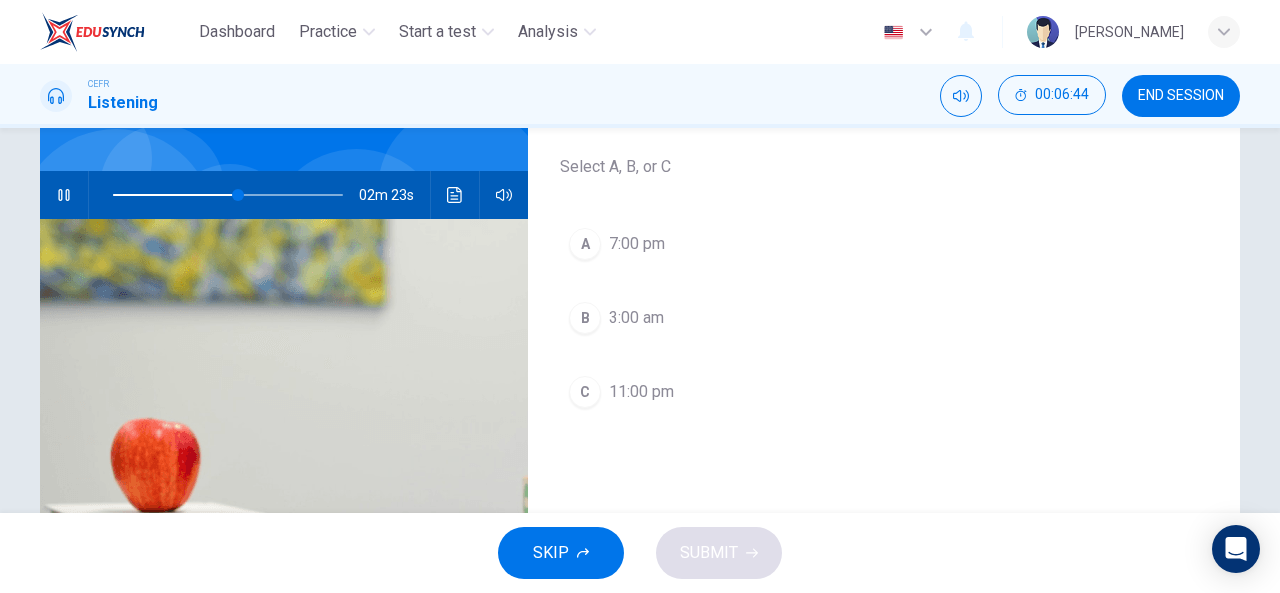 scroll, scrollTop: 180, scrollLeft: 0, axis: vertical 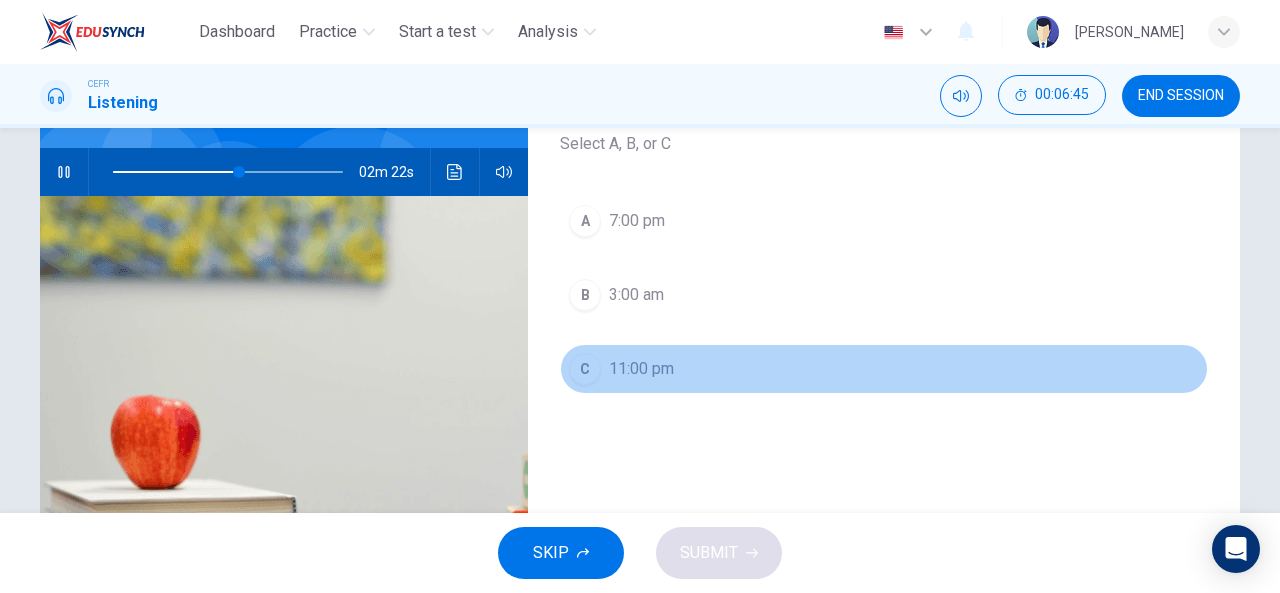 click on "C 11:00 pm" at bounding box center (884, 369) 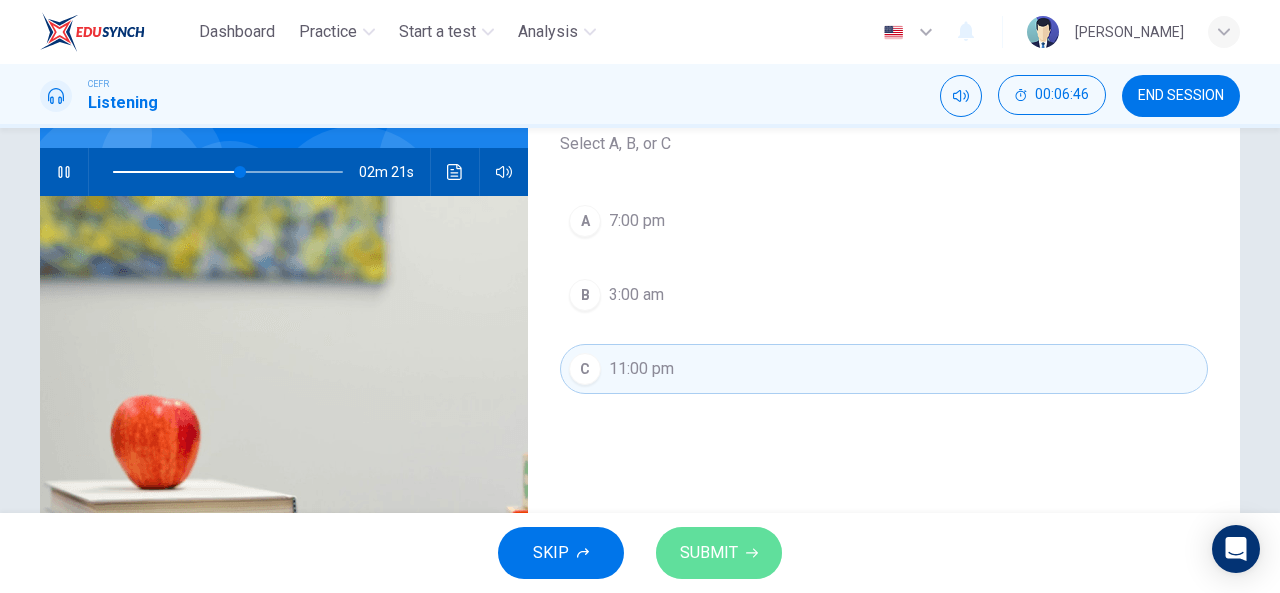 click on "SUBMIT" at bounding box center [709, 553] 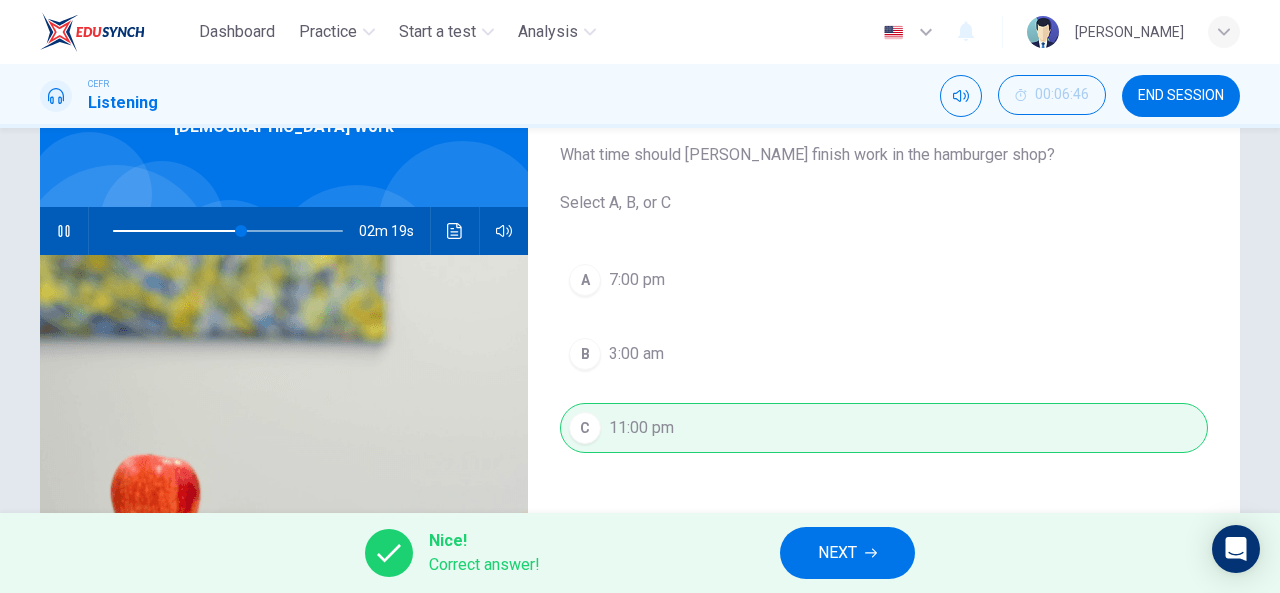 scroll, scrollTop: 119, scrollLeft: 0, axis: vertical 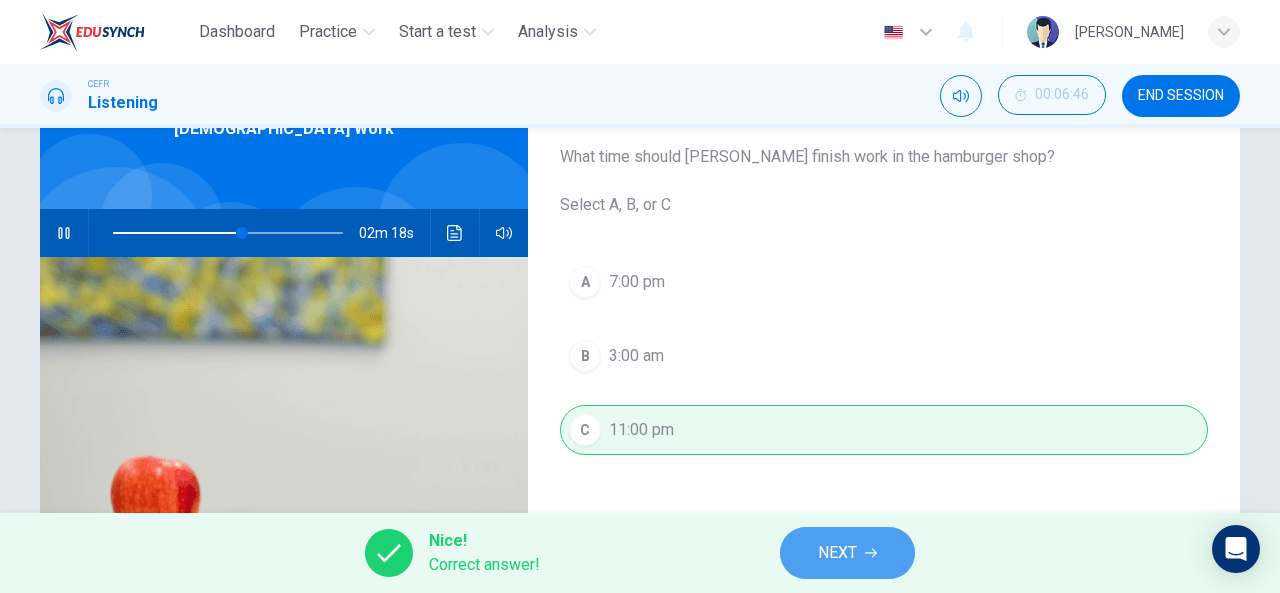 click on "NEXT" at bounding box center [837, 553] 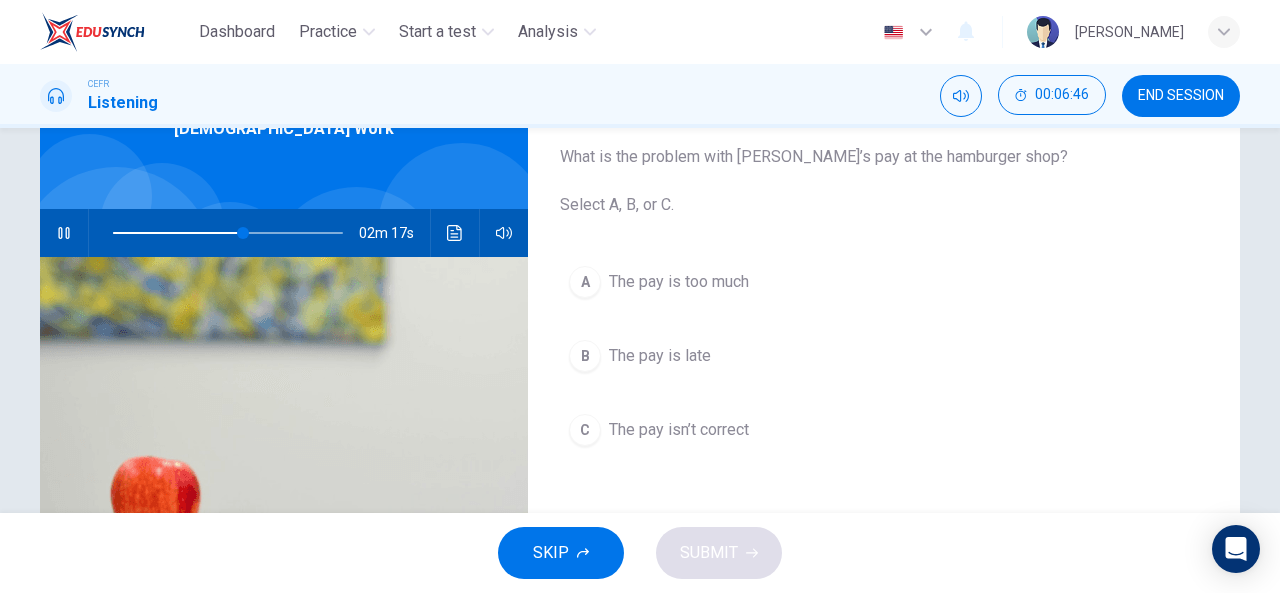 drag, startPoint x: 821, startPoint y: 566, endPoint x: 849, endPoint y: 498, distance: 73.53911 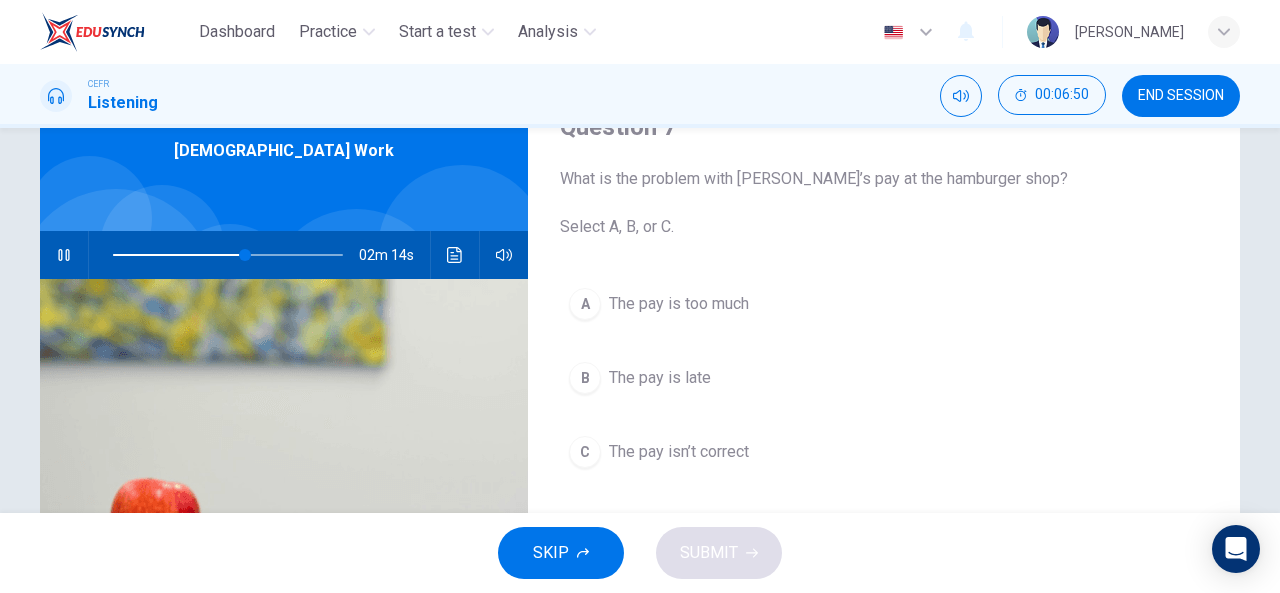 scroll, scrollTop: 95, scrollLeft: 0, axis: vertical 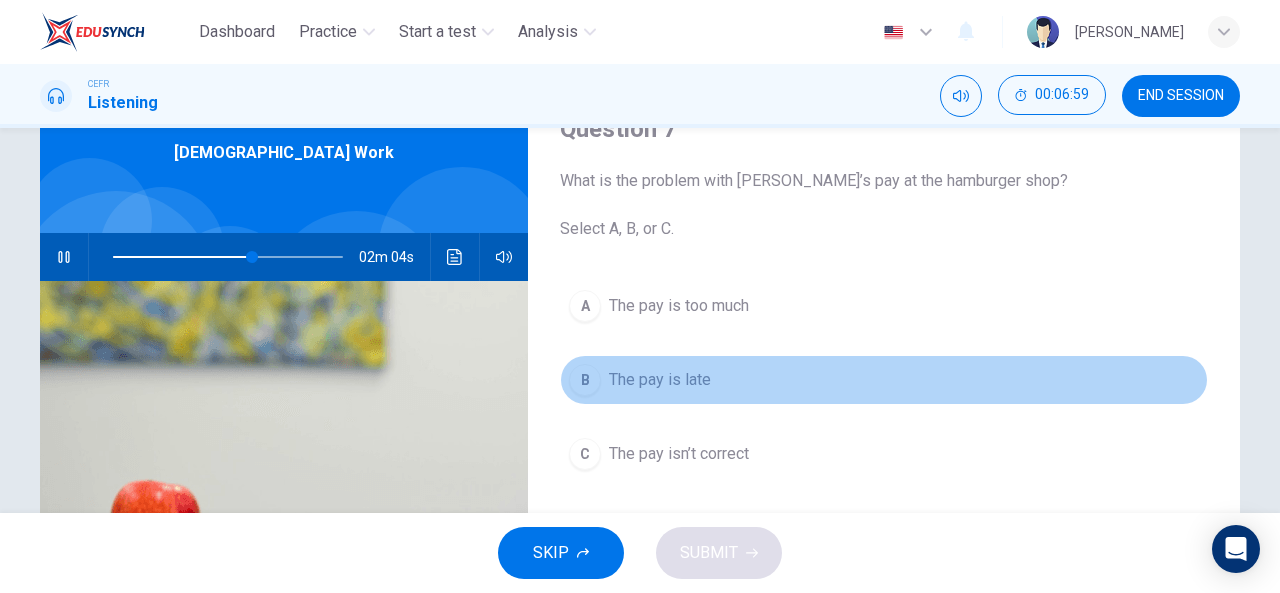 click on "The pay is late" at bounding box center [660, 380] 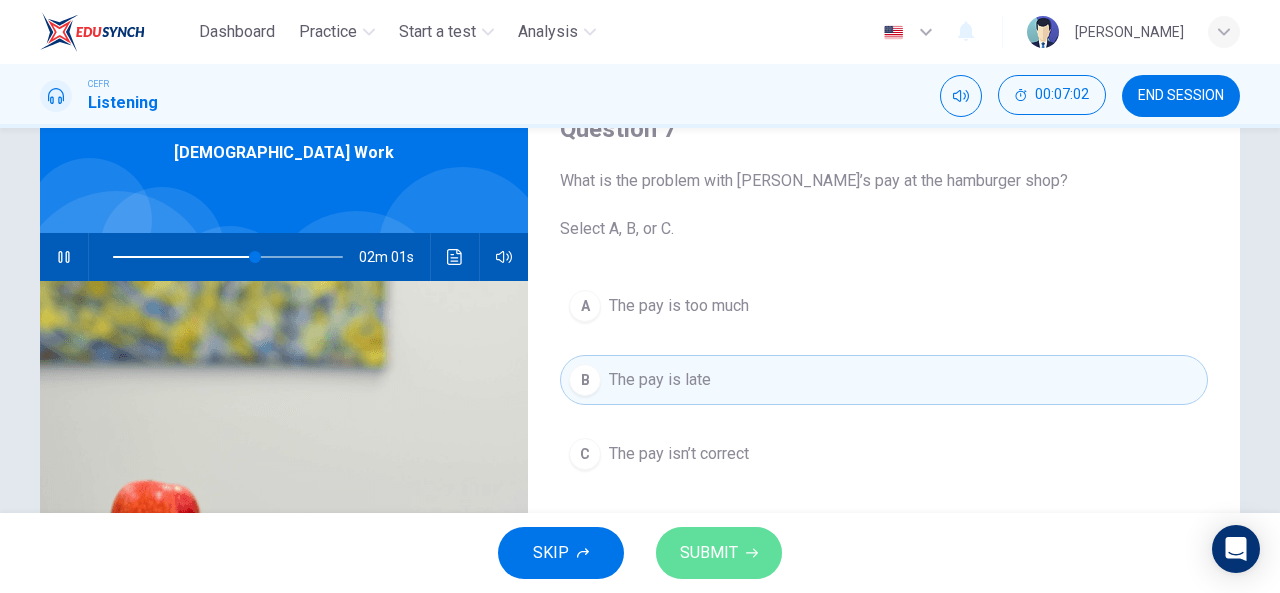 click on "SUBMIT" at bounding box center (709, 553) 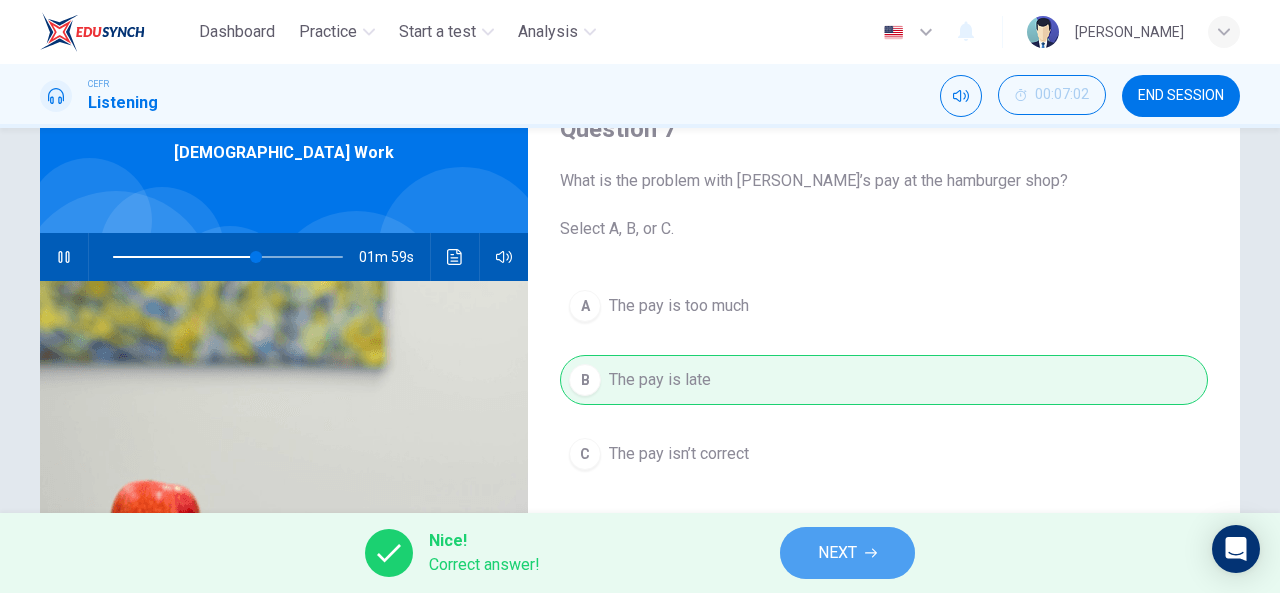 click on "NEXT" at bounding box center (837, 553) 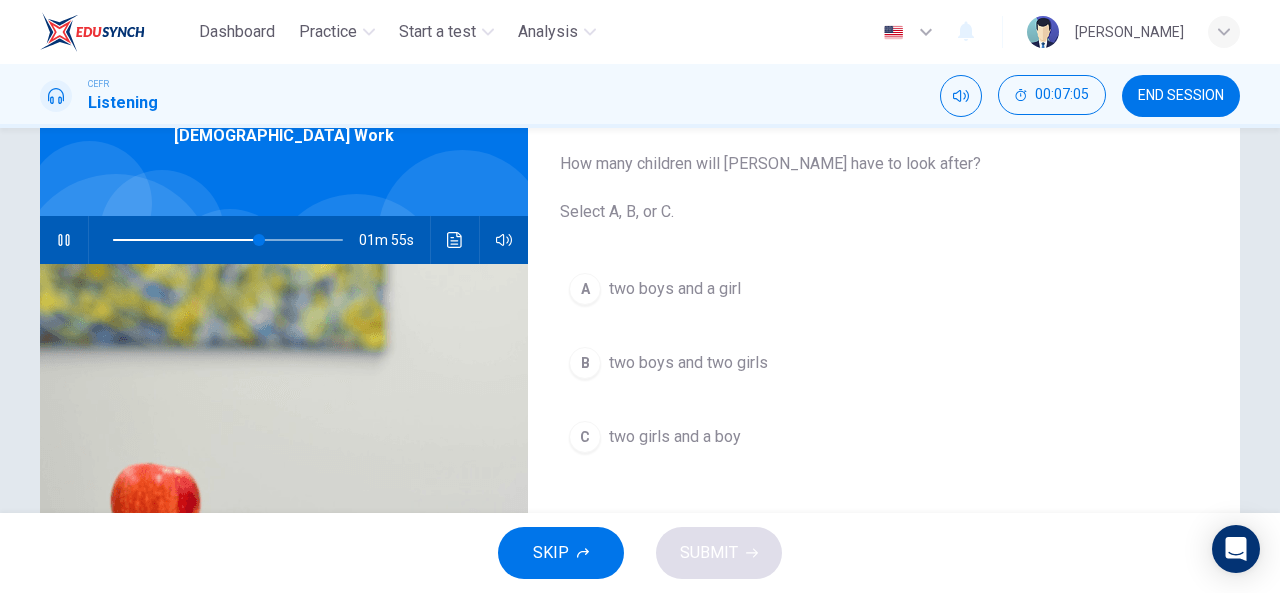 scroll, scrollTop: 113, scrollLeft: 0, axis: vertical 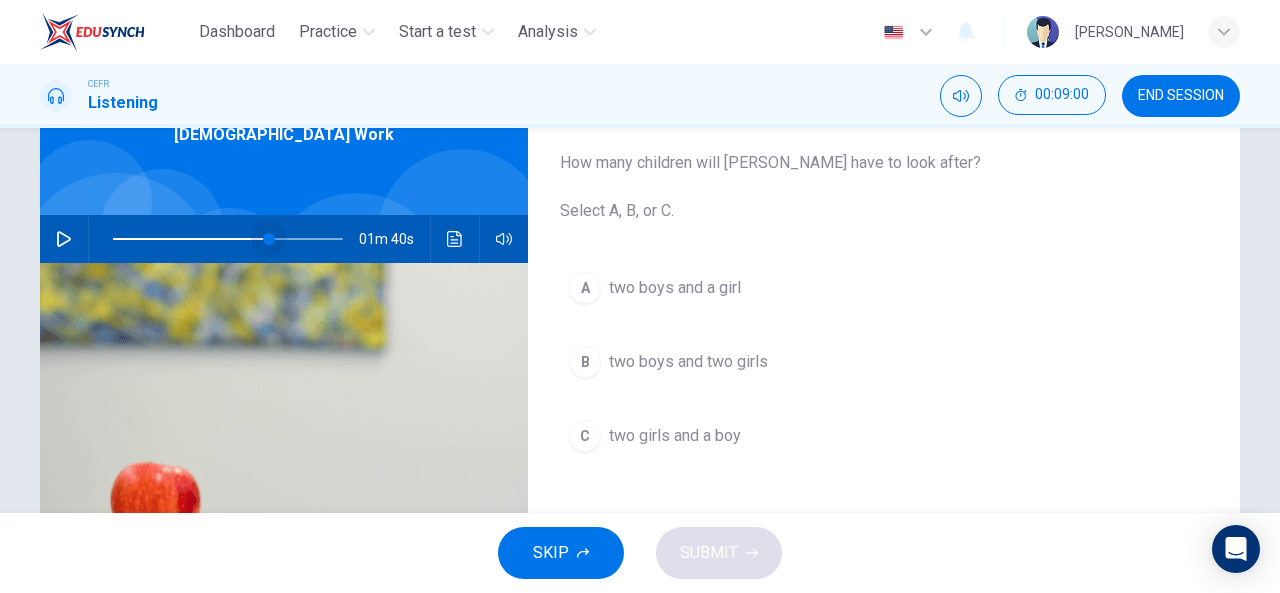click at bounding box center [228, 239] 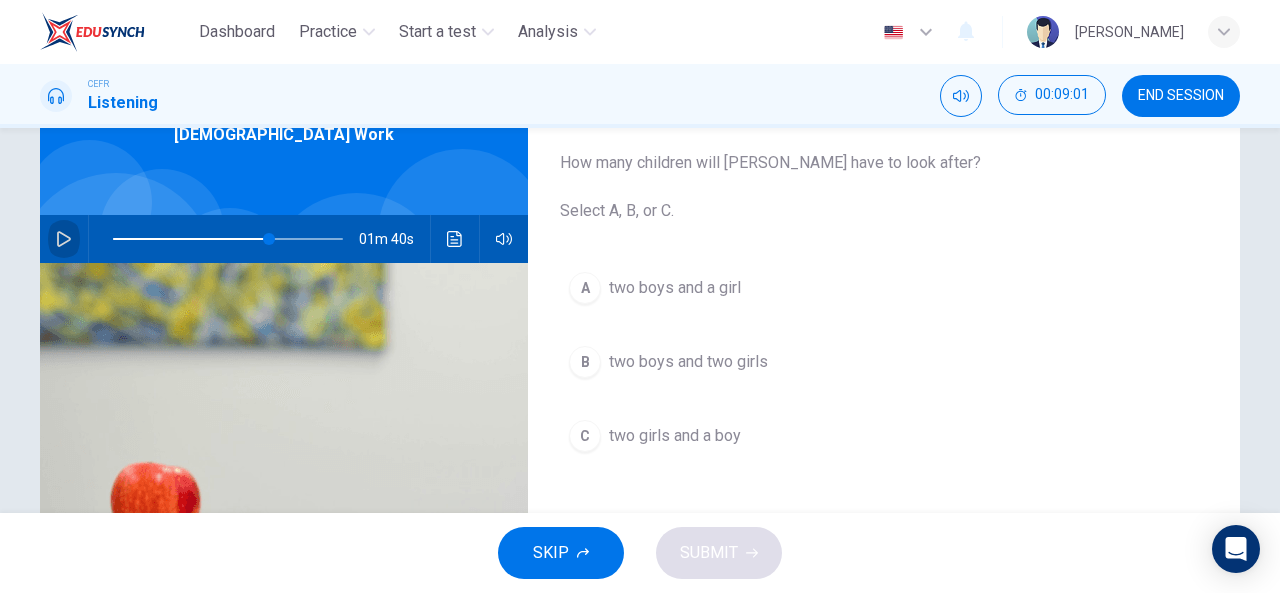 click 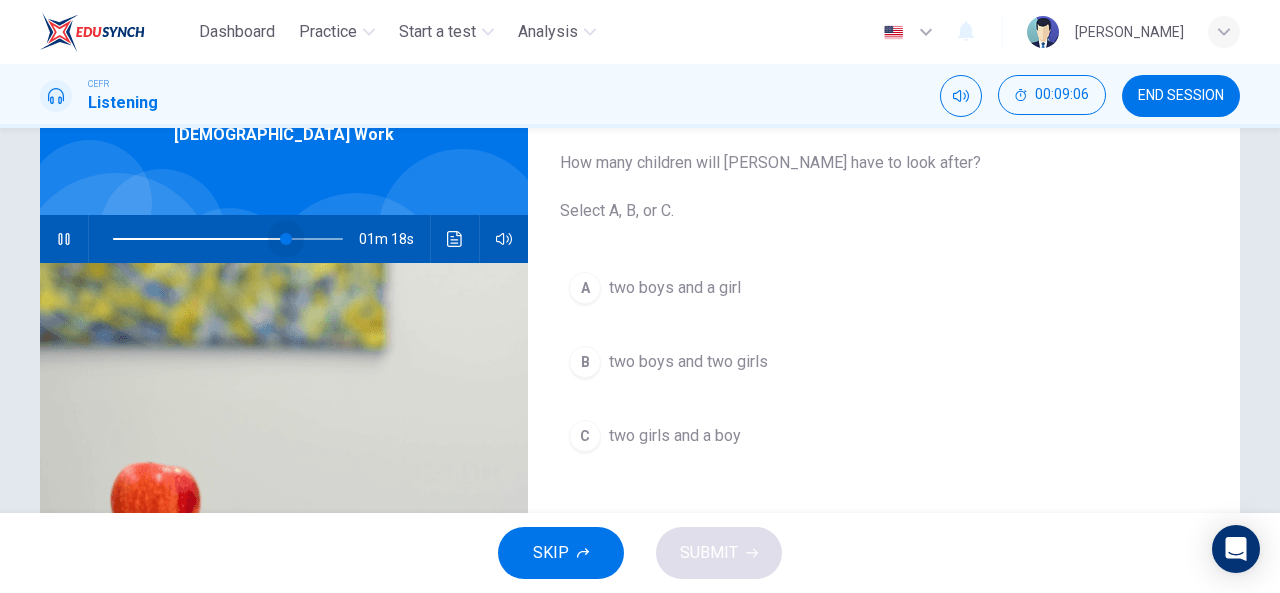 click at bounding box center [286, 239] 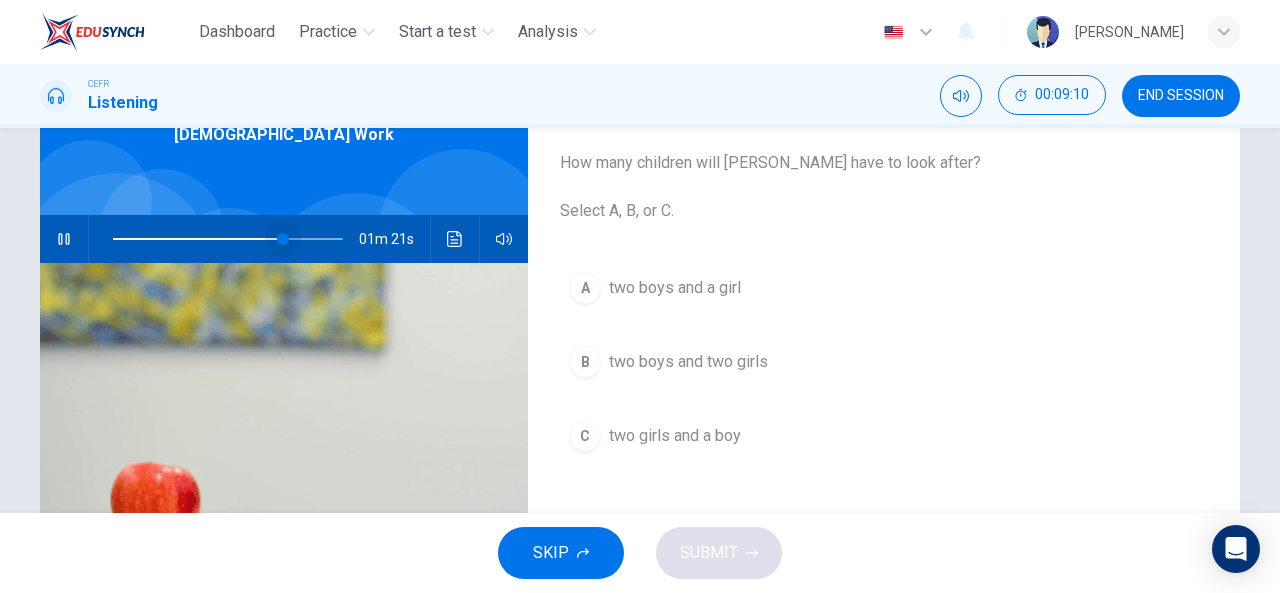 click at bounding box center (283, 239) 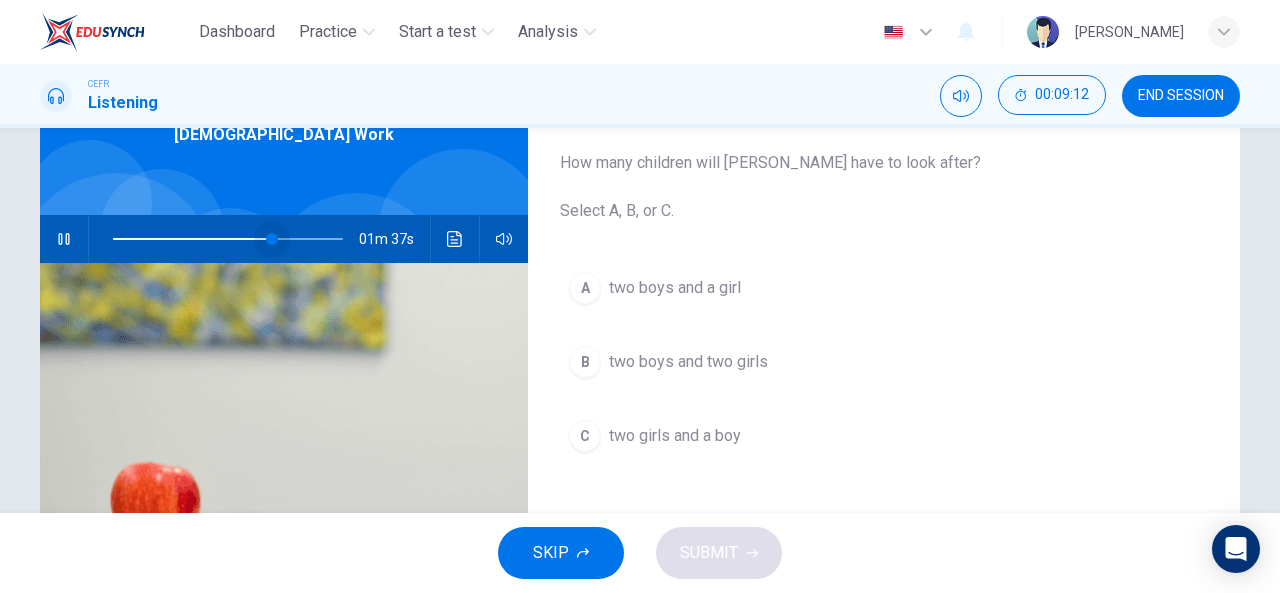 click at bounding box center [272, 239] 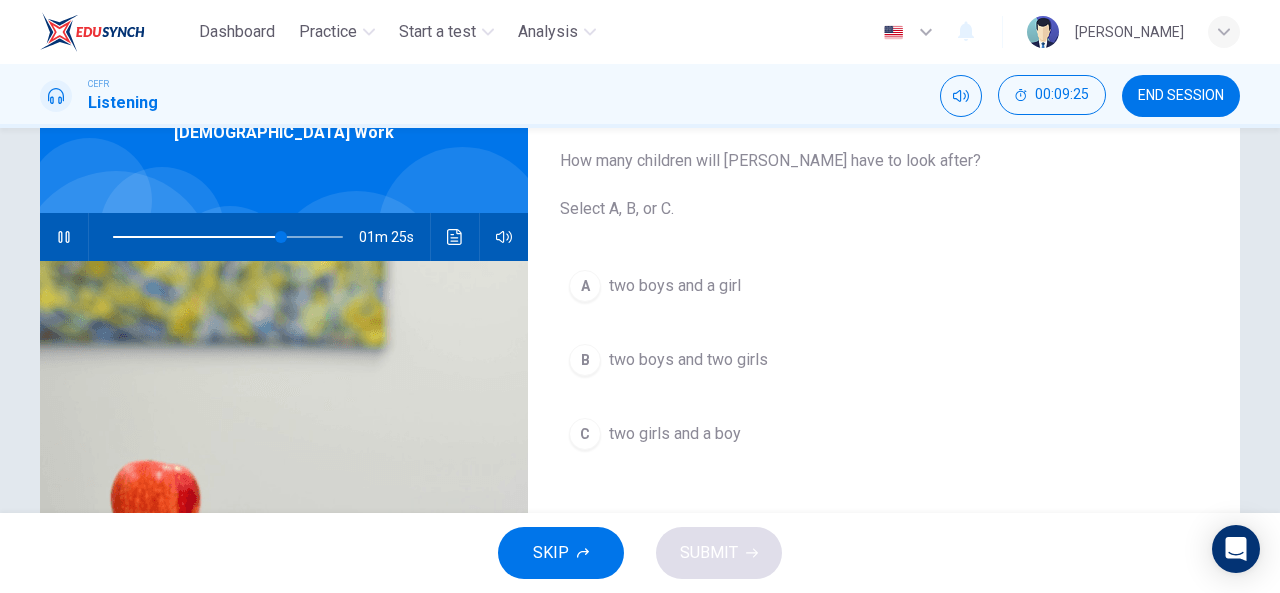 scroll, scrollTop: 114, scrollLeft: 0, axis: vertical 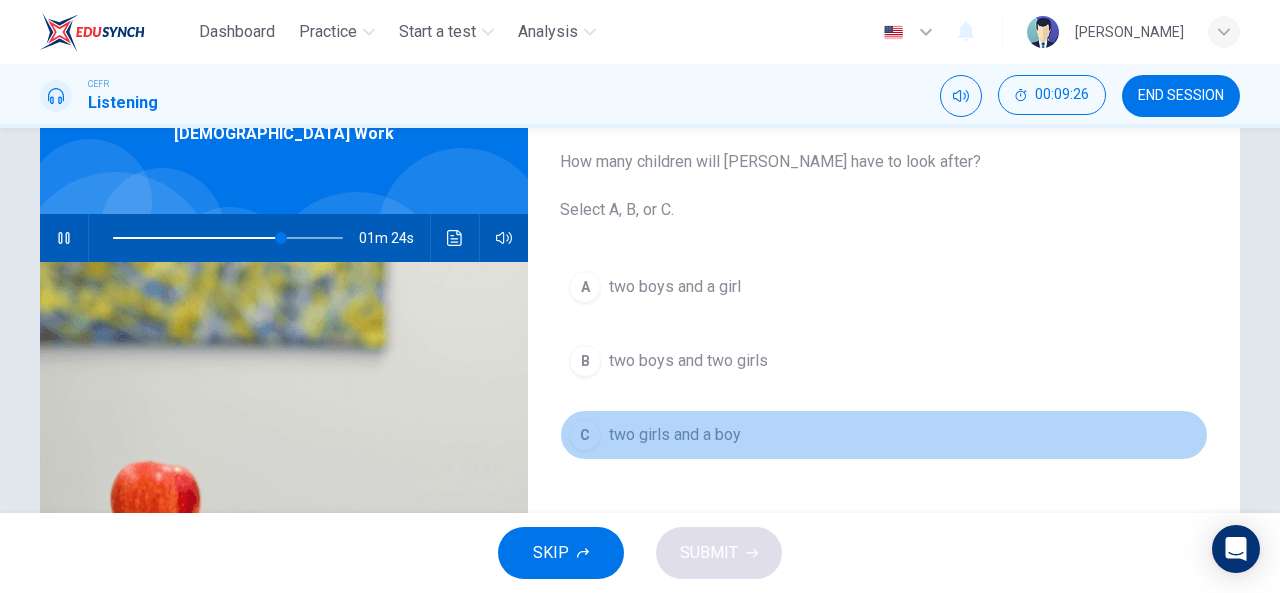 click on "two girls and a boy" at bounding box center (675, 435) 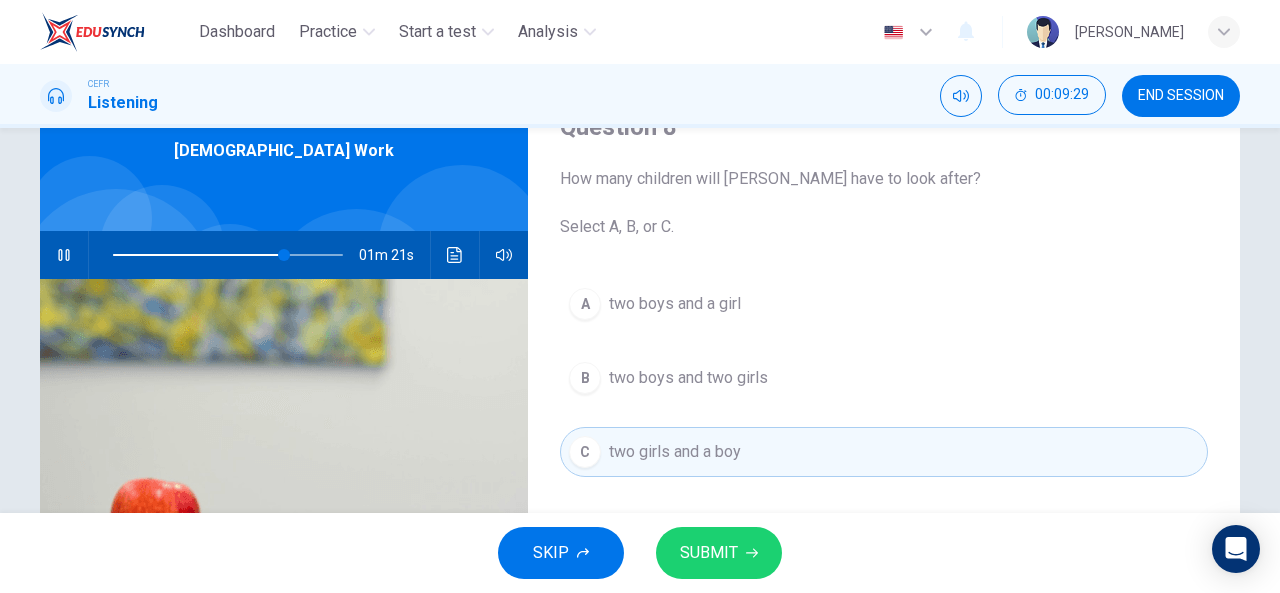 scroll, scrollTop: 96, scrollLeft: 0, axis: vertical 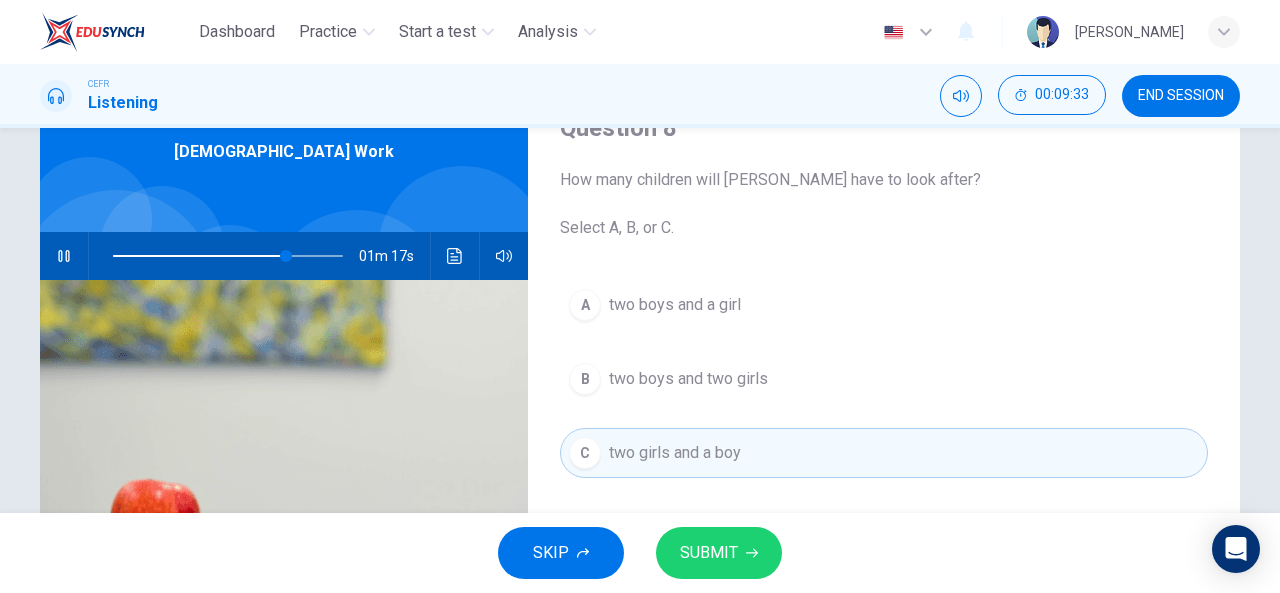 click on "SUBMIT" at bounding box center [719, 553] 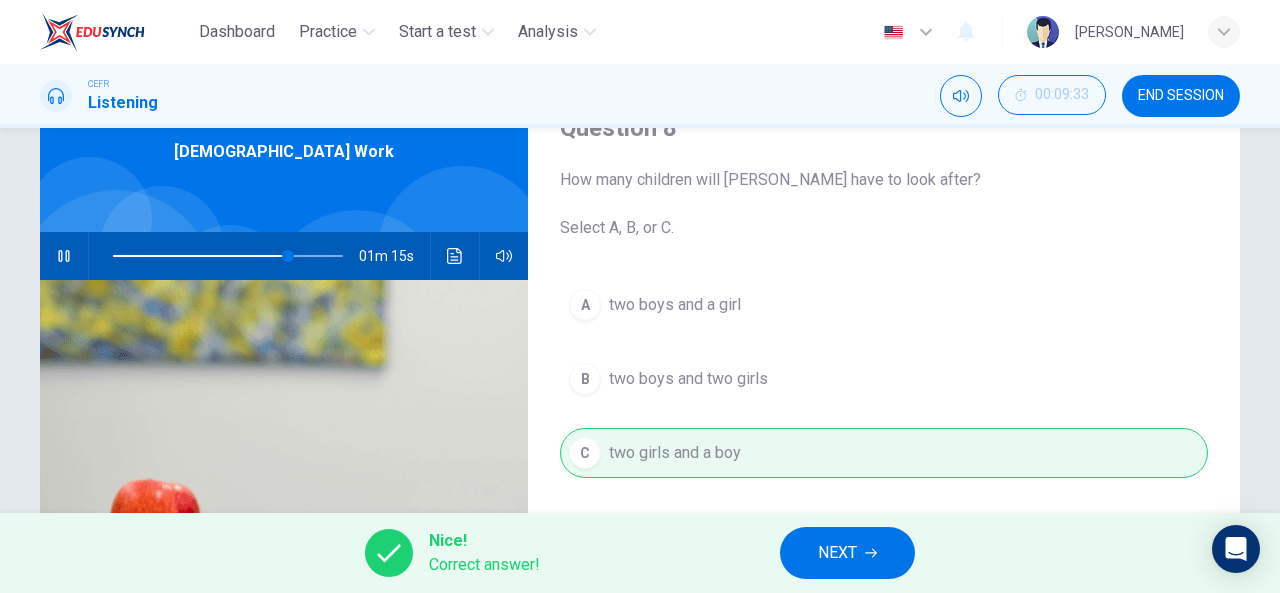 type on "76" 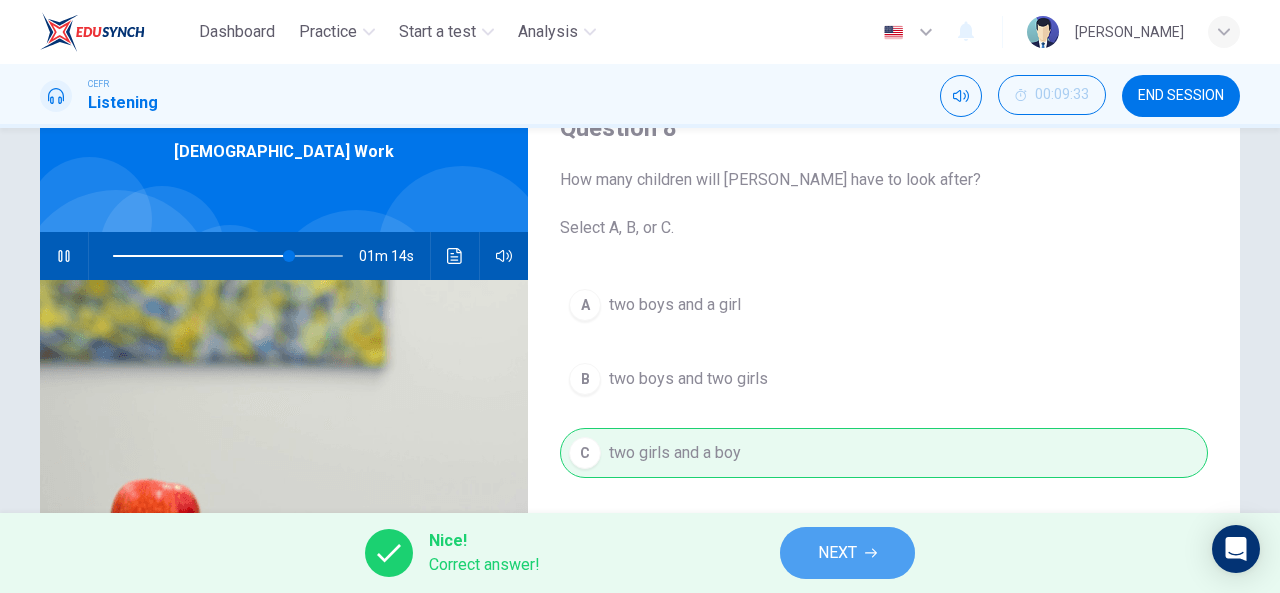 click on "NEXT" at bounding box center (847, 553) 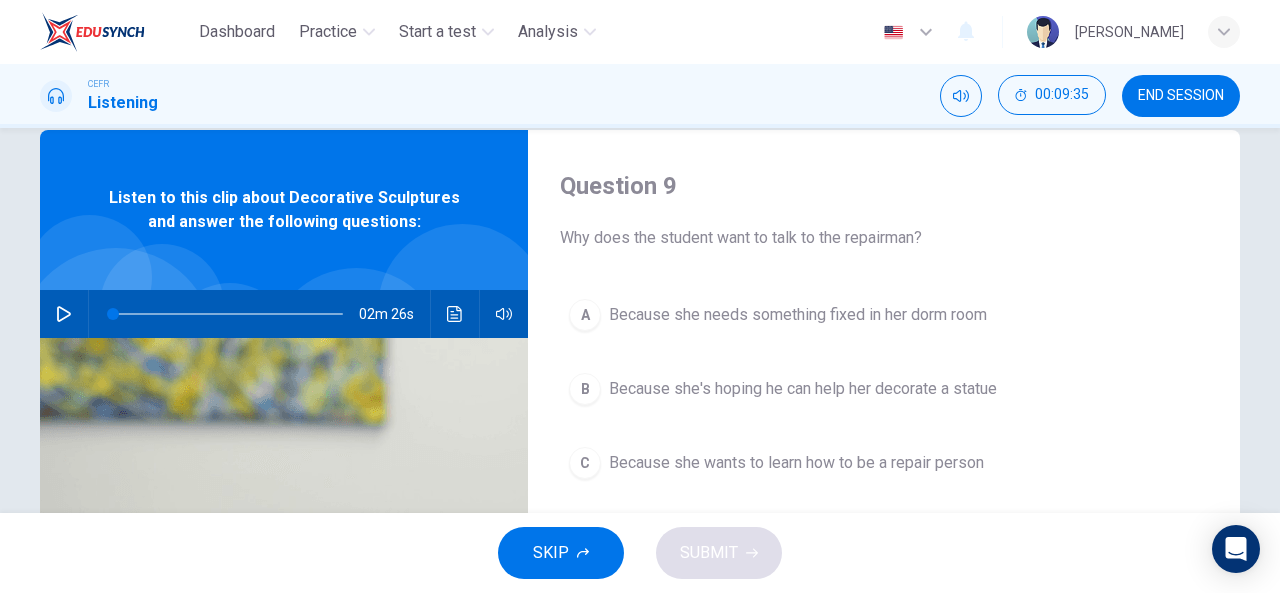 scroll, scrollTop: 45, scrollLeft: 0, axis: vertical 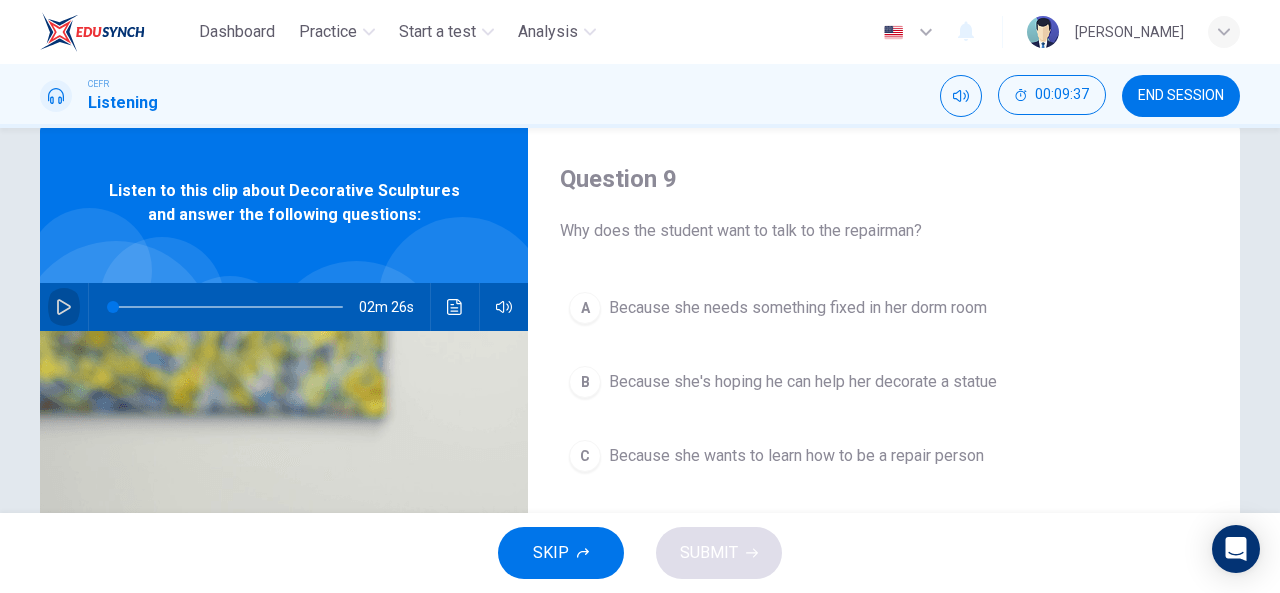 click at bounding box center [64, 307] 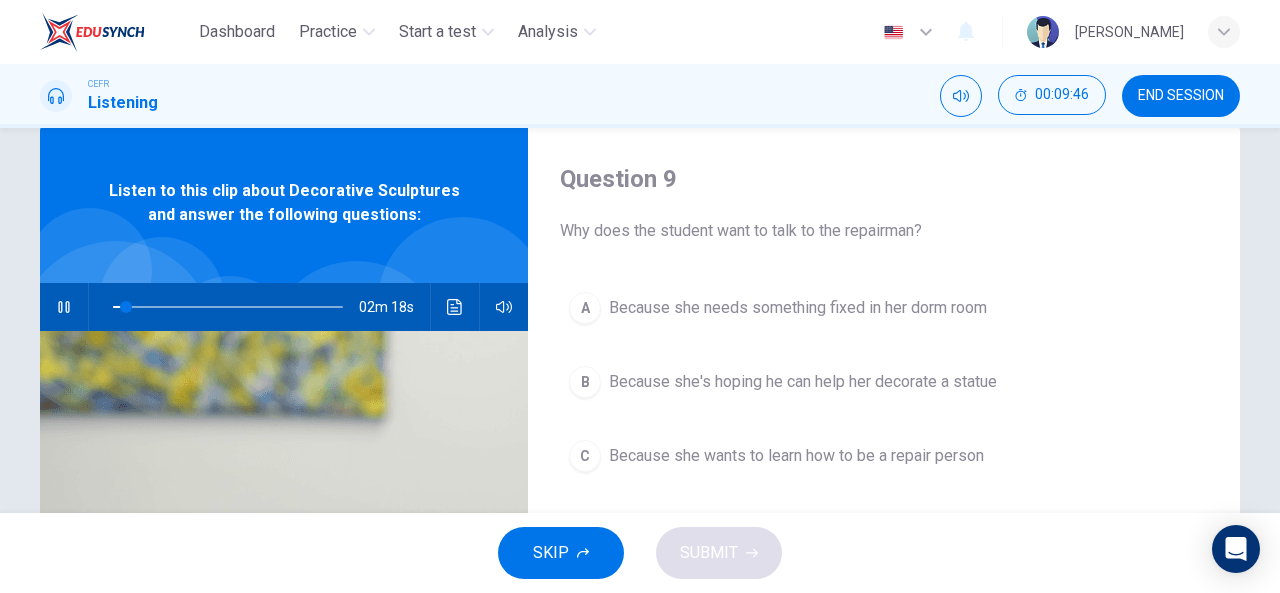 click on "Question 9" at bounding box center [884, 179] 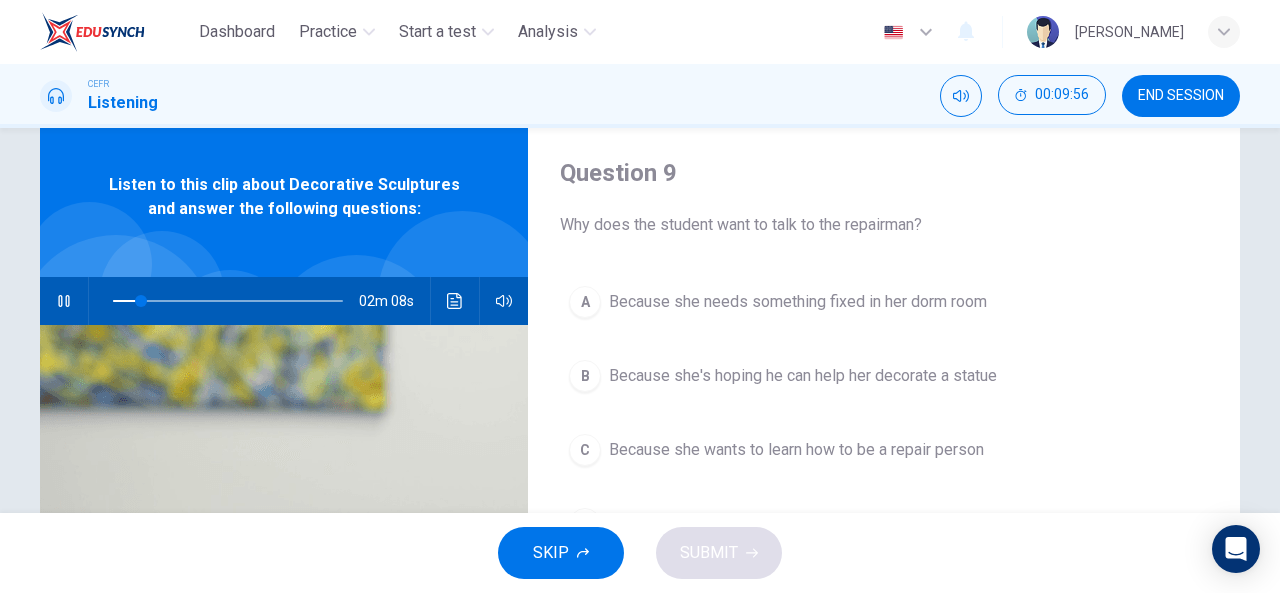 scroll, scrollTop: 50, scrollLeft: 0, axis: vertical 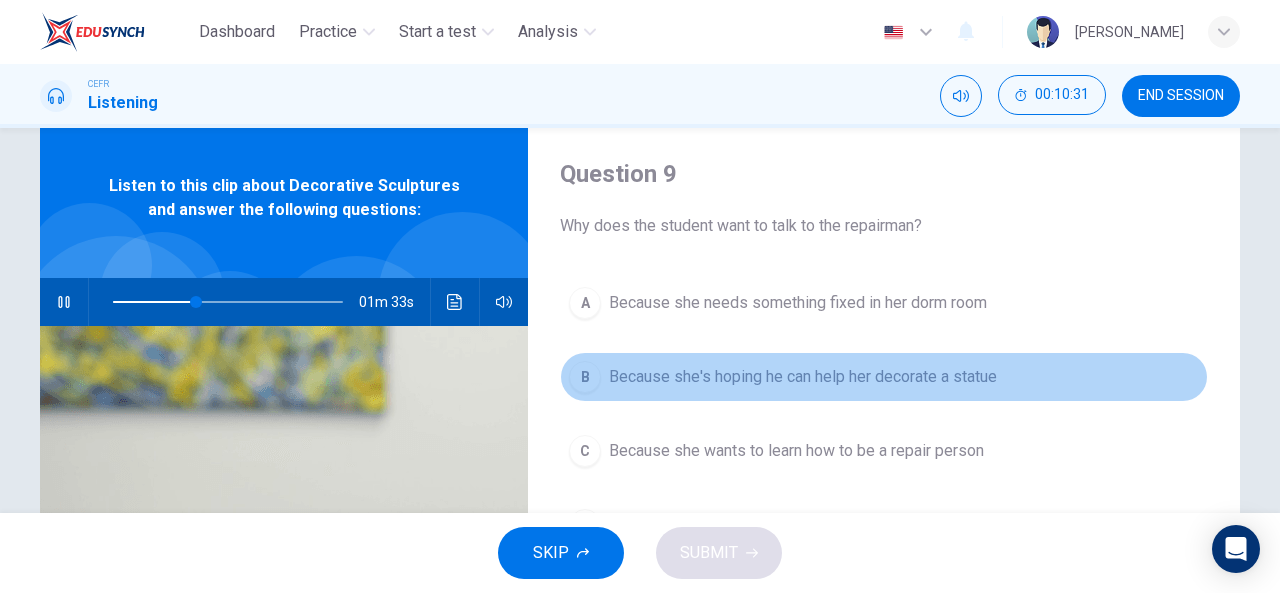 click on "B Because she's hoping he can help her decorate a statue" at bounding box center (884, 377) 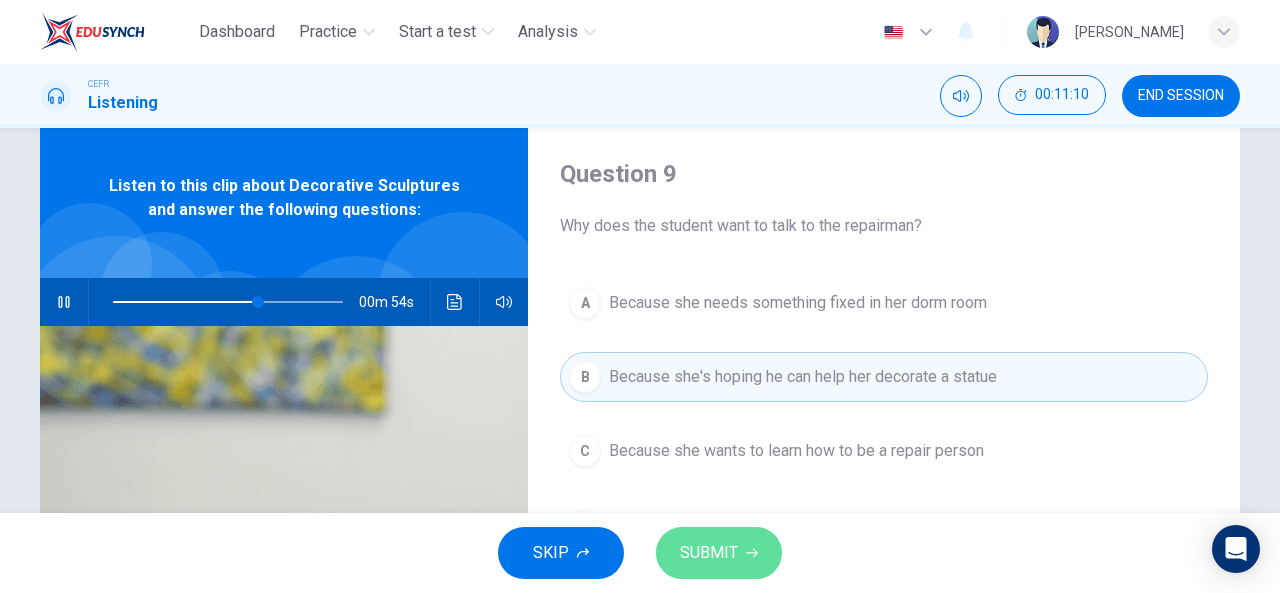 click on "SUBMIT" at bounding box center (709, 553) 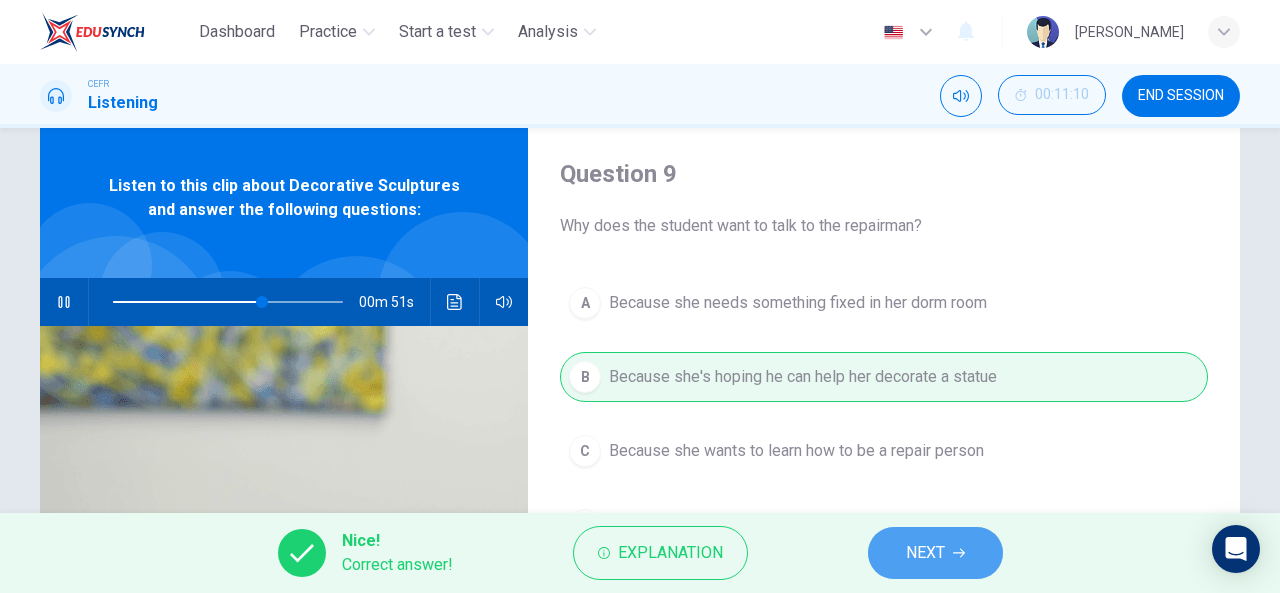 click on "NEXT" at bounding box center [925, 553] 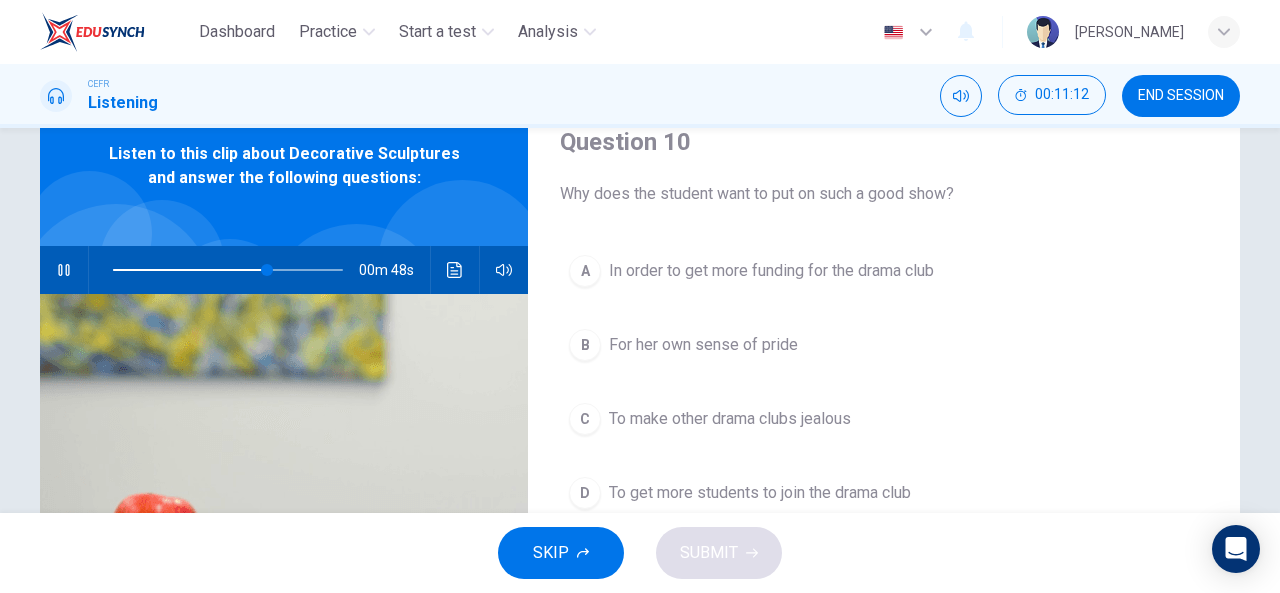 scroll, scrollTop: 88, scrollLeft: 0, axis: vertical 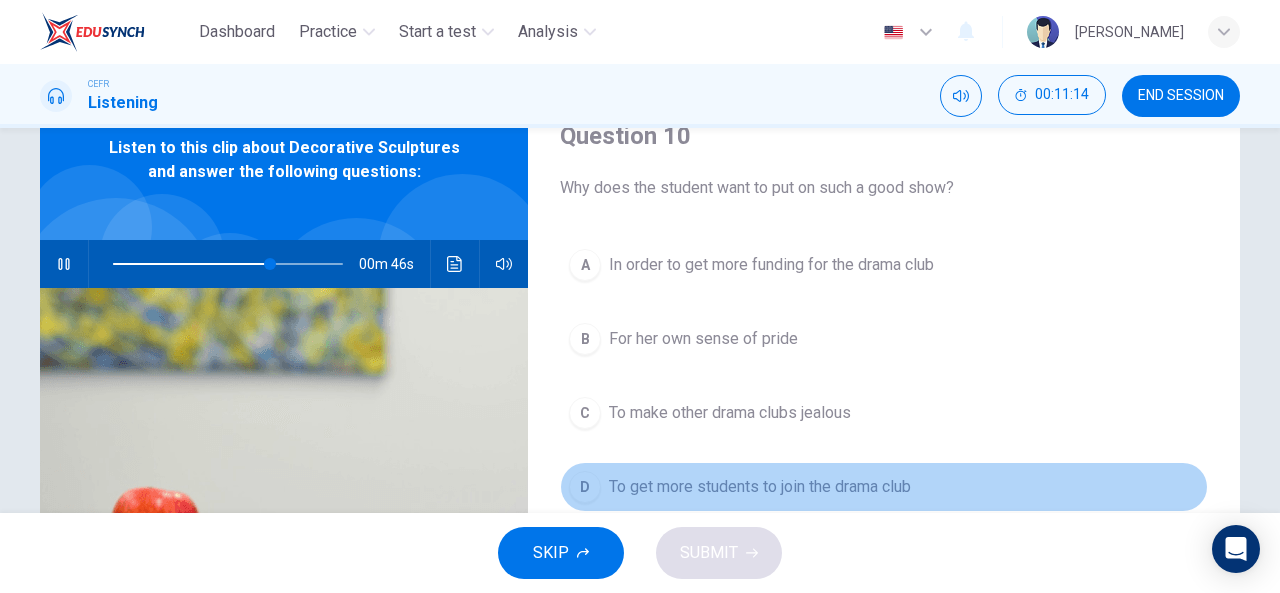 click on "D To get more students to join the drama club" at bounding box center (884, 487) 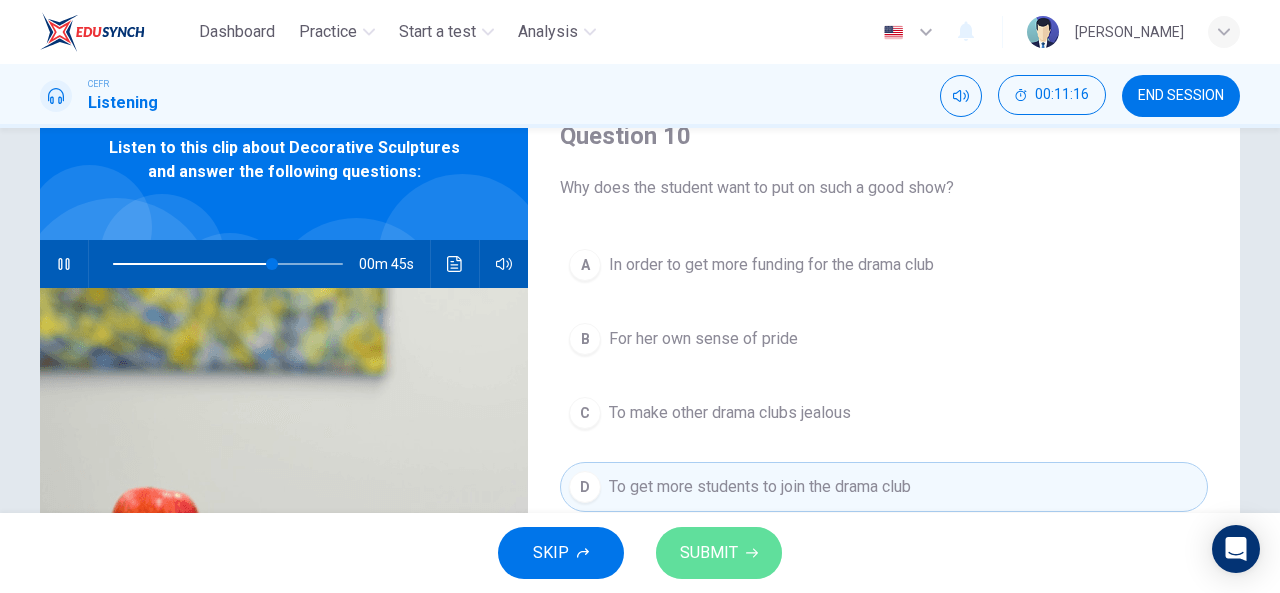 click on "SUBMIT" at bounding box center [719, 553] 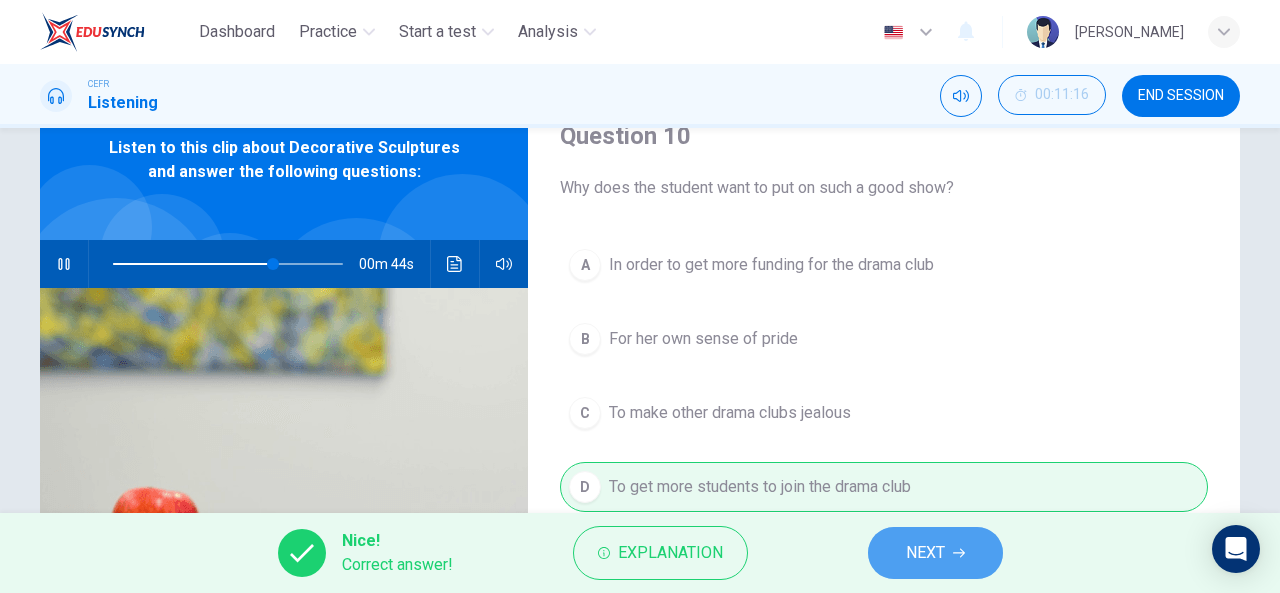 click on "NEXT" at bounding box center (925, 553) 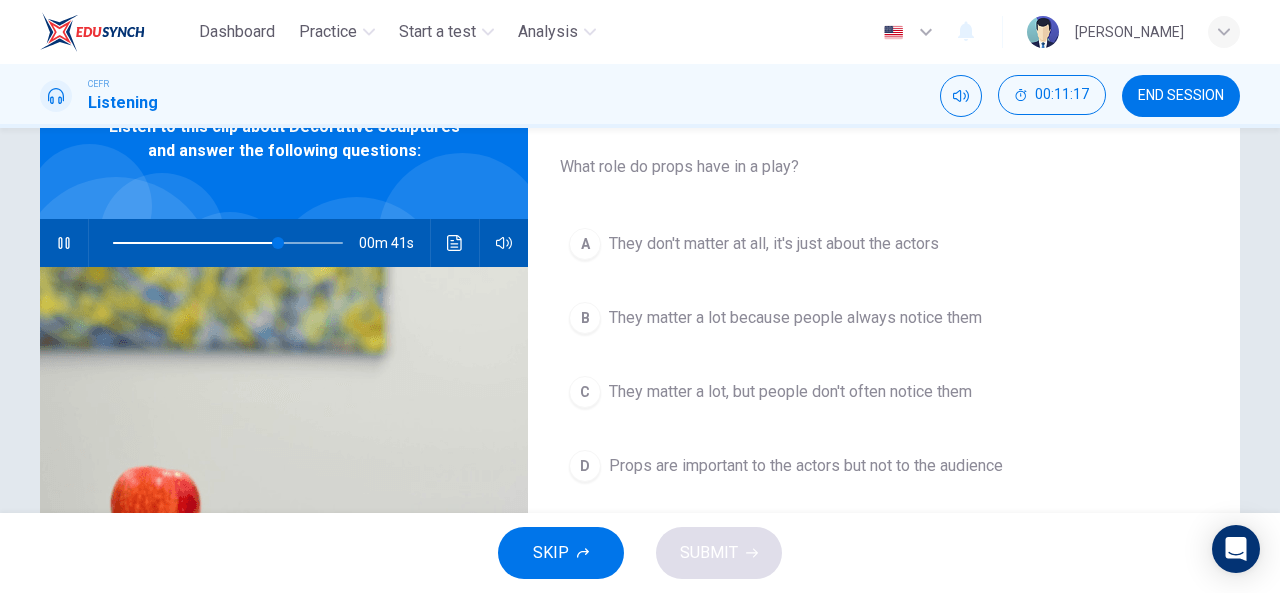 scroll, scrollTop: 110, scrollLeft: 0, axis: vertical 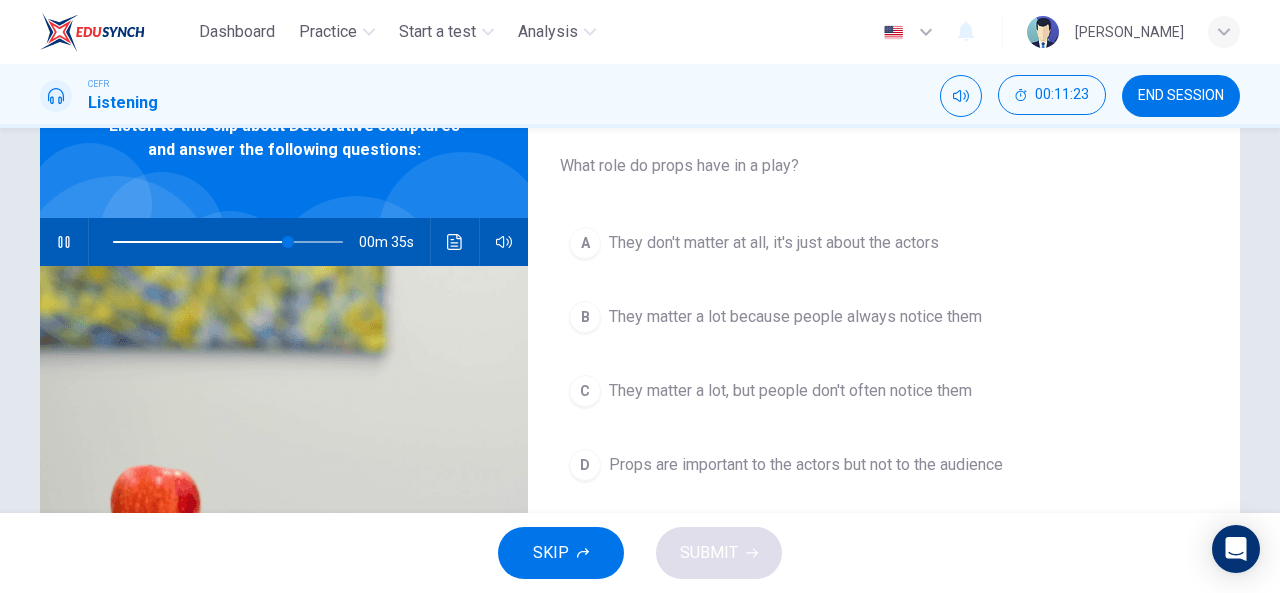 click on "They matter a lot, but people don't often notice them" at bounding box center (790, 391) 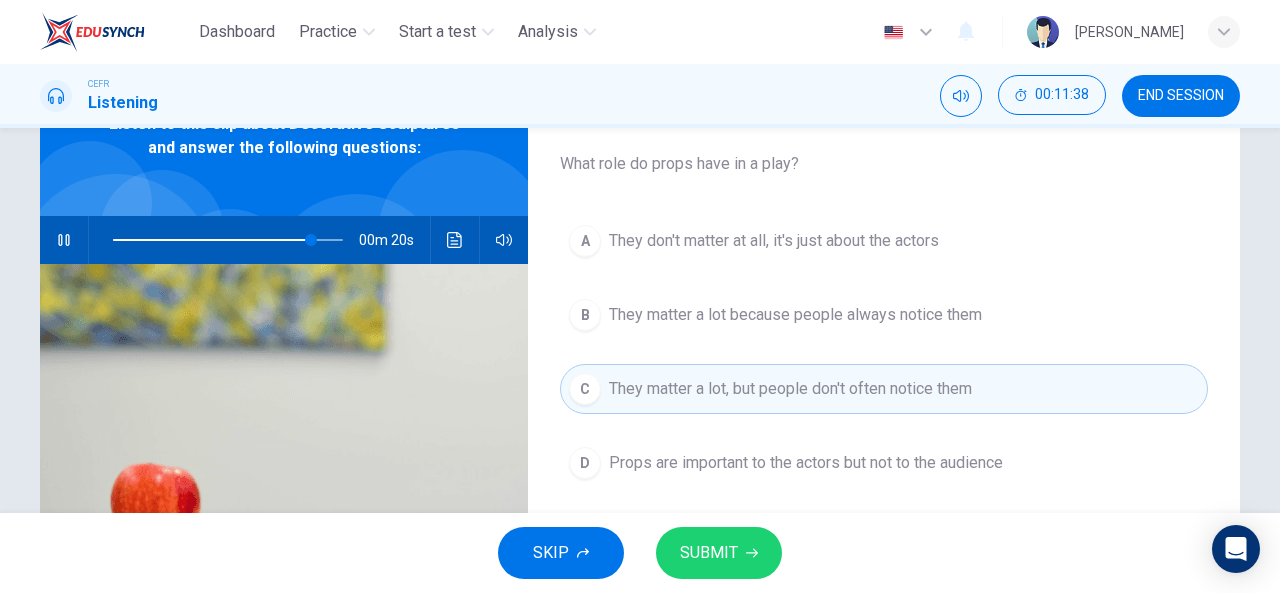 scroll, scrollTop: 119, scrollLeft: 0, axis: vertical 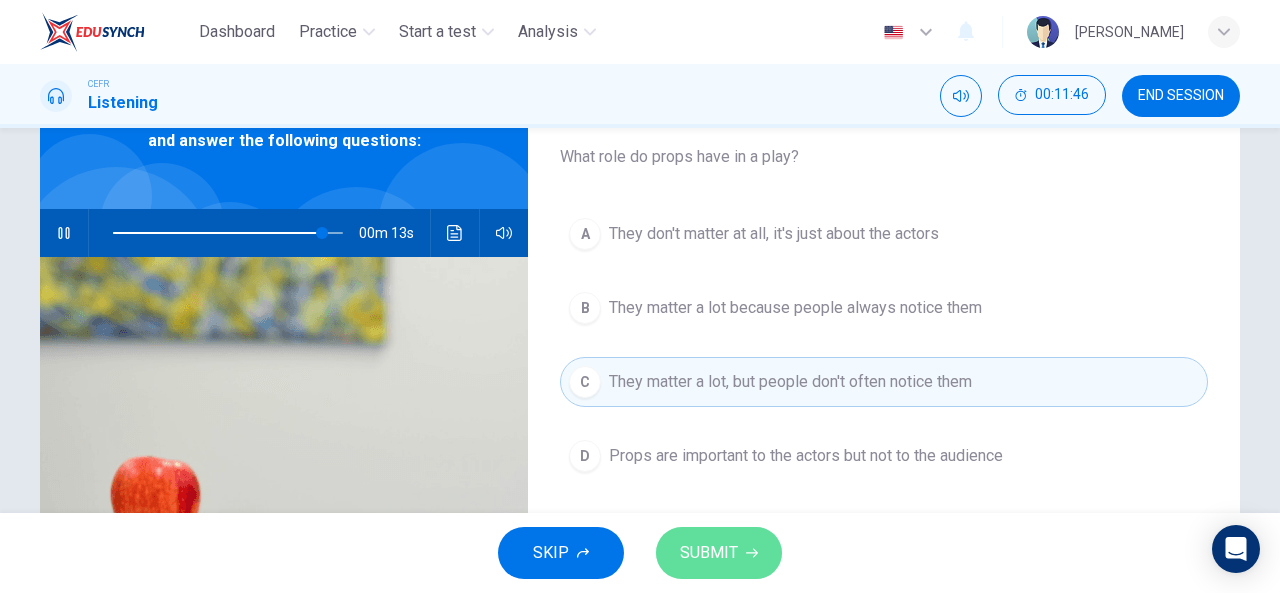 click on "SUBMIT" at bounding box center [719, 553] 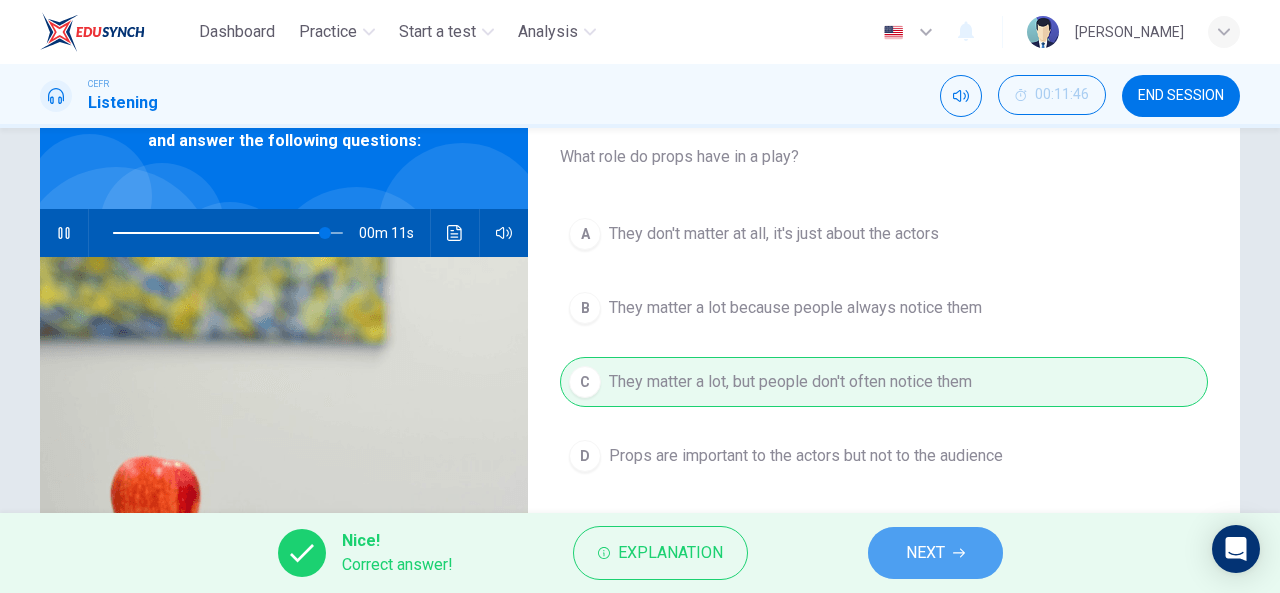 click on "NEXT" at bounding box center (935, 553) 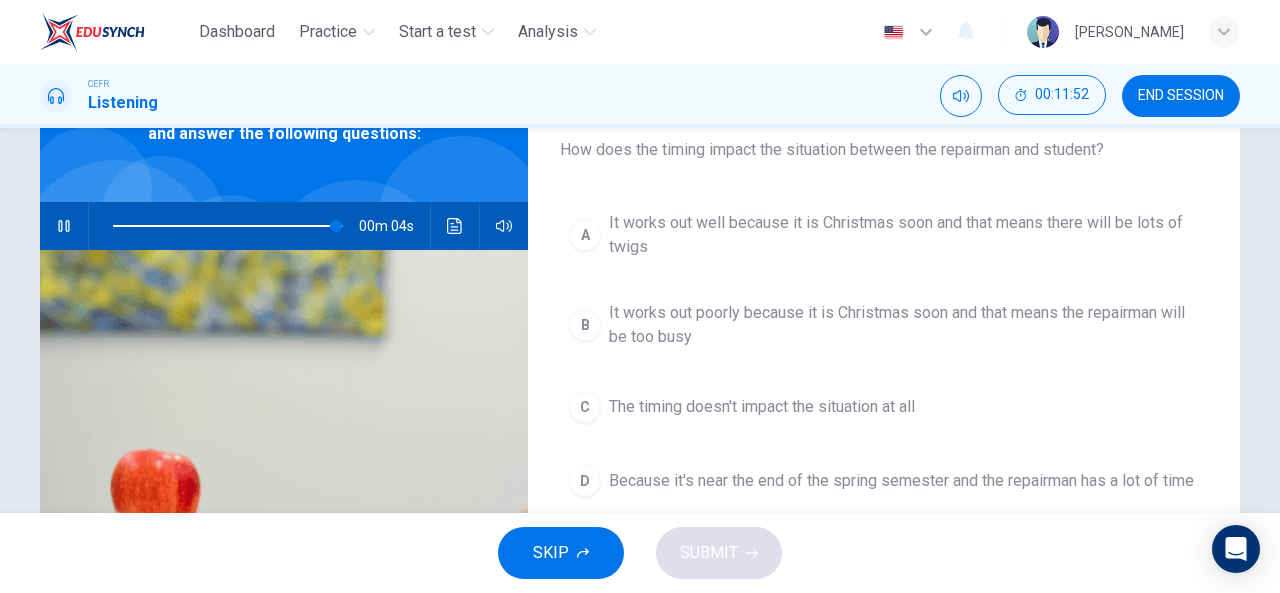 scroll, scrollTop: 127, scrollLeft: 0, axis: vertical 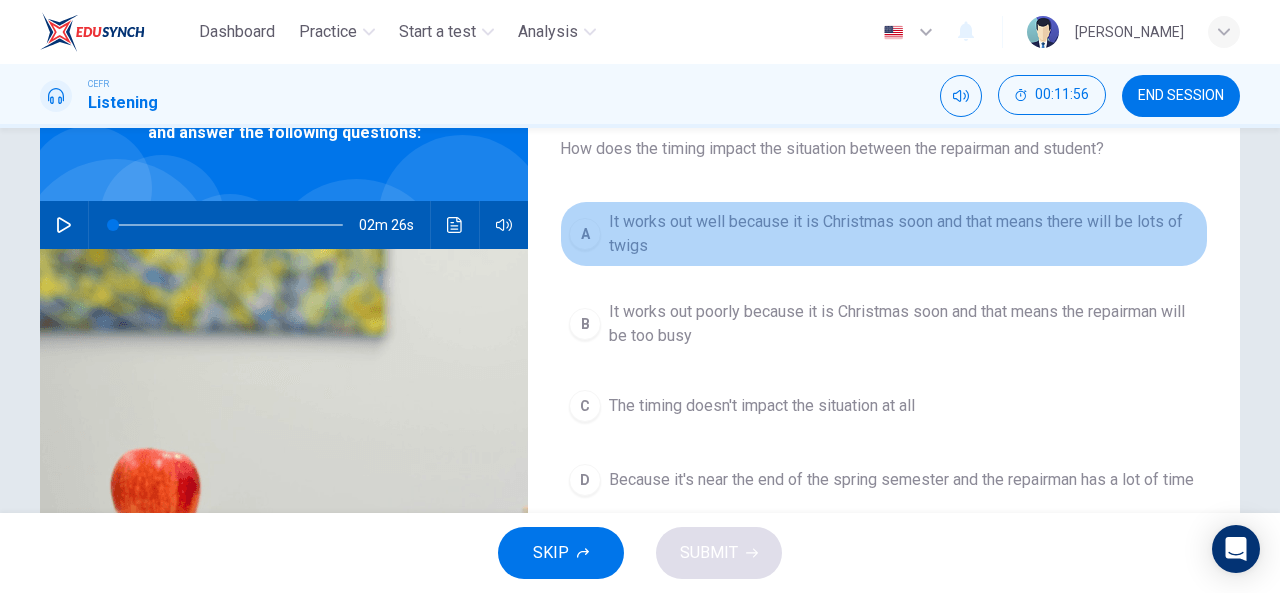 click on "It works out well because it is Christmas soon and that means there will be lots of twigs" at bounding box center [904, 234] 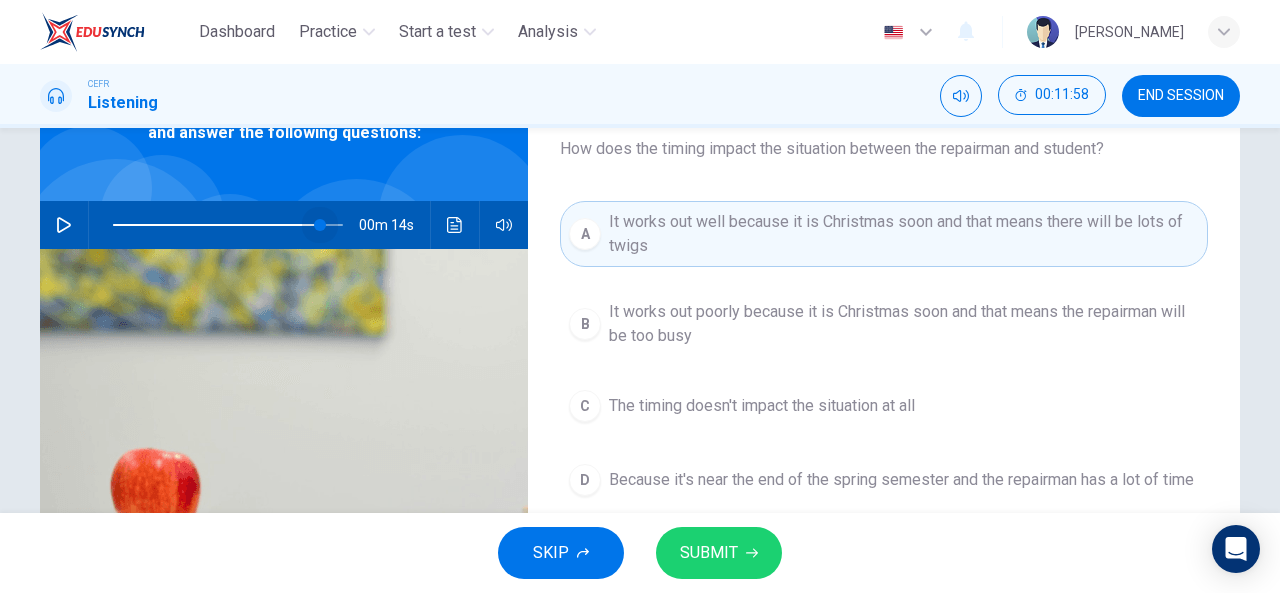 click at bounding box center (228, 225) 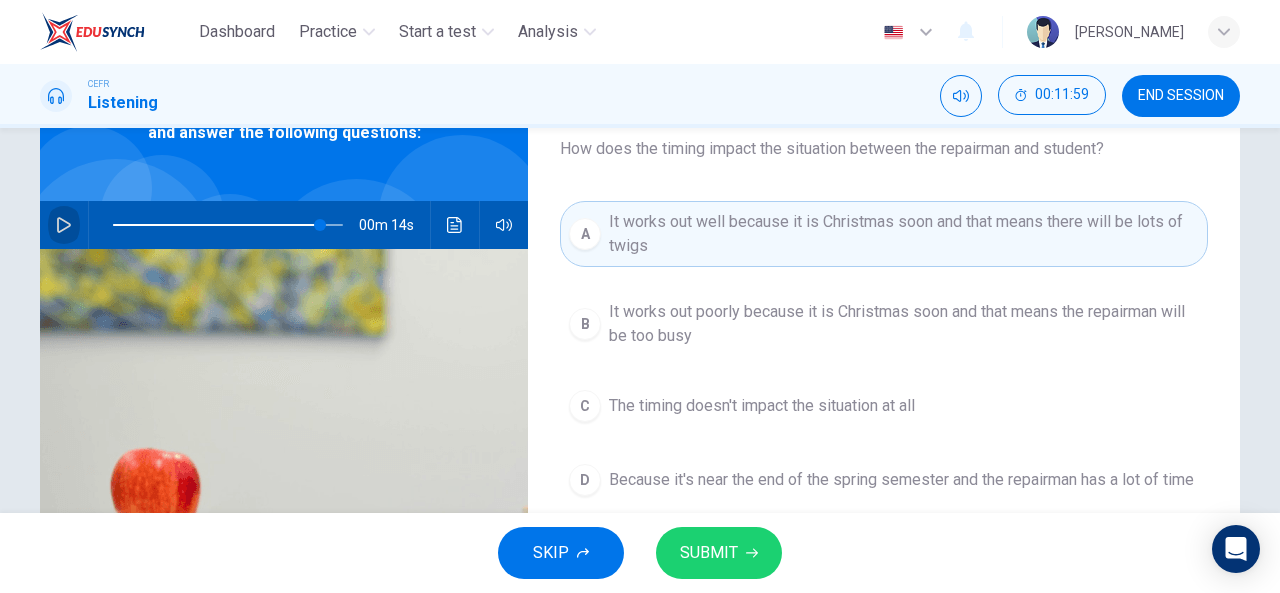 click 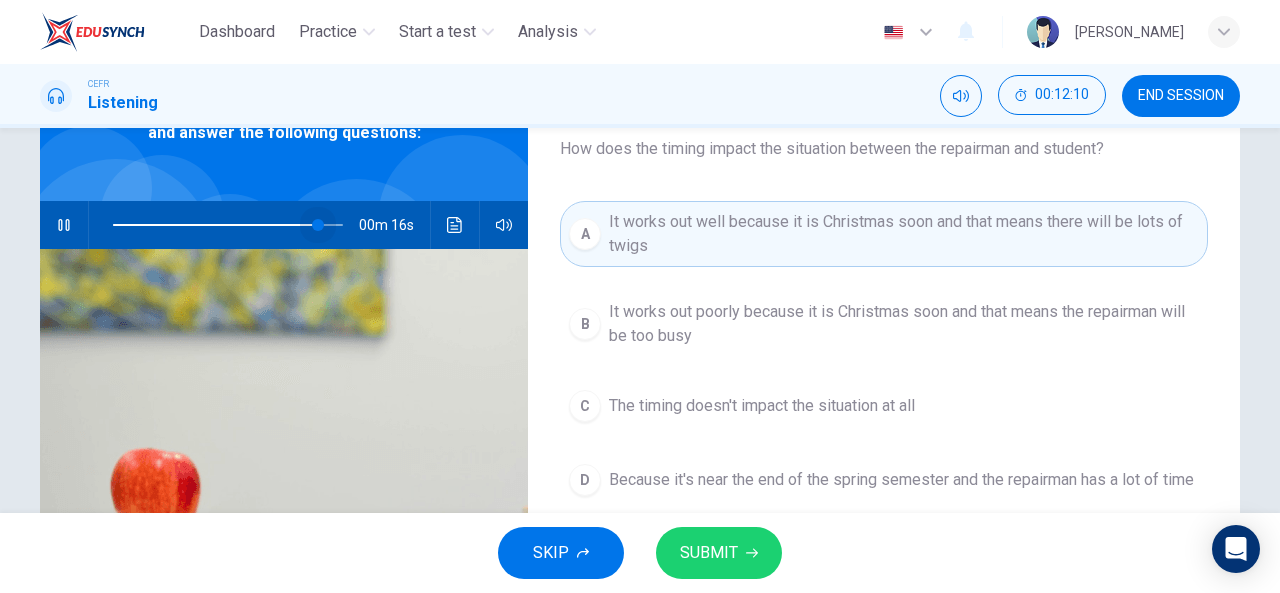 click at bounding box center [318, 225] 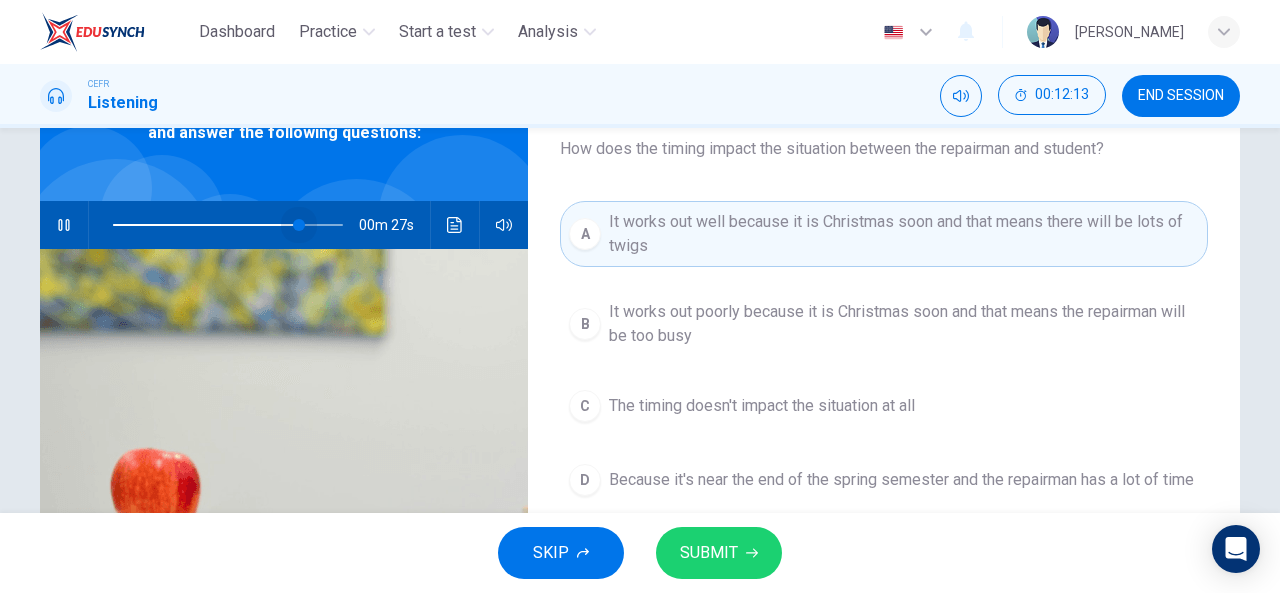 click at bounding box center (228, 225) 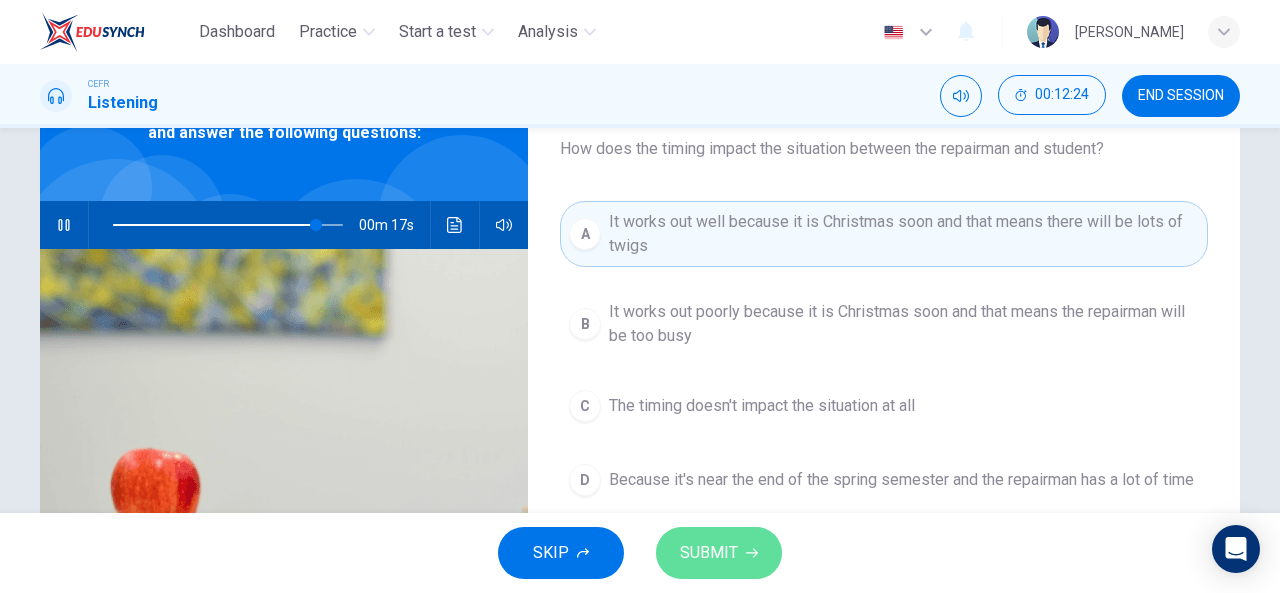 click on "SUBMIT" at bounding box center (719, 553) 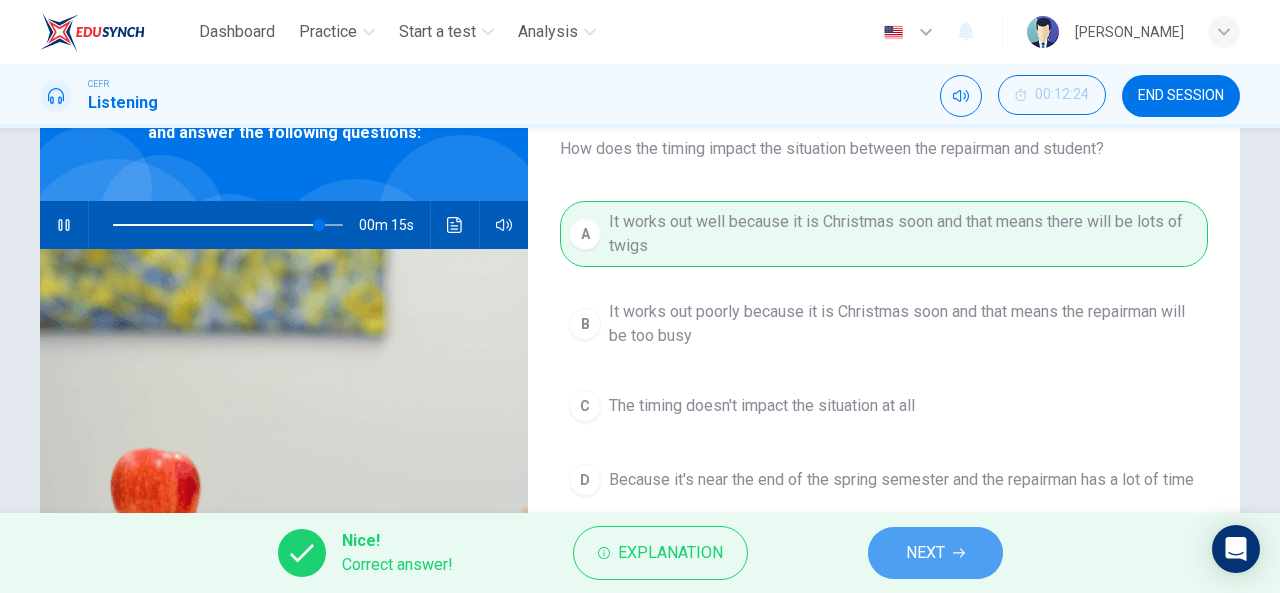 click on "NEXT" at bounding box center (925, 553) 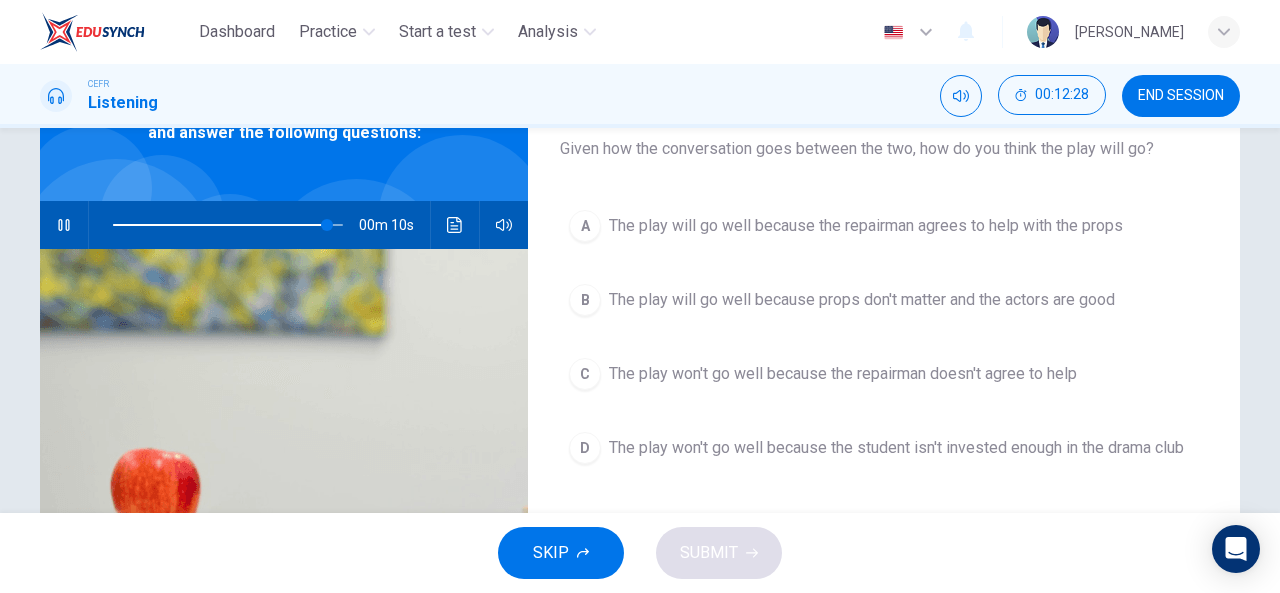 click on "The play will go well because the repairman agrees to help with the props" at bounding box center [866, 226] 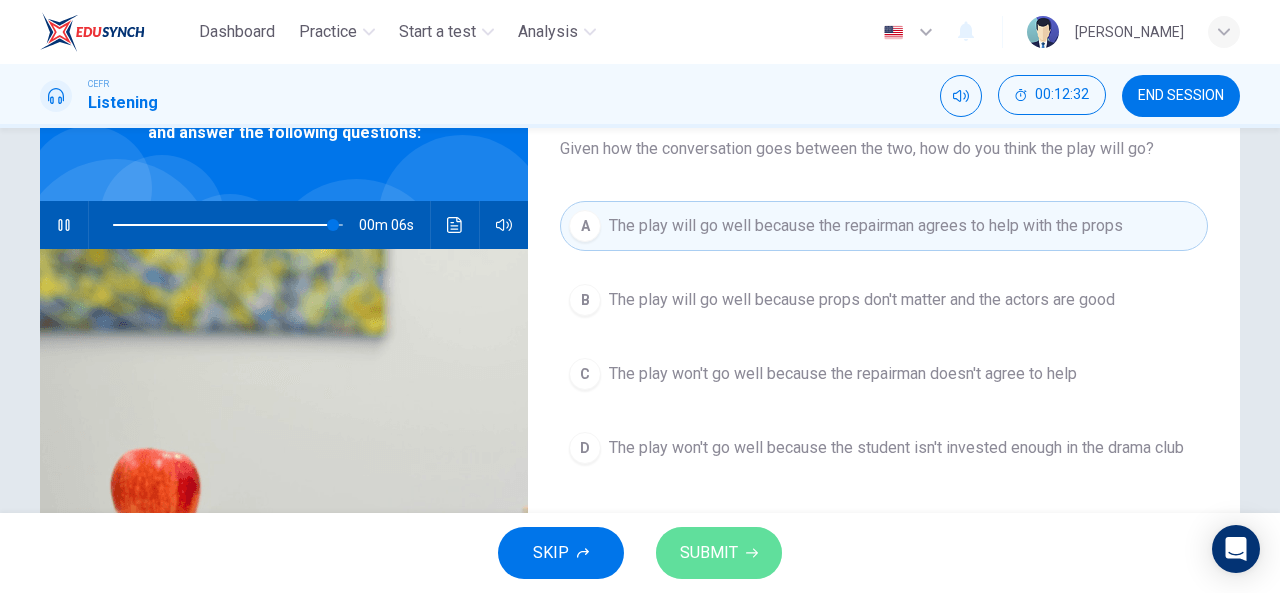 click 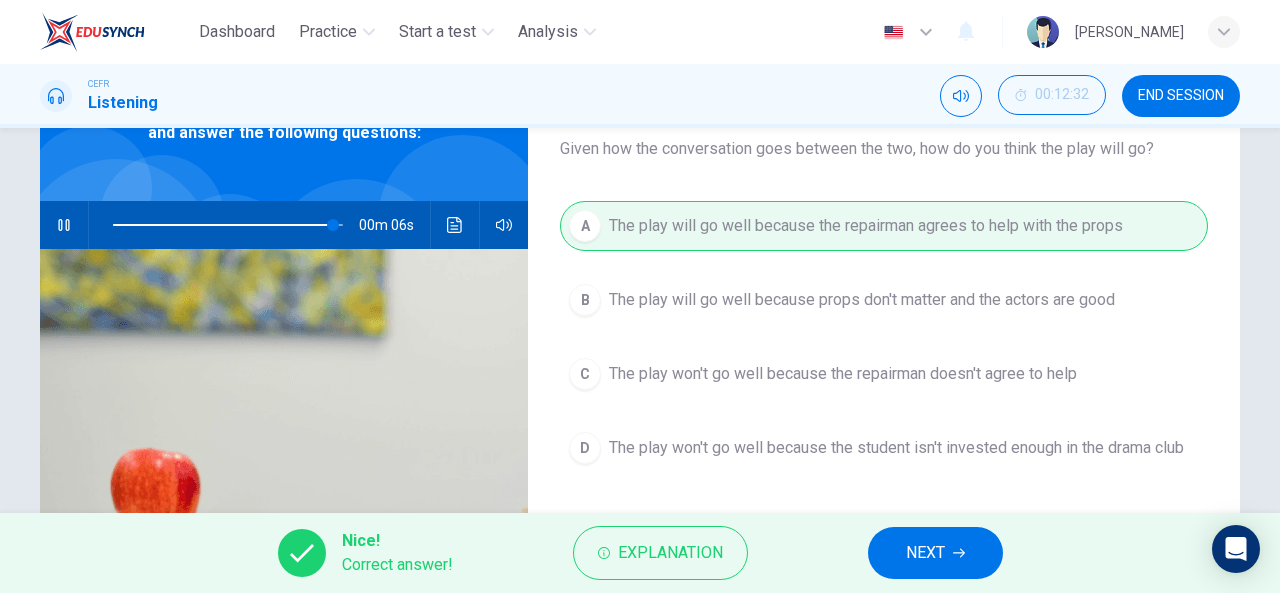 type on "96" 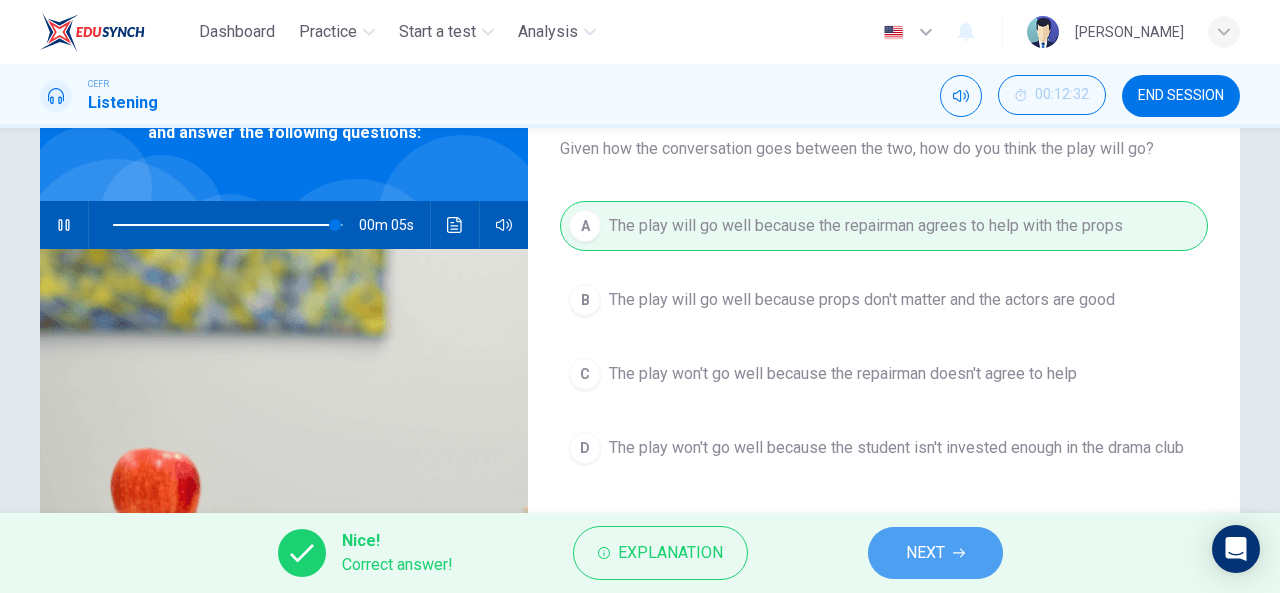 click on "NEXT" at bounding box center (925, 553) 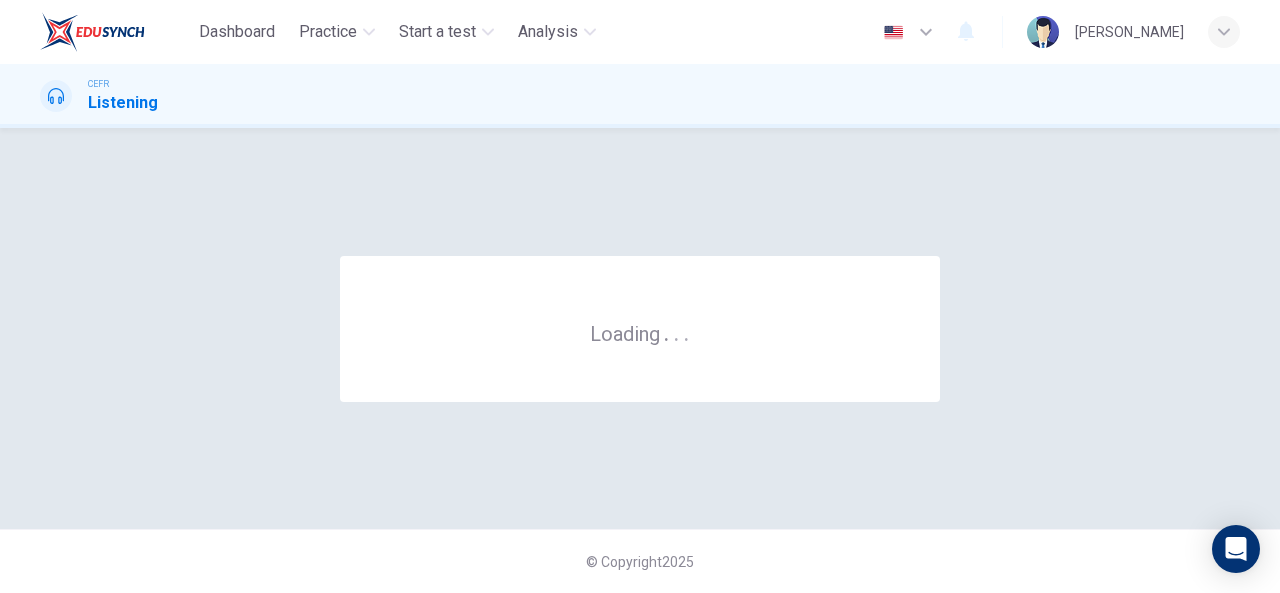 scroll, scrollTop: 0, scrollLeft: 0, axis: both 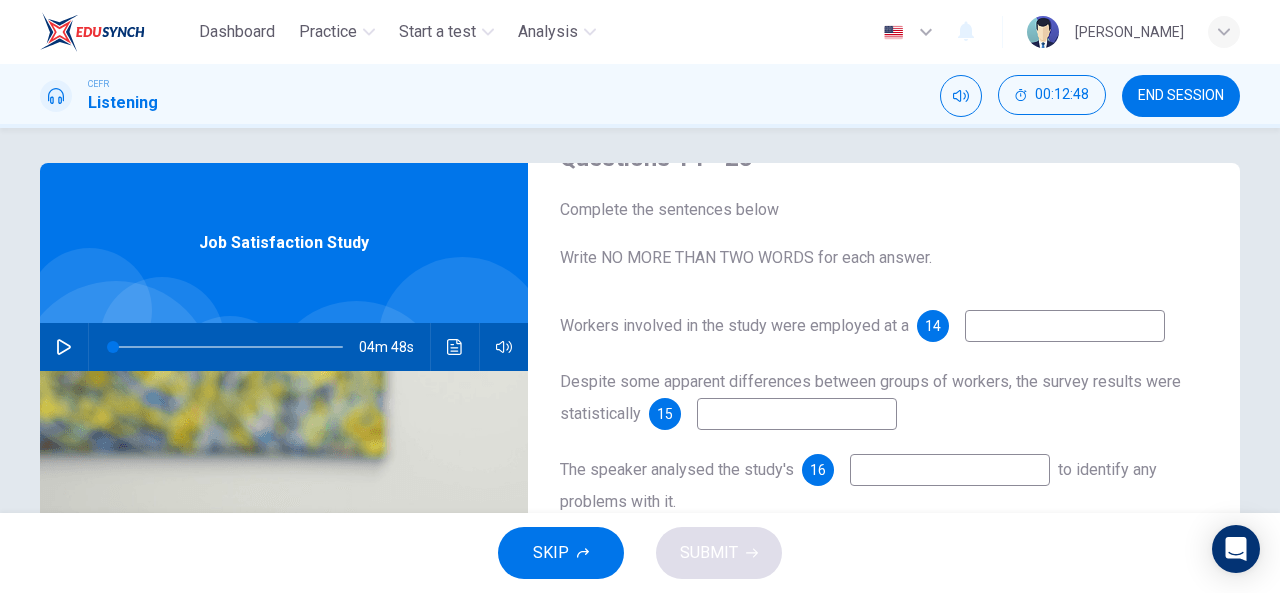 click at bounding box center (64, 347) 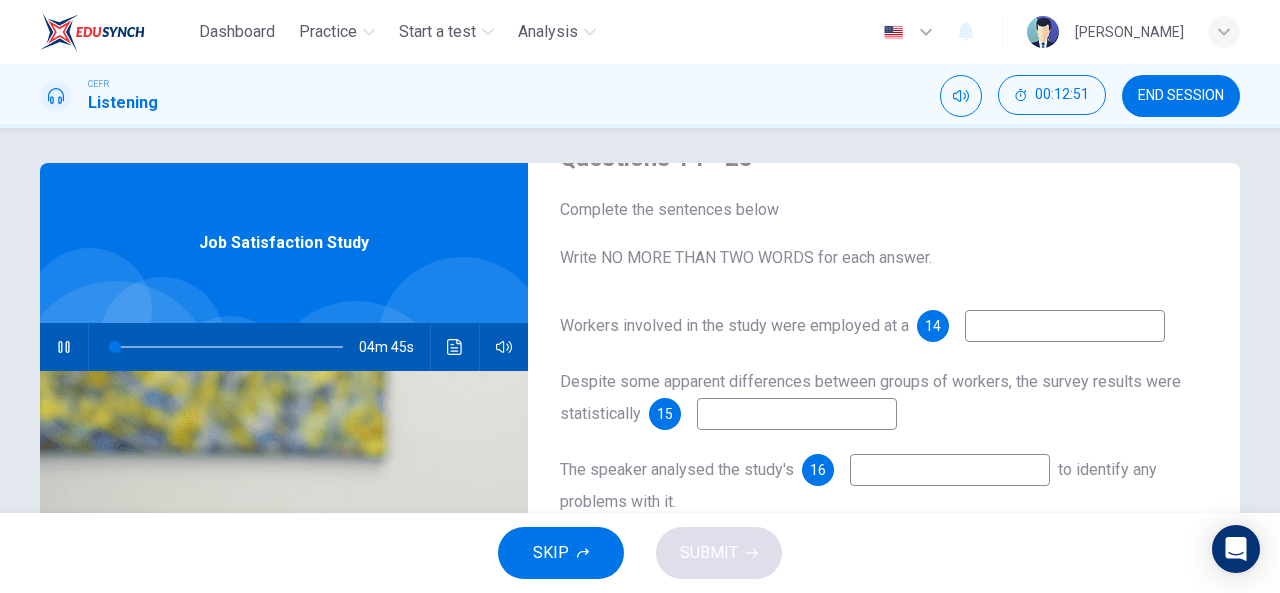 click on "Workers involved in the study were employed at a" at bounding box center (734, 325) 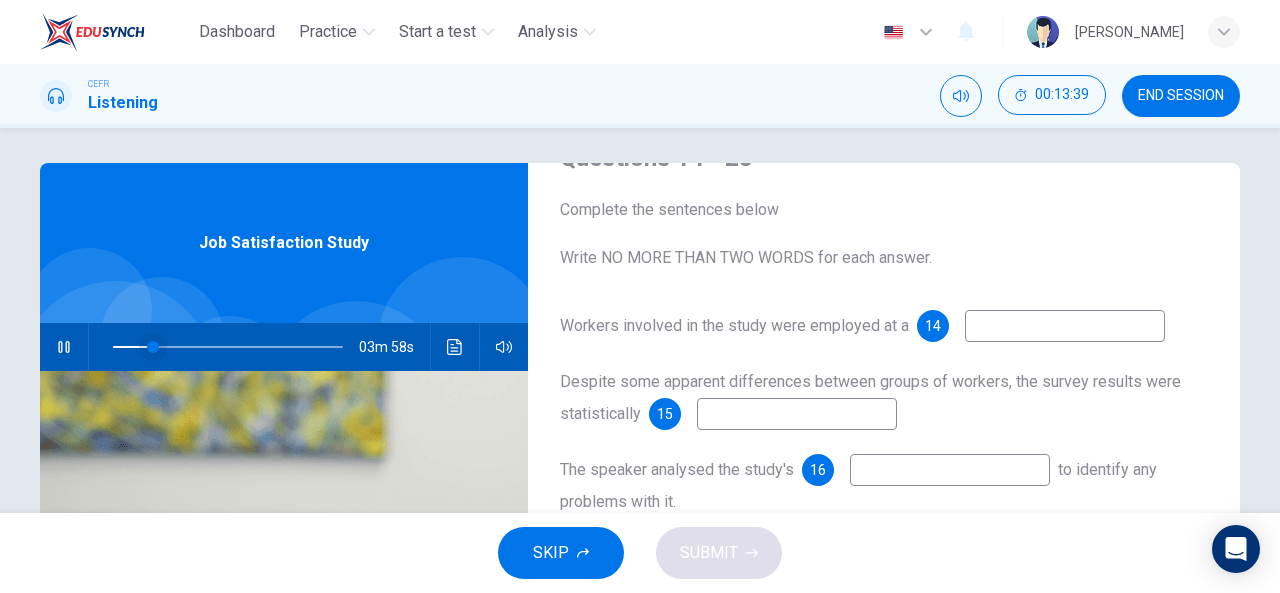 click at bounding box center [153, 347] 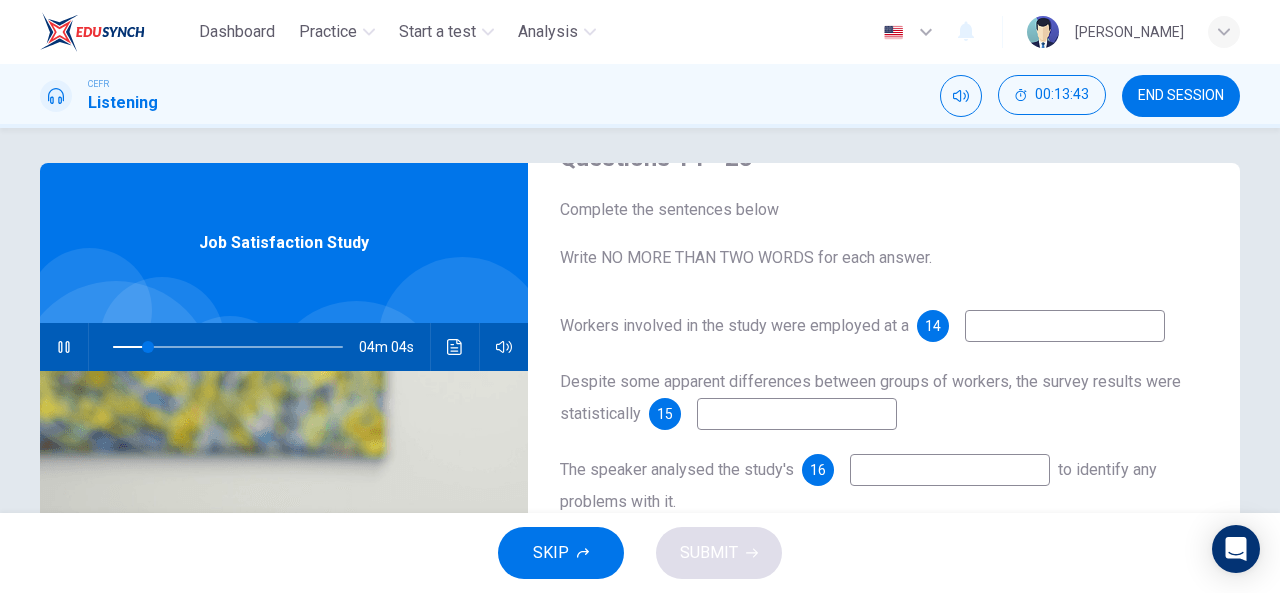 click at bounding box center [1065, 326] 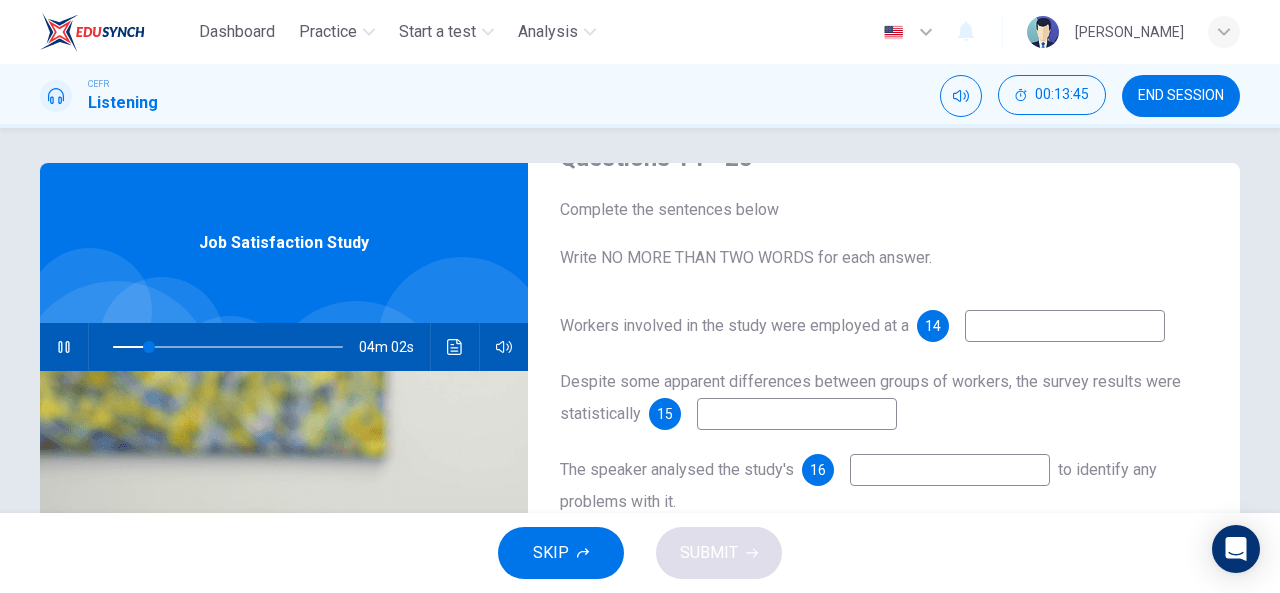 type on "16" 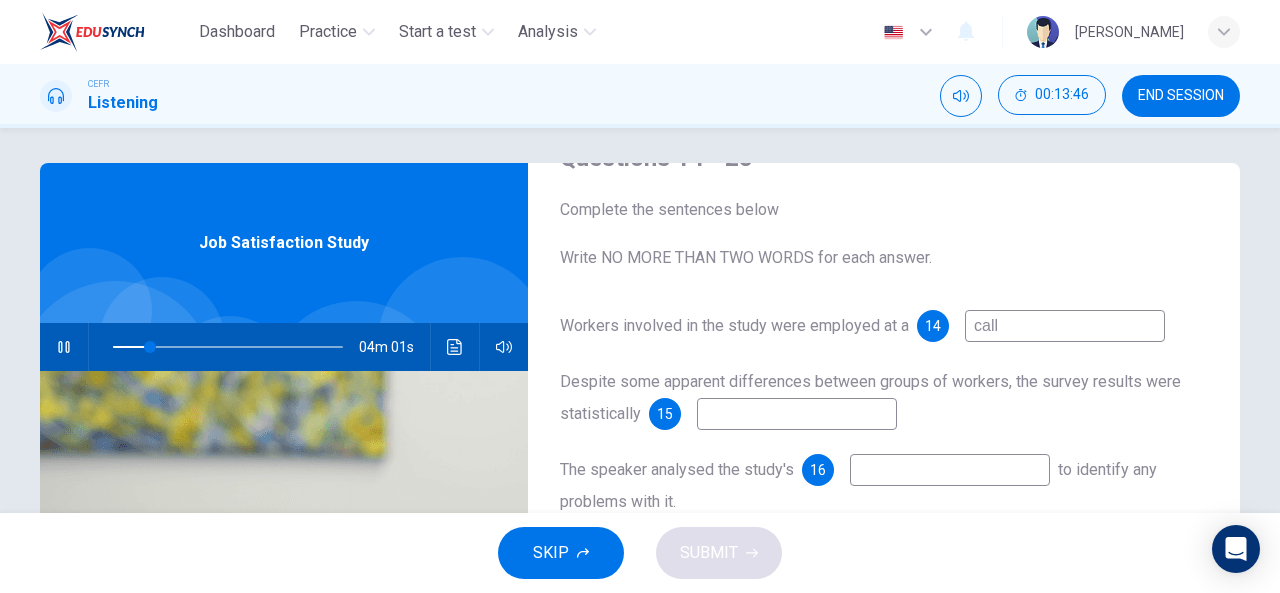 type on "call" 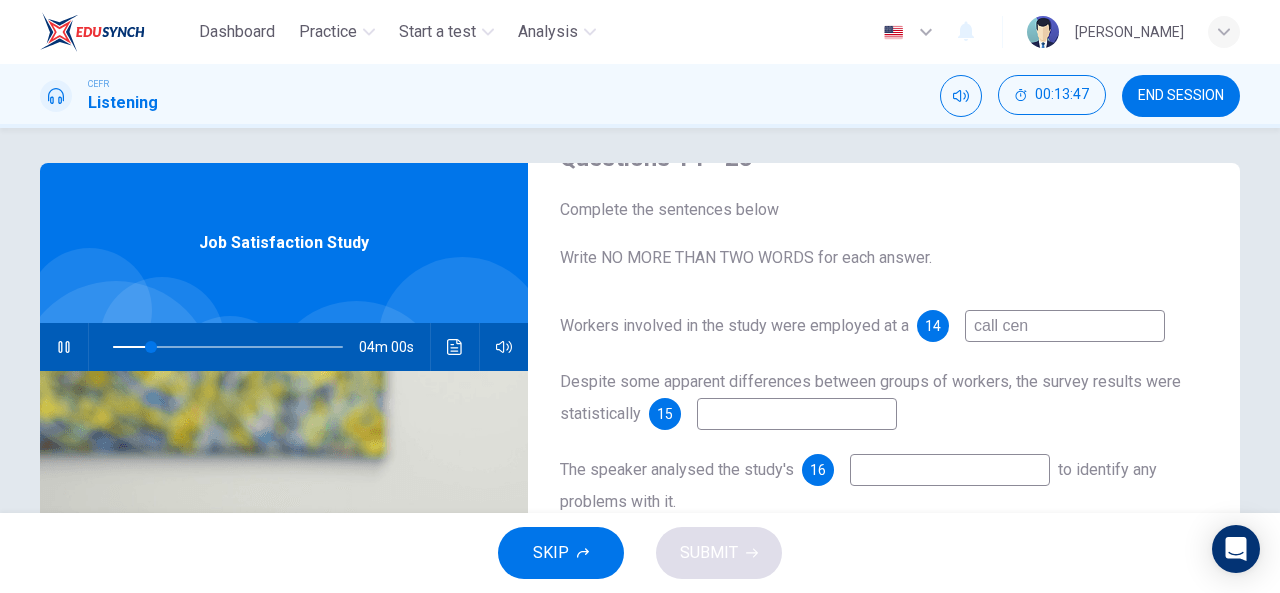 type on "call cent" 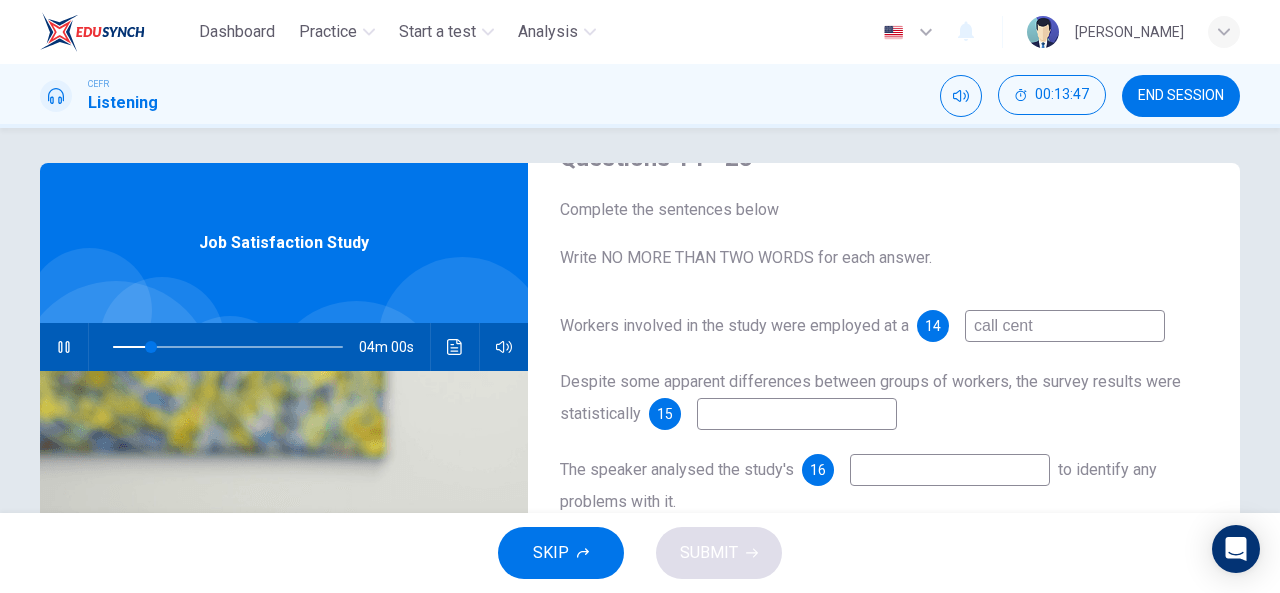 type on "17" 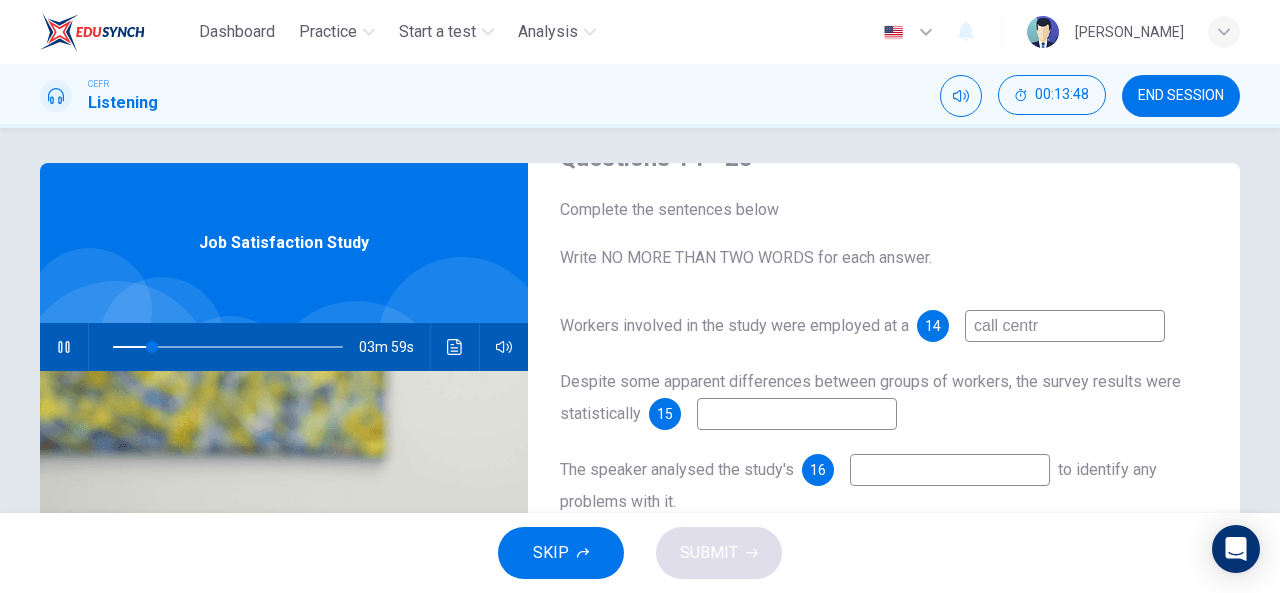 type on "call centre" 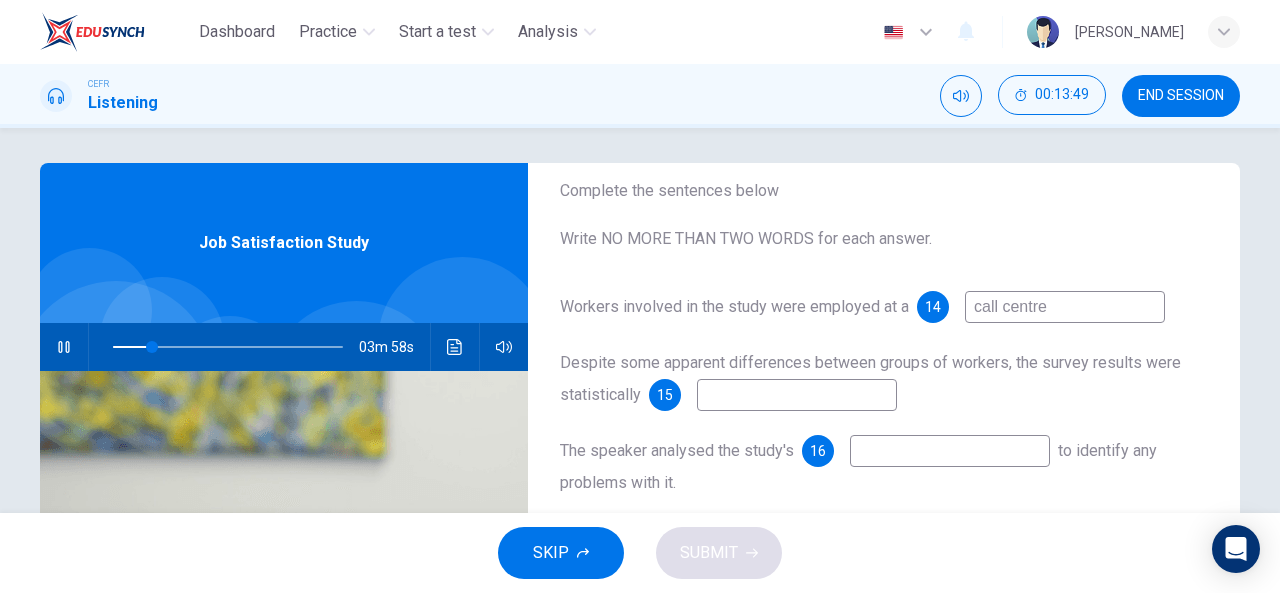 type on "17" 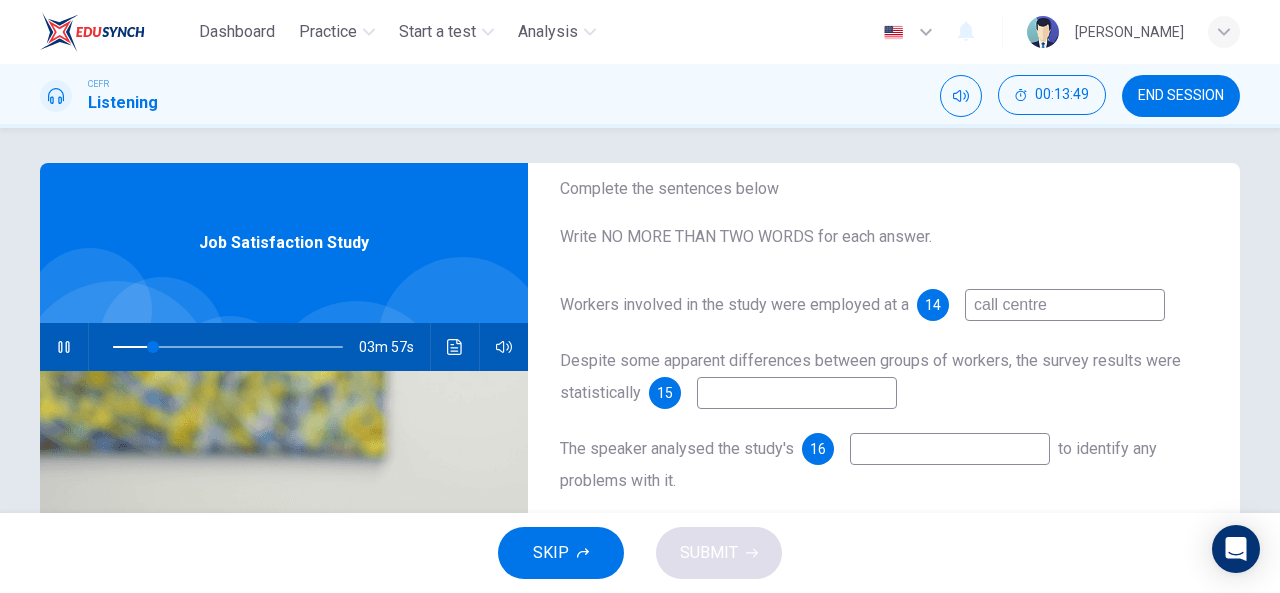 scroll, scrollTop: 83, scrollLeft: 0, axis: vertical 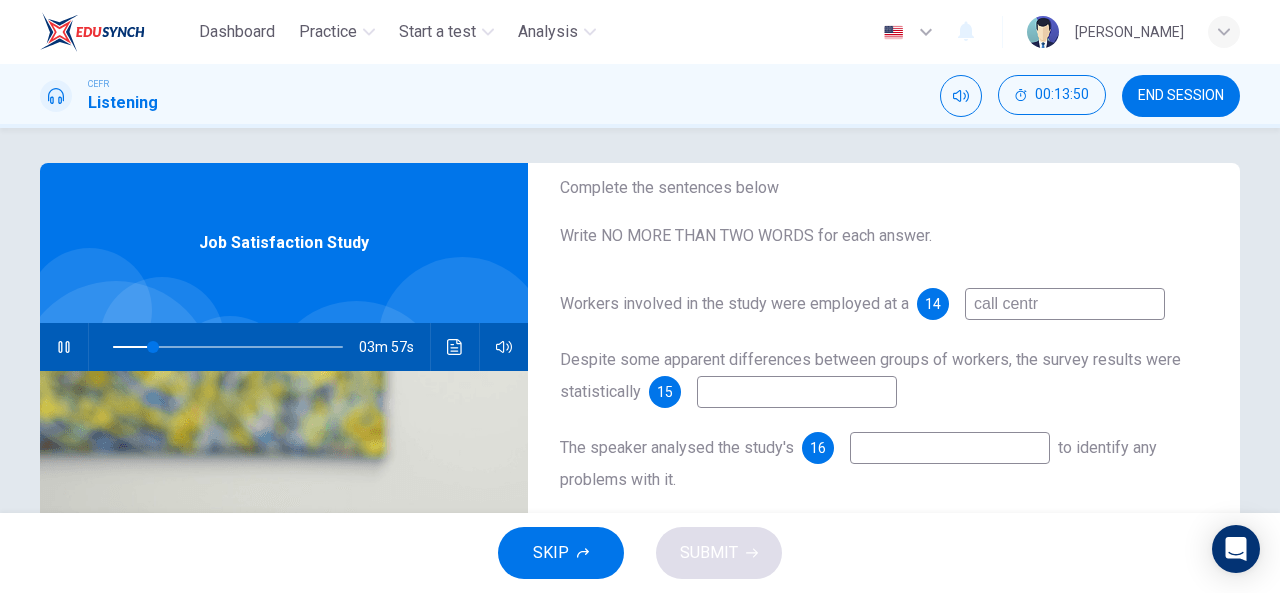 type on "call cent" 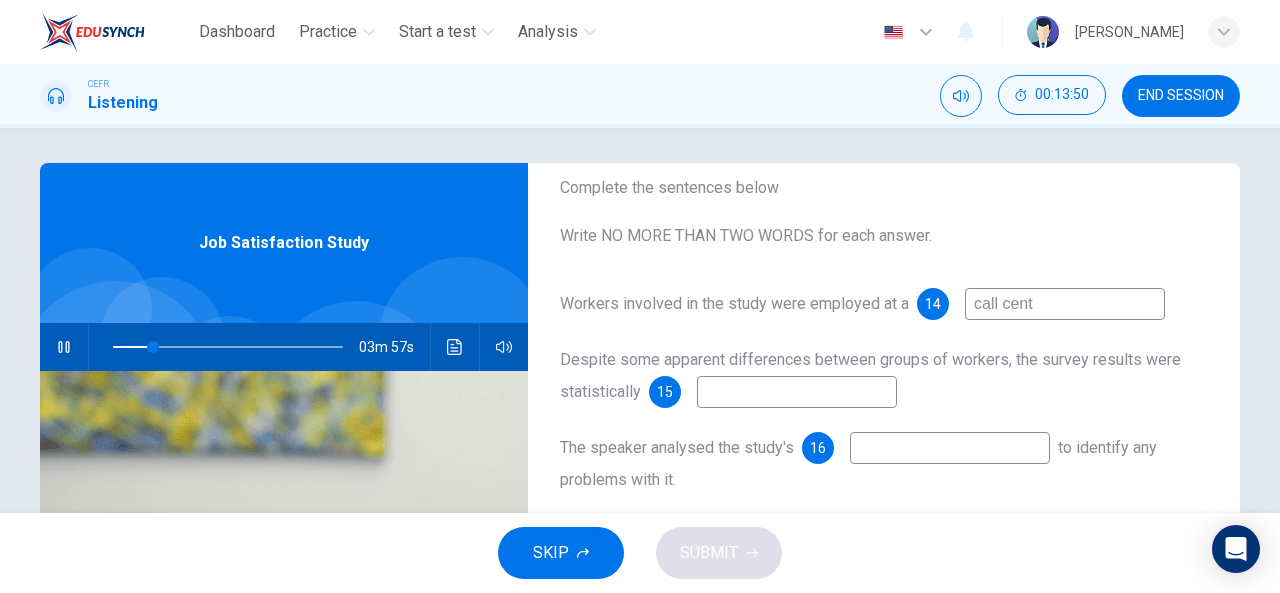 type on "18" 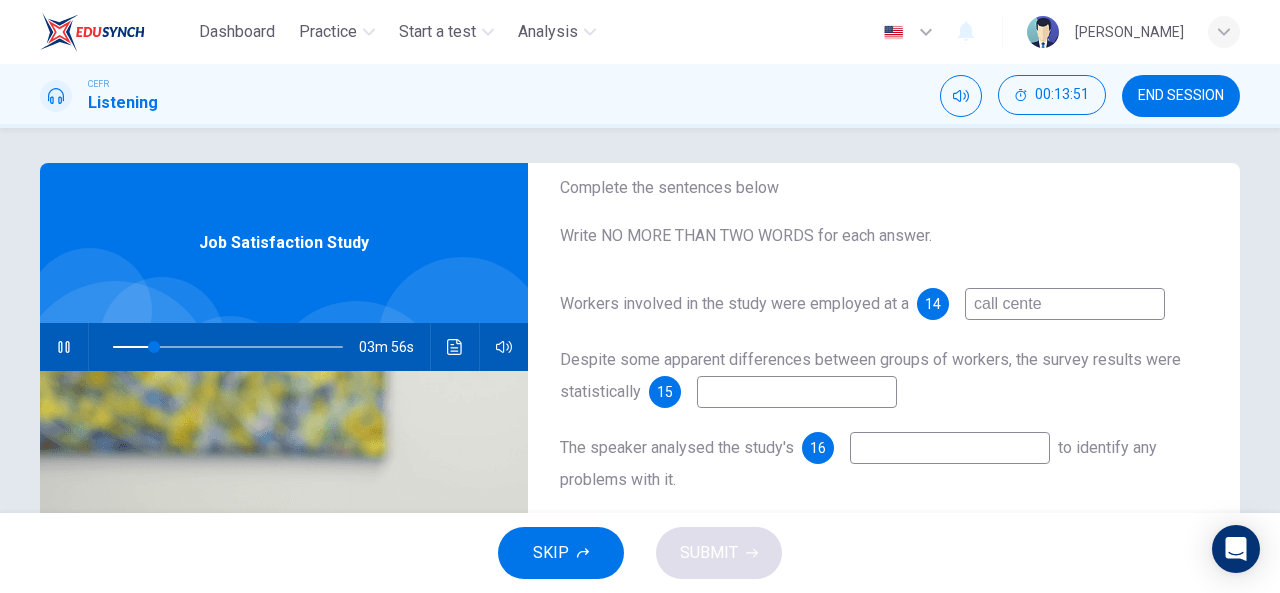 type on "call center" 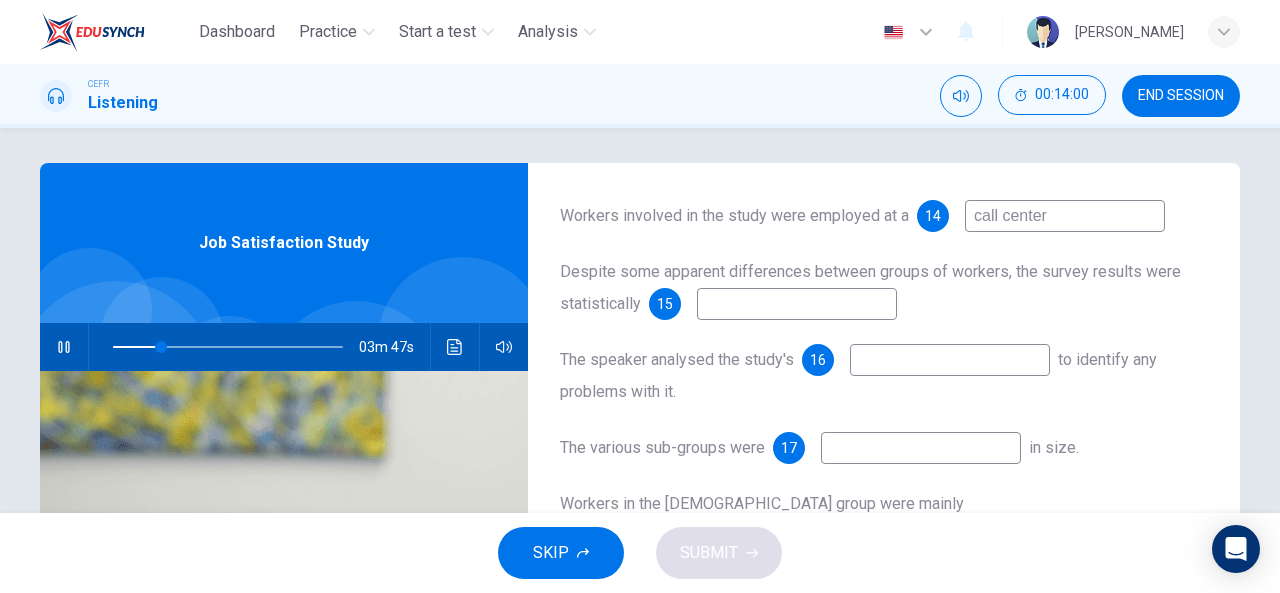 scroll, scrollTop: 177, scrollLeft: 0, axis: vertical 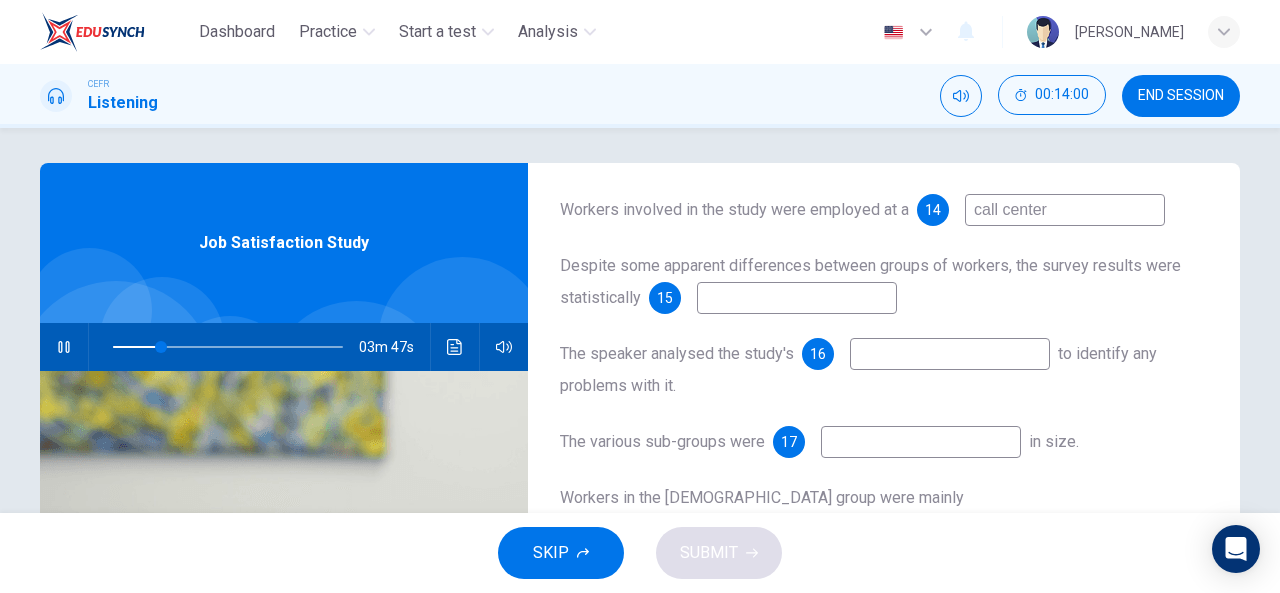 type on "21" 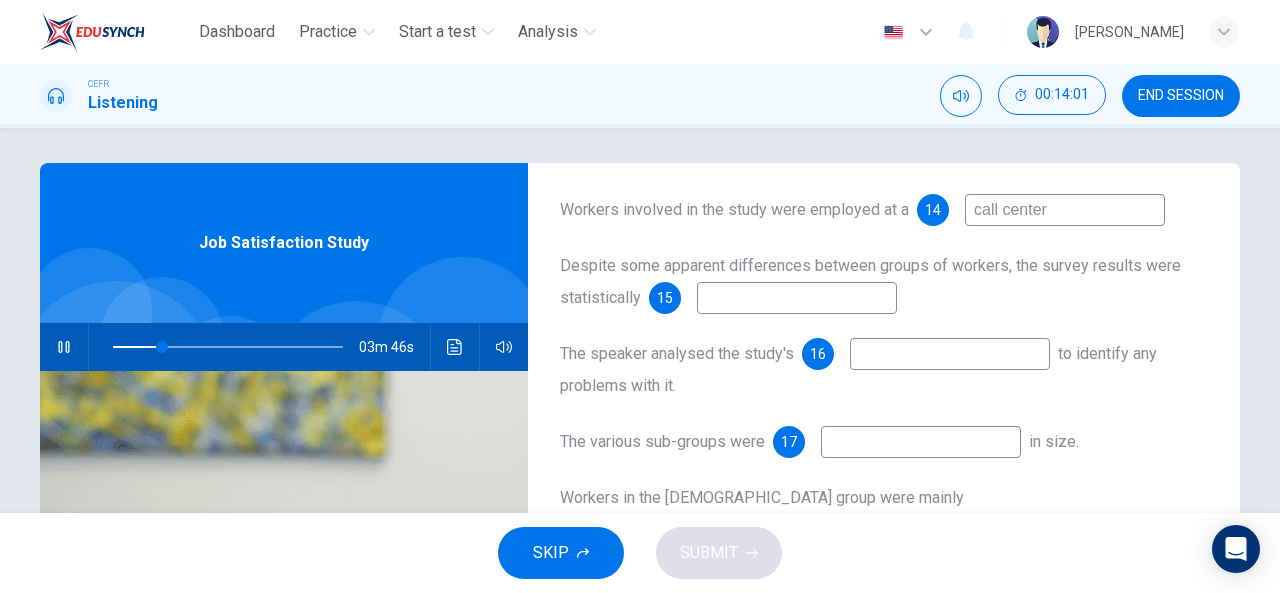 type on "call center" 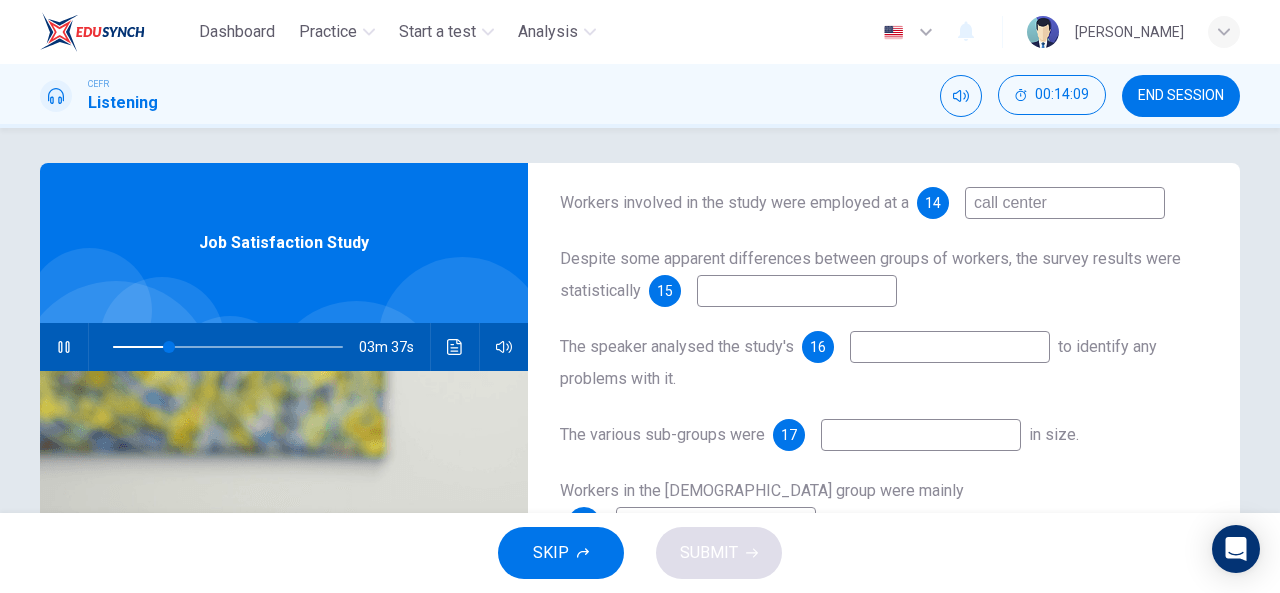 scroll, scrollTop: 185, scrollLeft: 0, axis: vertical 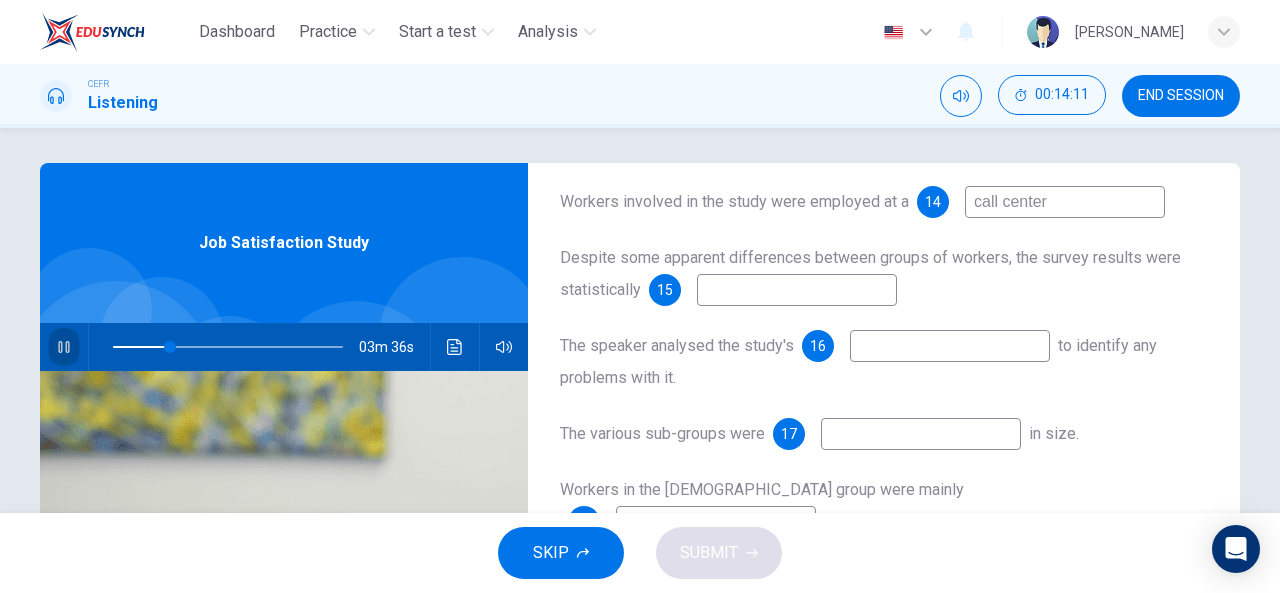 click 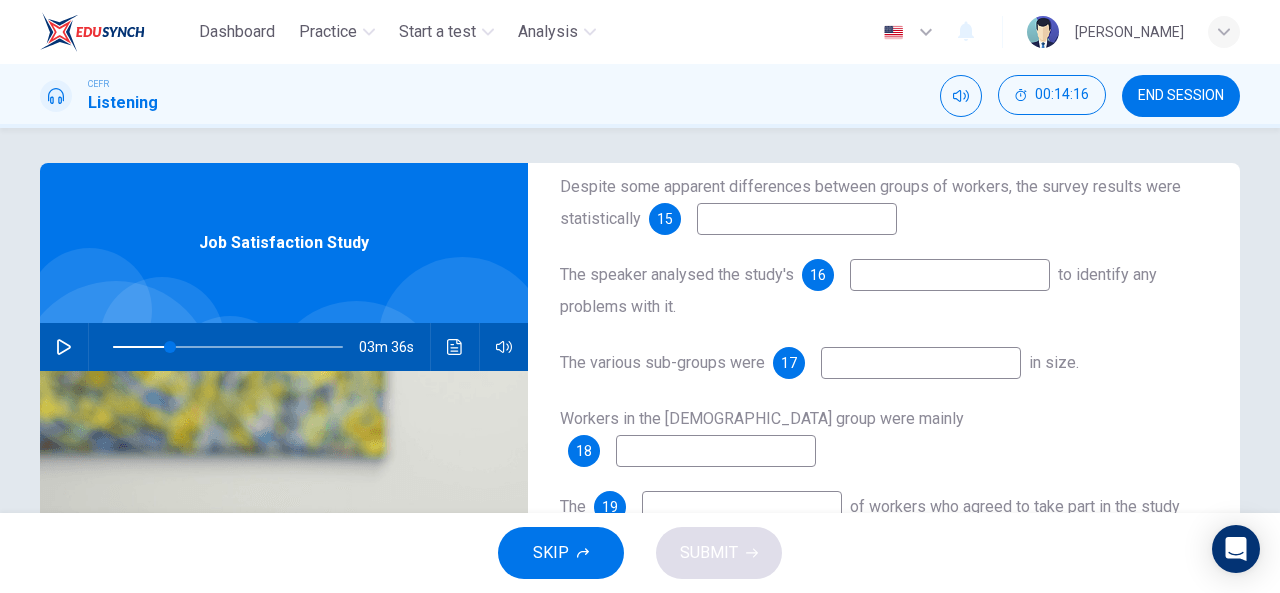 scroll, scrollTop: 284, scrollLeft: 0, axis: vertical 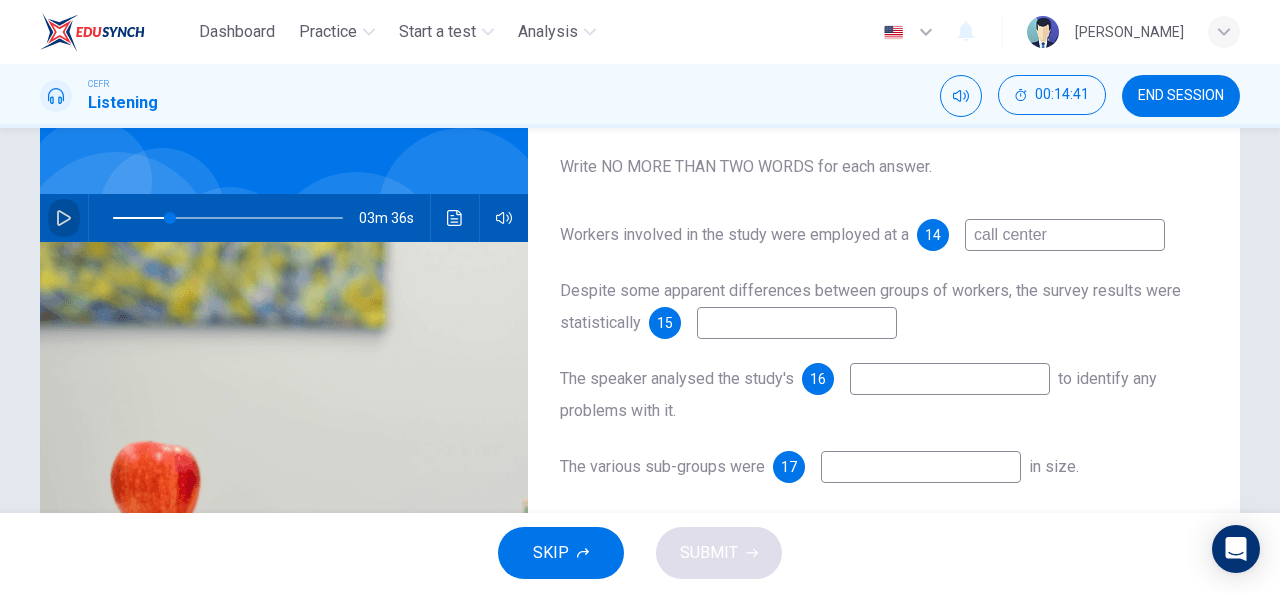 click 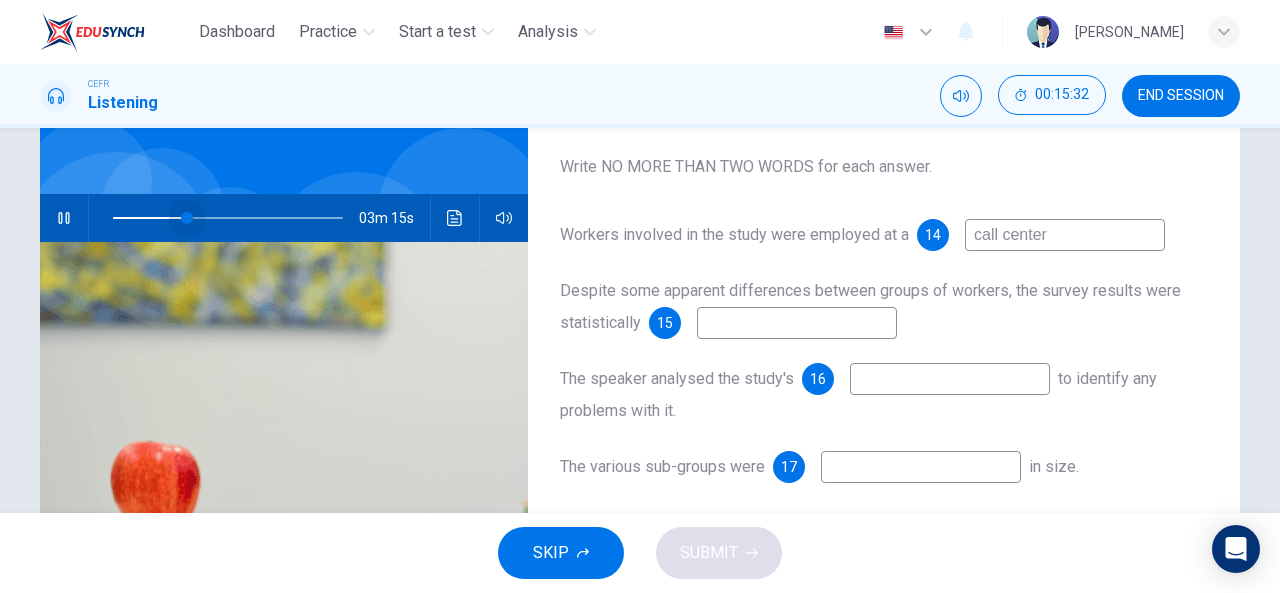 click at bounding box center (228, 218) 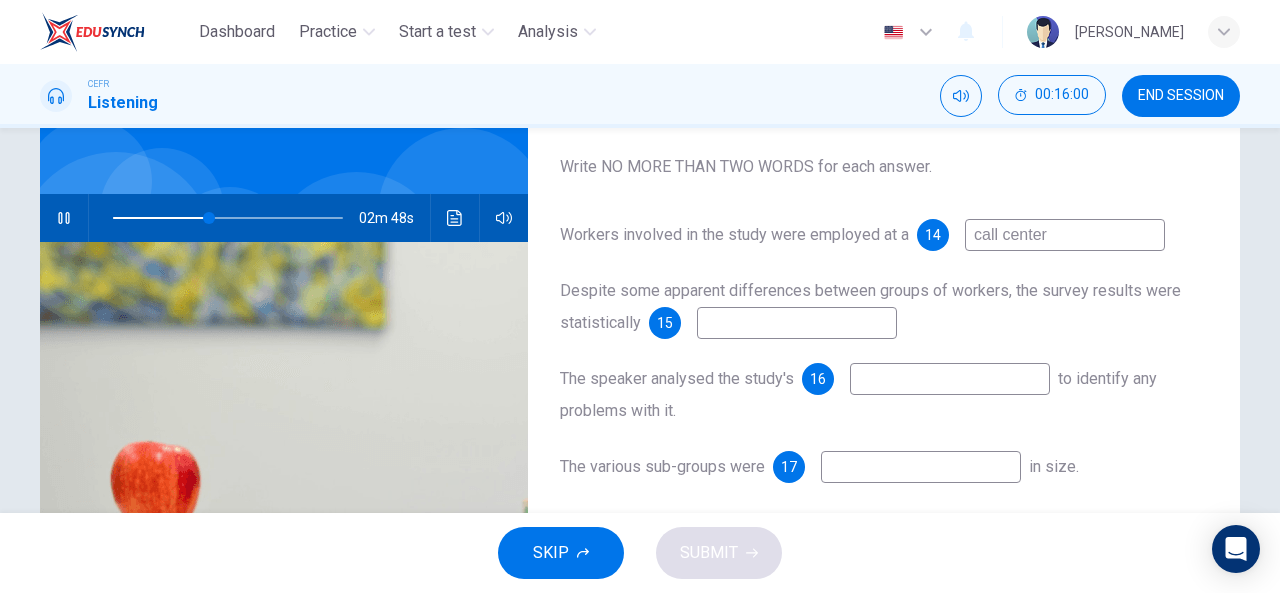 click at bounding box center [950, 379] 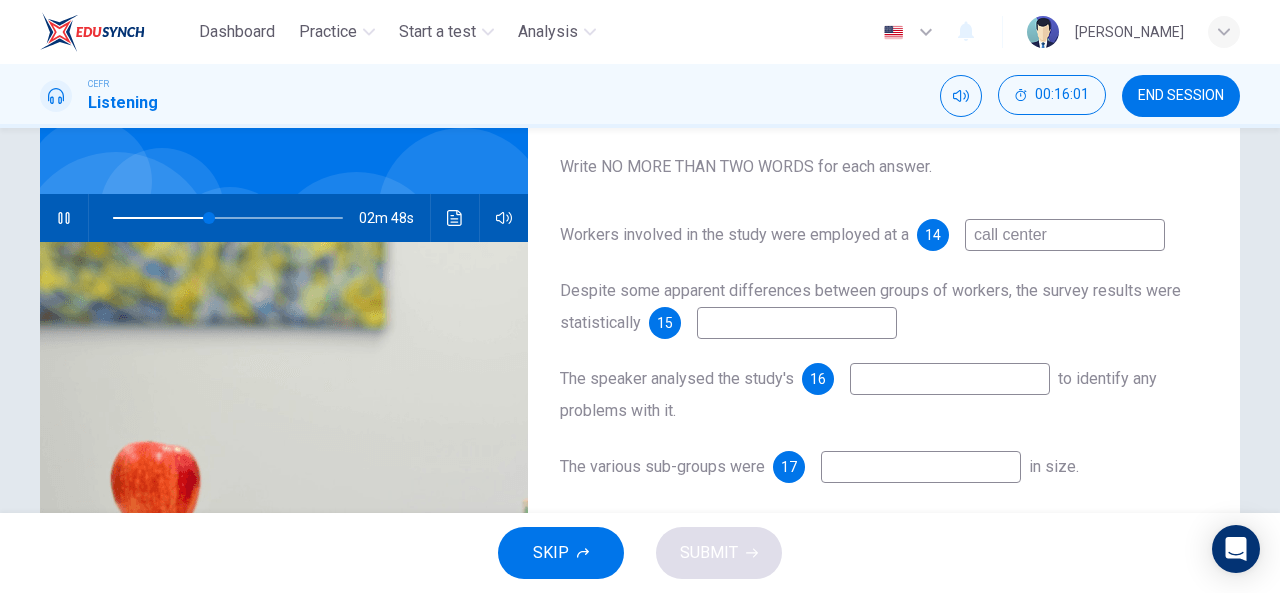 type on "42" 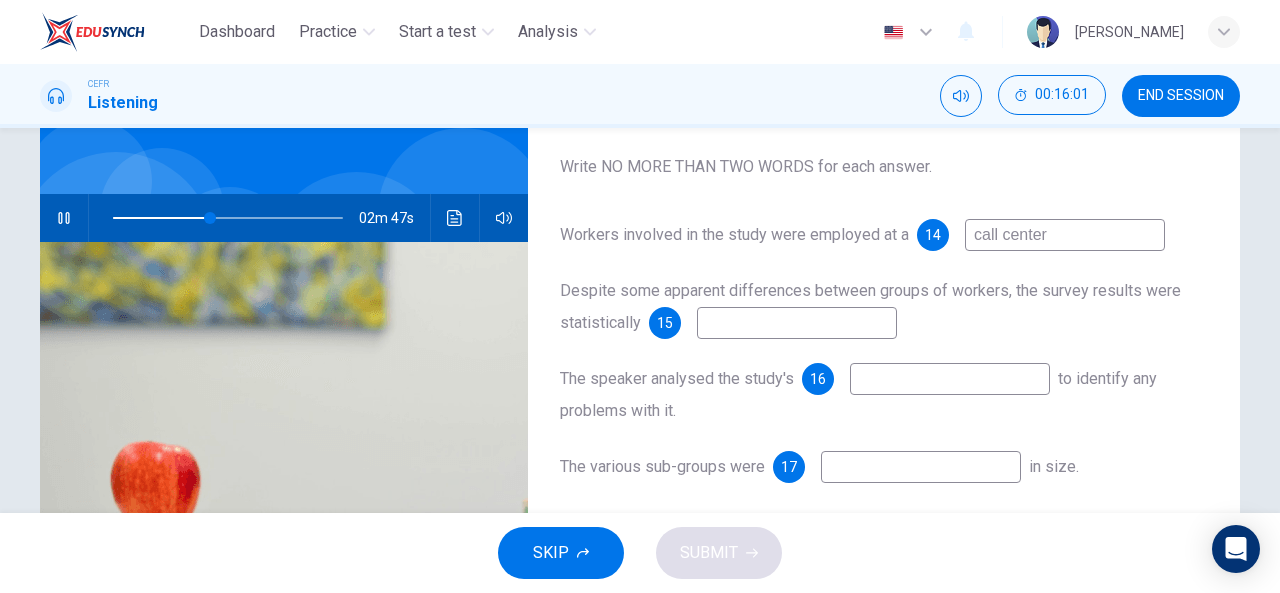type on "m" 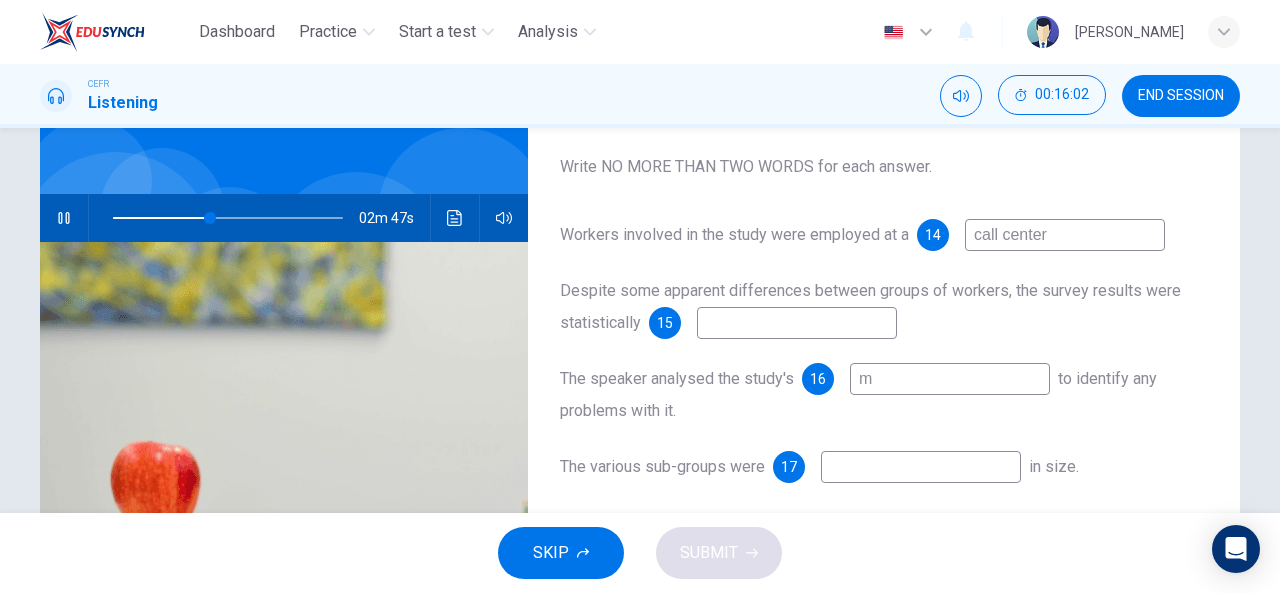 type on "42" 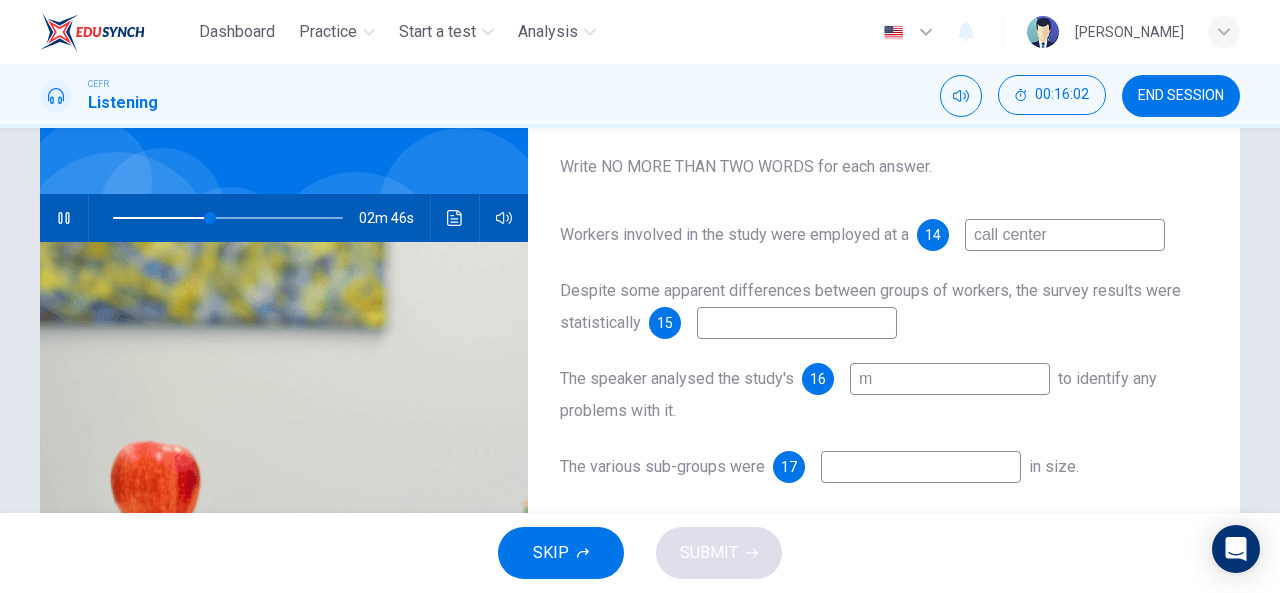 type on "me" 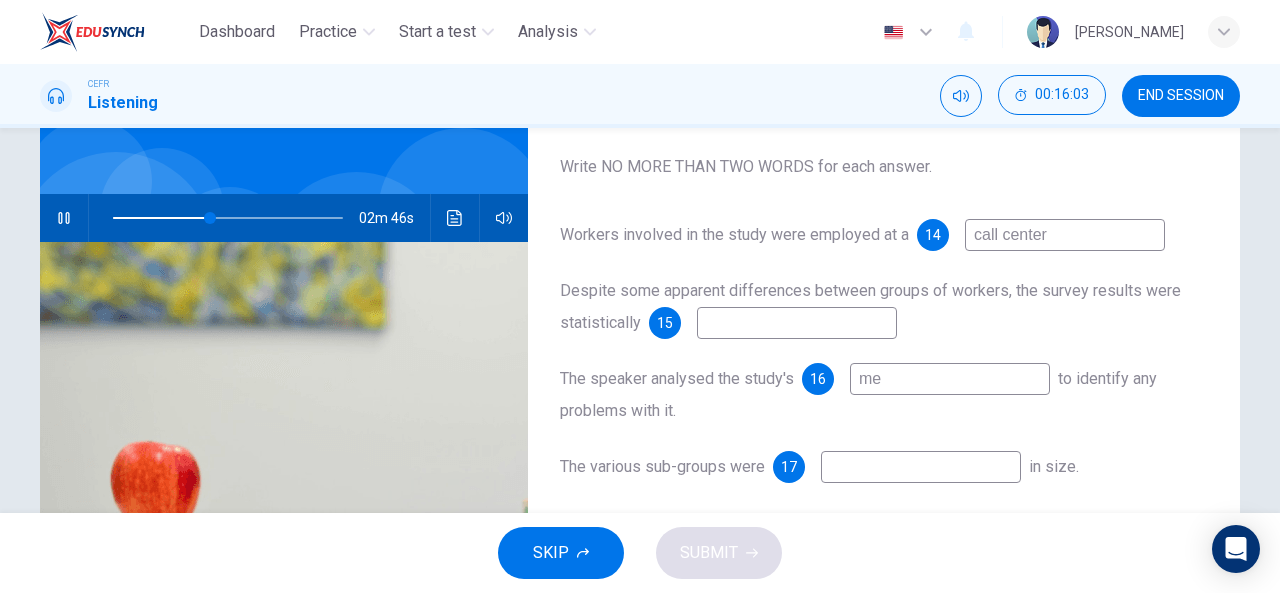type on "43" 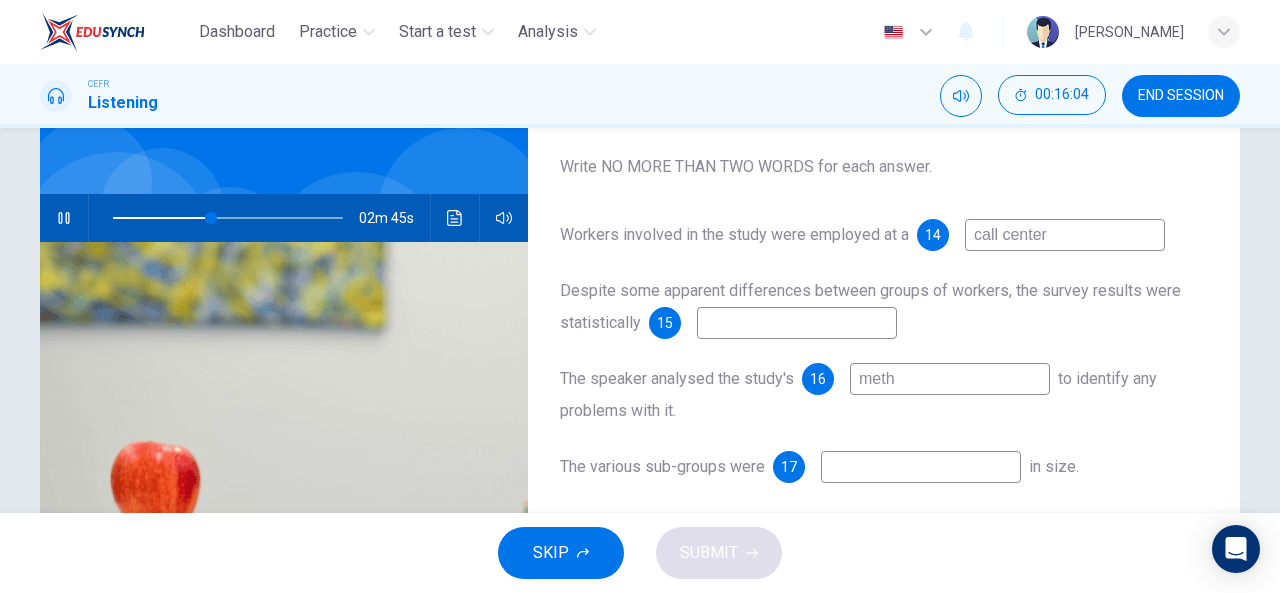 type on "metho" 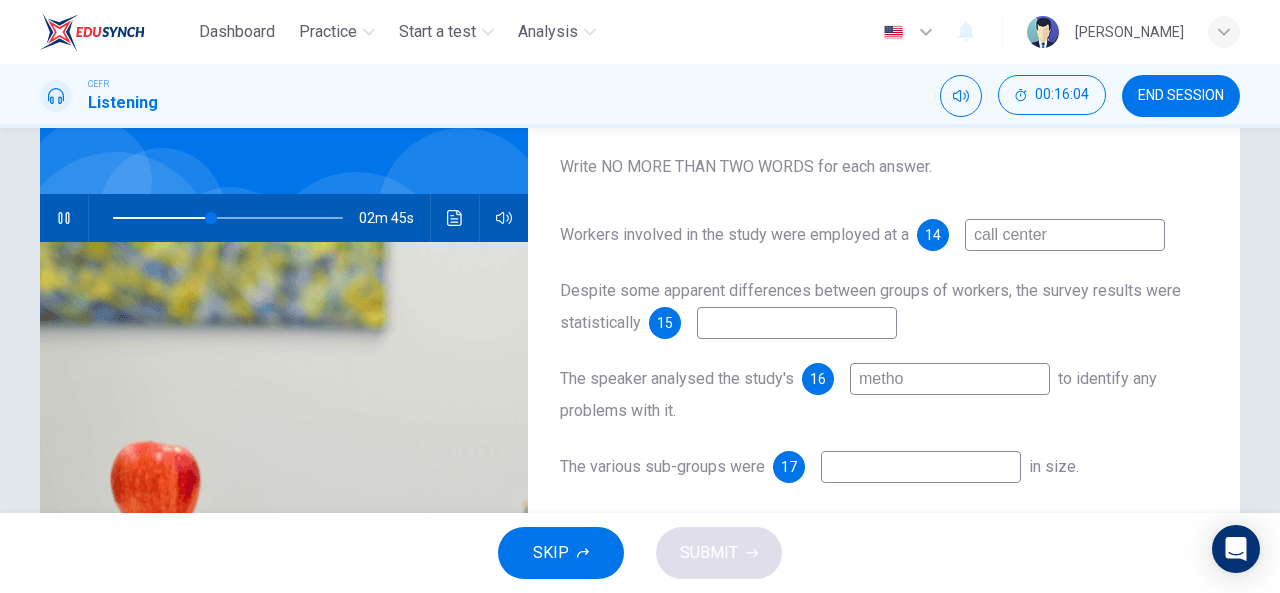type on "43" 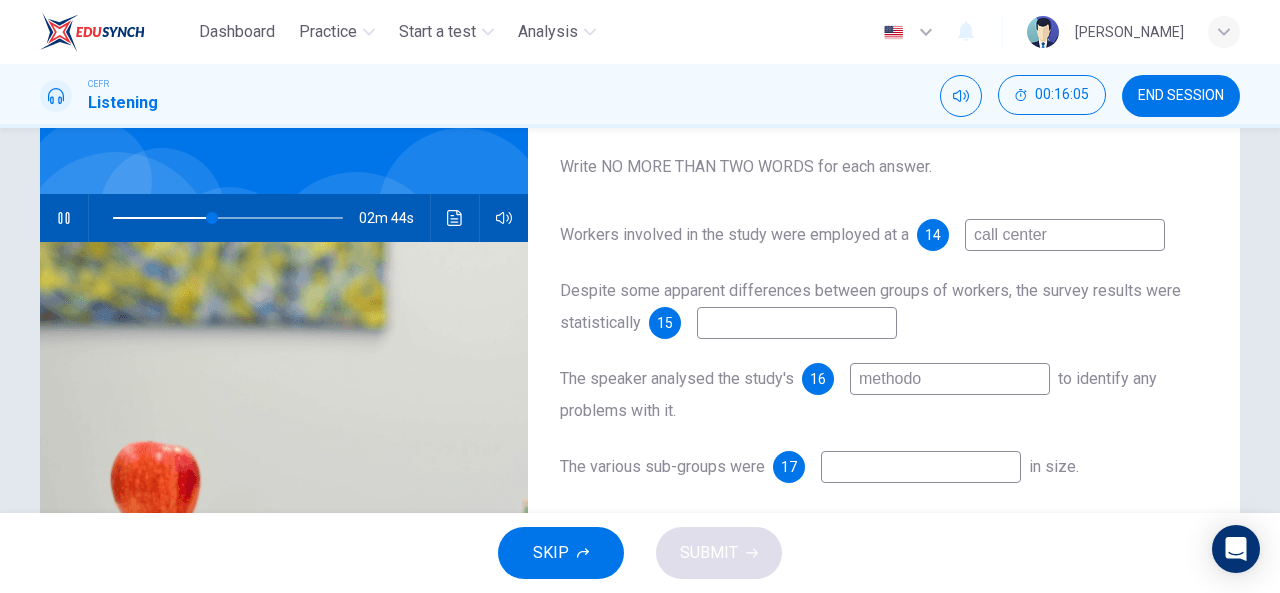 type on "methodol" 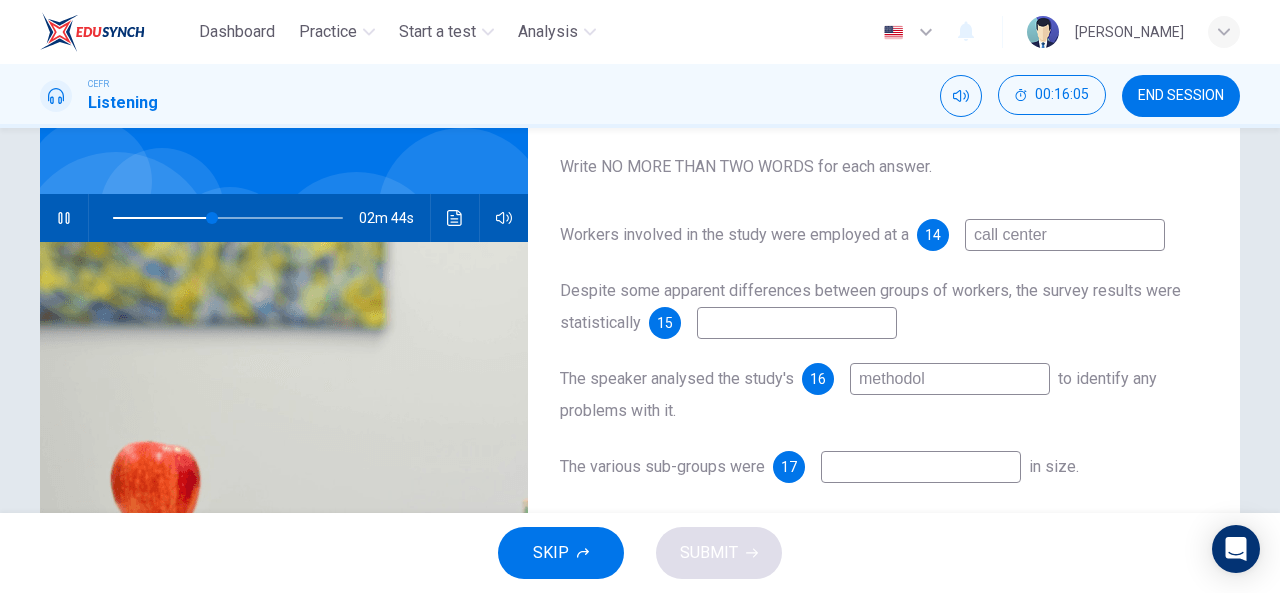 type on "43" 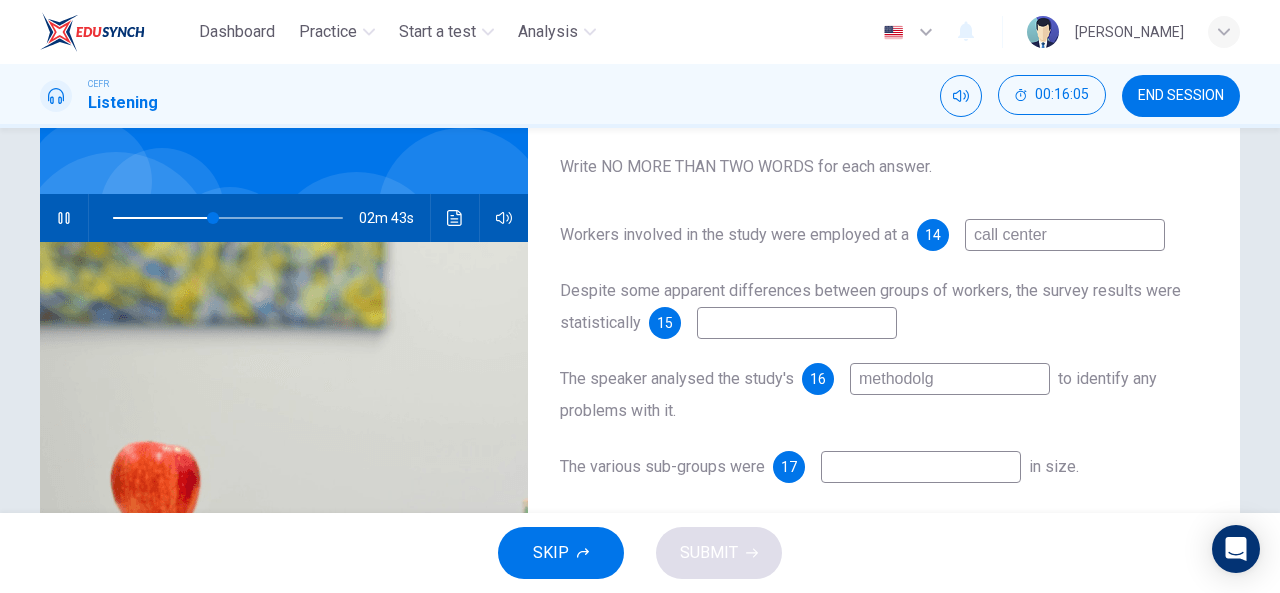 type on "methodolgy" 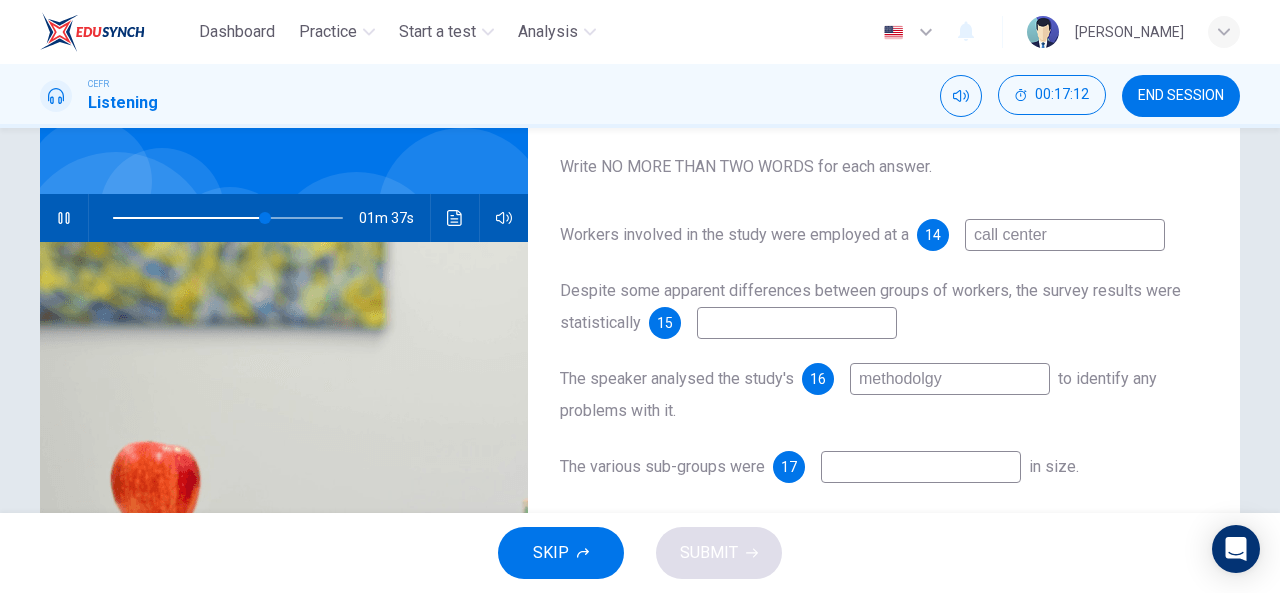 type on "67" 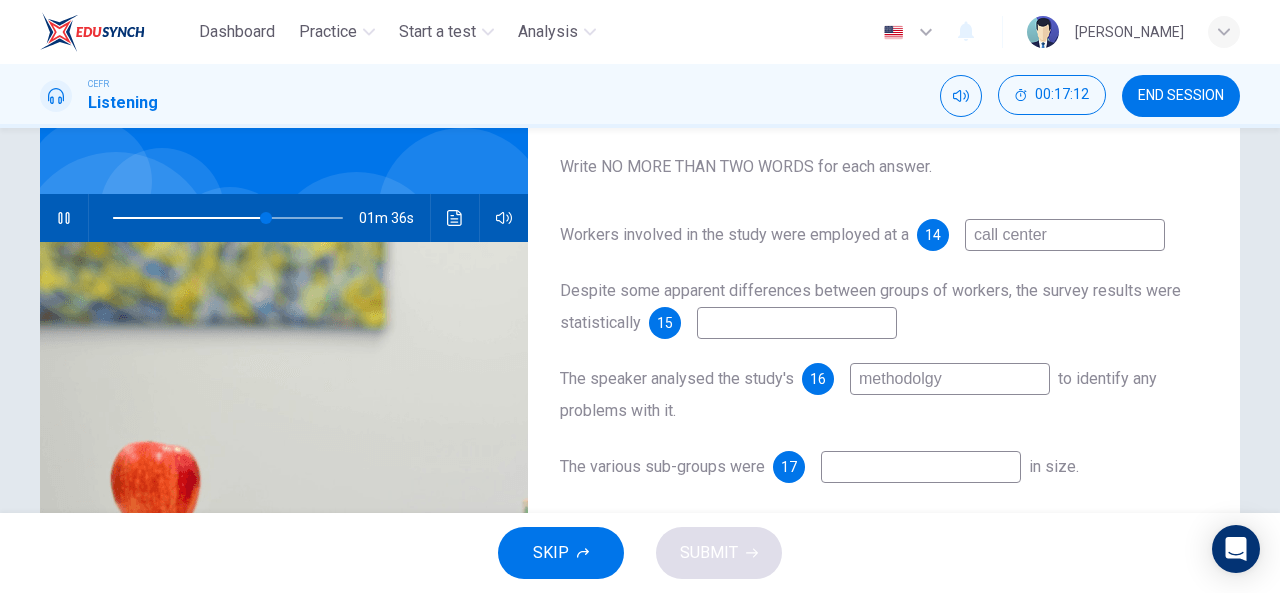 type on "methodolgy" 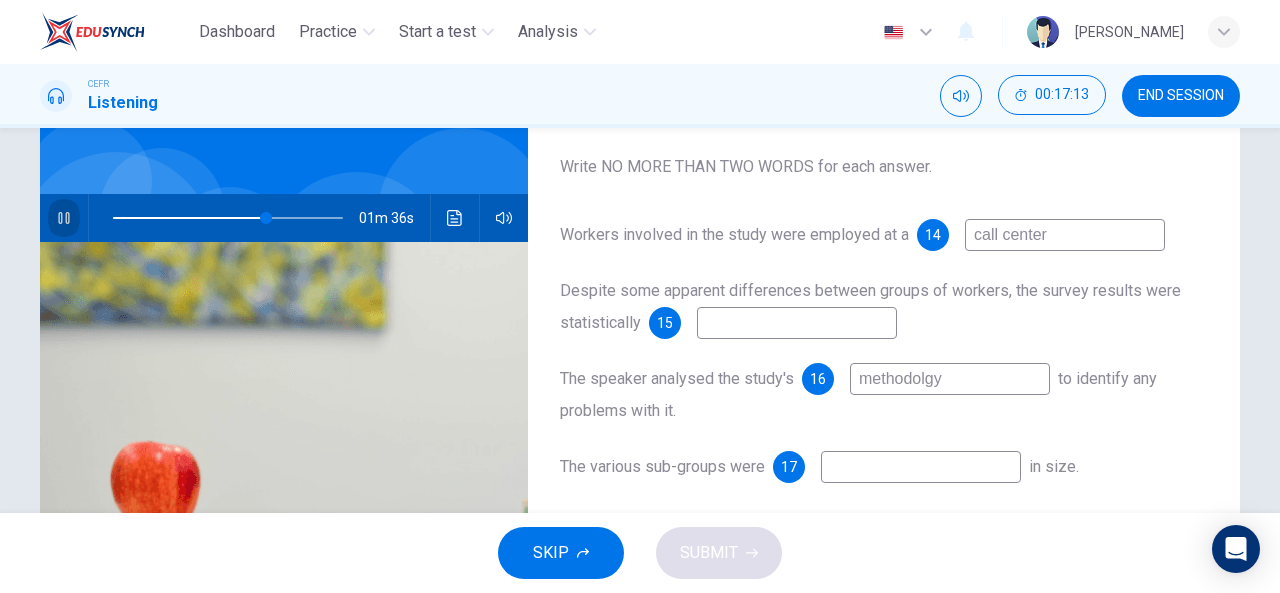 click at bounding box center (64, 218) 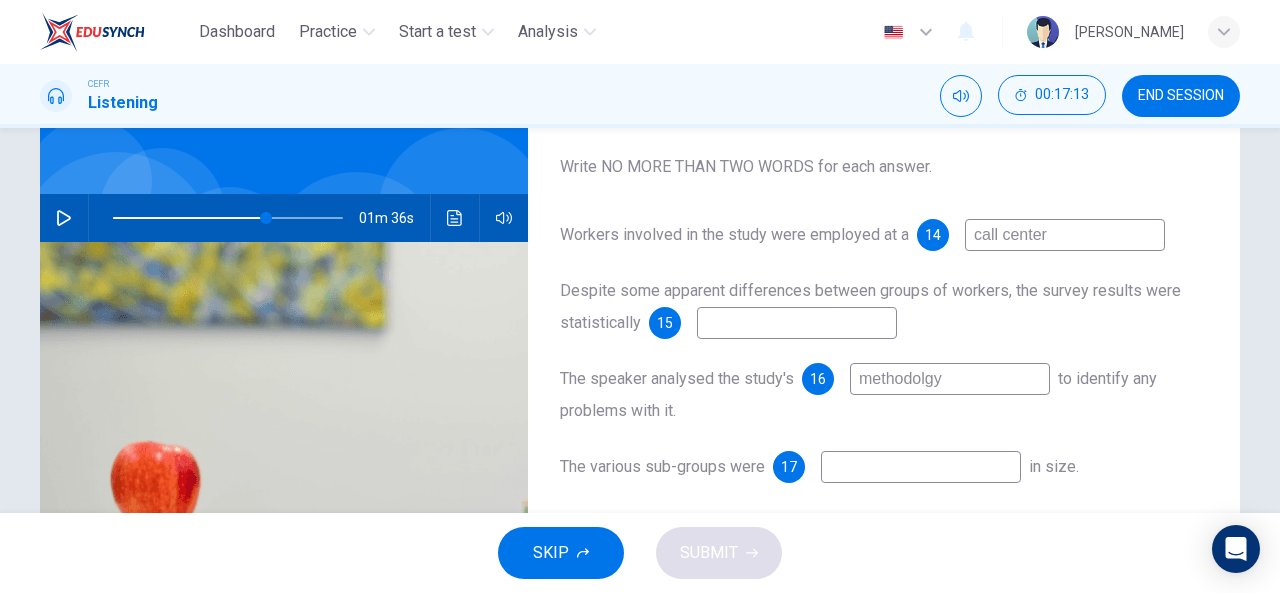 type on "67" 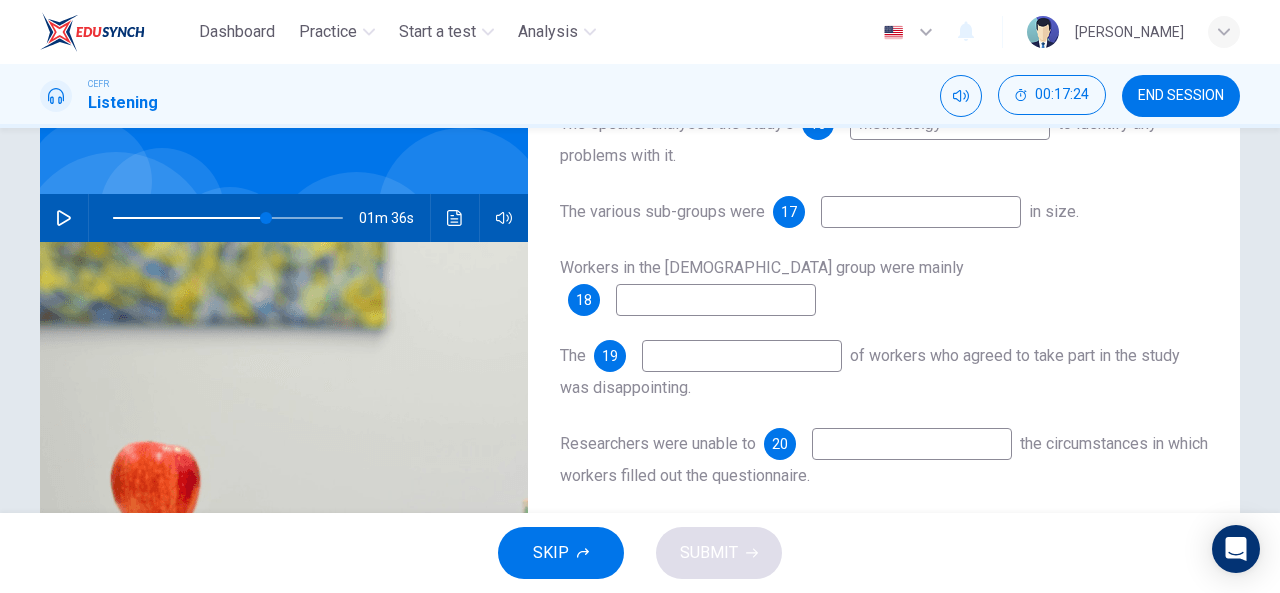 scroll, scrollTop: 284, scrollLeft: 0, axis: vertical 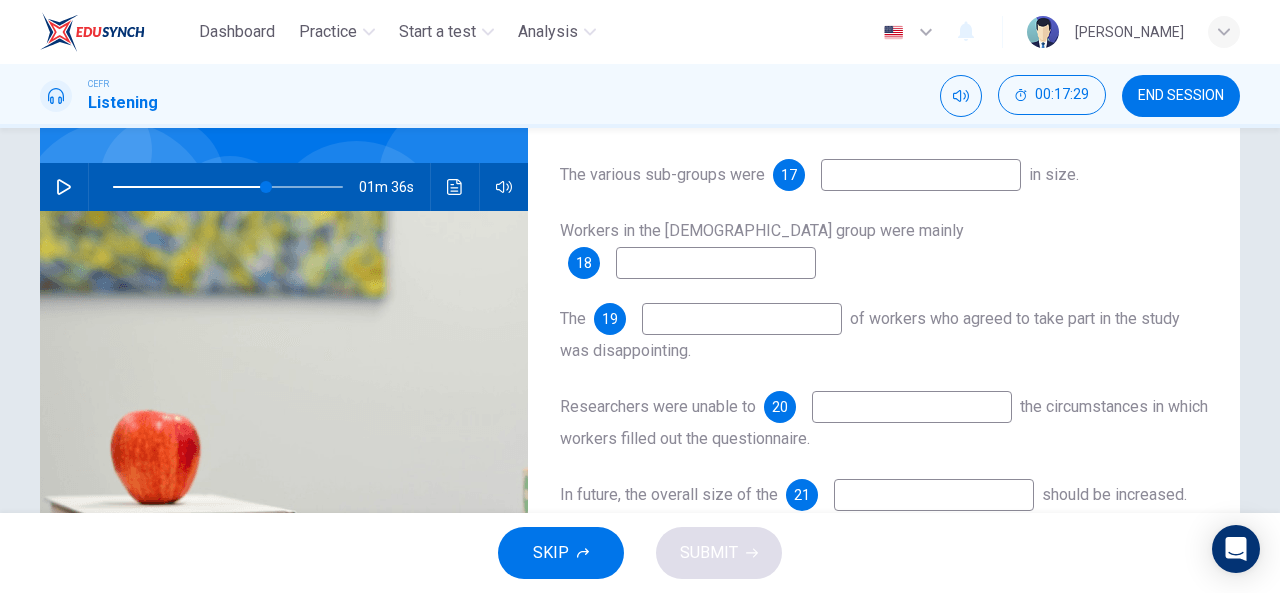 click at bounding box center [742, 319] 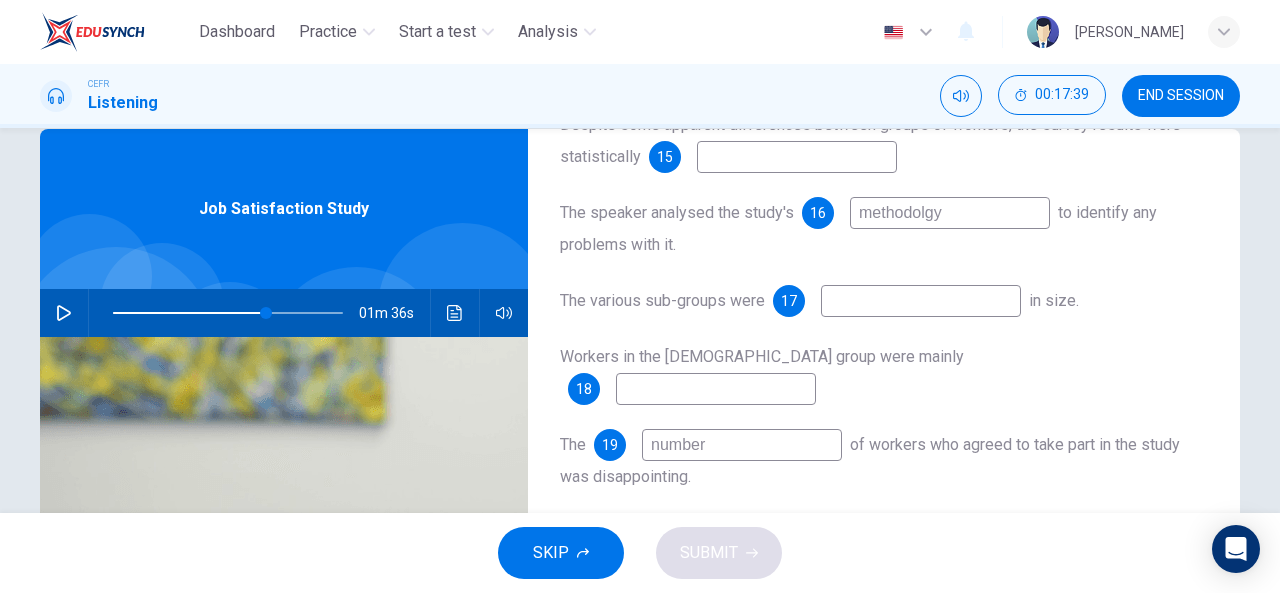 scroll, scrollTop: 37, scrollLeft: 0, axis: vertical 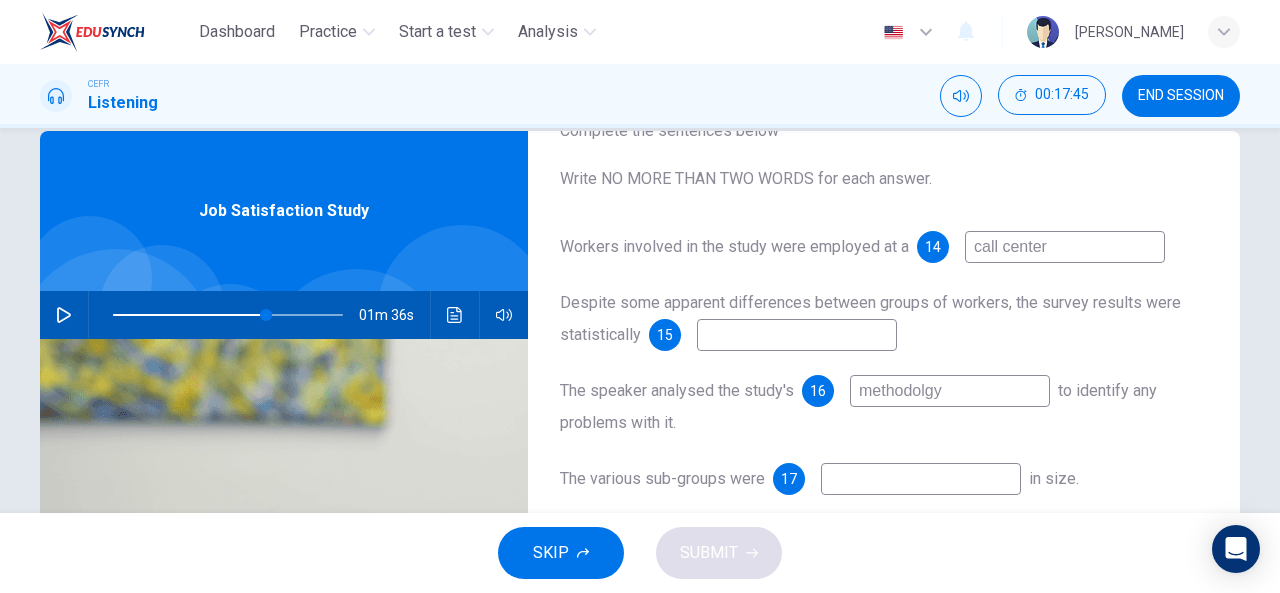 type on "number" 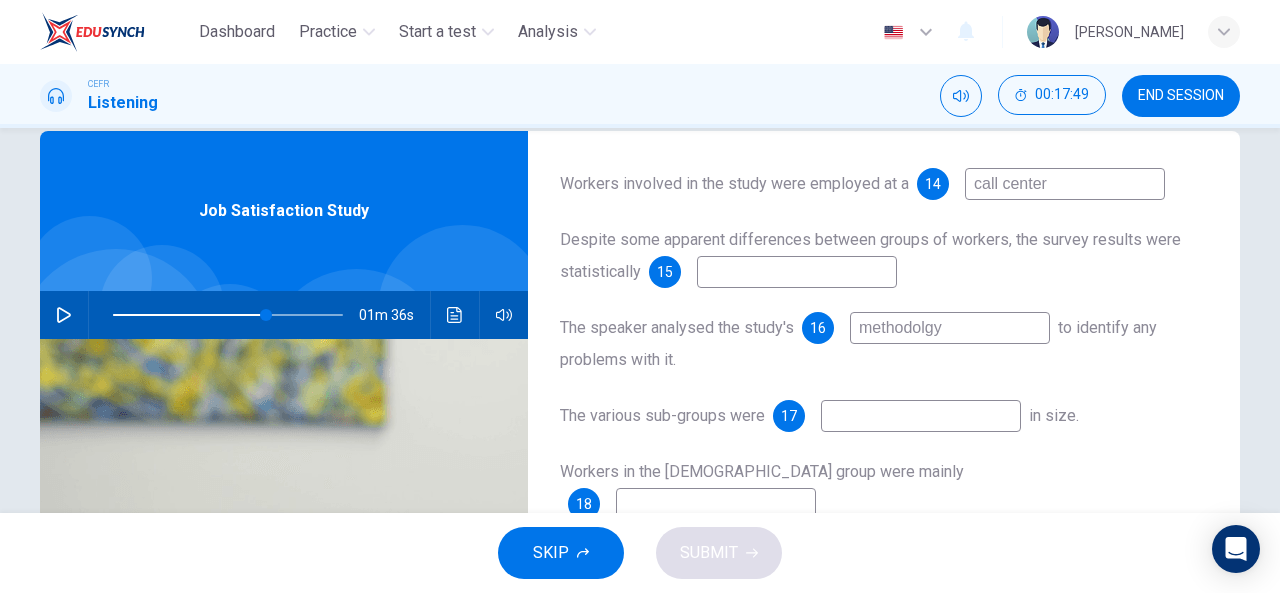 scroll, scrollTop: 183, scrollLeft: 0, axis: vertical 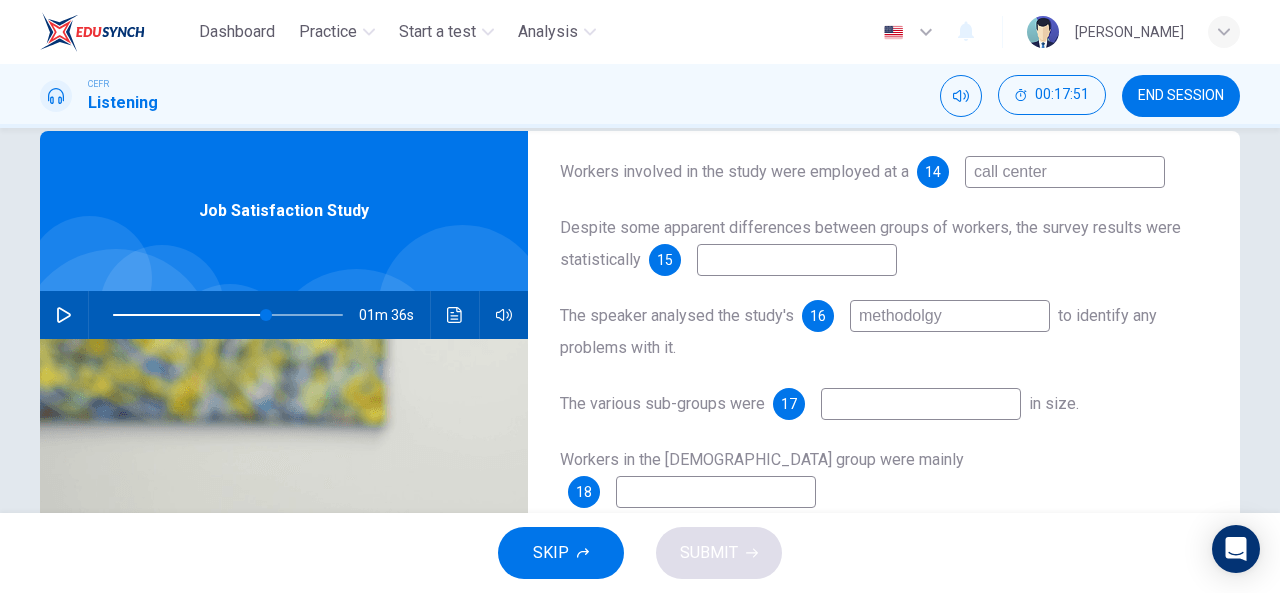 click at bounding box center [921, 404] 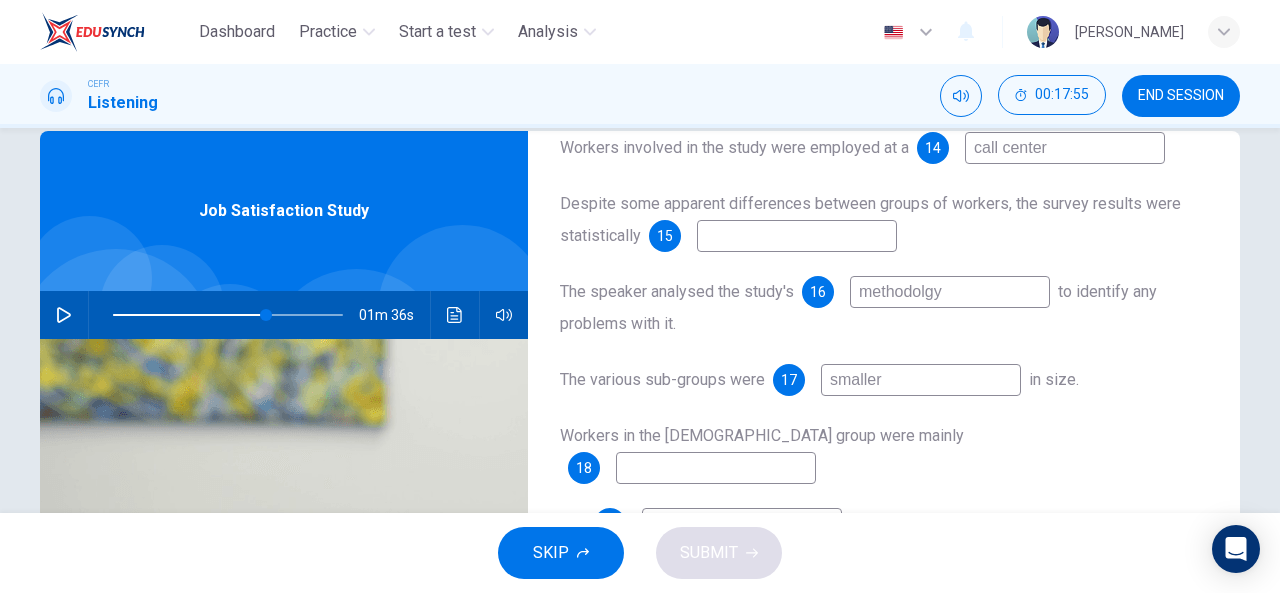 scroll, scrollTop: 215, scrollLeft: 0, axis: vertical 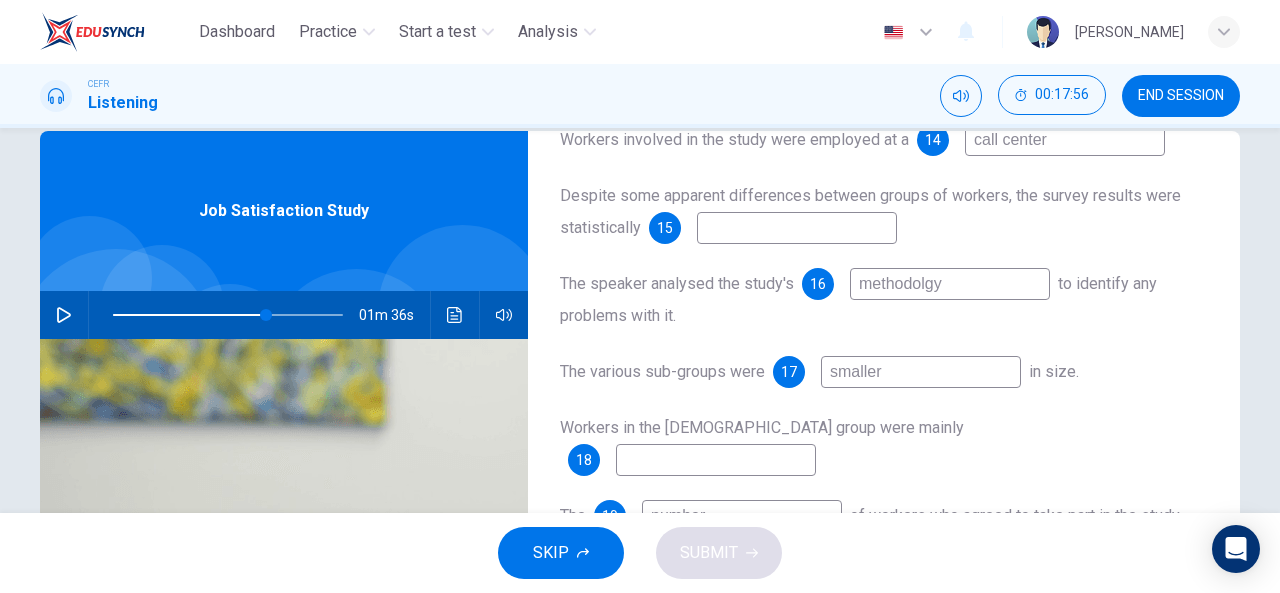type on "smaller" 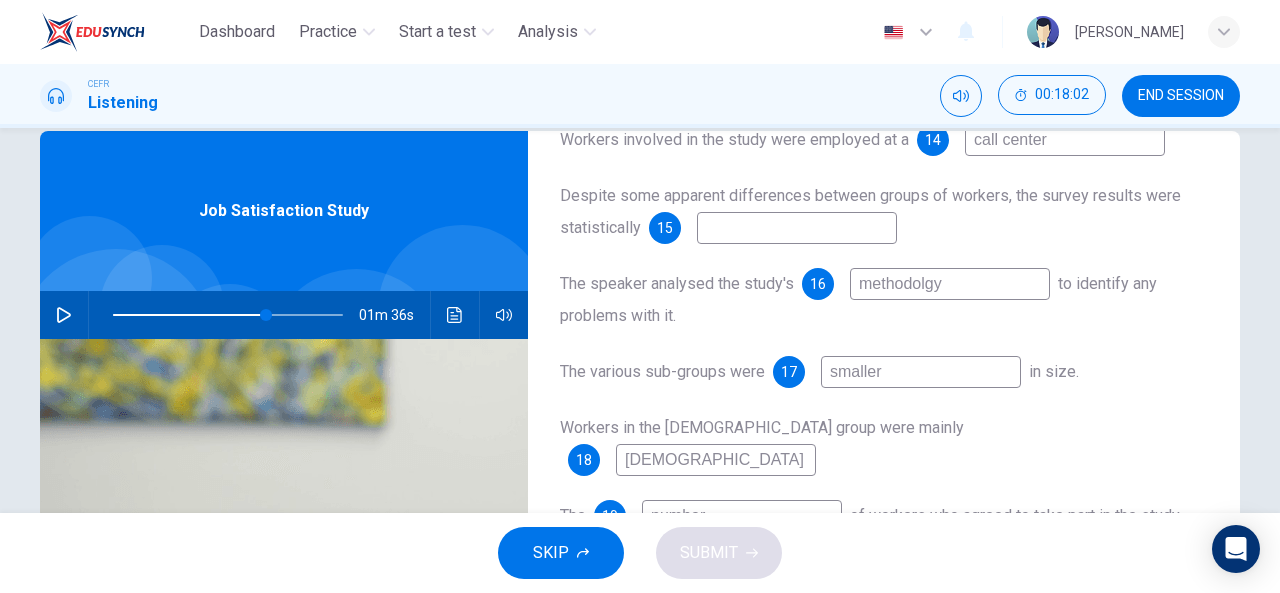 scroll, scrollTop: 284, scrollLeft: 0, axis: vertical 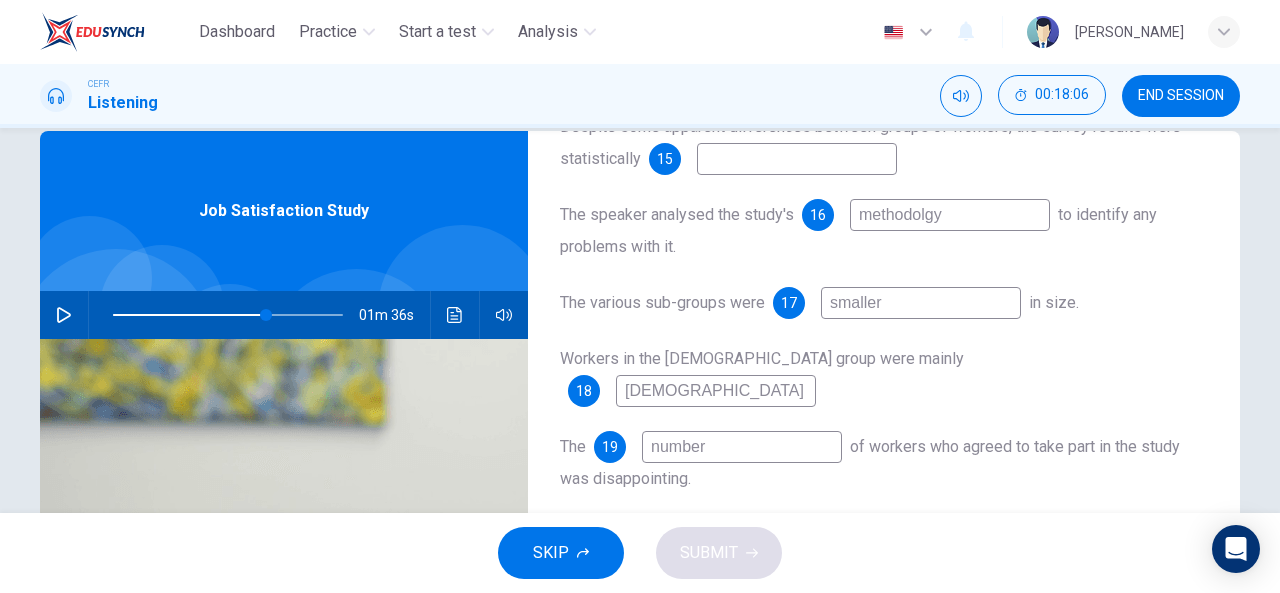 type on "[DEMOGRAPHIC_DATA]" 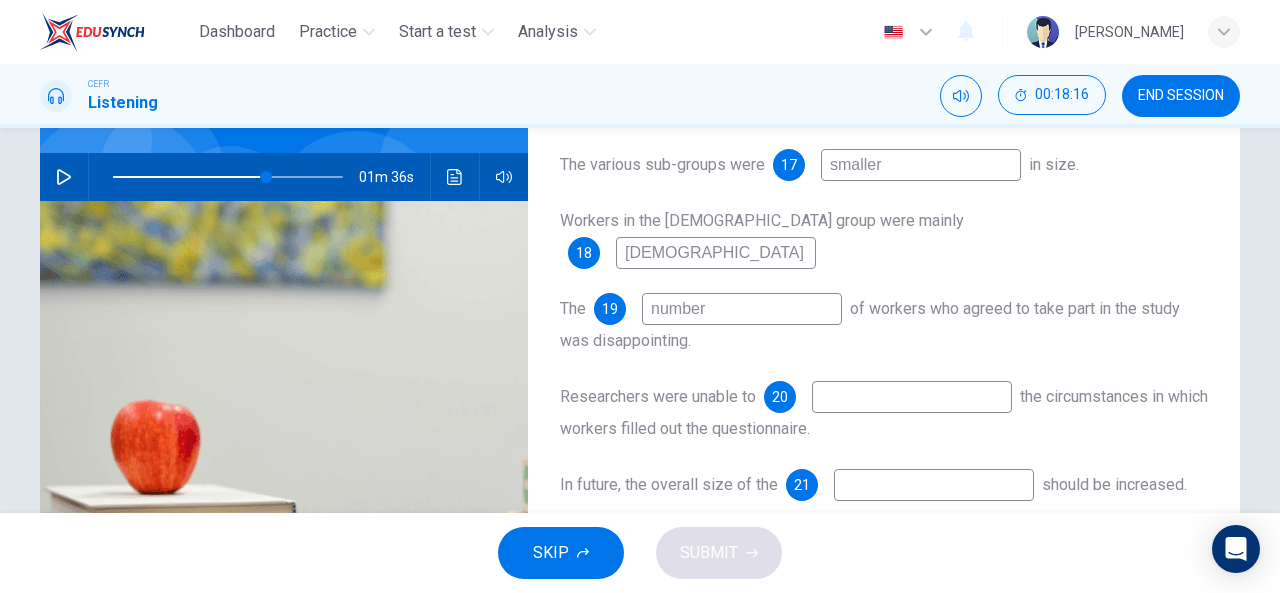 scroll, scrollTop: 173, scrollLeft: 0, axis: vertical 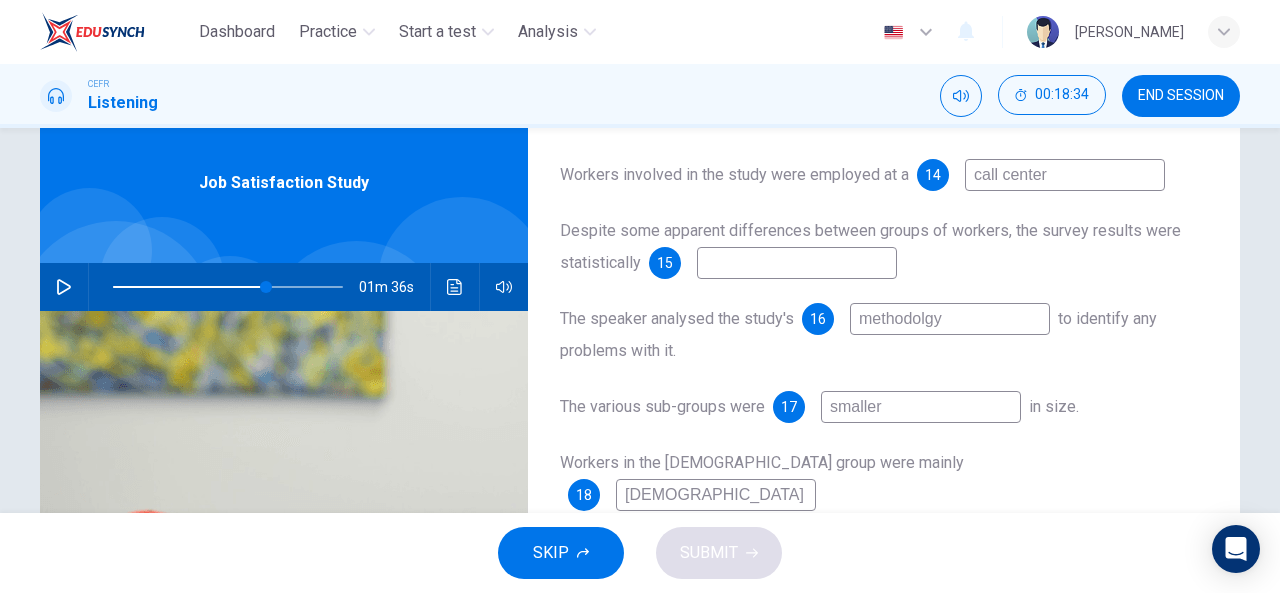 type on "67" 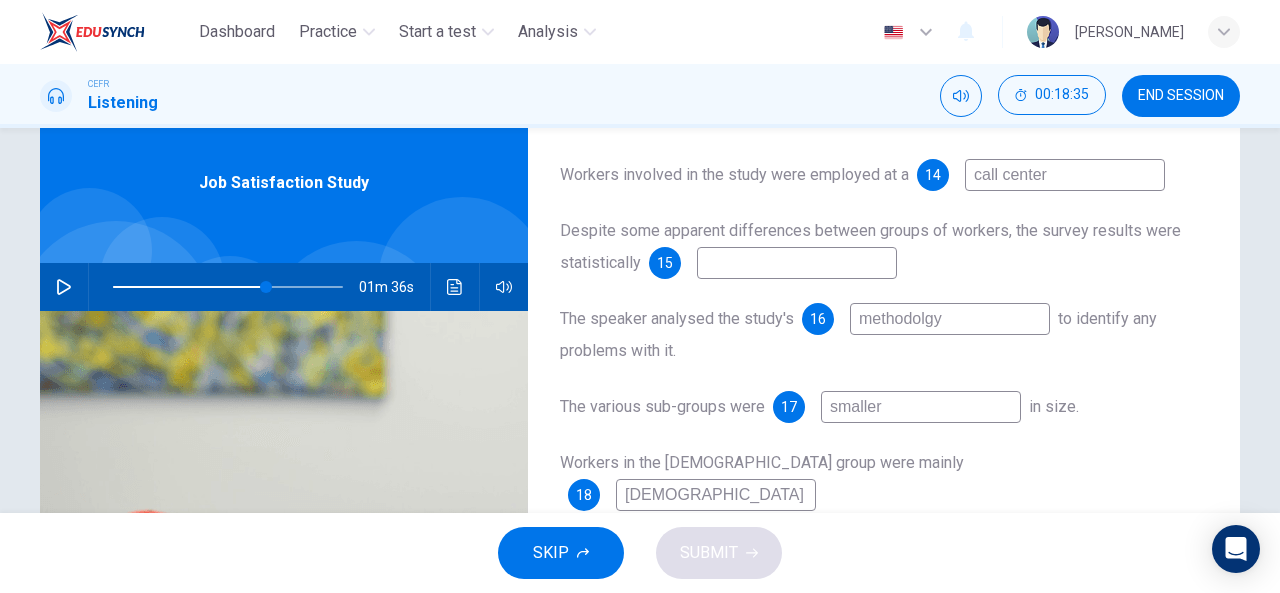 type on "[DEMOGRAPHIC_DATA]" 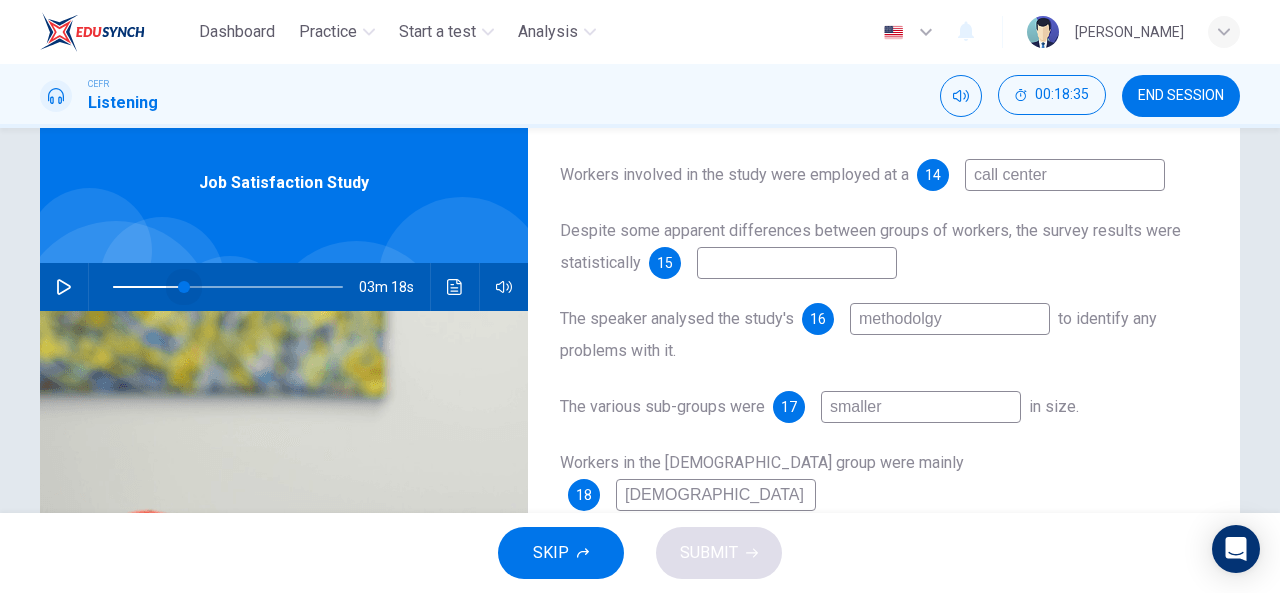 click at bounding box center [228, 287] 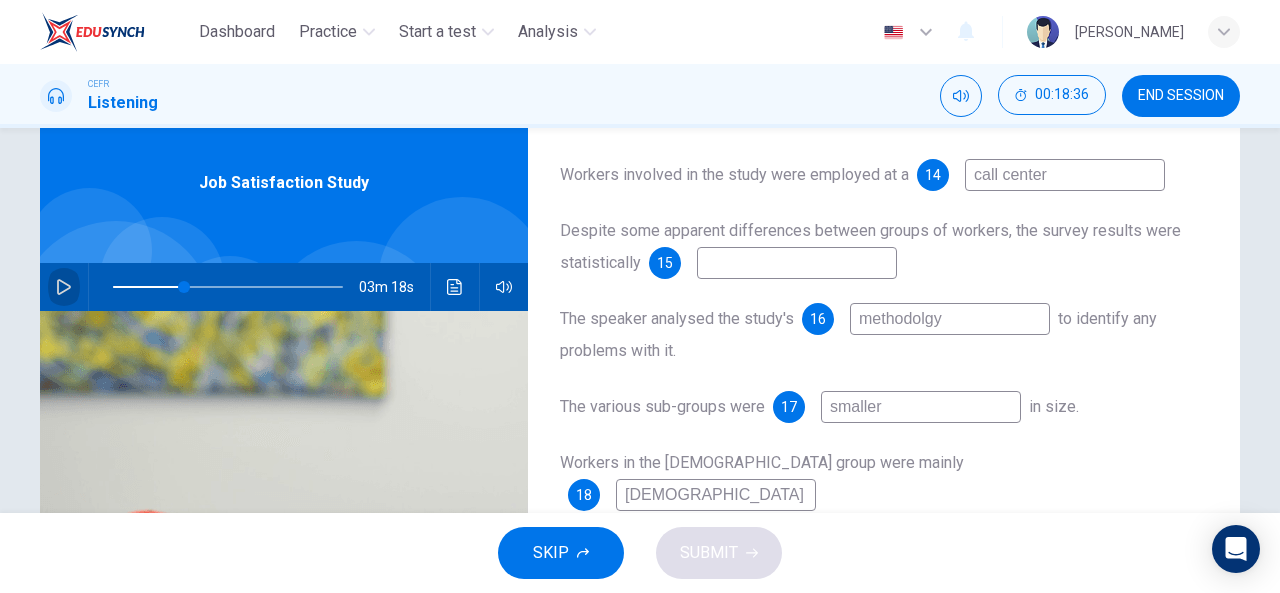 click 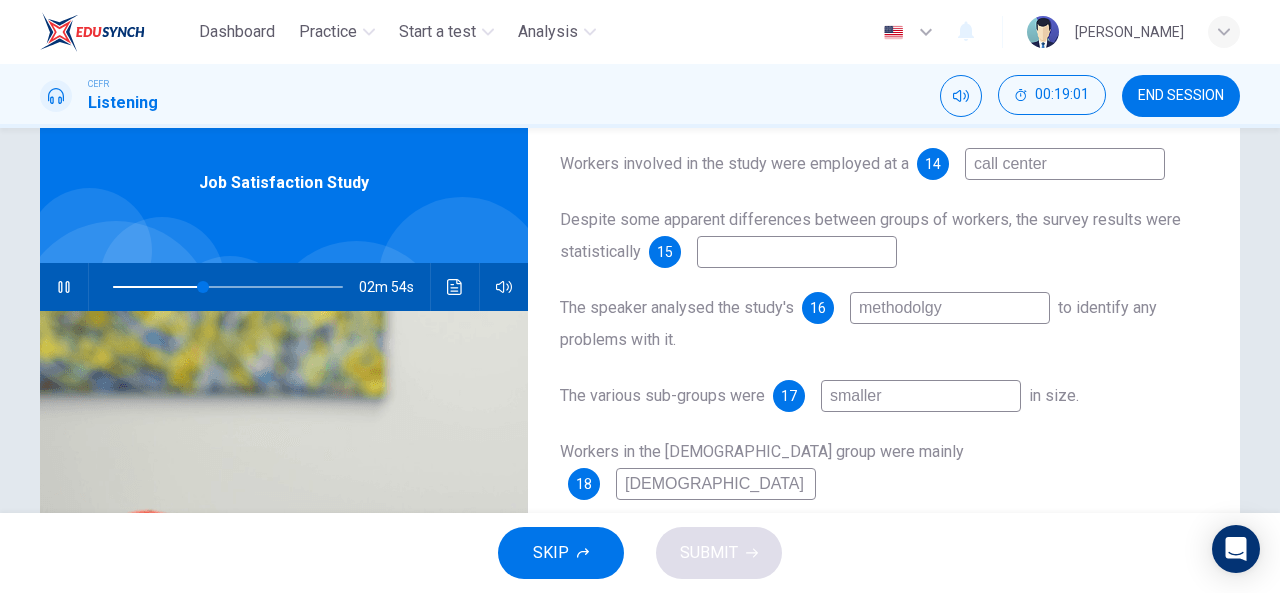 scroll, scrollTop: 164, scrollLeft: 0, axis: vertical 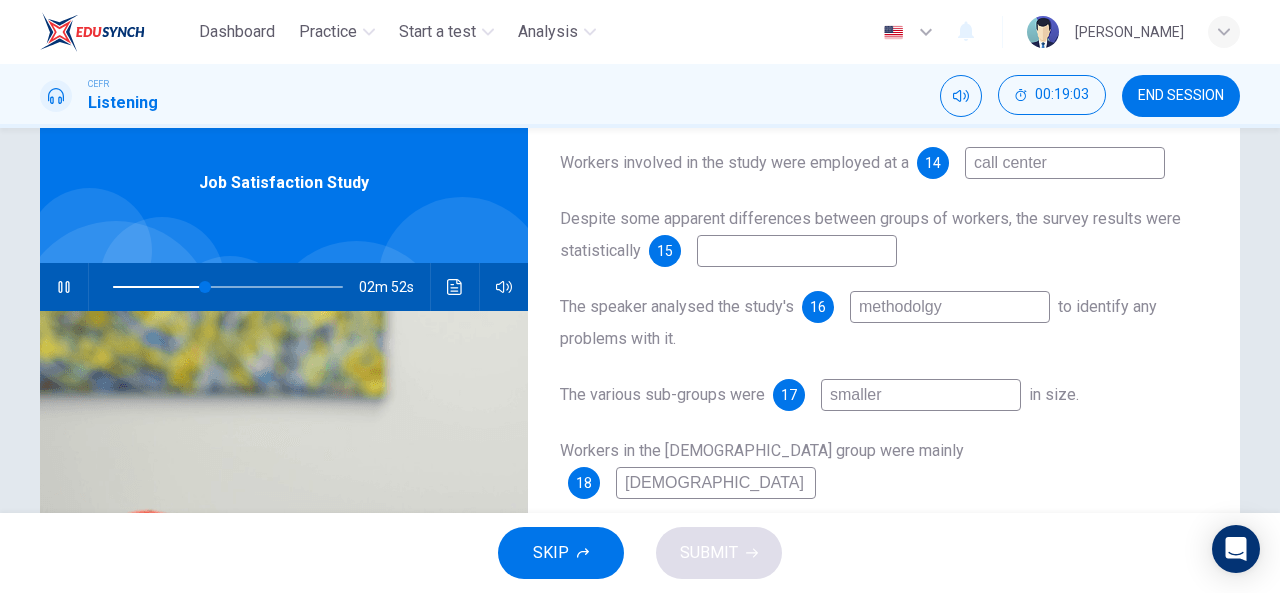 click on "methodolgy" at bounding box center (950, 307) 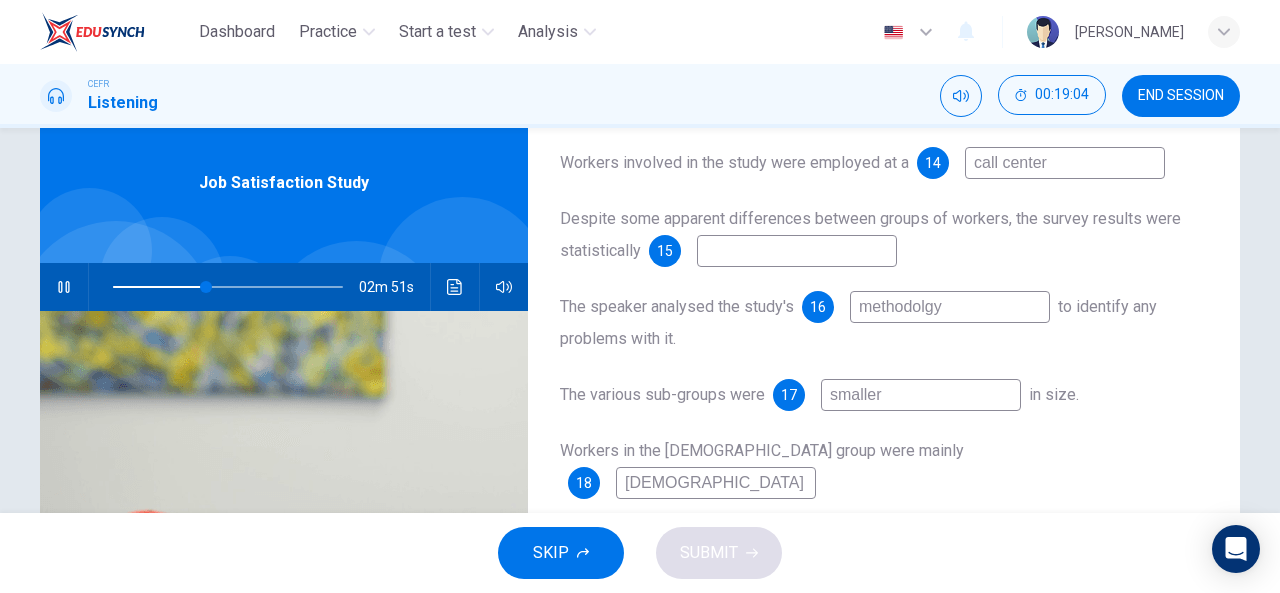type on "methodology" 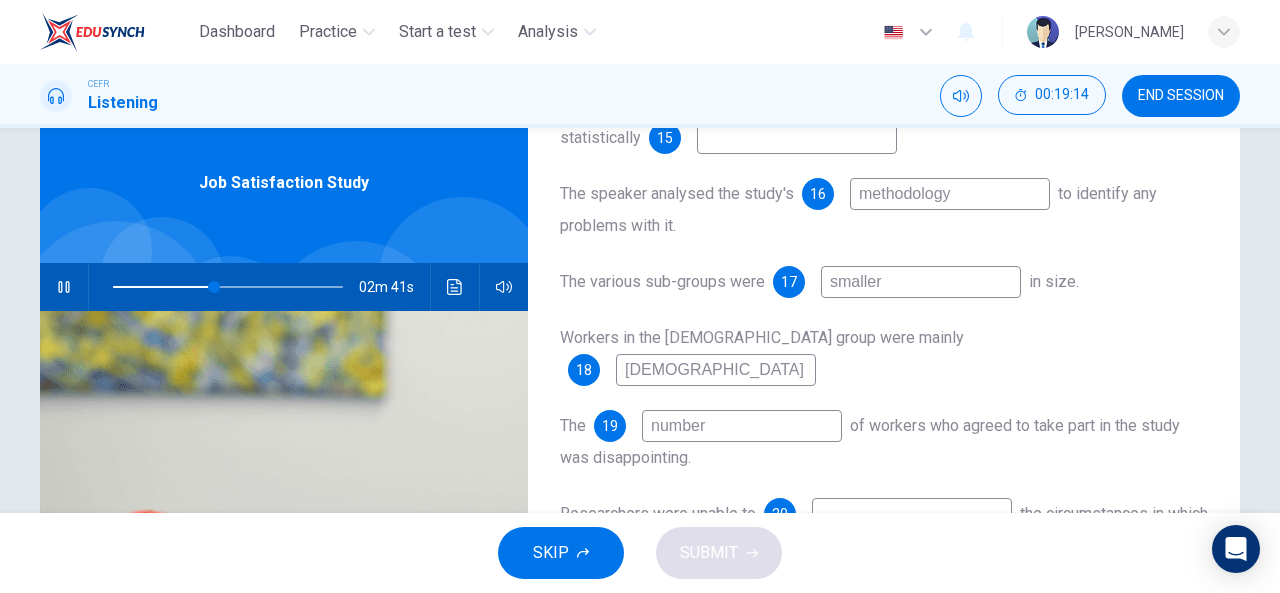 scroll, scrollTop: 284, scrollLeft: 0, axis: vertical 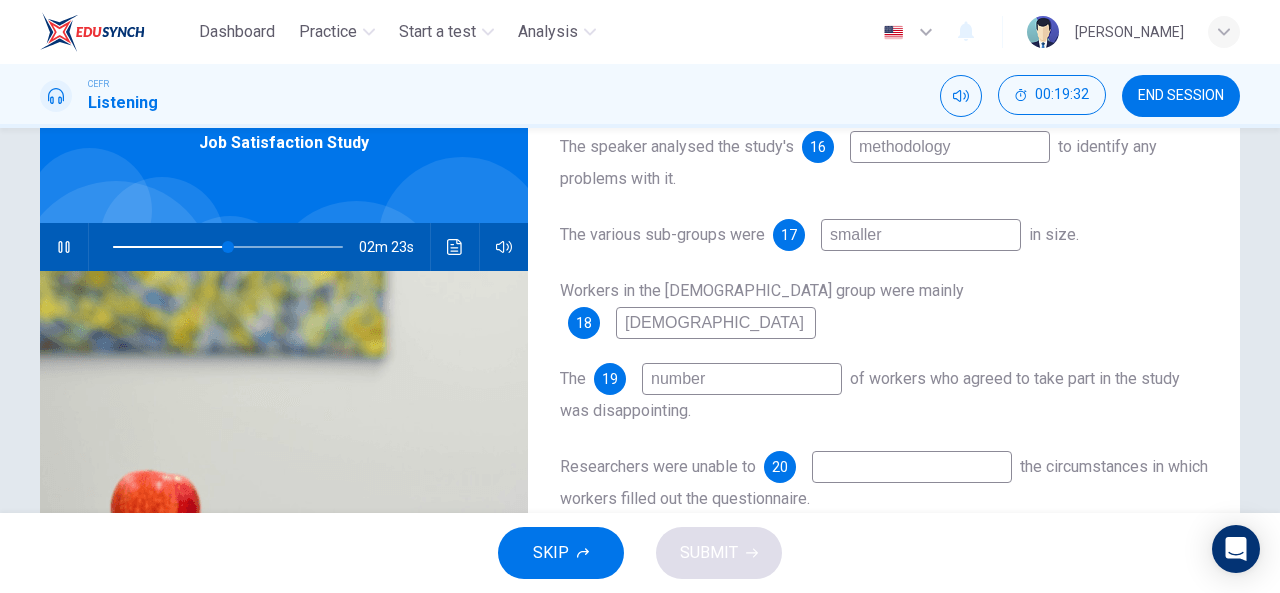 type on "50" 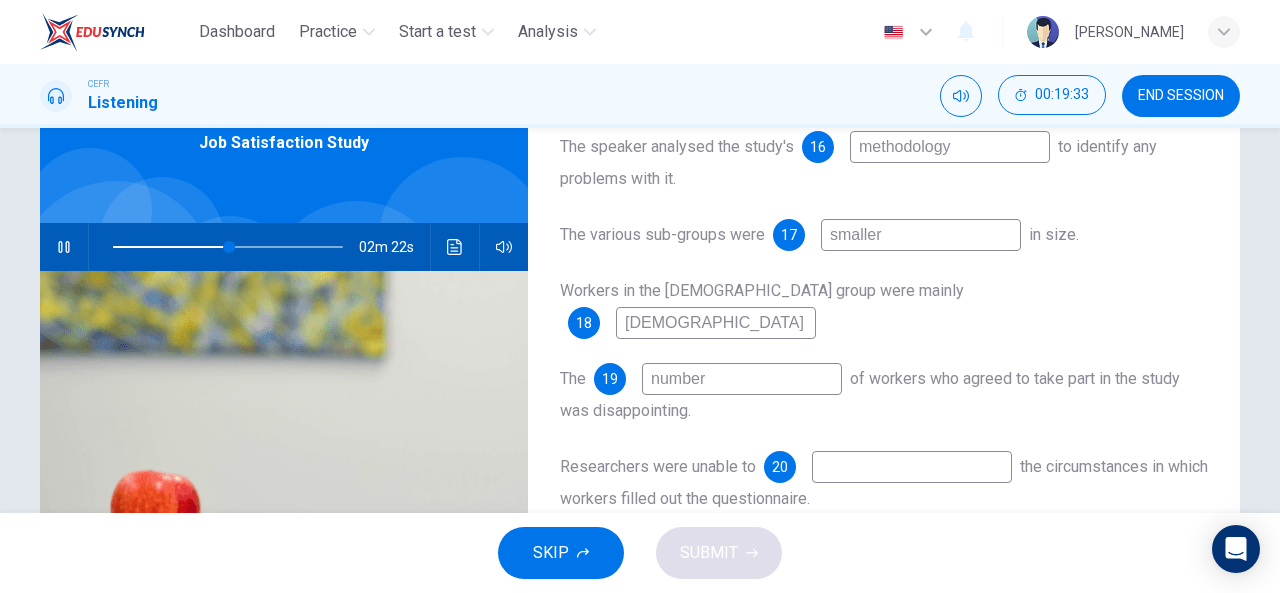 type on "methodology" 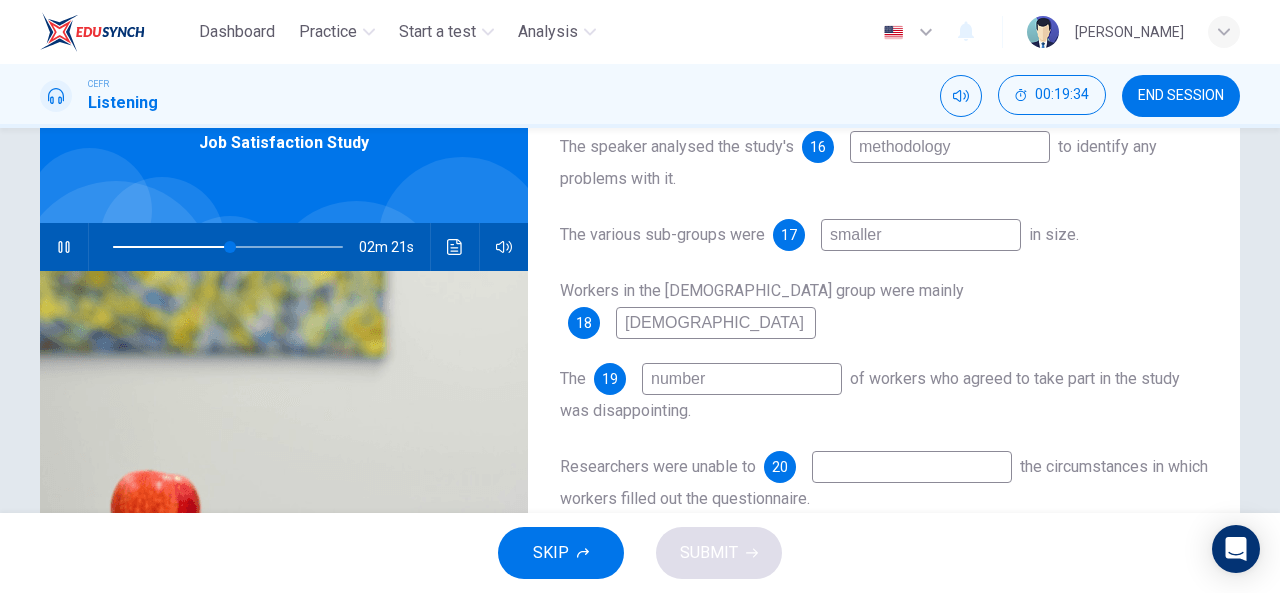 drag, startPoint x: 890, startPoint y: 238, endPoint x: 810, endPoint y: 245, distance: 80.305664 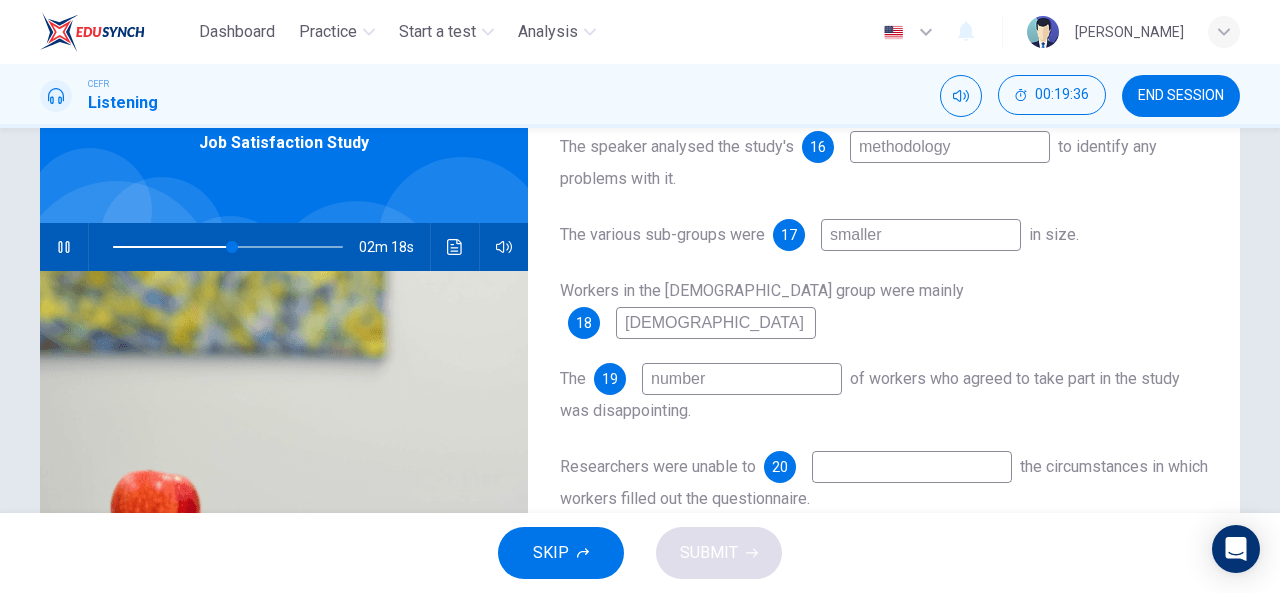 click on "17 smaller" at bounding box center (897, 235) 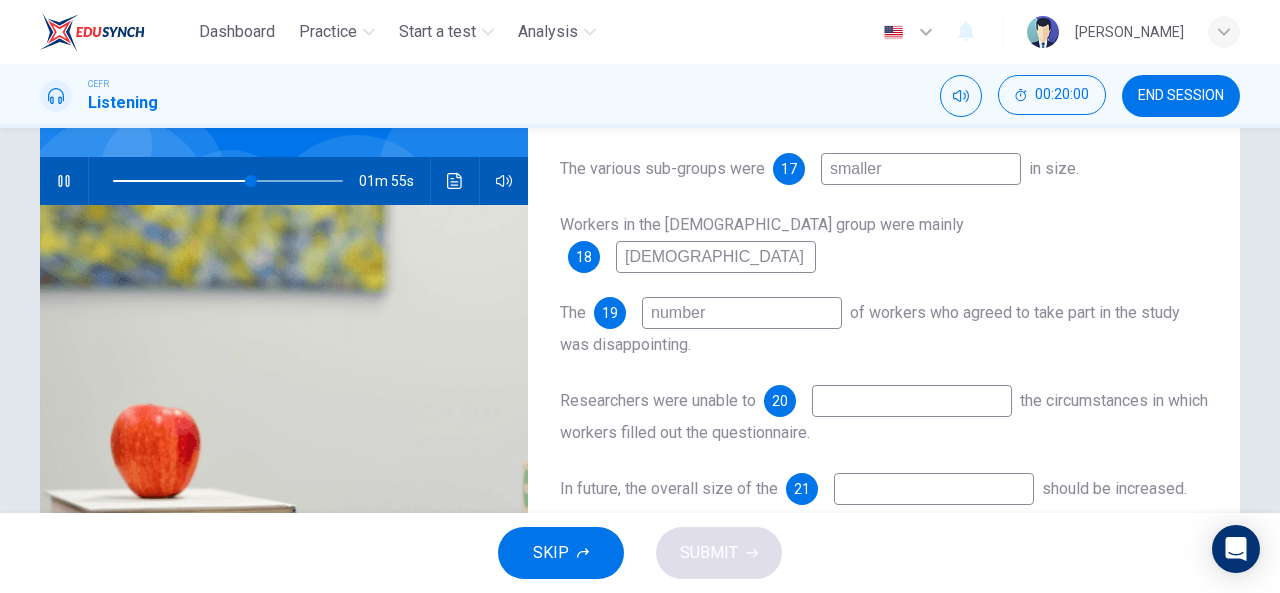 scroll, scrollTop: 174, scrollLeft: 0, axis: vertical 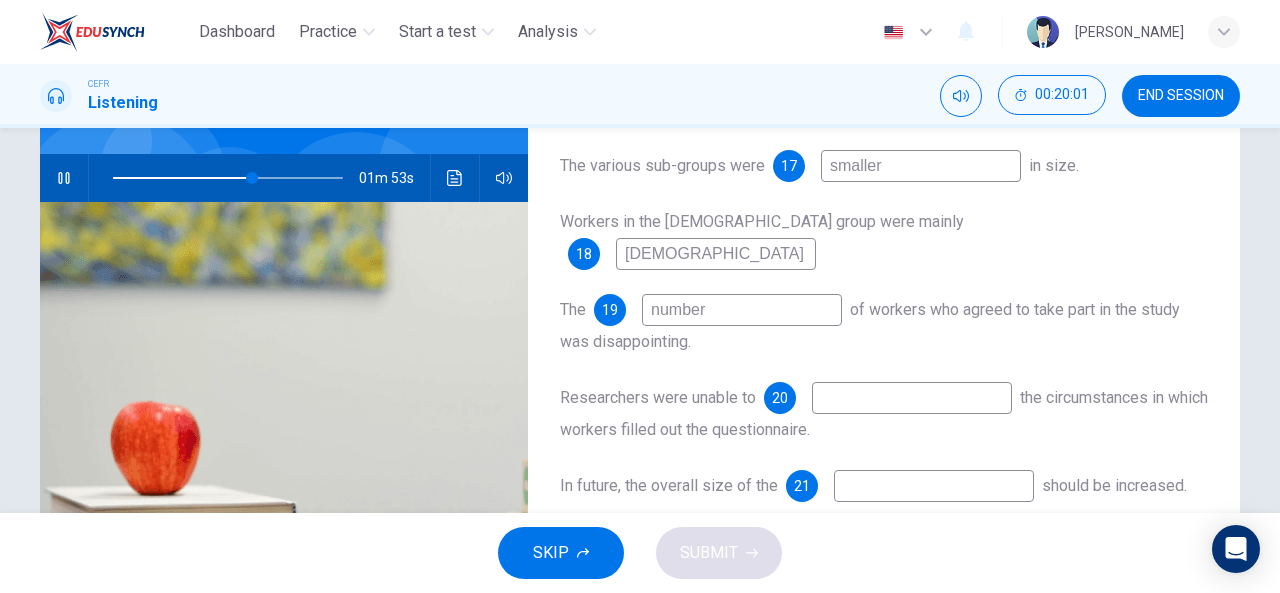 click at bounding box center (912, 398) 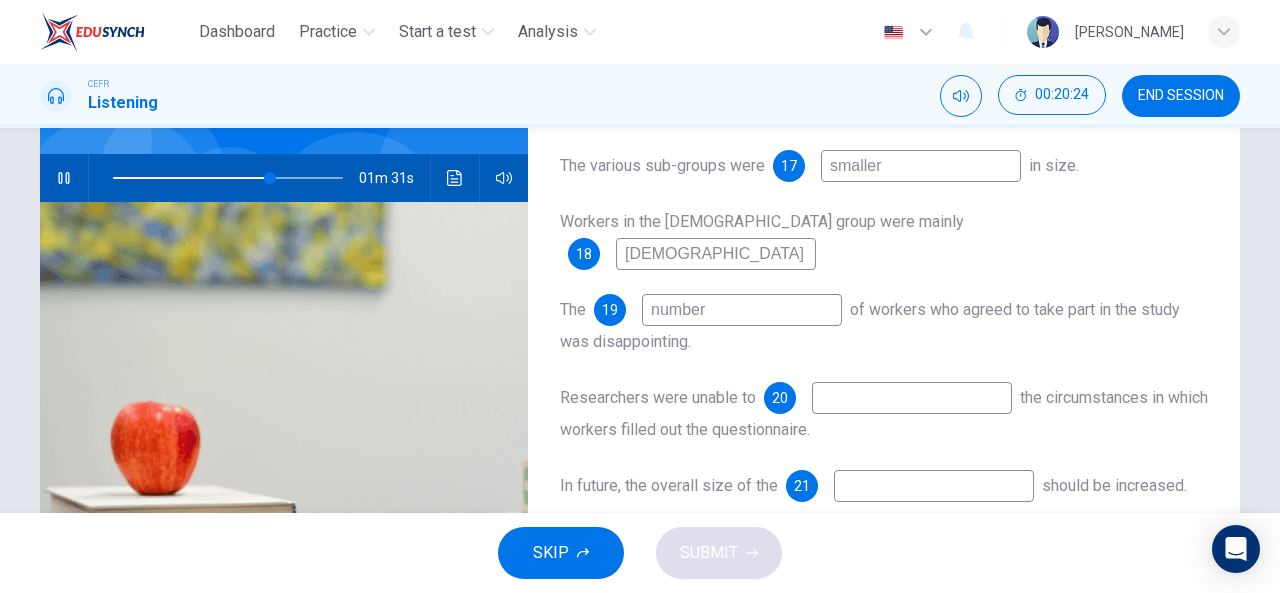 type on "68" 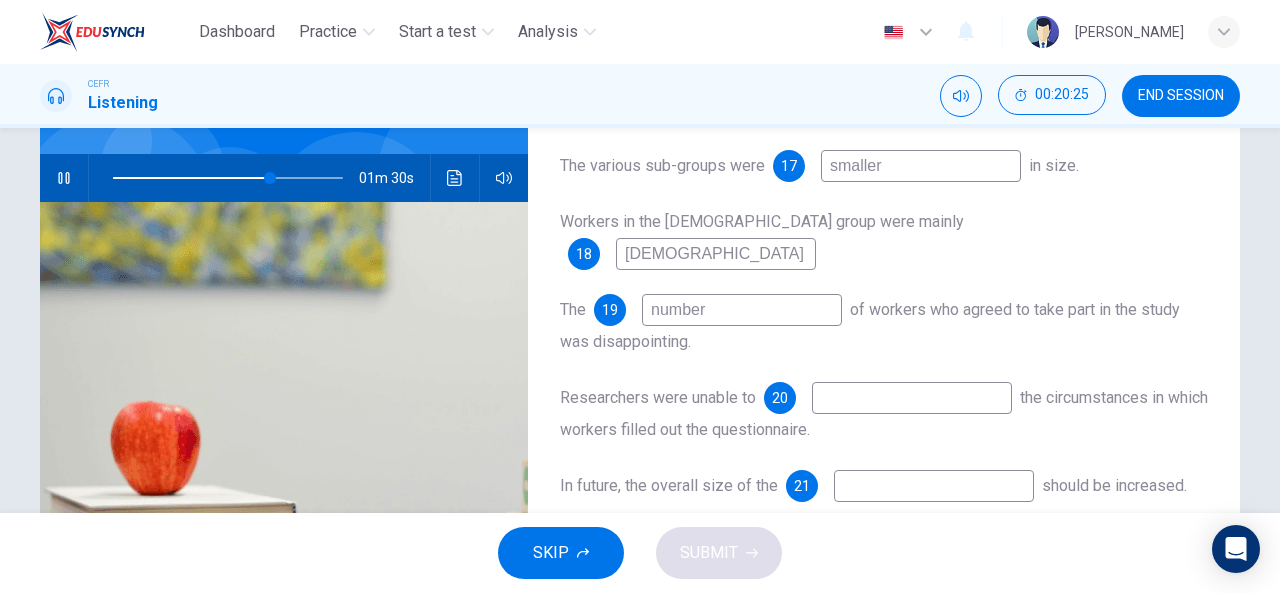type on "c" 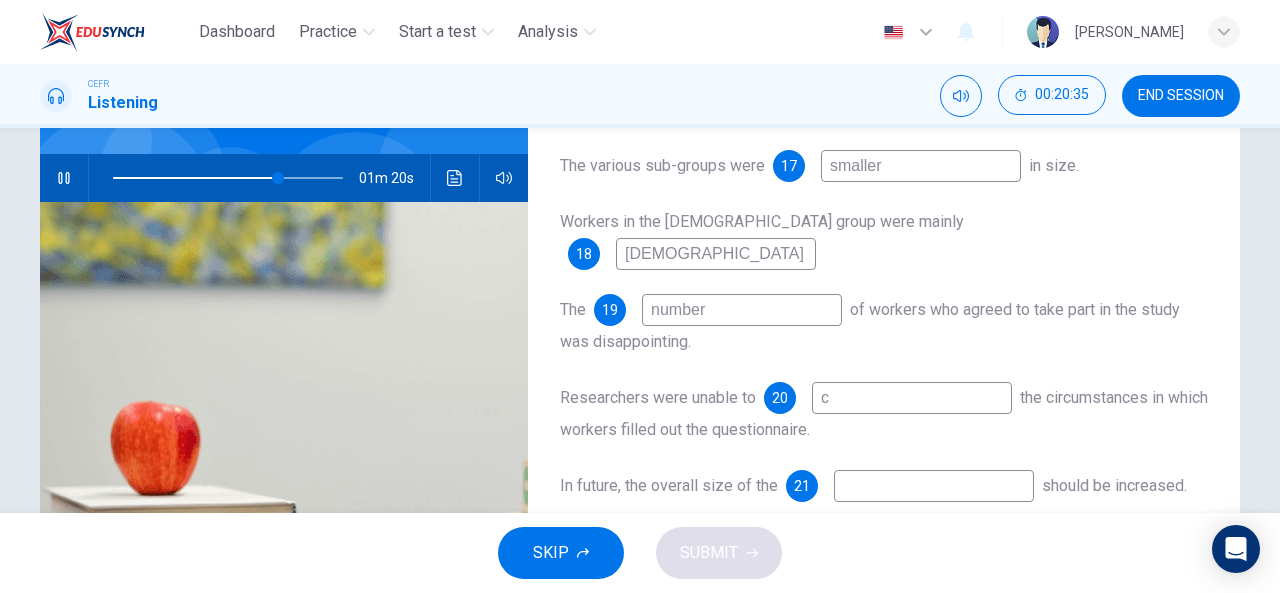type on "72" 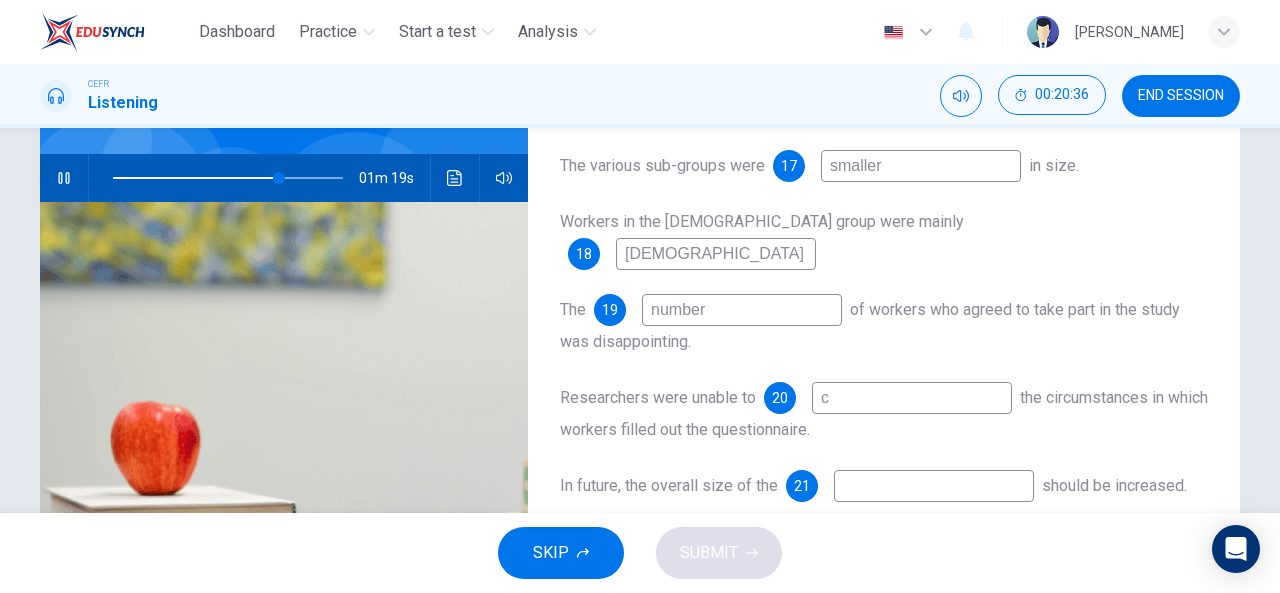 type on "co" 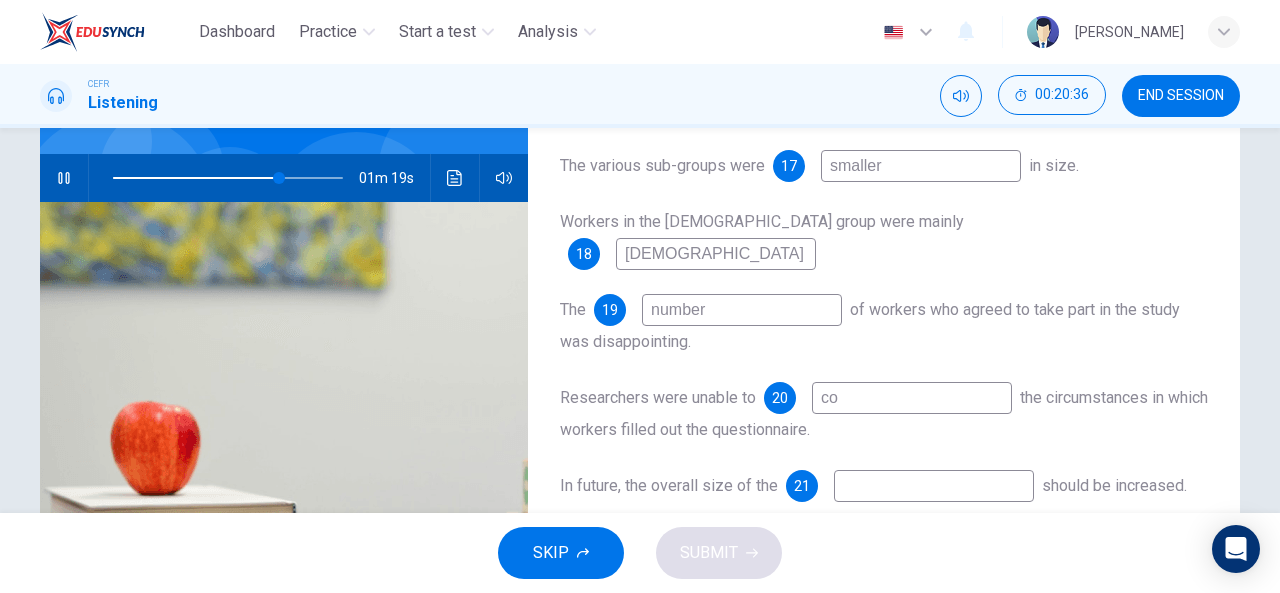 type on "73" 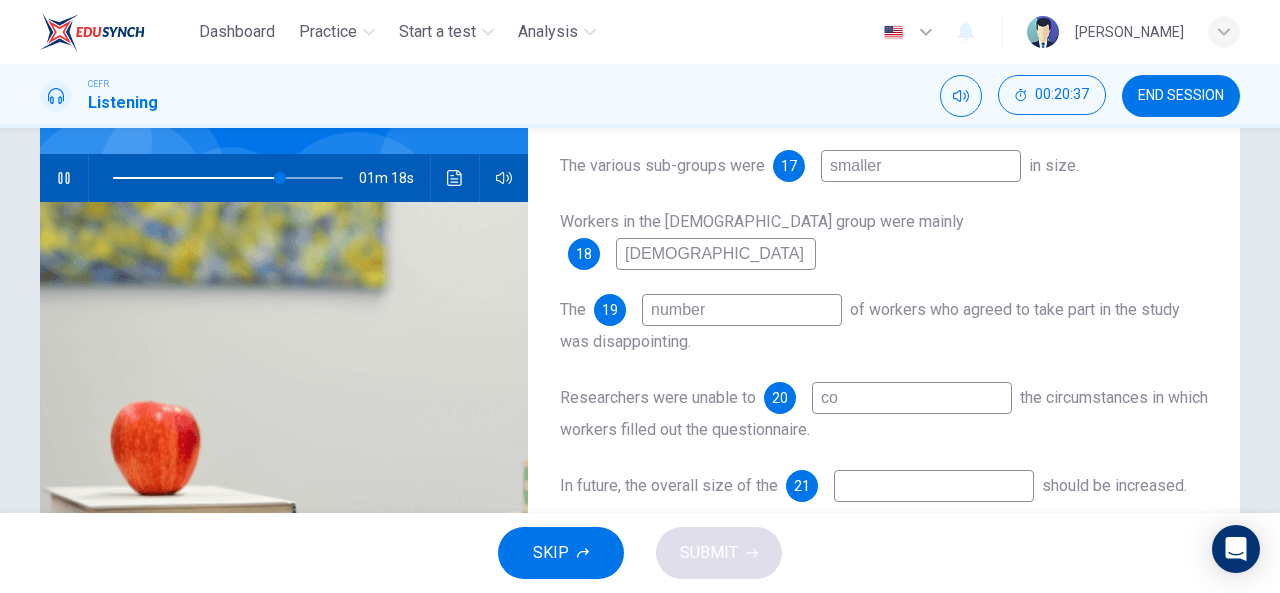 type on "con" 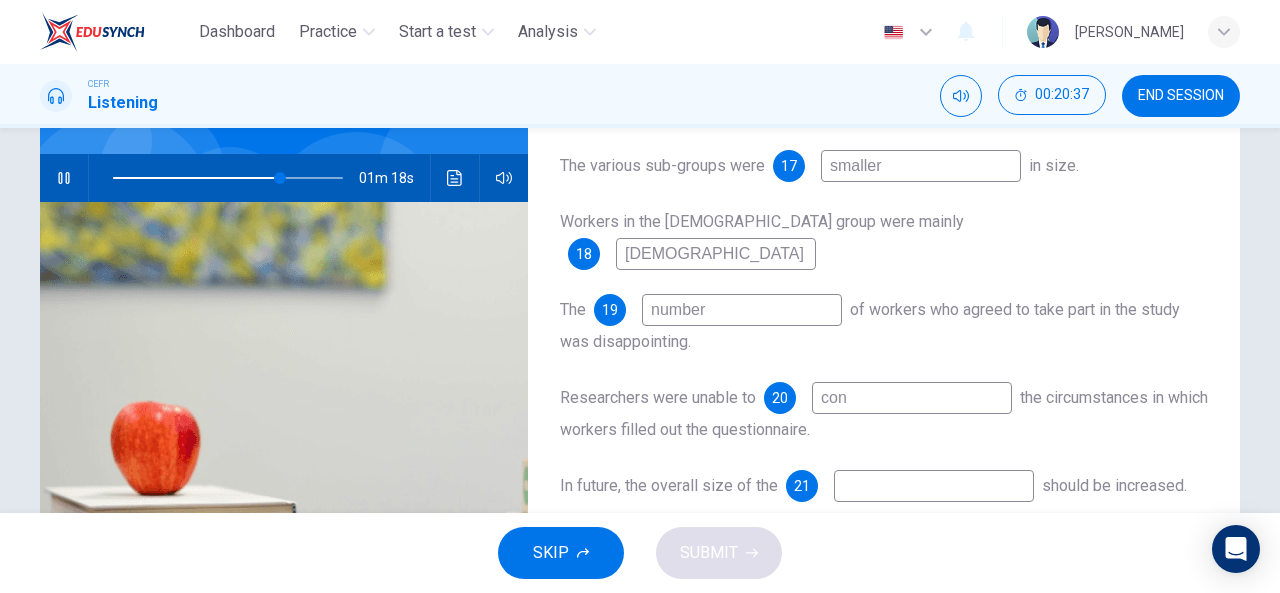 type on "73" 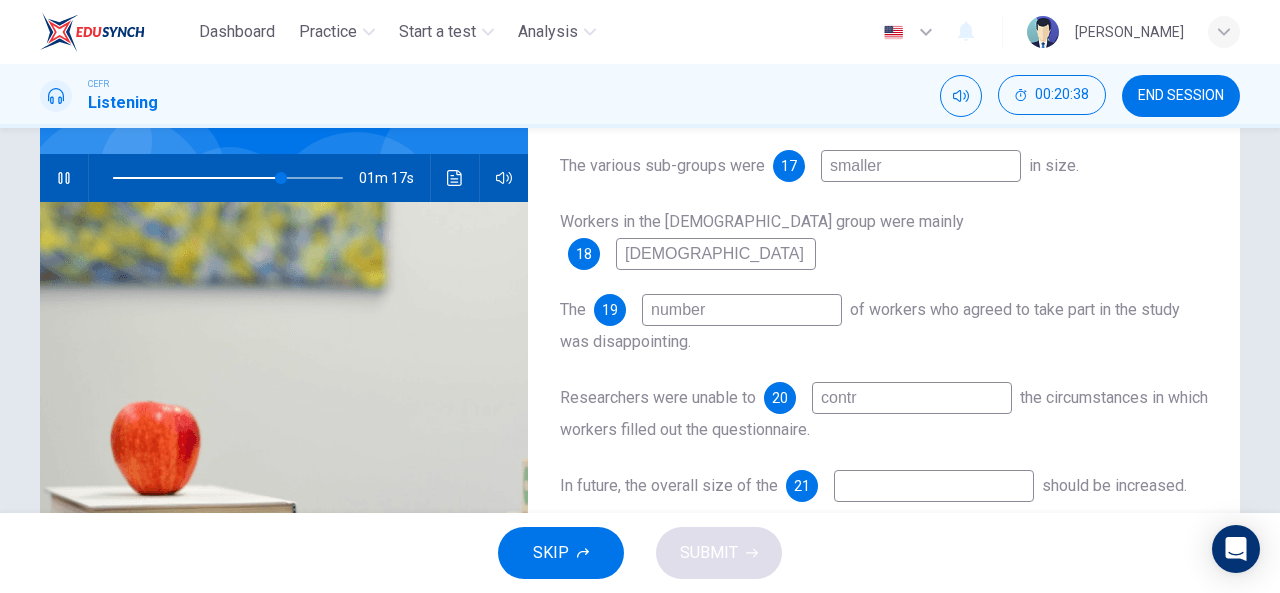 type on "contro" 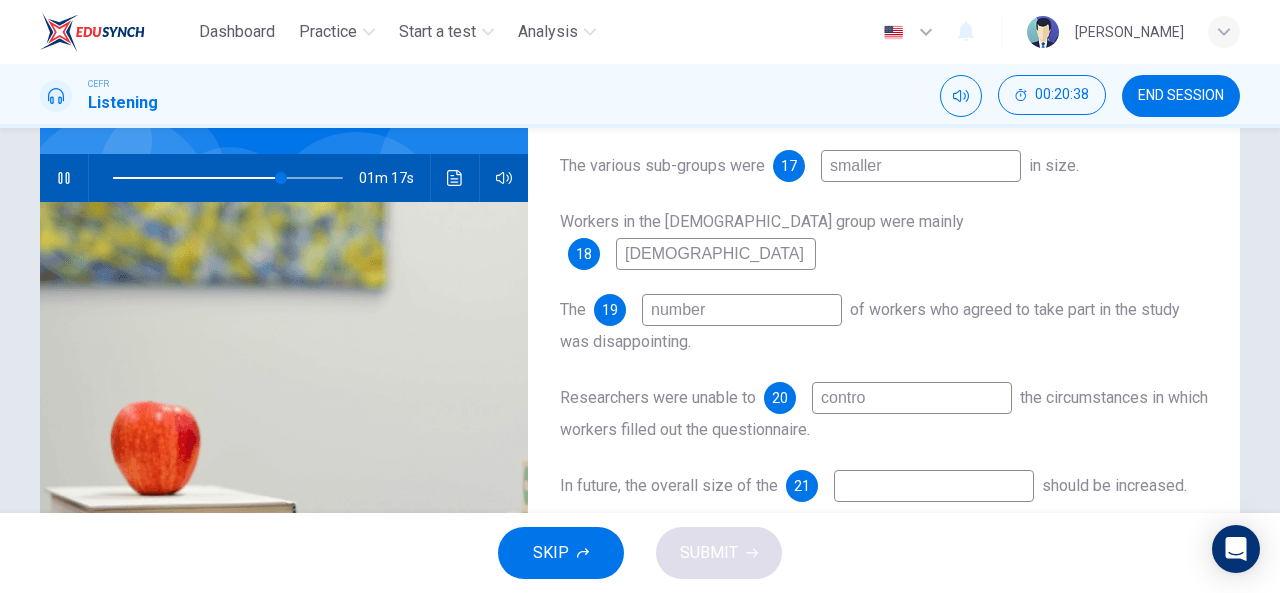 type on "73" 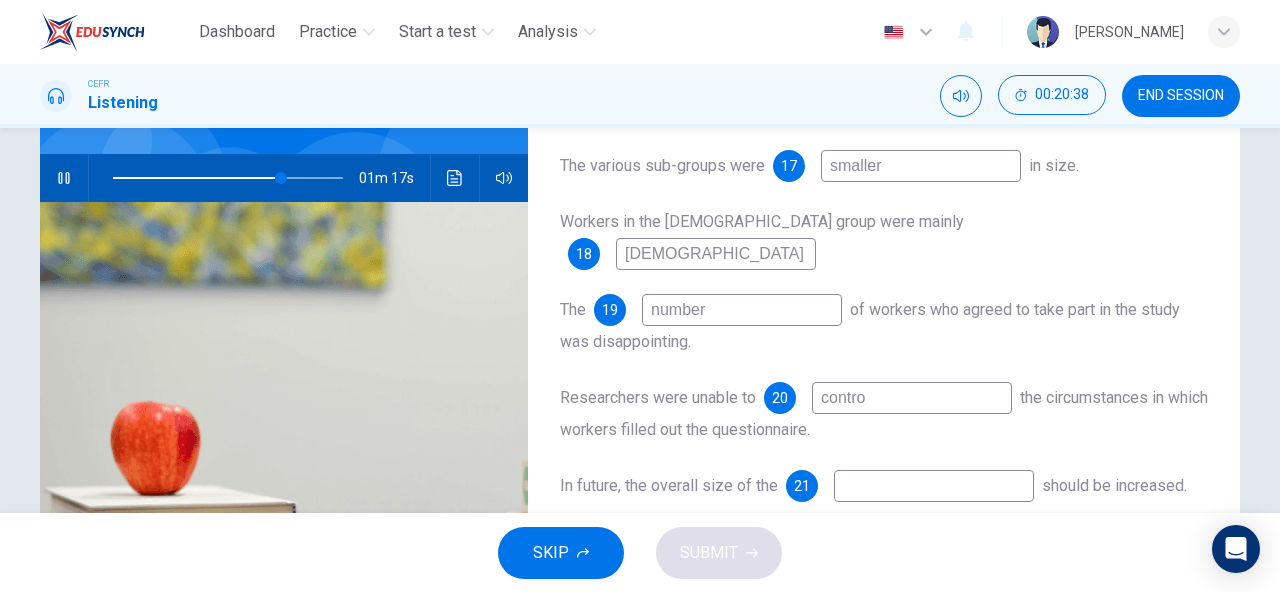type on "control" 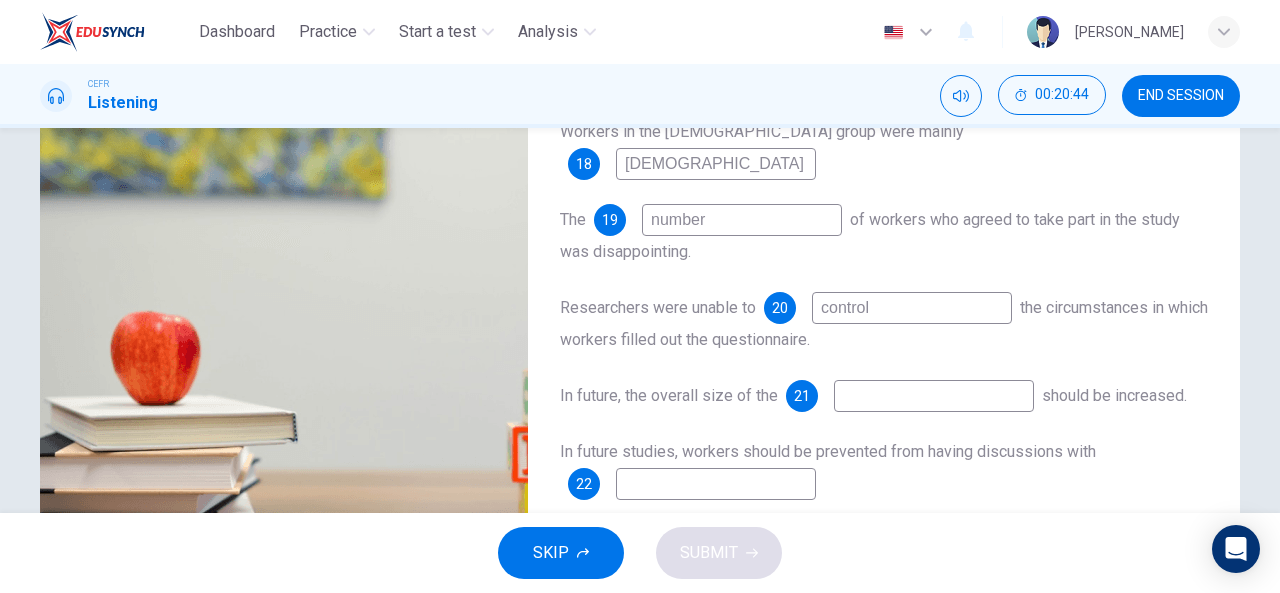 scroll, scrollTop: 263, scrollLeft: 0, axis: vertical 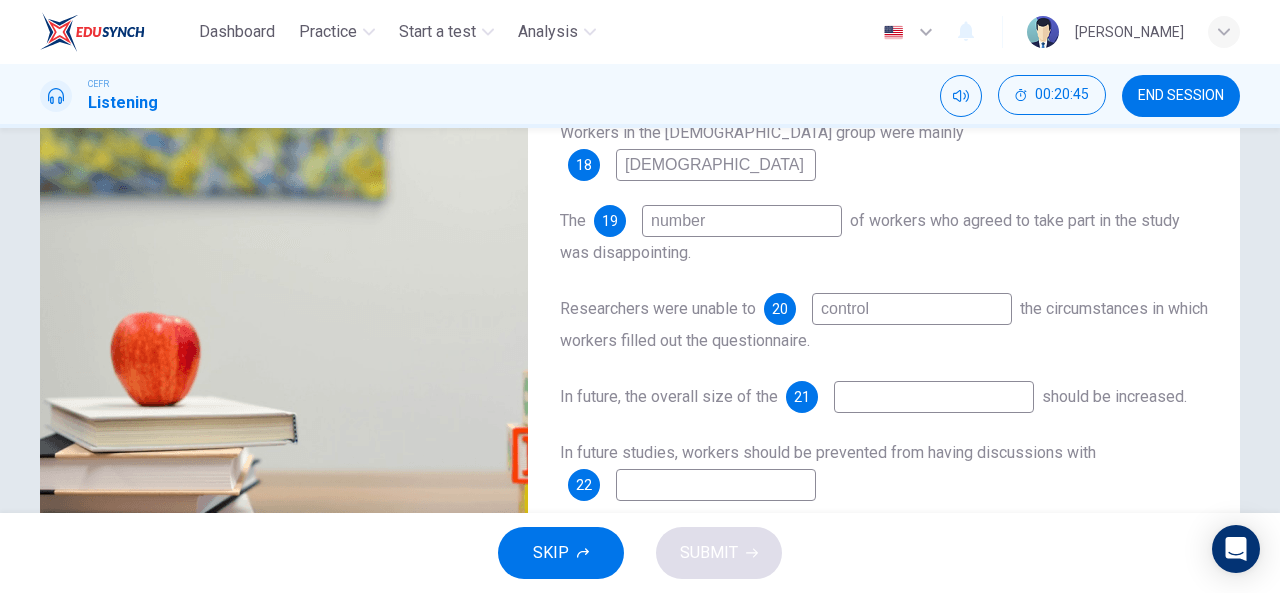 type on "76" 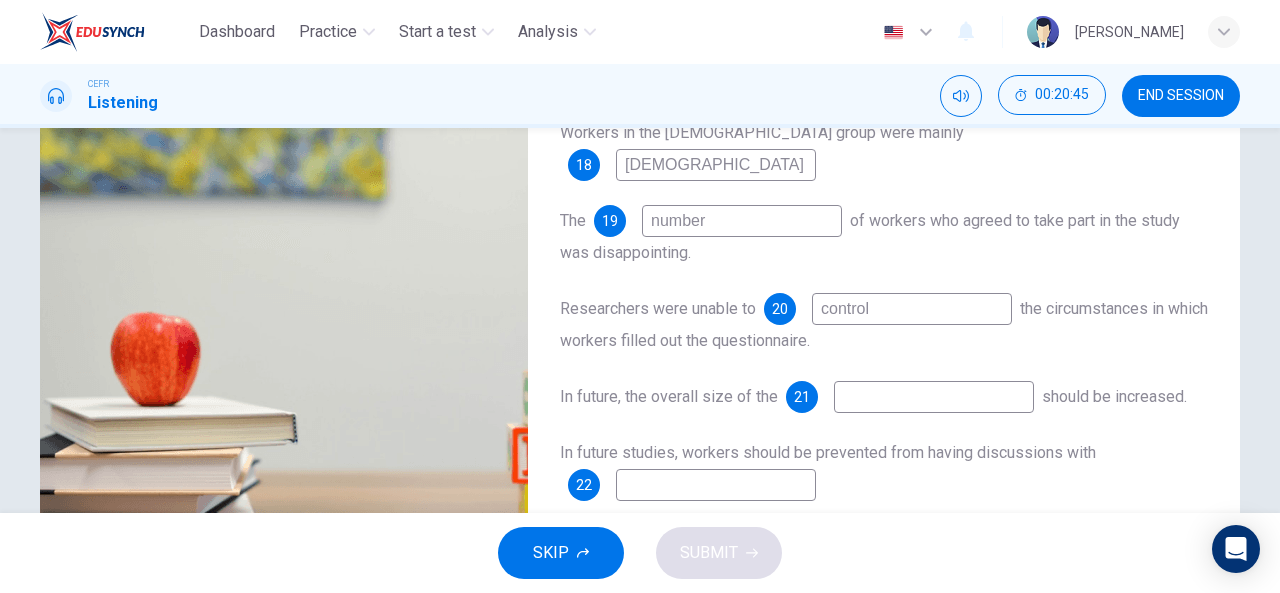 type on "control" 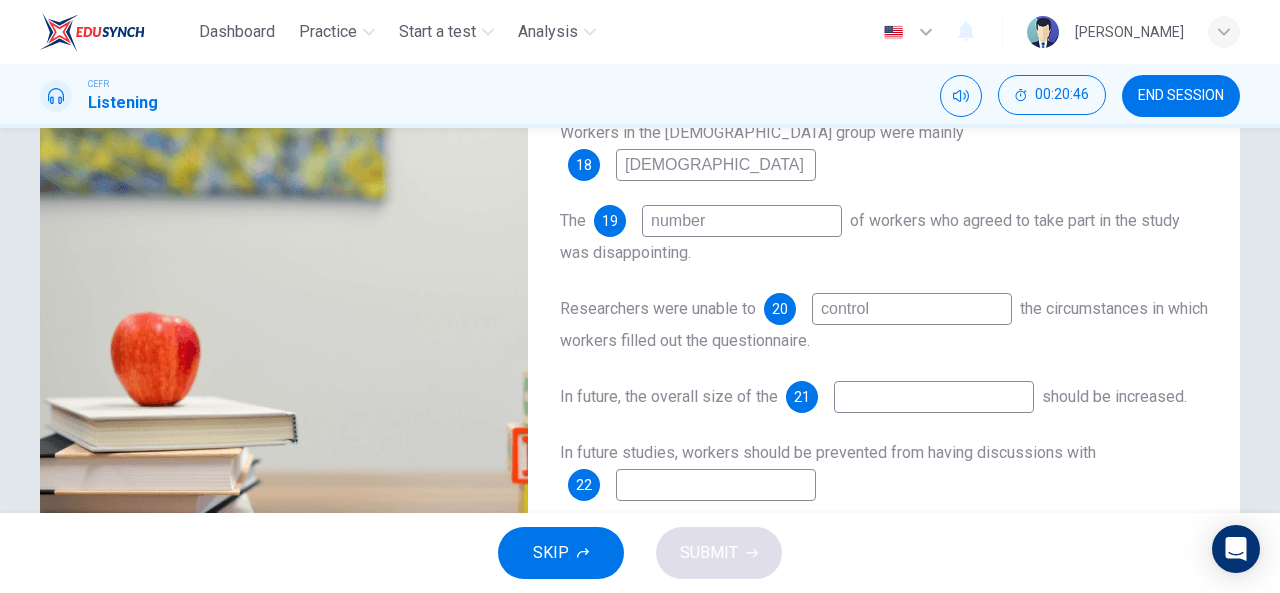 click at bounding box center [934, 397] 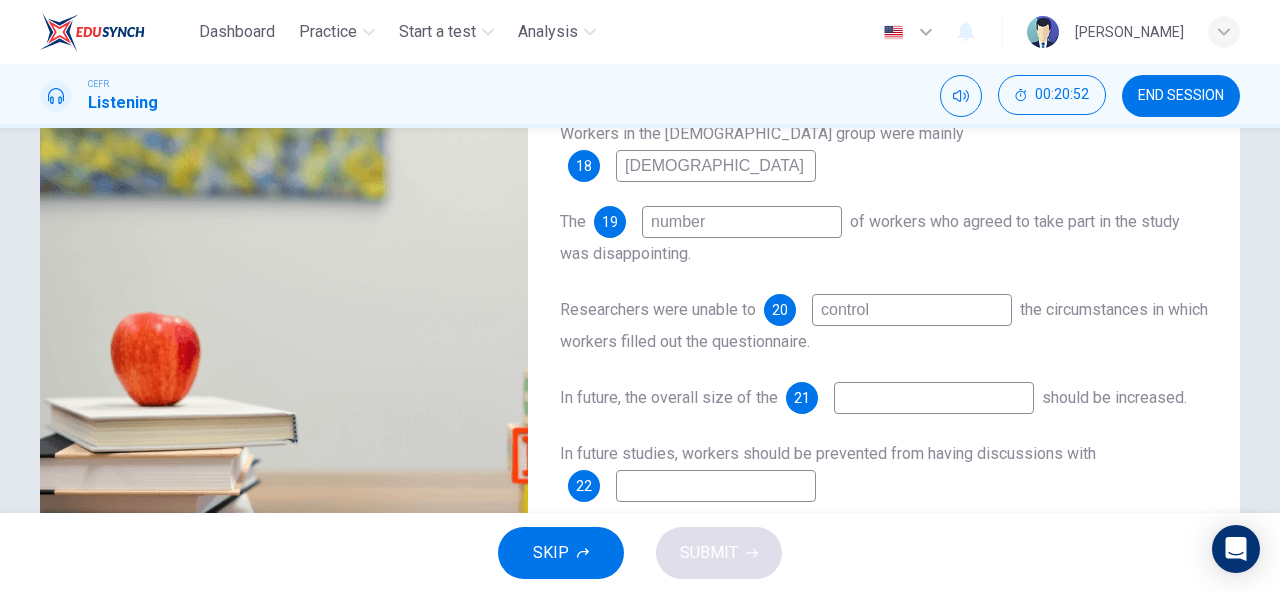scroll, scrollTop: 284, scrollLeft: 0, axis: vertical 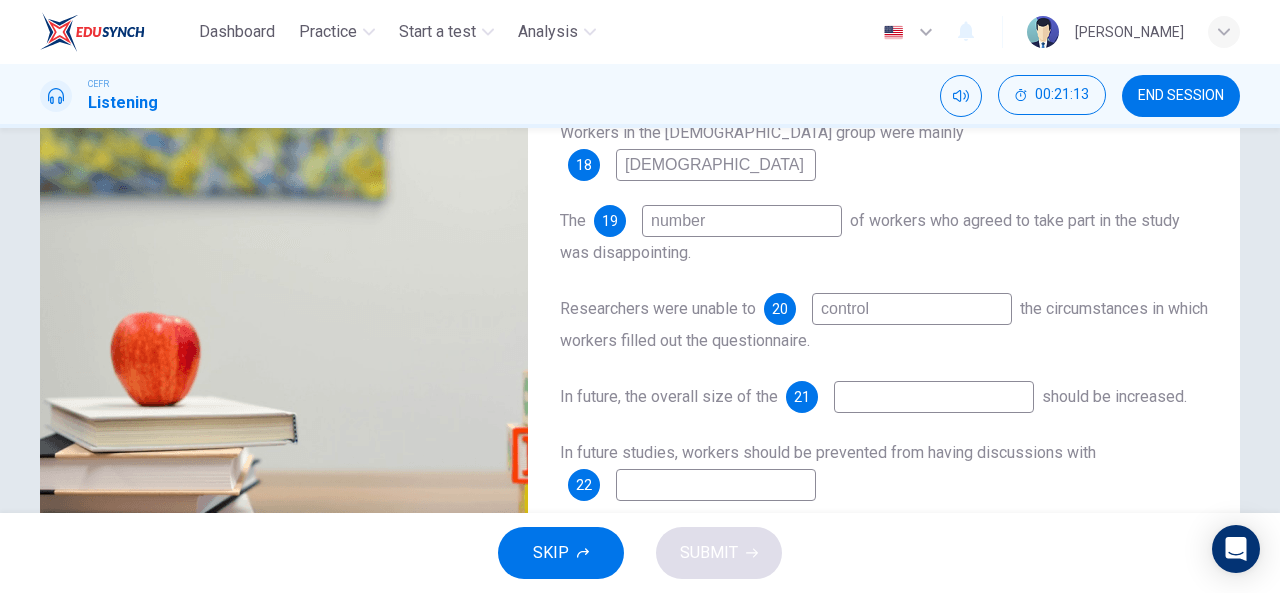 drag, startPoint x: 882, startPoint y: 287, endPoint x: 900, endPoint y: 279, distance: 19.697716 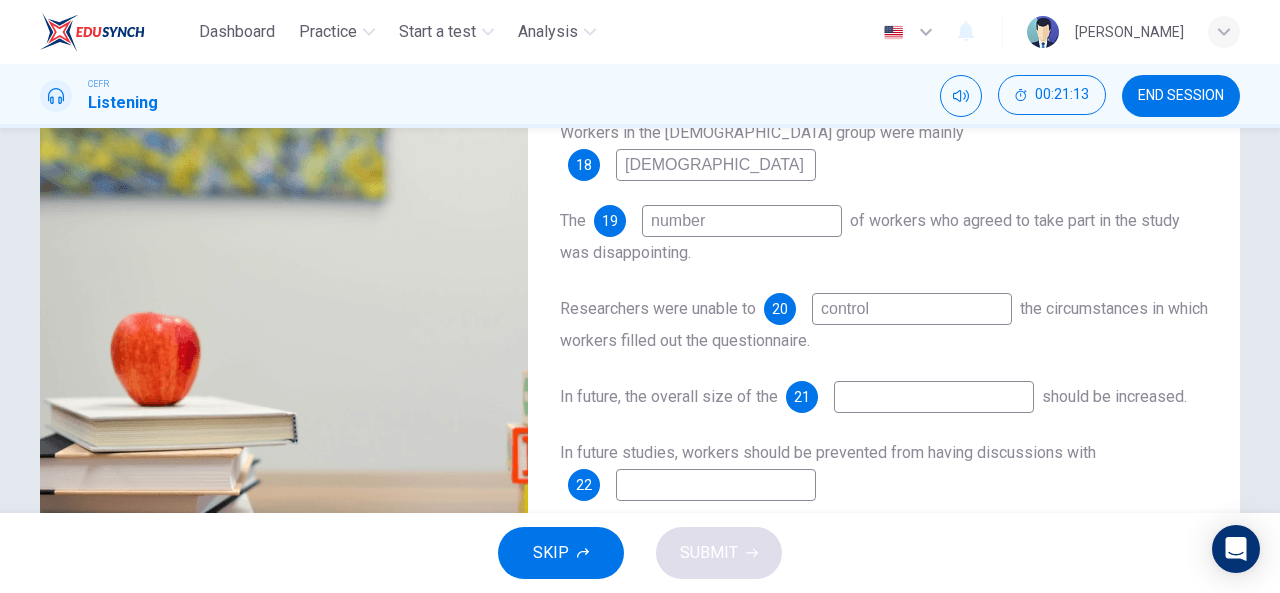 click on "control" at bounding box center (912, 309) 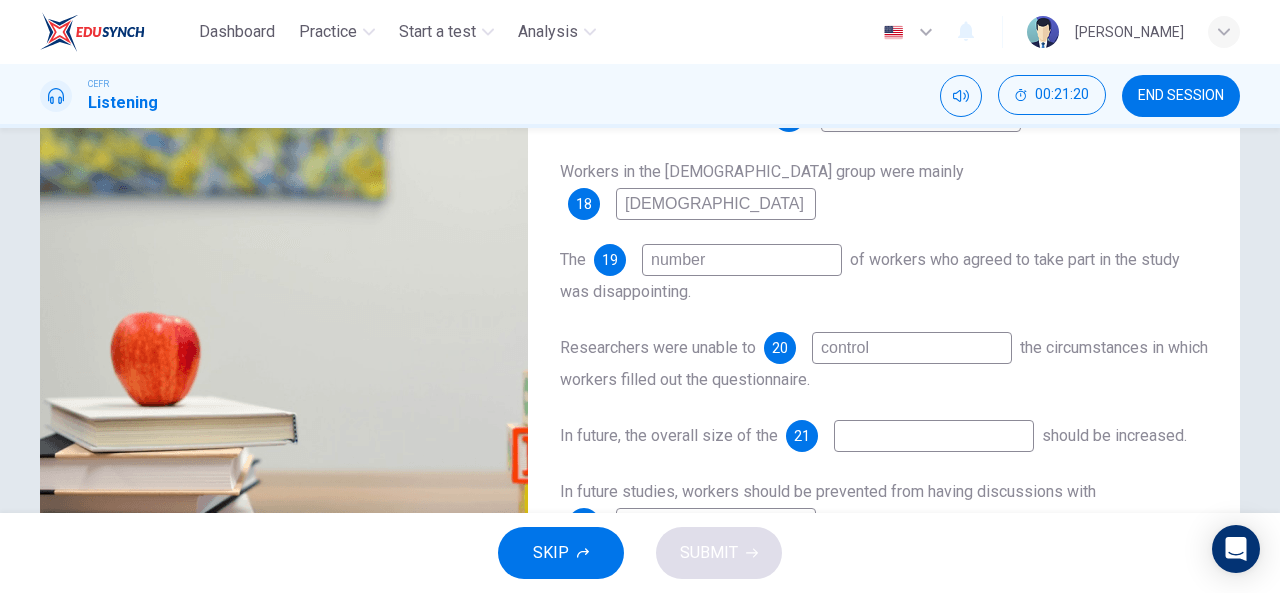 scroll, scrollTop: 284, scrollLeft: 0, axis: vertical 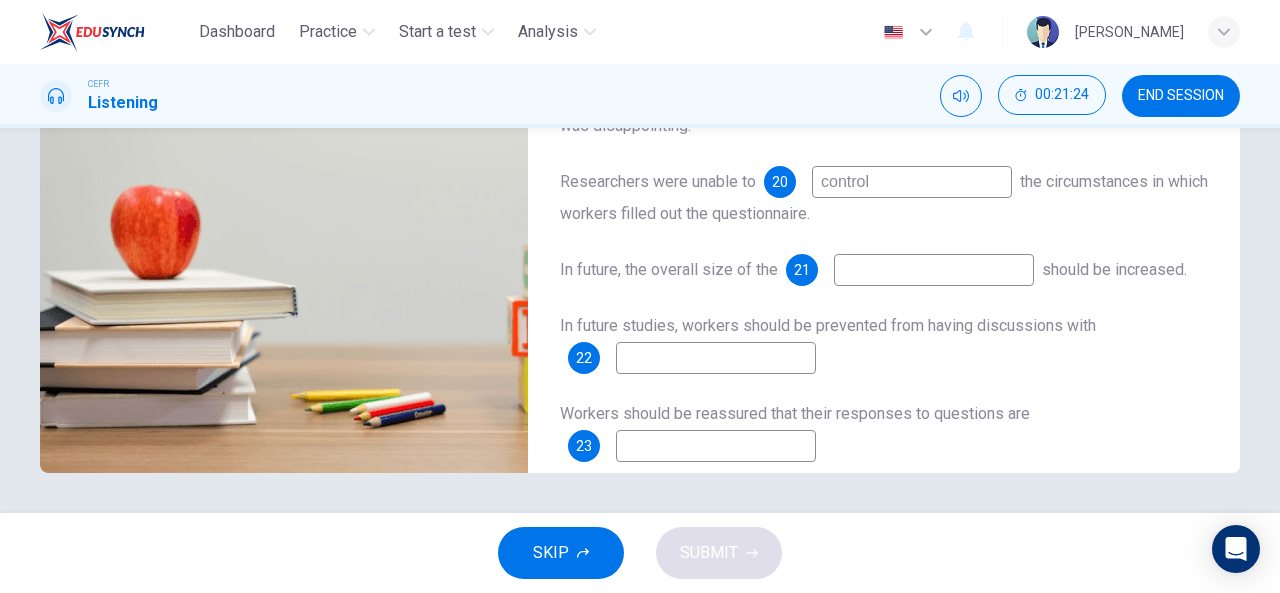 click at bounding box center [716, 446] 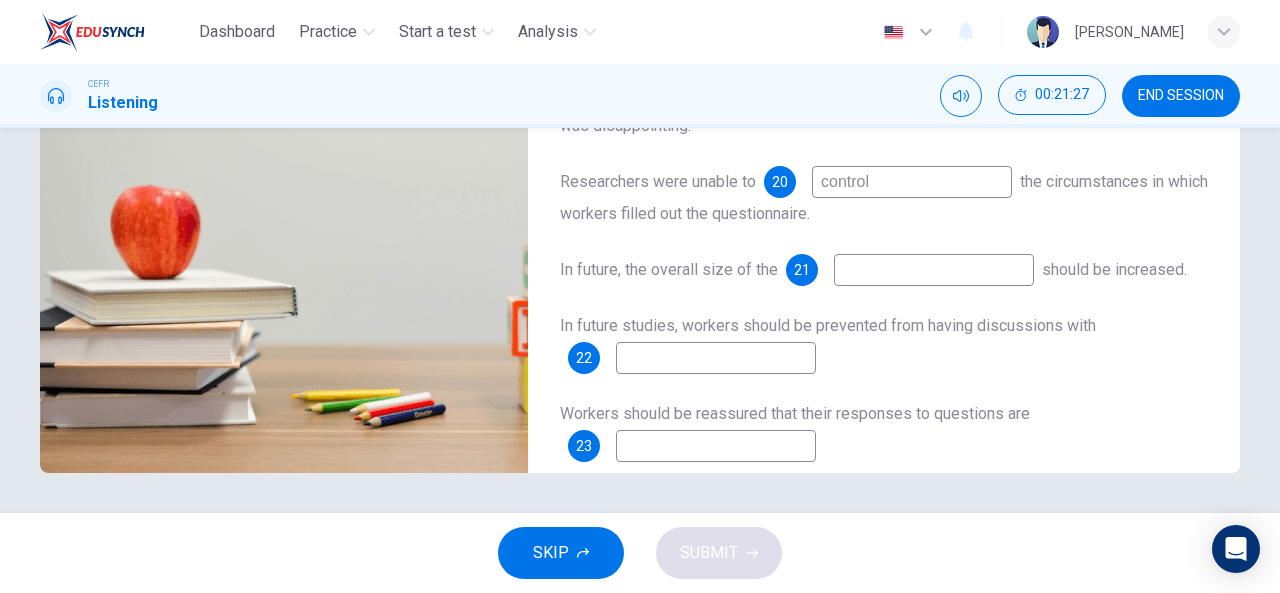 type on "90" 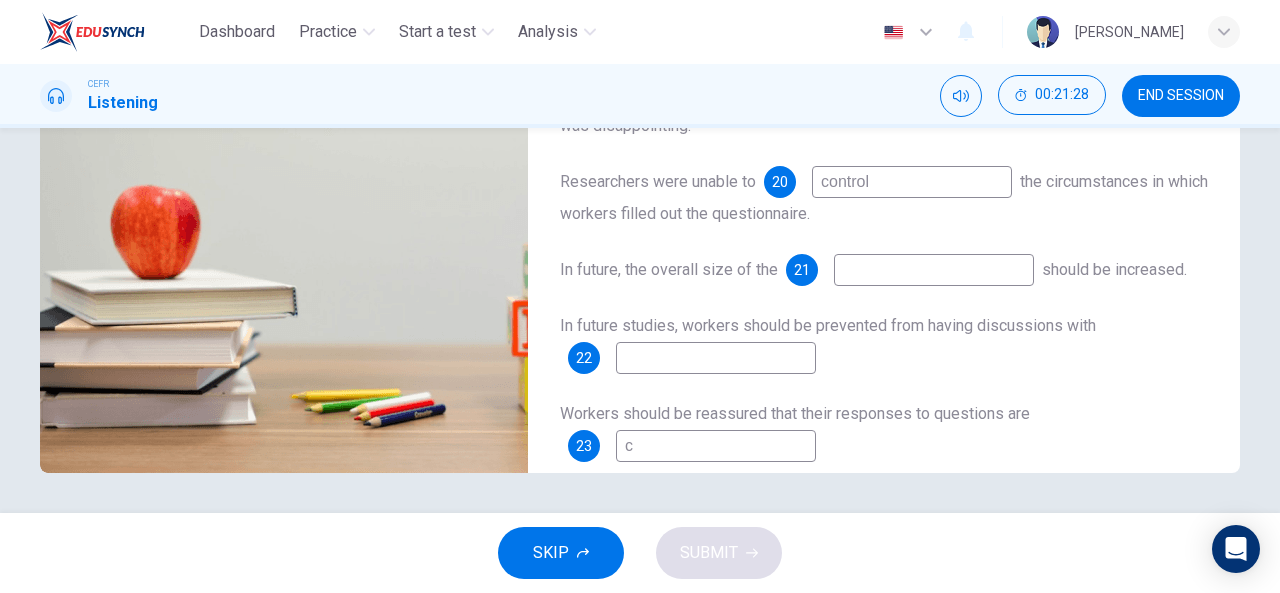 type on "co" 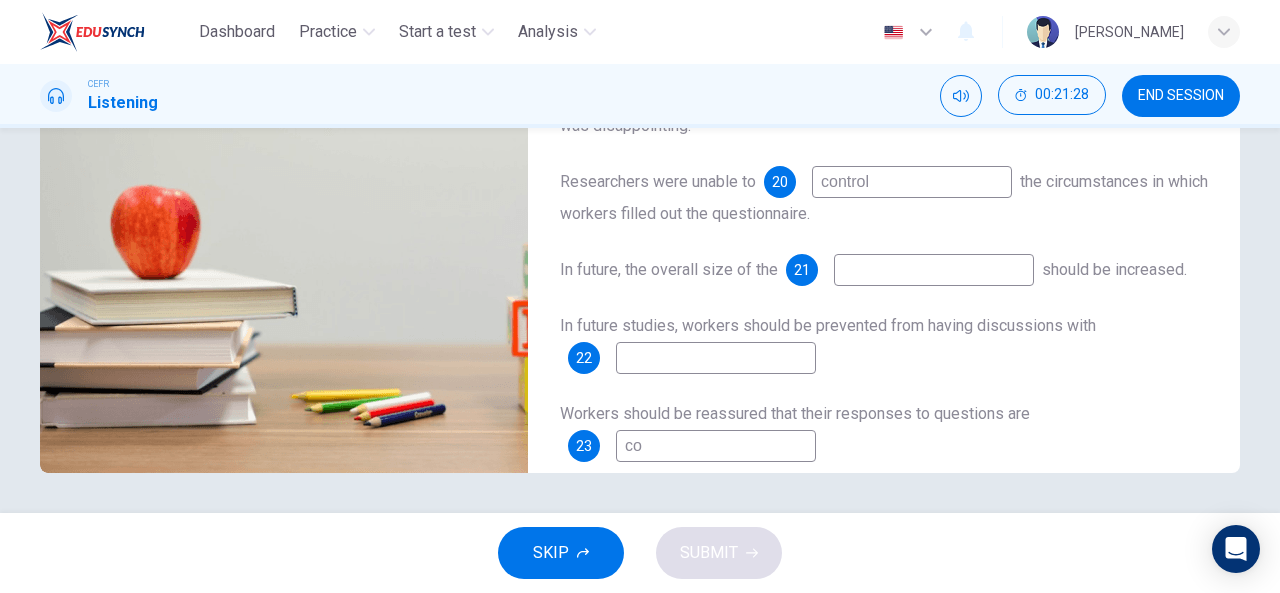 type on "91" 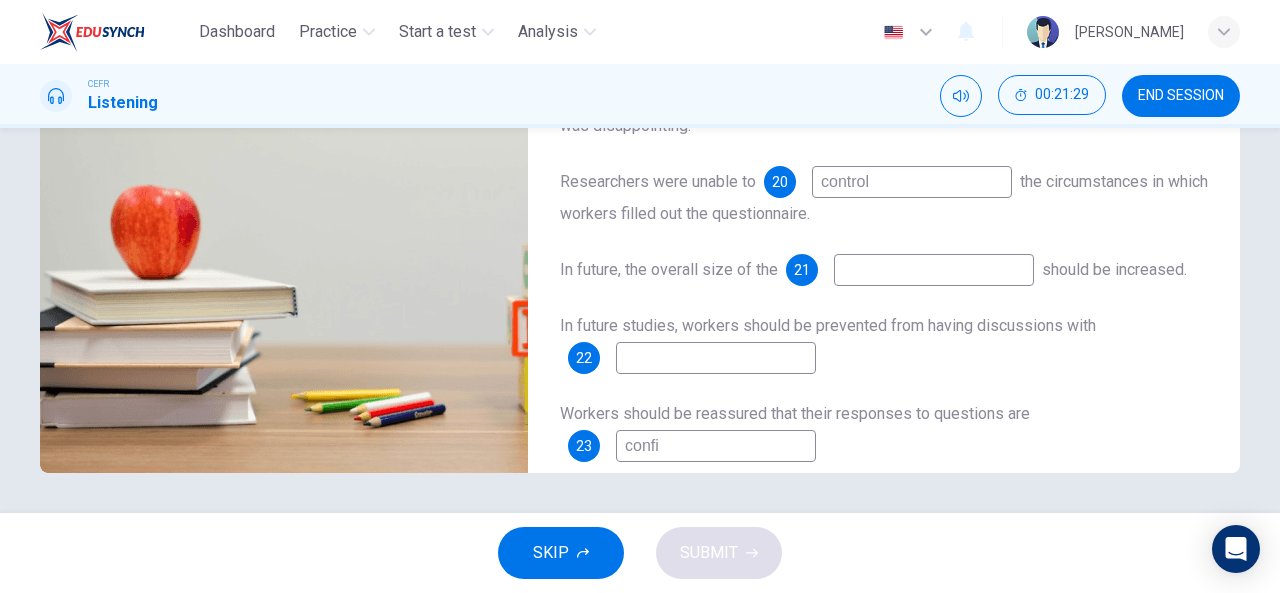 type on "confid" 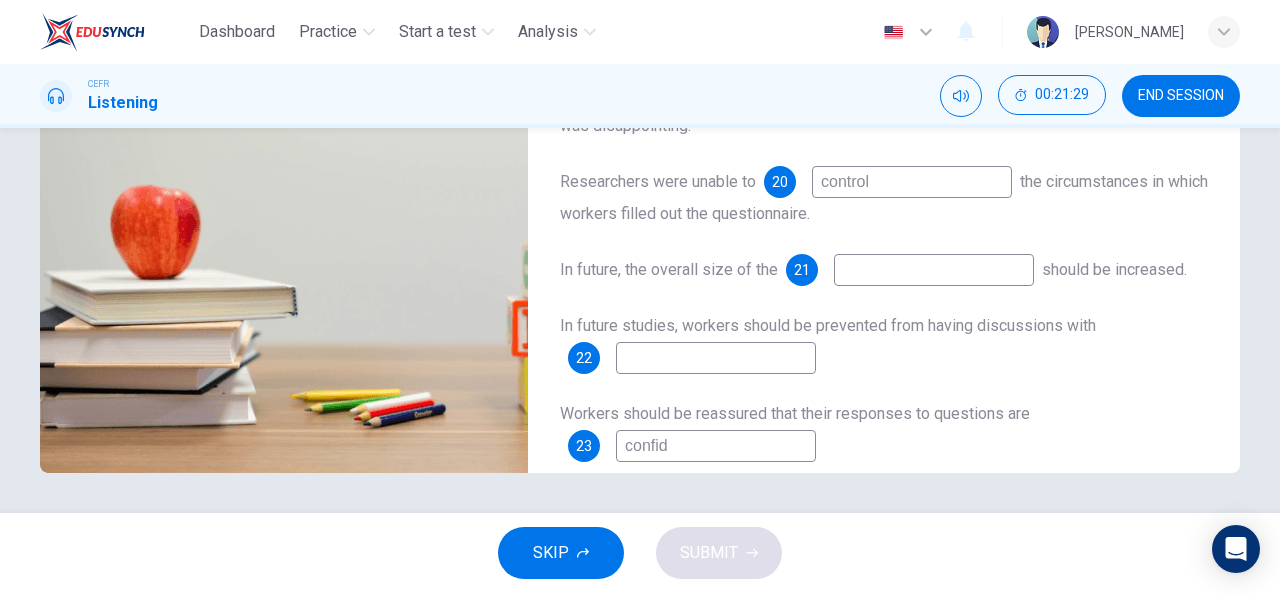 type on "91" 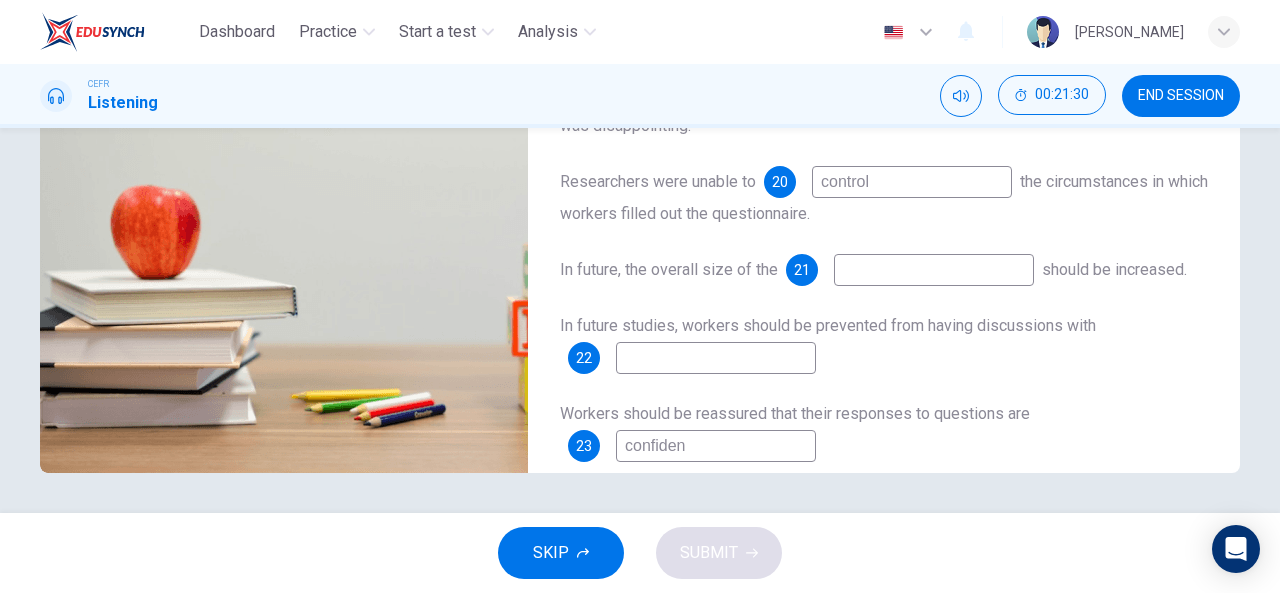 type on "confident" 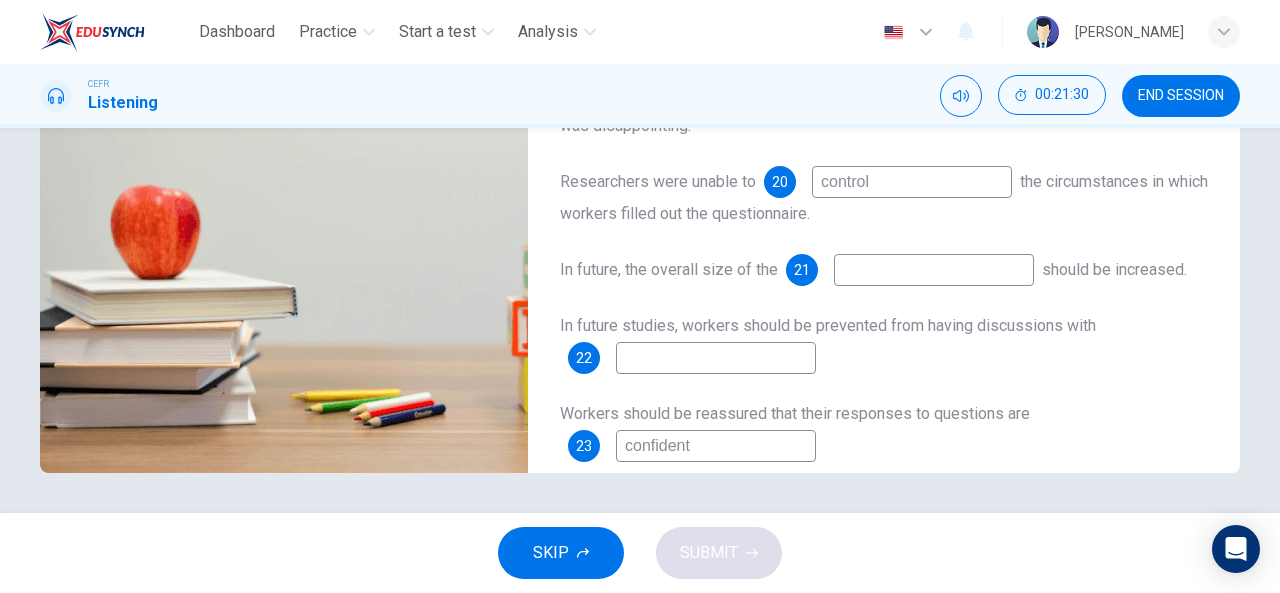type on "91" 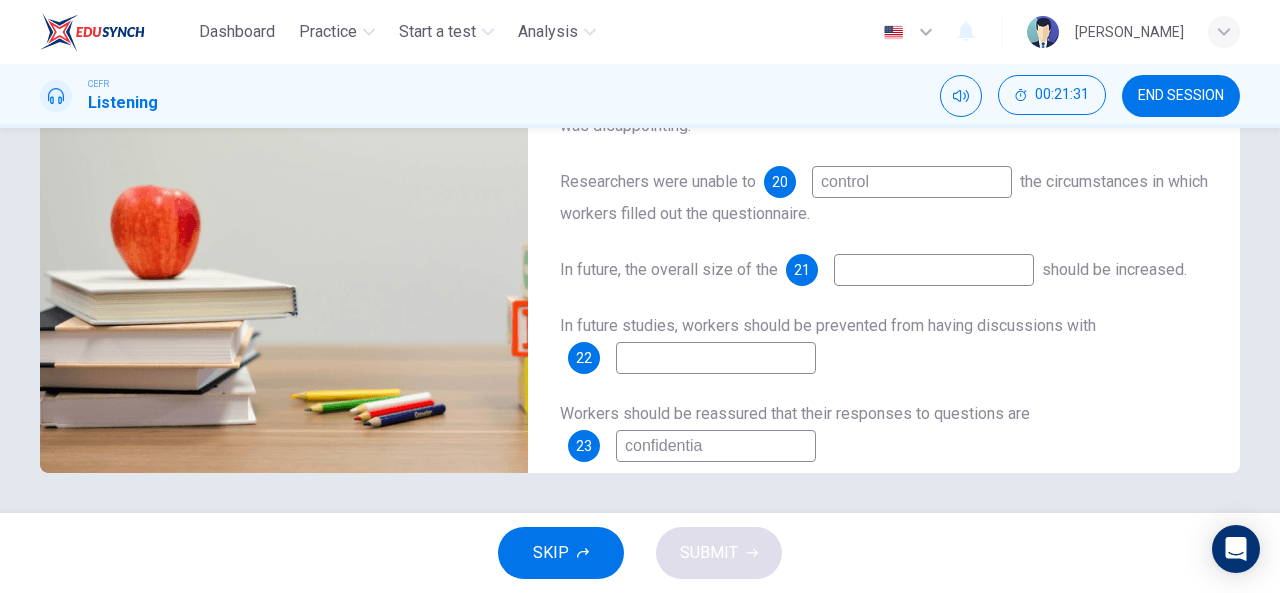 type on "confidential" 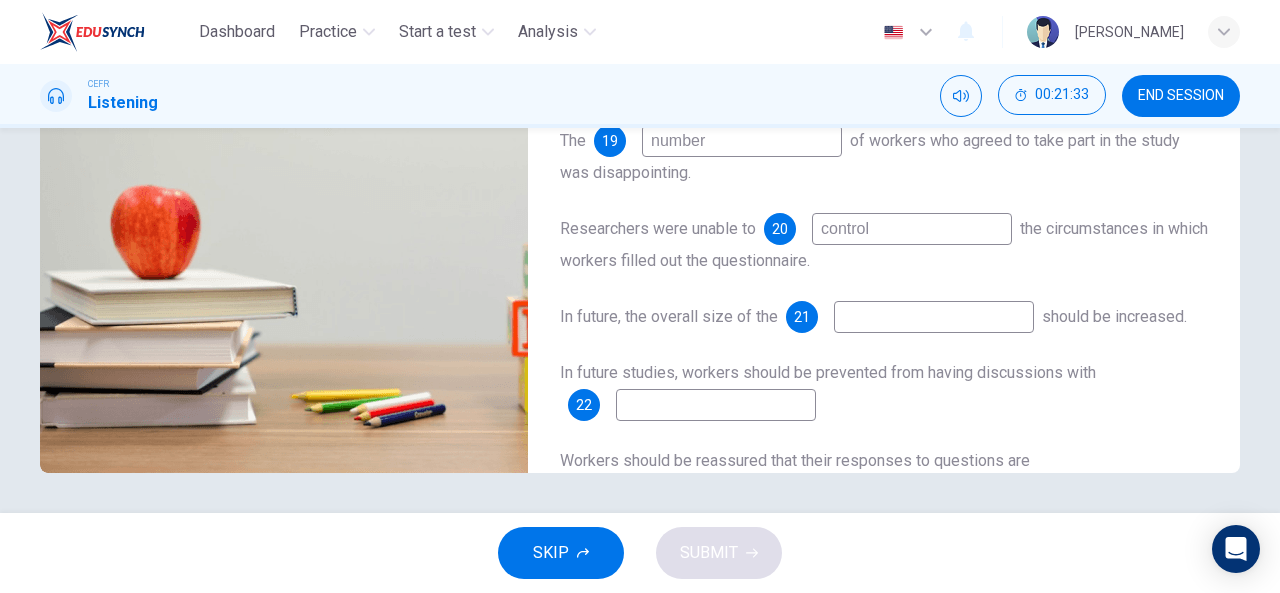 scroll, scrollTop: 236, scrollLeft: 0, axis: vertical 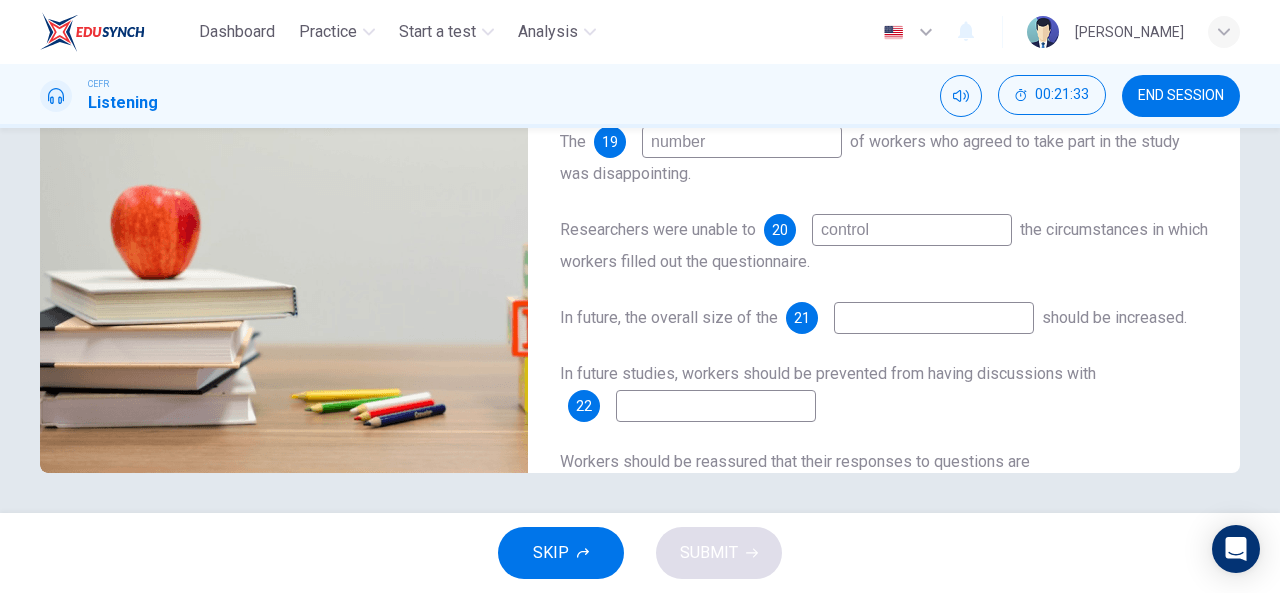 type on "92" 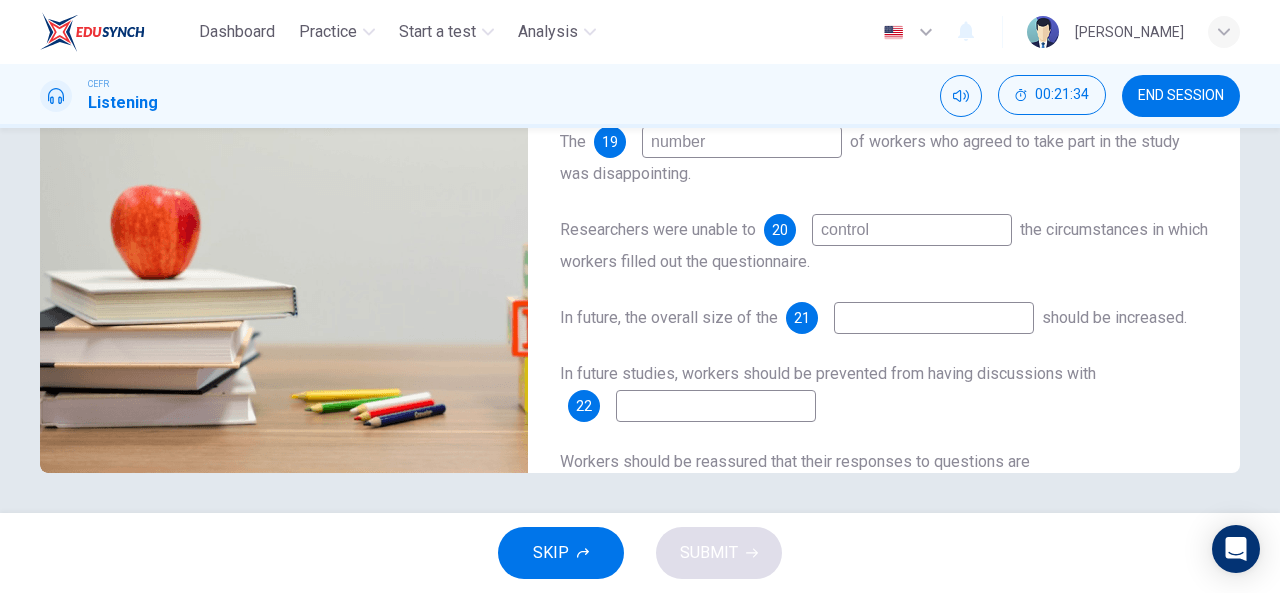 type on "confidential" 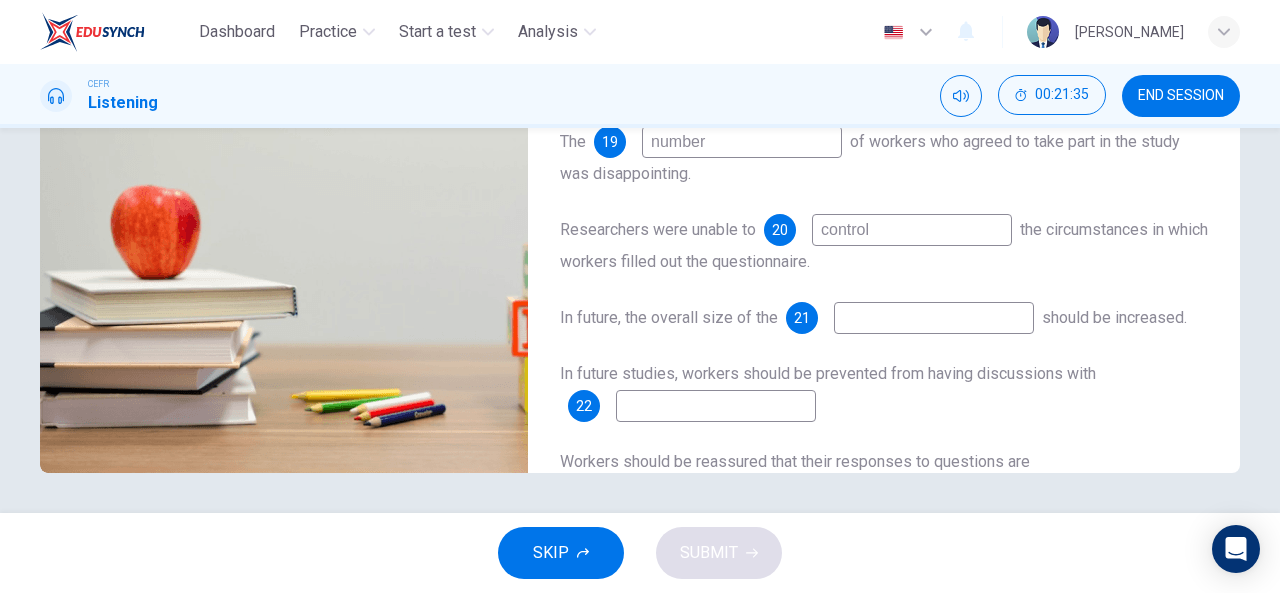 click at bounding box center (716, 406) 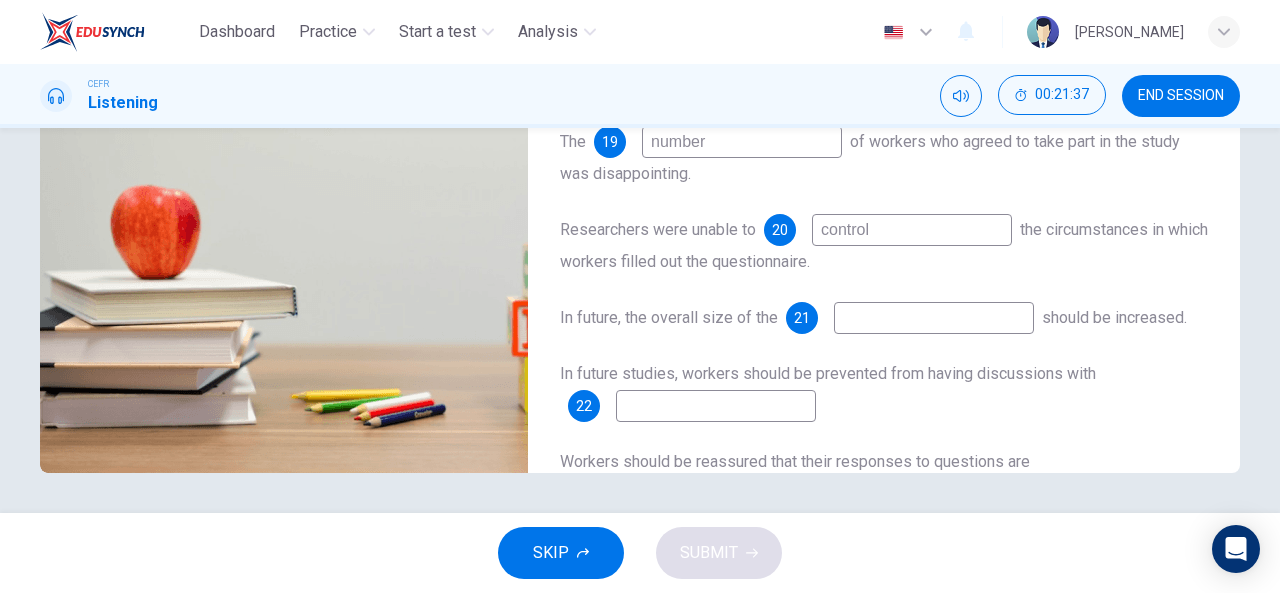 click at bounding box center [716, 406] 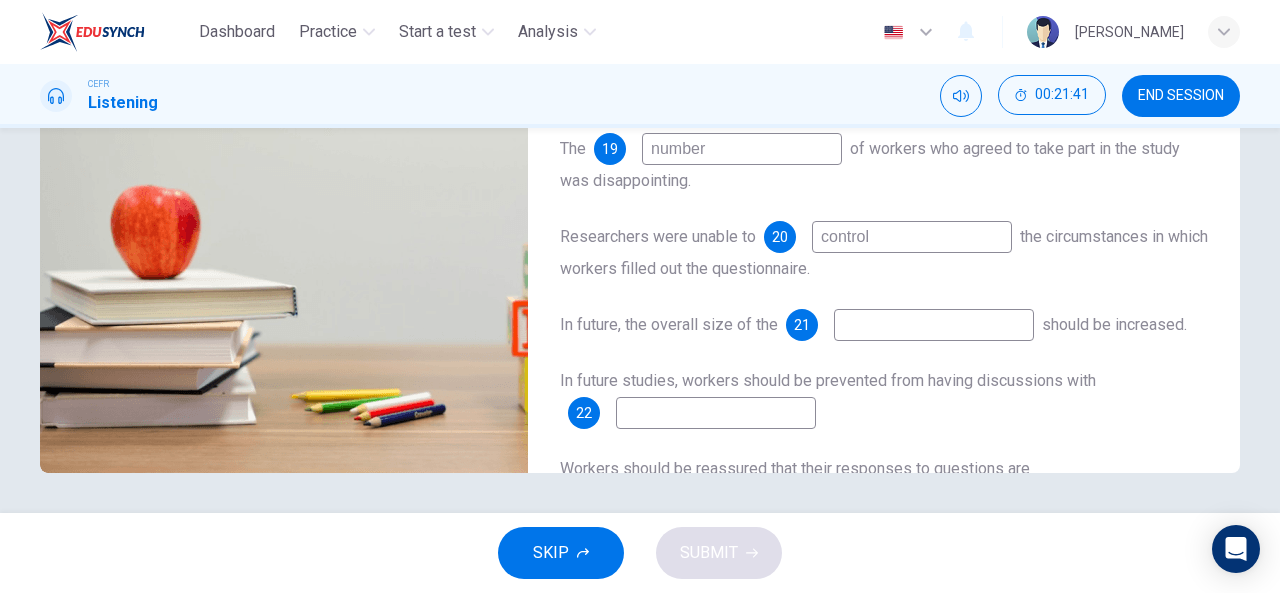 scroll, scrollTop: 239, scrollLeft: 0, axis: vertical 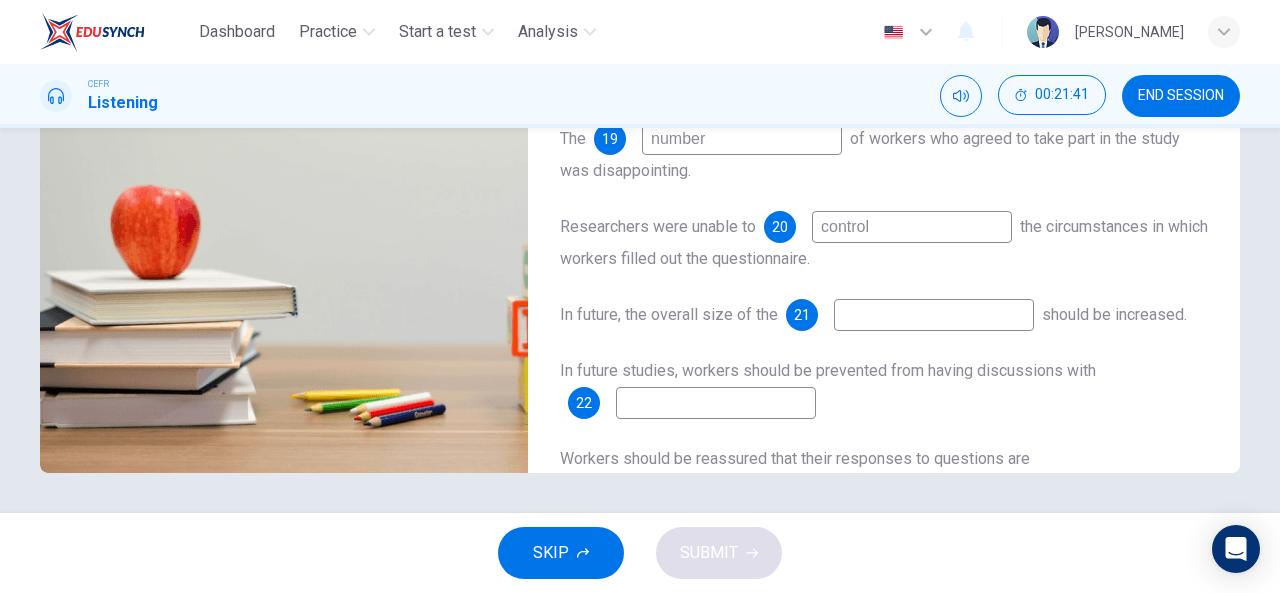 type on "95" 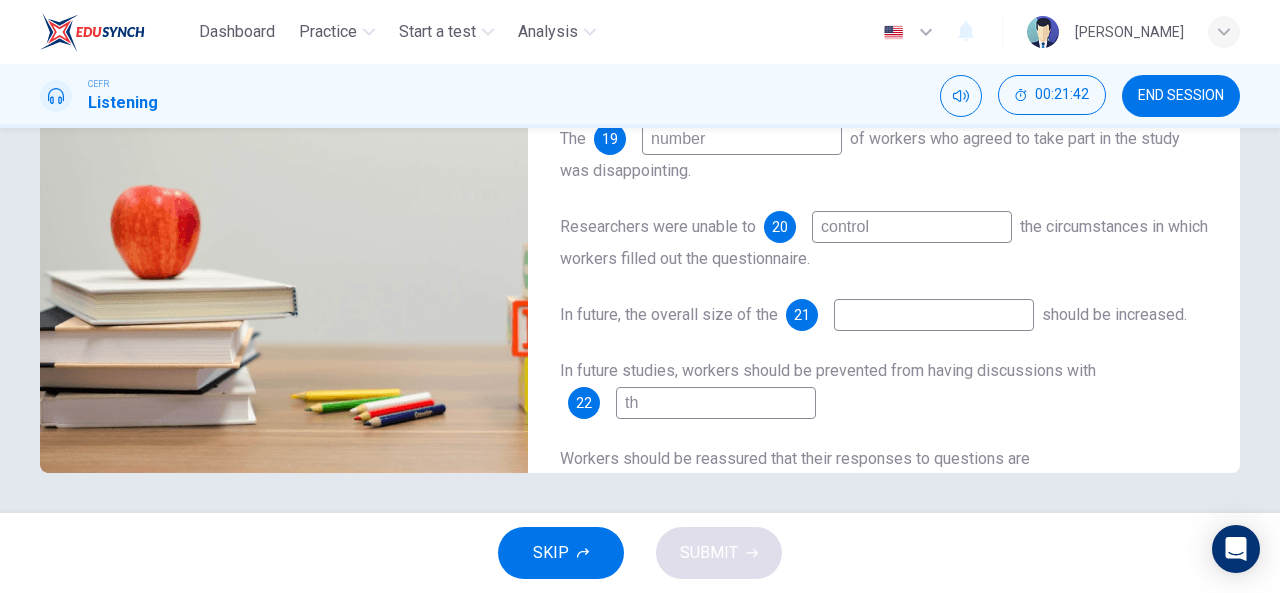 type on "the" 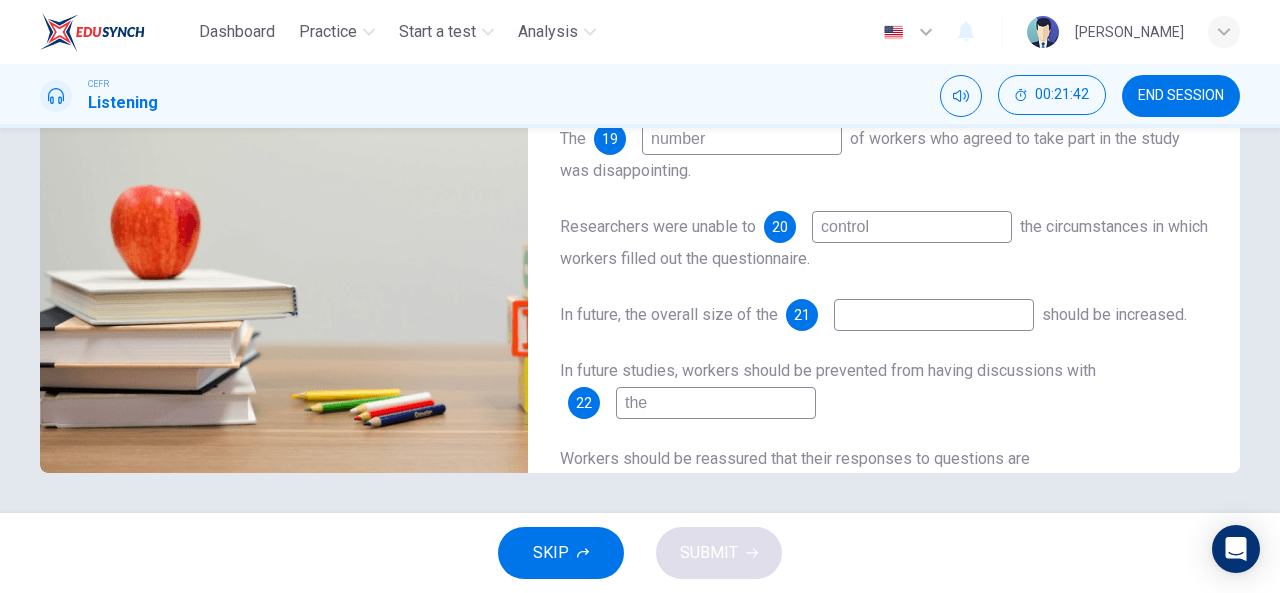 type on "96" 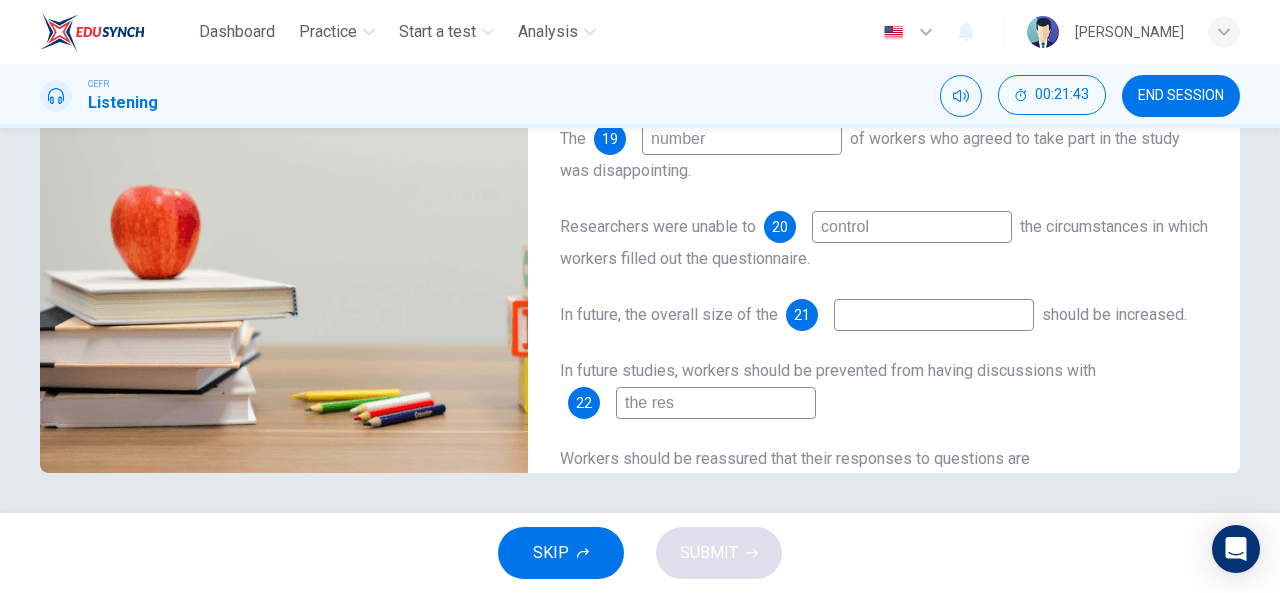 type on "the rese" 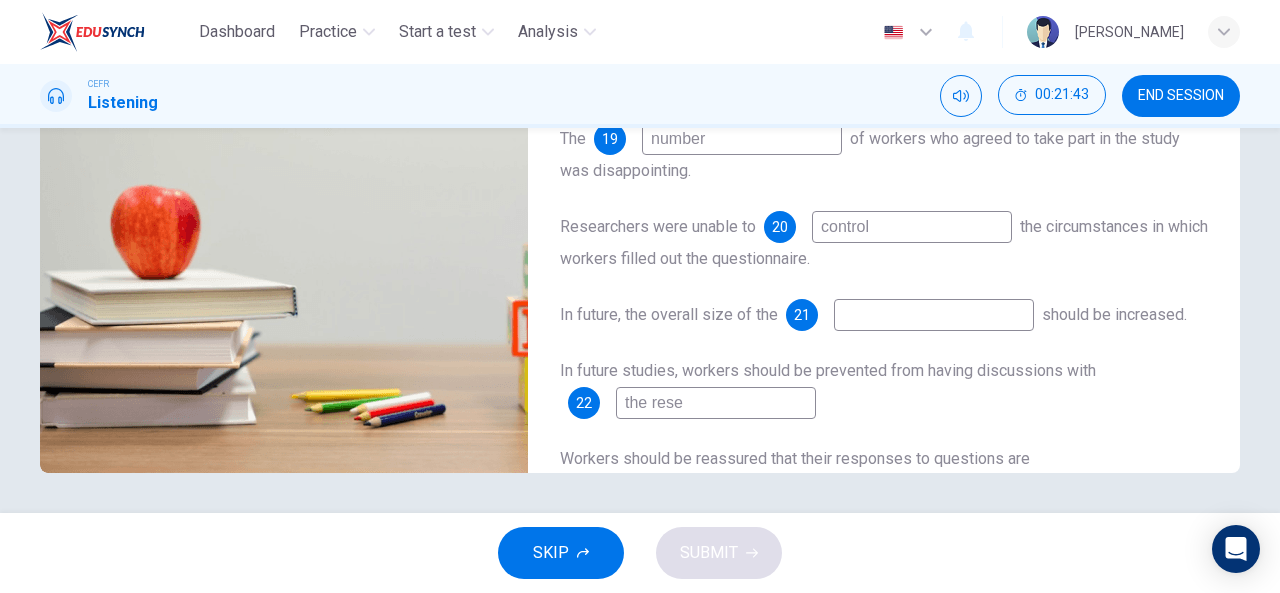 type on "96" 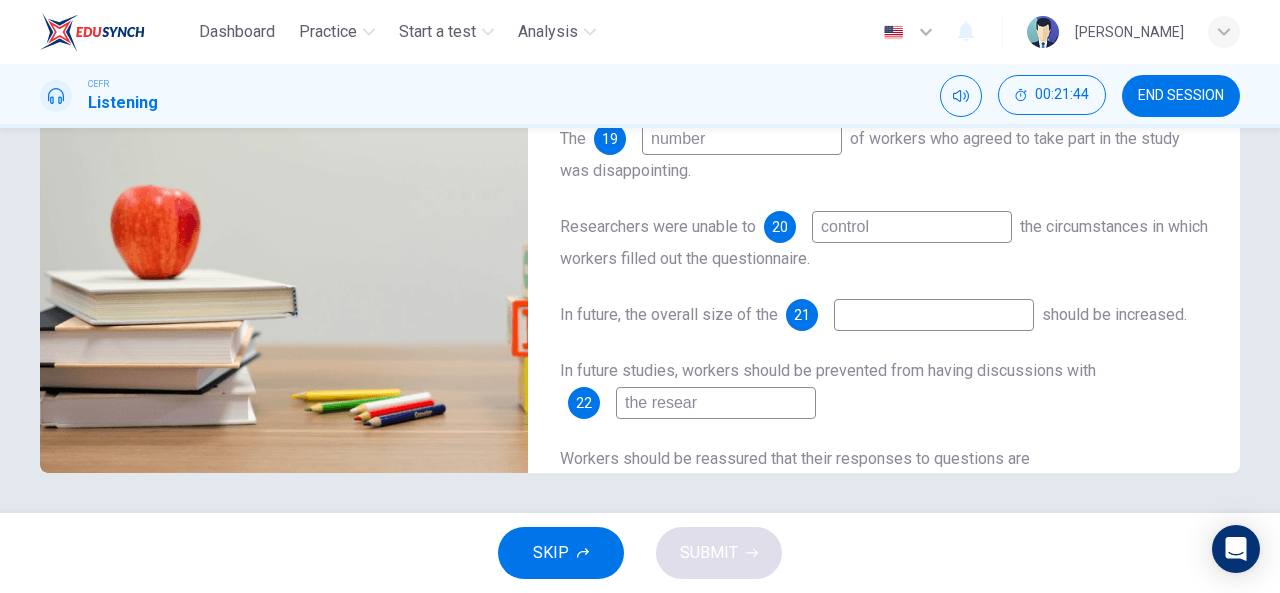 type on "the researc" 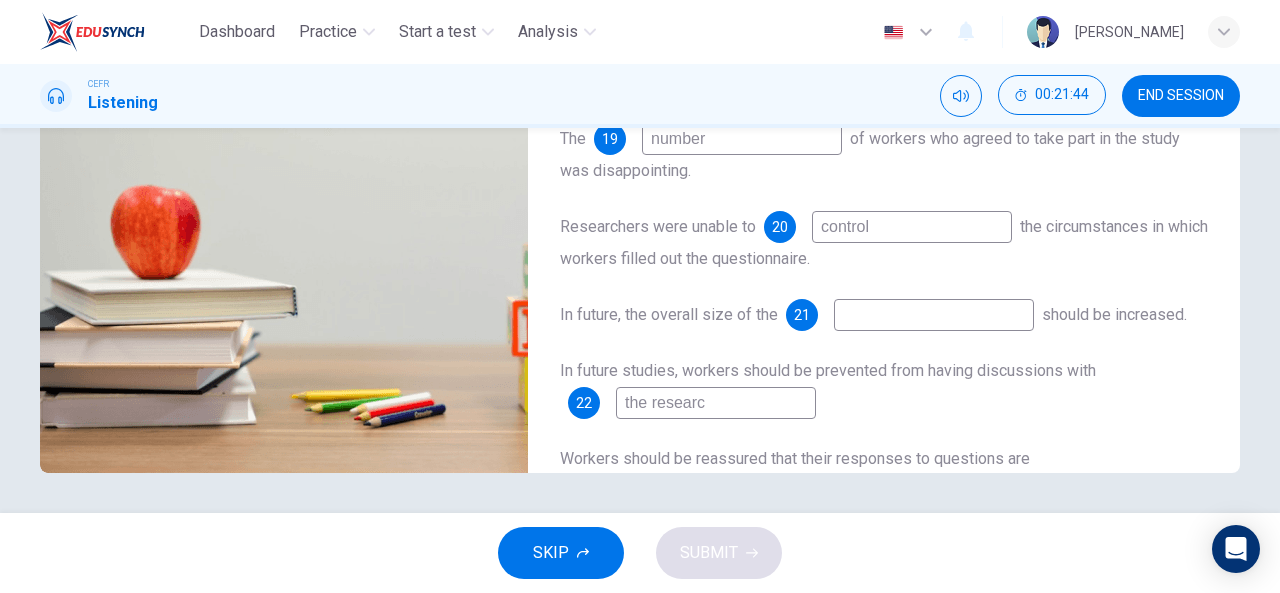type on "96" 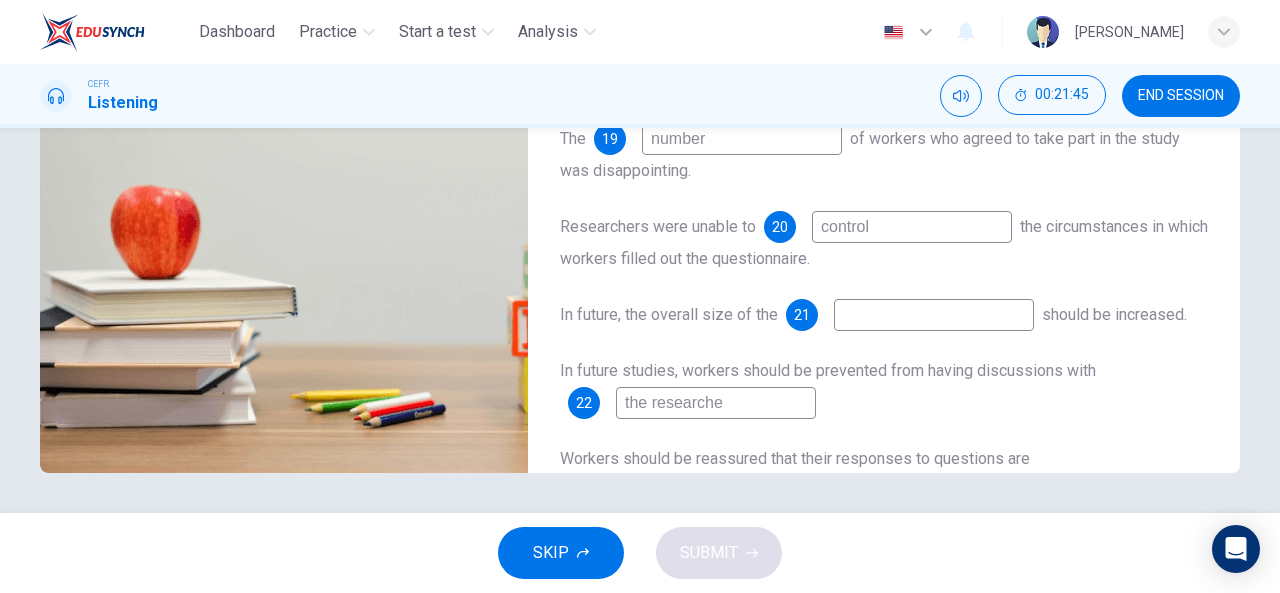 type on "the researcher" 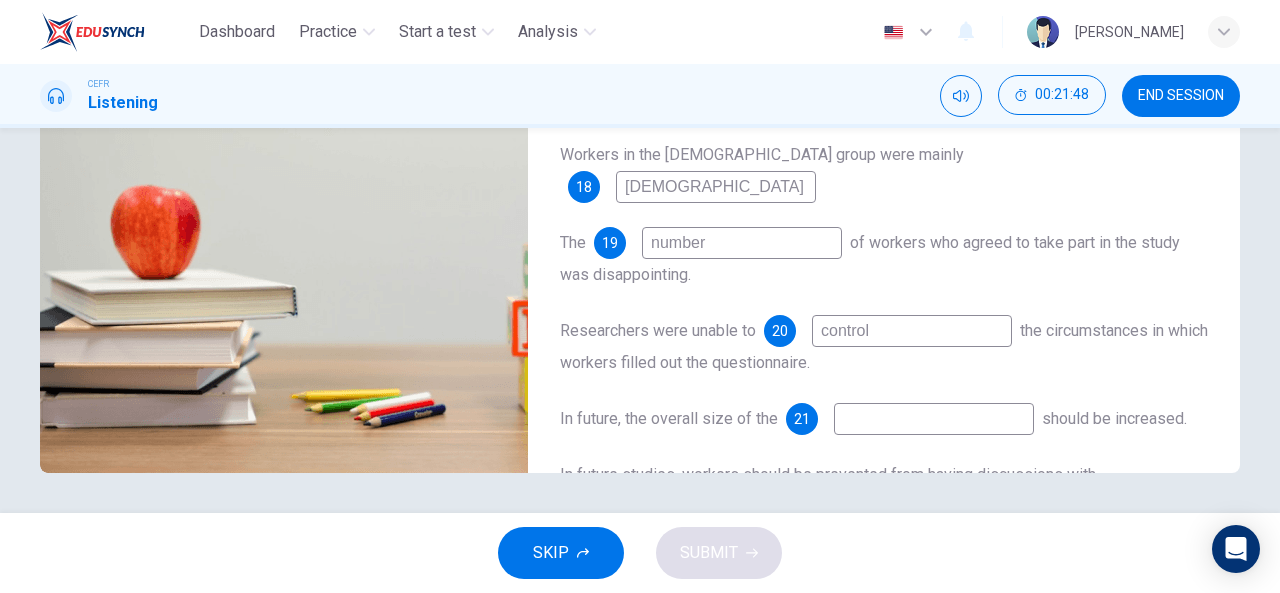 scroll, scrollTop: 134, scrollLeft: 0, axis: vertical 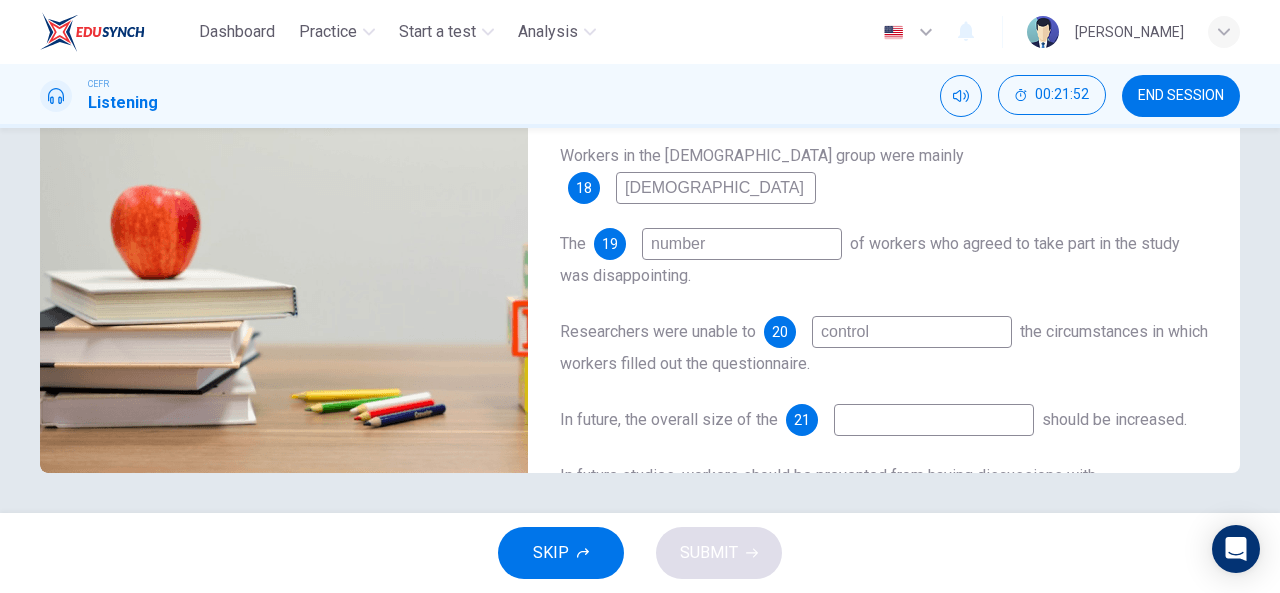 type on "99" 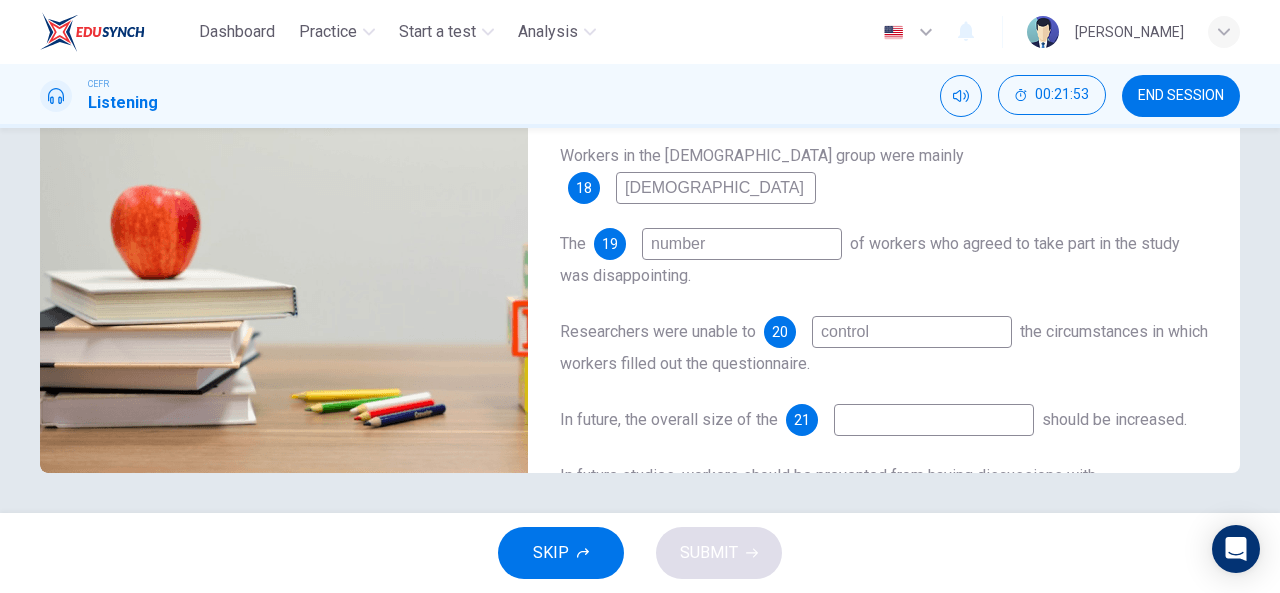 type on "the researcher" 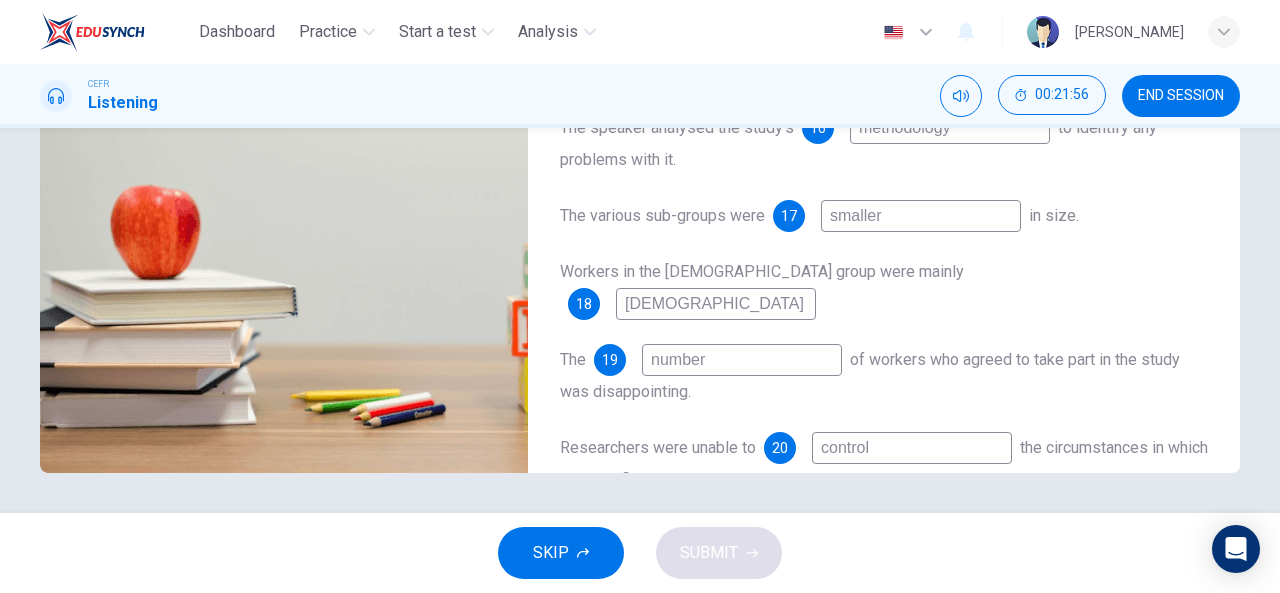 scroll, scrollTop: 0, scrollLeft: 0, axis: both 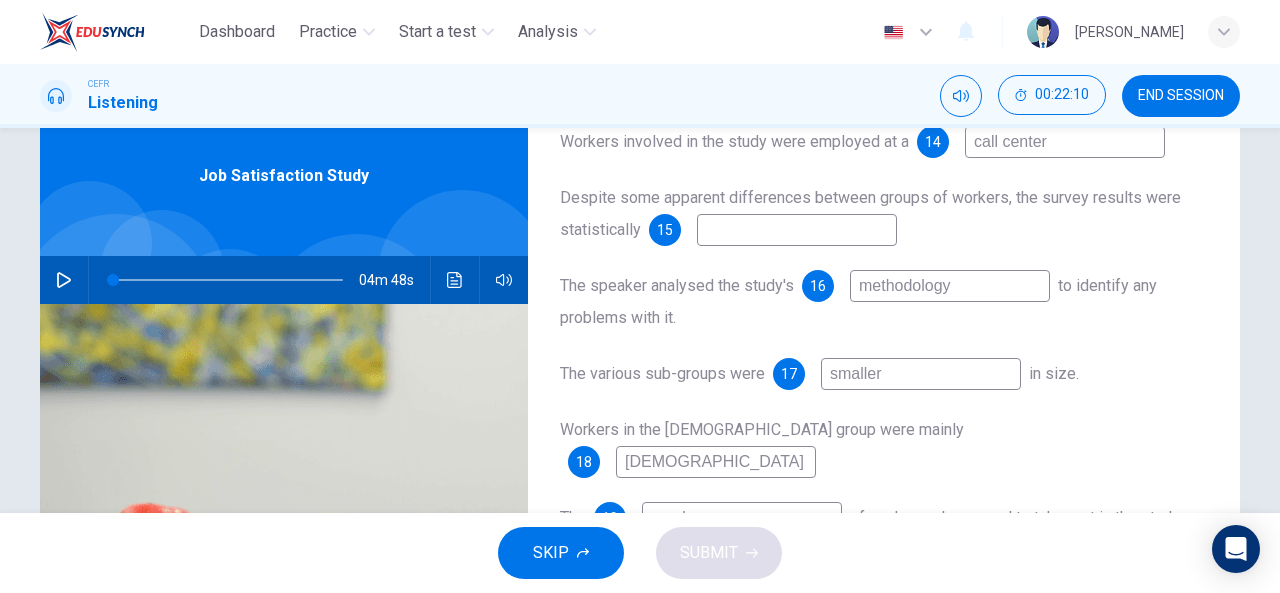 click at bounding box center [228, 280] 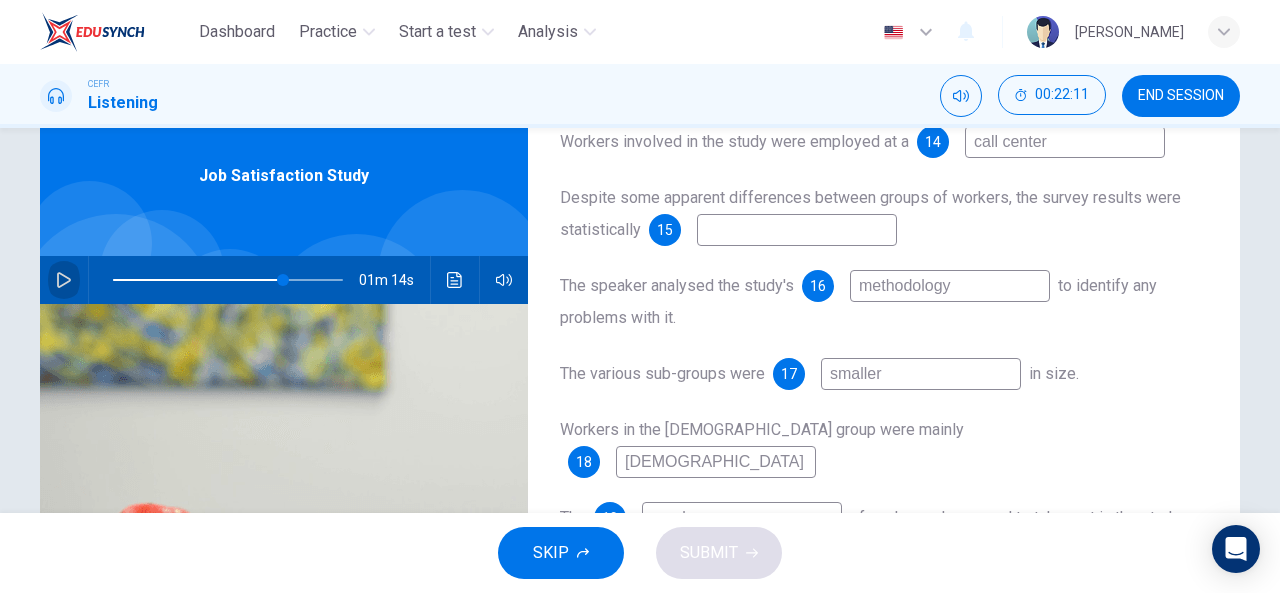 click 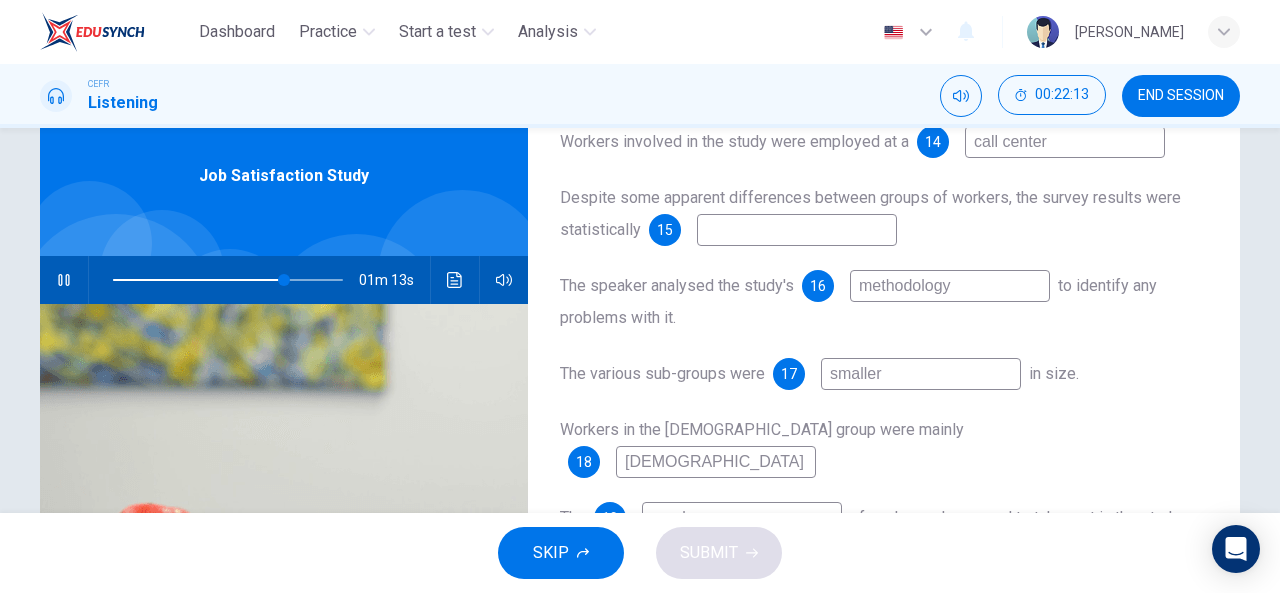 scroll, scrollTop: 284, scrollLeft: 0, axis: vertical 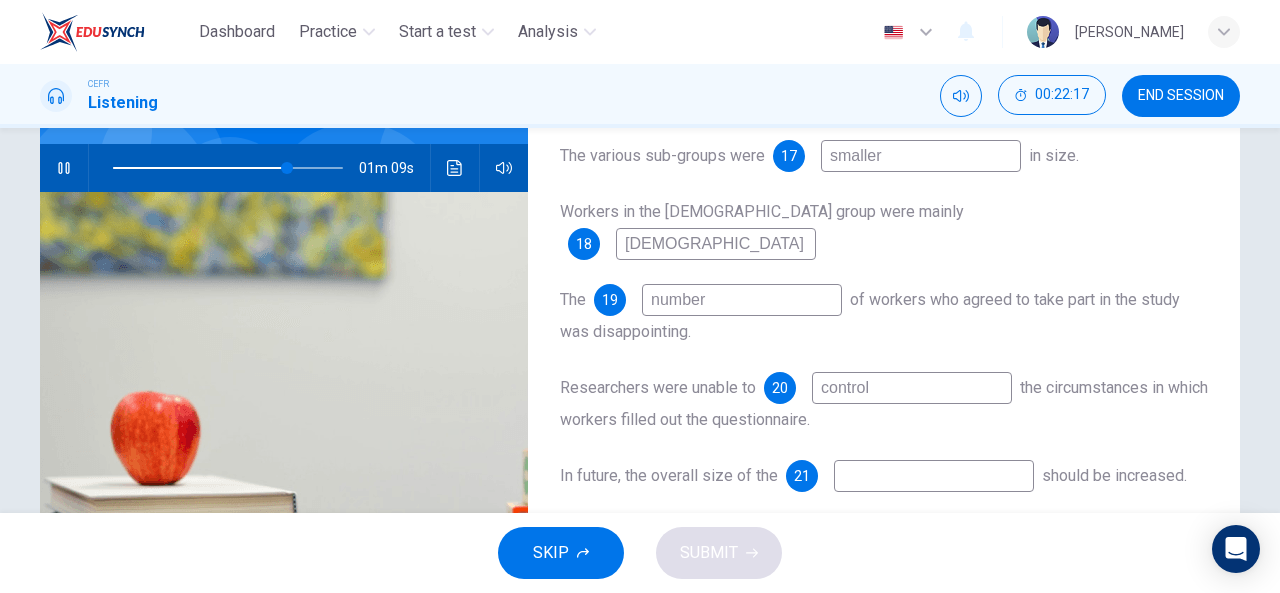 click at bounding box center (934, 476) 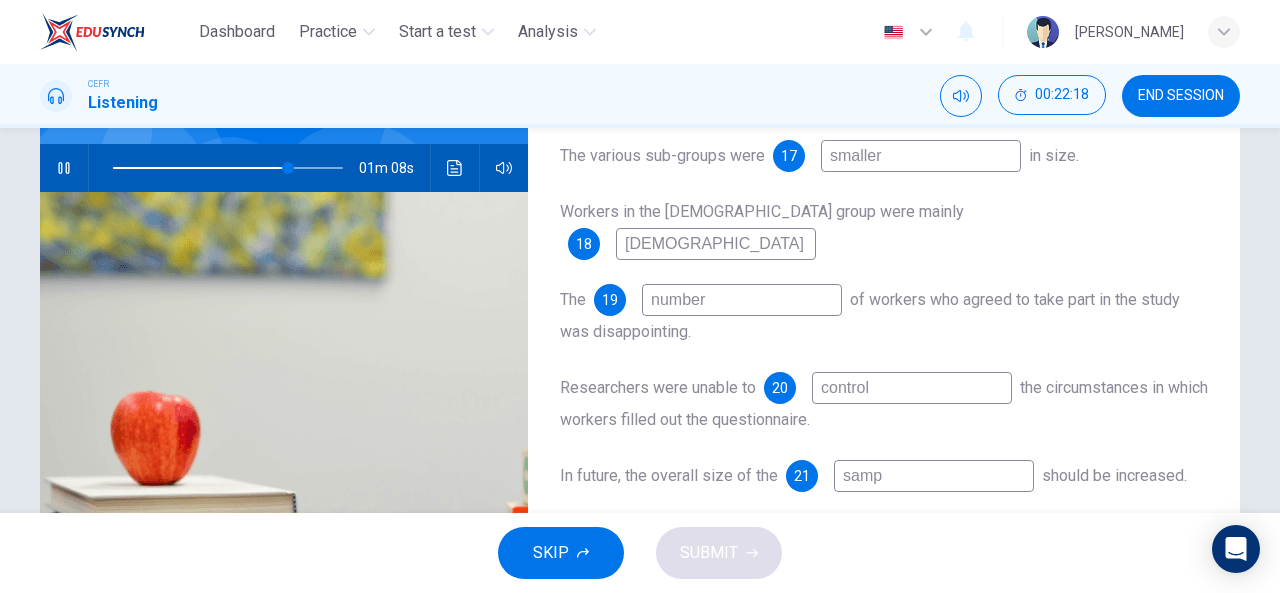 type on "sampl" 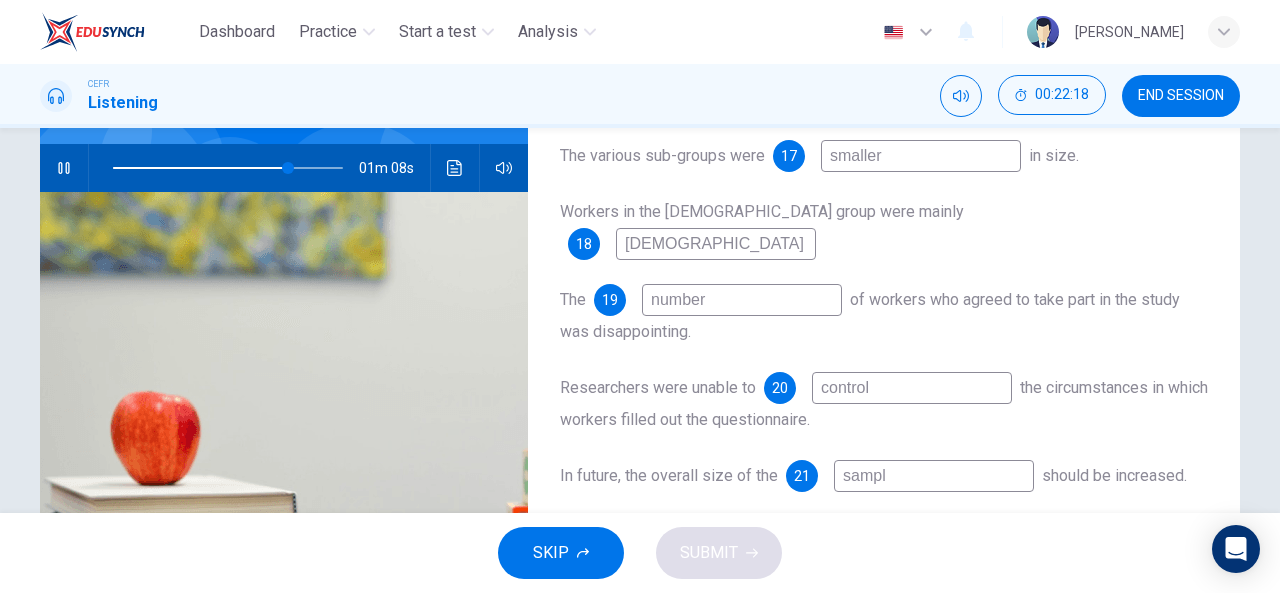 type on "76" 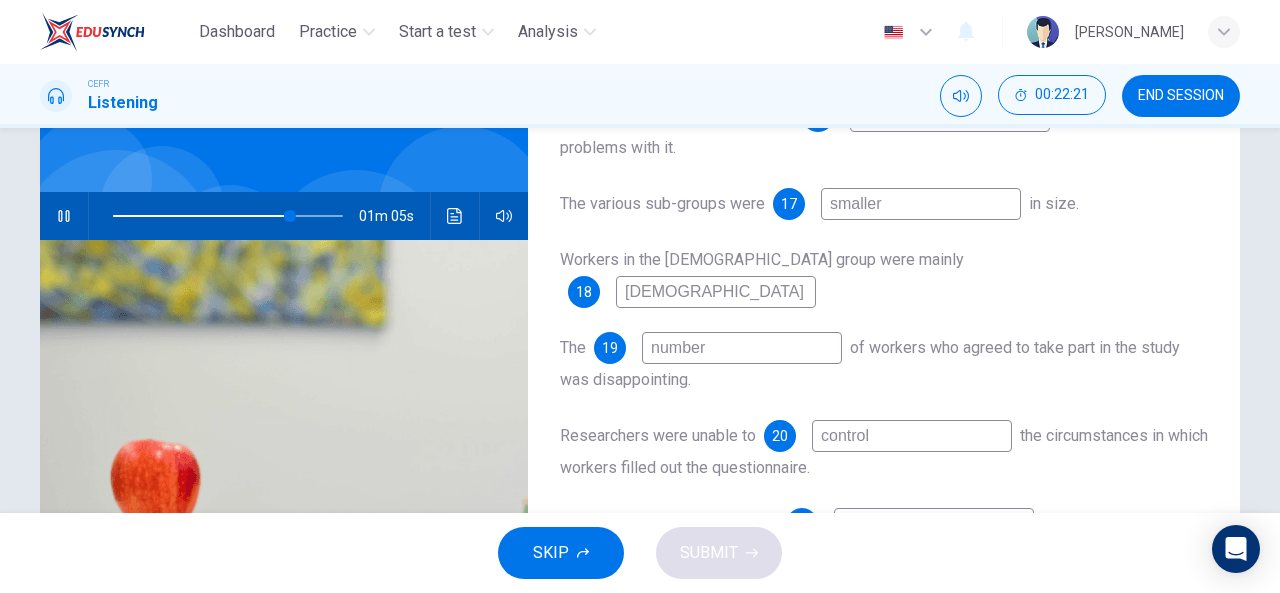 scroll, scrollTop: 134, scrollLeft: 0, axis: vertical 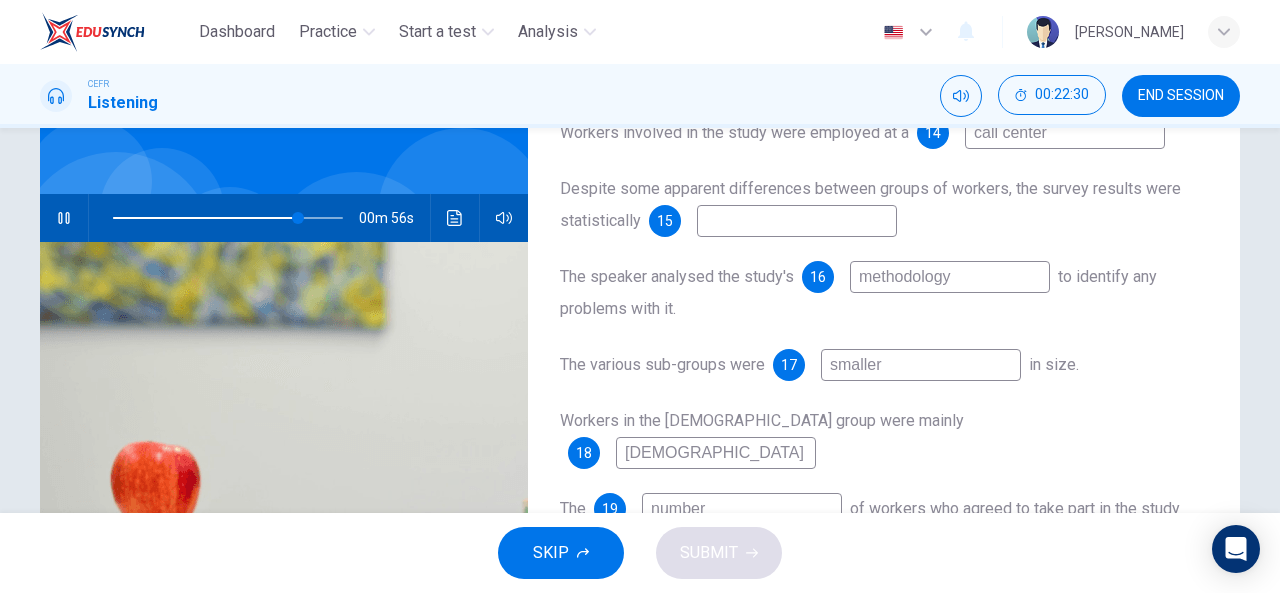 type on "81" 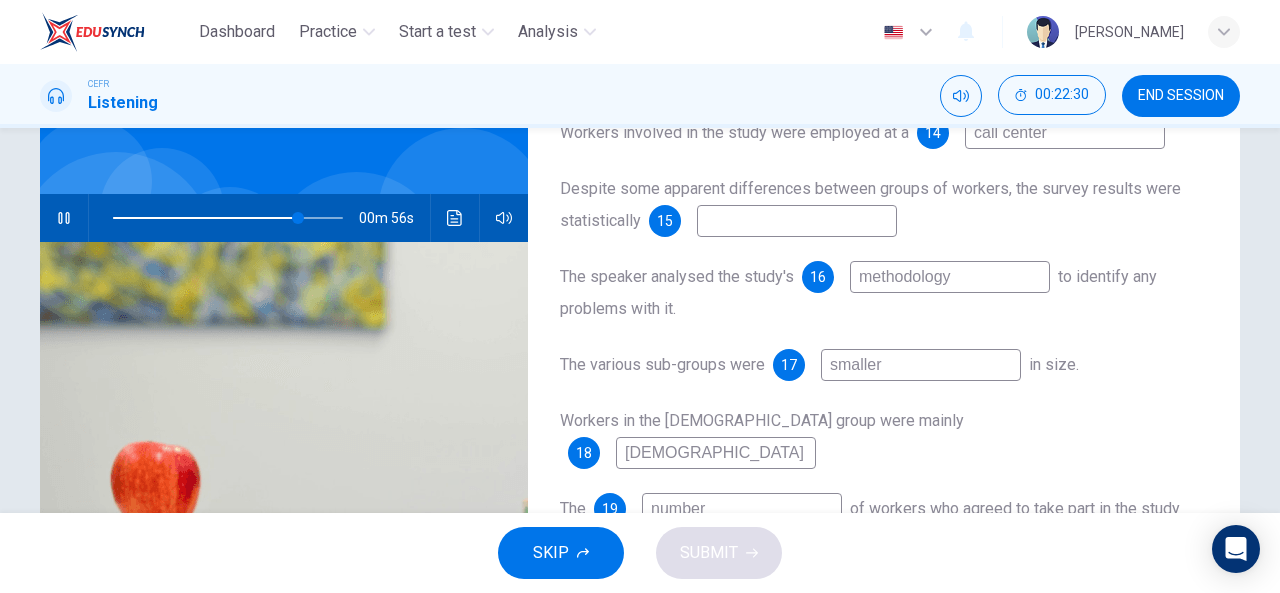 type on "sample" 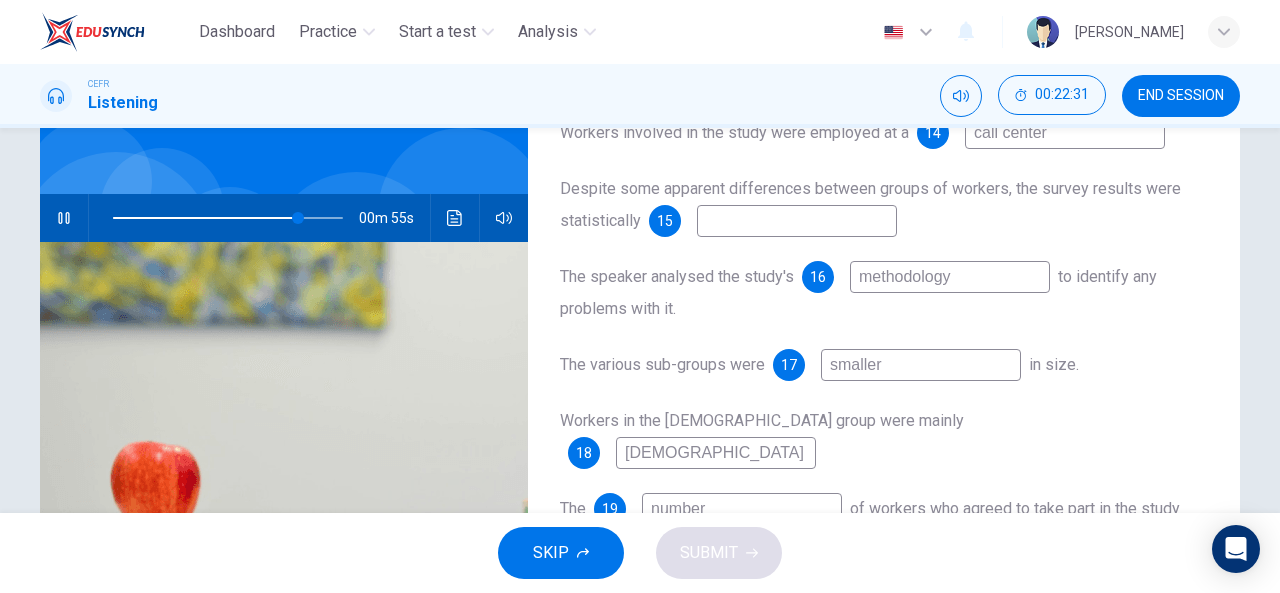 drag, startPoint x: 891, startPoint y: 356, endPoint x: 801, endPoint y: 361, distance: 90.13878 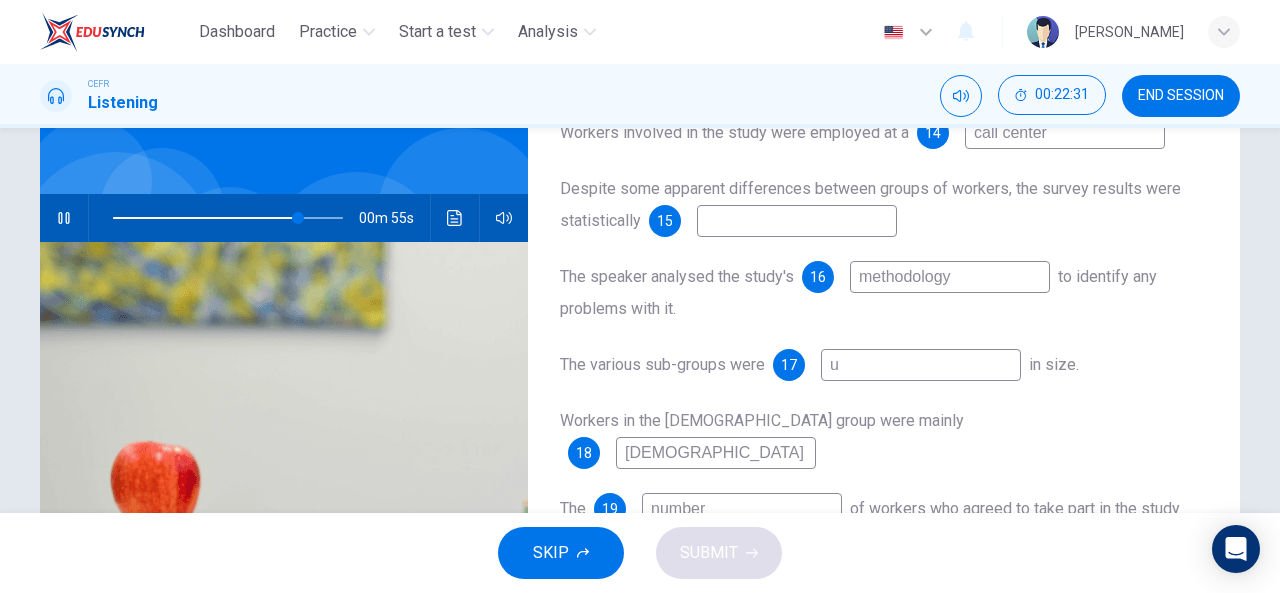 type on "81" 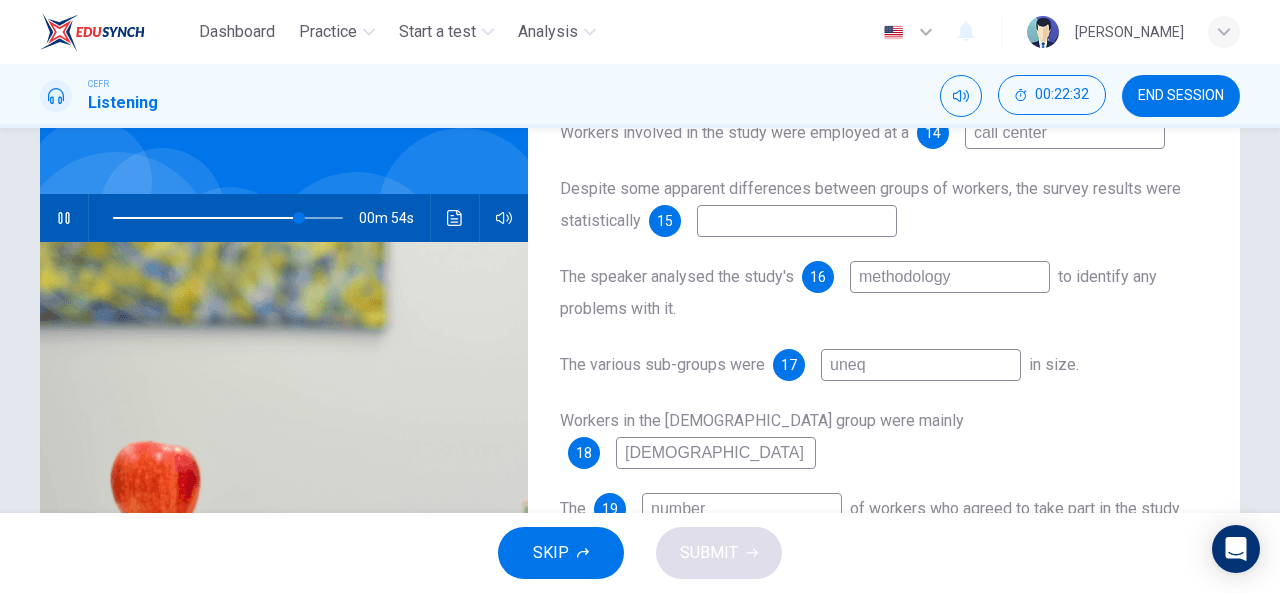 type on "unequ" 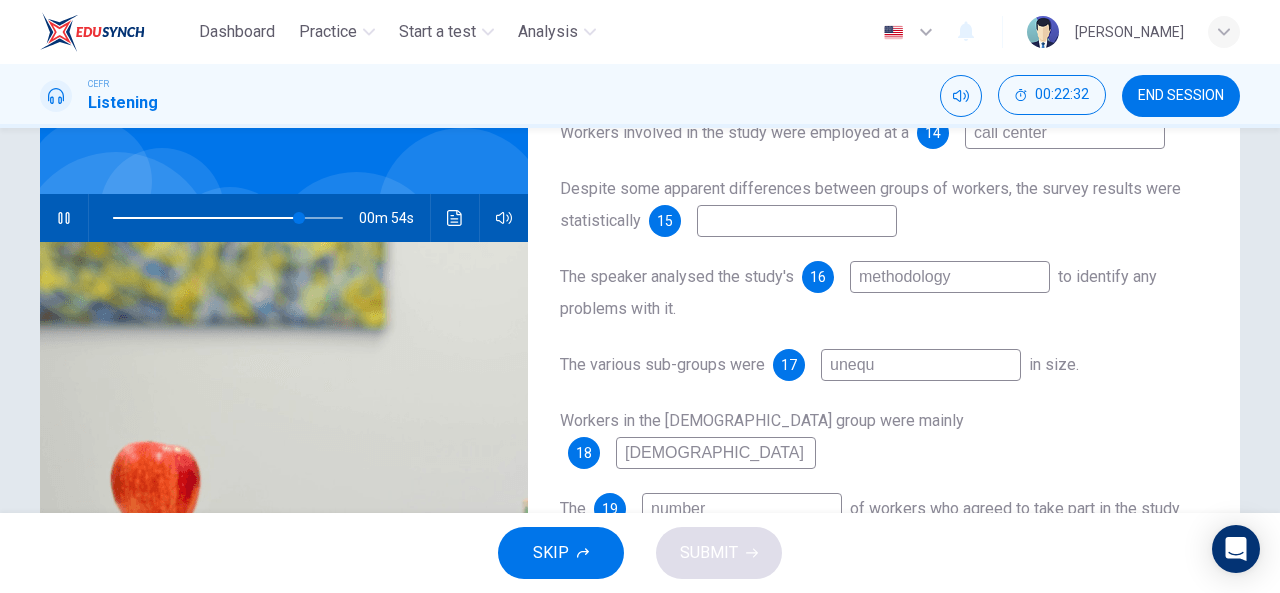 type on "81" 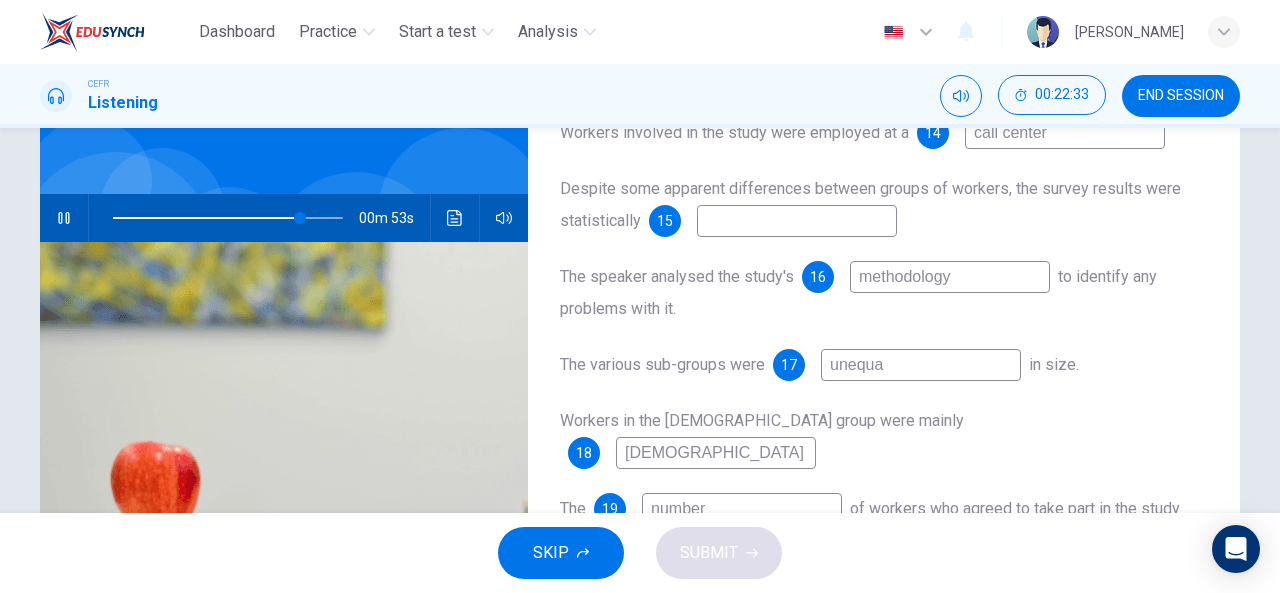 type on "unequal" 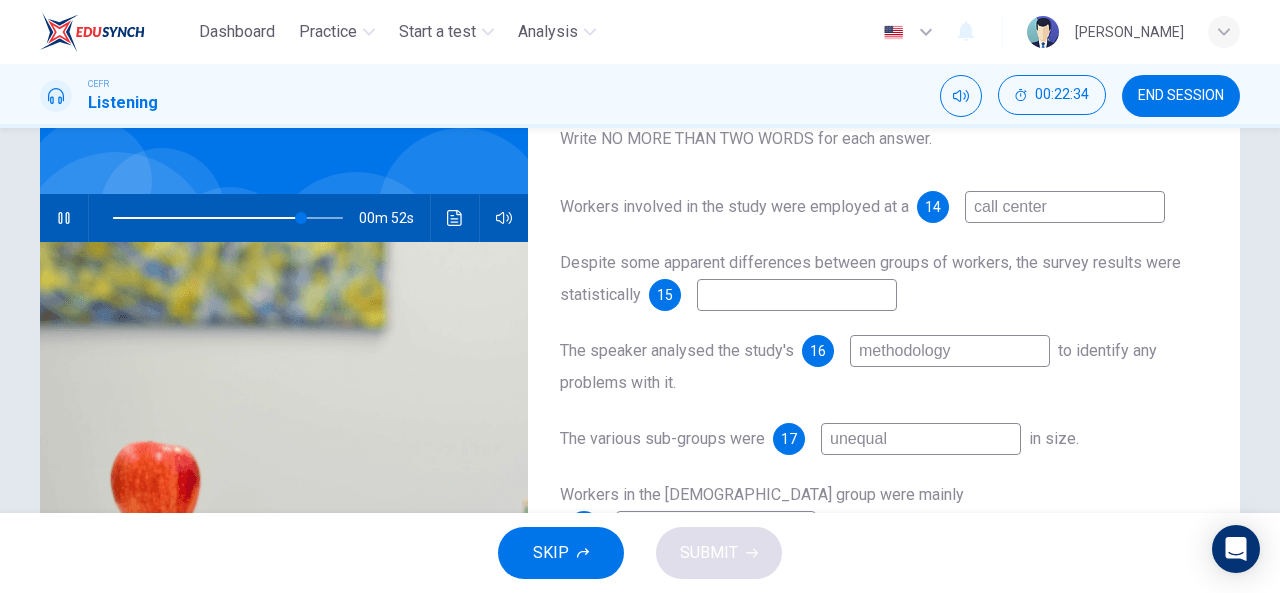 scroll, scrollTop: 43, scrollLeft: 0, axis: vertical 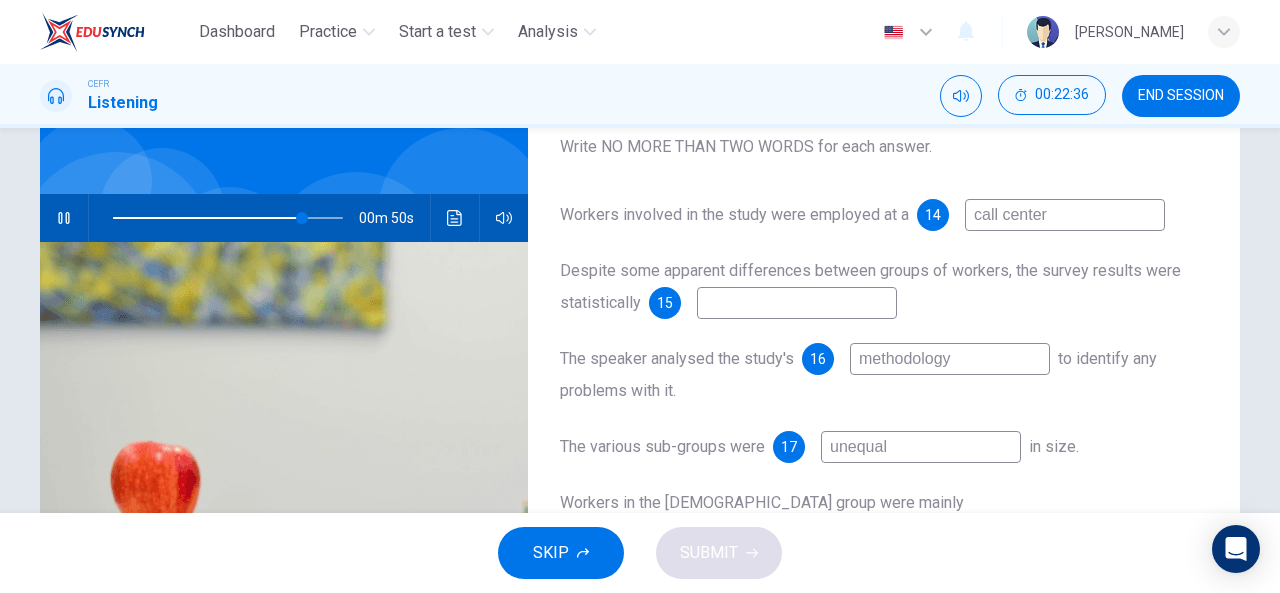 type on "83" 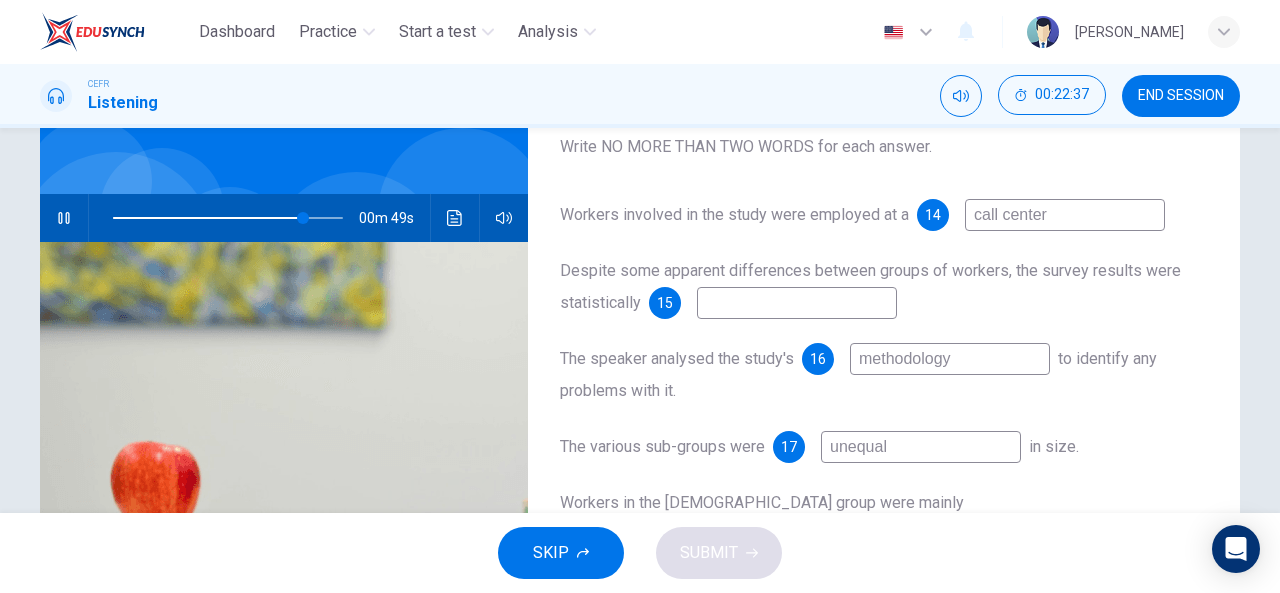 type on "unequal" 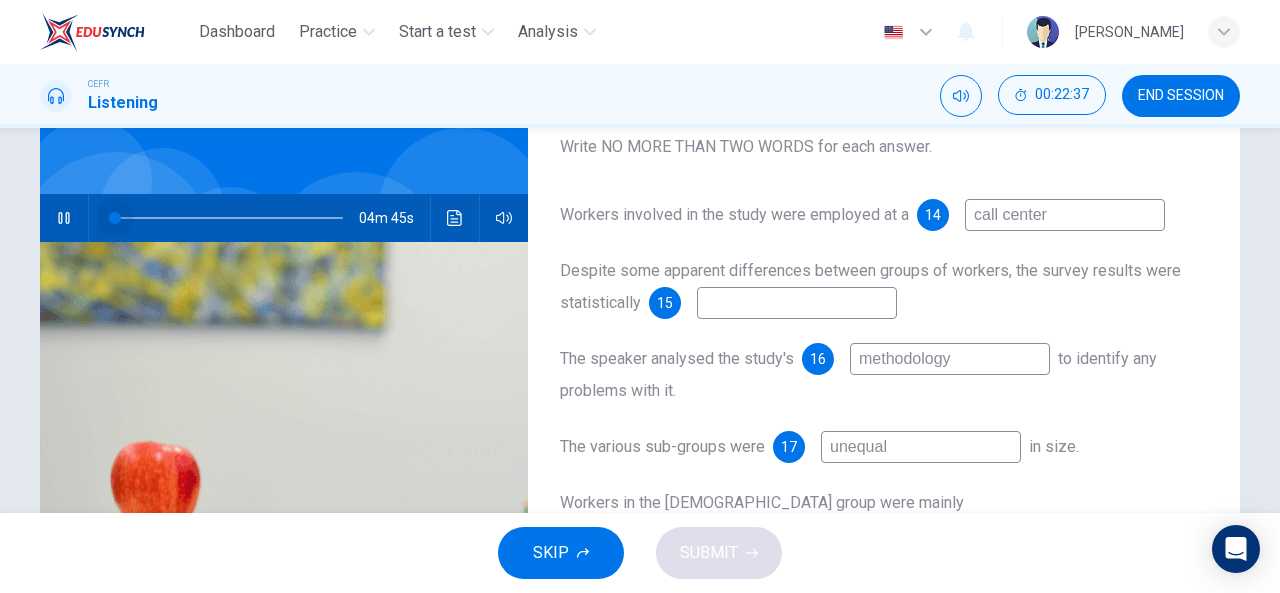click at bounding box center (228, 218) 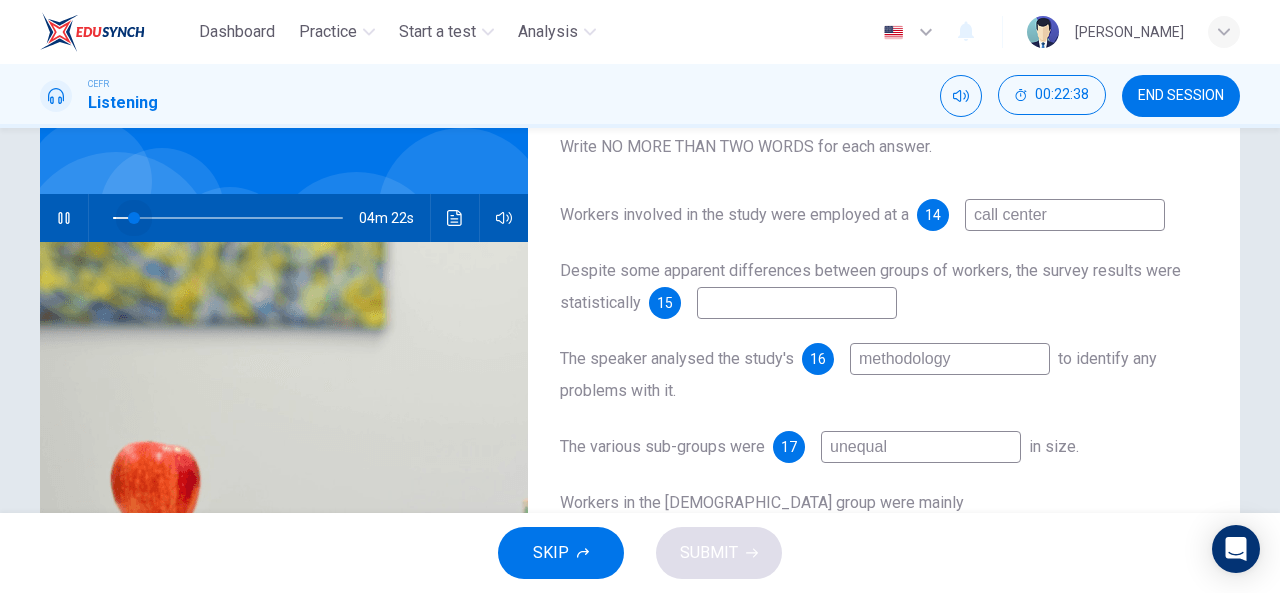 click at bounding box center (134, 218) 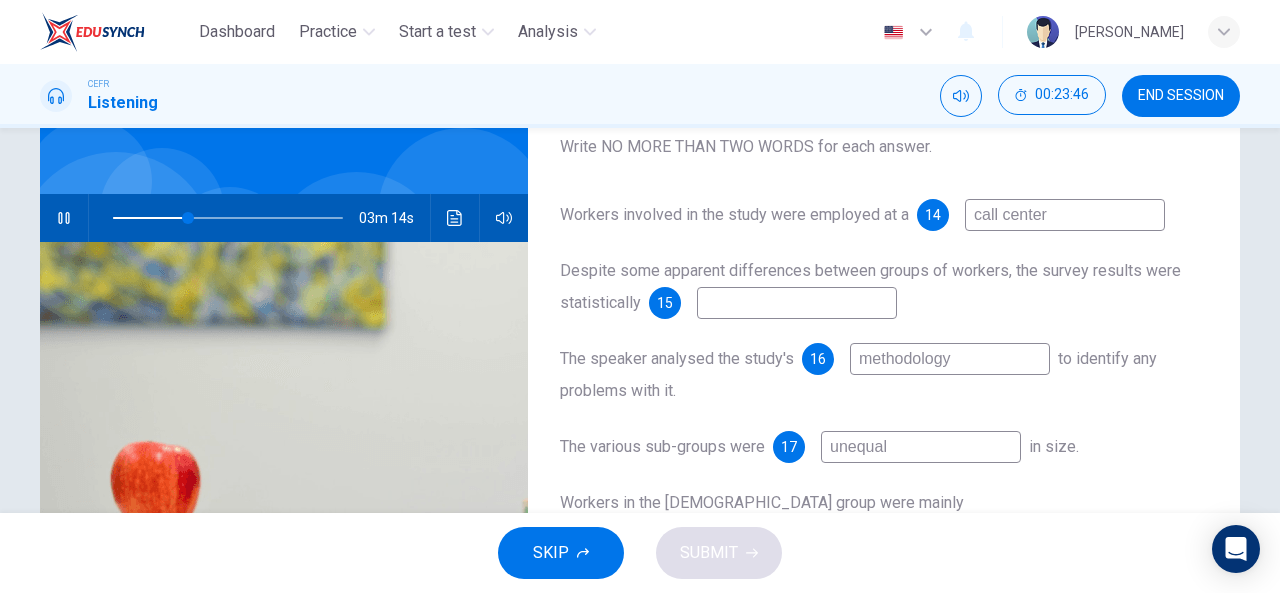 type on "33" 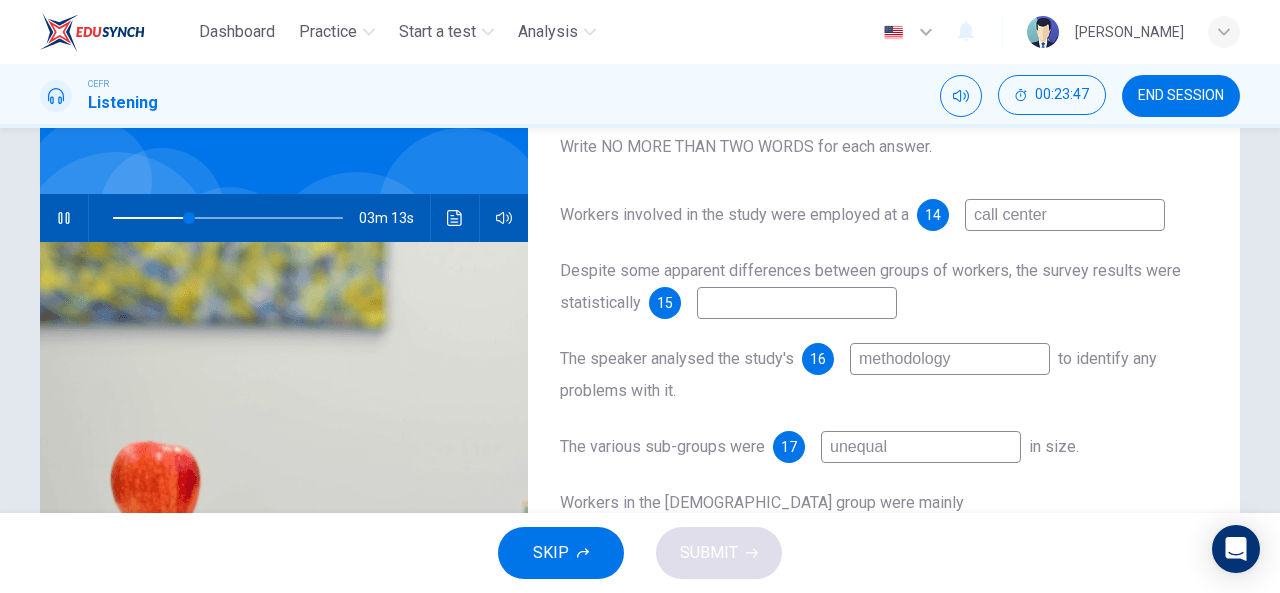 click at bounding box center (797, 303) 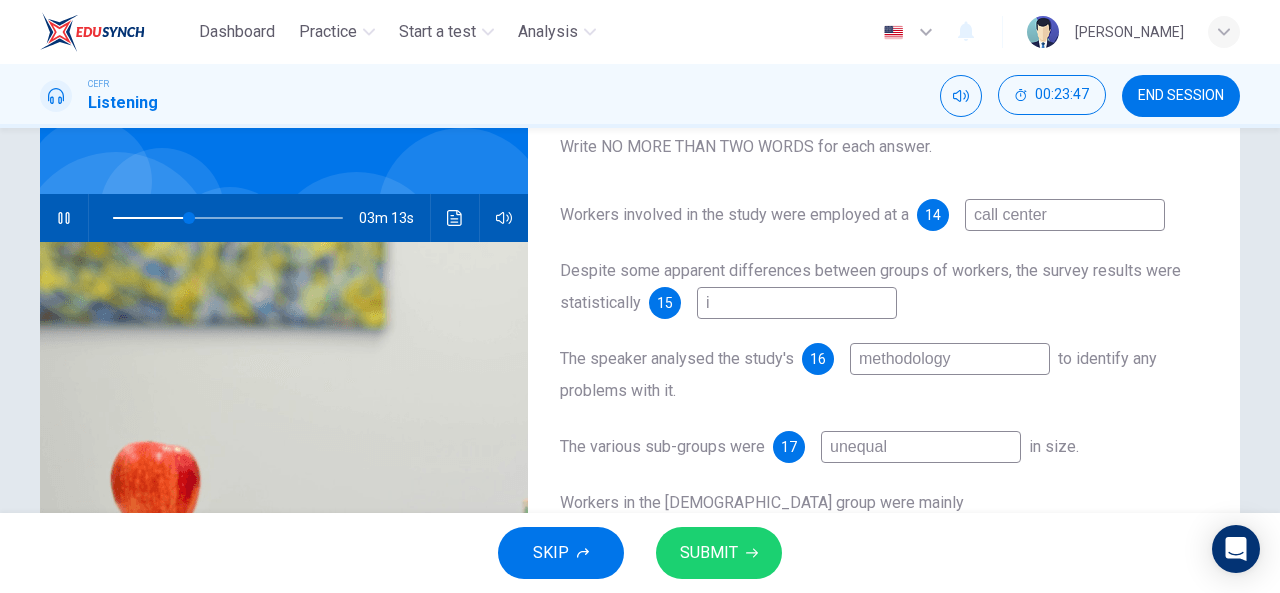 type on "33" 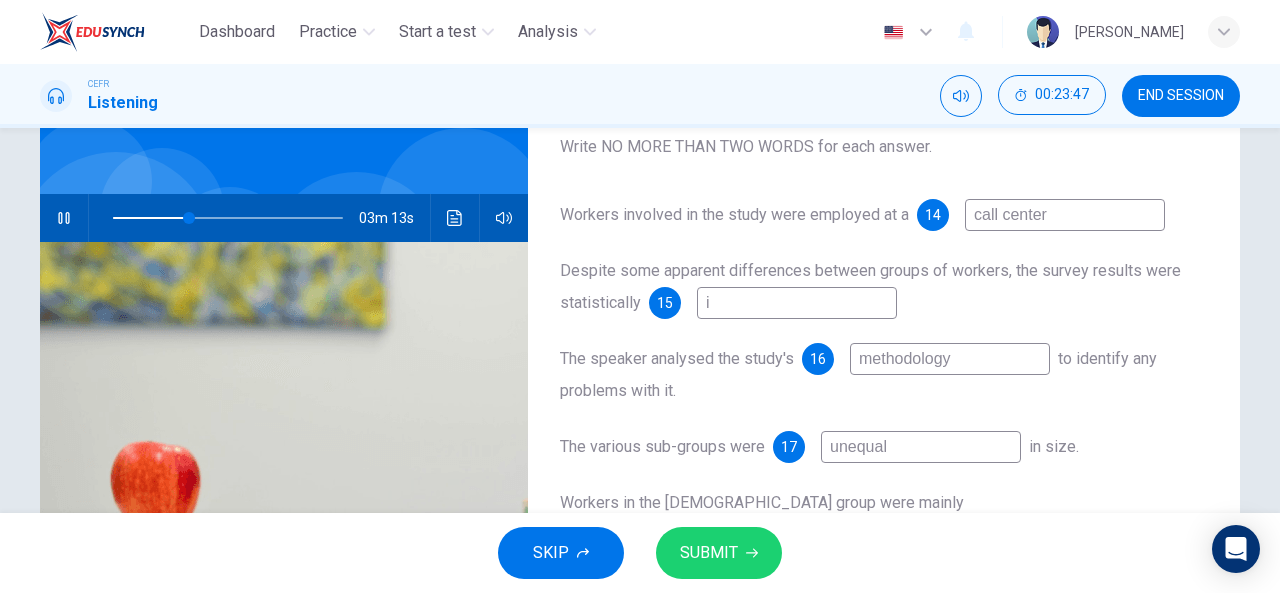 type on "in" 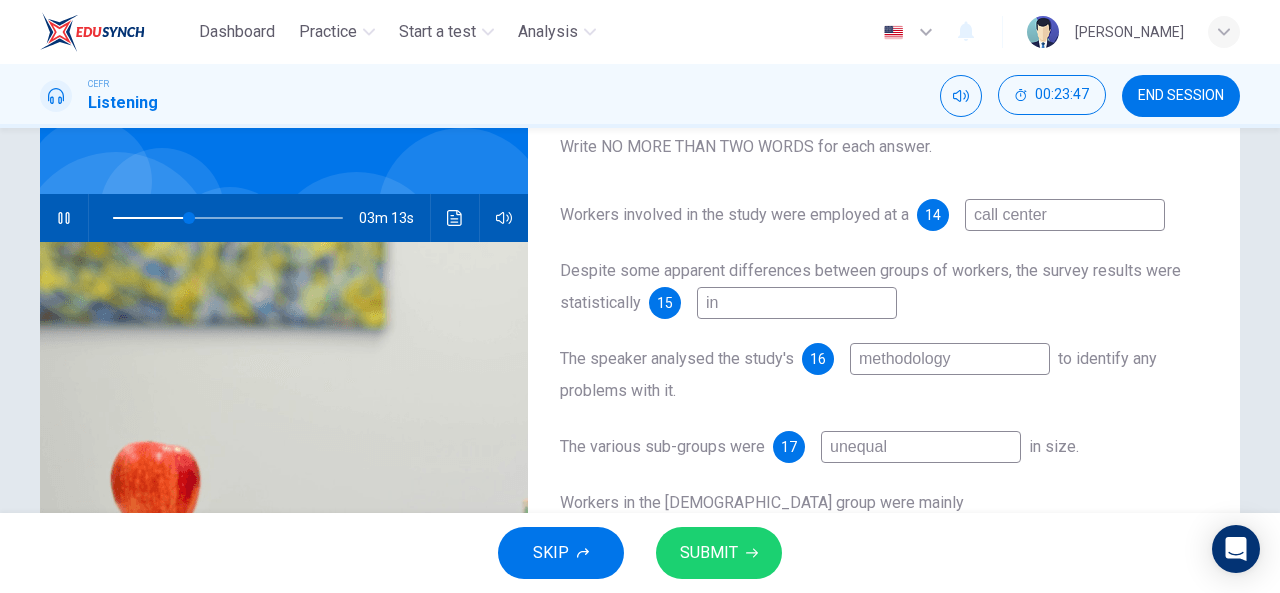 type on "33" 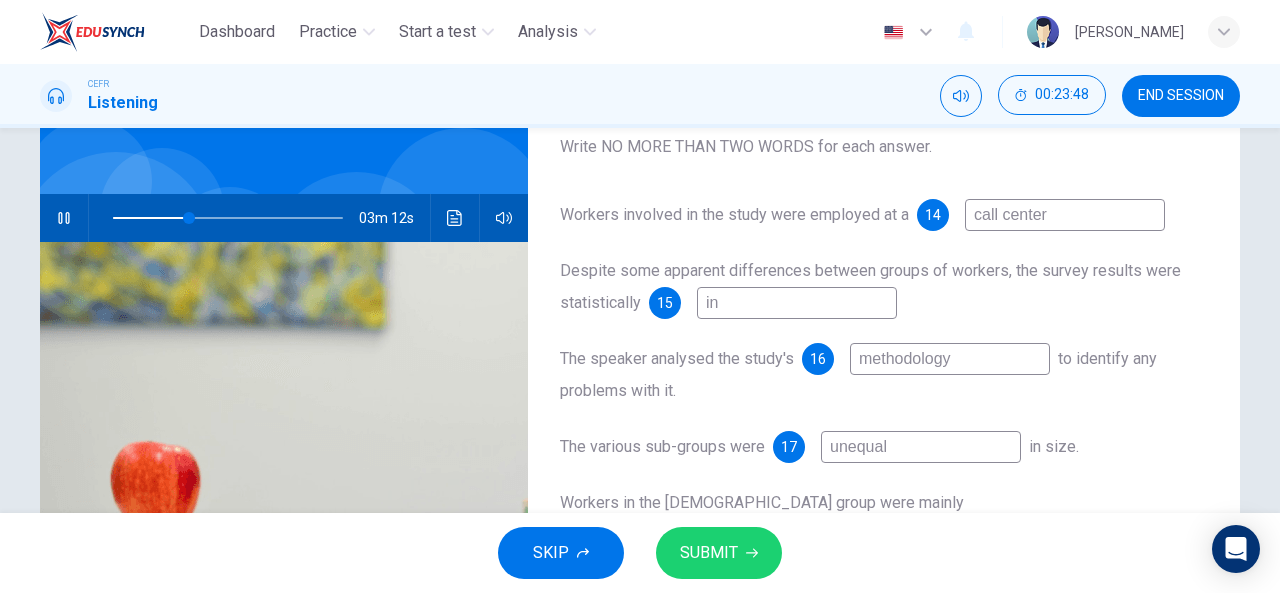 type on "inc" 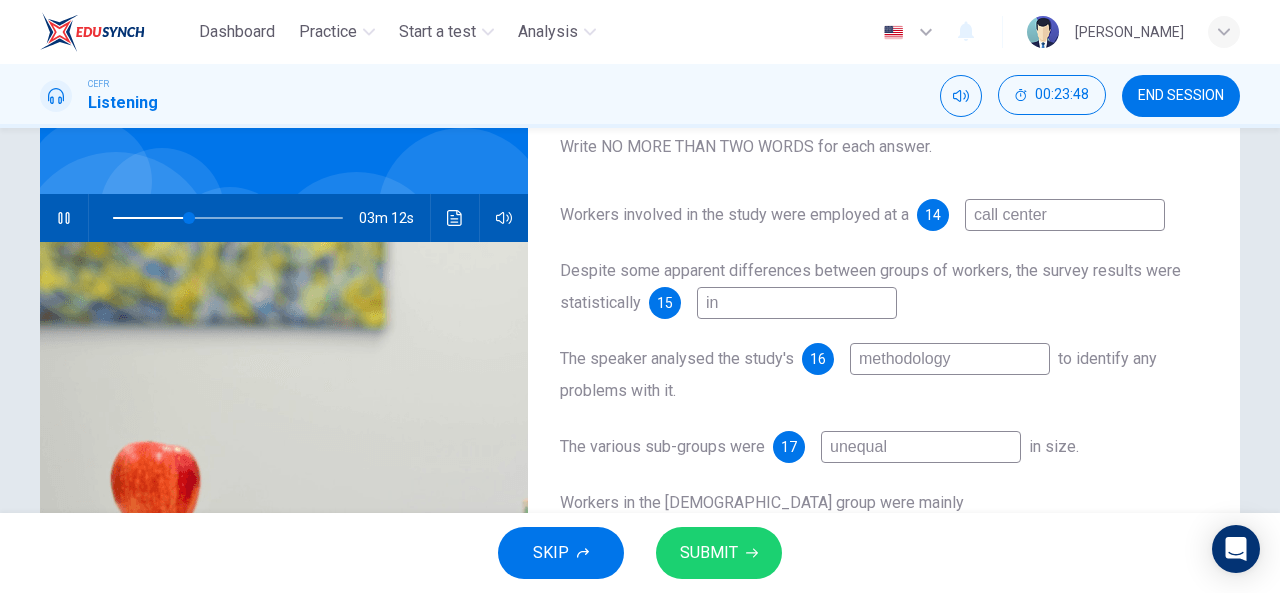 type on "33" 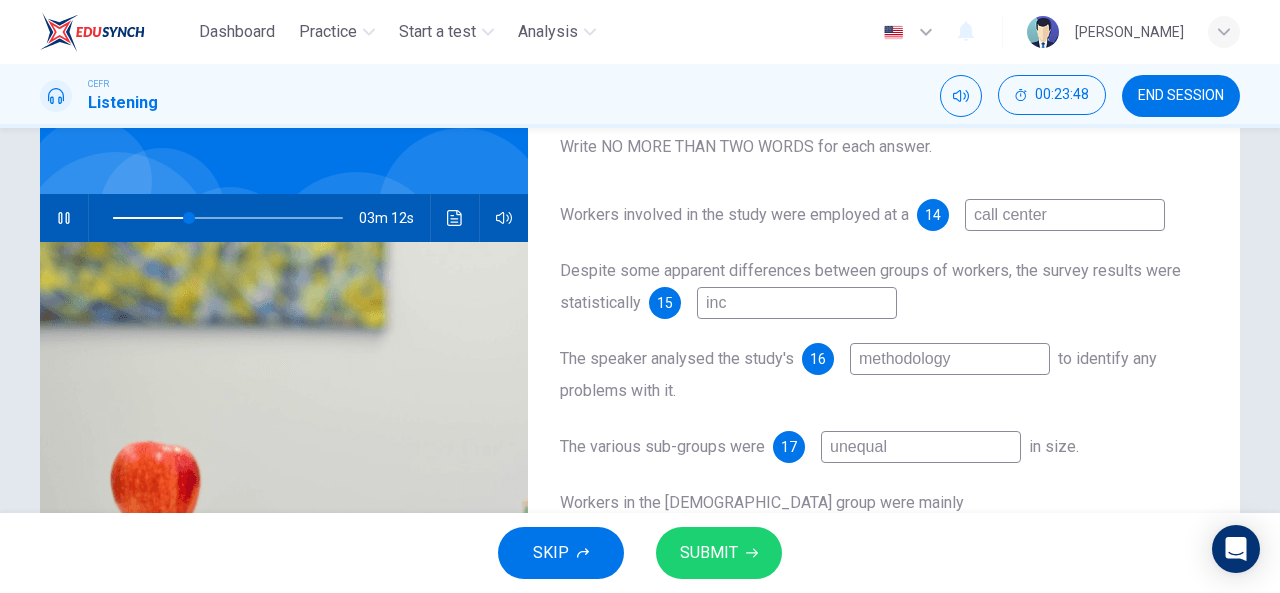 type on "inco" 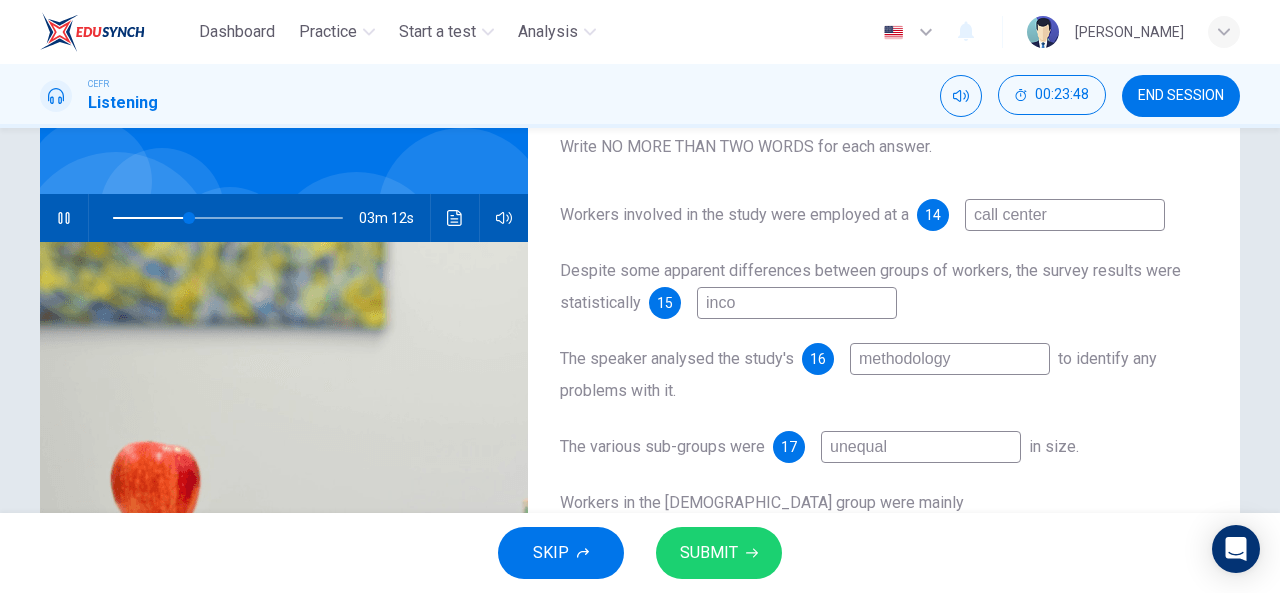 type on "33" 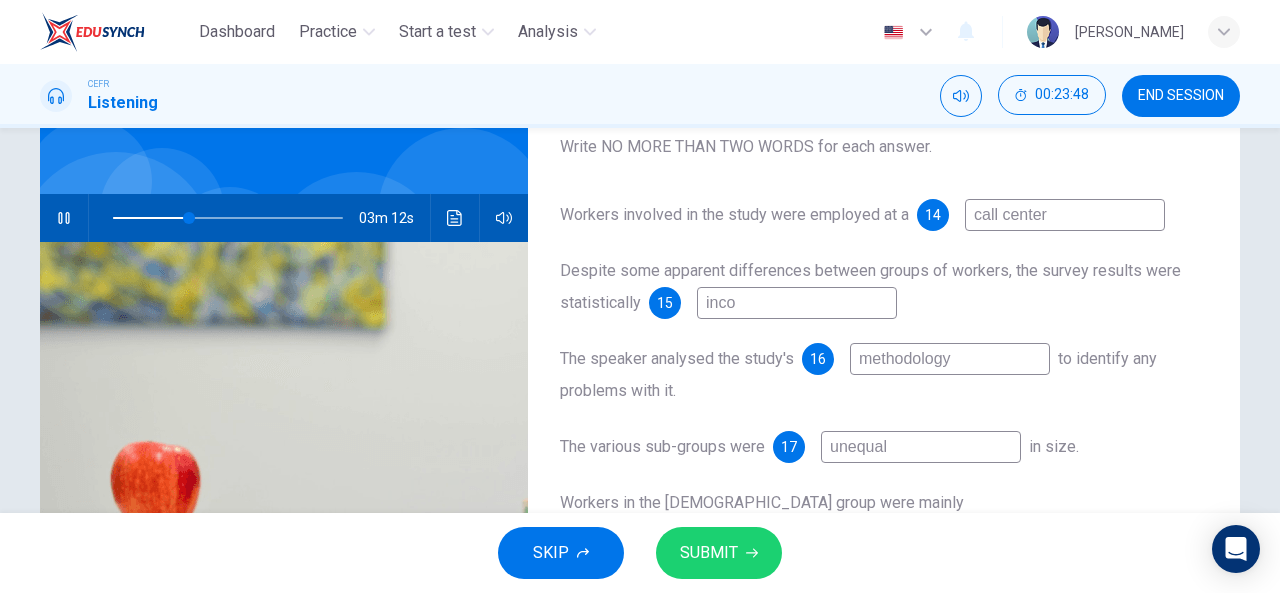 type on "incon" 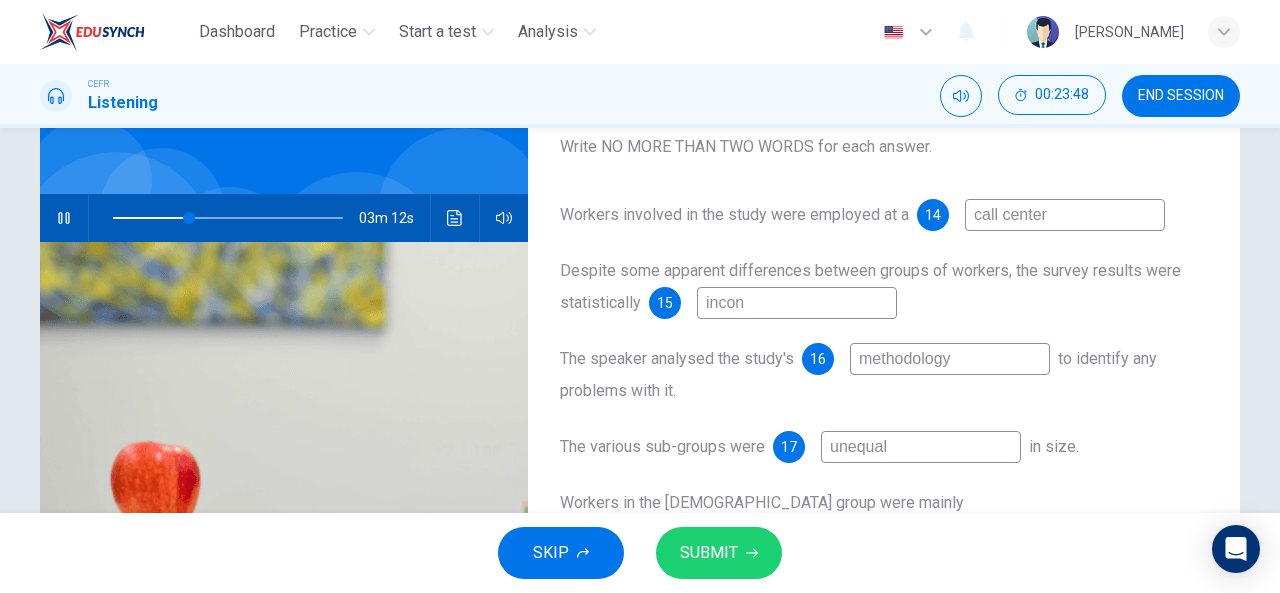 type on "33" 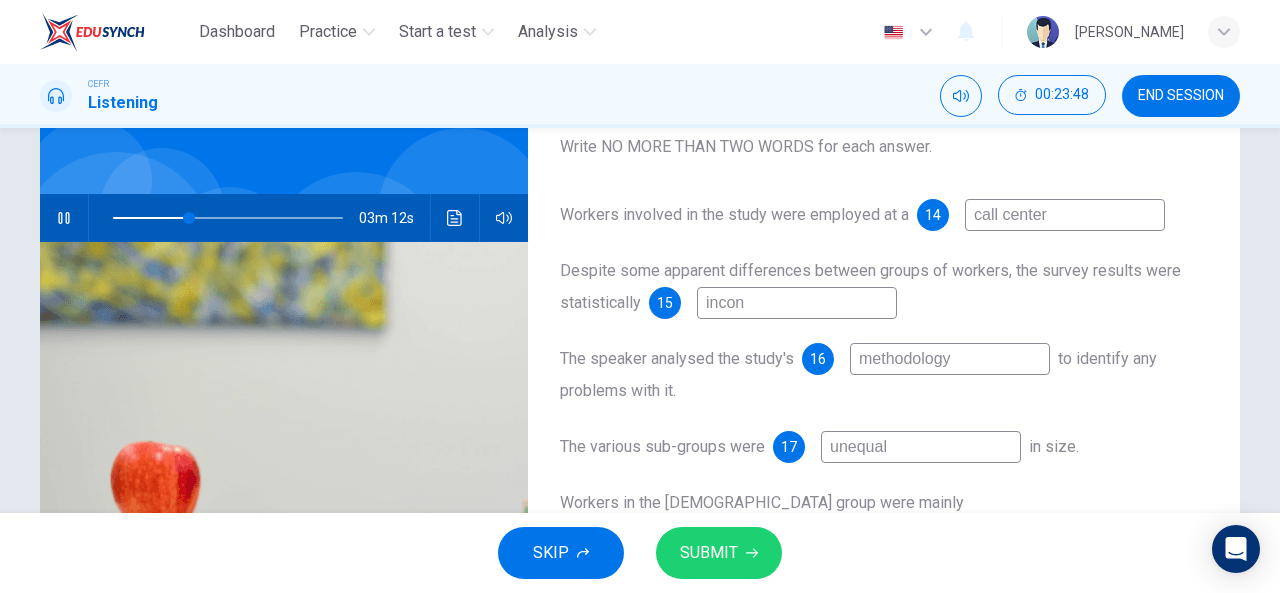 type on "inconc" 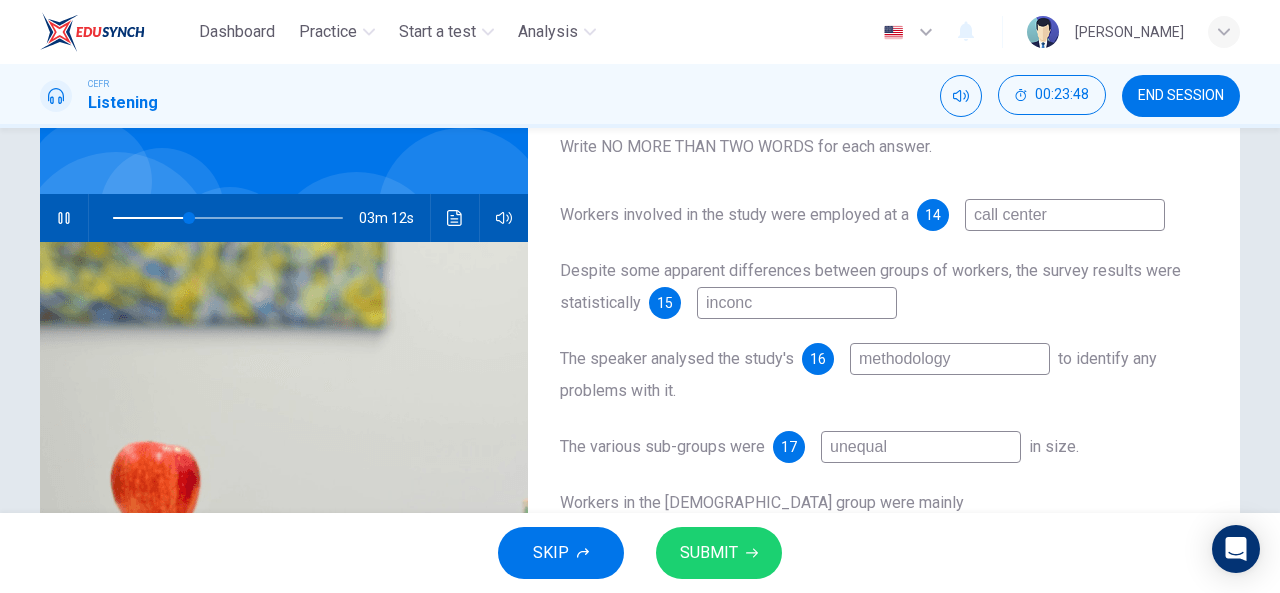 type on "34" 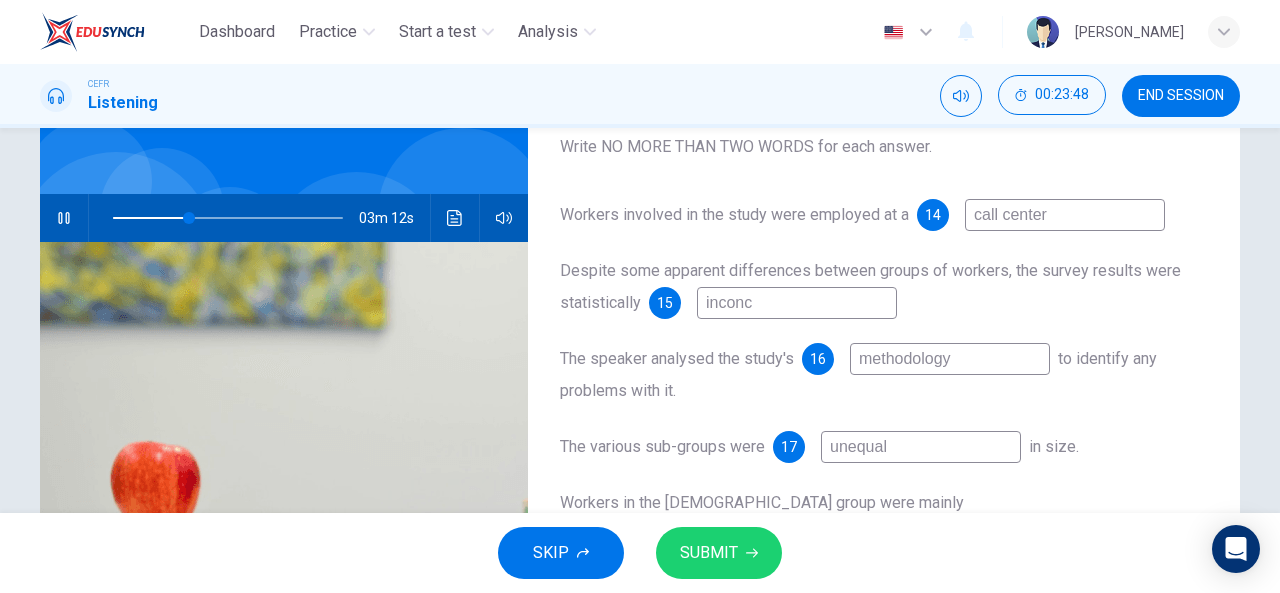 type on "inconcl" 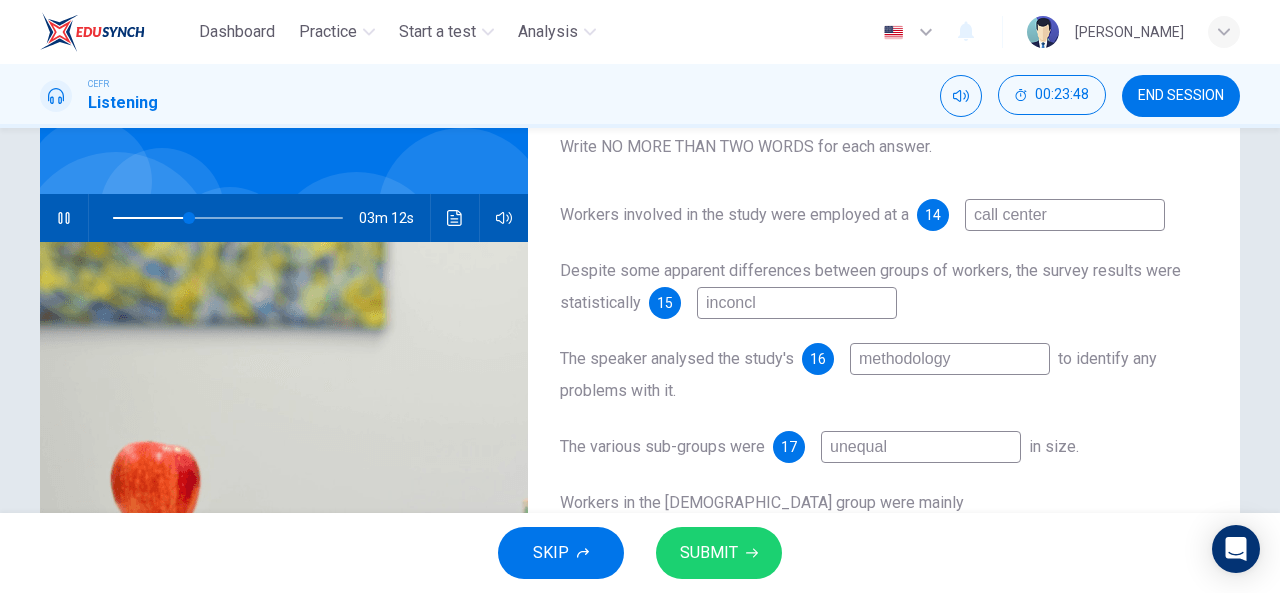 type on "34" 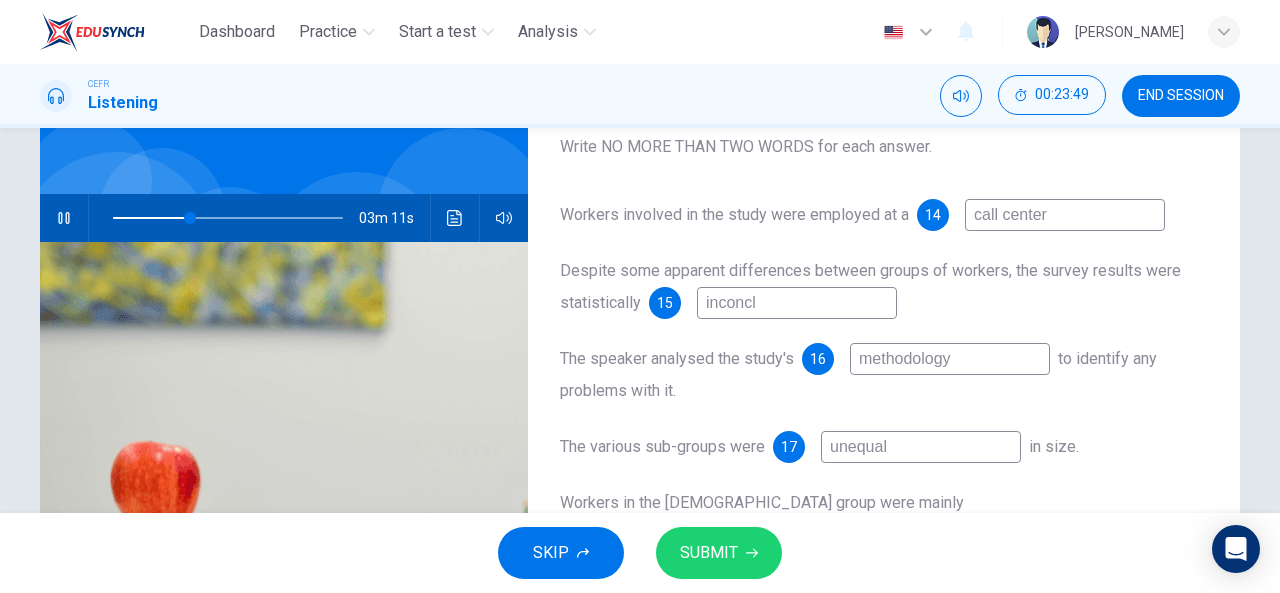 type on "inconclu" 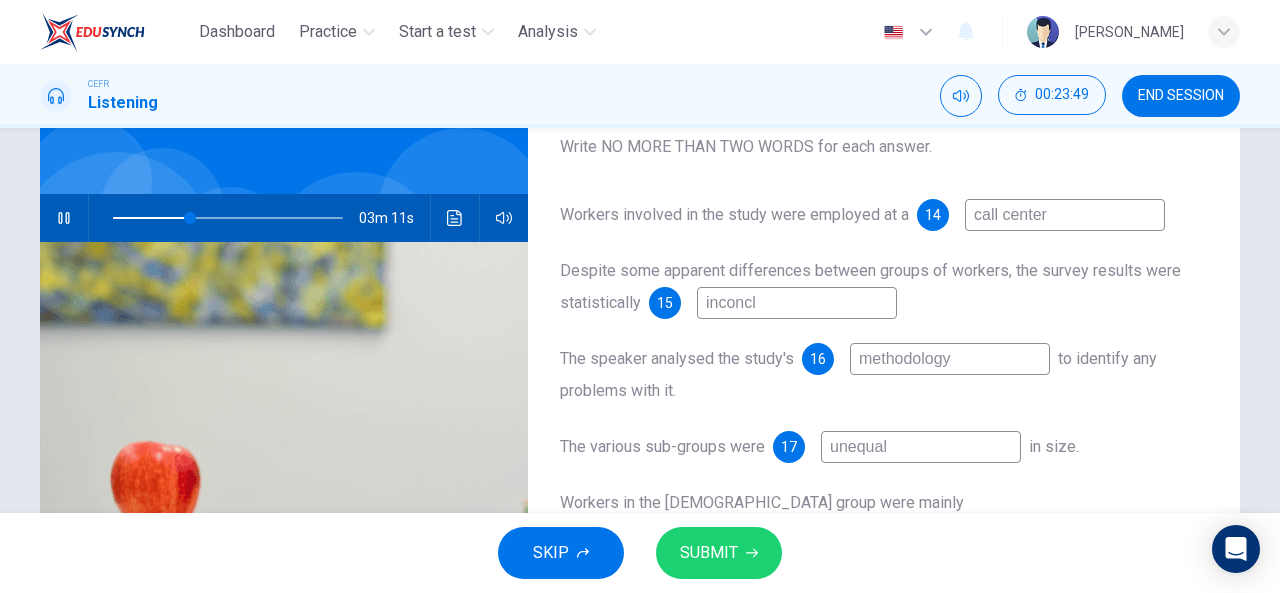 type on "34" 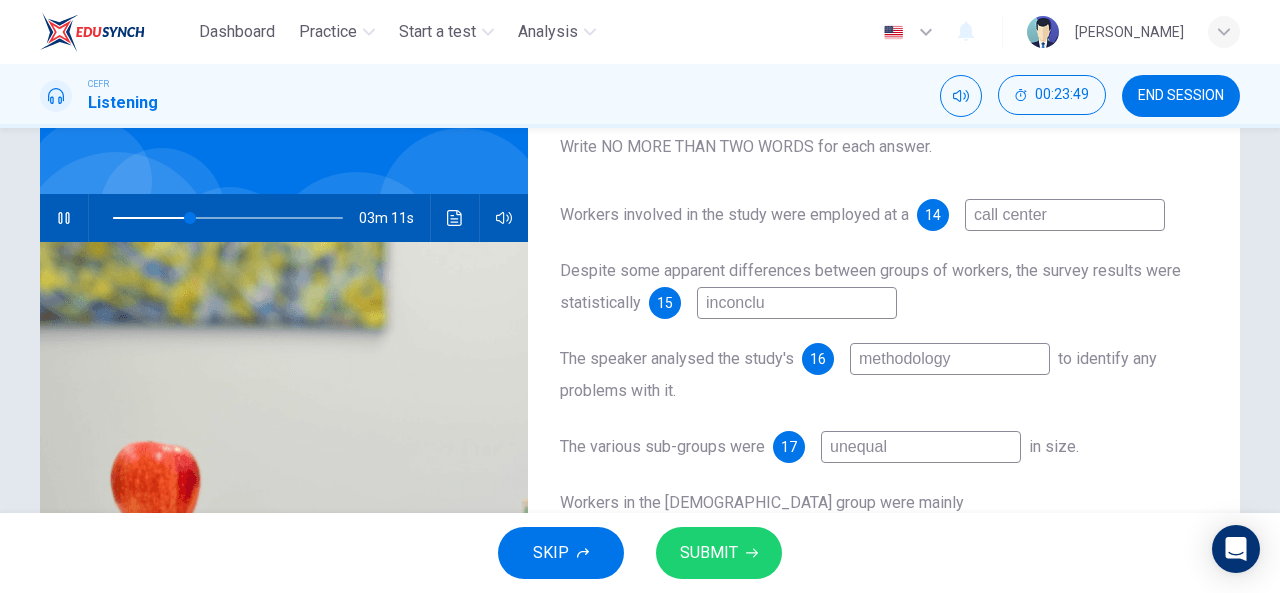 type on "inconclus" 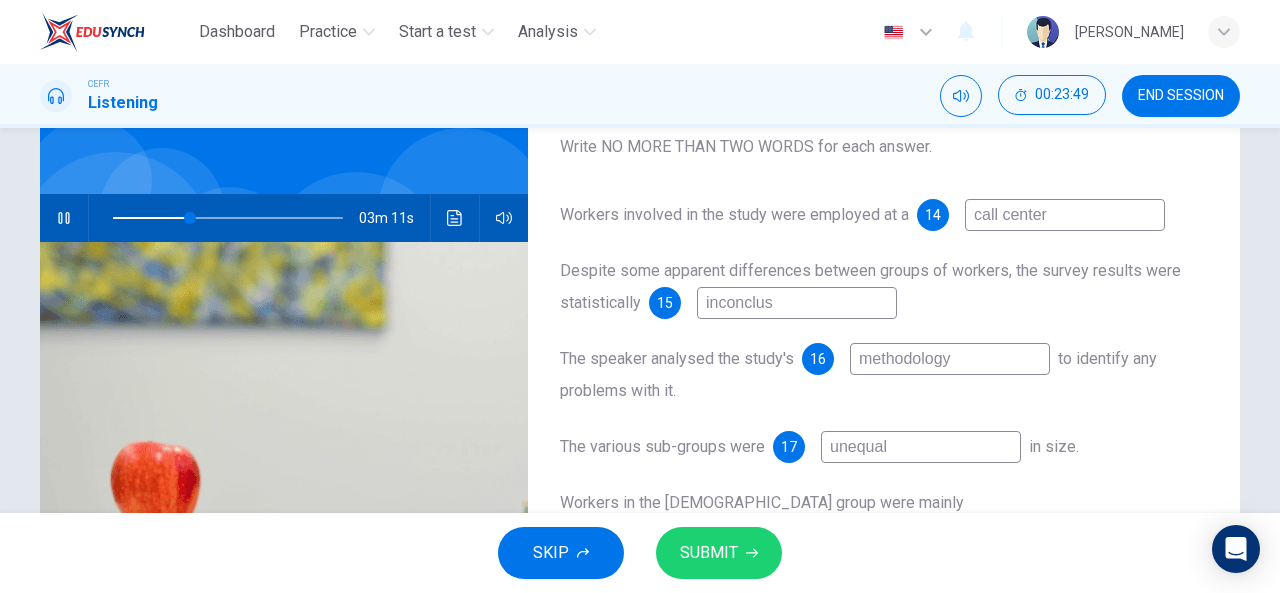 type on "34" 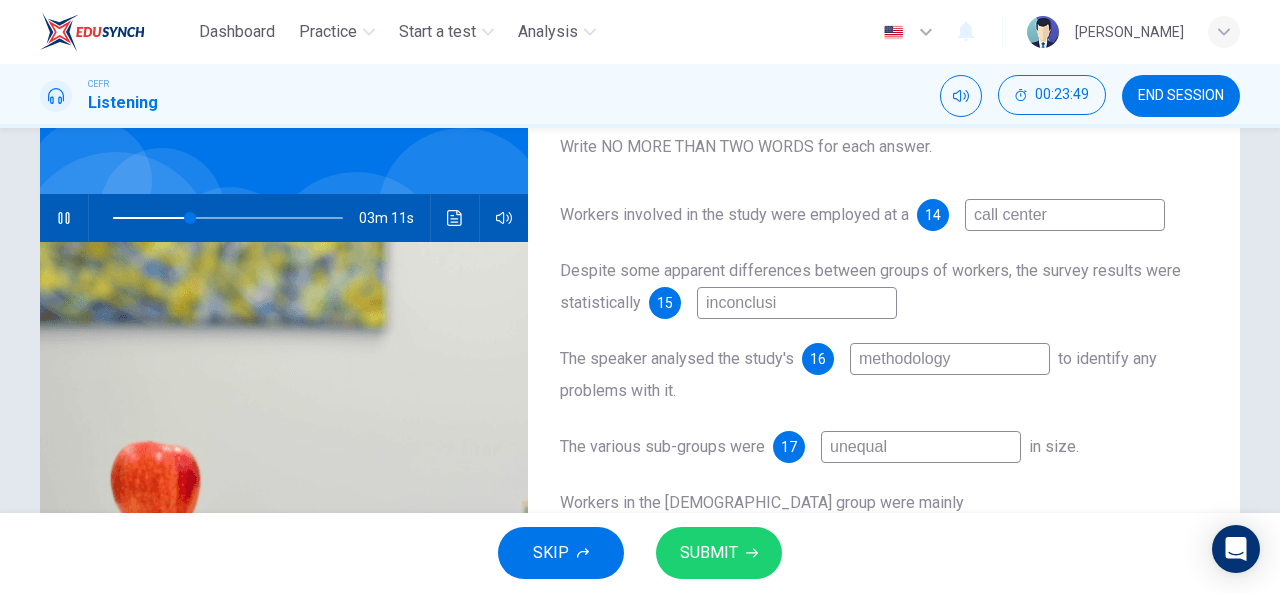 type on "34" 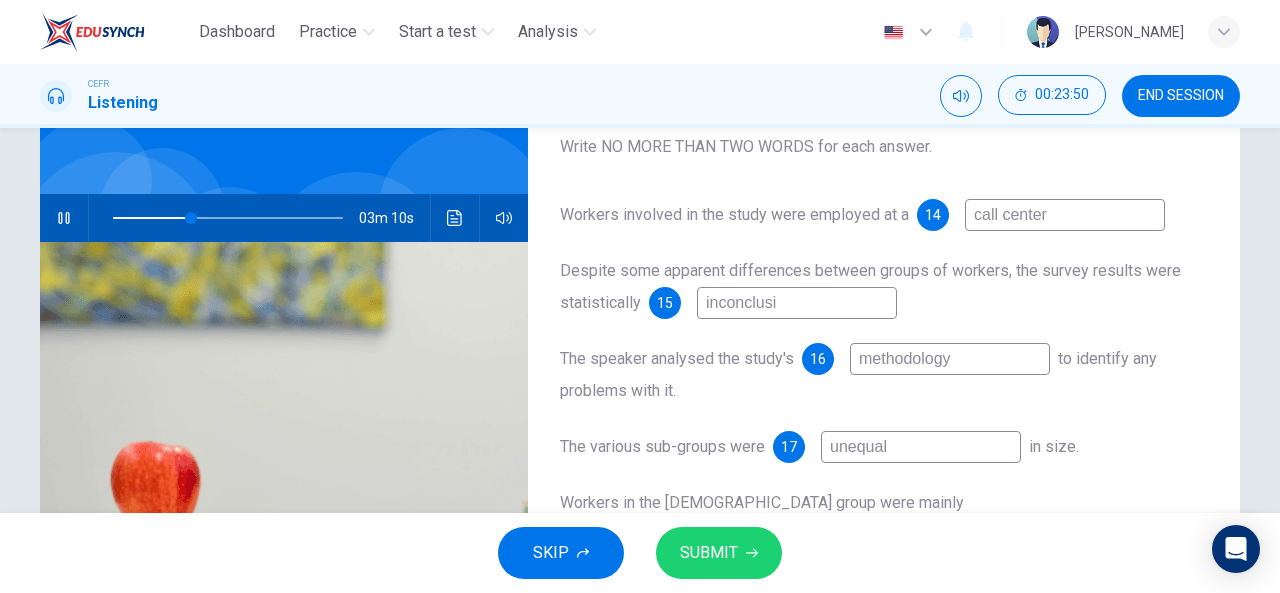 type on "inconclusiv" 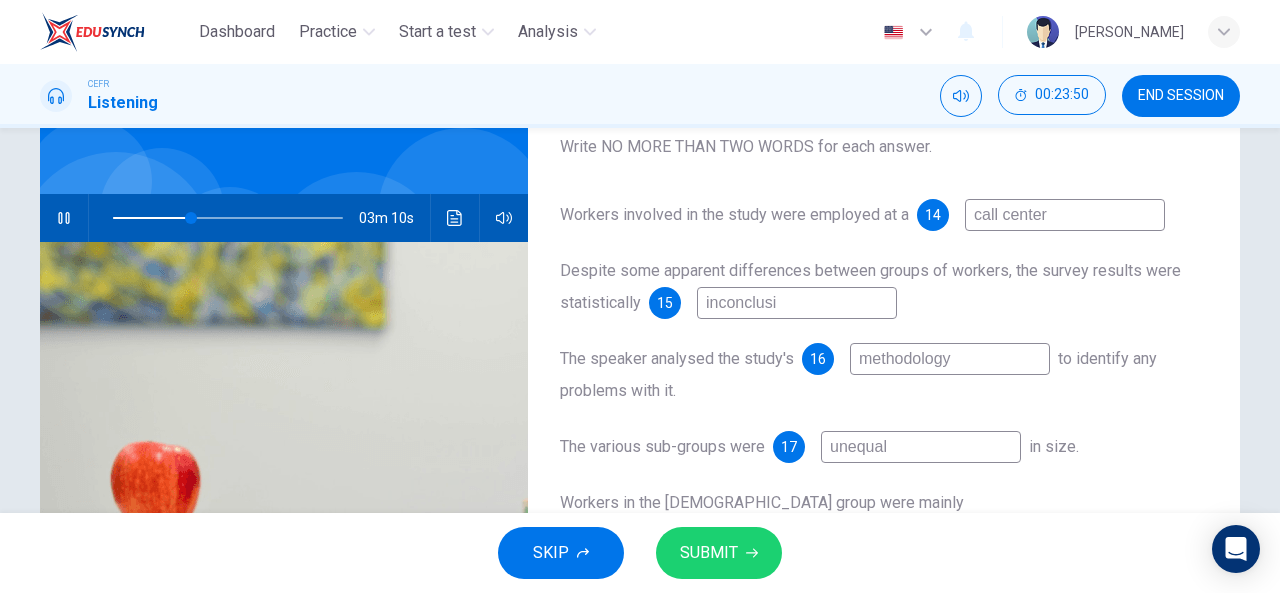 type on "34" 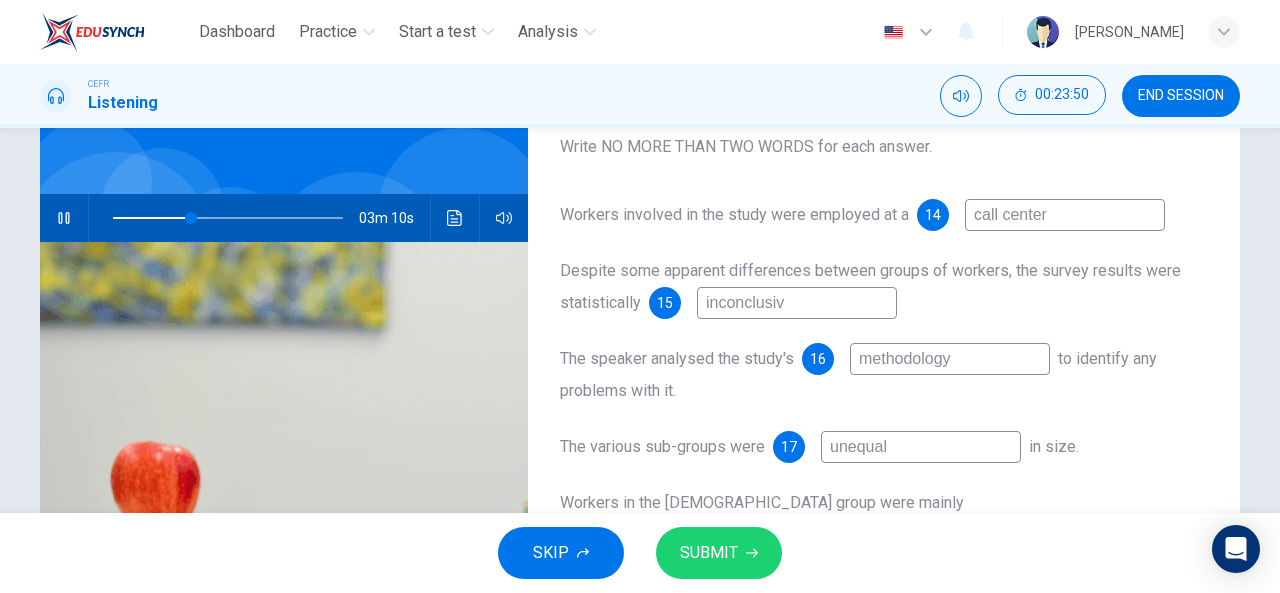 type on "inconclusive" 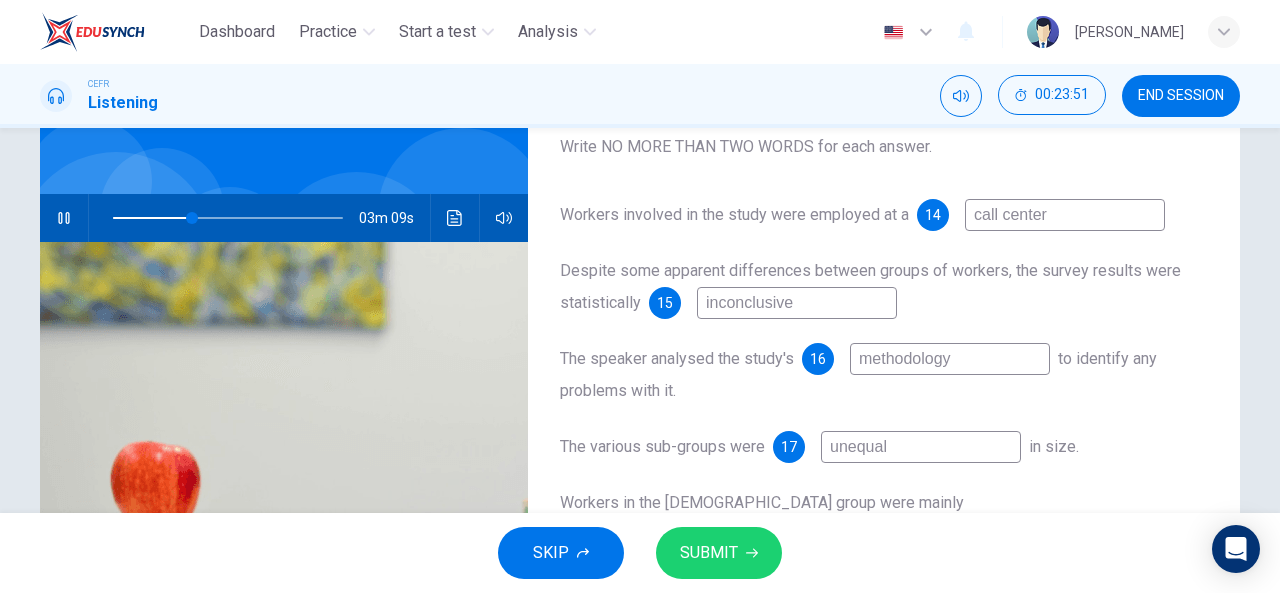 type on "35" 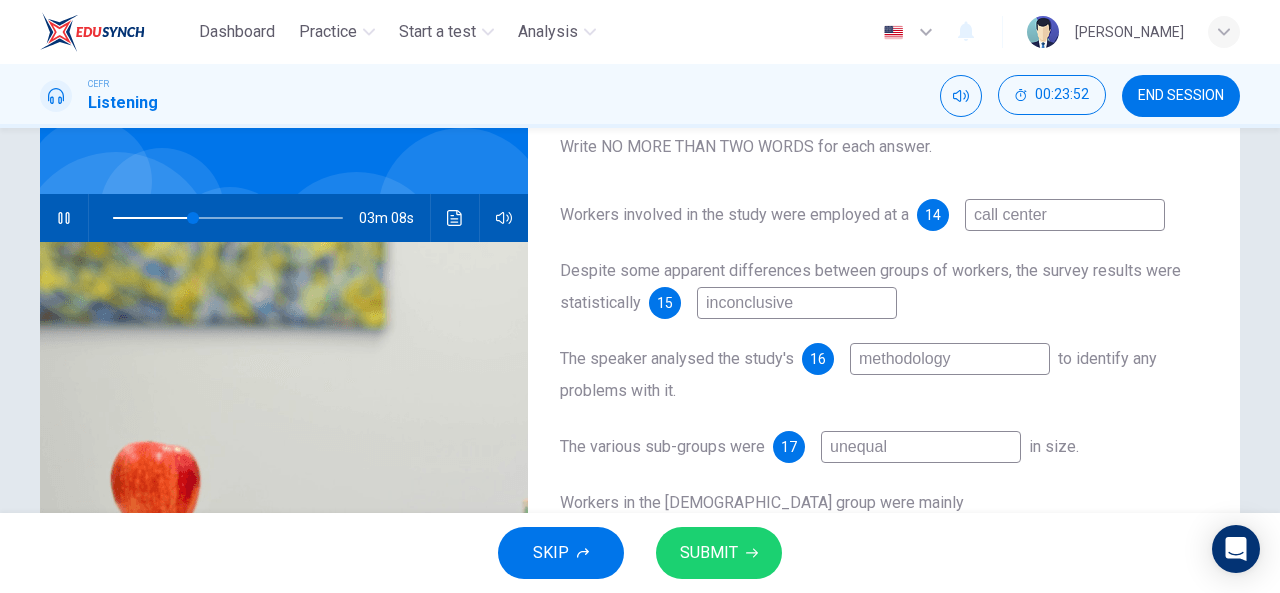 type on "inconclusive" 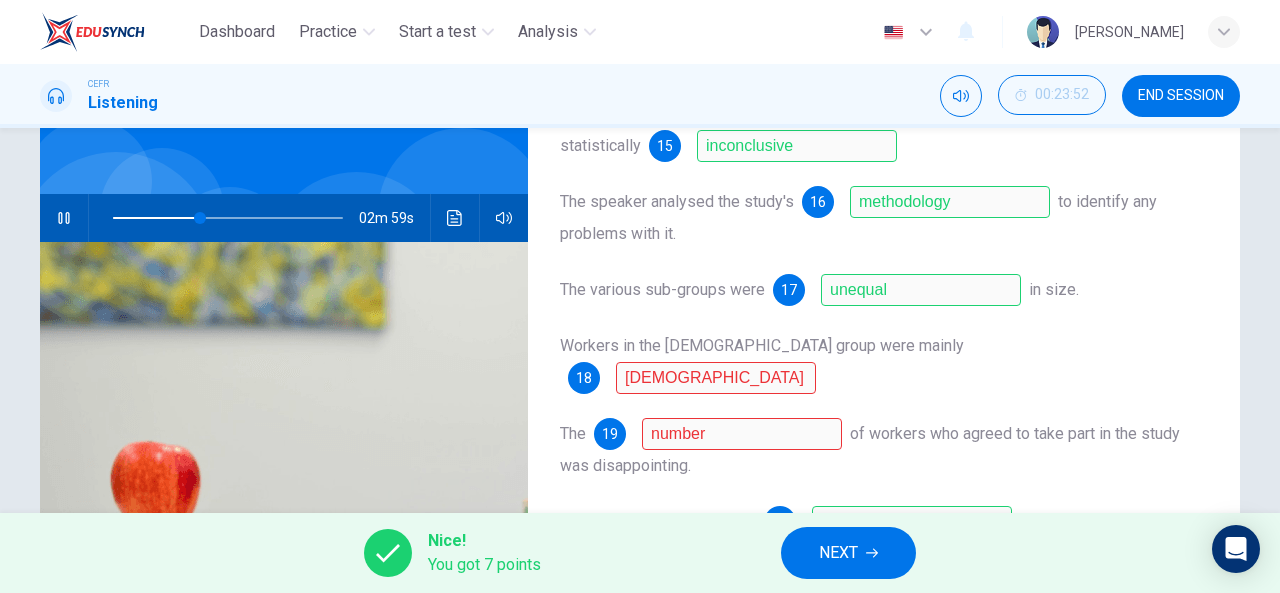 scroll, scrollTop: 284, scrollLeft: 0, axis: vertical 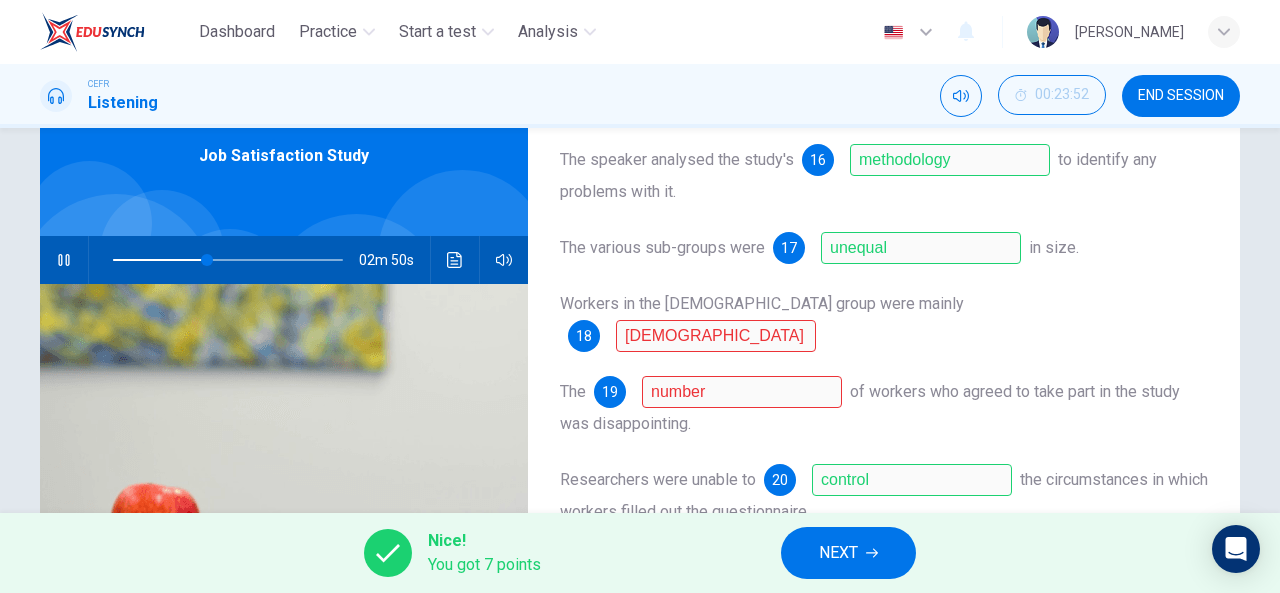 type on "41" 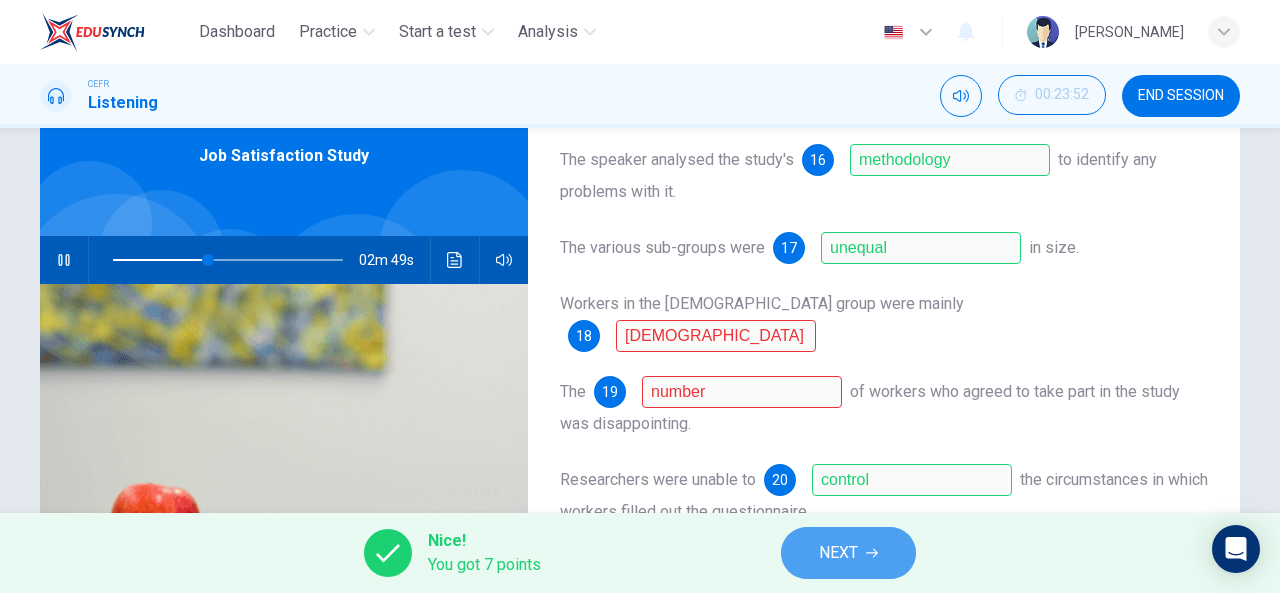 click on "NEXT" at bounding box center (848, 553) 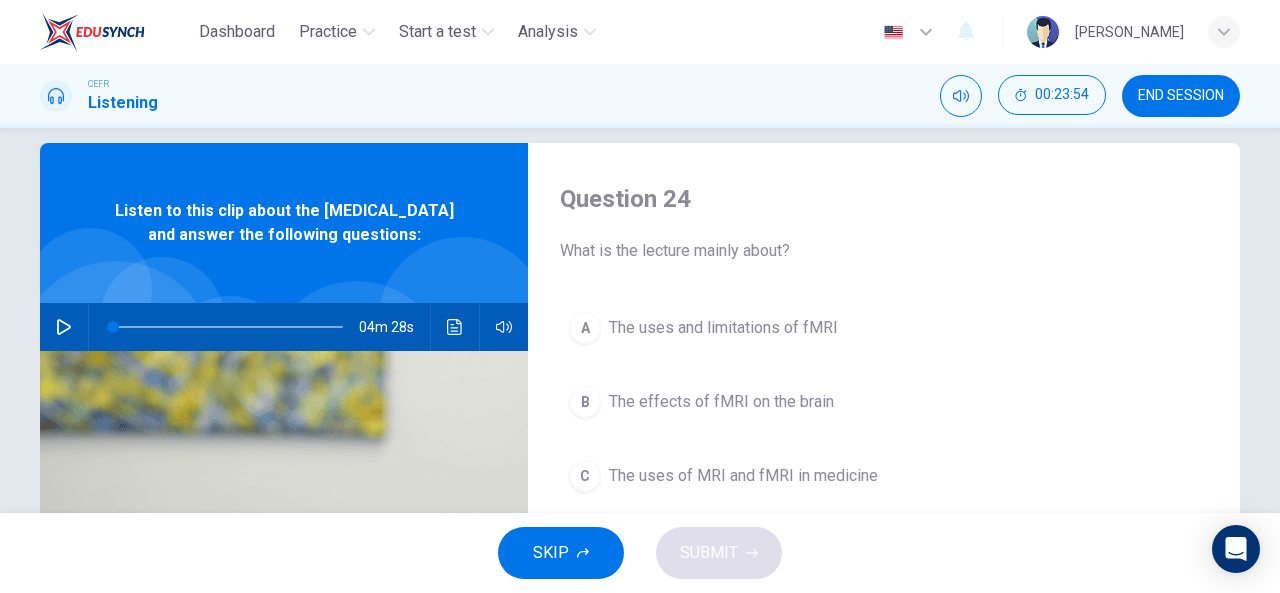 scroll, scrollTop: 16, scrollLeft: 0, axis: vertical 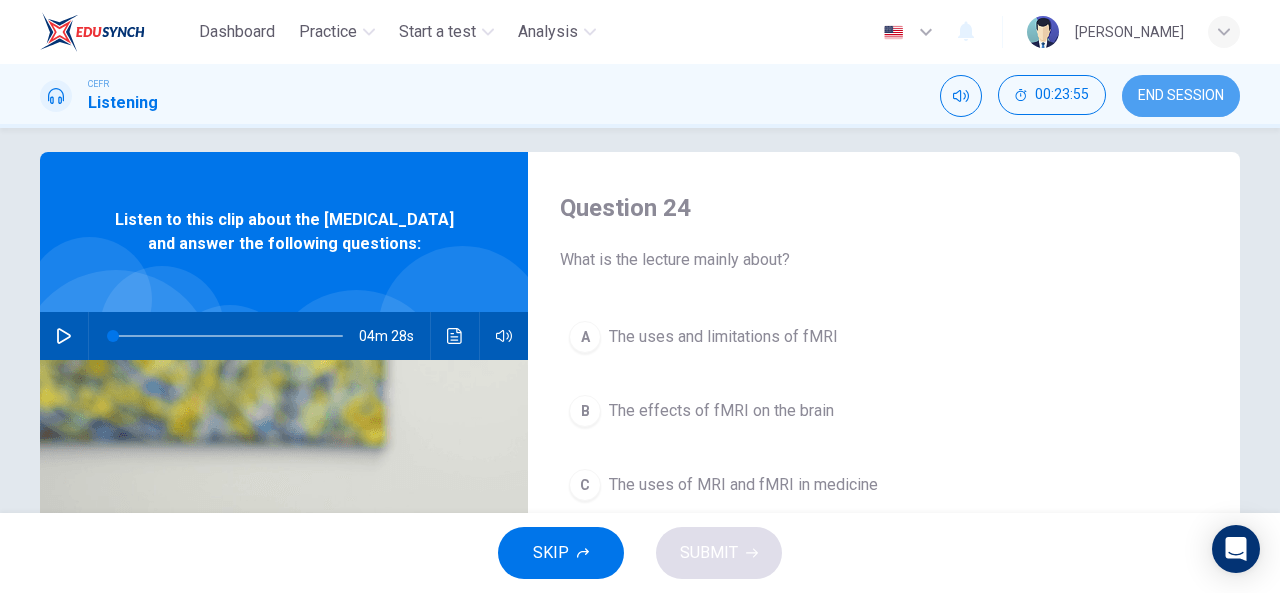 click on "END SESSION" at bounding box center (1181, 96) 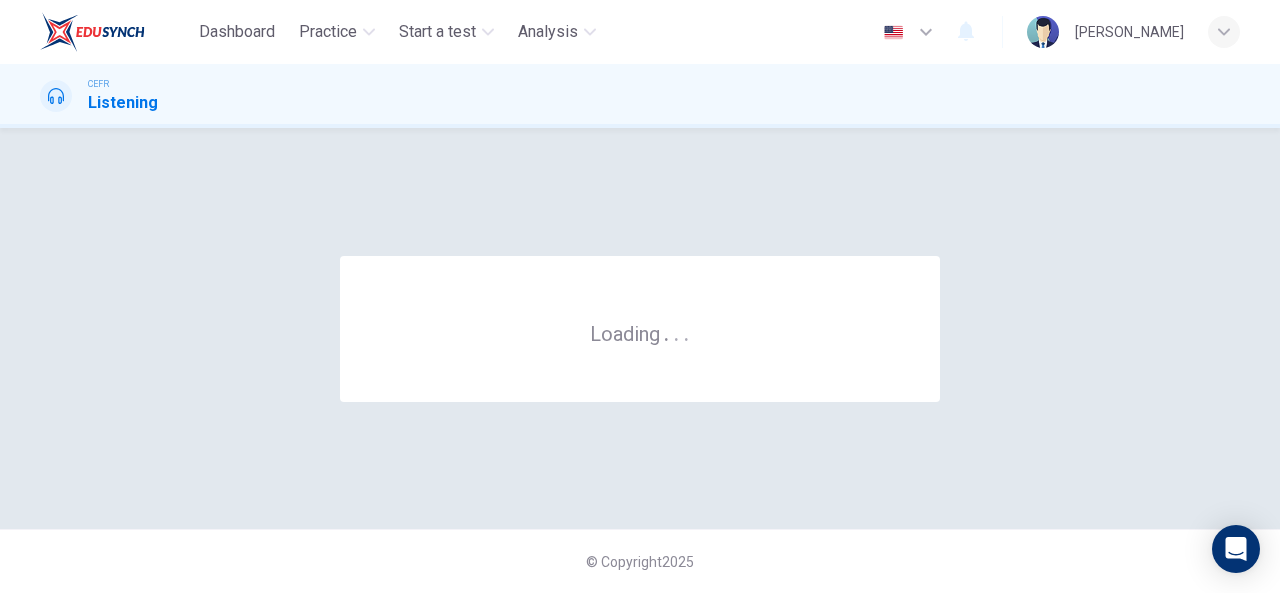 scroll, scrollTop: 0, scrollLeft: 0, axis: both 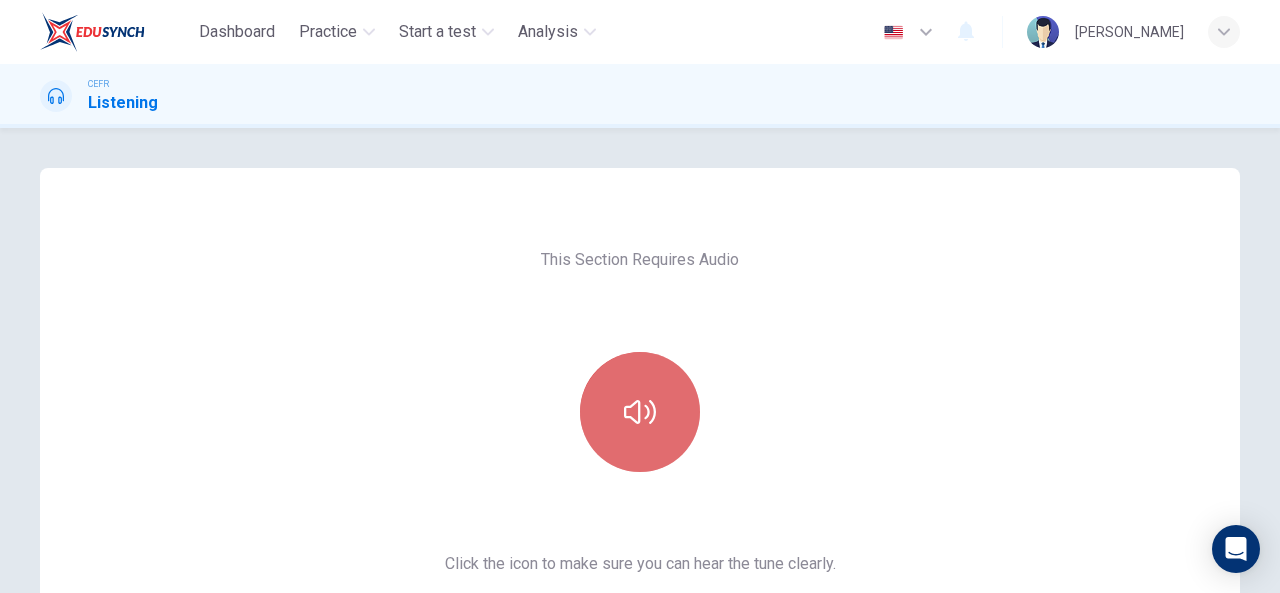click at bounding box center (640, 412) 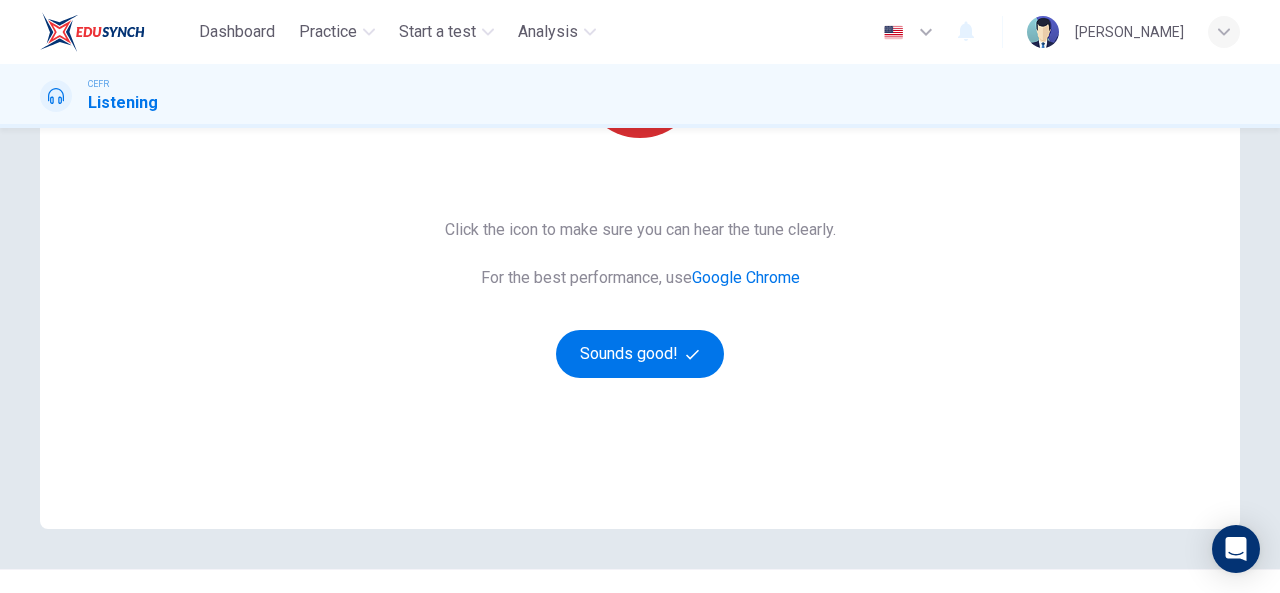 scroll, scrollTop: 335, scrollLeft: 0, axis: vertical 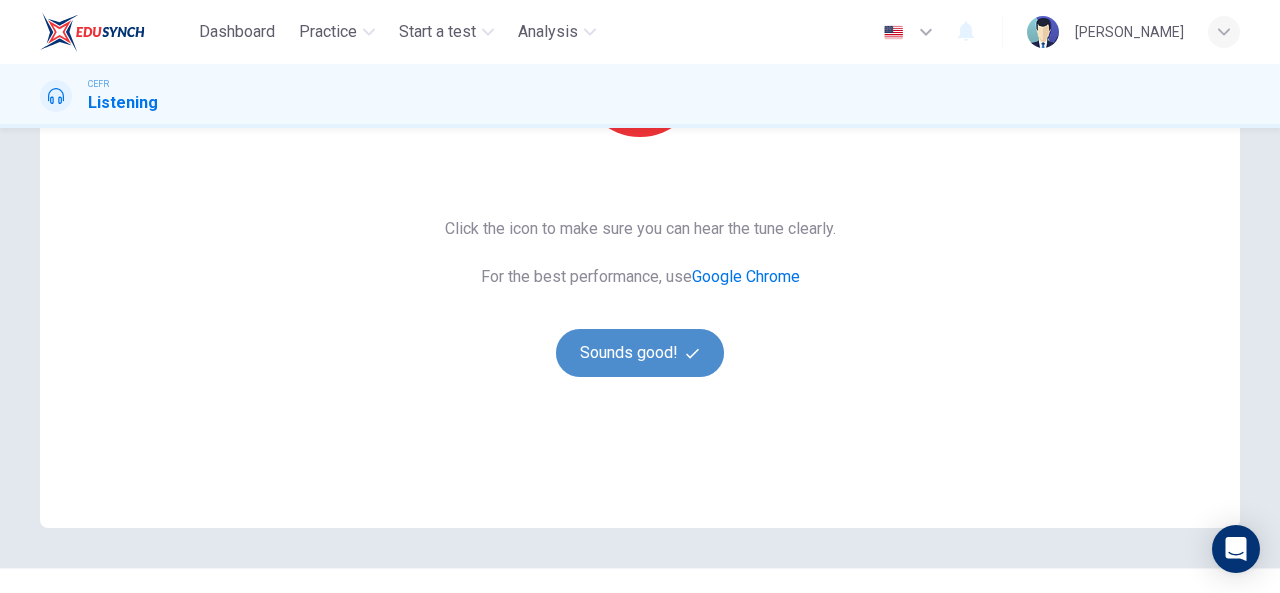 click on "Sounds good!" at bounding box center (640, 353) 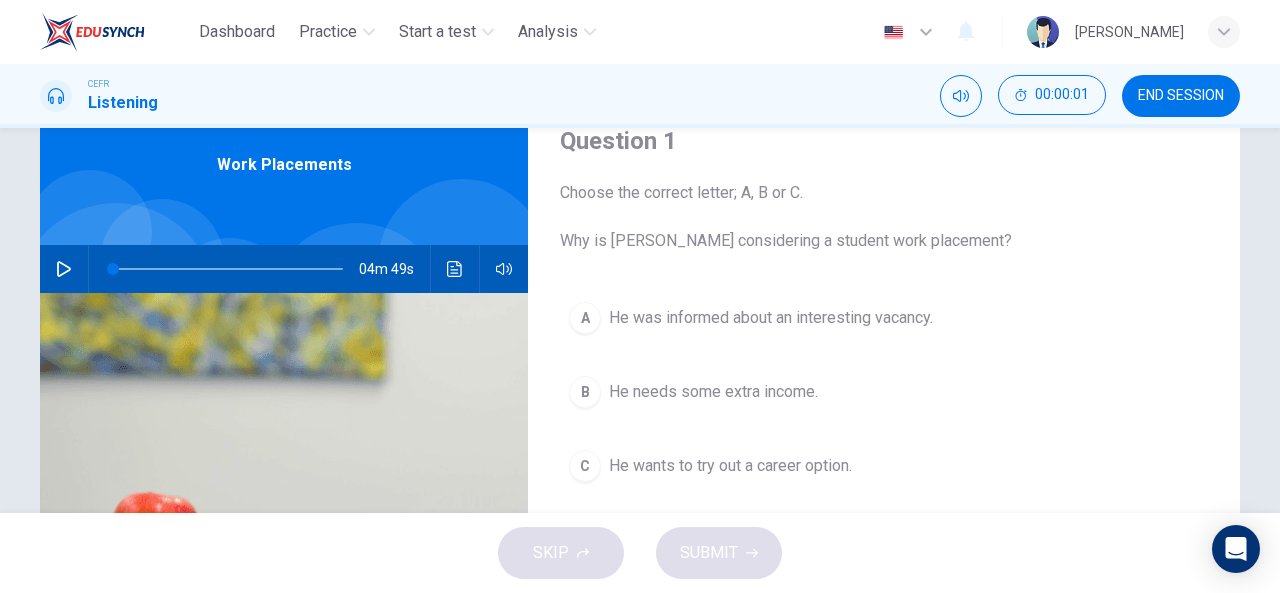 scroll, scrollTop: 68, scrollLeft: 0, axis: vertical 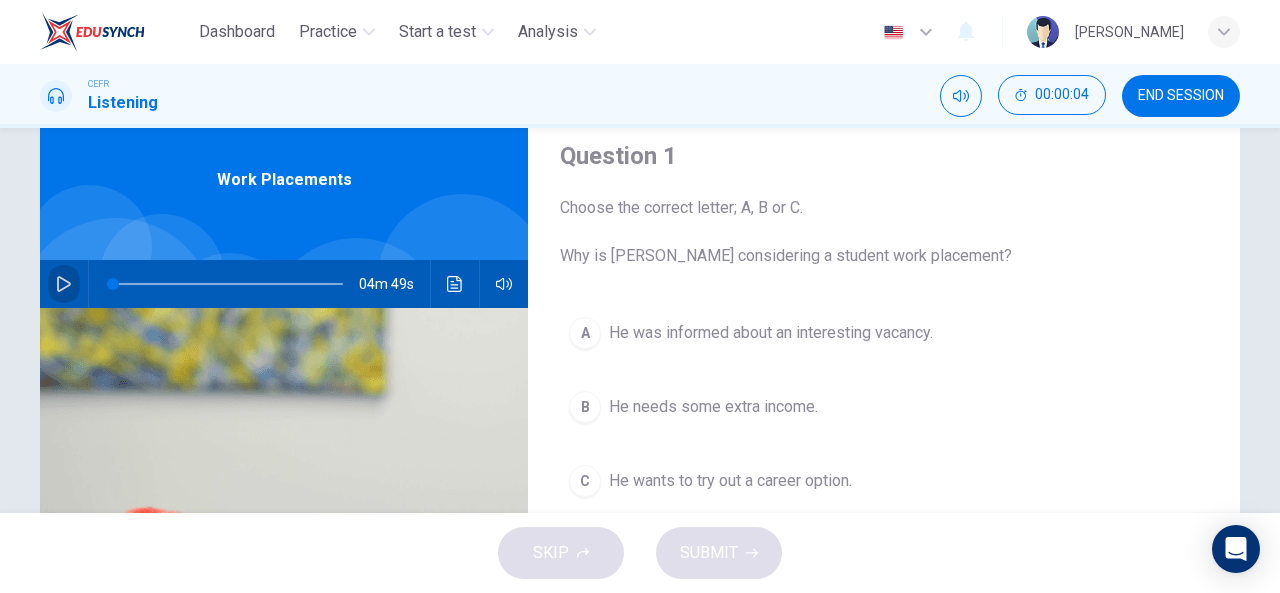 click 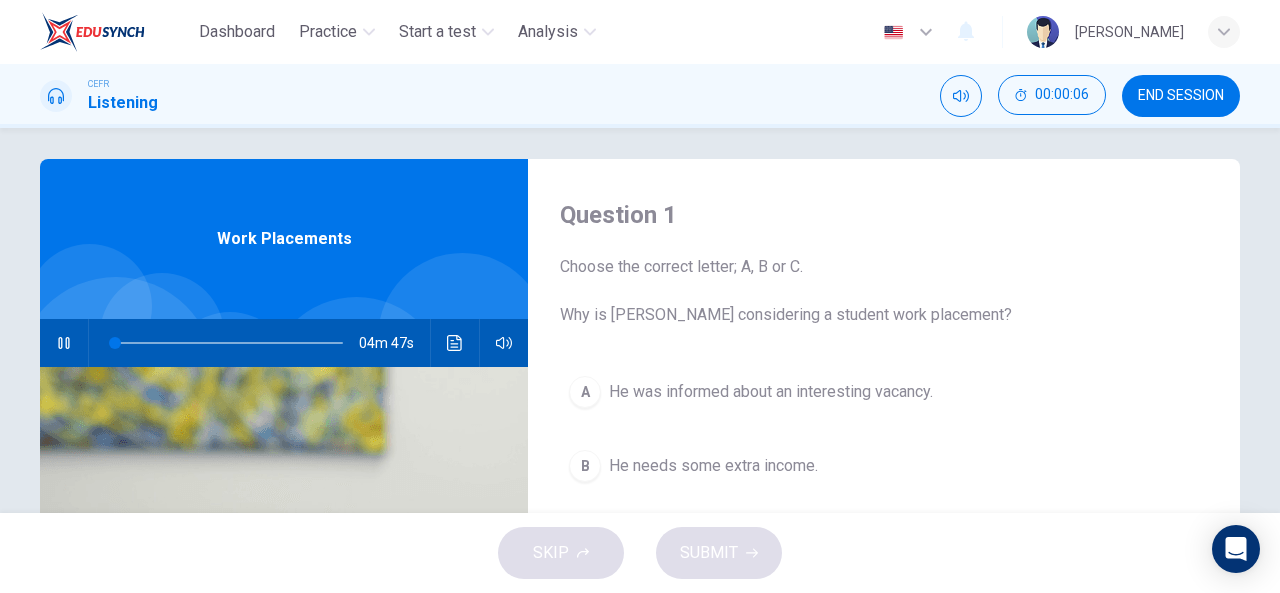 scroll, scrollTop: 6, scrollLeft: 0, axis: vertical 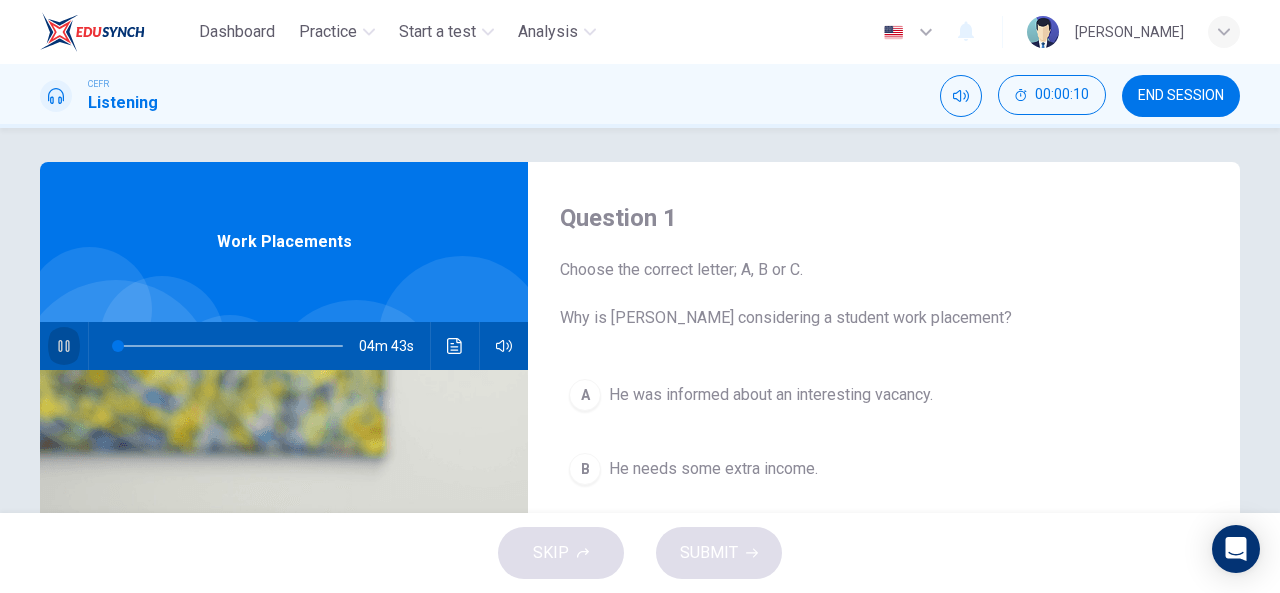 click at bounding box center (64, 346) 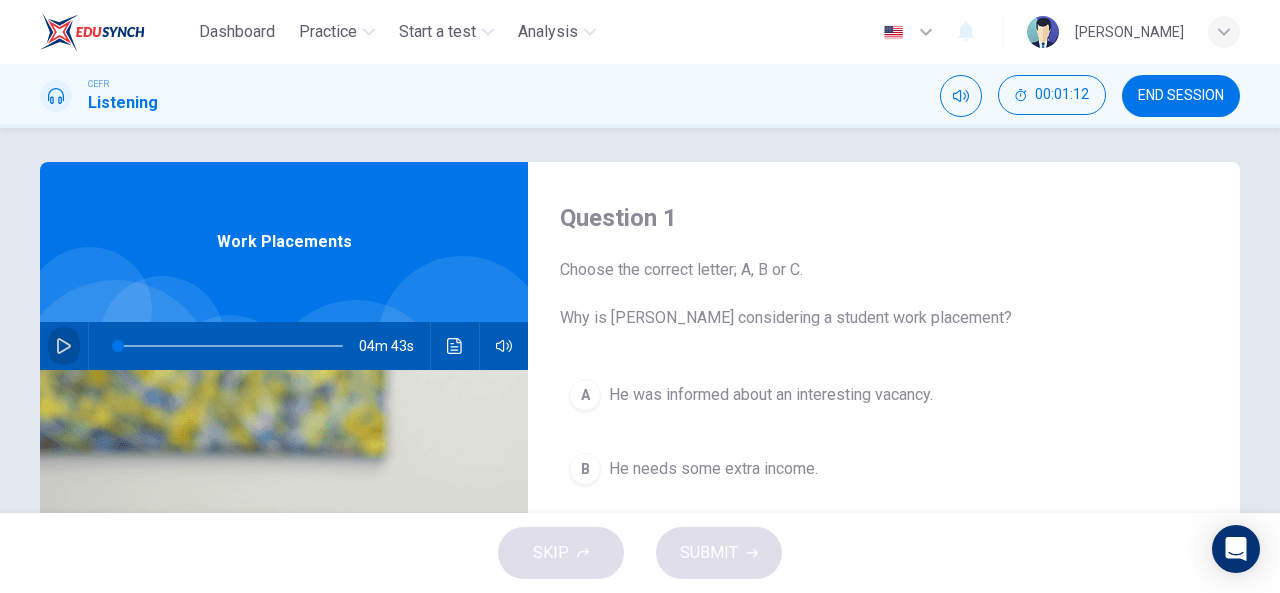 click at bounding box center (64, 346) 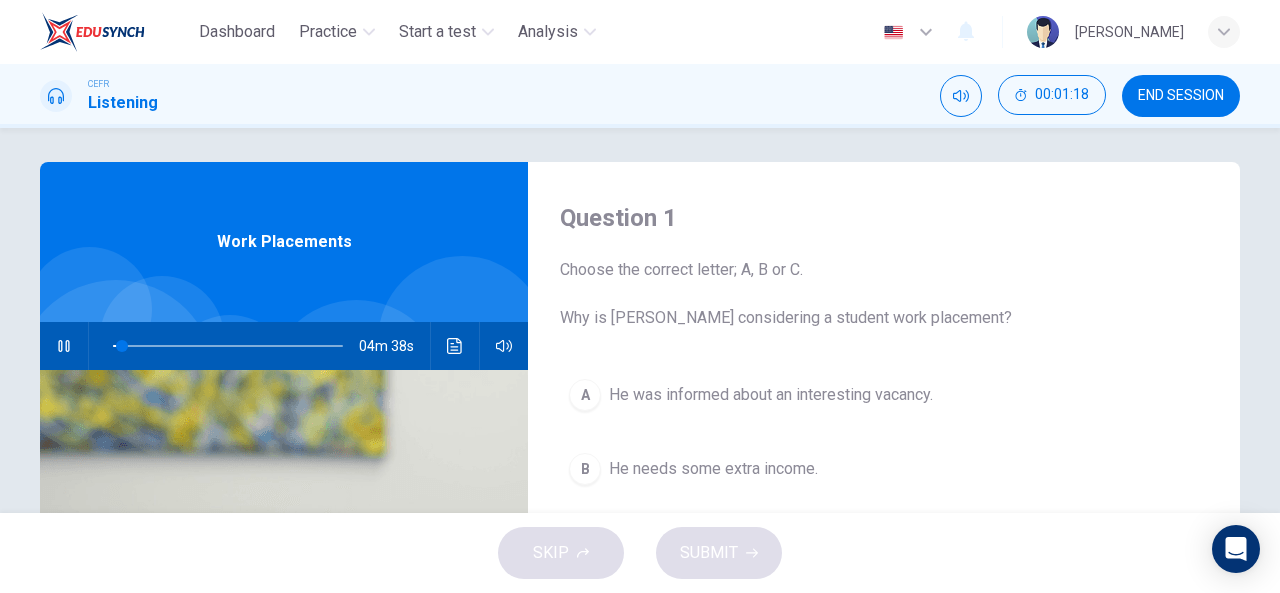 scroll, scrollTop: 86, scrollLeft: 0, axis: vertical 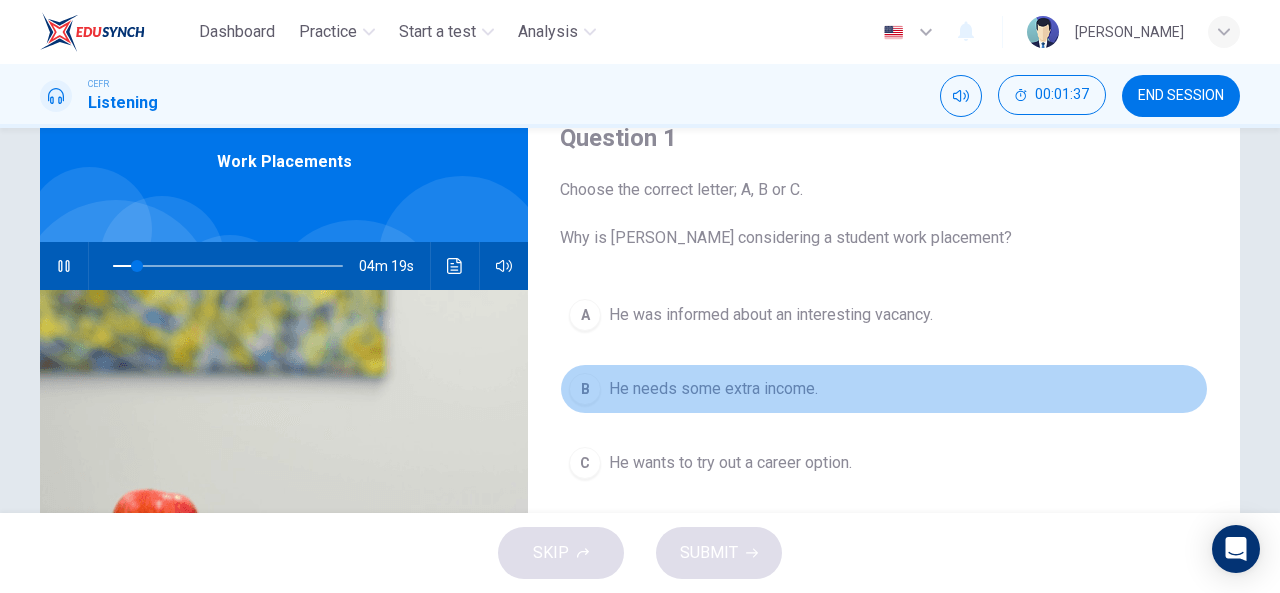 click on "He needs some extra income." at bounding box center [713, 389] 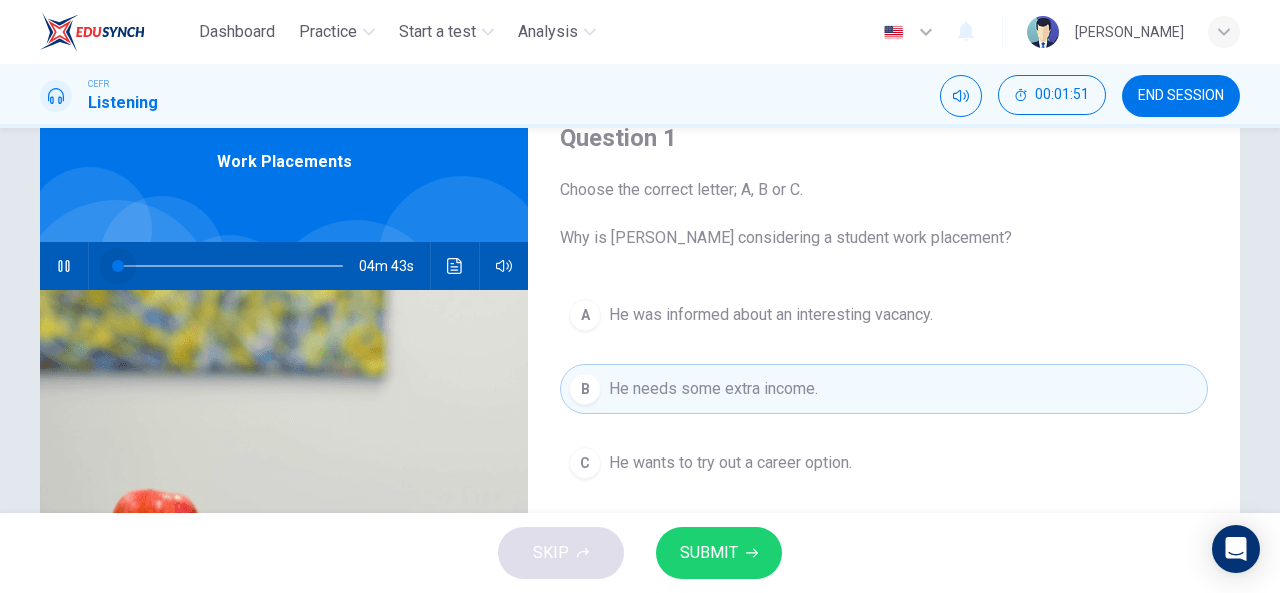 click at bounding box center (228, 266) 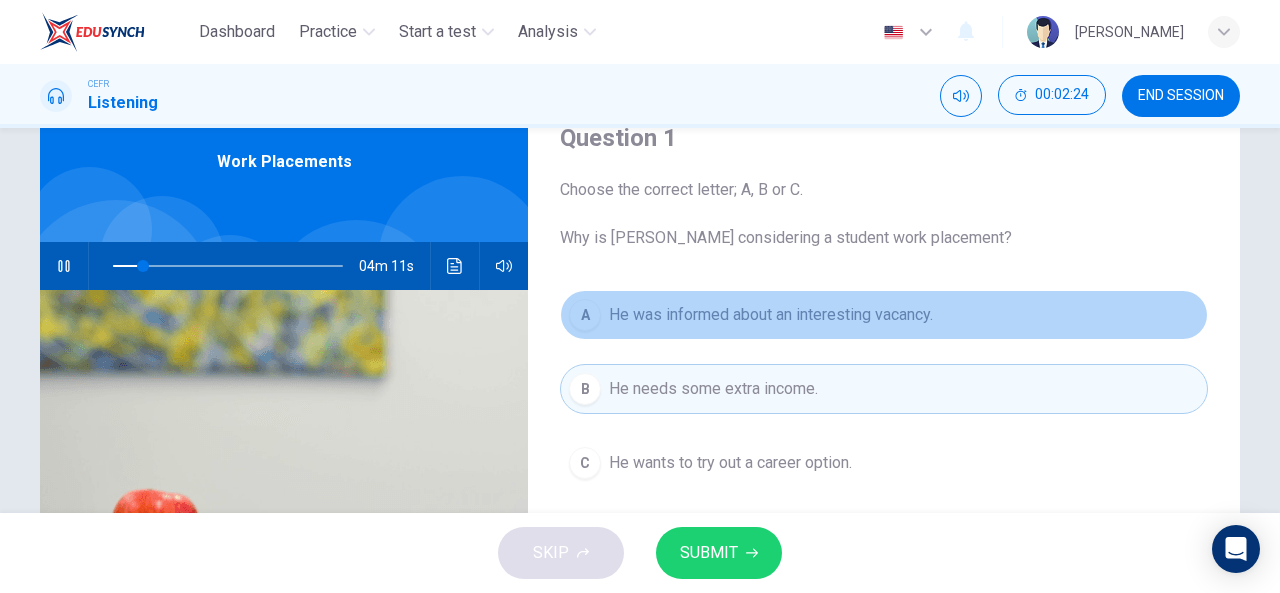 click on "He was informed about an interesting vacancy." at bounding box center [771, 315] 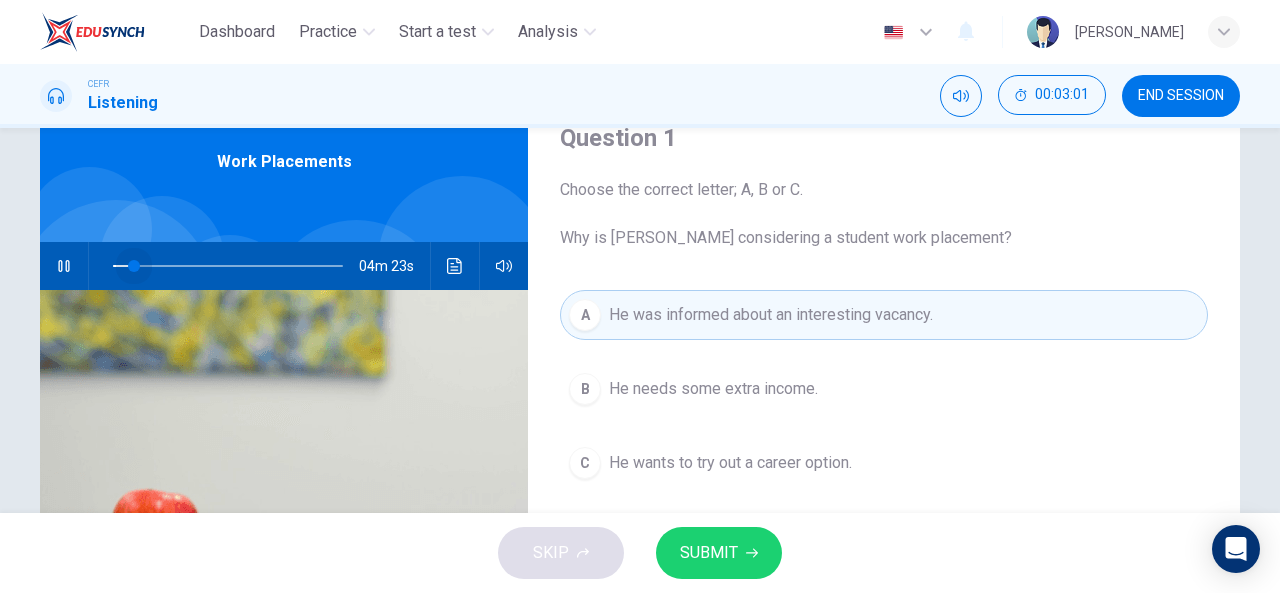 click at bounding box center [228, 266] 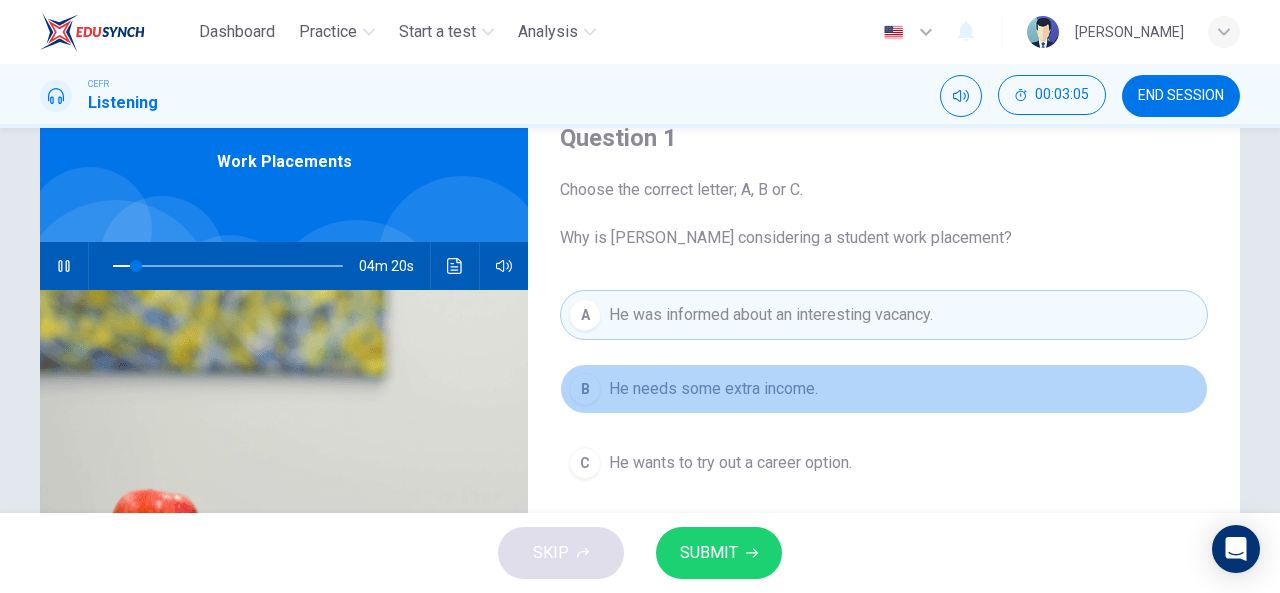 click on "He needs some extra income." at bounding box center (713, 389) 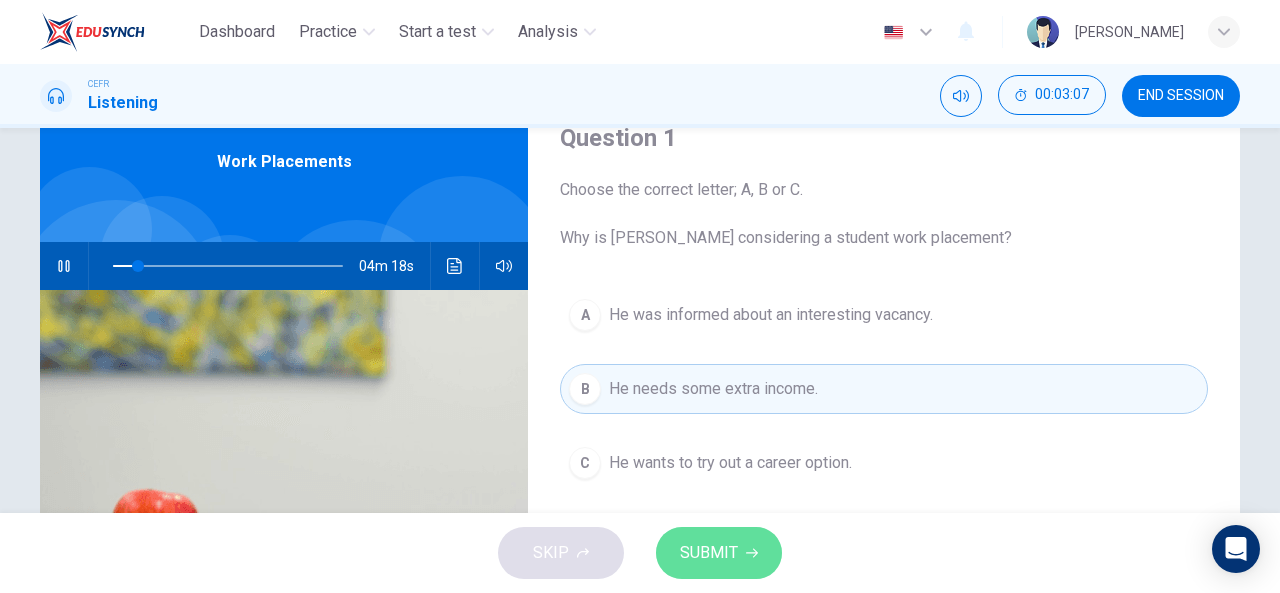 click on "SUBMIT" at bounding box center (719, 553) 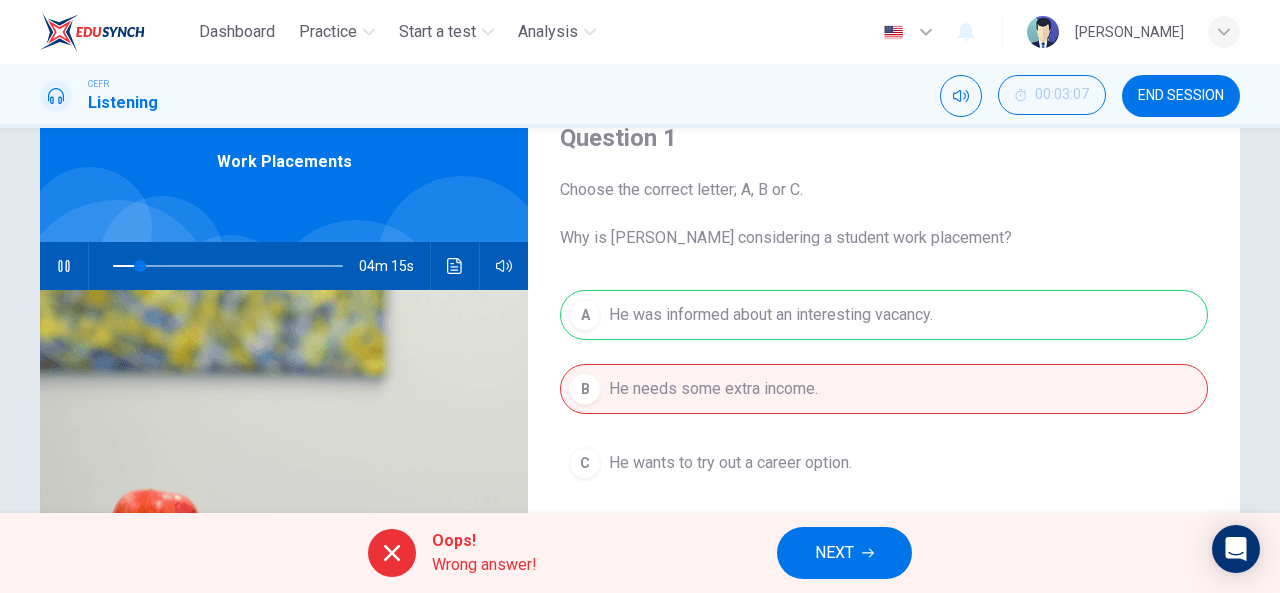 click on "A He was informed about an interesting vacancy. B He needs some extra income. C He wants to try out a career option." at bounding box center [884, 409] 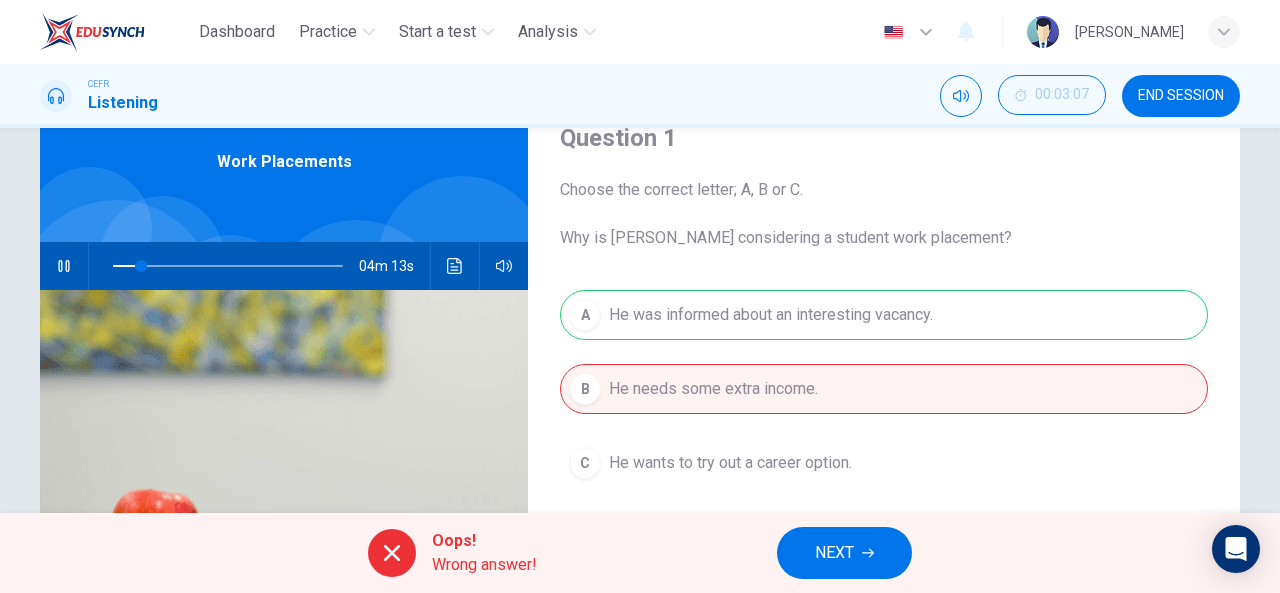 click on "A He was informed about an interesting vacancy. B He needs some extra income. C He wants to try out a career option." at bounding box center [884, 409] 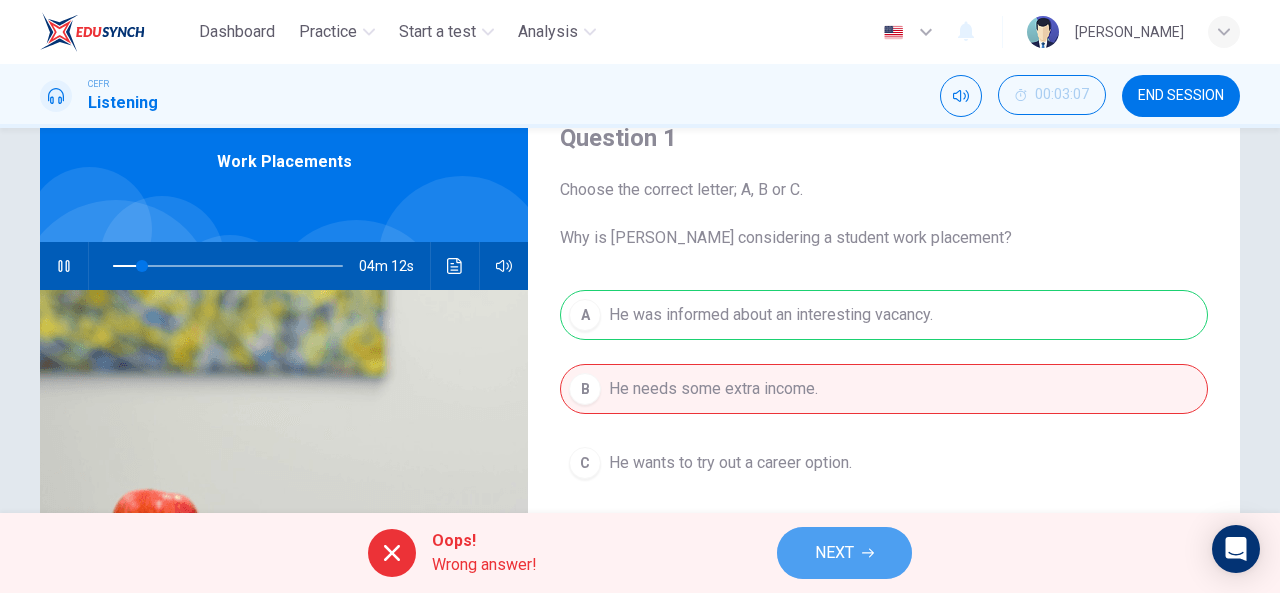 click on "NEXT" at bounding box center (844, 553) 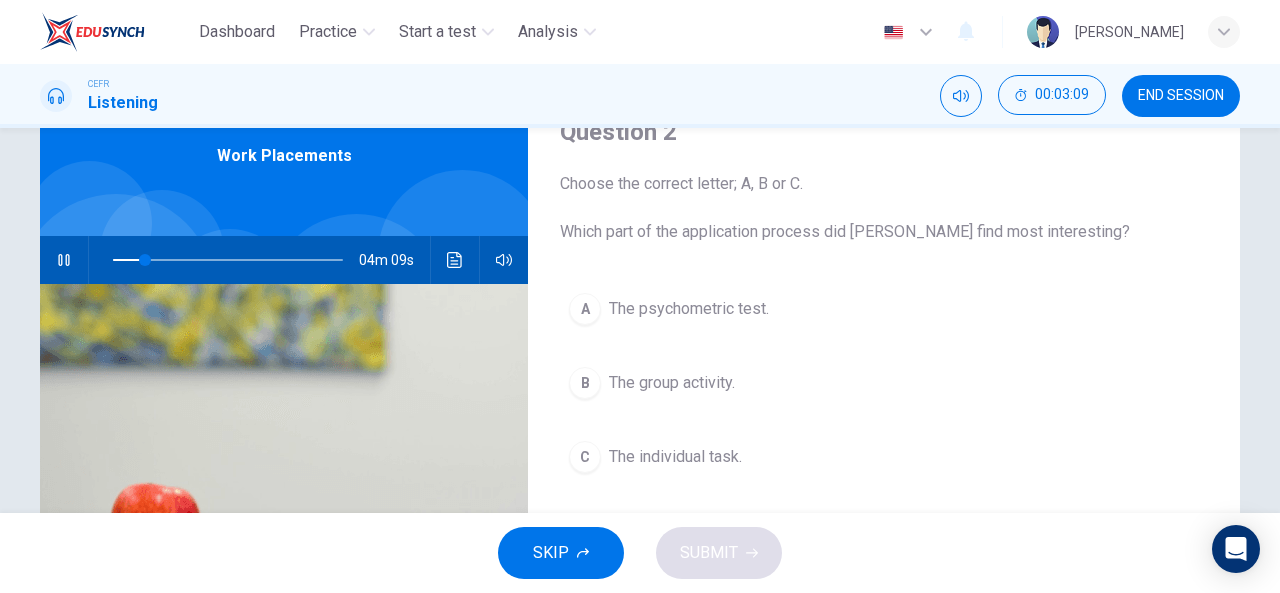 scroll, scrollTop: 93, scrollLeft: 0, axis: vertical 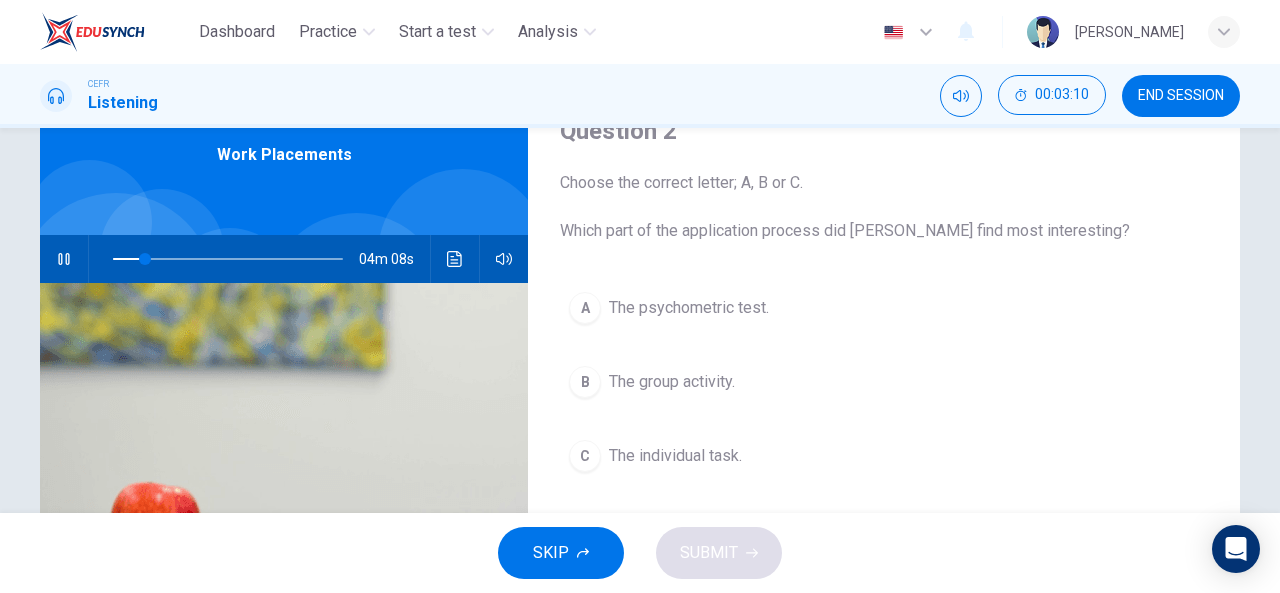 click on "The psychometric test." at bounding box center (689, 308) 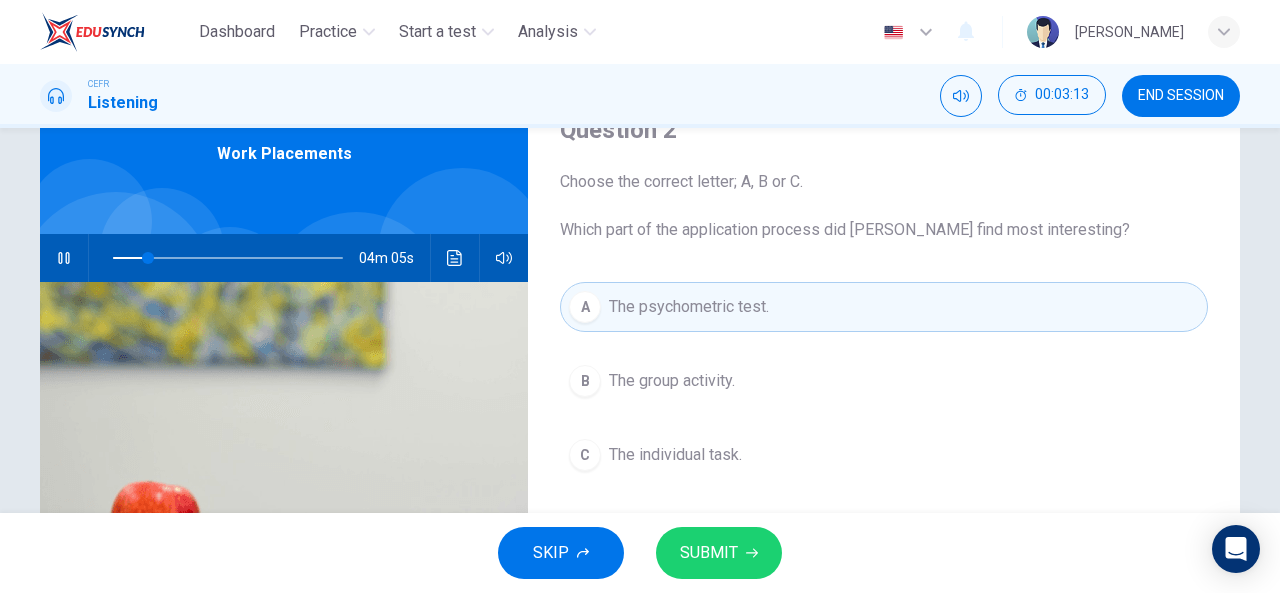scroll, scrollTop: 95, scrollLeft: 0, axis: vertical 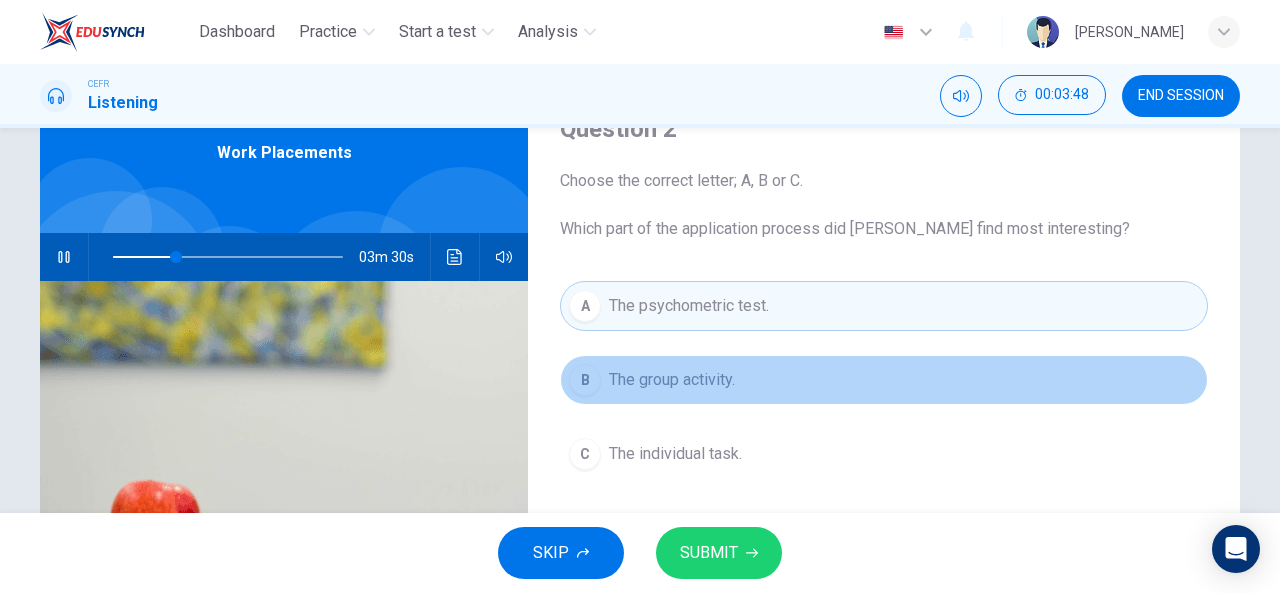 click on "B The group activity." at bounding box center [884, 380] 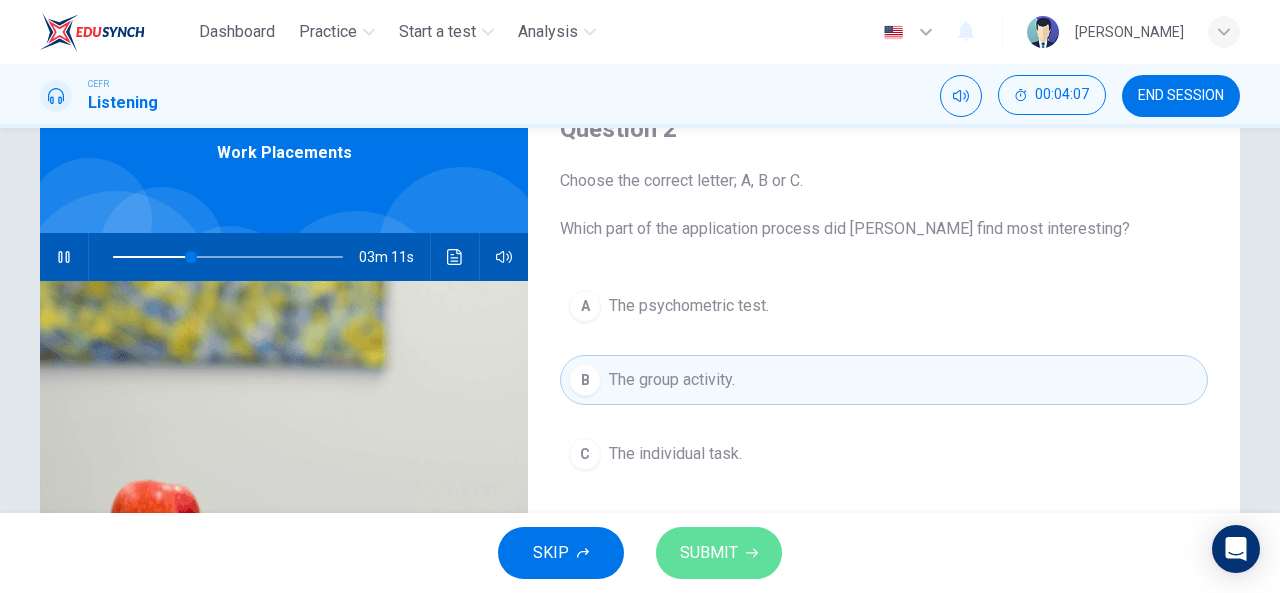 click on "SUBMIT" at bounding box center [709, 553] 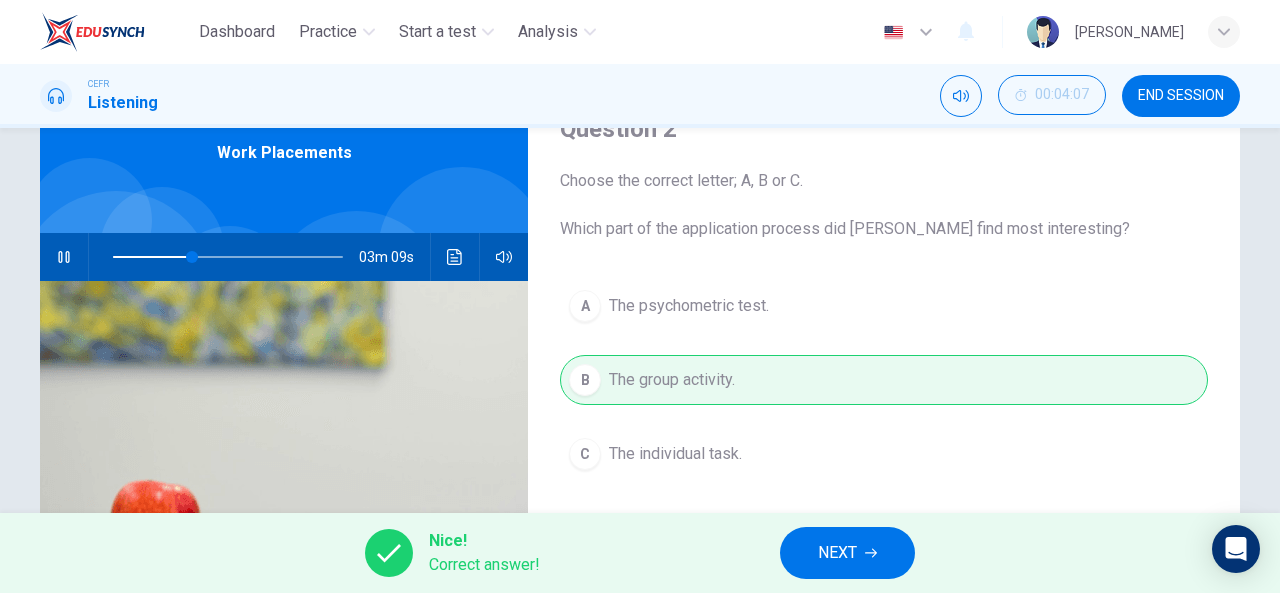 click on "NEXT" at bounding box center (847, 553) 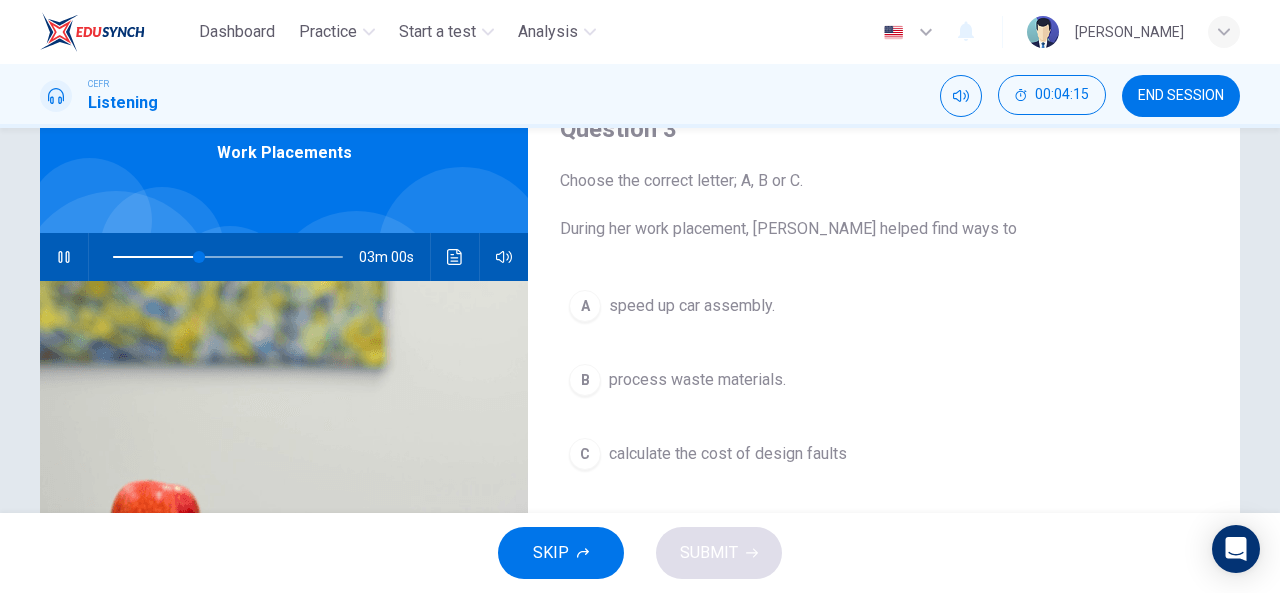 click on "speed up car assembly." at bounding box center (692, 306) 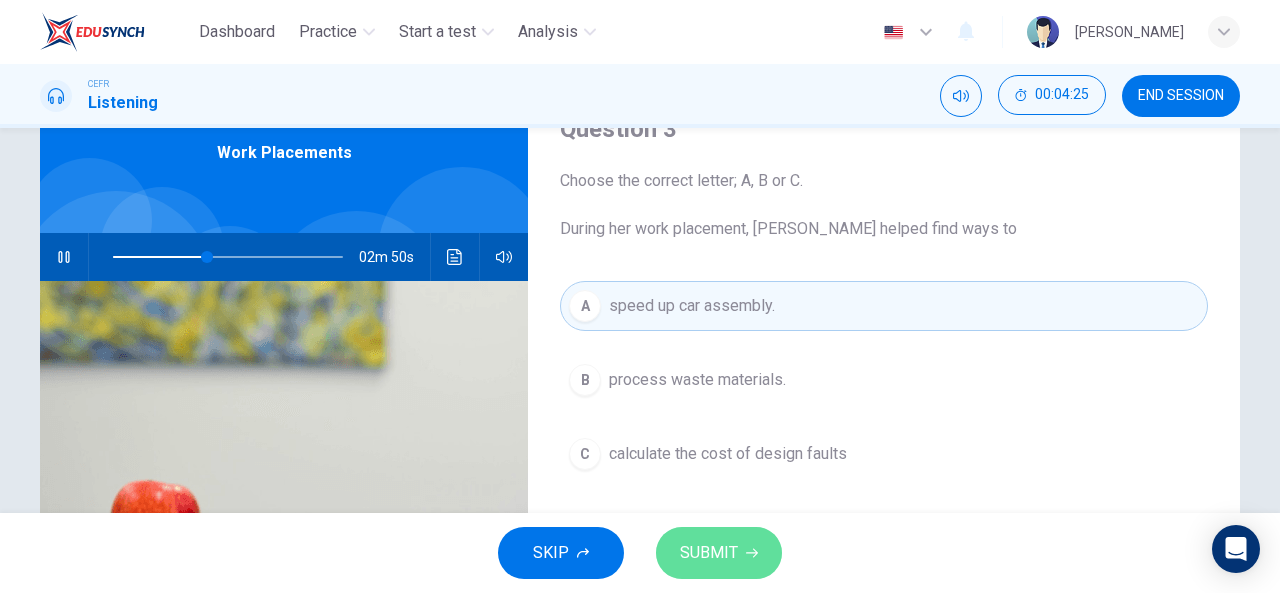 click on "SUBMIT" at bounding box center [709, 553] 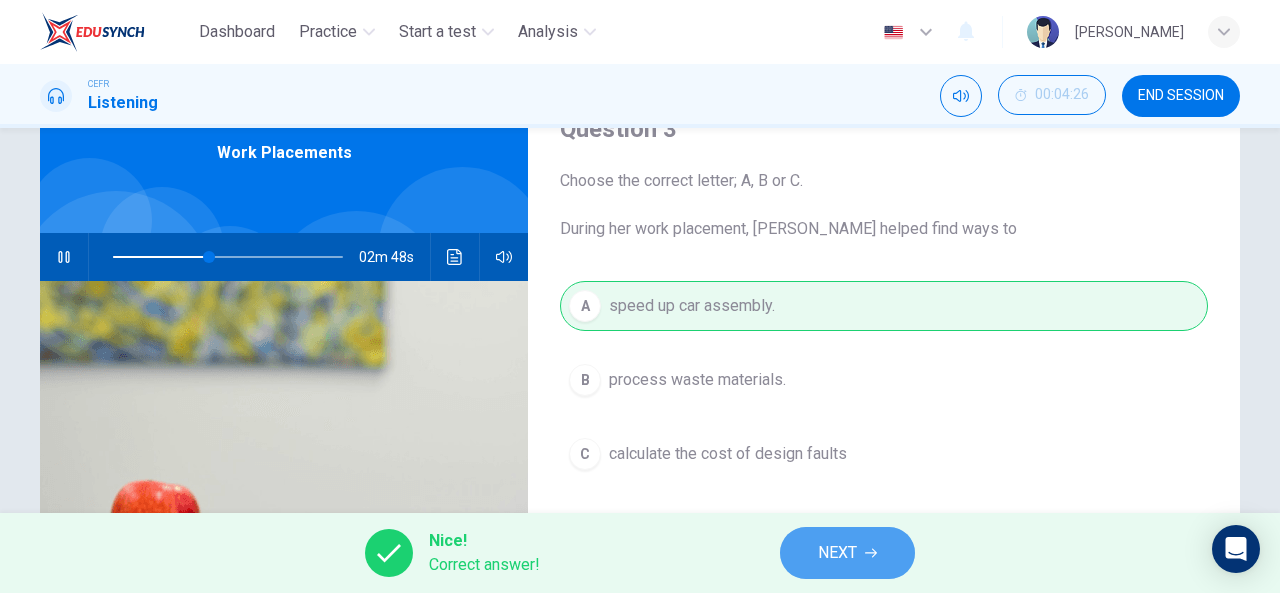 click on "NEXT" at bounding box center (837, 553) 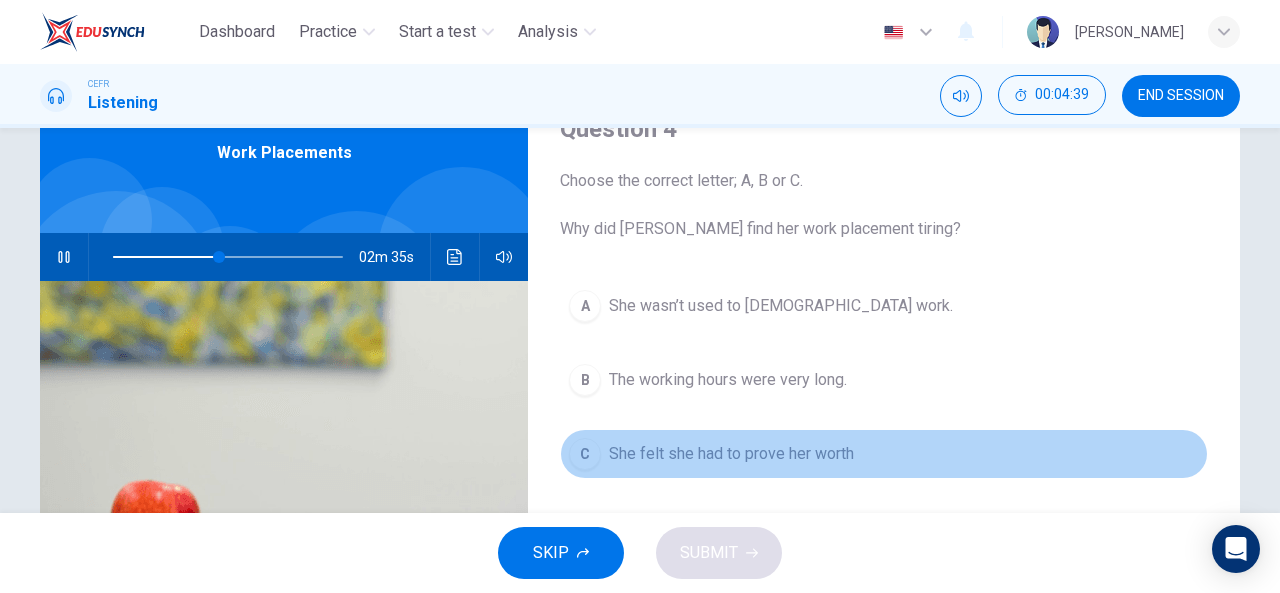 click on "She felt she had to prove her worth" at bounding box center (731, 454) 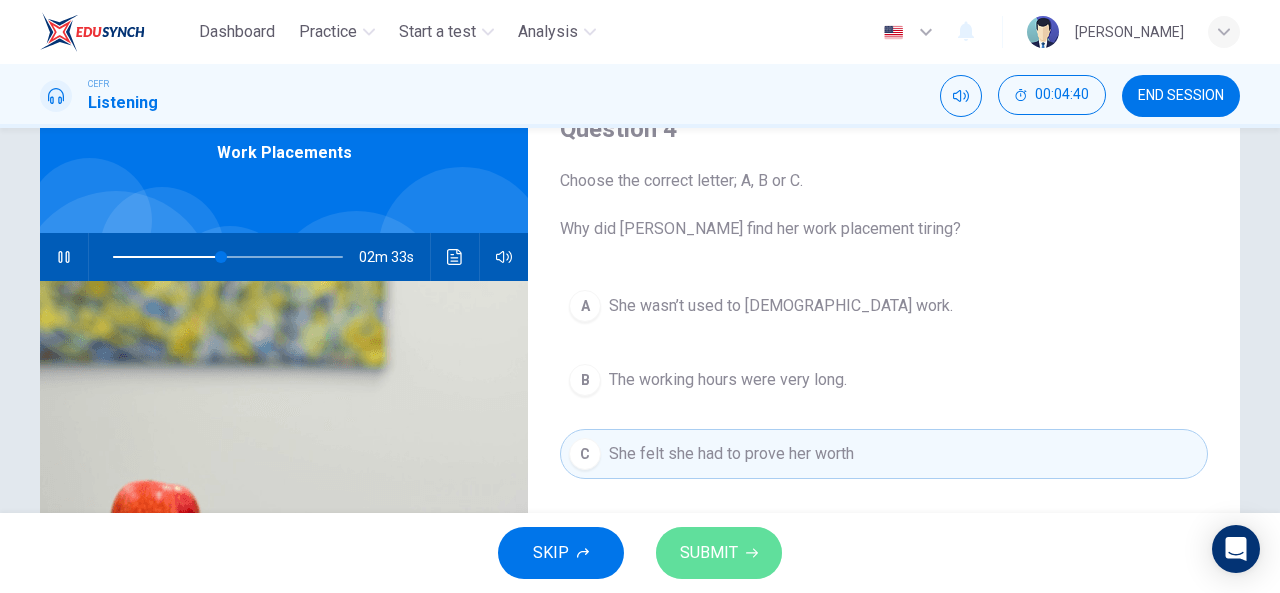click on "SUBMIT" at bounding box center (709, 553) 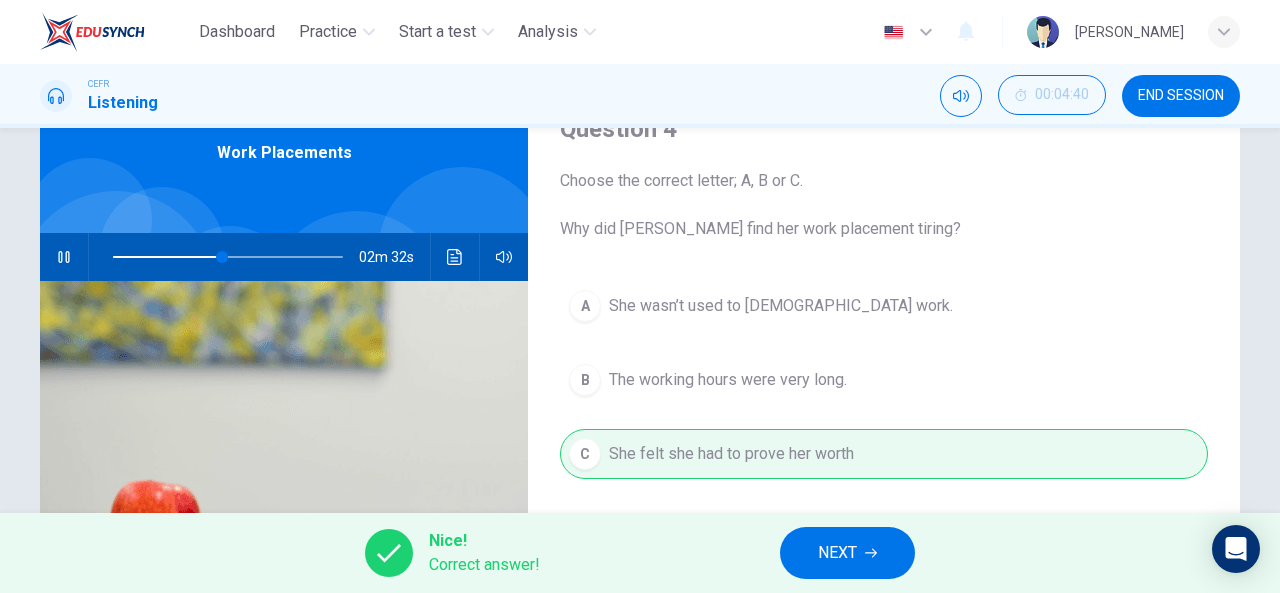 click on "NEXT" at bounding box center (847, 553) 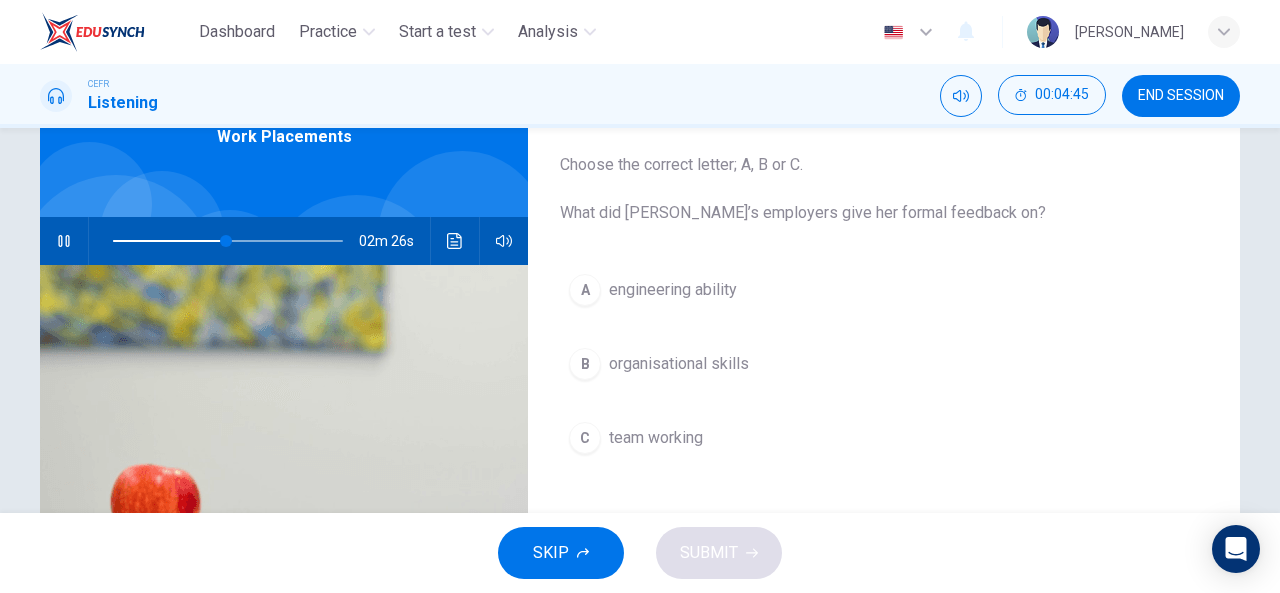 scroll, scrollTop: 112, scrollLeft: 0, axis: vertical 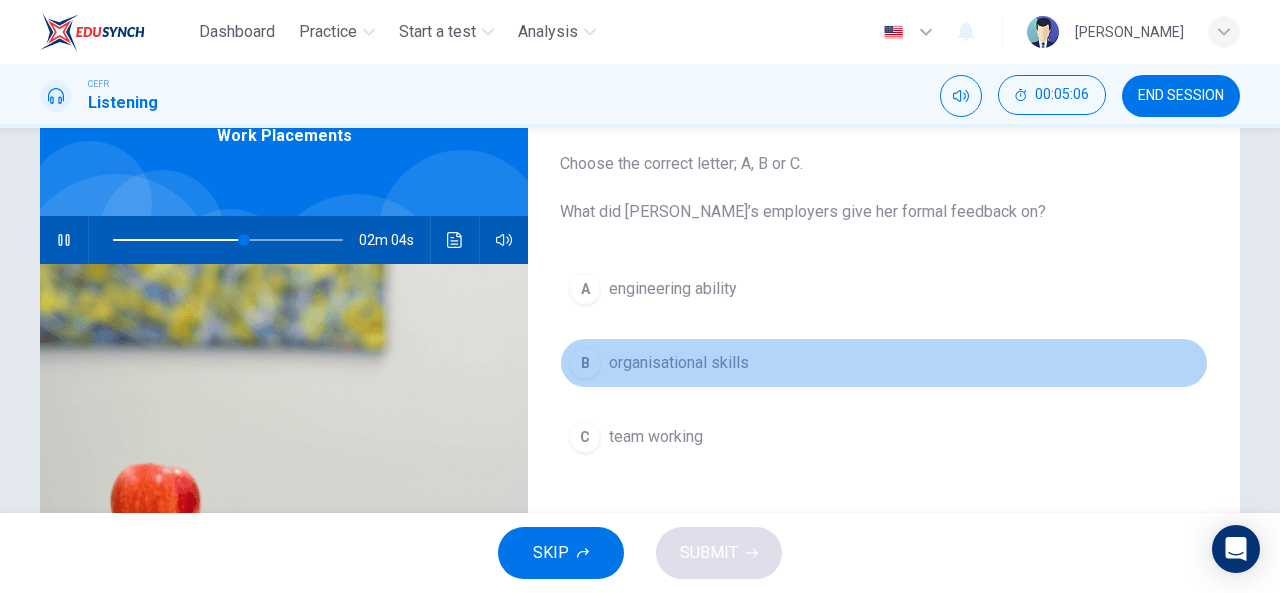 click on "organisational skills" at bounding box center [679, 363] 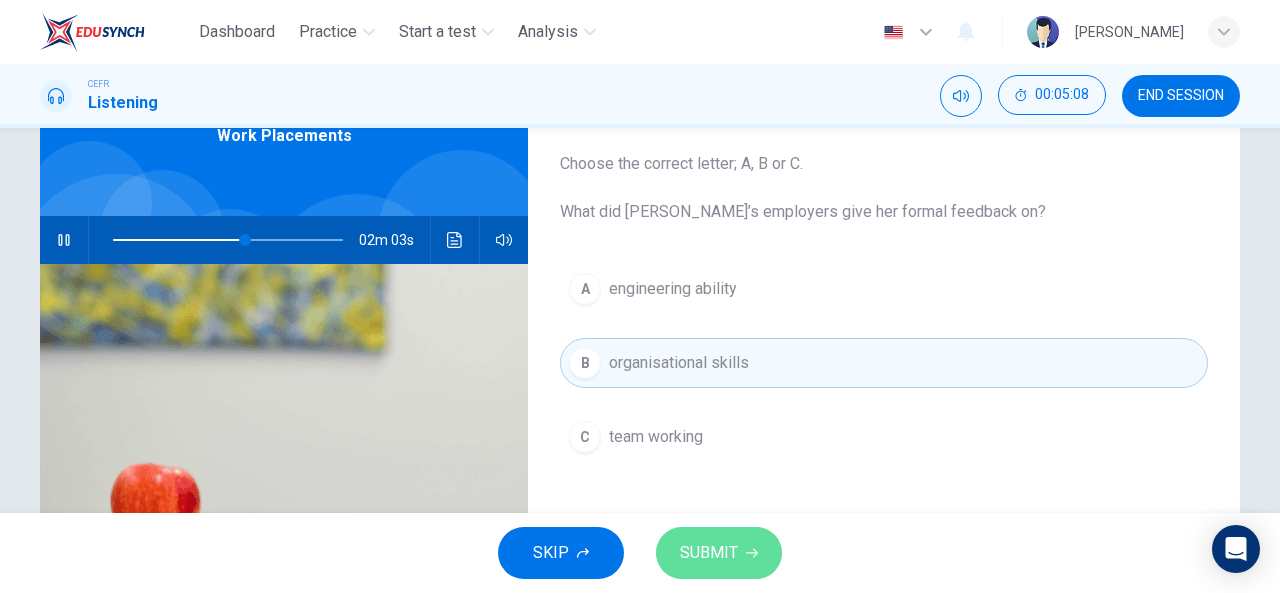 click on "SUBMIT" at bounding box center [719, 553] 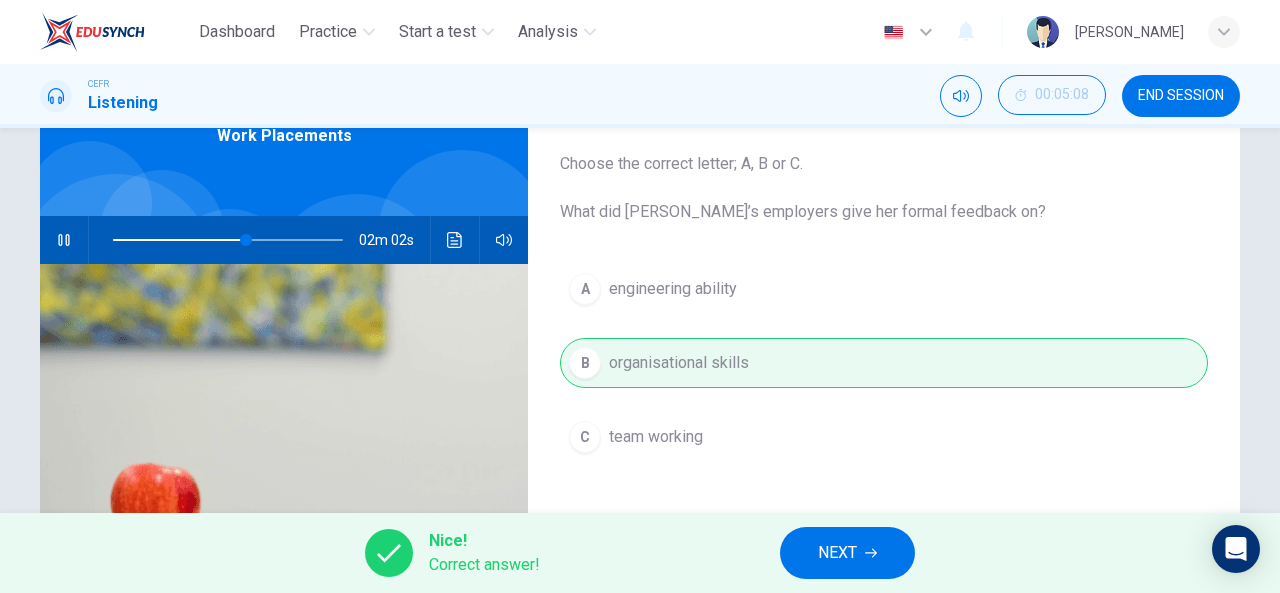 click on "NEXT" at bounding box center (837, 553) 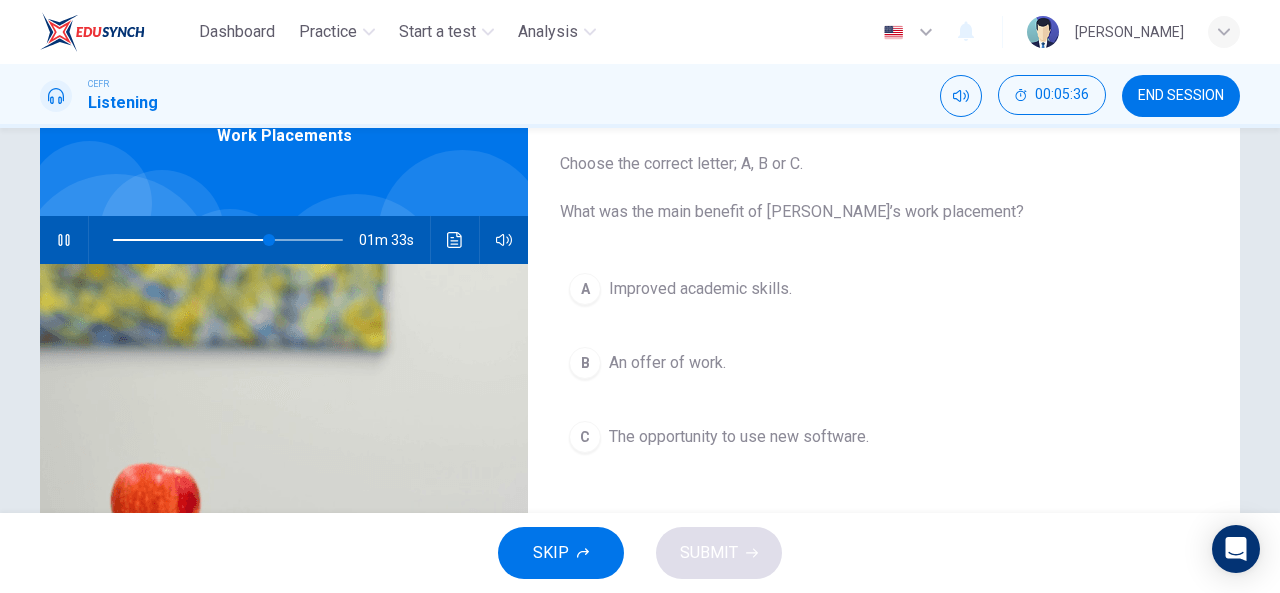 click on "The opportunity to use new software." at bounding box center (739, 437) 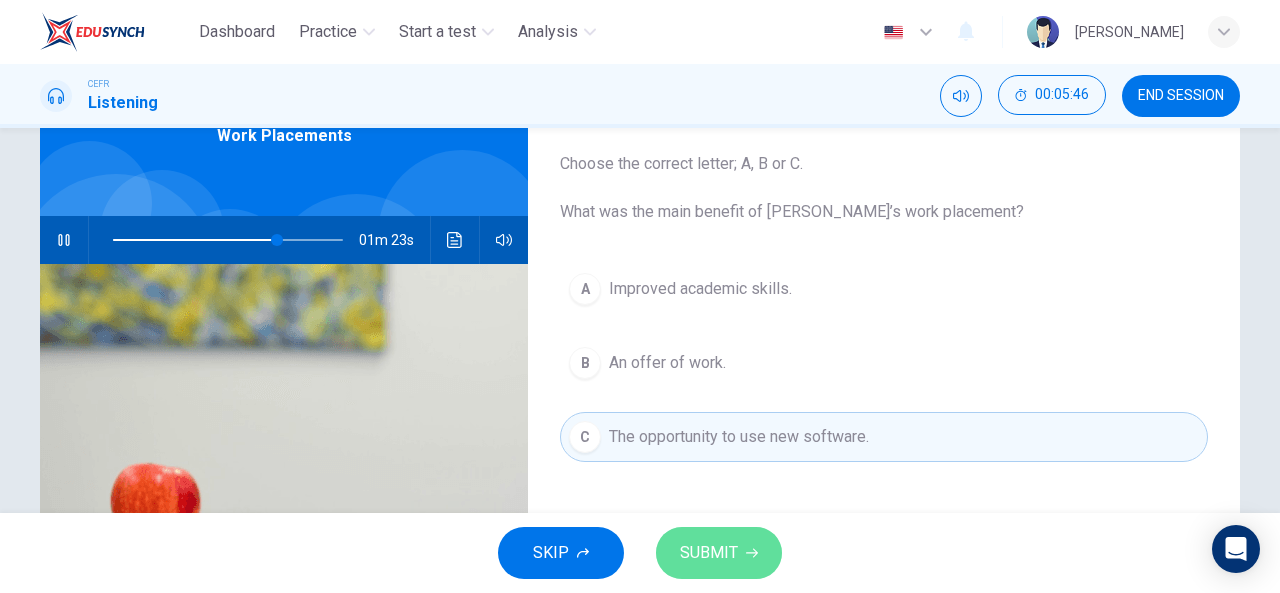 click on "SUBMIT" at bounding box center [719, 553] 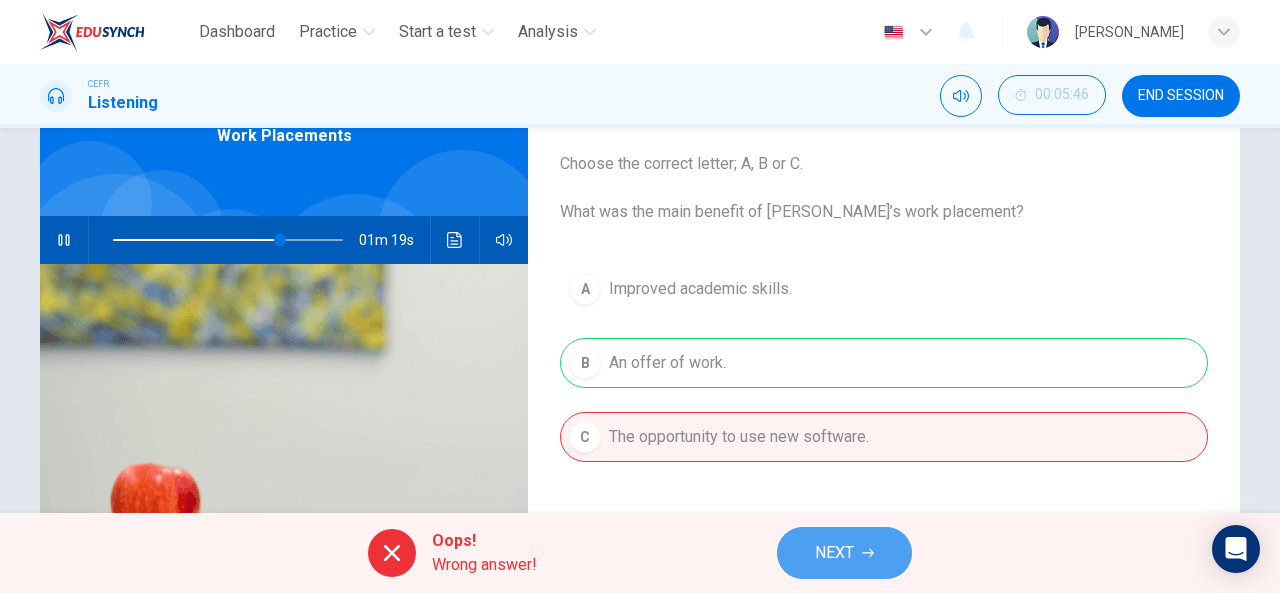click on "NEXT" at bounding box center [844, 553] 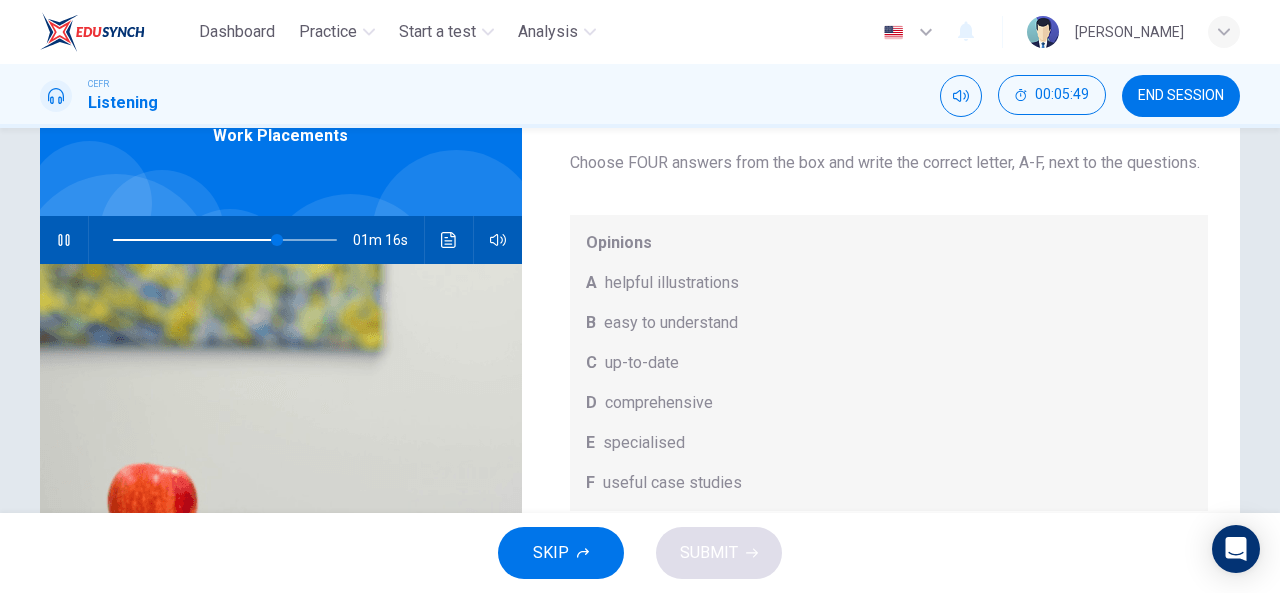 scroll, scrollTop: 112, scrollLeft: 0, axis: vertical 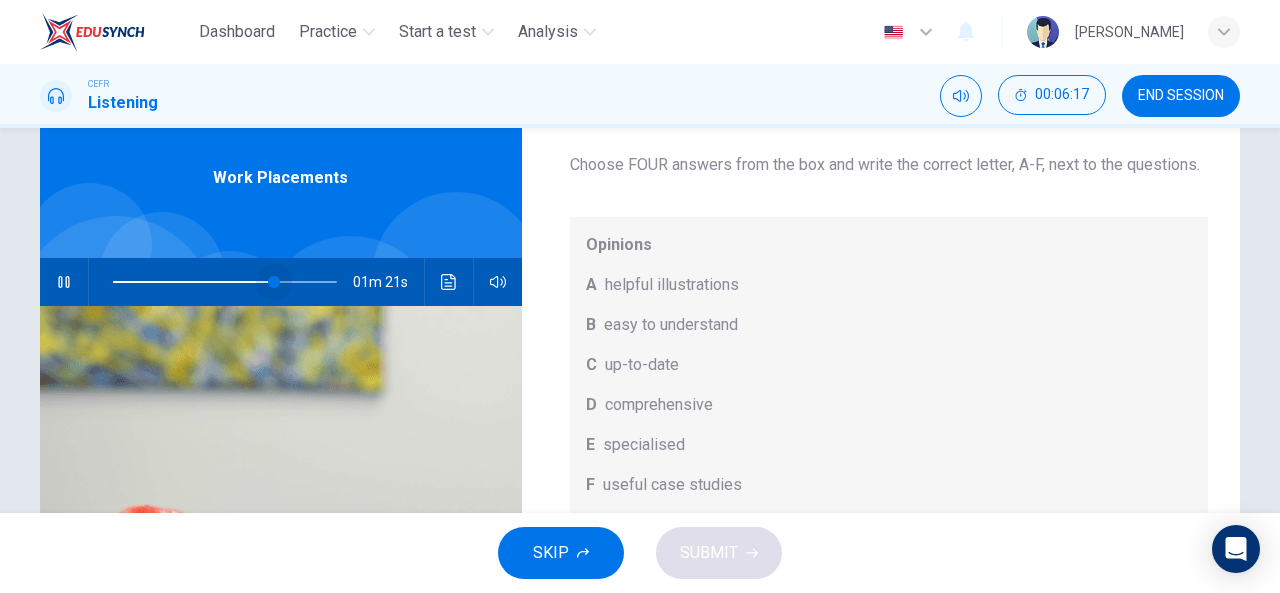click at bounding box center (225, 282) 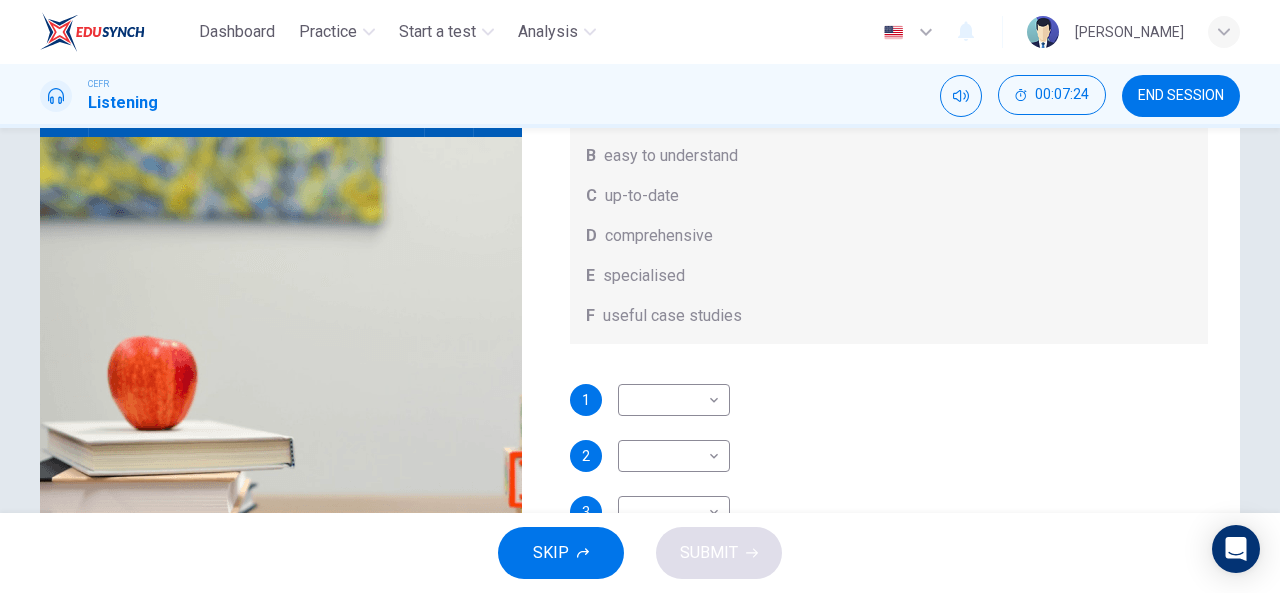 scroll, scrollTop: 206, scrollLeft: 0, axis: vertical 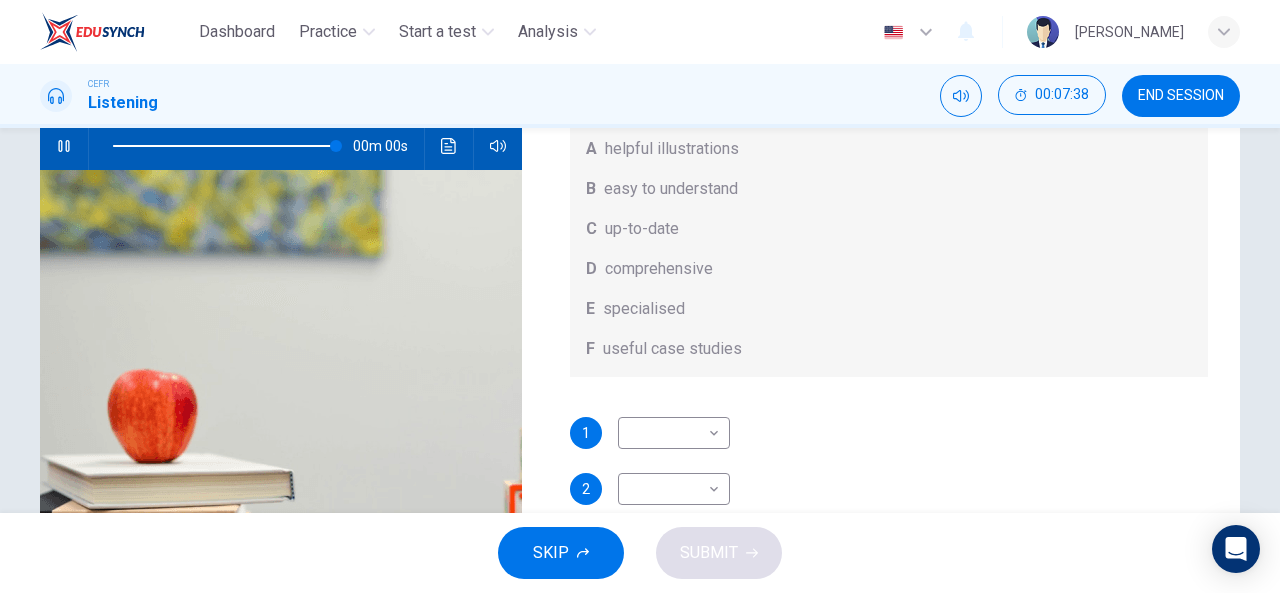 type on "0" 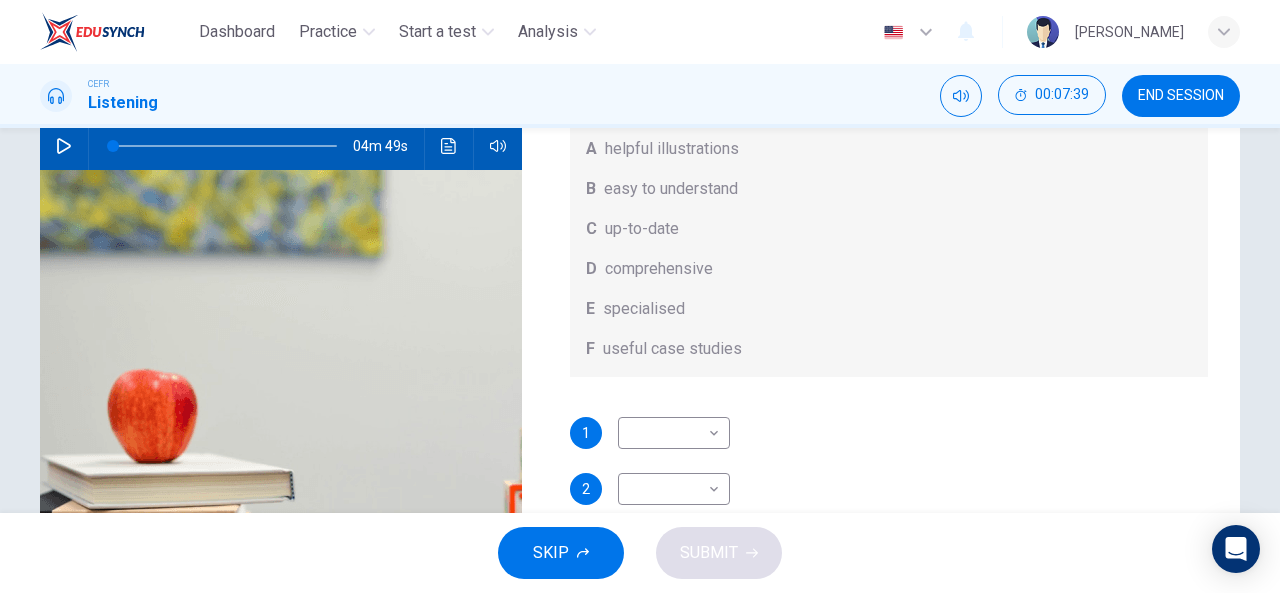 scroll, scrollTop: 112, scrollLeft: 0, axis: vertical 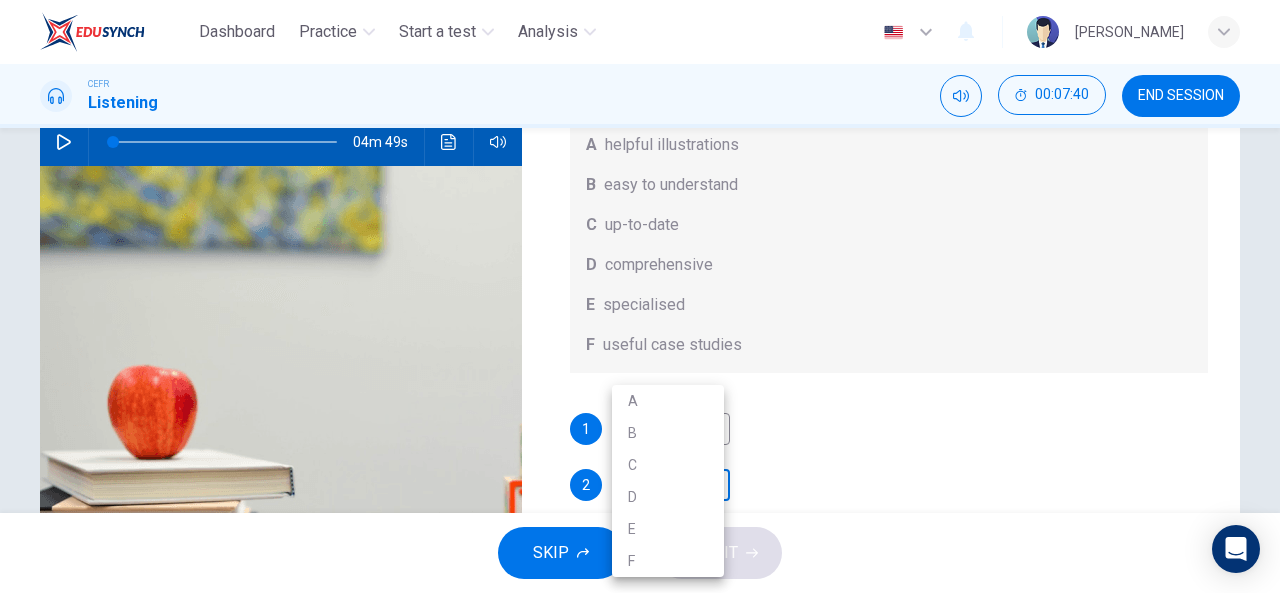 click on "Dashboard Practice Start a test Analysis English en ​ AMALYN AISYAH BINTI MAT ZIN CEFR Listening 00:07:40 END SESSION Question 7 What does Linda think about the books on Matthew’s reading list? Choose FOUR answers from the box and write the correct letter, A-F, next to the questions.
Opinions A helpful illustrations B easy to understand C up-to-date D comprehensive E specialised F useful case studies 1 ​ ​ 2 ​ ​ 3 ​ ​ 4 ​ ​ Work Placements 04m 49s SKIP SUBMIT EduSynch - Online Language Proficiency Testing
Dashboard Practice Start a test Analysis Notifications © Copyright  2025 A B C D E F" at bounding box center (640, 296) 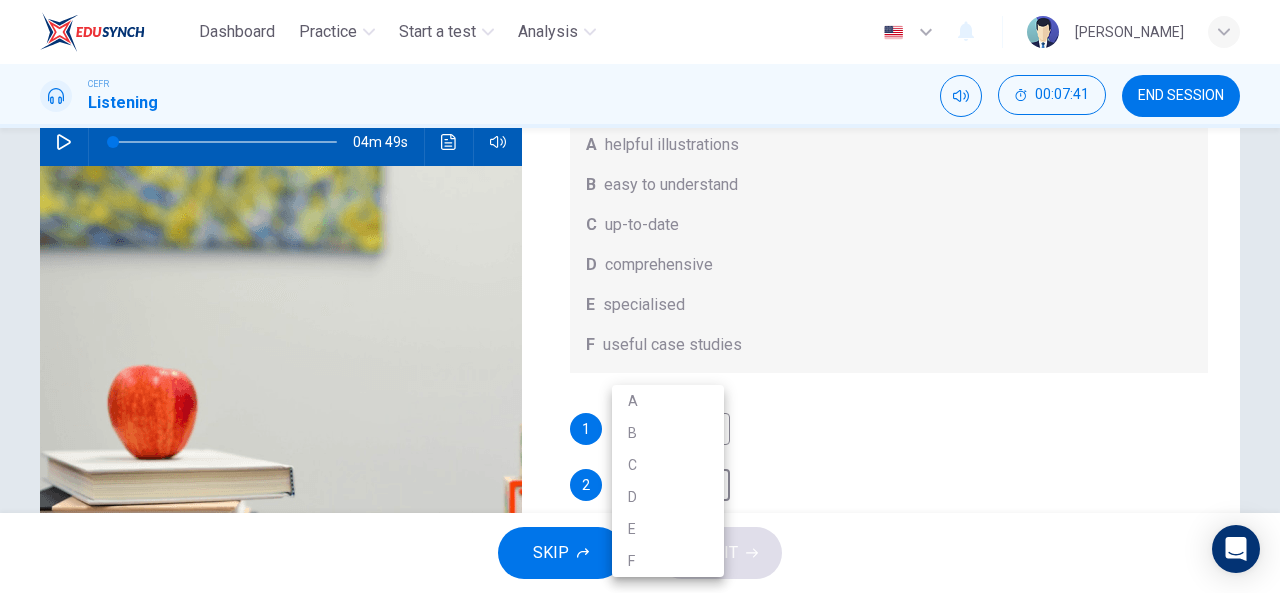 click at bounding box center (640, 296) 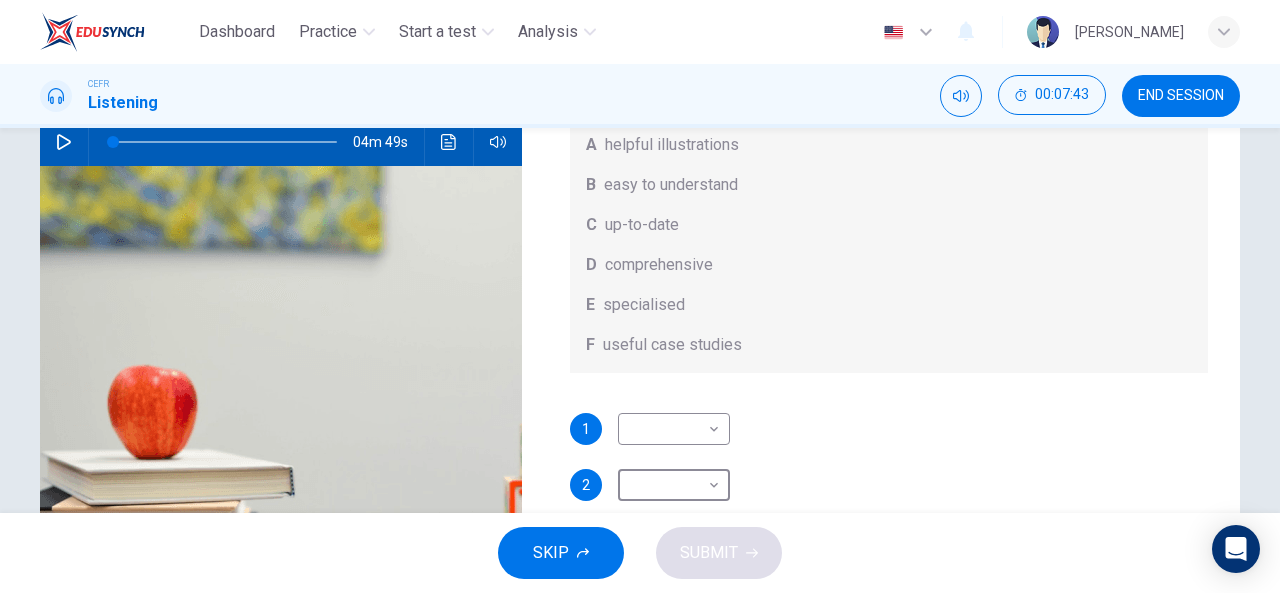 scroll, scrollTop: 0, scrollLeft: 0, axis: both 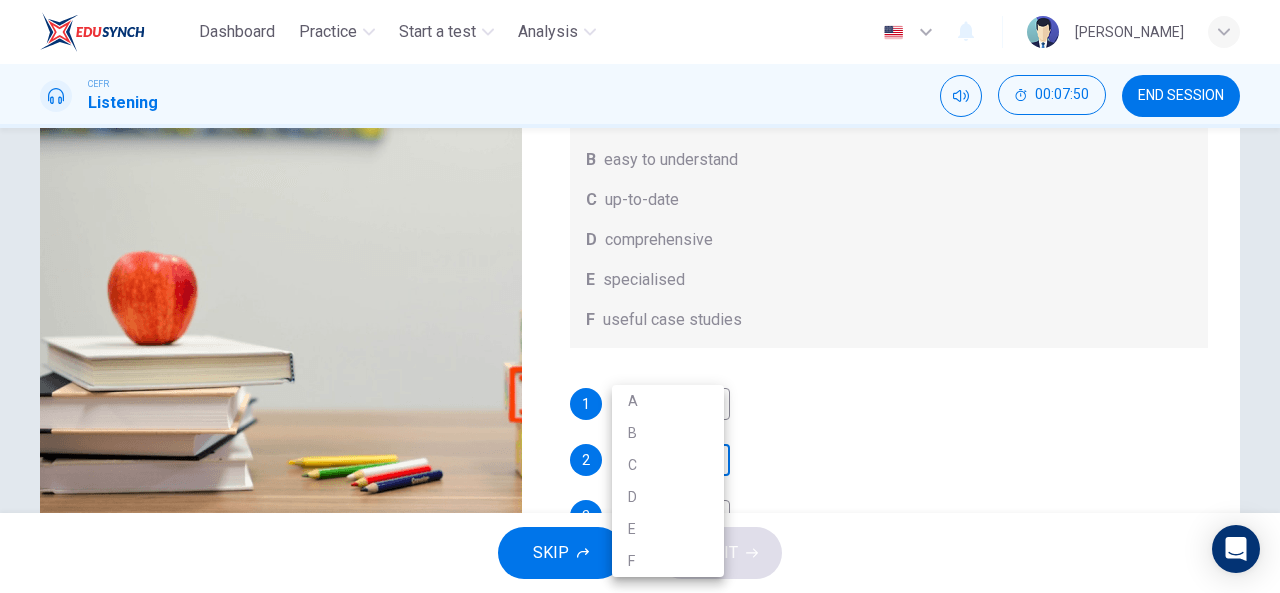 click on "Dashboard Practice Start a test Analysis English en ​ AMALYN AISYAH BINTI MAT ZIN CEFR Listening 00:07:50 END SESSION Question 7 What does Linda think about the books on Matthew’s reading list? Choose FOUR answers from the box and write the correct letter, A-F, next to the questions.
Opinions A helpful illustrations B easy to understand C up-to-date D comprehensive E specialised F useful case studies 1 ​ ​ 2 ​ ​ 3 ​ ​ 4 ​ ​ Work Placements 04m 49s SKIP SUBMIT EduSynch - Online Language Proficiency Testing
Dashboard Practice Start a test Analysis Notifications © Copyright  2025 A B C D E F" at bounding box center [640, 296] 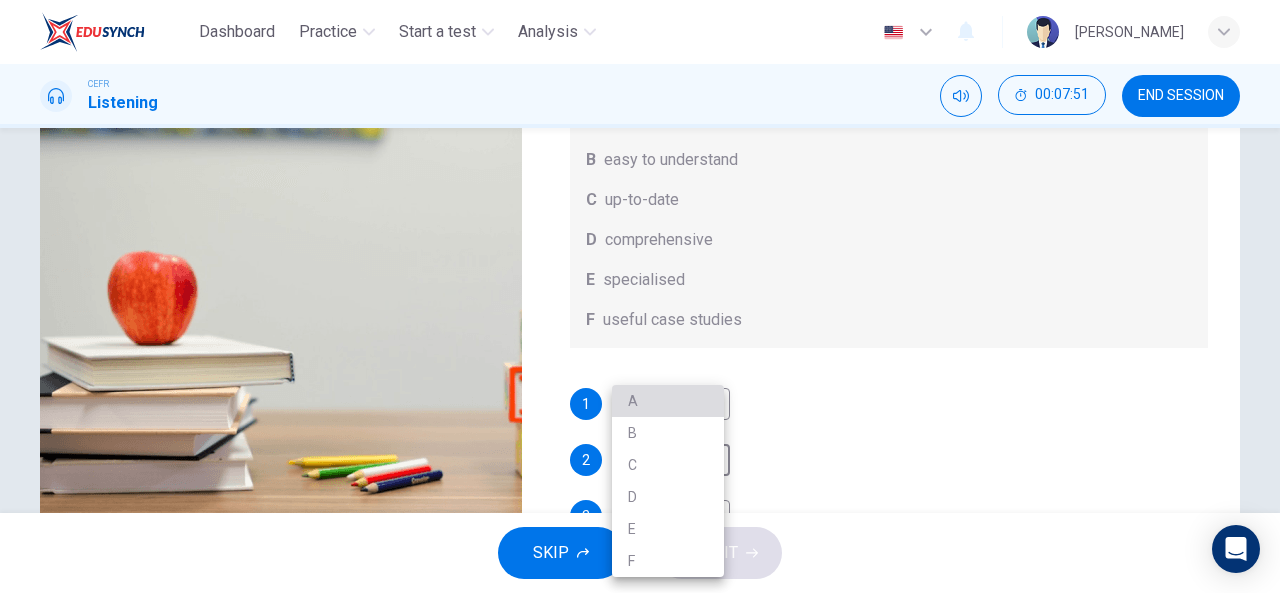 click on "A" at bounding box center [668, 401] 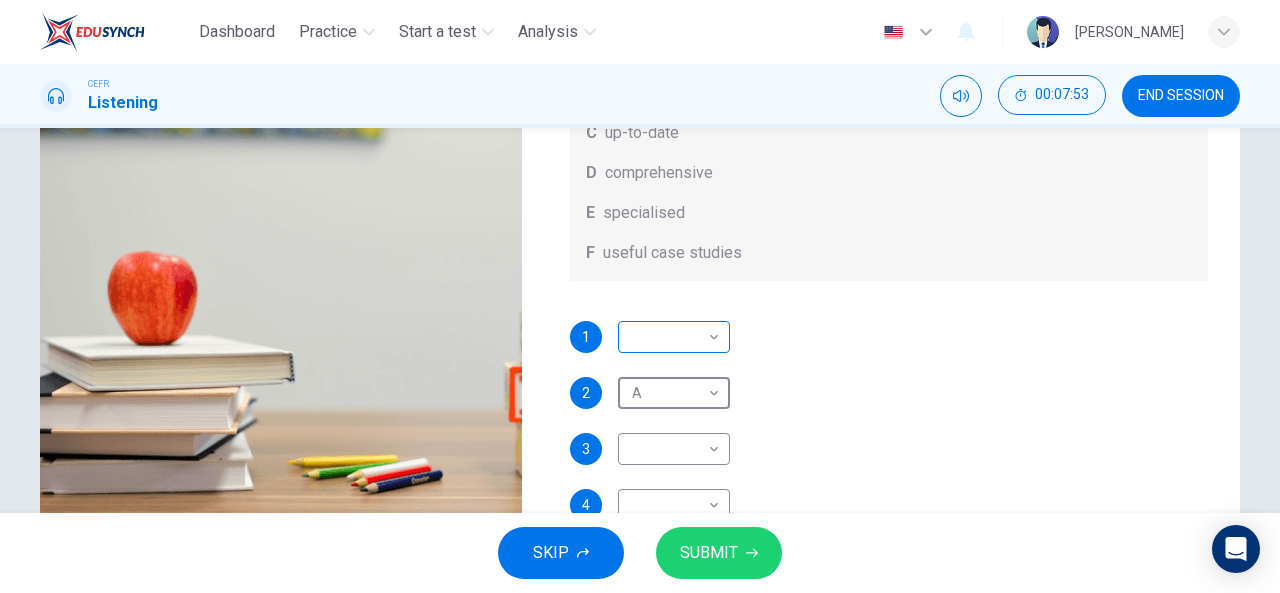 scroll, scrollTop: 72, scrollLeft: 0, axis: vertical 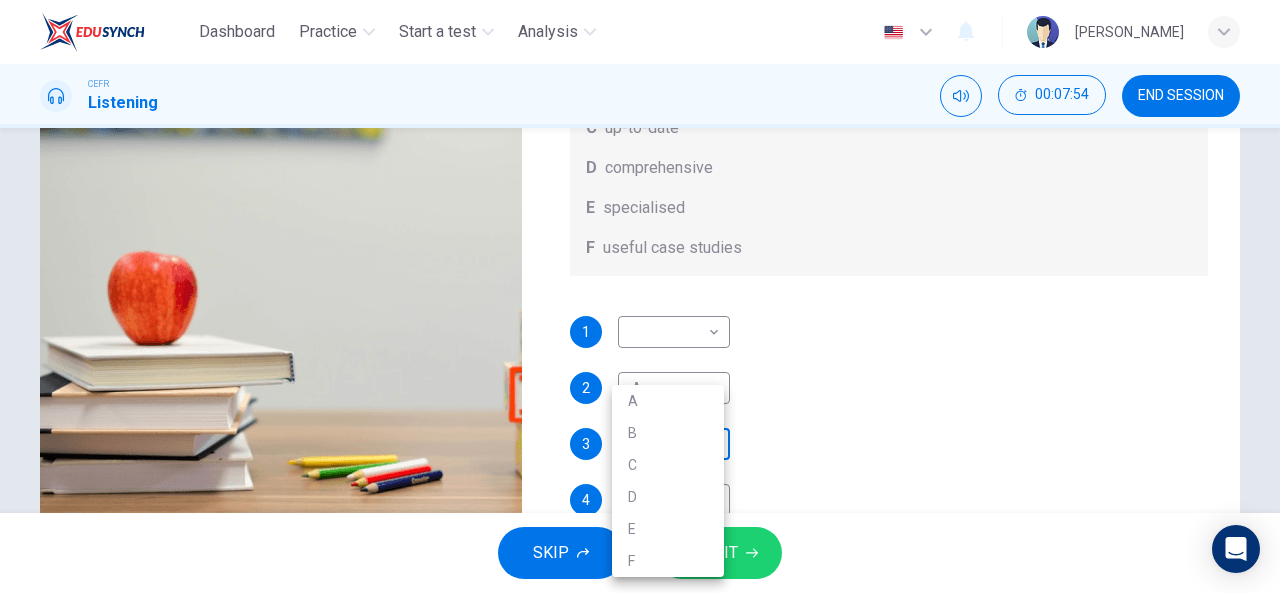 click on "Dashboard Practice Start a test Analysis English en ​ AMALYN AISYAH BINTI MAT ZIN CEFR Listening 00:07:54 END SESSION Question 7 What does Linda think about the books on Matthew’s reading list? Choose FOUR answers from the box and write the correct letter, A-F, next to the questions.
Opinions A helpful illustrations B easy to understand C up-to-date D comprehensive E specialised F useful case studies 1 ​ ​ 2 A A ​ 3 ​ ​ 4 ​ ​ Work Placements 04m 49s SKIP SUBMIT EduSynch - Online Language Proficiency Testing
Dashboard Practice Start a test Analysis Notifications © Copyright  2025 A B C D E F" at bounding box center [640, 296] 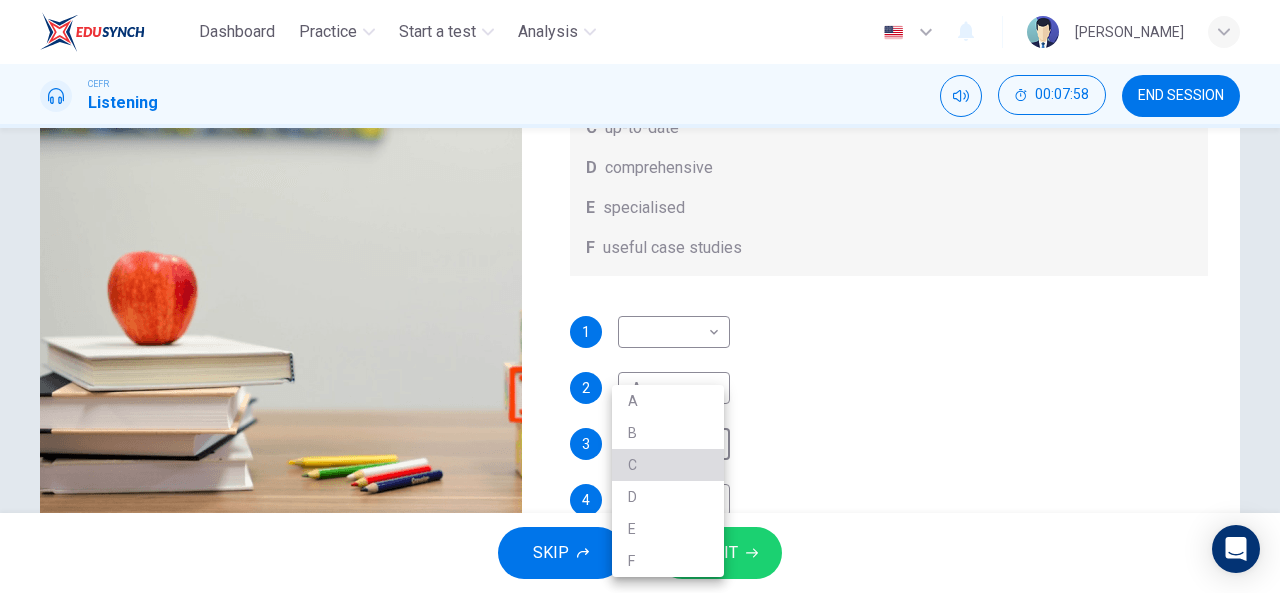 click on "C" at bounding box center [668, 465] 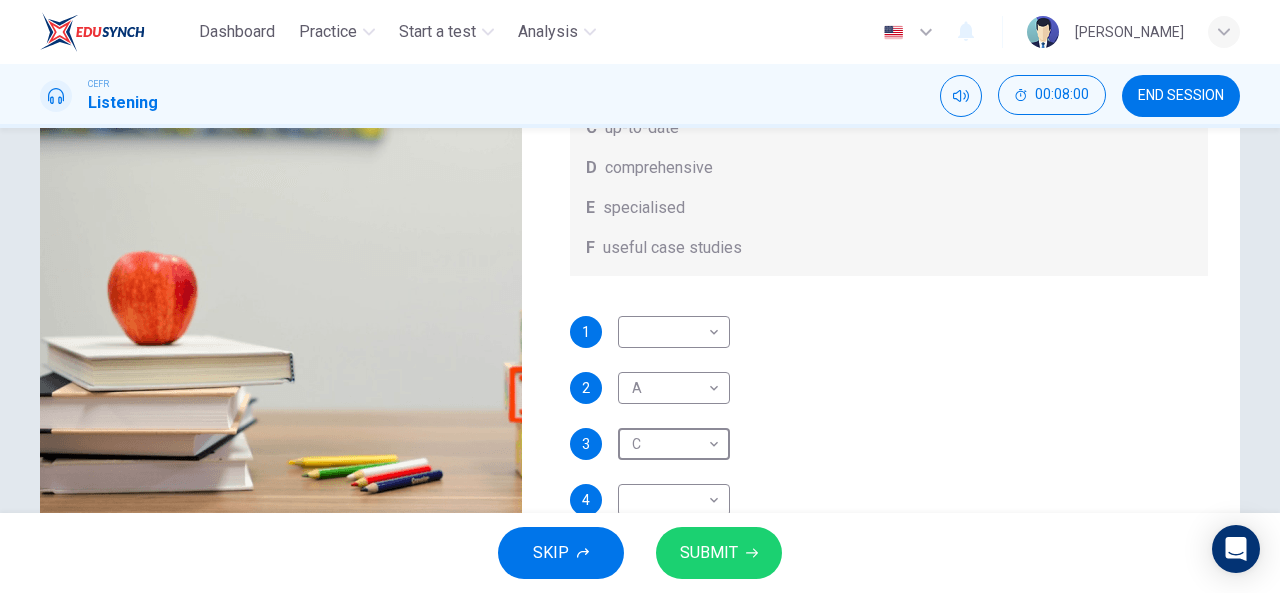 scroll, scrollTop: 0, scrollLeft: 0, axis: both 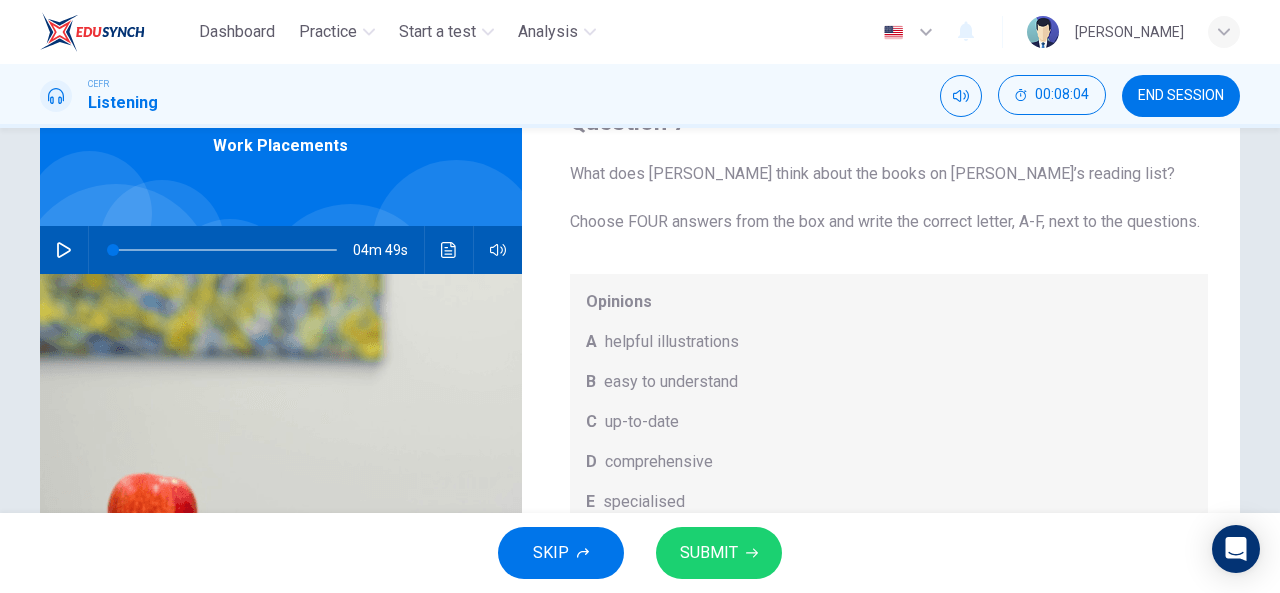 click at bounding box center [225, 250] 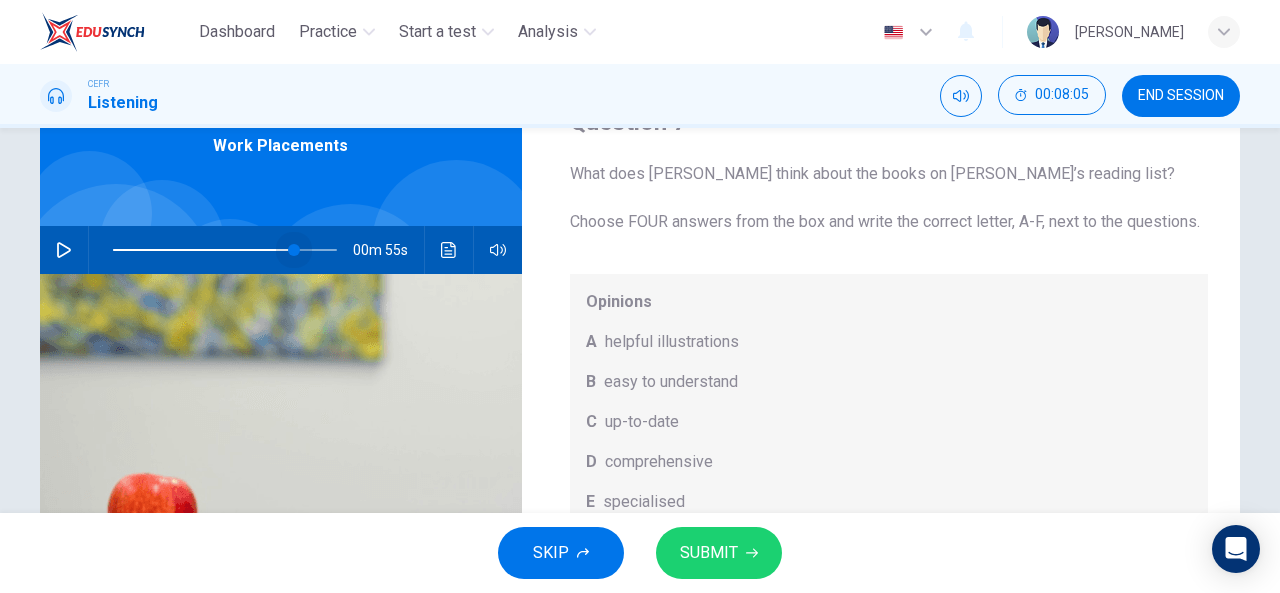 click at bounding box center [294, 250] 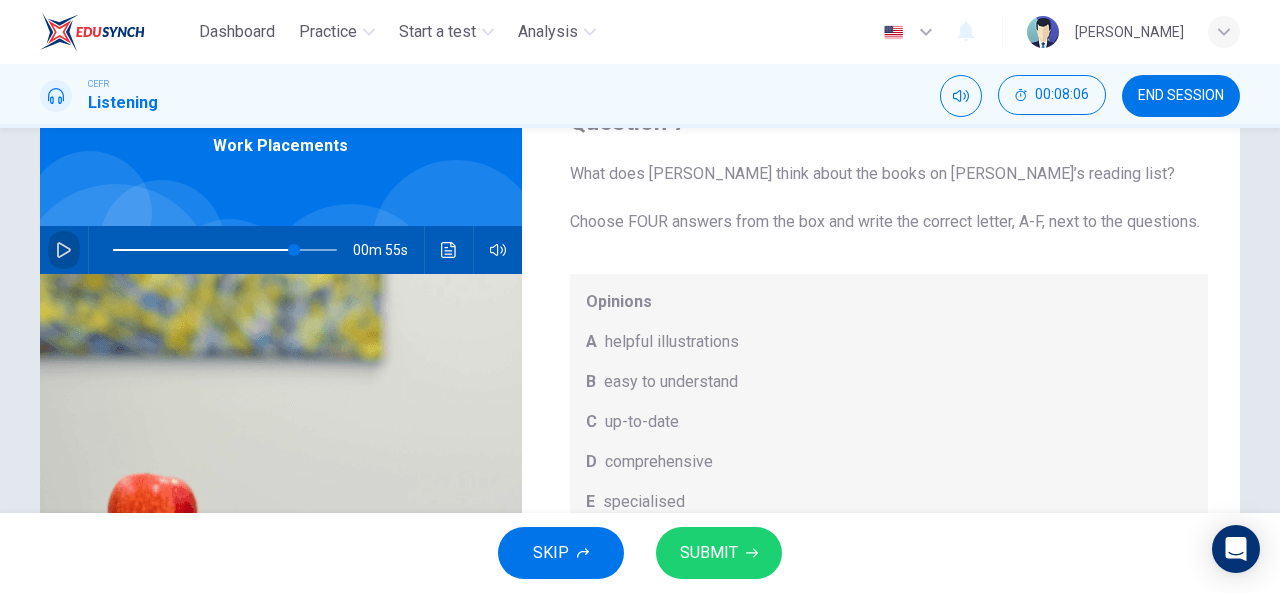 click 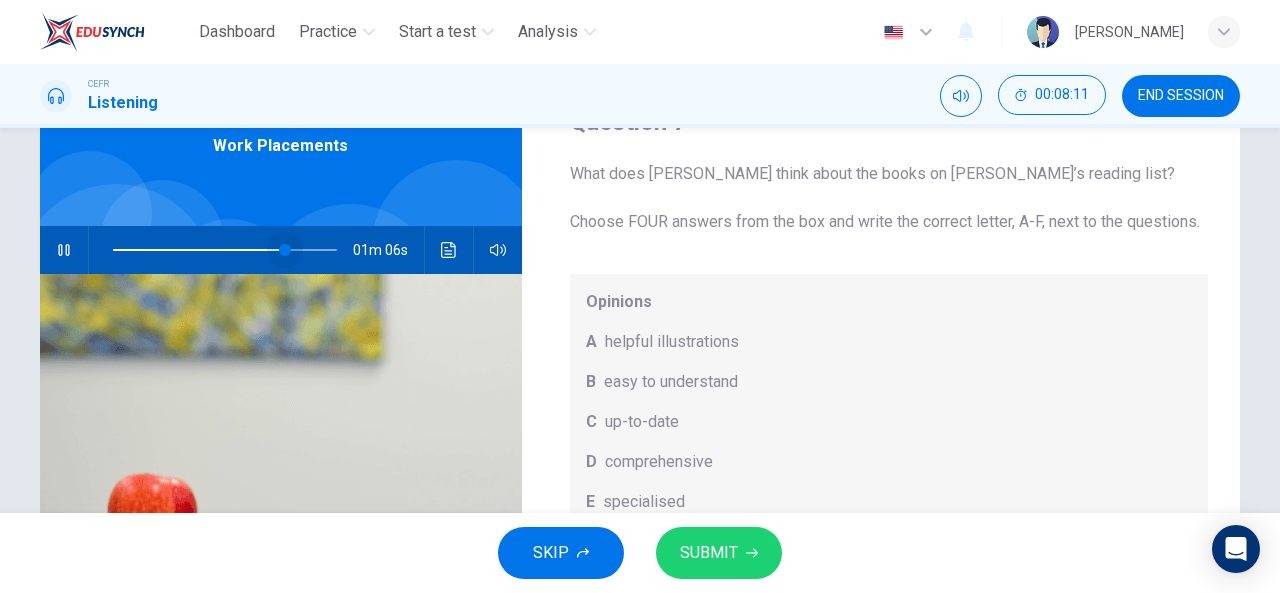 click at bounding box center [285, 250] 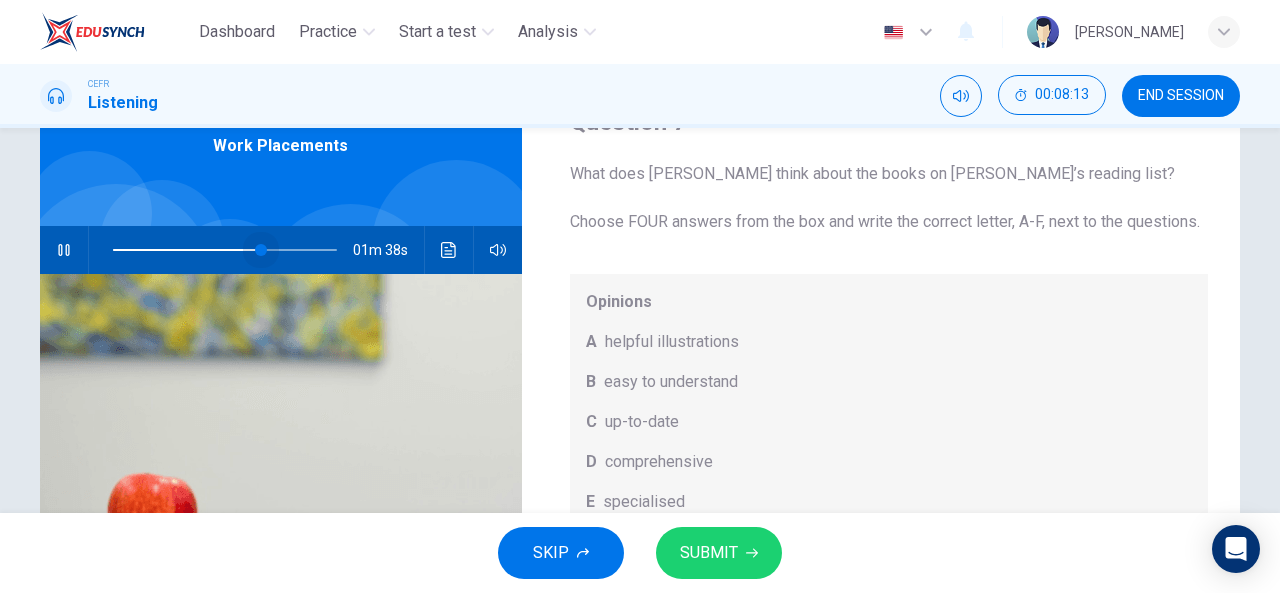 click at bounding box center [225, 250] 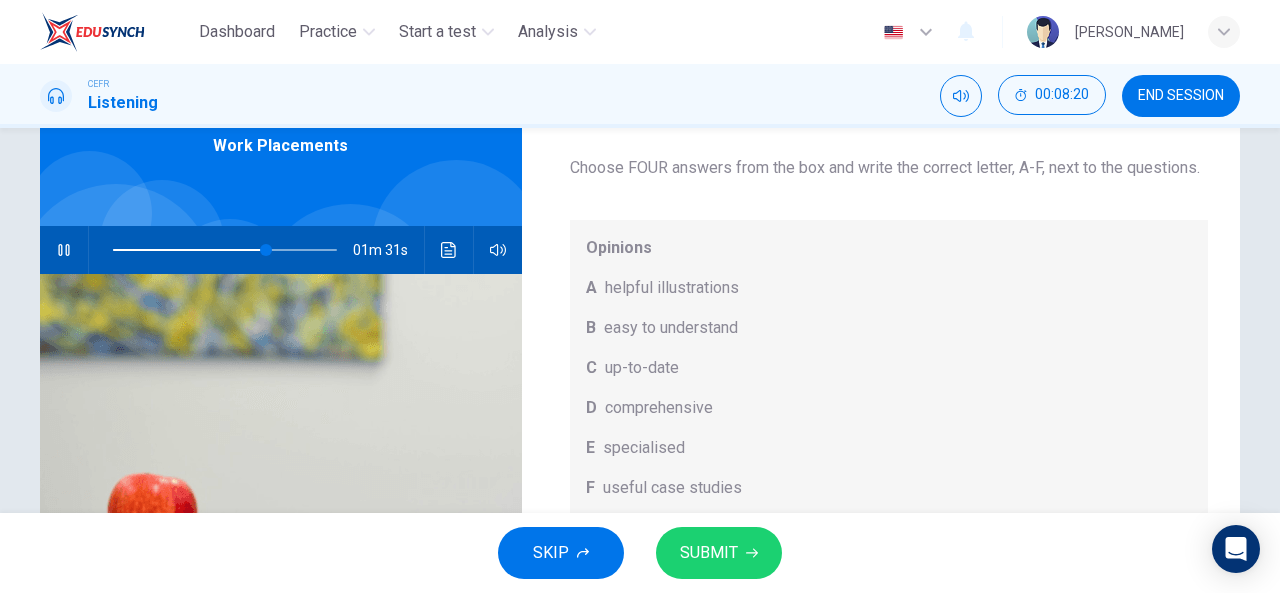 scroll, scrollTop: 112, scrollLeft: 0, axis: vertical 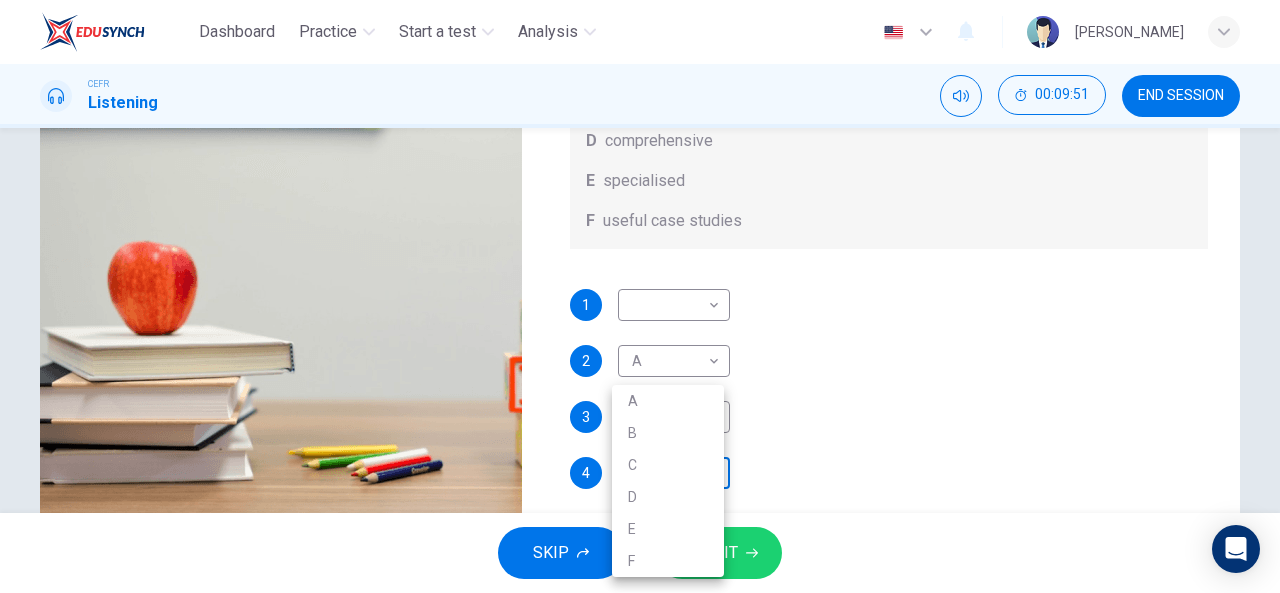 click on "Dashboard Practice Start a test Analysis English en ​ AMALYN AISYAH BINTI MAT ZIN CEFR Listening 00:09:51 END SESSION Question 7 What does Linda think about the books on Matthew’s reading list? Choose FOUR answers from the box and write the correct letter, A-F, next to the questions.
Opinions A helpful illustrations B easy to understand C up-to-date D comprehensive E specialised F useful case studies 1 ​ ​ 2 A A ​ 3 C C ​ 4 ​ ​ Work Placements 00m 01s SKIP SUBMIT EduSynch - Online Language Proficiency Testing
Dashboard Practice Start a test Analysis Notifications © Copyright  2025 A B C D E F" at bounding box center [640, 296] 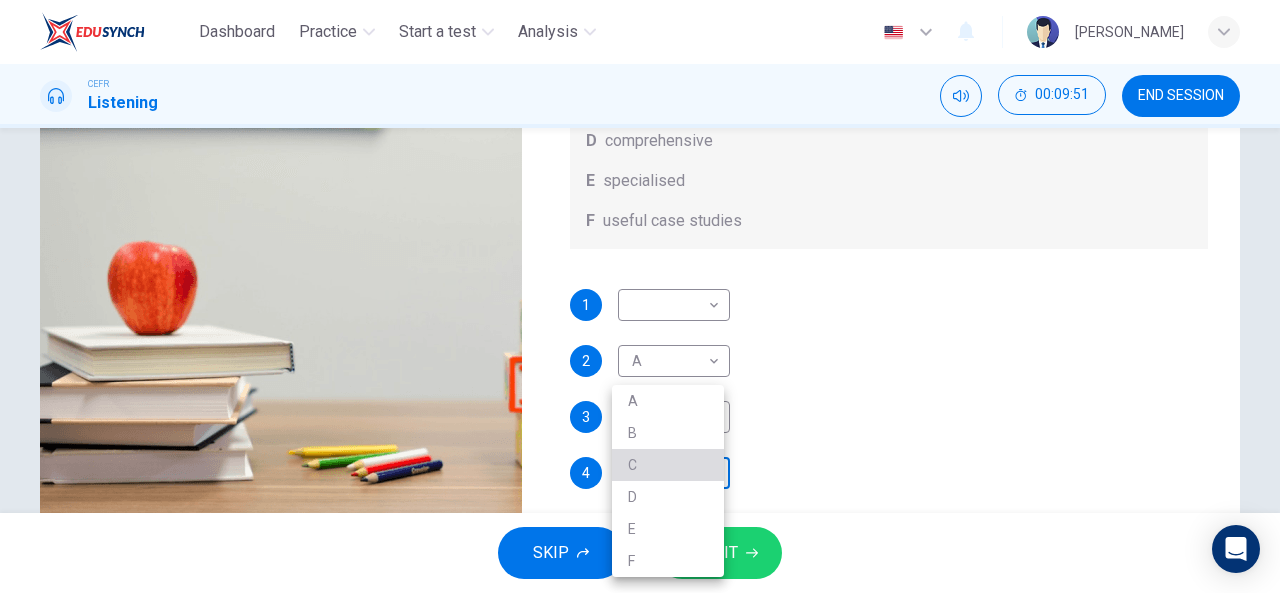 click on "C" at bounding box center (668, 465) 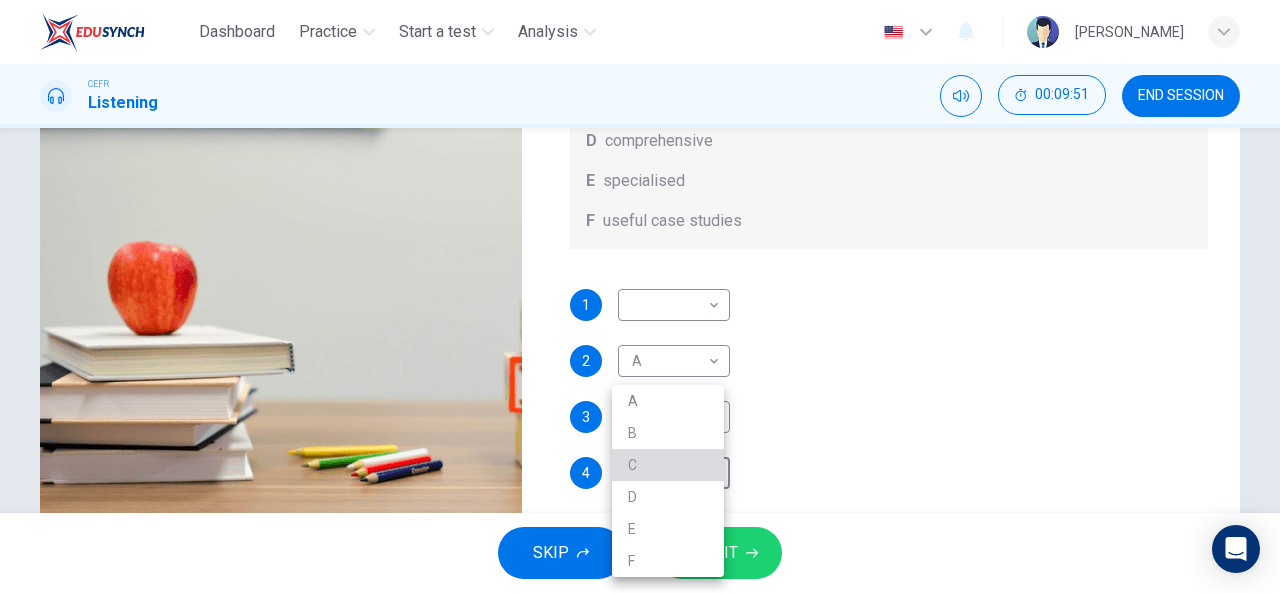 type on "100" 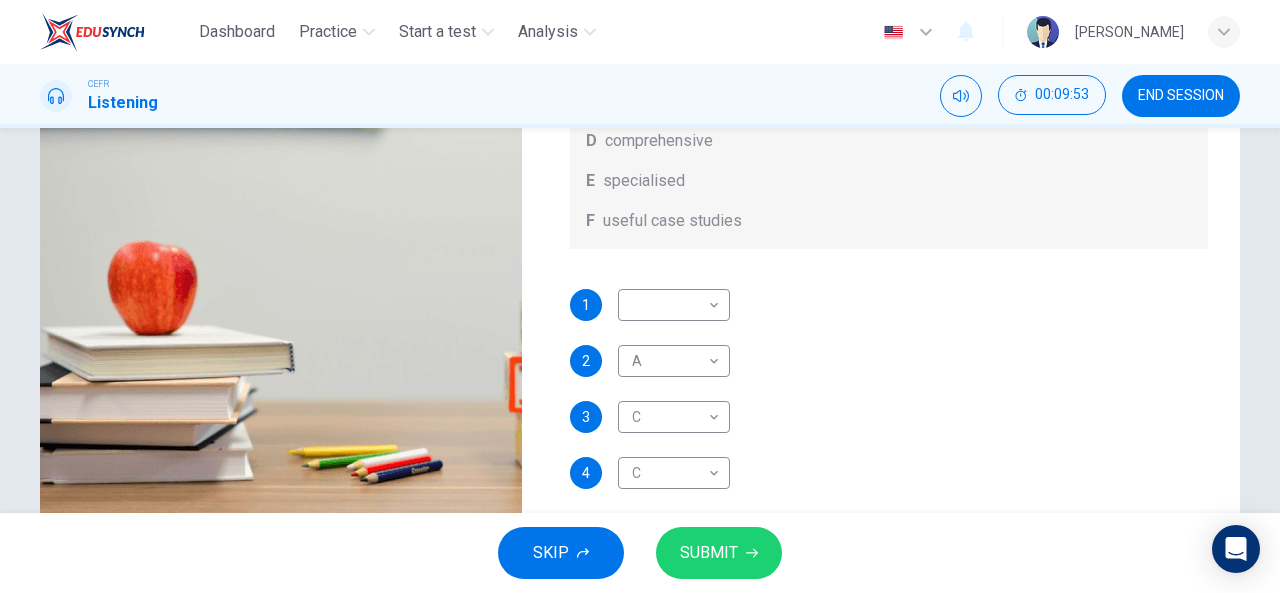 scroll, scrollTop: 0, scrollLeft: 0, axis: both 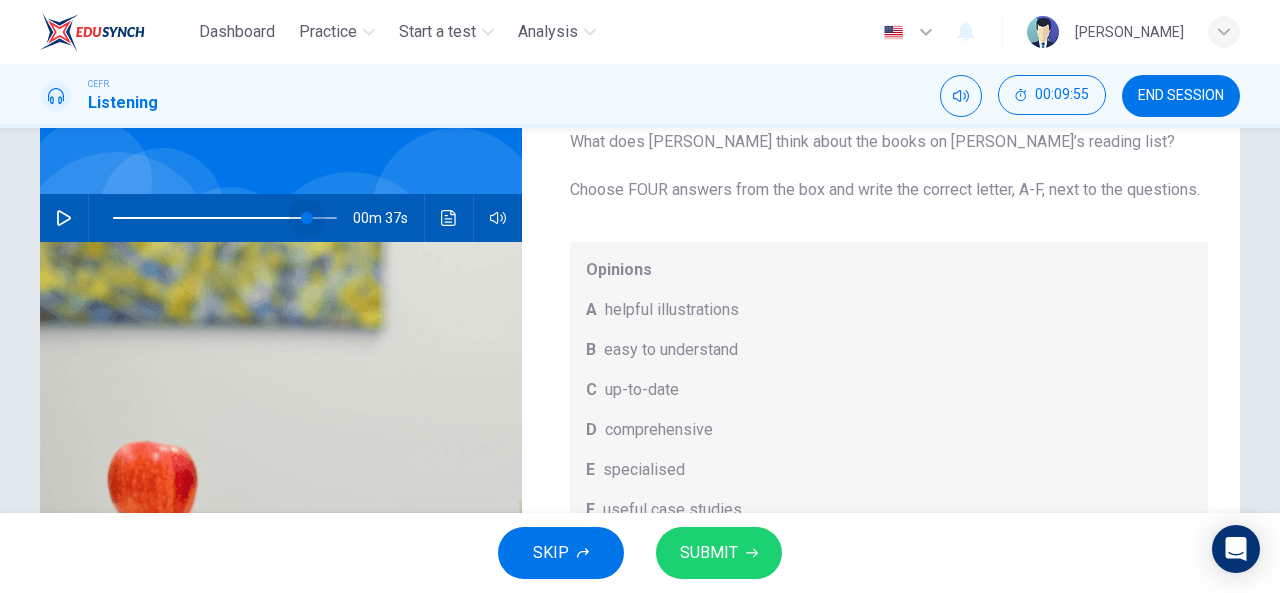 click at bounding box center (225, 218) 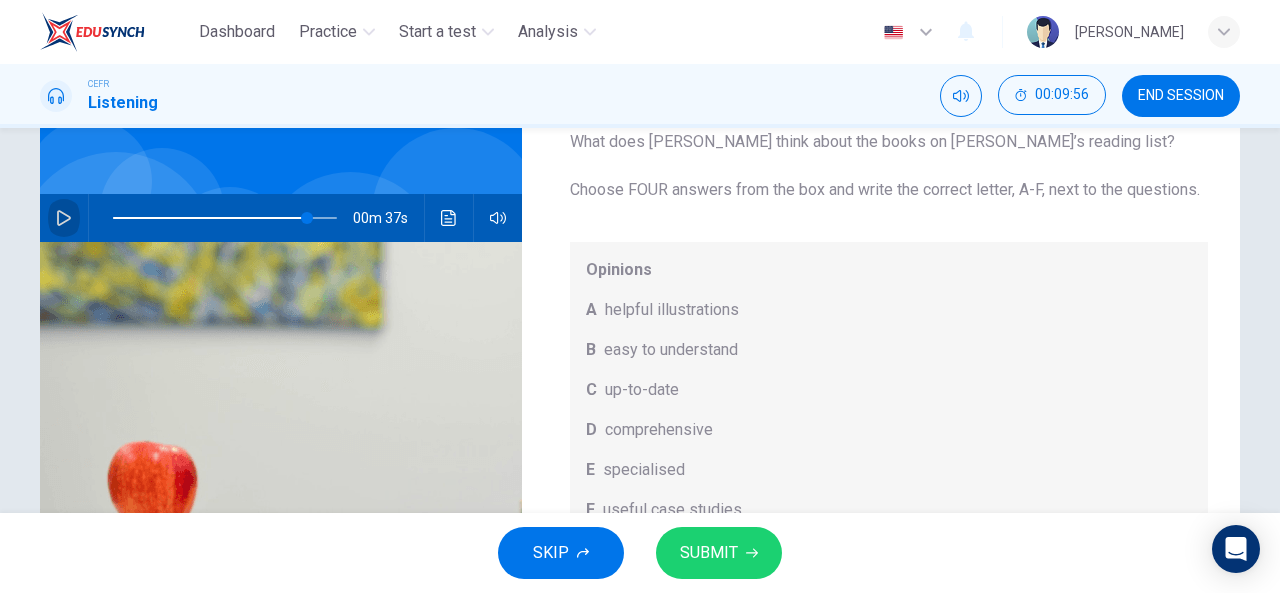 click 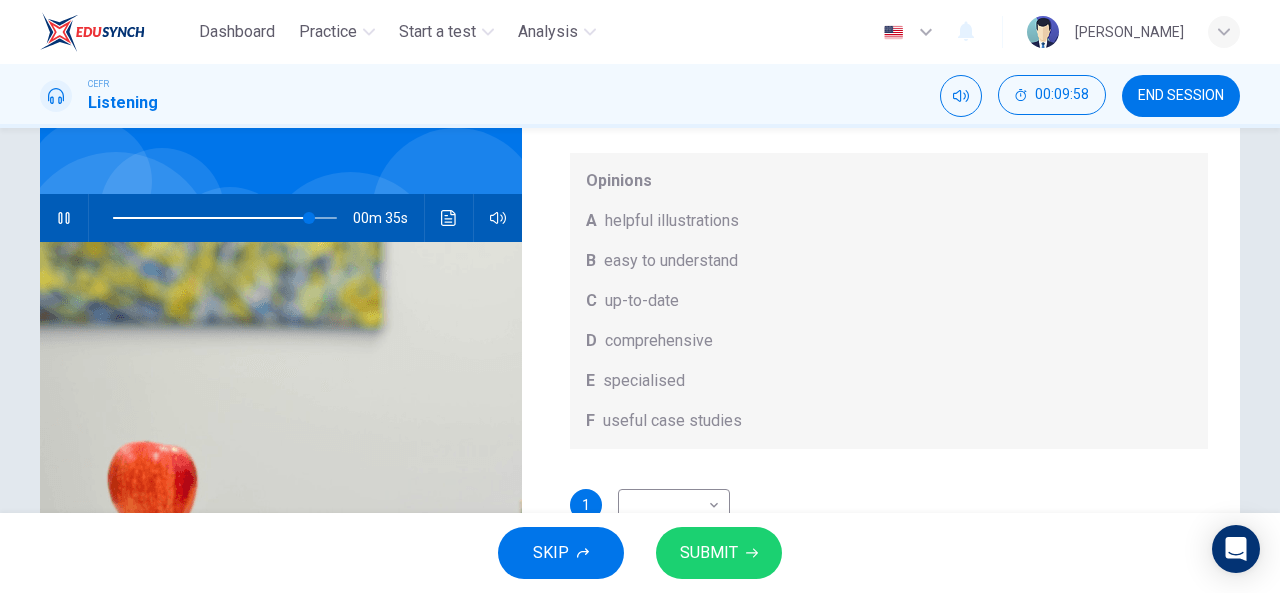 scroll, scrollTop: 112, scrollLeft: 0, axis: vertical 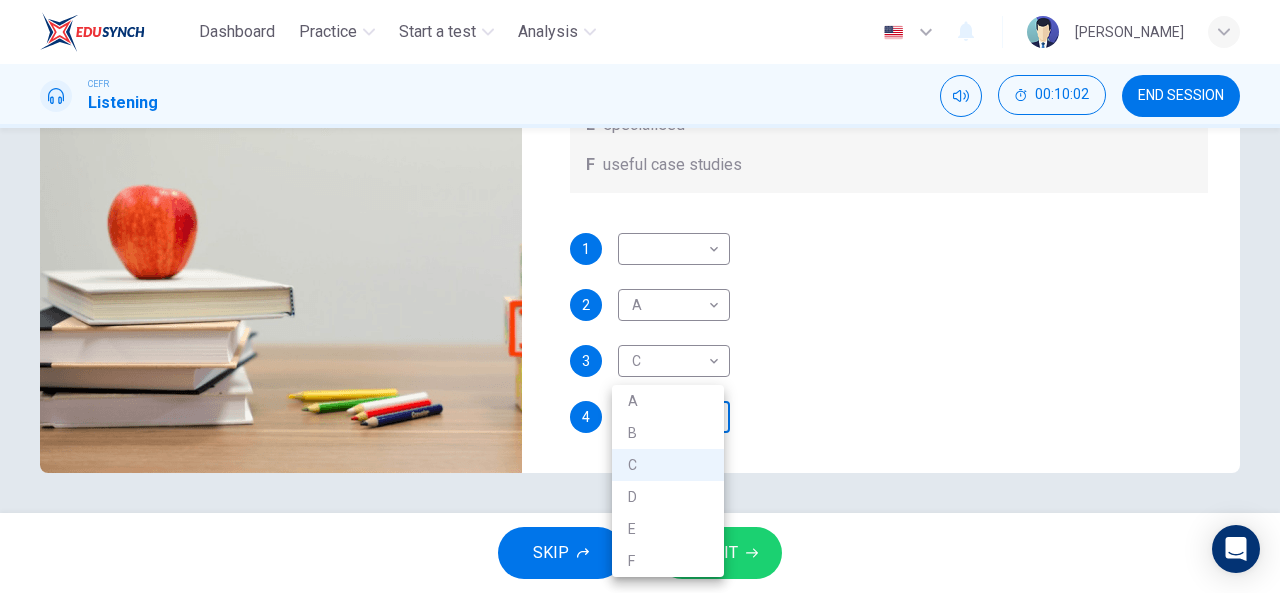 click on "Dashboard Practice Start a test Analysis English en ​ AMALYN AISYAH BINTI MAT ZIN CEFR Listening 00:10:02 END SESSION Question 7 What does Linda think about the books on Matthew’s reading list? Choose FOUR answers from the box and write the correct letter, A-F, next to the questions.
Opinions A helpful illustrations B easy to understand C up-to-date D comprehensive E specialised F useful case studies 1 ​ ​ 2 A A ​ 3 C C ​ 4 C C ​ Work Placements 00m 32s SKIP SUBMIT EduSynch - Online Language Proficiency Testing
Dashboard Practice Start a test Analysis Notifications © Copyright  2025 A B C D E F" at bounding box center (640, 296) 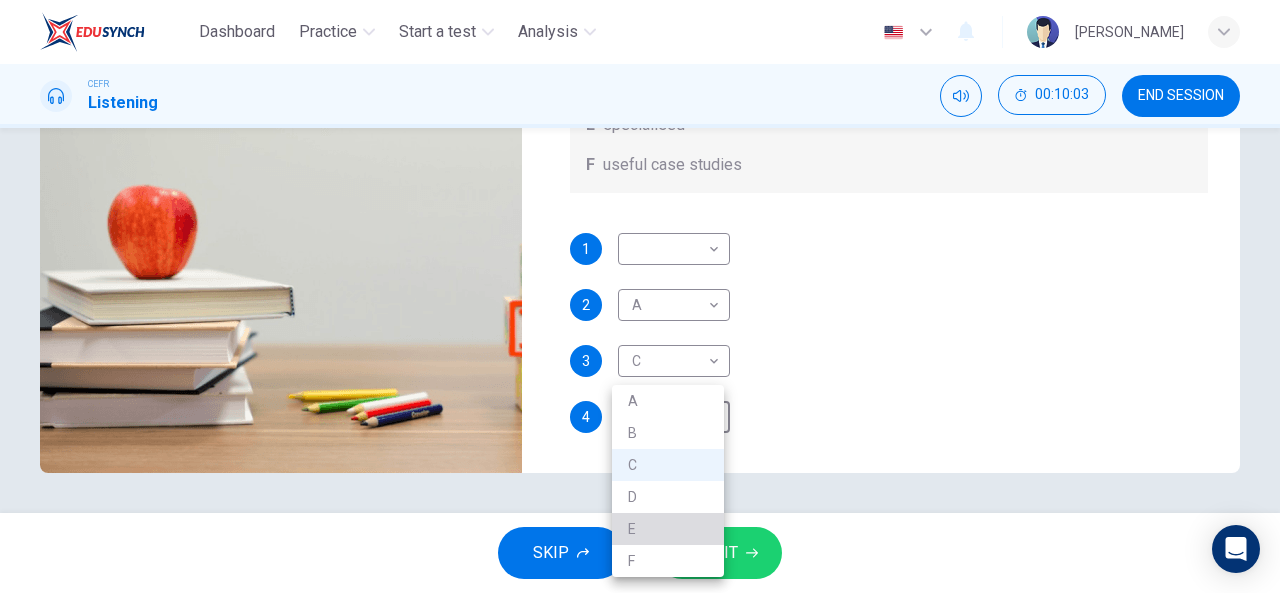 click on "E" at bounding box center [668, 529] 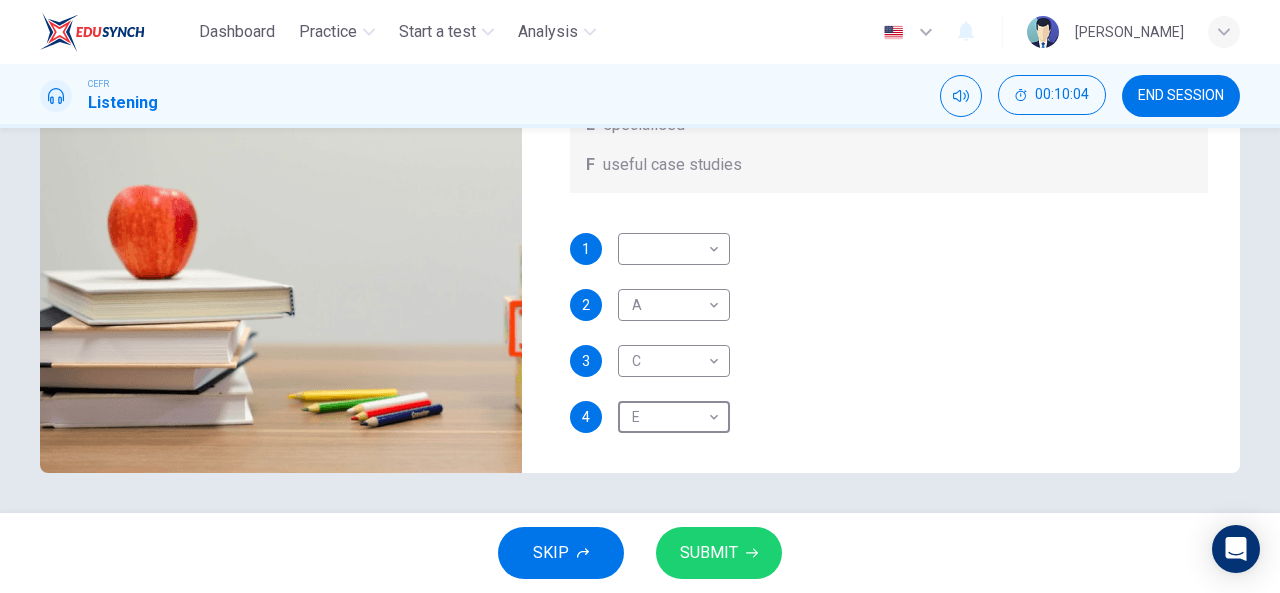 scroll, scrollTop: 0, scrollLeft: 0, axis: both 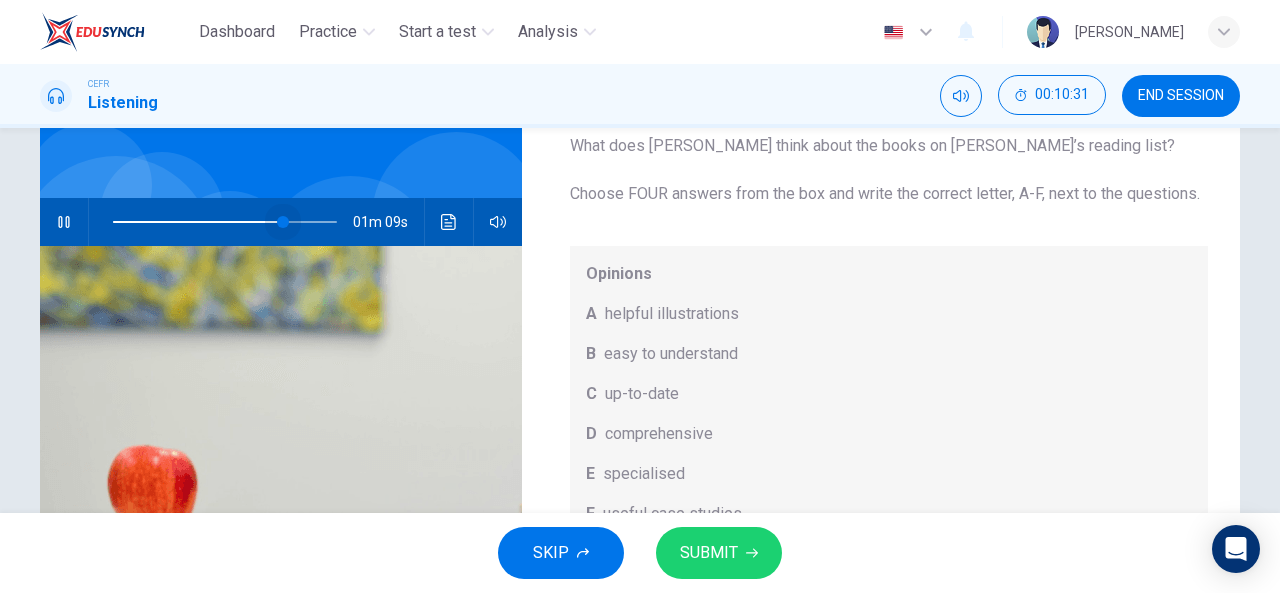 click at bounding box center [225, 222] 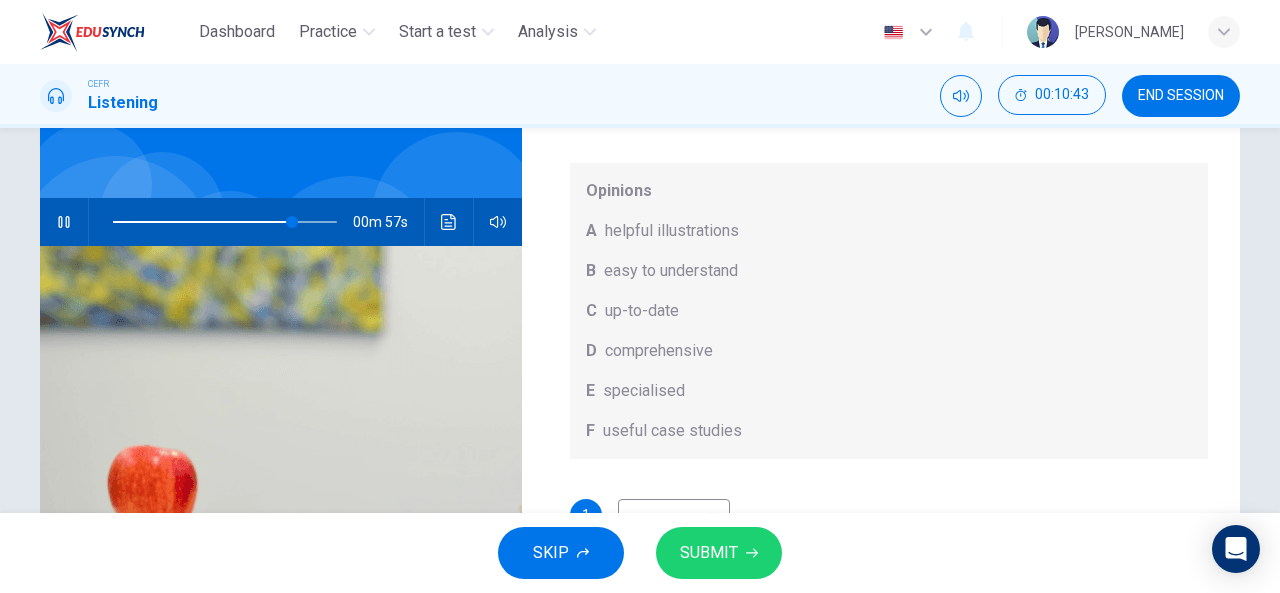 scroll, scrollTop: 112, scrollLeft: 0, axis: vertical 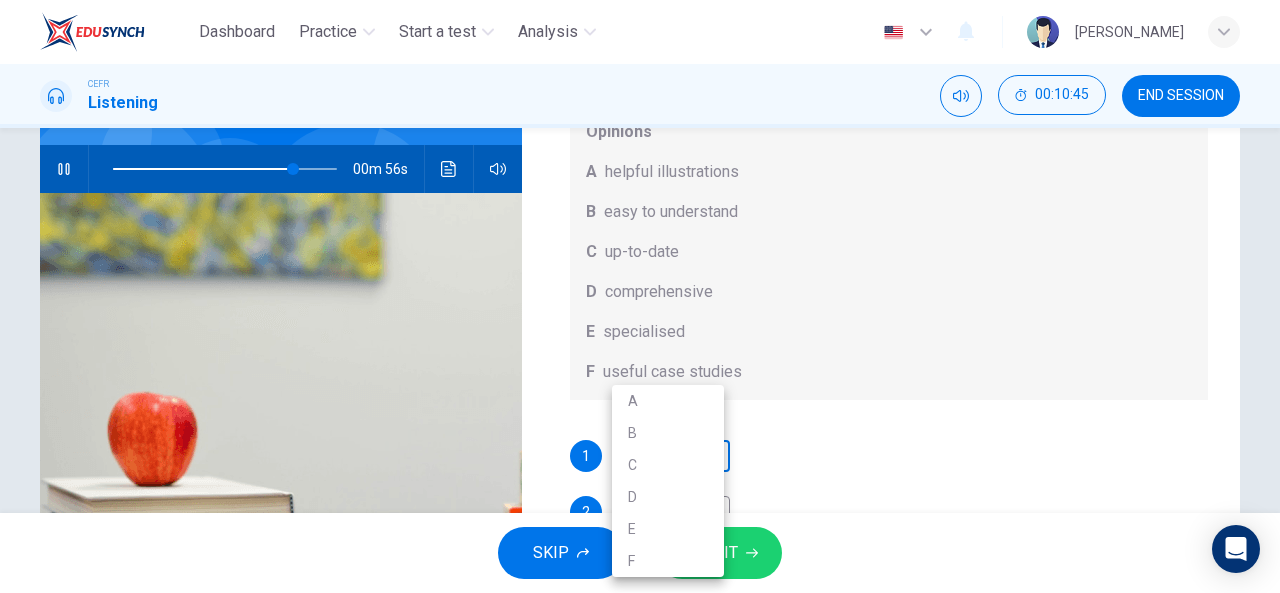 click on "Dashboard Practice Start a test Analysis English en ​ AMALYN AISYAH BINTI MAT ZIN CEFR Listening 00:10:45 END SESSION Question 7 What does Linda think about the books on Matthew’s reading list? Choose FOUR answers from the box and write the correct letter, A-F, next to the questions.
Opinions A helpful illustrations B easy to understand C up-to-date D comprehensive E specialised F useful case studies 1 ​ ​ 2 A A ​ 3 C C ​ 4 E E ​ Work Placements 00m 56s SKIP SUBMIT EduSynch - Online Language Proficiency Testing
Dashboard Practice Start a test Analysis Notifications © Copyright  2025 A B C D E F" at bounding box center [640, 296] 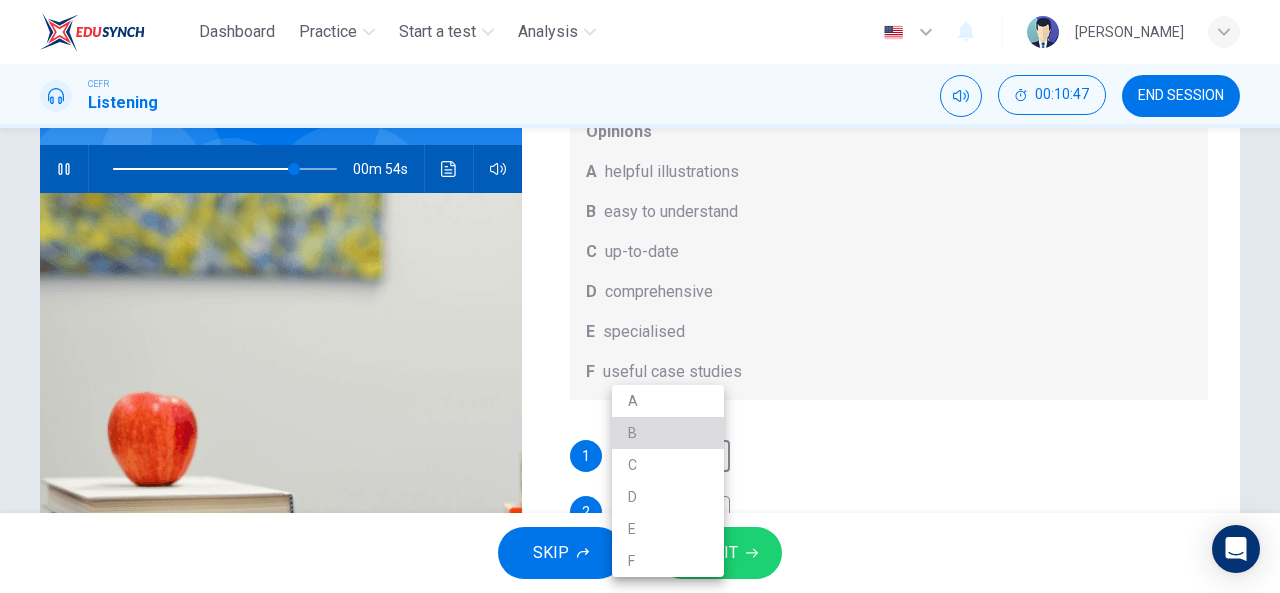 click on "B" at bounding box center [668, 433] 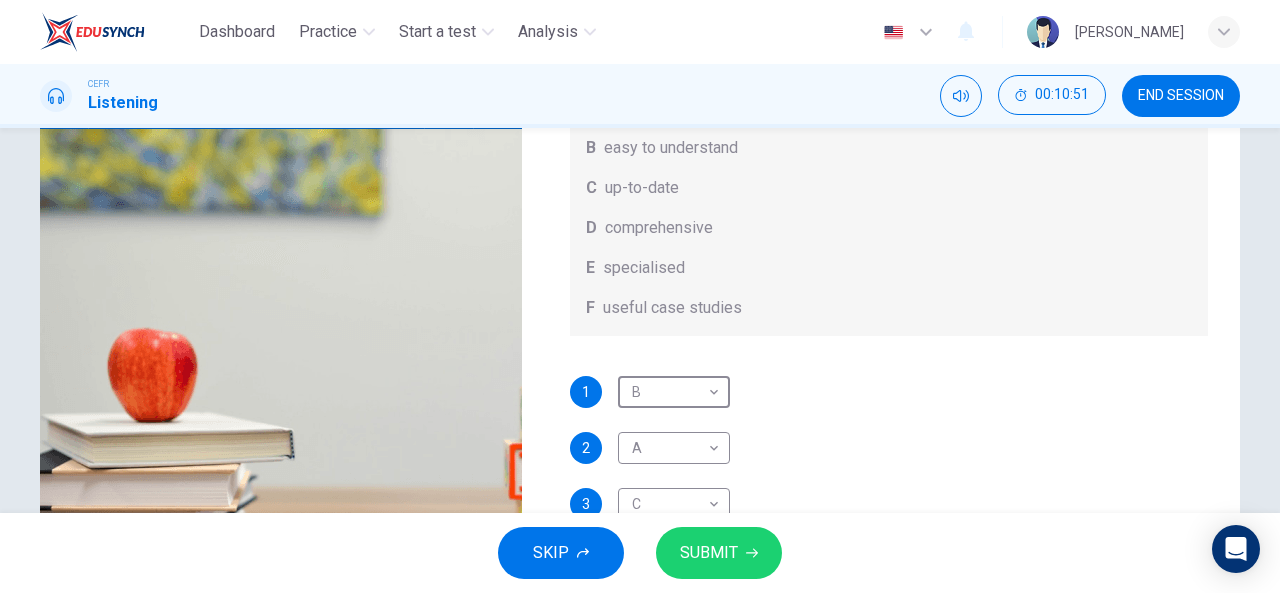 scroll, scrollTop: 245, scrollLeft: 0, axis: vertical 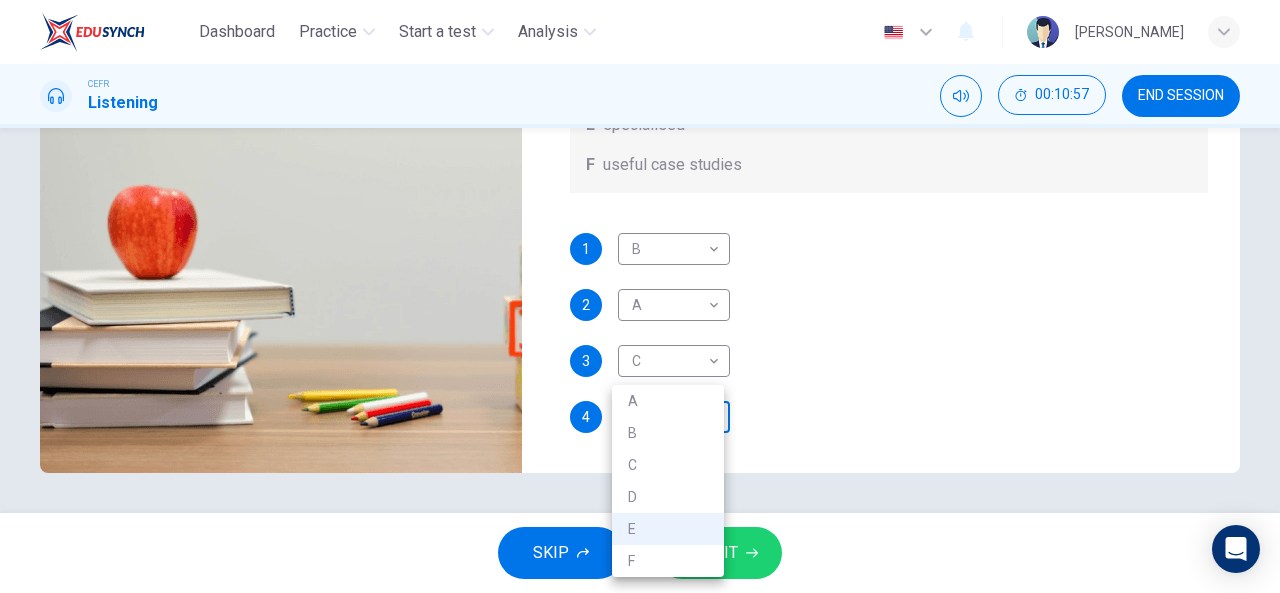 click on "Dashboard Practice Start a test Analysis English en ​ AMALYN AISYAH BINTI MAT ZIN CEFR Listening 00:10:57 END SESSION Question 7 What does Linda think about the books on Matthew’s reading list? Choose FOUR answers from the box and write the correct letter, A-F, next to the questions.
Opinions A helpful illustrations B easy to understand C up-to-date D comprehensive E specialised F useful case studies 1 B B ​ 2 A A ​ 3 C C ​ 4 E E ​ Work Placements 00m 44s SKIP SUBMIT EduSynch - Online Language Proficiency Testing
Dashboard Practice Start a test Analysis Notifications © Copyright  2025 A B C D E F" at bounding box center (640, 296) 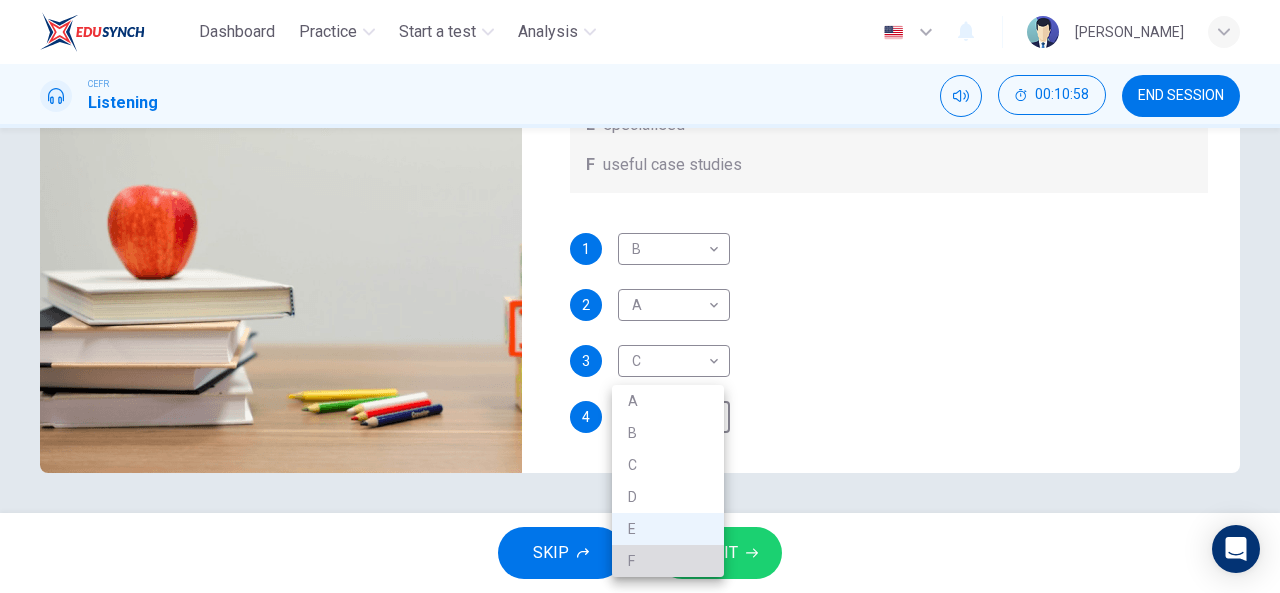 click on "F" at bounding box center [668, 561] 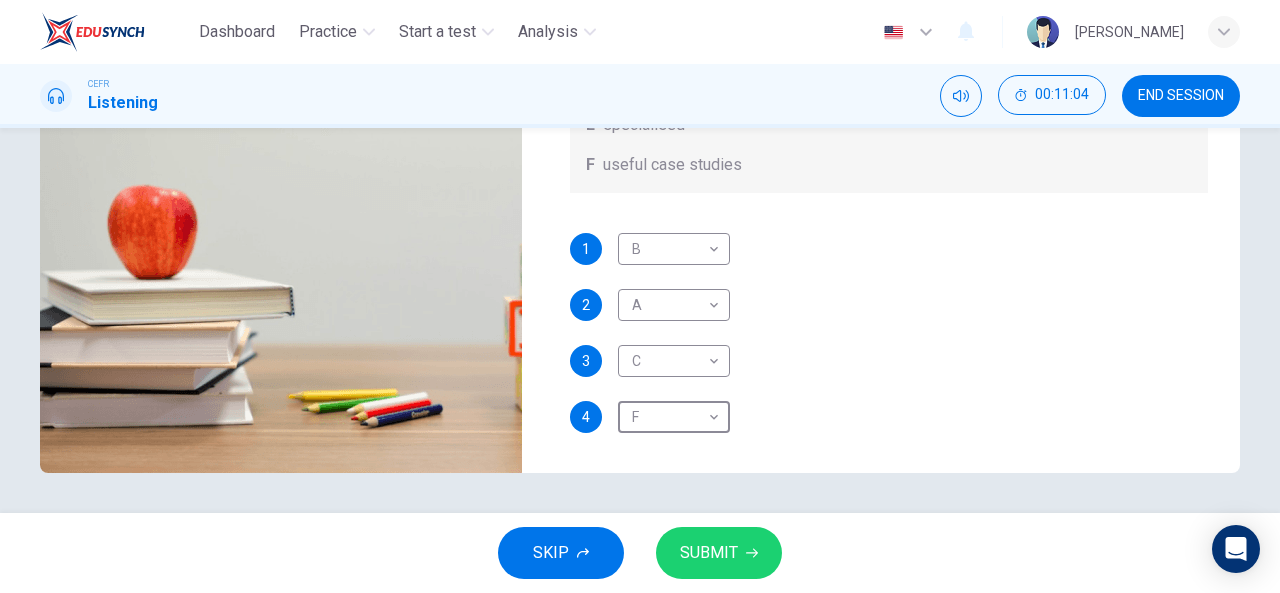 scroll, scrollTop: 0, scrollLeft: 0, axis: both 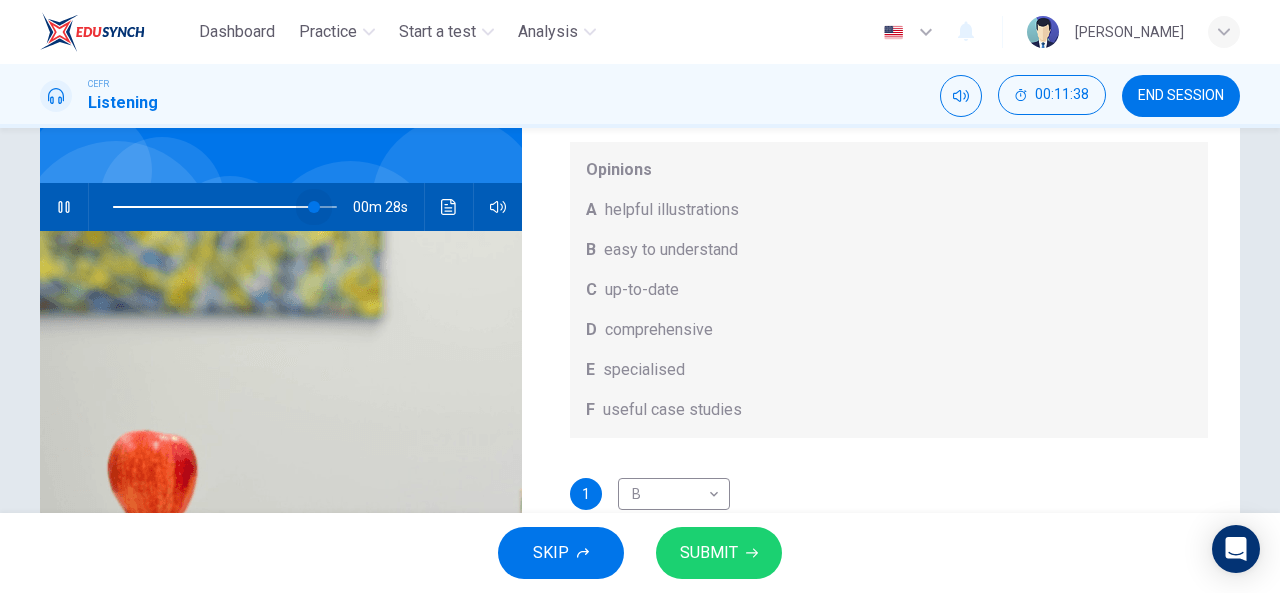 click at bounding box center [314, 207] 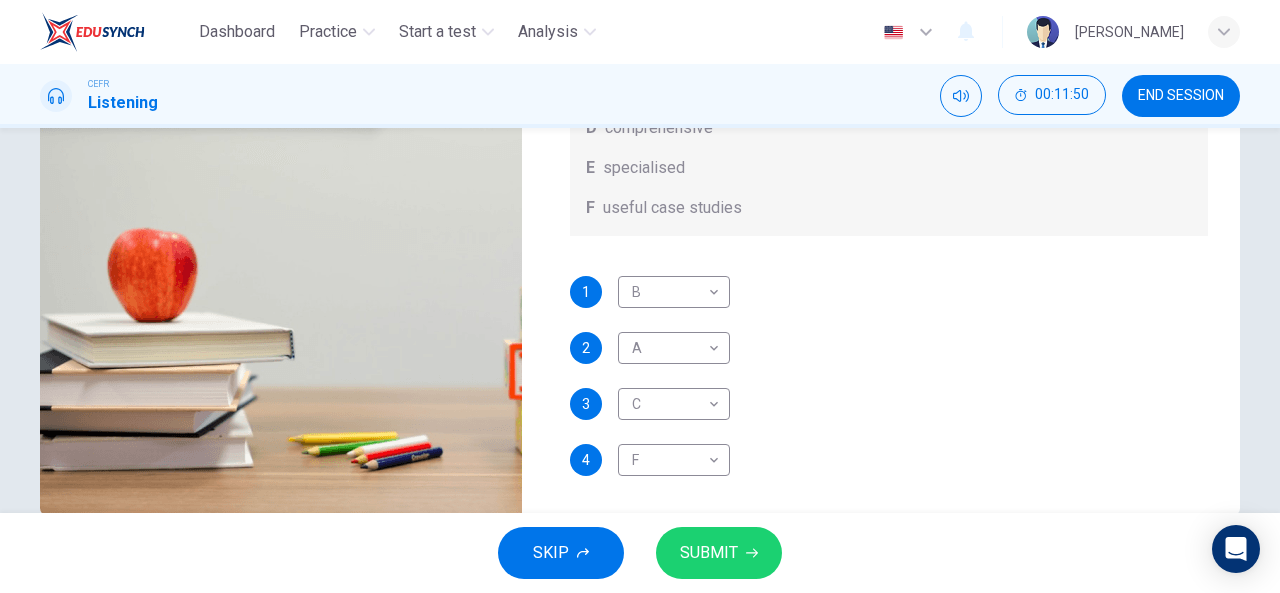 scroll, scrollTop: 390, scrollLeft: 0, axis: vertical 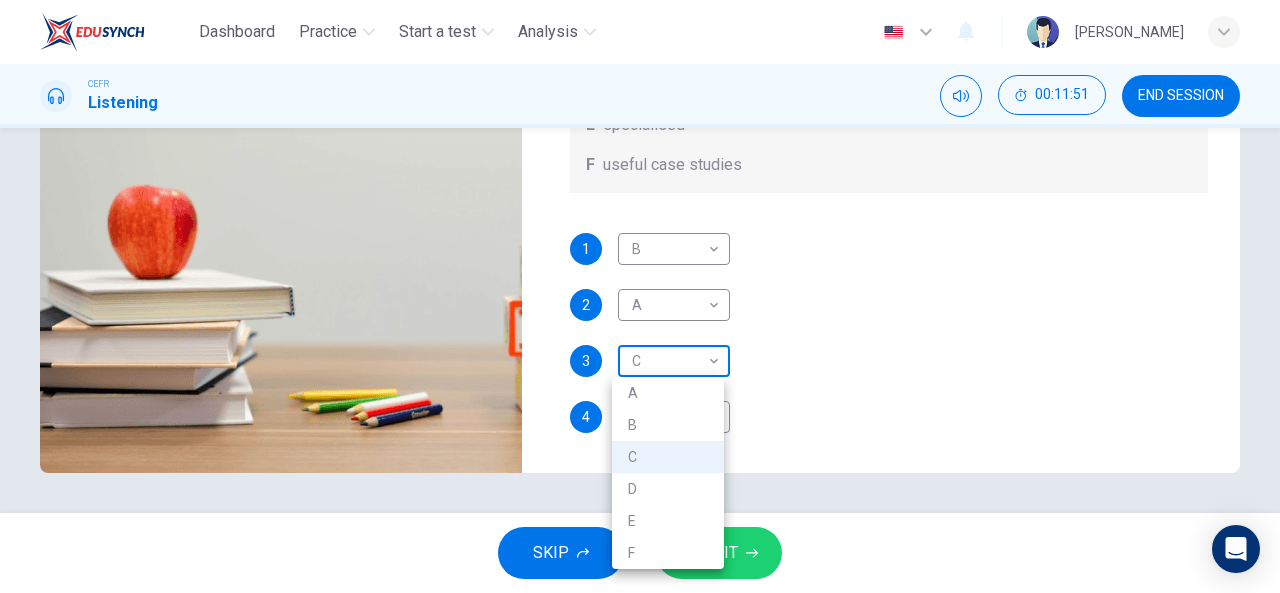 click on "Dashboard Practice Start a test Analysis English en ​ AMALYN AISYAH BINTI MAT ZIN CEFR Listening 00:11:51 END SESSION Question 7 What does Linda think about the books on Matthew’s reading list? Choose FOUR answers from the box and write the correct letter, A-F, next to the questions.
Opinions A helpful illustrations B easy to understand C up-to-date D comprehensive E specialised F useful case studies 1 B B ​ 2 A A ​ 3 C C ​ 4 F F ​ Work Placements 00m 16s SKIP SUBMIT EduSynch - Online Language Proficiency Testing
Dashboard Practice Start a test Analysis Notifications © Copyright  2025 A B C D E F" at bounding box center [640, 296] 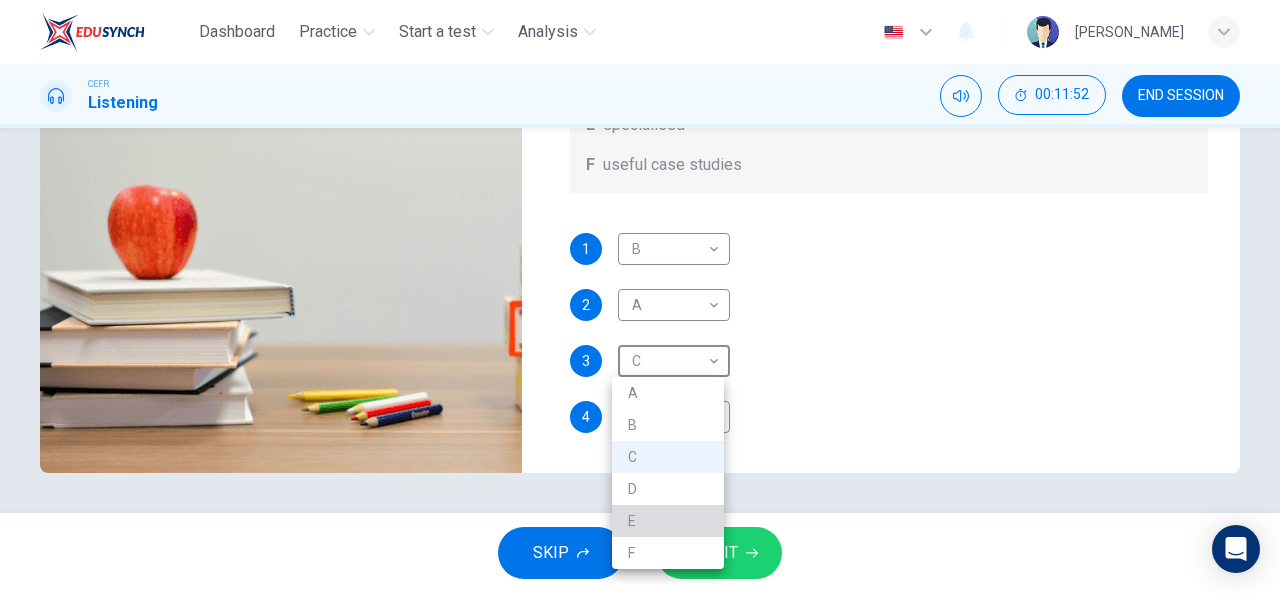 click on "E" at bounding box center [668, 521] 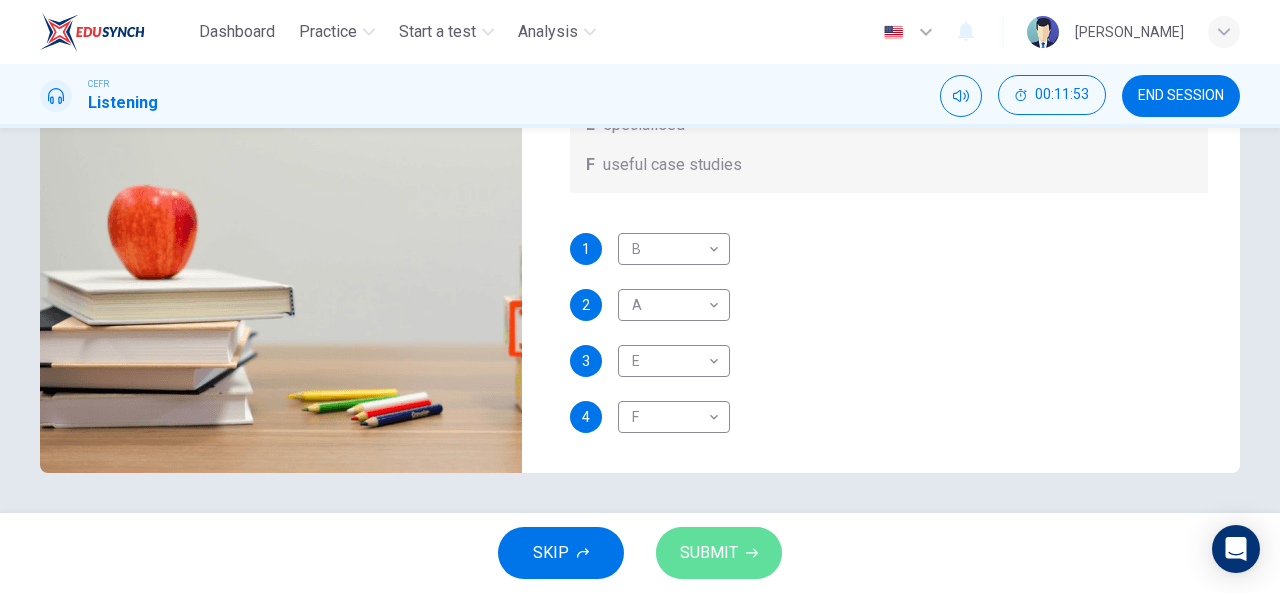 click on "SUBMIT" at bounding box center [709, 553] 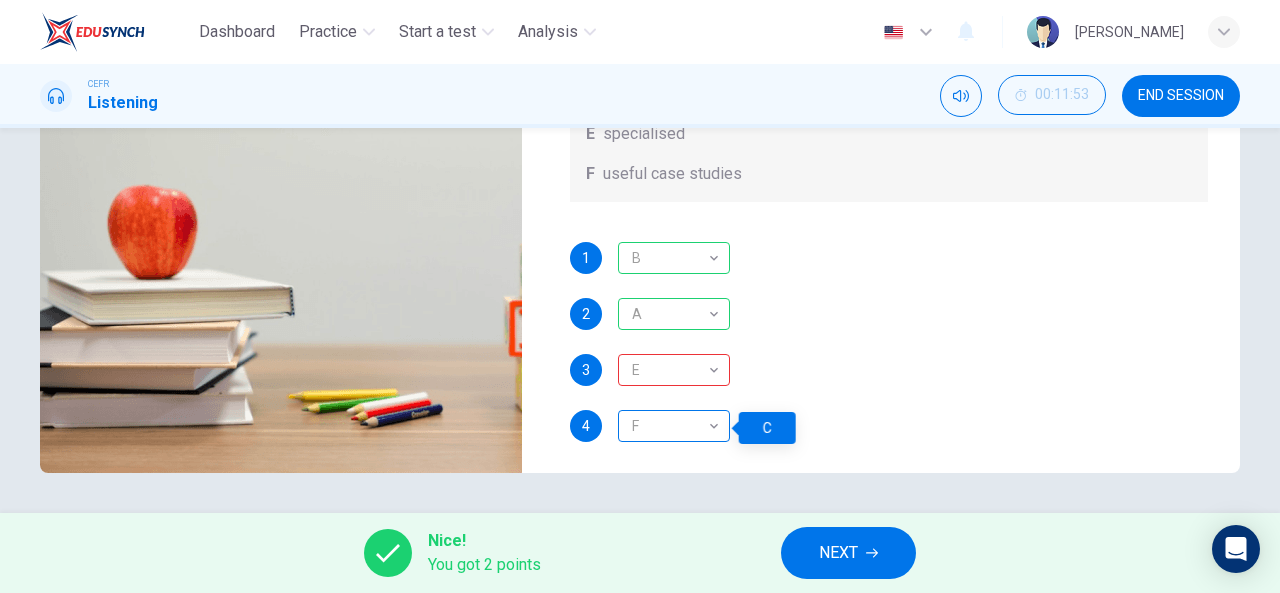 scroll, scrollTop: 112, scrollLeft: 0, axis: vertical 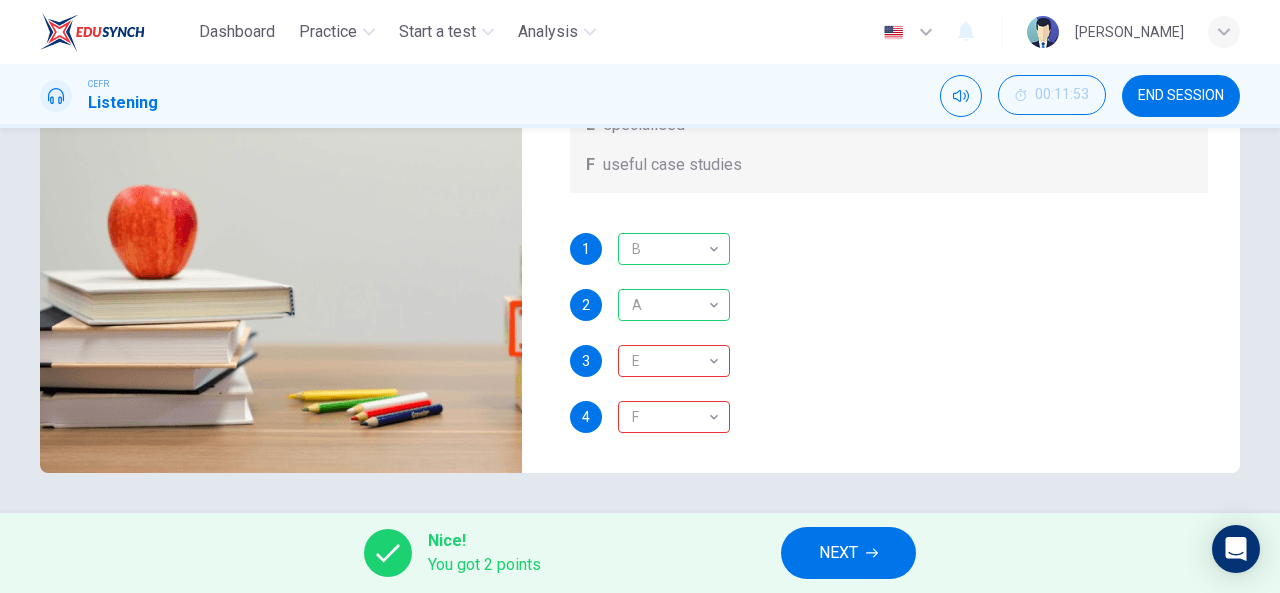 type on "98" 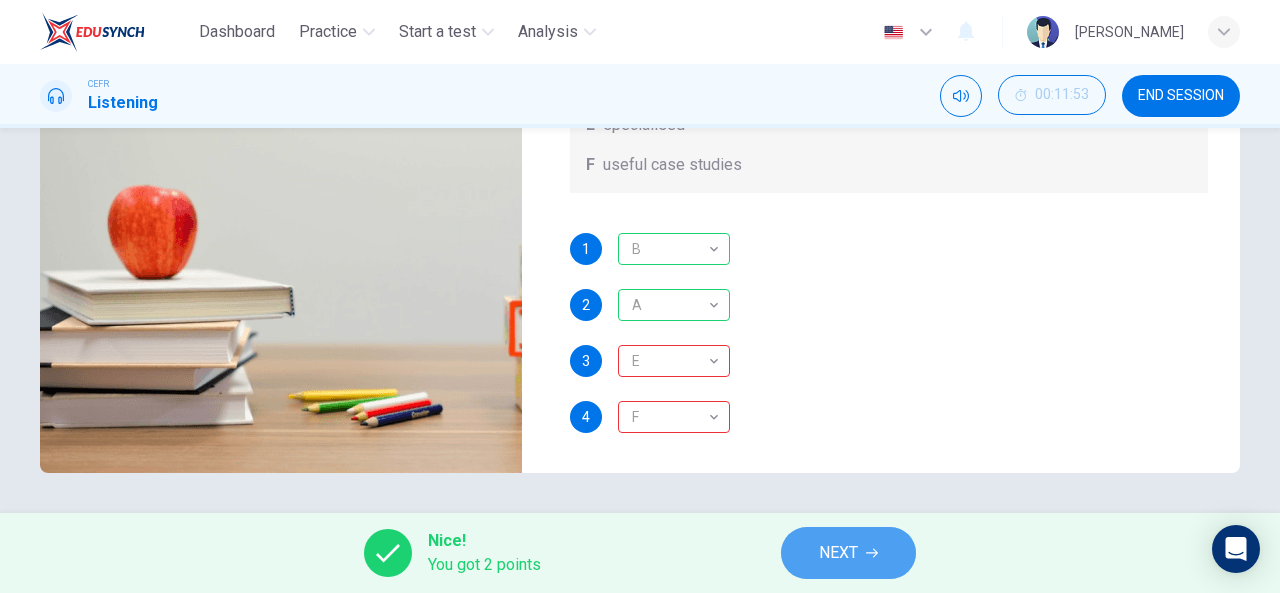 click on "NEXT" at bounding box center [848, 553] 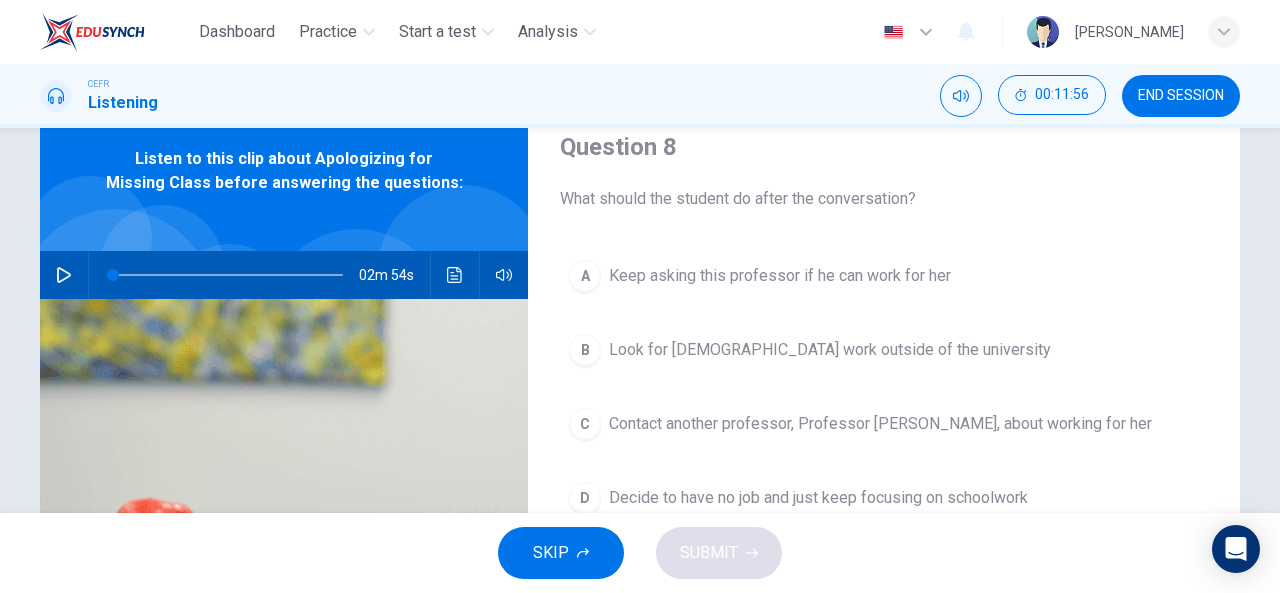 scroll, scrollTop: 78, scrollLeft: 0, axis: vertical 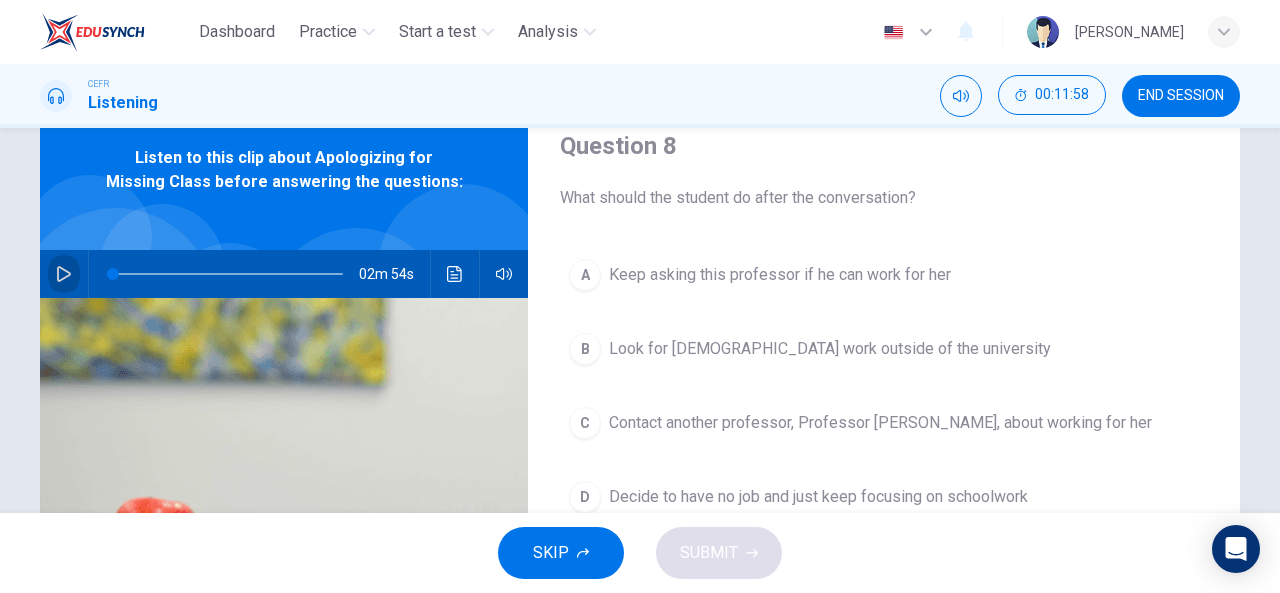 click at bounding box center [64, 274] 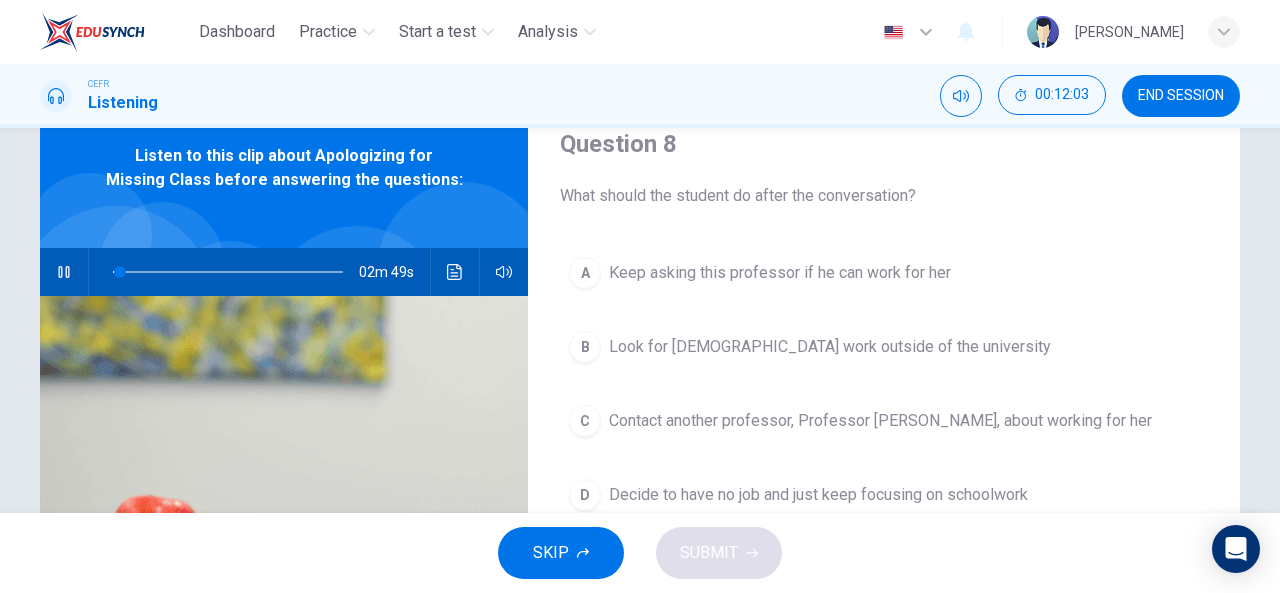 scroll, scrollTop: 84, scrollLeft: 0, axis: vertical 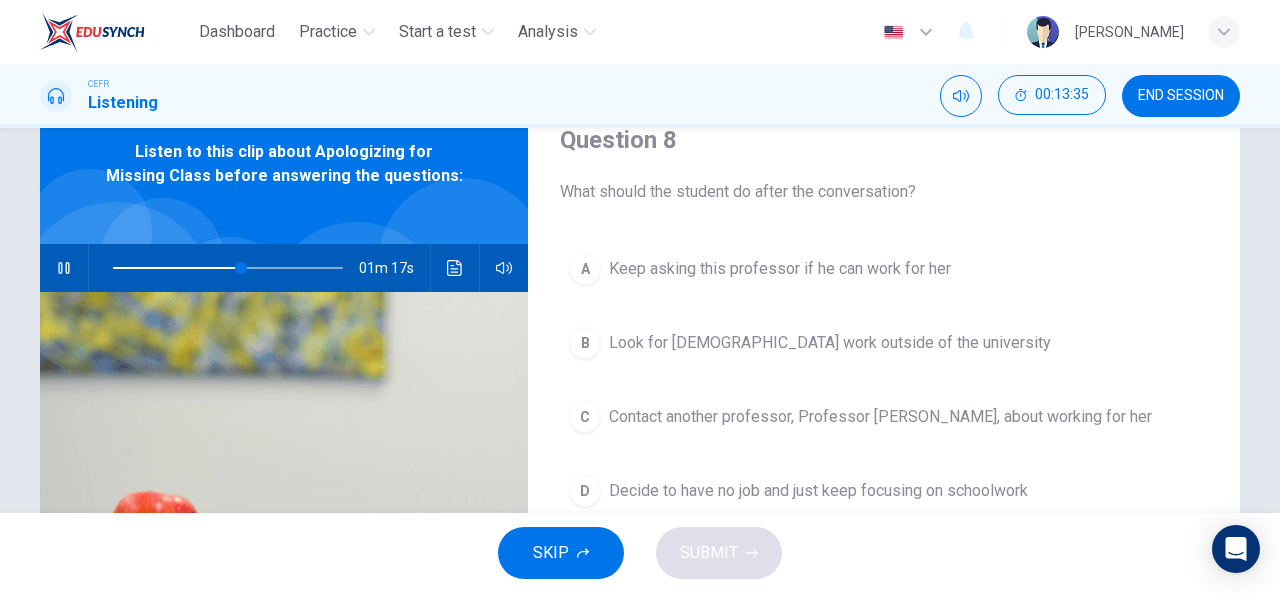 click on "Keep asking this professor if he can work for her" at bounding box center [780, 269] 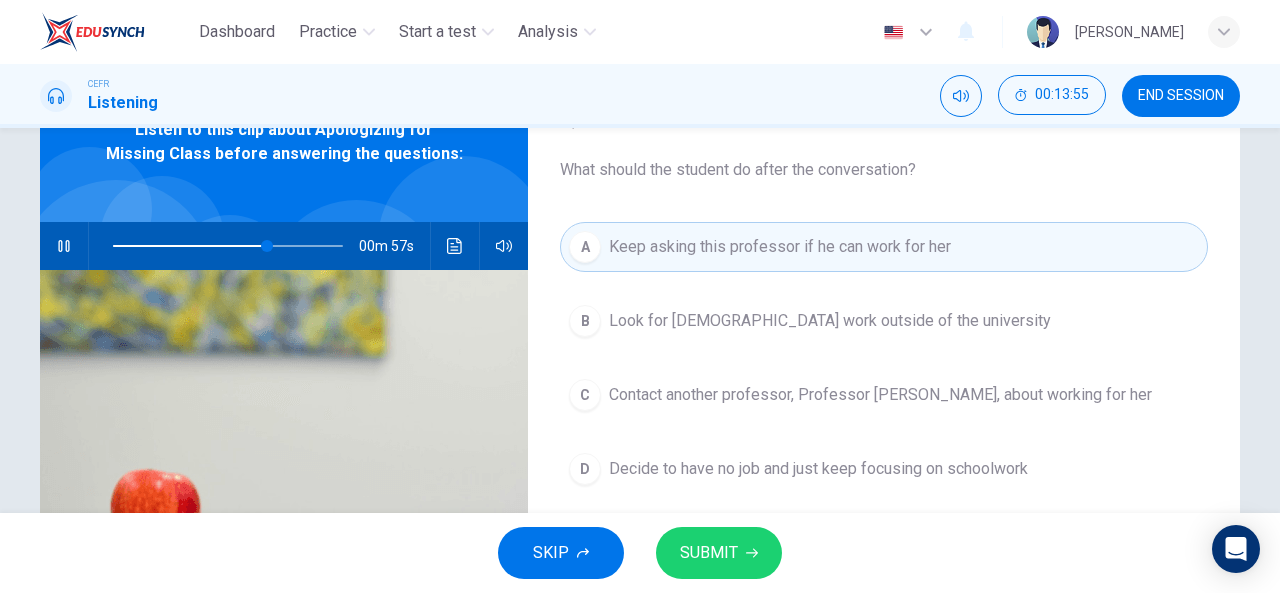 scroll, scrollTop: 107, scrollLeft: 0, axis: vertical 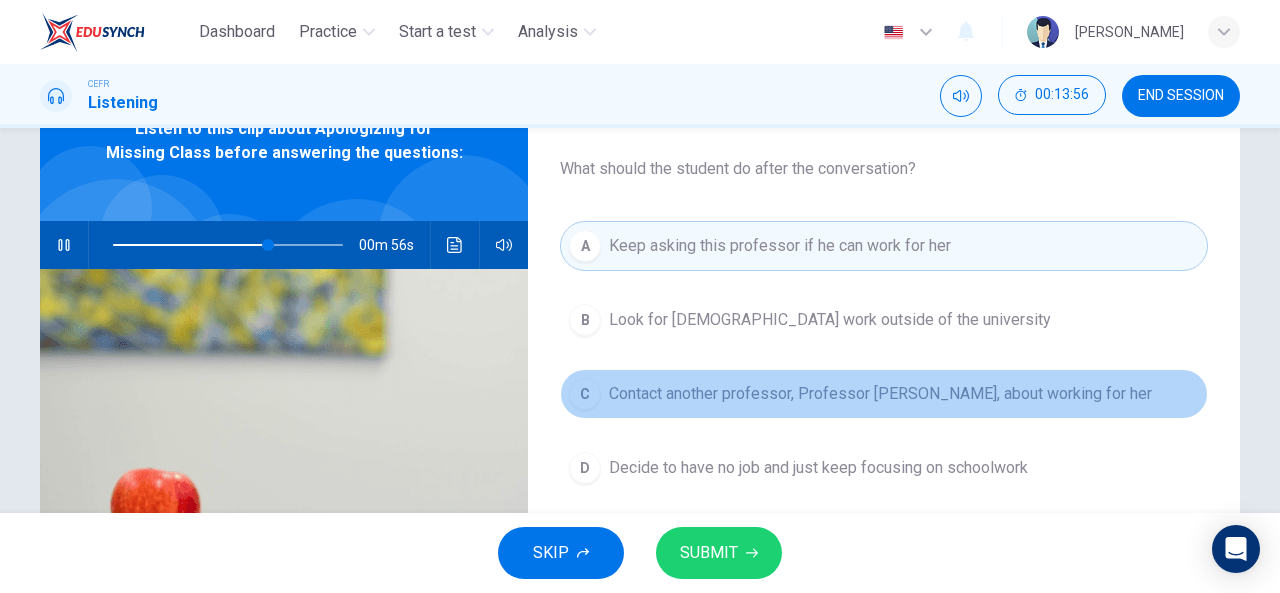 click on "C Contact another professor, Professor Susan, about working for her" at bounding box center (884, 394) 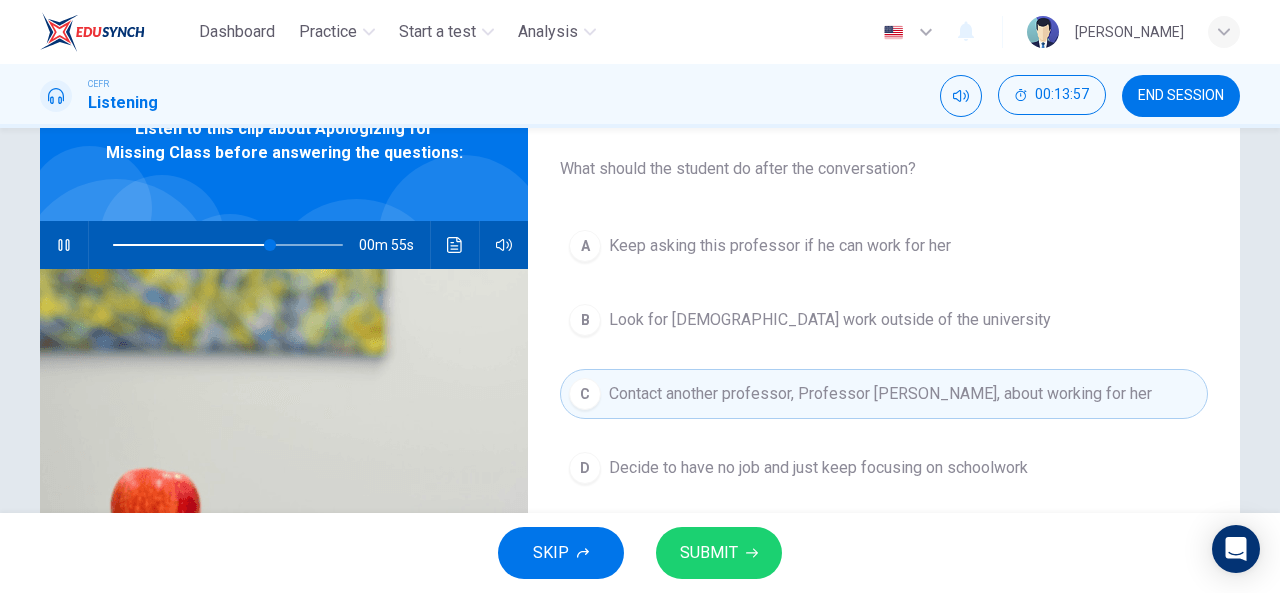 click on "SUBMIT" at bounding box center (719, 553) 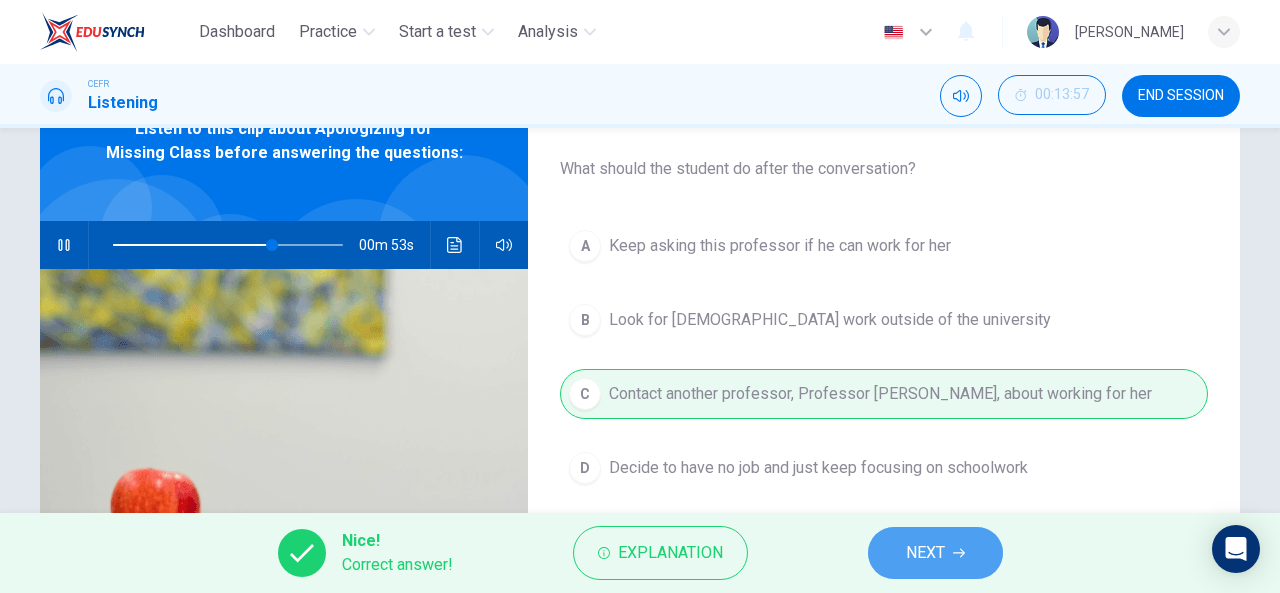 click on "NEXT" at bounding box center [925, 553] 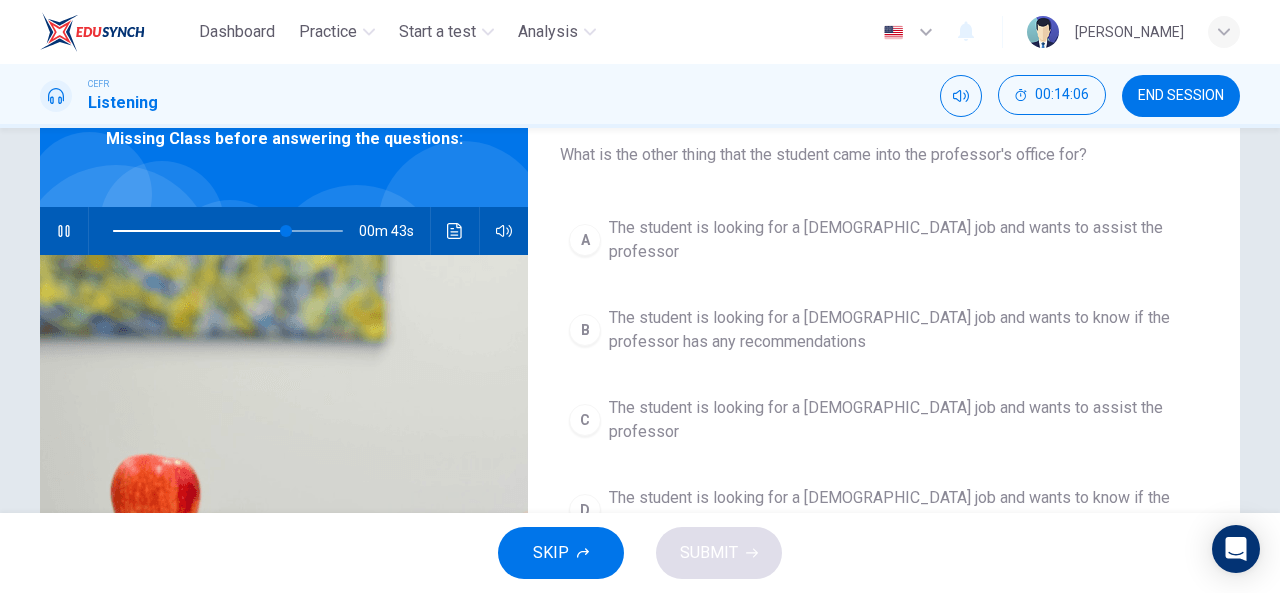 scroll, scrollTop: 115, scrollLeft: 0, axis: vertical 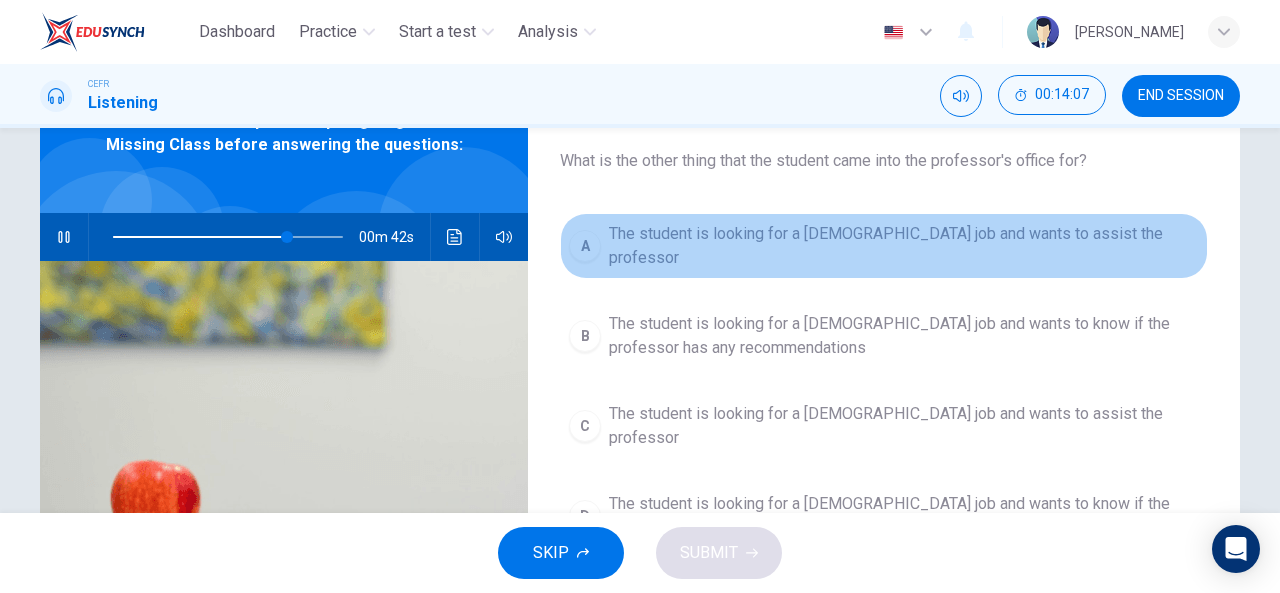 click on "The student is looking for a part-time job and wants to assist the professor" at bounding box center (904, 246) 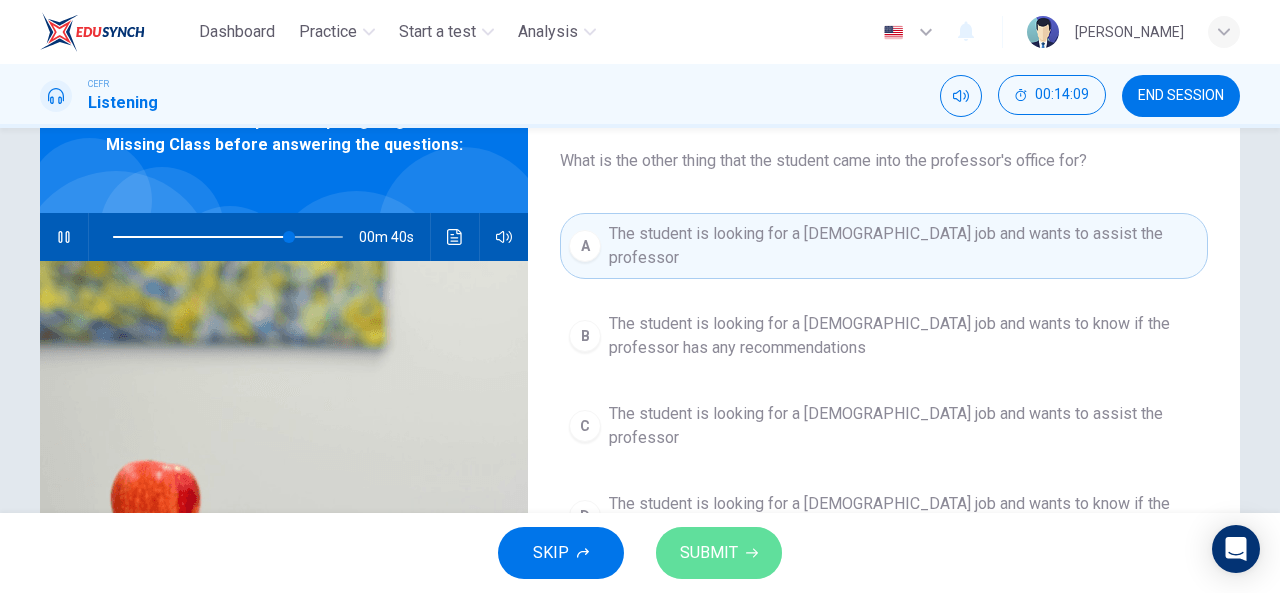 click on "SUBMIT" at bounding box center (719, 553) 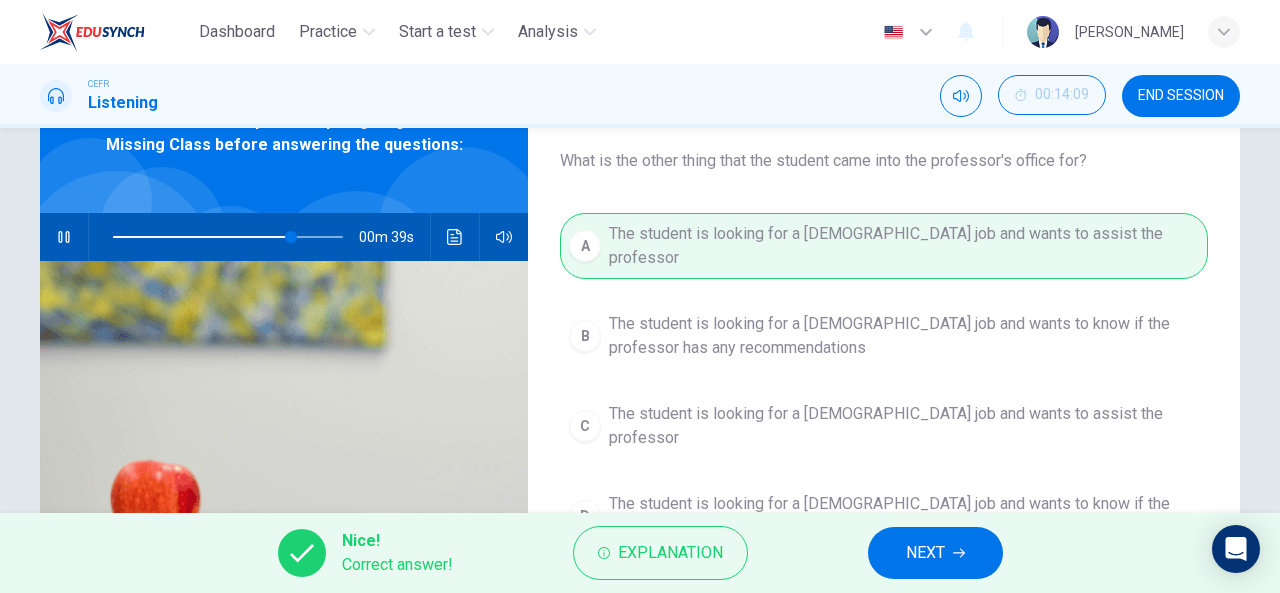 click on "NEXT" at bounding box center [935, 553] 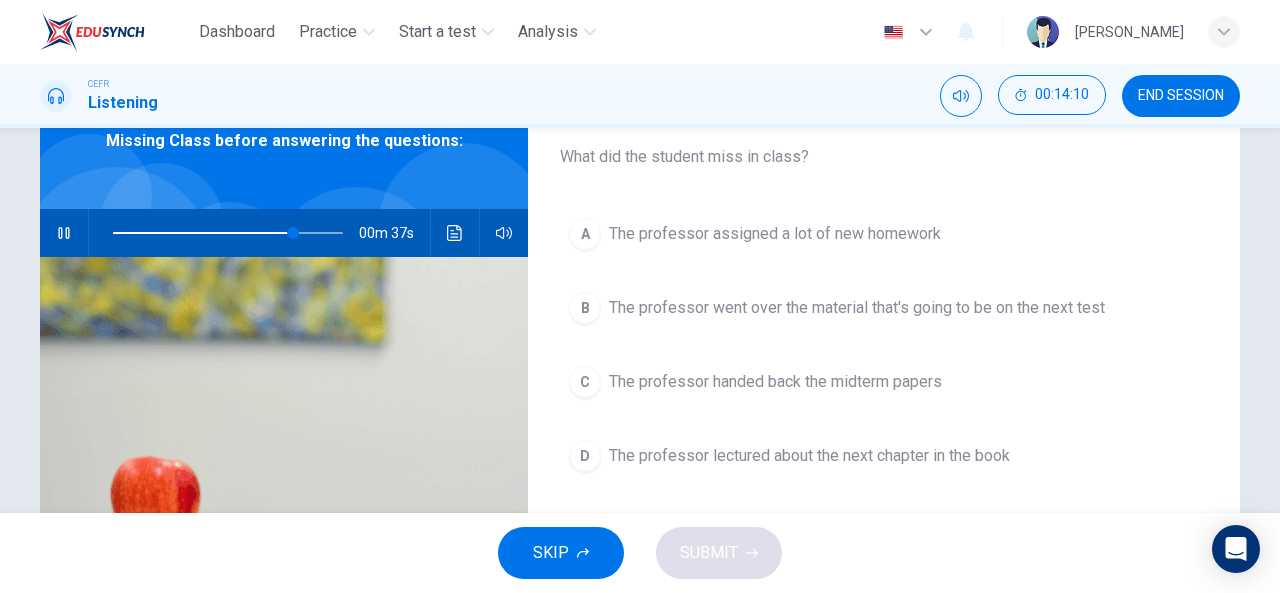 scroll, scrollTop: 127, scrollLeft: 0, axis: vertical 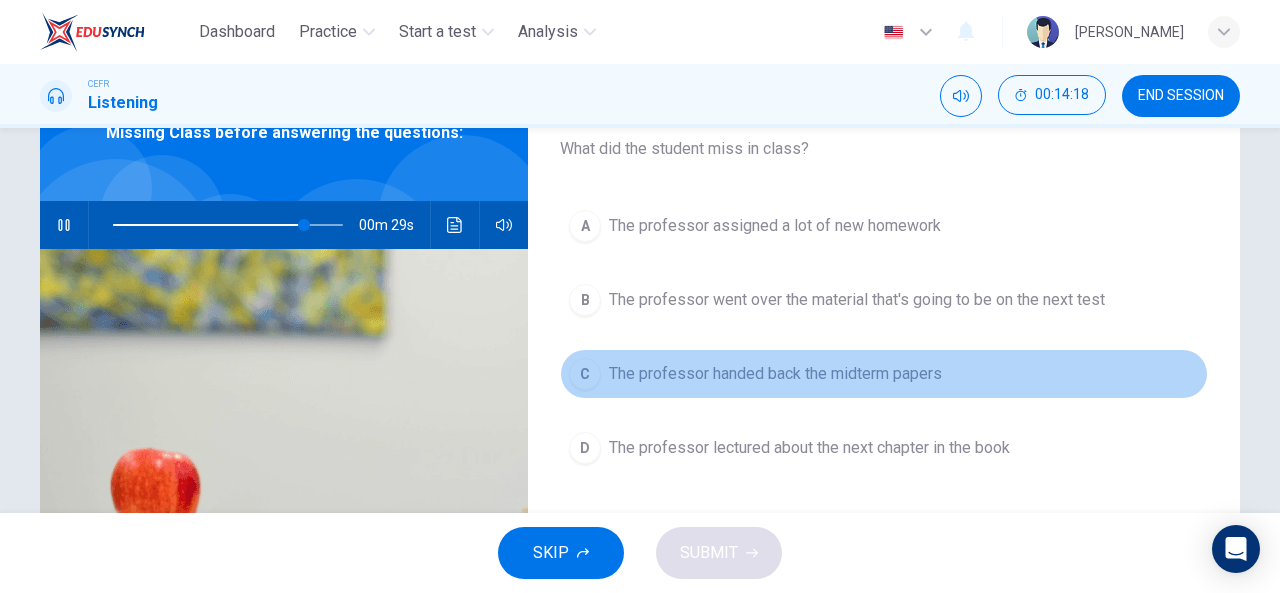 click on "The professor handed back the midterm papers" at bounding box center (775, 374) 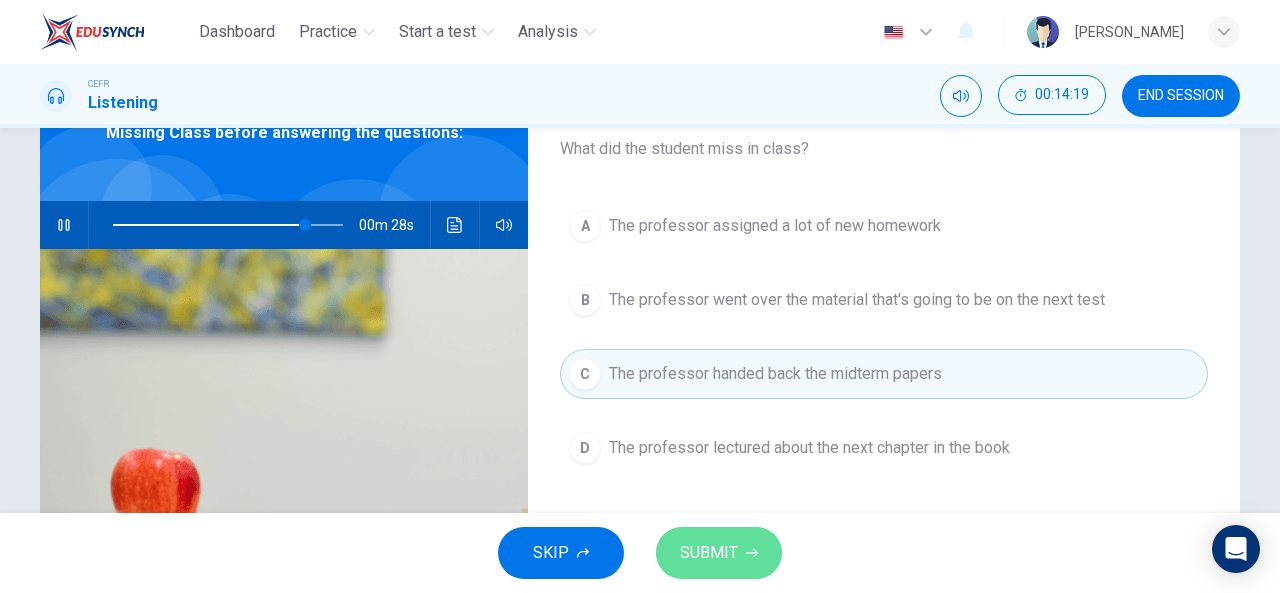 click on "SUBMIT" at bounding box center (709, 553) 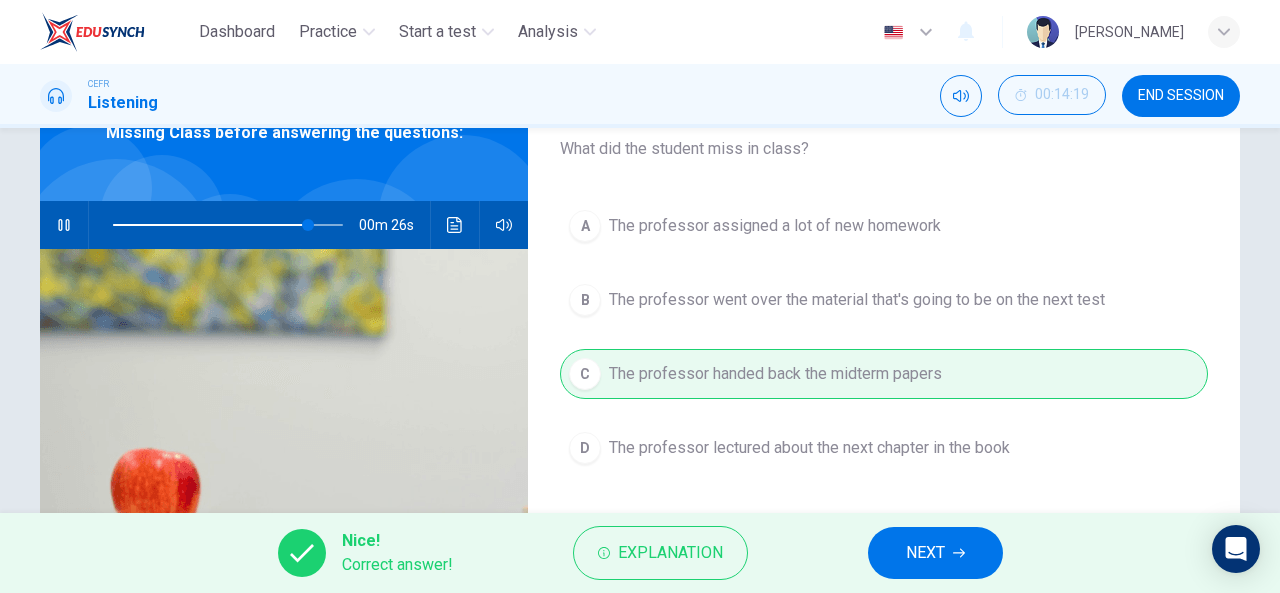 click on "NEXT" at bounding box center (925, 553) 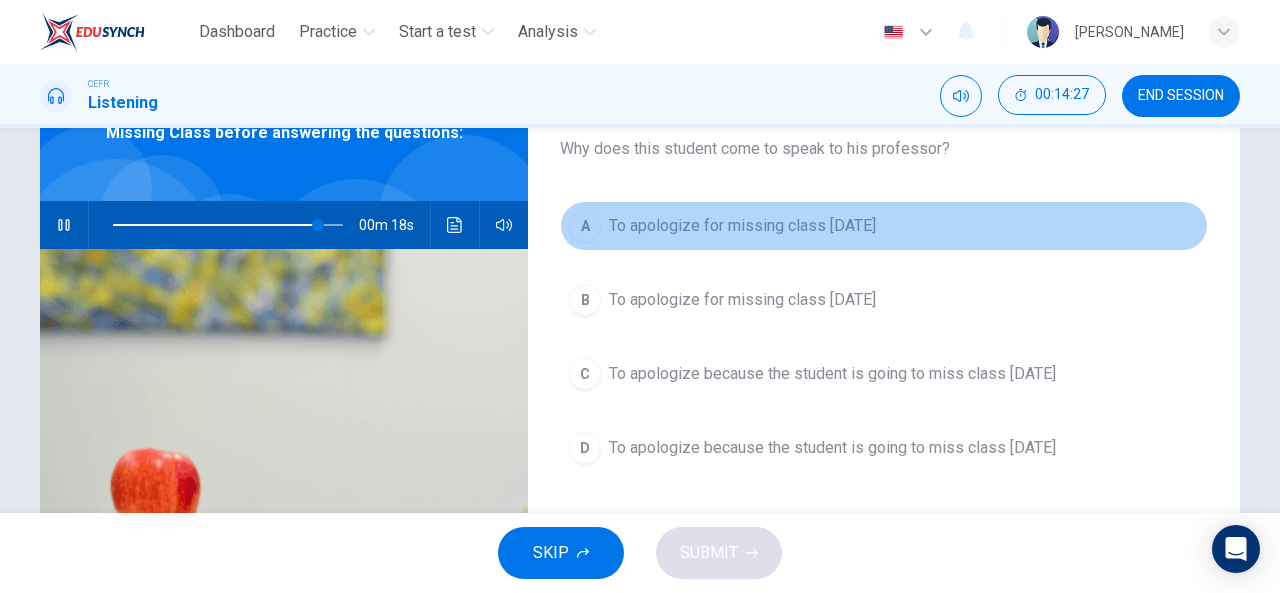 click on "To apologize for missing class last Monday" at bounding box center [742, 226] 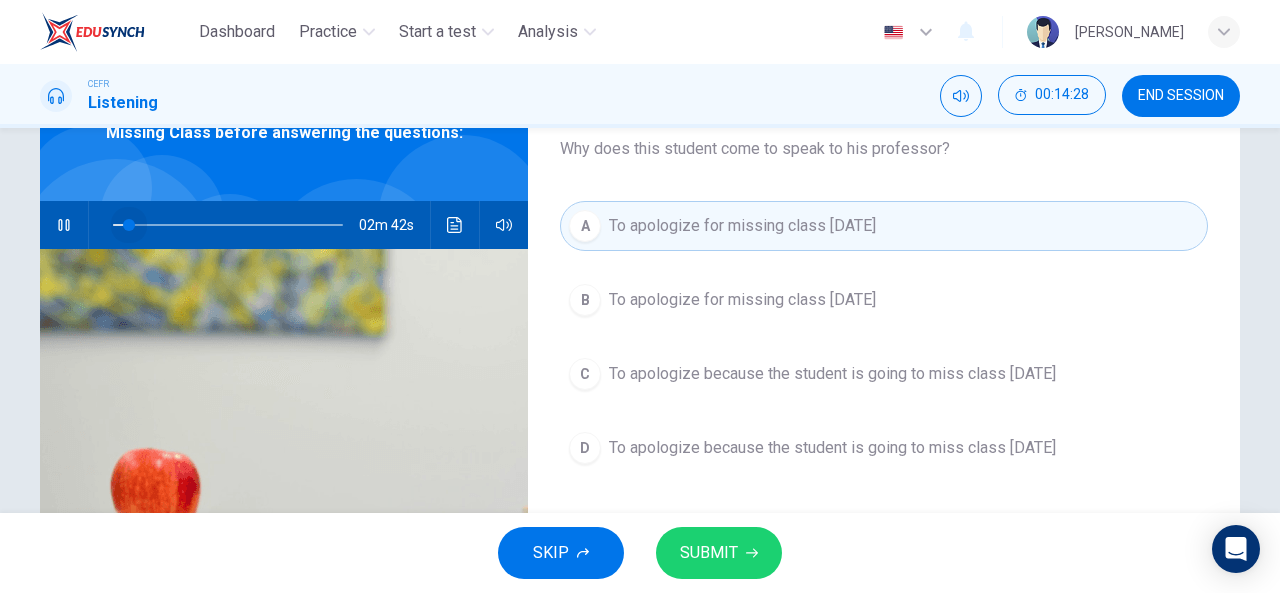 click at bounding box center [228, 225] 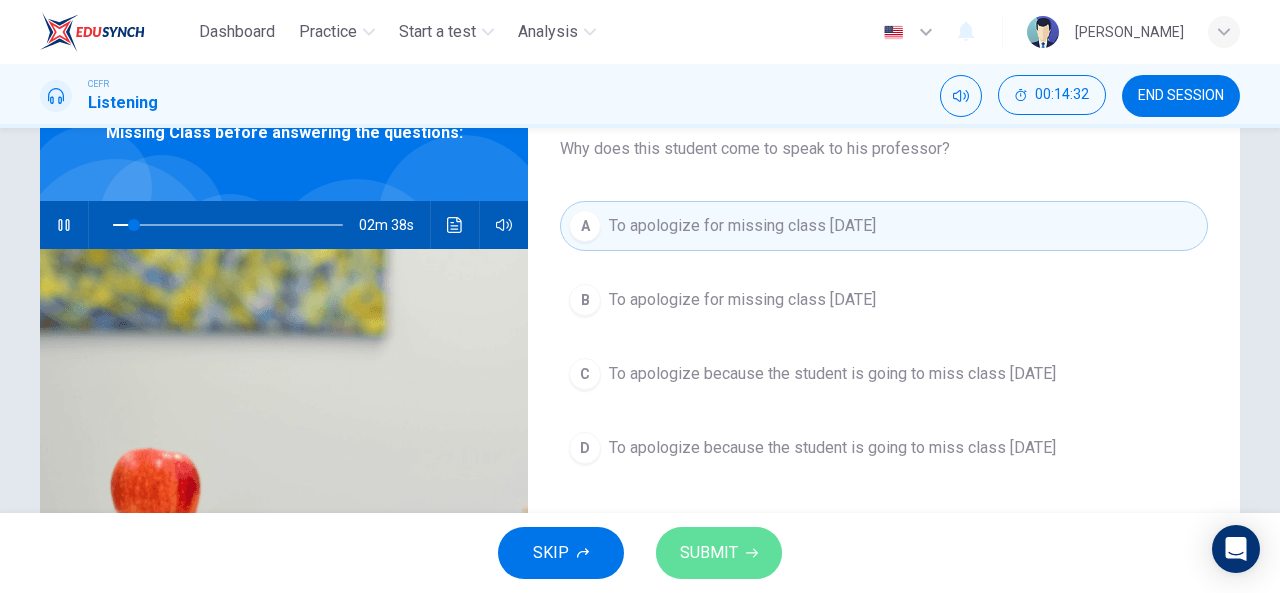 click on "SUBMIT" at bounding box center (709, 553) 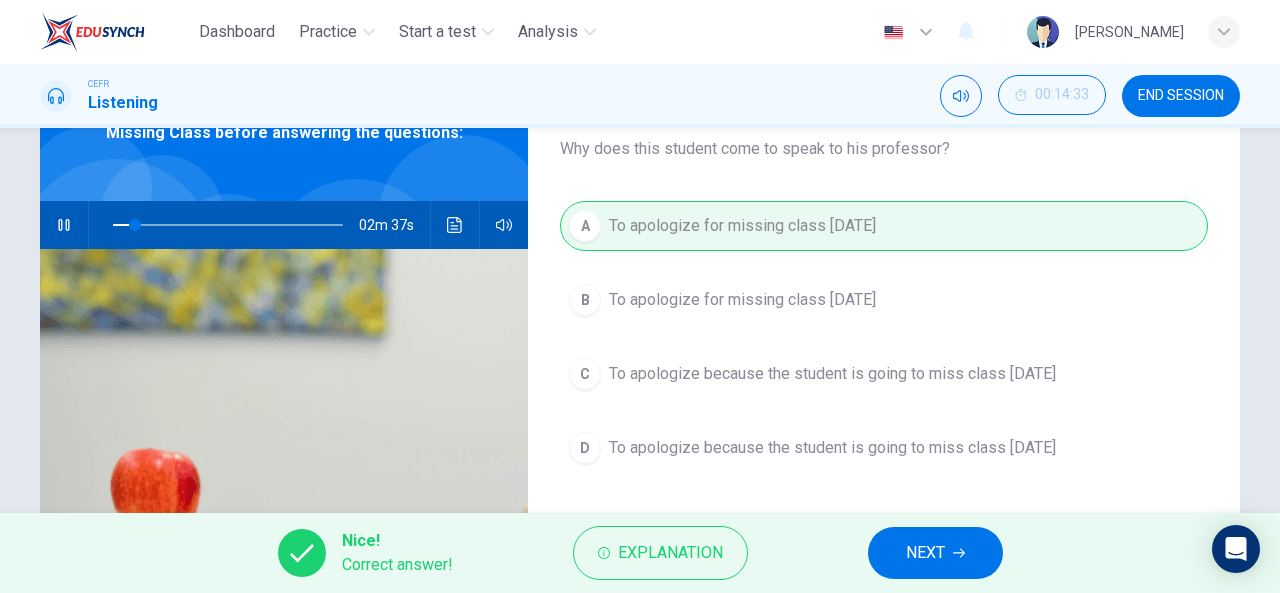 click on "NEXT" at bounding box center [935, 553] 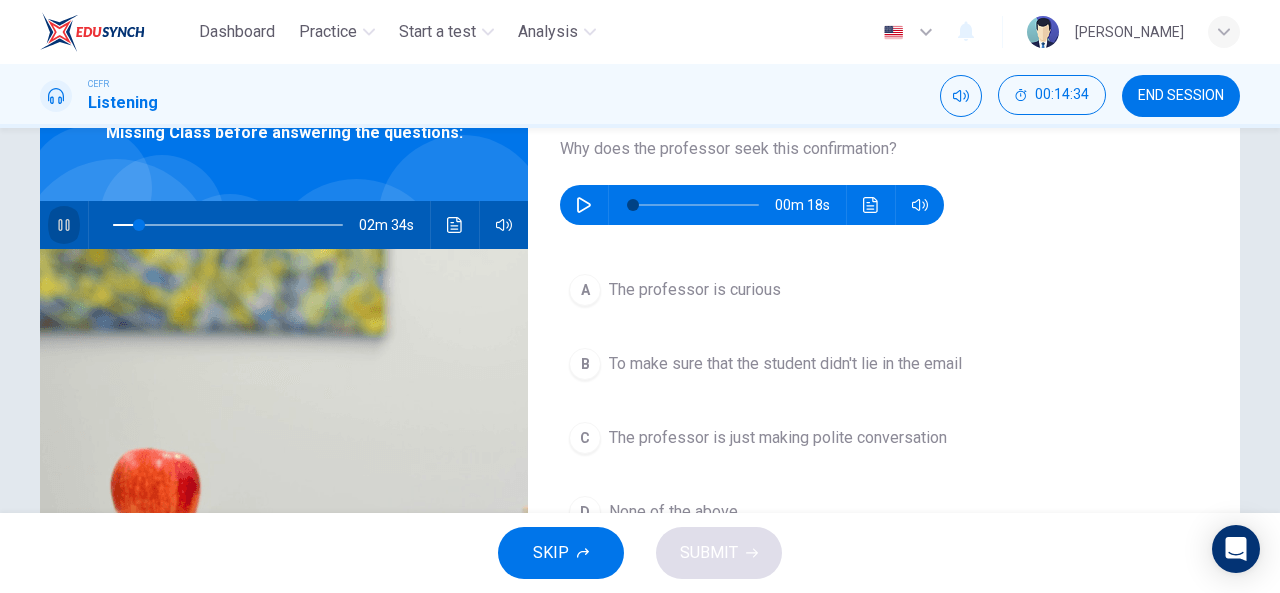click 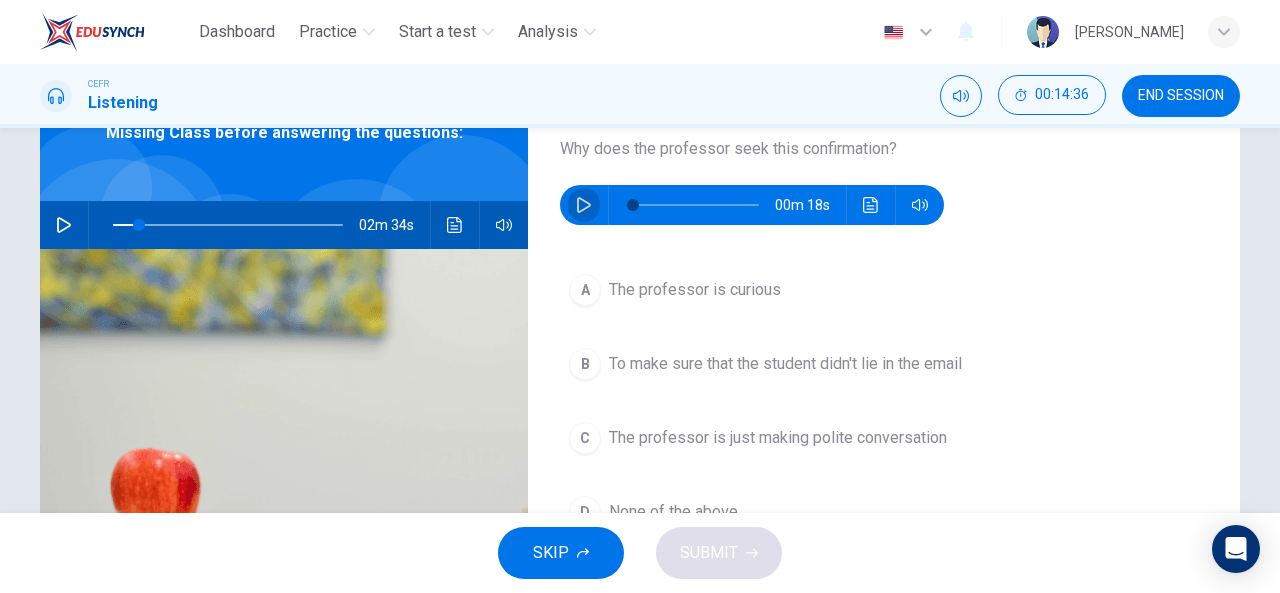 click at bounding box center [584, 205] 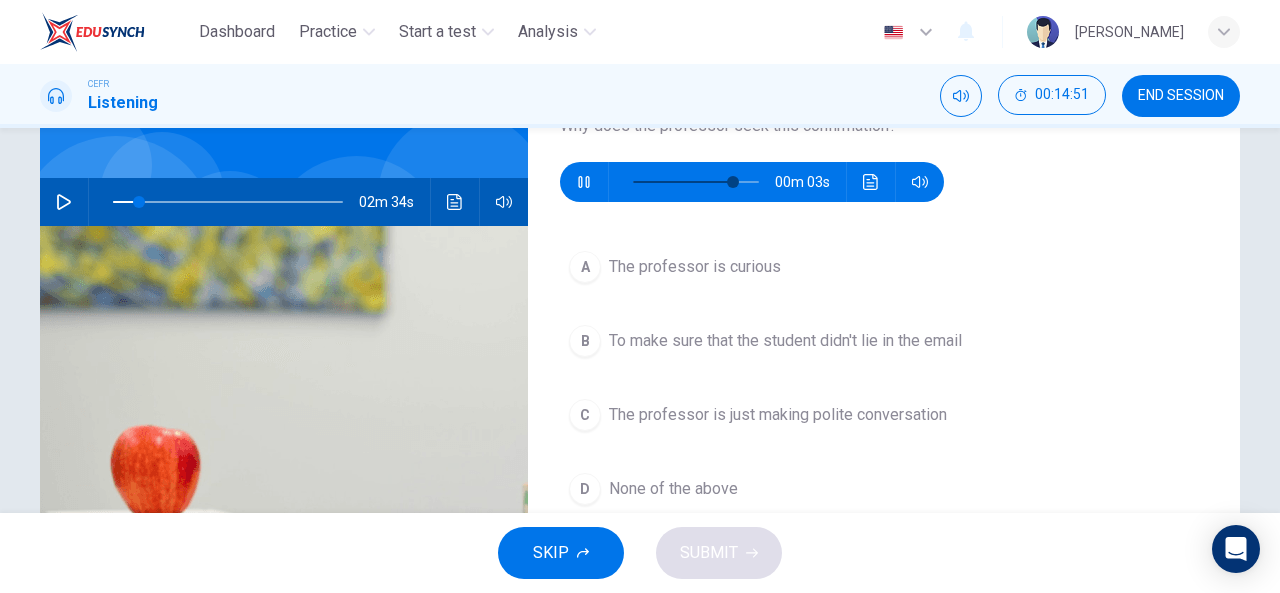 scroll, scrollTop: 151, scrollLeft: 0, axis: vertical 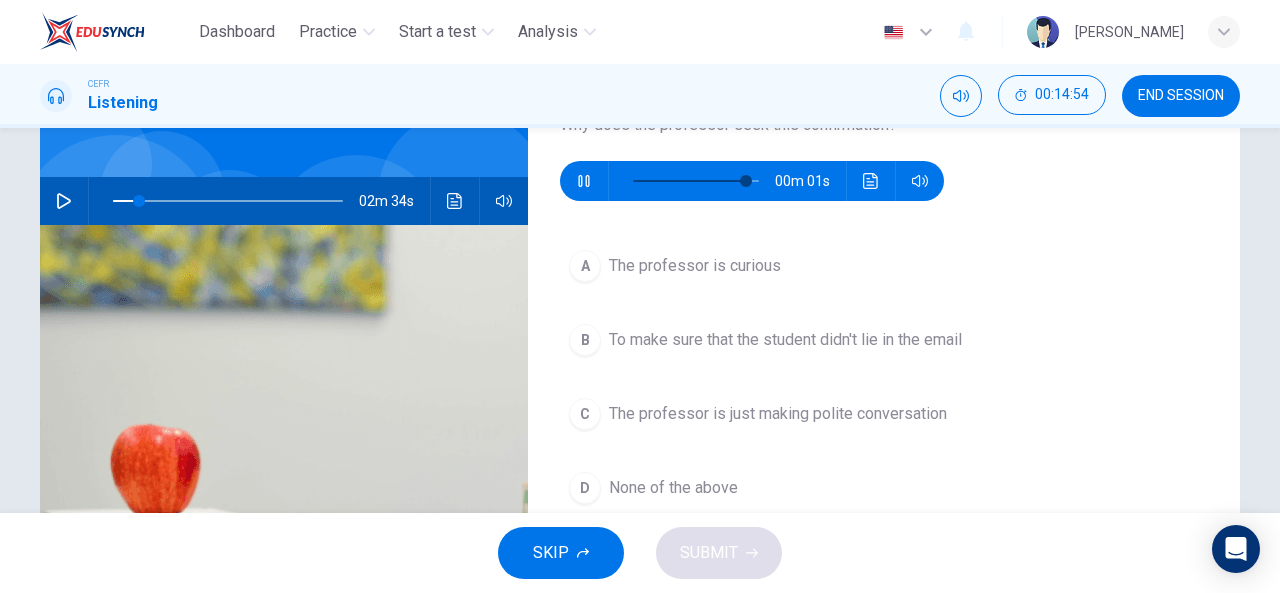 type on "95" 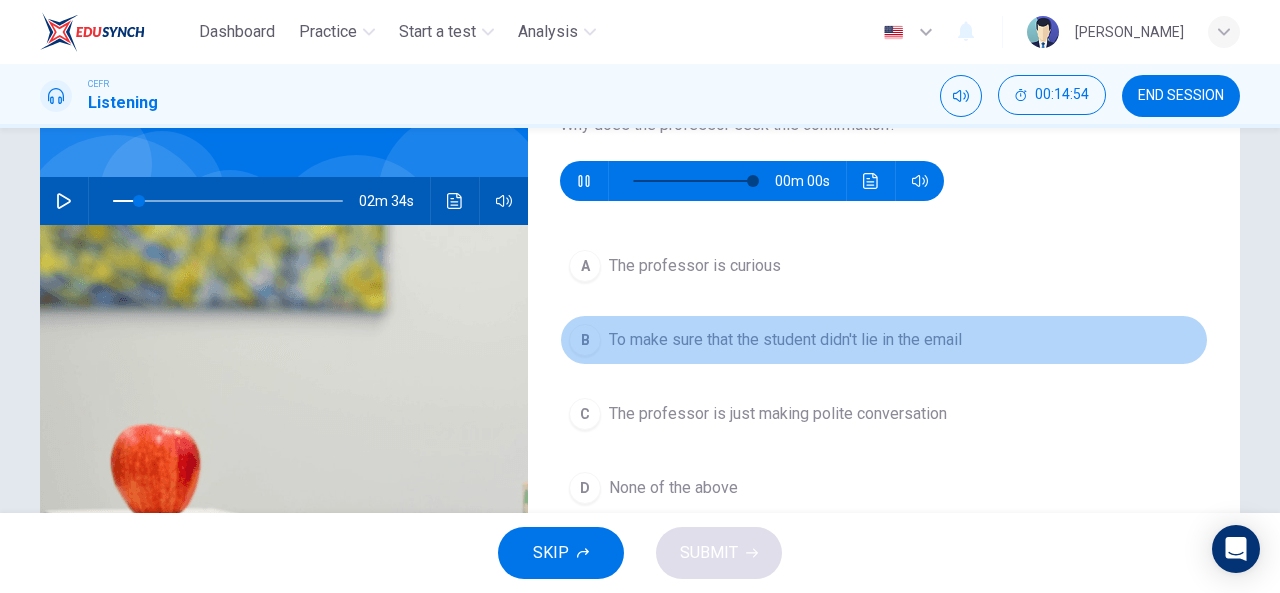 click on "To make sure that the student didn't lie in the email" at bounding box center (785, 340) 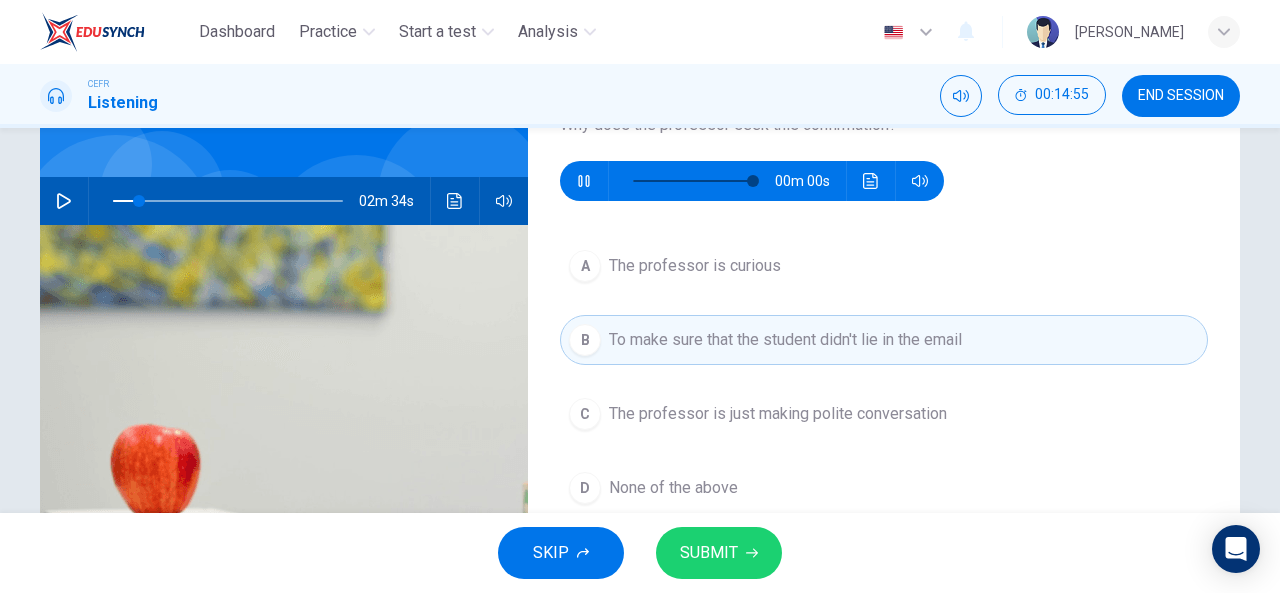 type on "0" 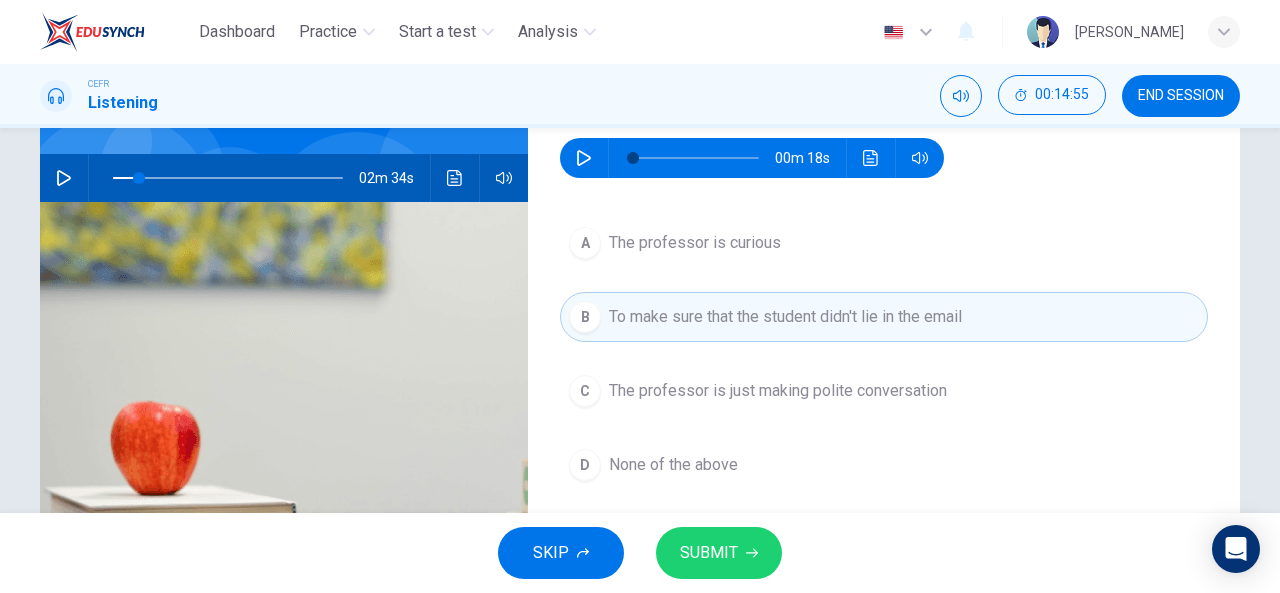 scroll, scrollTop: 175, scrollLeft: 0, axis: vertical 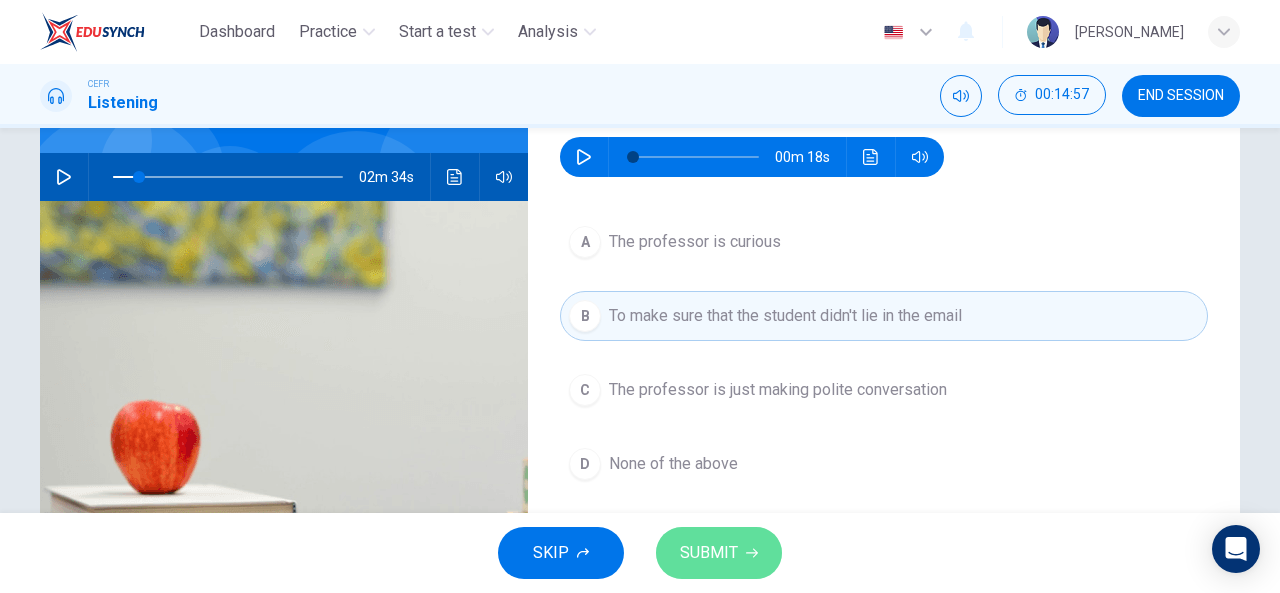 click on "SUBMIT" at bounding box center (709, 553) 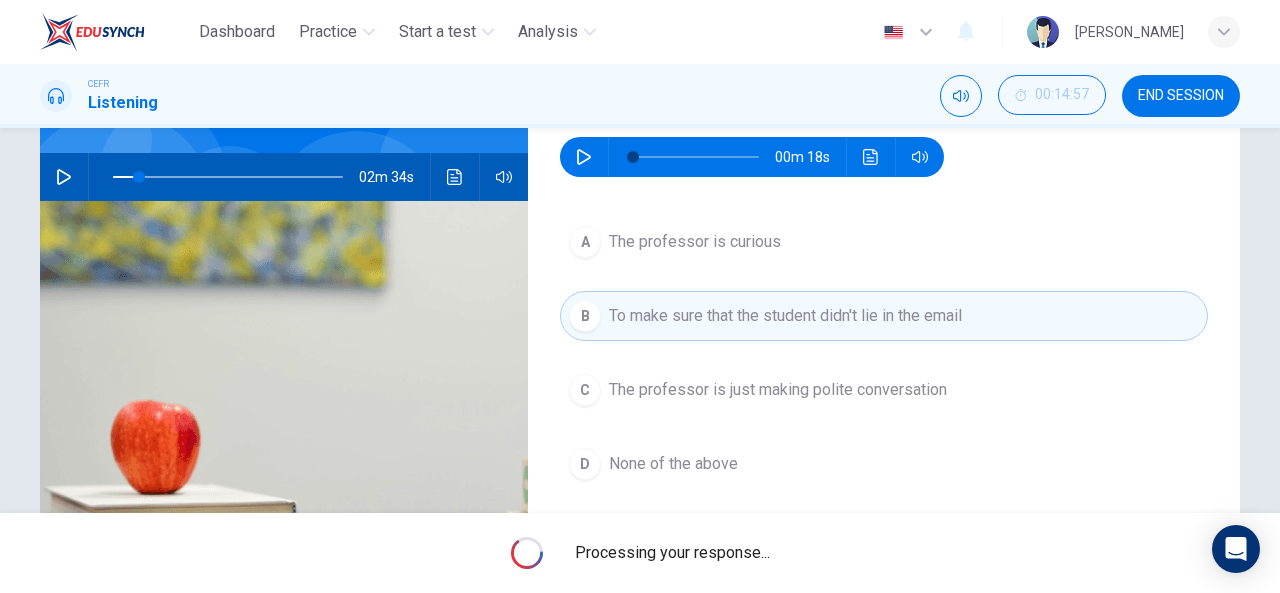 type on "11" 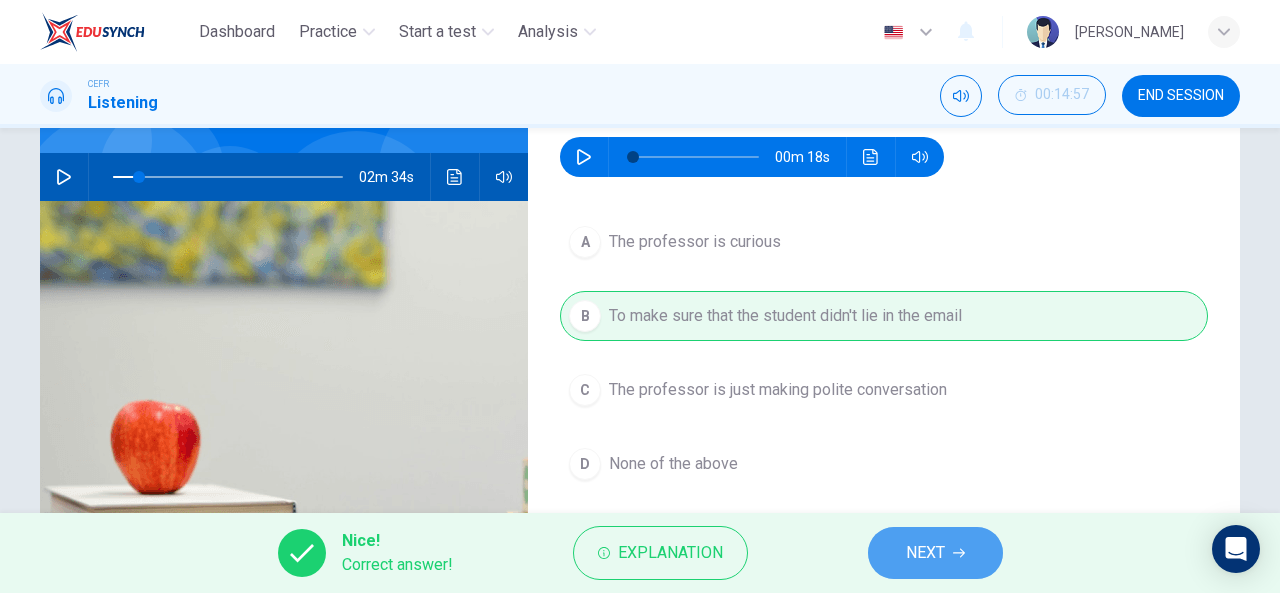 click on "NEXT" at bounding box center (925, 553) 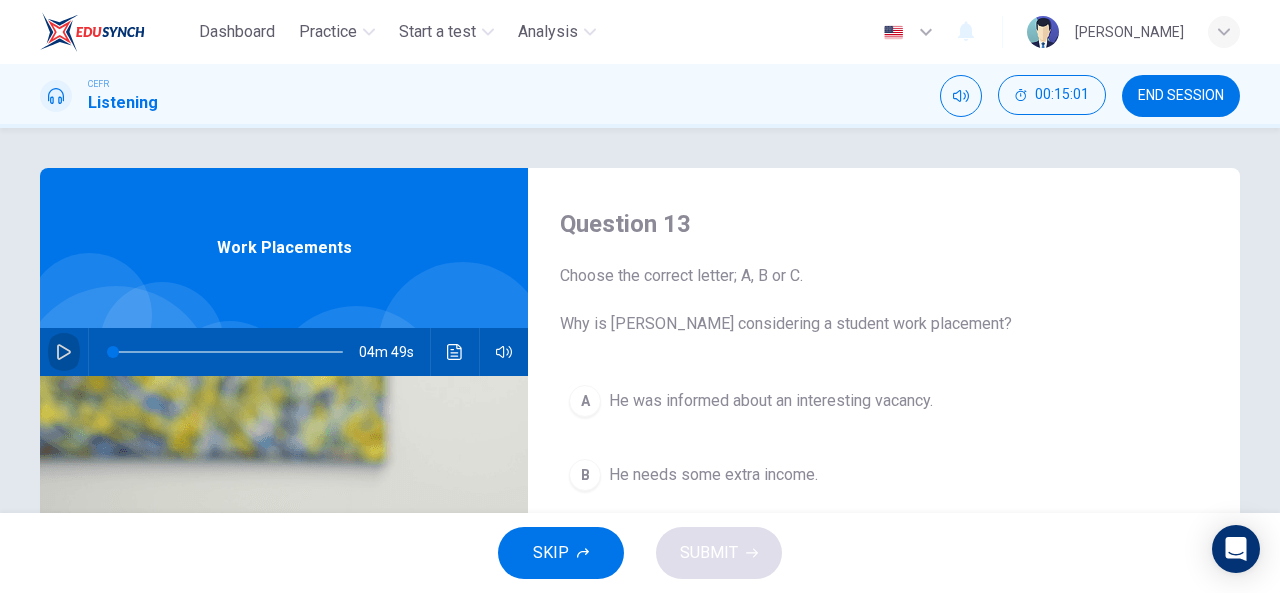 click 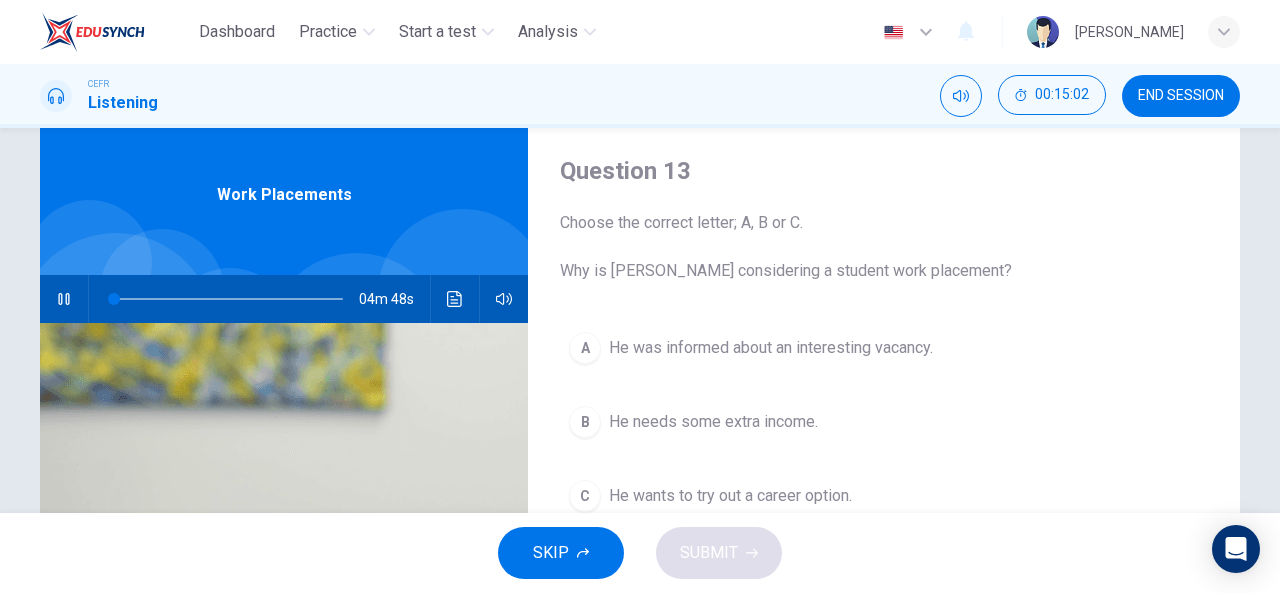 scroll, scrollTop: 83, scrollLeft: 0, axis: vertical 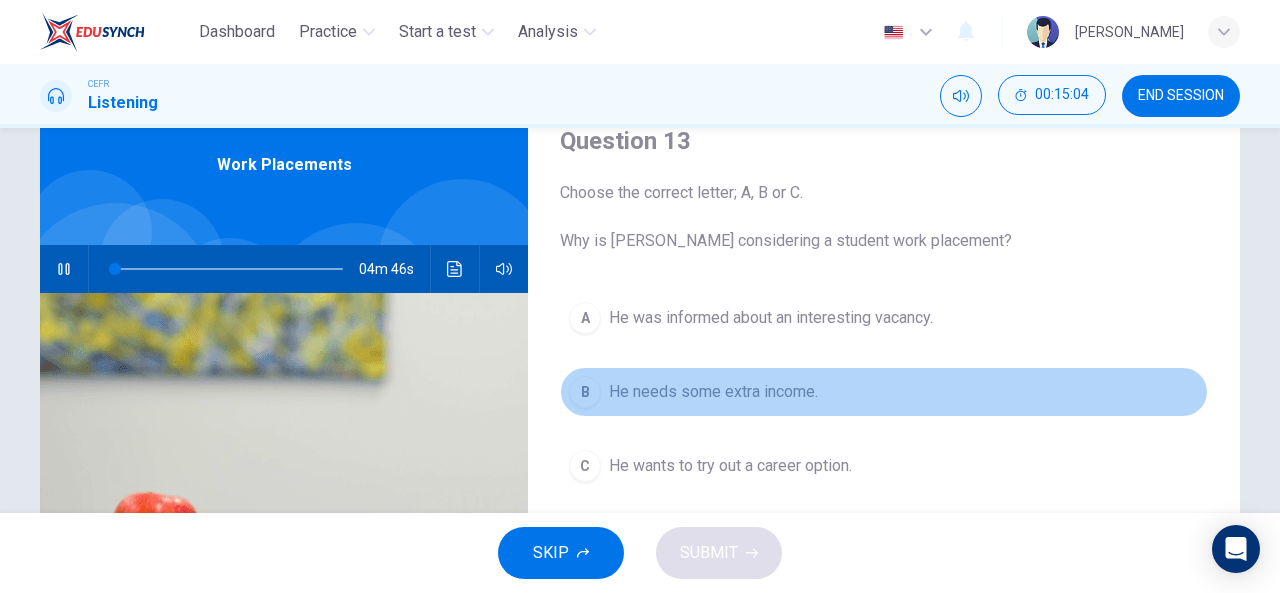 click on "He needs some extra income." at bounding box center [713, 392] 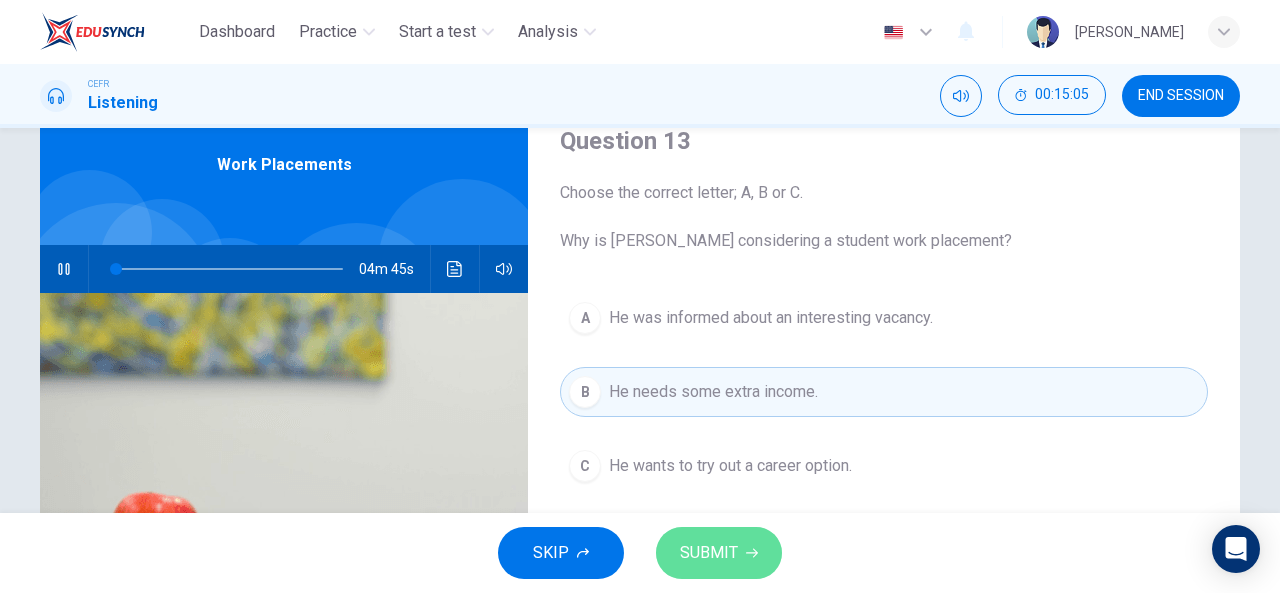 click on "SUBMIT" at bounding box center (709, 553) 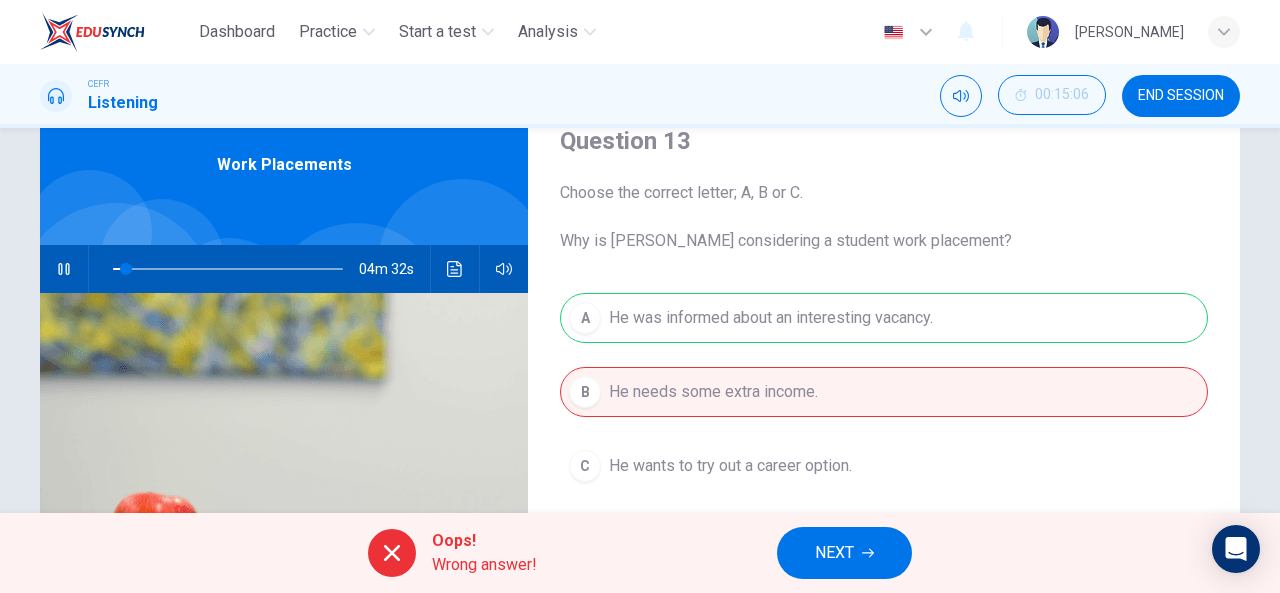 click on "A He was informed about an interesting vacancy. B He needs some extra income. C He wants to try out a career option." at bounding box center (884, 412) 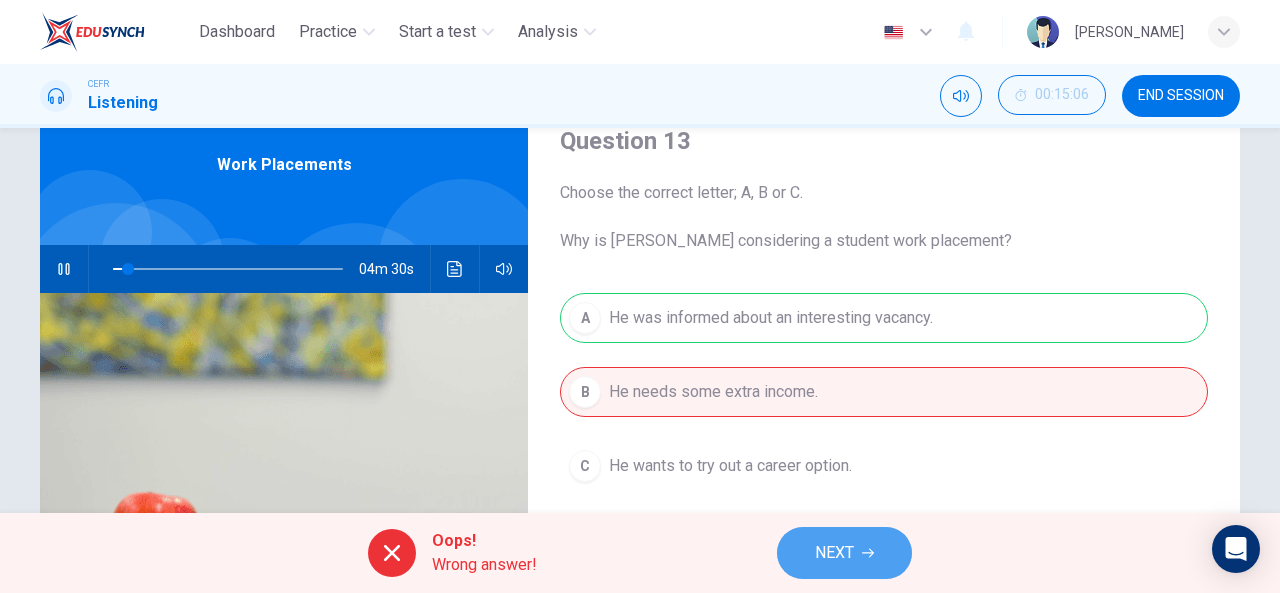 click on "NEXT" at bounding box center [834, 553] 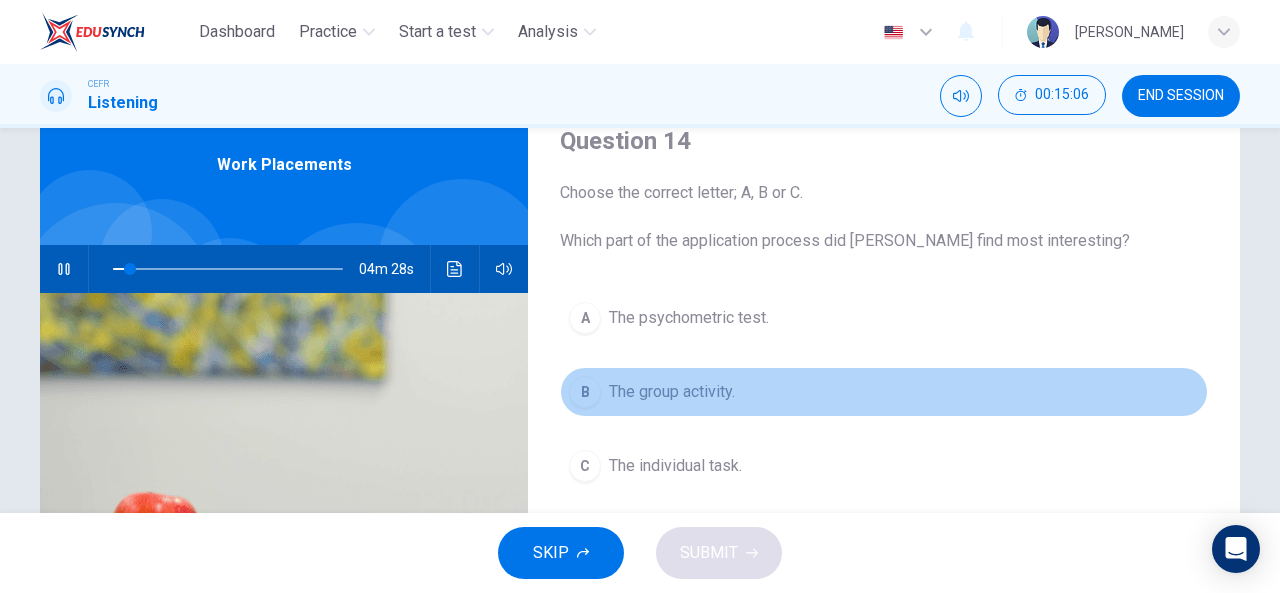 click on "The group activity." at bounding box center (672, 392) 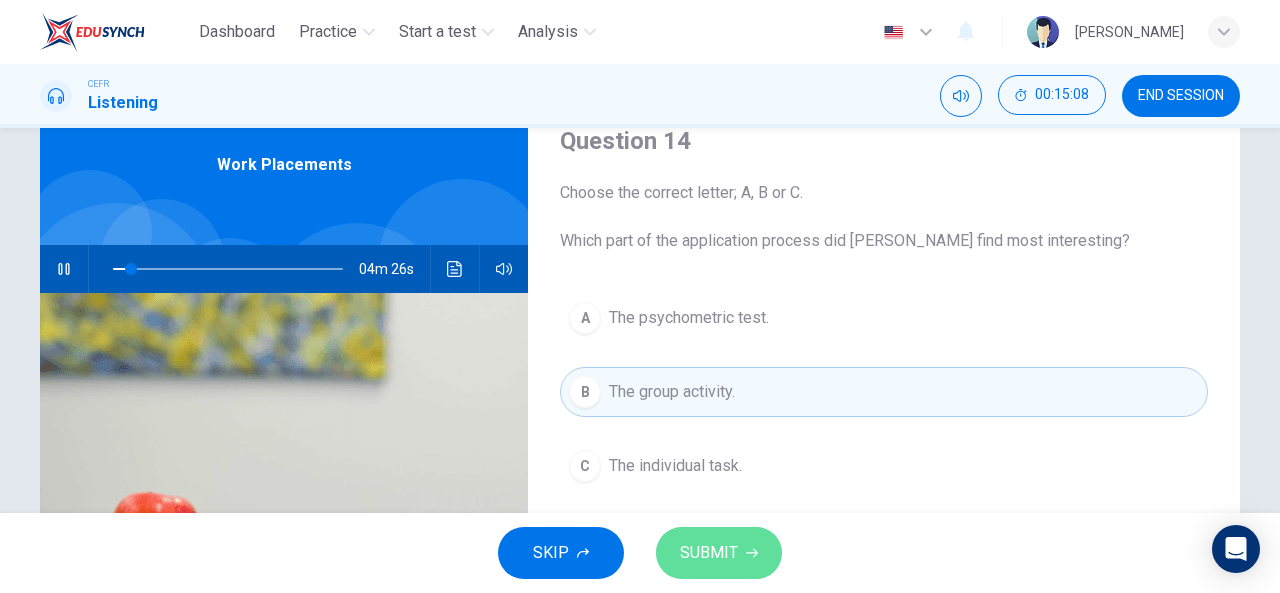click on "SUBMIT" at bounding box center (709, 553) 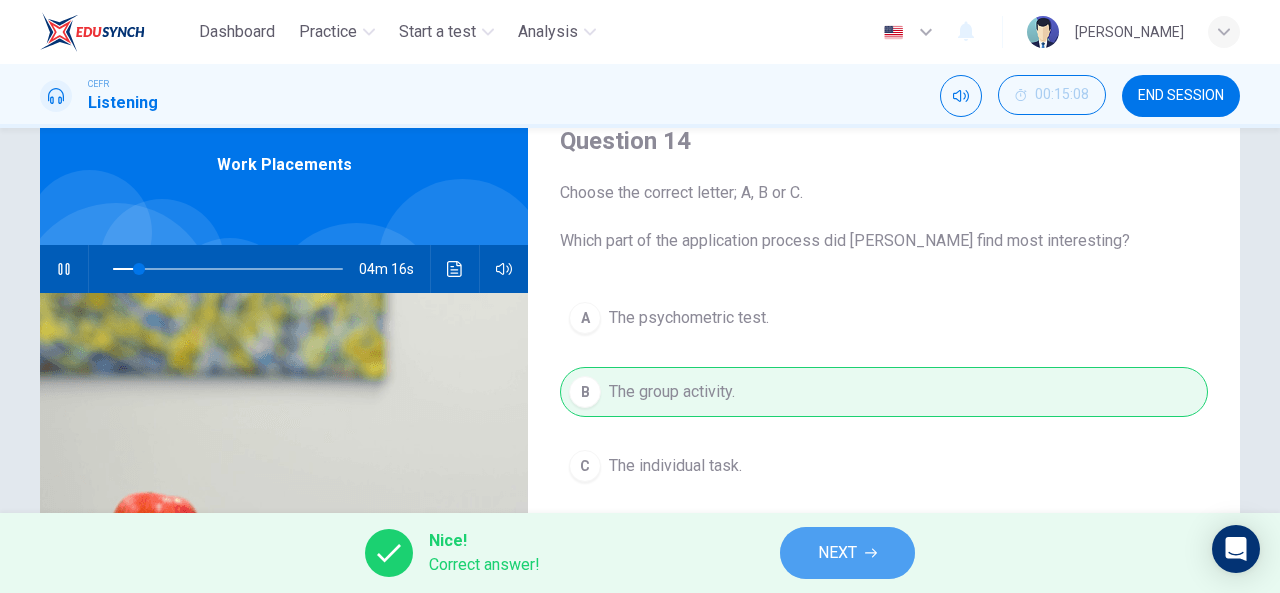 click on "NEXT" at bounding box center [847, 553] 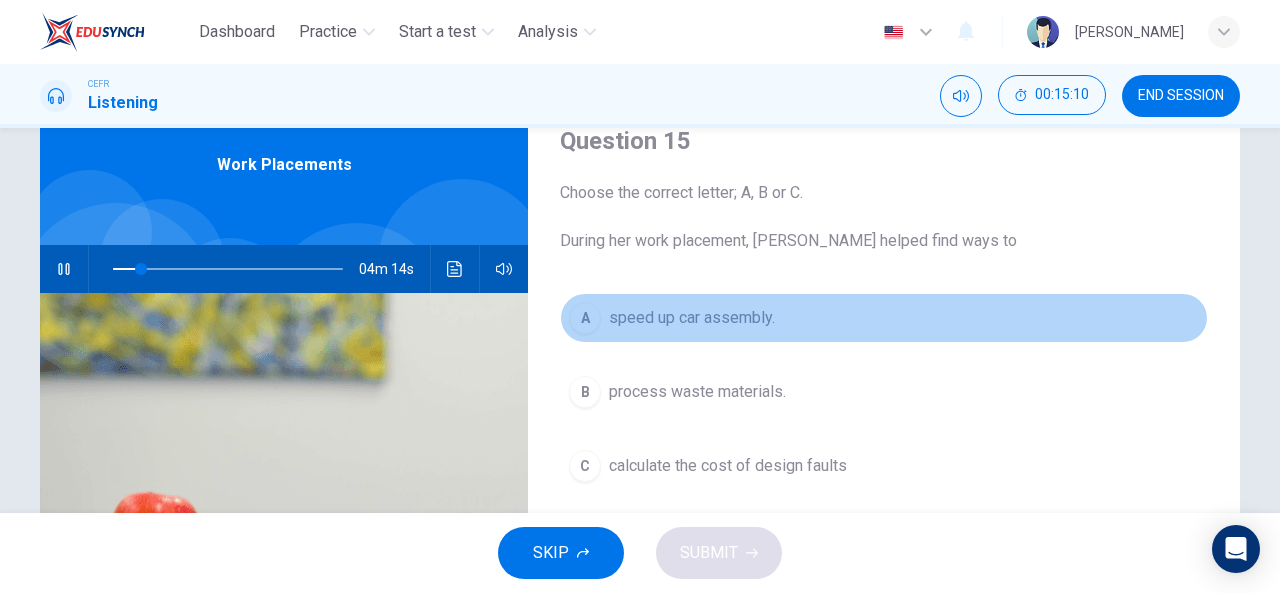 click on "speed up car assembly." at bounding box center [692, 318] 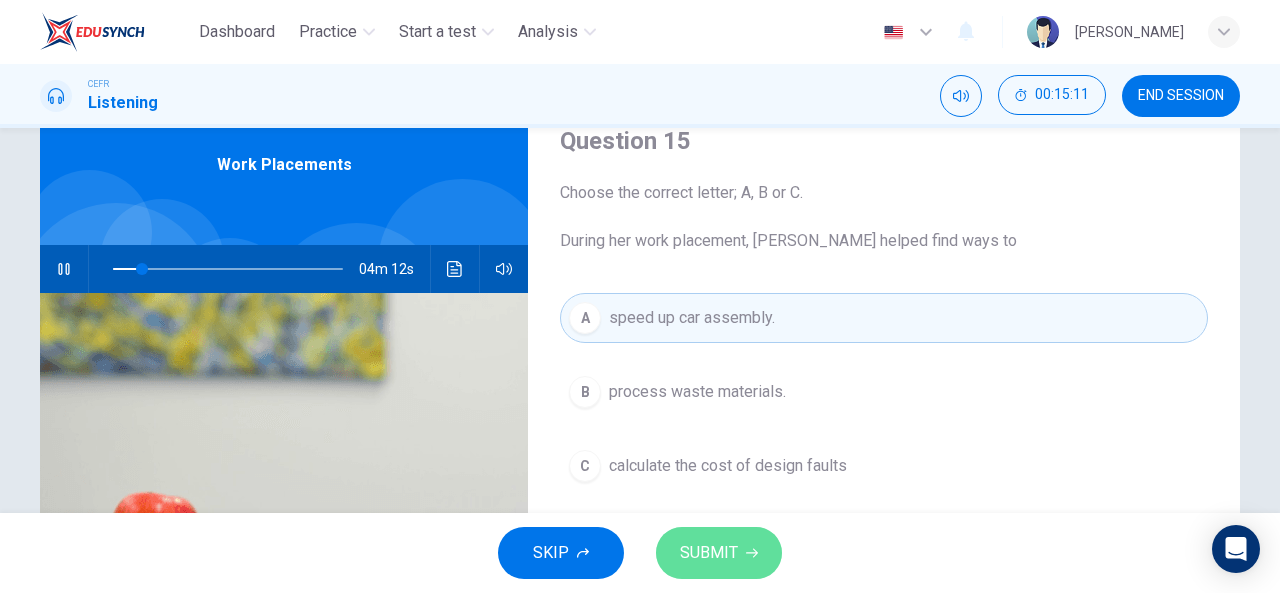 click on "SUBMIT" at bounding box center [709, 553] 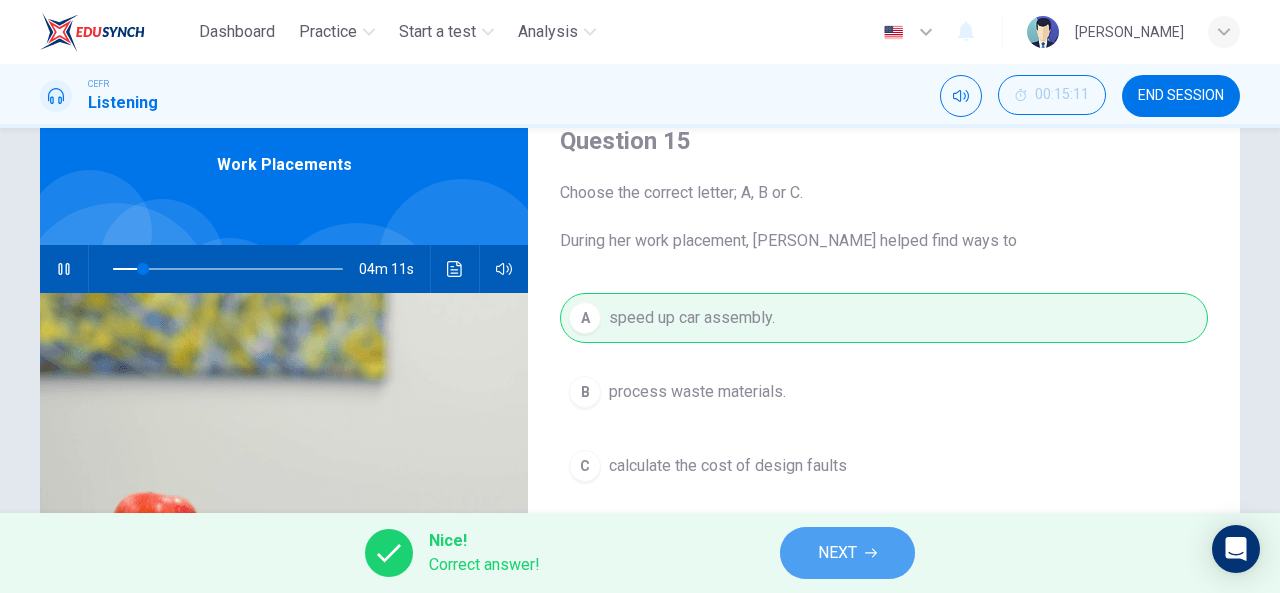 click on "NEXT" at bounding box center [847, 553] 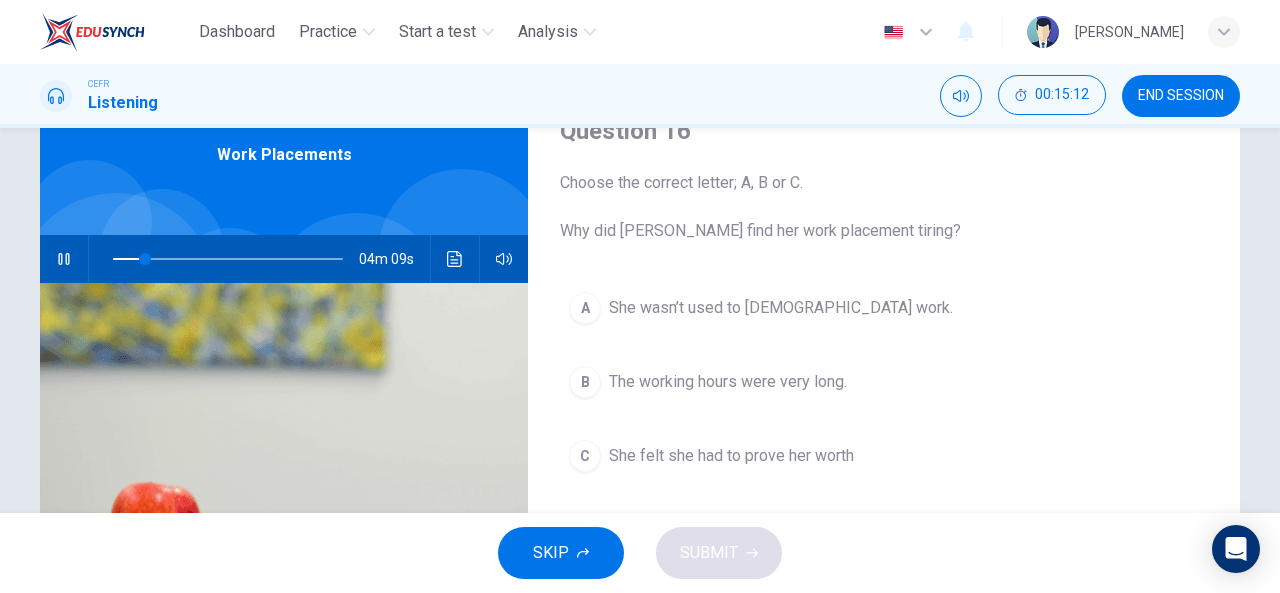 scroll, scrollTop: 95, scrollLeft: 0, axis: vertical 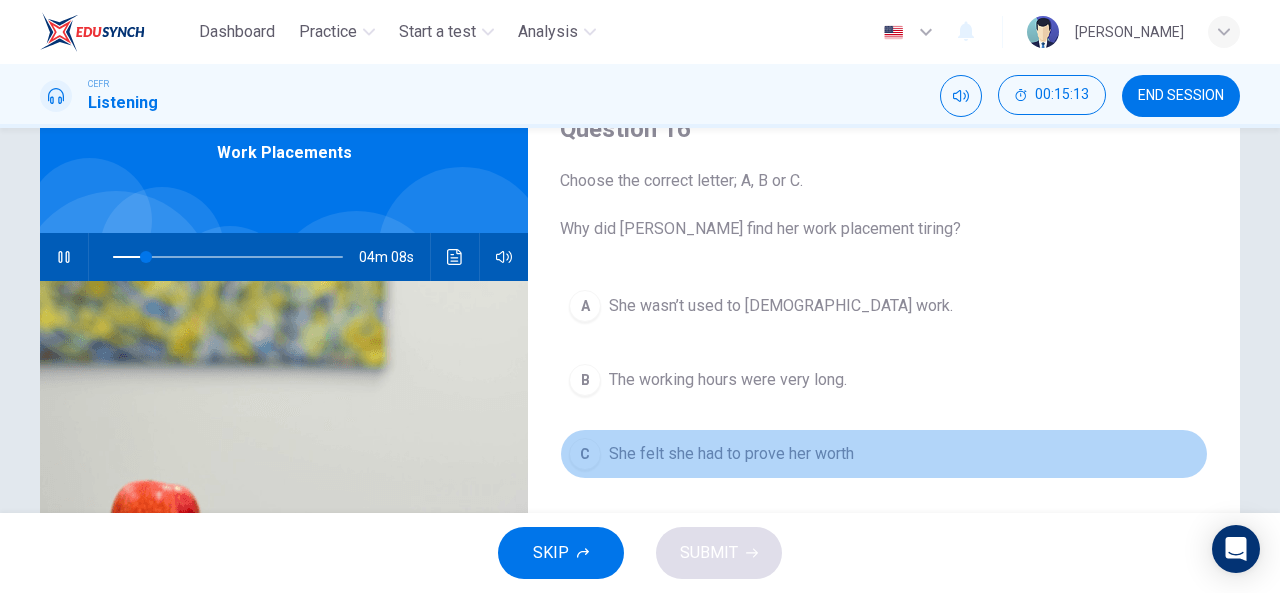 click on "She felt she had to prove her worth" at bounding box center [731, 454] 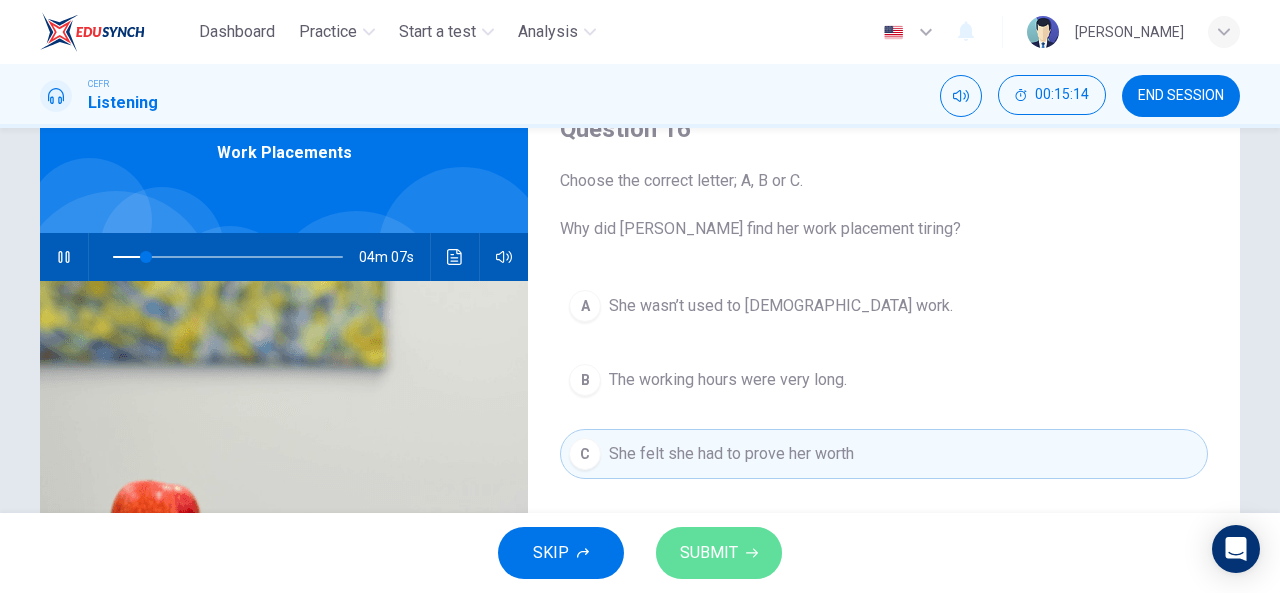 click on "SUBMIT" at bounding box center (719, 553) 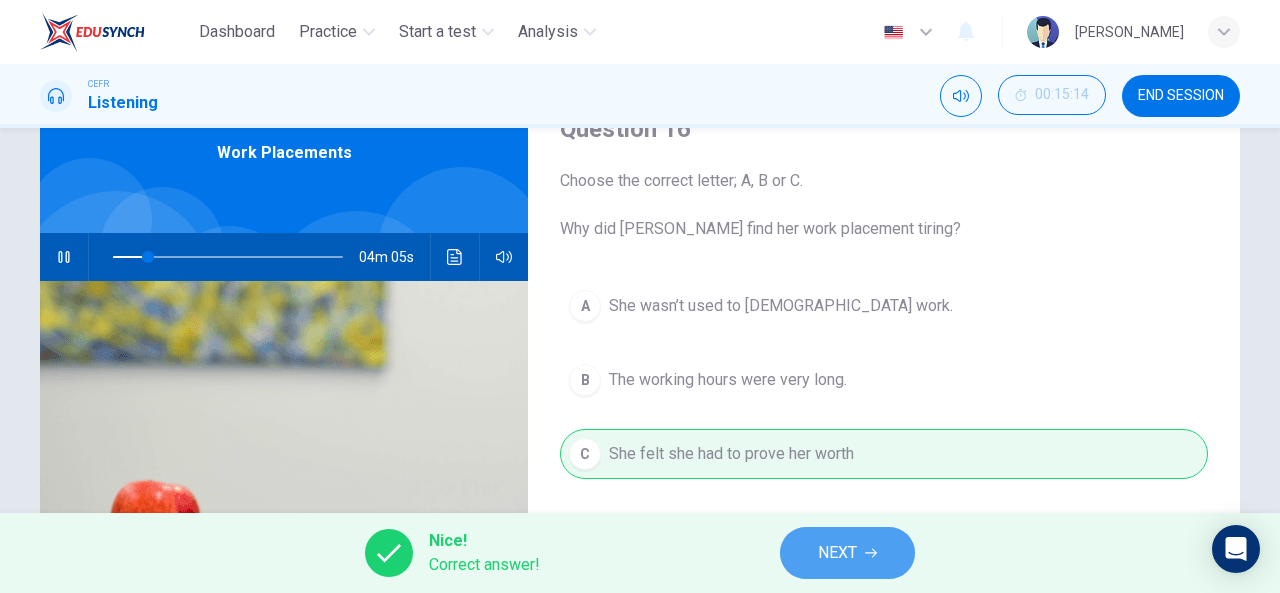 click on "NEXT" at bounding box center (837, 553) 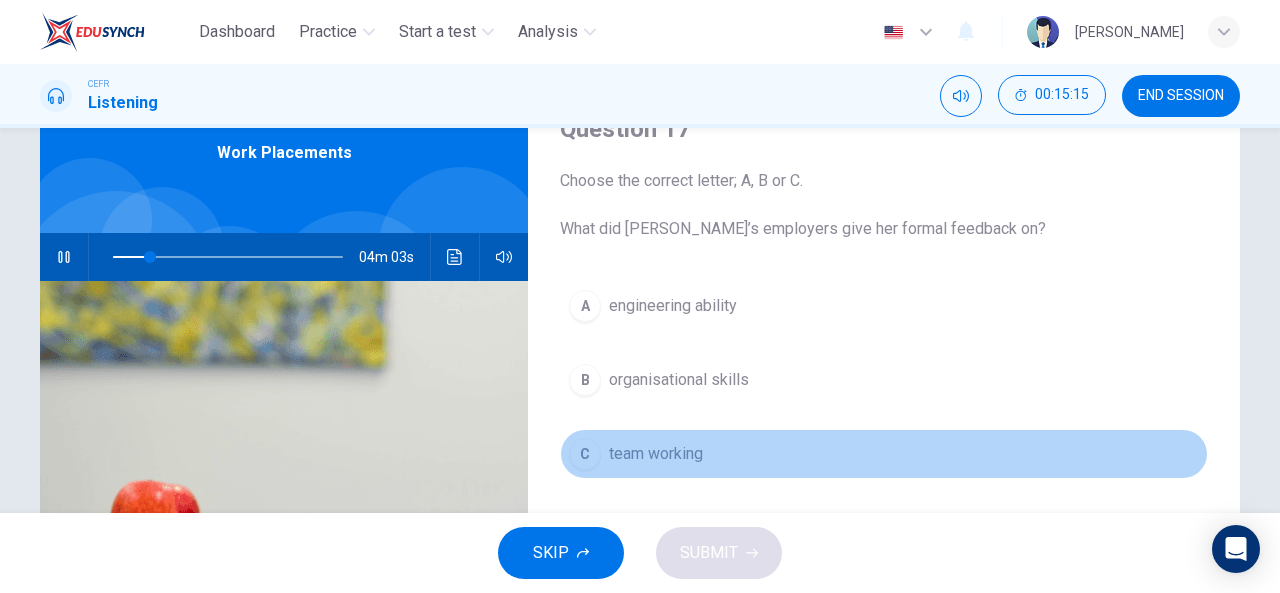 click on "C team working" at bounding box center [884, 454] 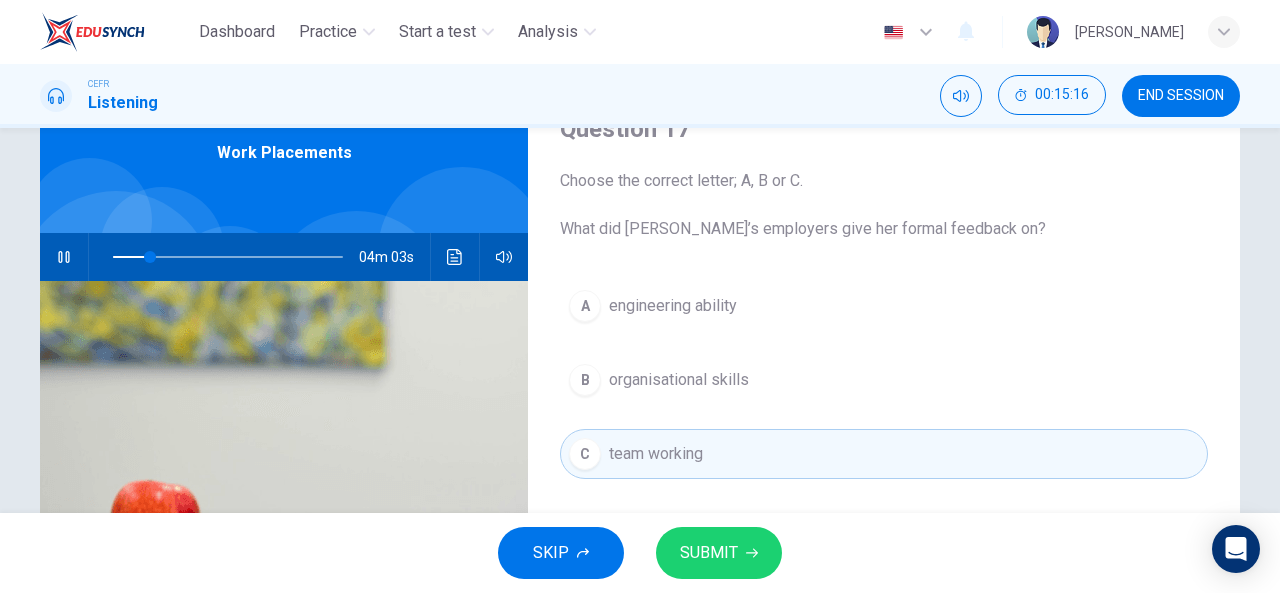 click on "organisational skills" at bounding box center (679, 380) 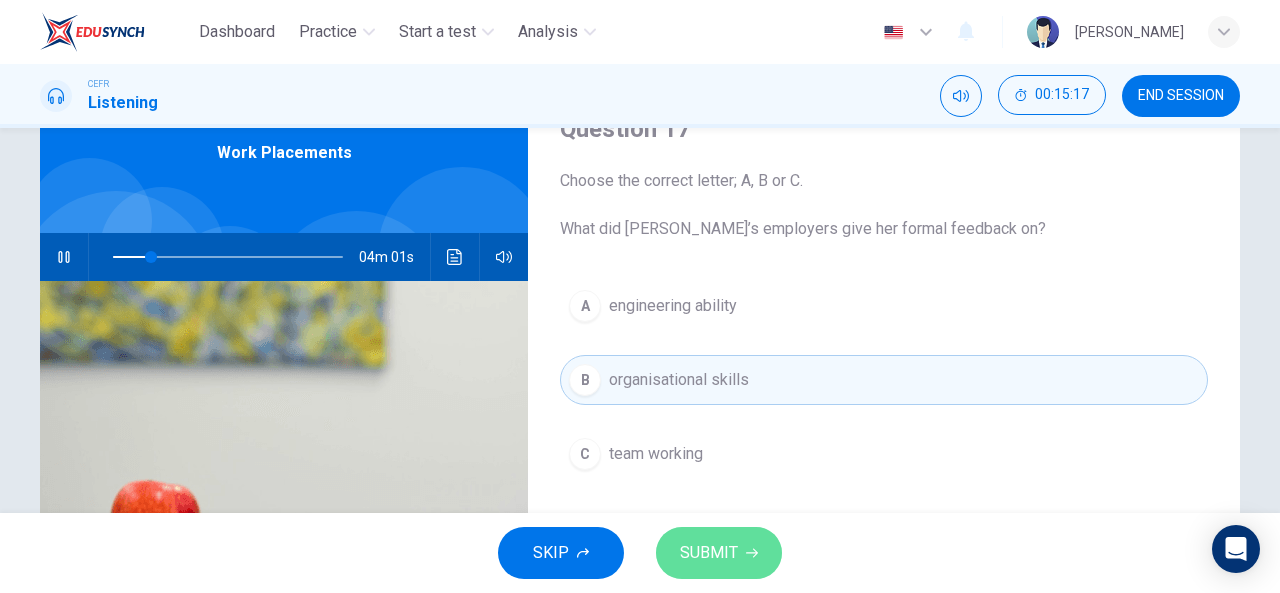 click on "SUBMIT" at bounding box center [719, 553] 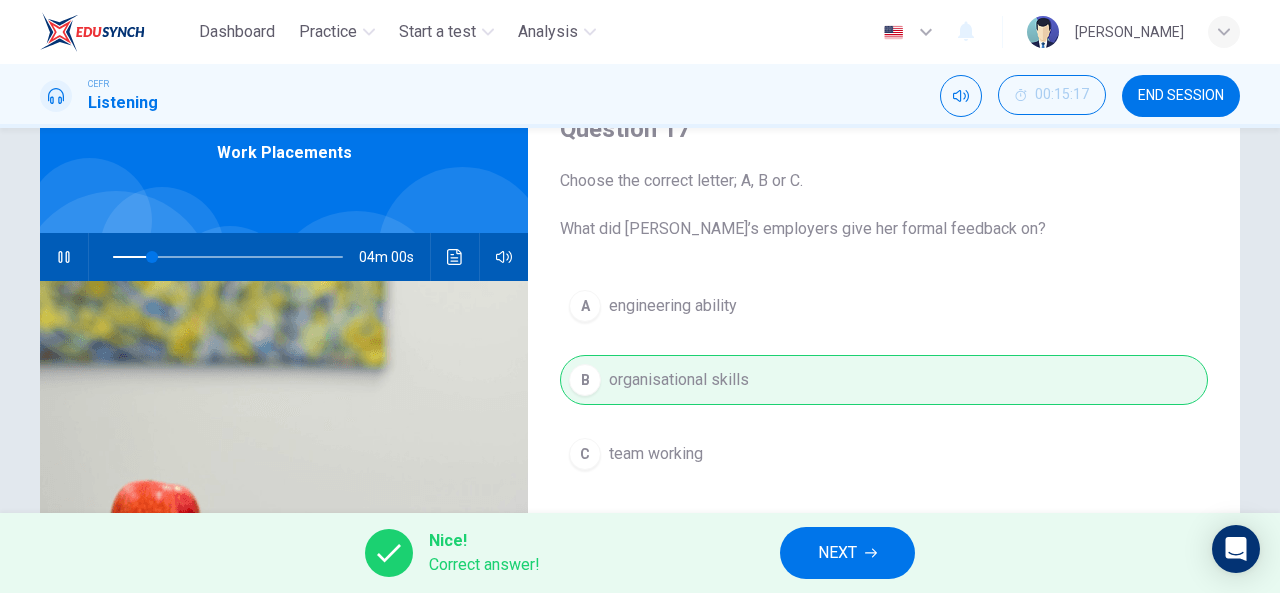 click on "NEXT" at bounding box center (837, 553) 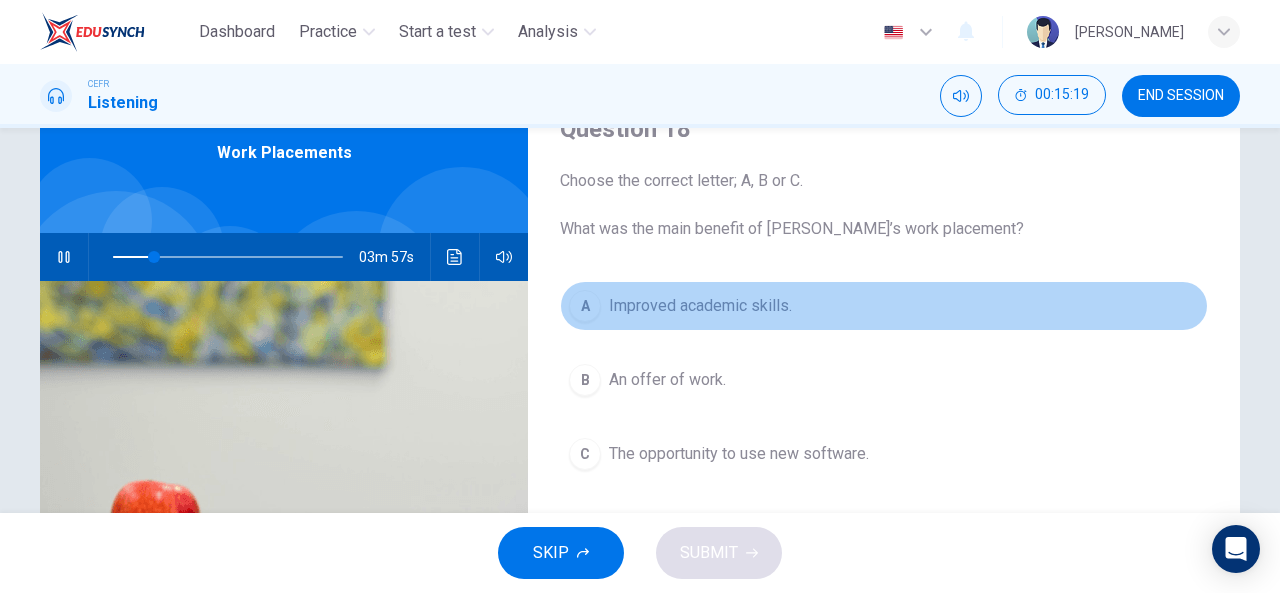 click on "Improved academic skills." at bounding box center [700, 306] 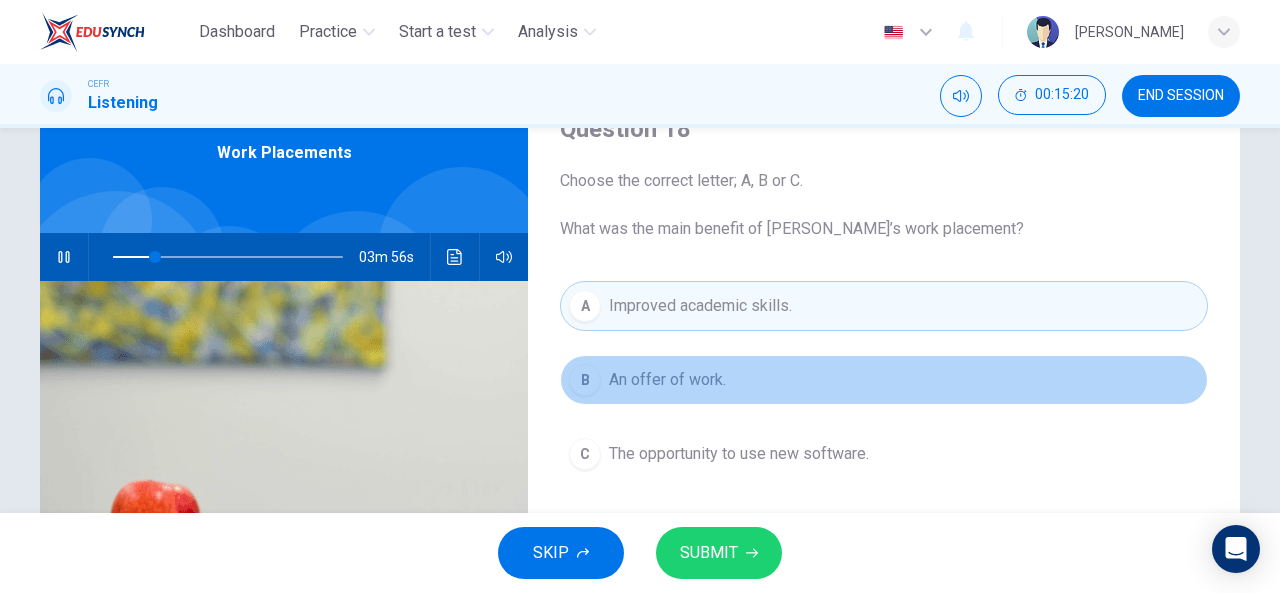 click on "An offer of work." at bounding box center (667, 380) 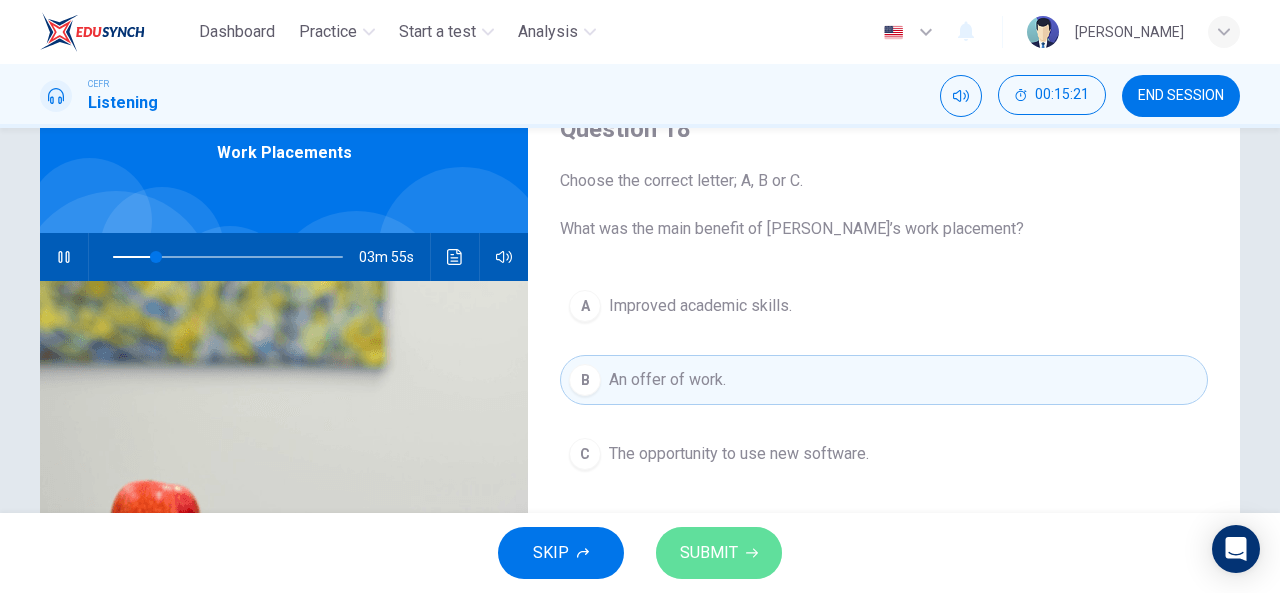 click on "SUBMIT" at bounding box center [719, 553] 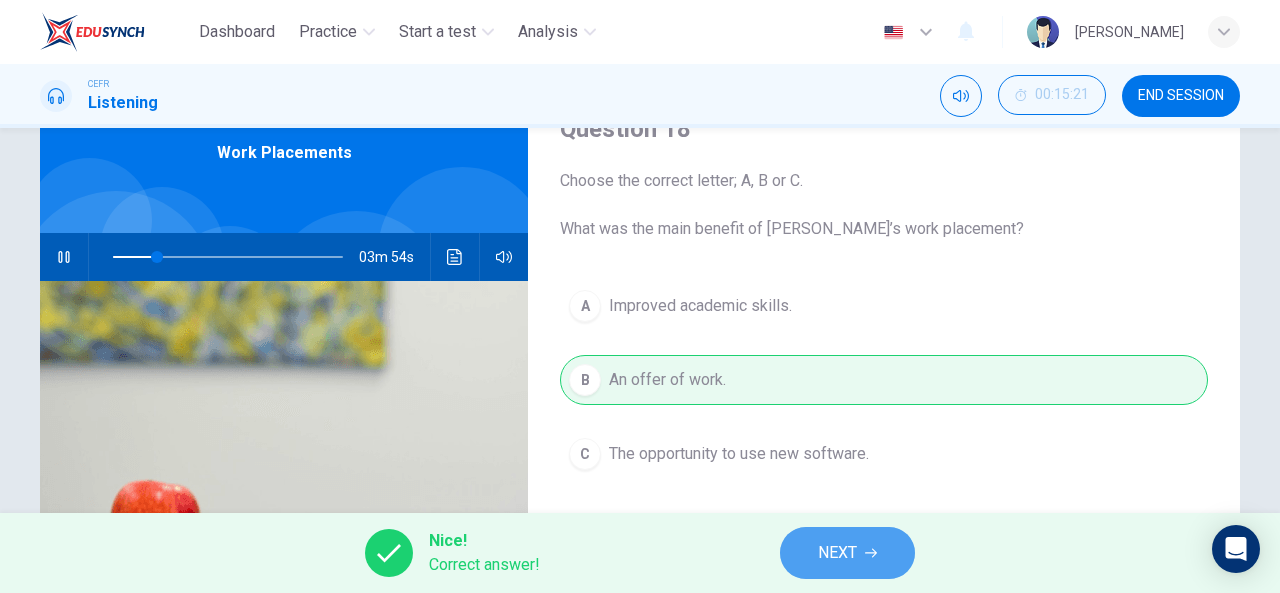 click on "NEXT" at bounding box center [837, 553] 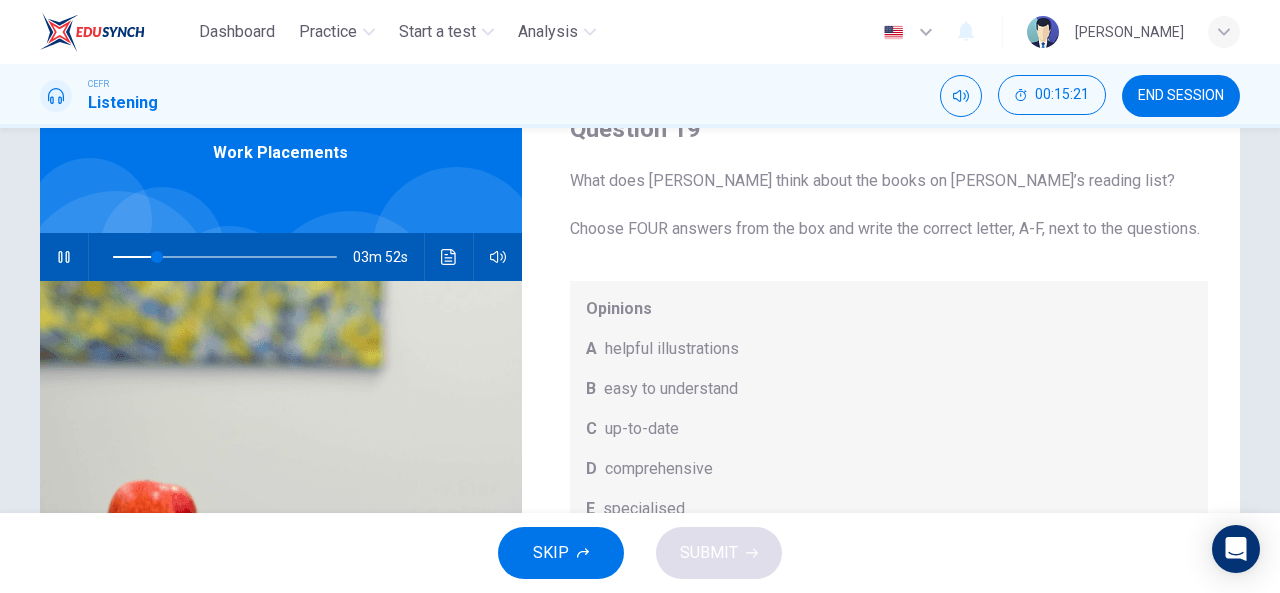 scroll, scrollTop: 112, scrollLeft: 0, axis: vertical 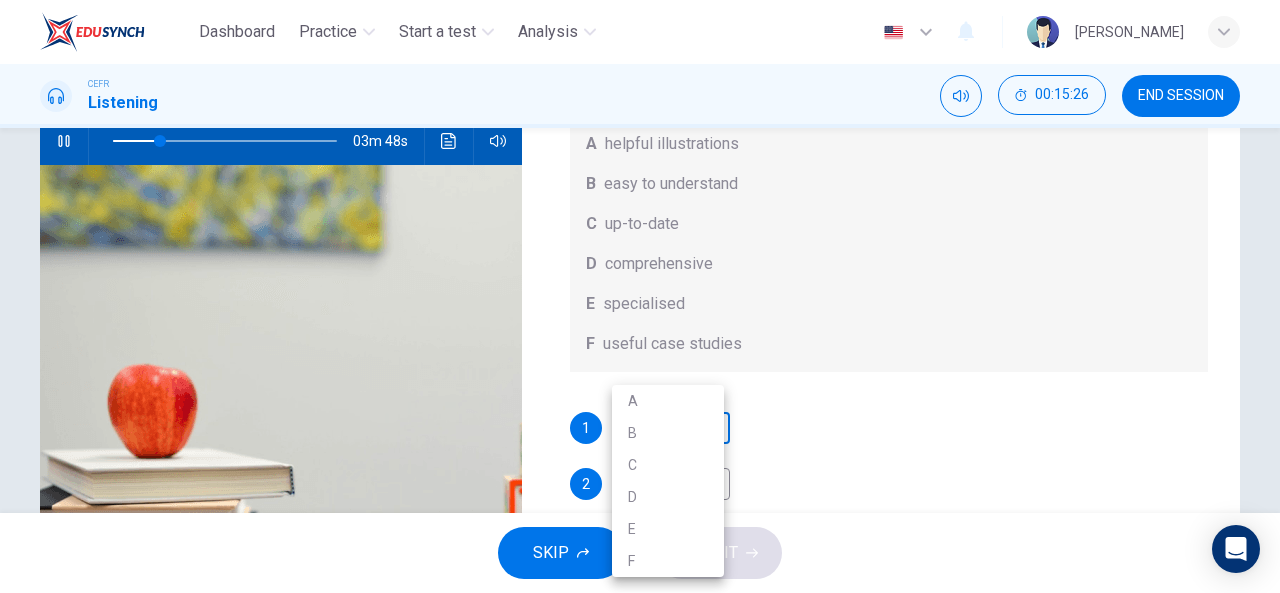 click on "Dashboard Practice Start a test Analysis English en ​ AMALYN AISYAH BINTI MAT ZIN CEFR Listening 00:15:26 END SESSION Question 19 What does Linda think about the books on Matthew’s reading list? Choose FOUR answers from the box and write the correct letter, A-F, next to the questions.
Opinions A helpful illustrations B easy to understand C up-to-date D comprehensive E specialised F useful case studies 1 ​ ​ 2 ​ ​ 3 ​ ​ 4 ​ ​ Work Placements 03m 48s SKIP SUBMIT EduSynch - Online Language Proficiency Testing
Dashboard Practice Start a test Analysis Notifications © Copyright  2025 A B C D E F" at bounding box center [640, 296] 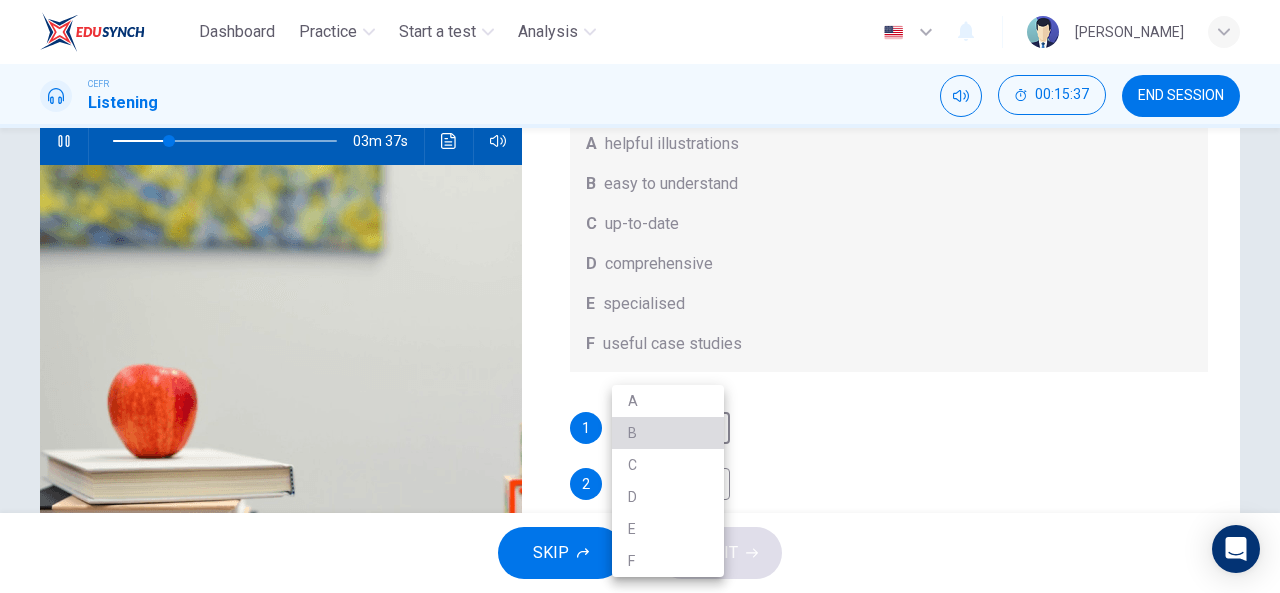click on "B" at bounding box center (668, 433) 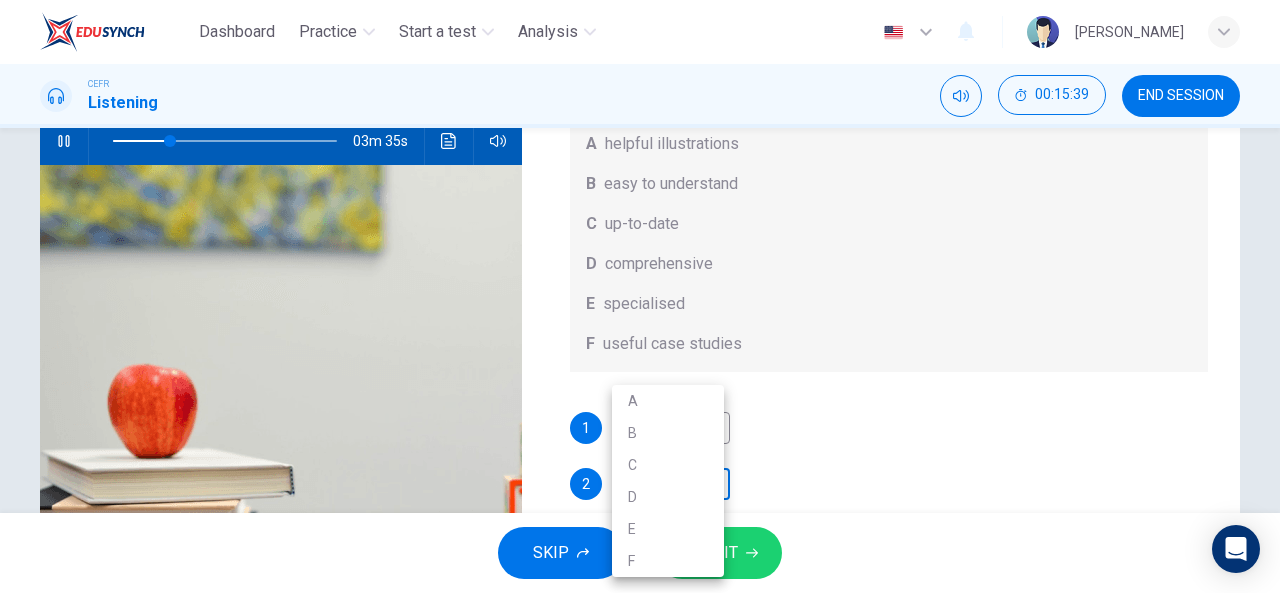 click on "Dashboard Practice Start a test Analysis English en ​ AMALYN AISYAH BINTI MAT ZIN CEFR Listening 00:15:39 END SESSION Question 19 What does Linda think about the books on Matthew’s reading list? Choose FOUR answers from the box and write the correct letter, A-F, next to the questions.
Opinions A helpful illustrations B easy to understand C up-to-date D comprehensive E specialised F useful case studies 1 B B ​ 2 ​ ​ 3 ​ ​ 4 ​ ​ Work Placements 03m 35s SKIP SUBMIT EduSynch - Online Language Proficiency Testing
Dashboard Practice Start a test Analysis Notifications © Copyright  2025 A B C D E F" at bounding box center (640, 296) 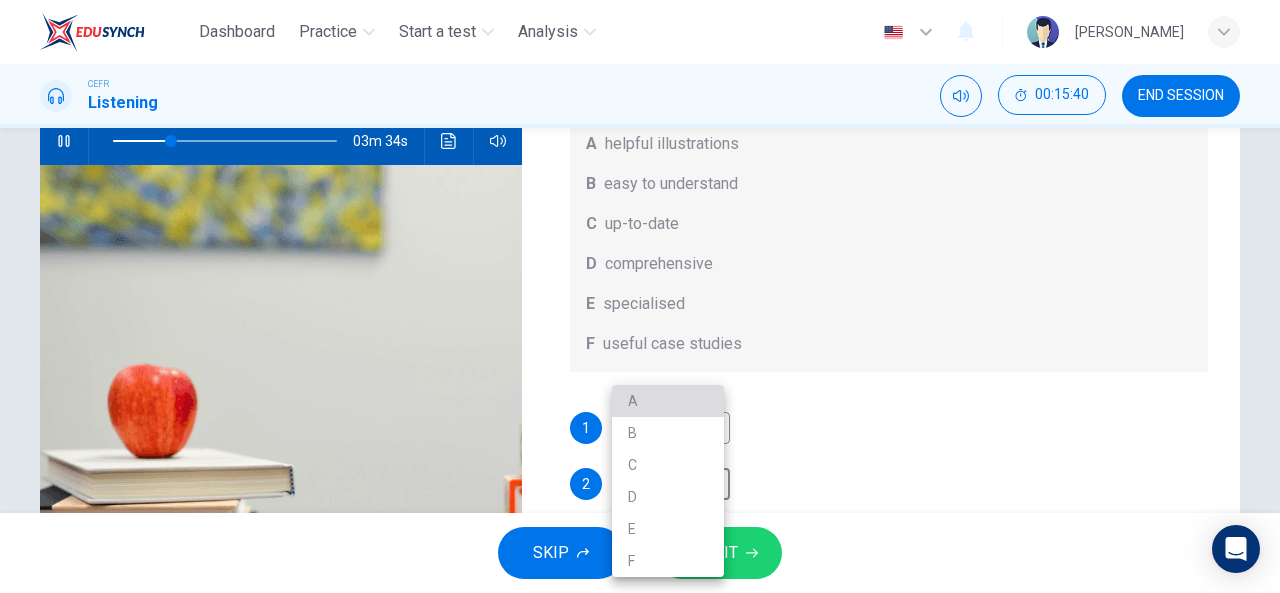 click on "A" at bounding box center [668, 401] 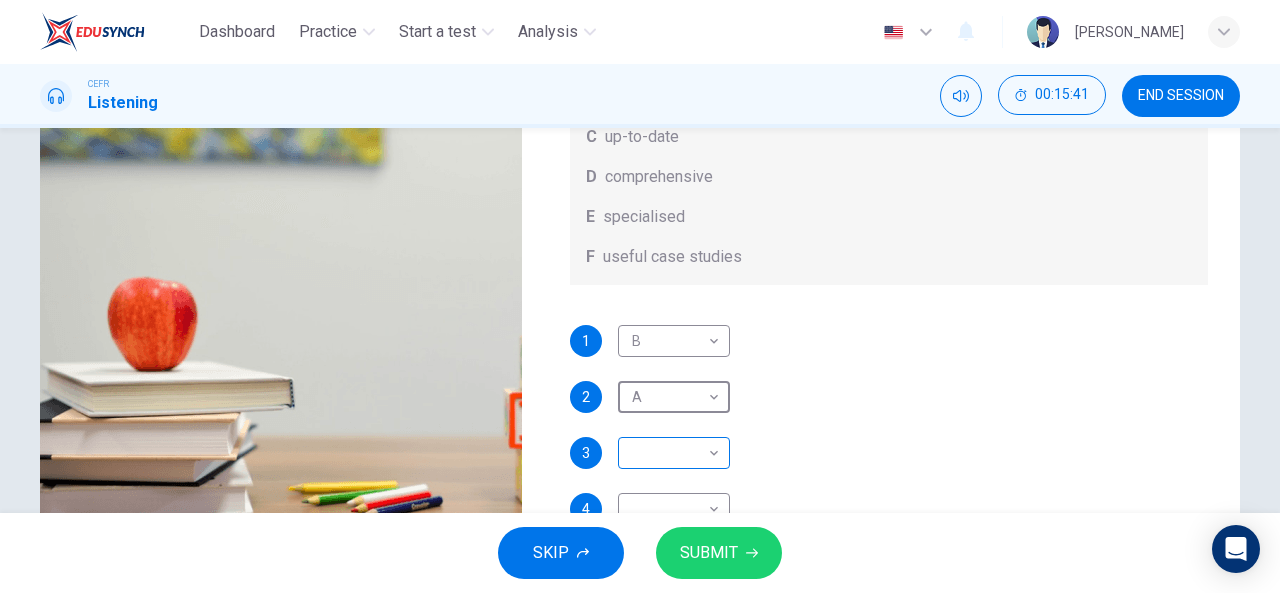 scroll, scrollTop: 299, scrollLeft: 0, axis: vertical 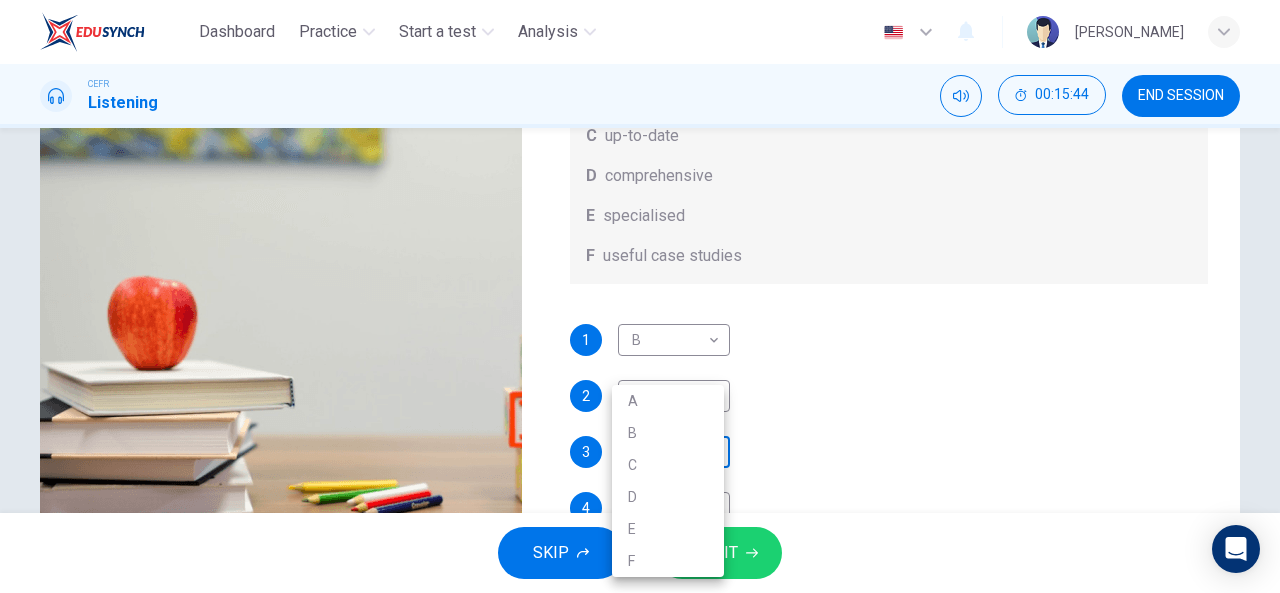 click on "Dashboard Practice Start a test Analysis English en ​ AMALYN AISYAH BINTI MAT ZIN CEFR Listening 00:15:44 END SESSION Question 19 What does Linda think about the books on Matthew’s reading list? Choose FOUR answers from the box and write the correct letter, A-F, next to the questions.
Opinions A helpful illustrations B easy to understand C up-to-date D comprehensive E specialised F useful case studies 1 B B ​ 2 A A ​ 3 ​ ​ 4 ​ ​ Work Placements 03m 30s SKIP SUBMIT EduSynch - Online Language Proficiency Testing
Dashboard Practice Start a test Analysis Notifications © Copyright  2025 A B C D E F" at bounding box center (640, 296) 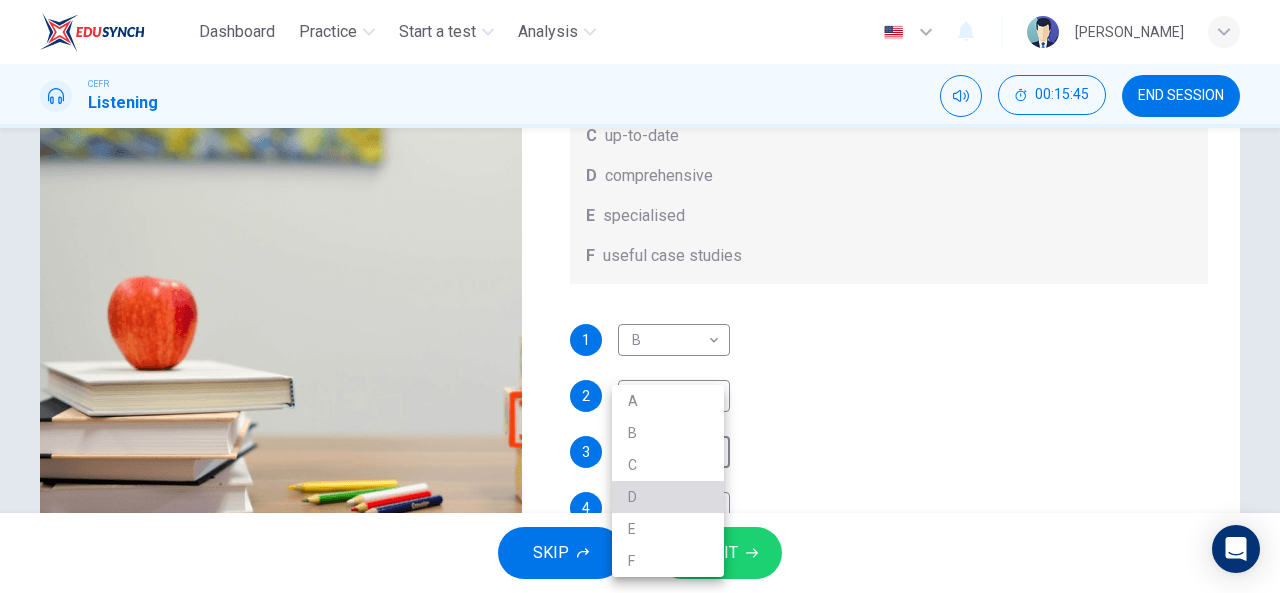 click on "D" at bounding box center [668, 497] 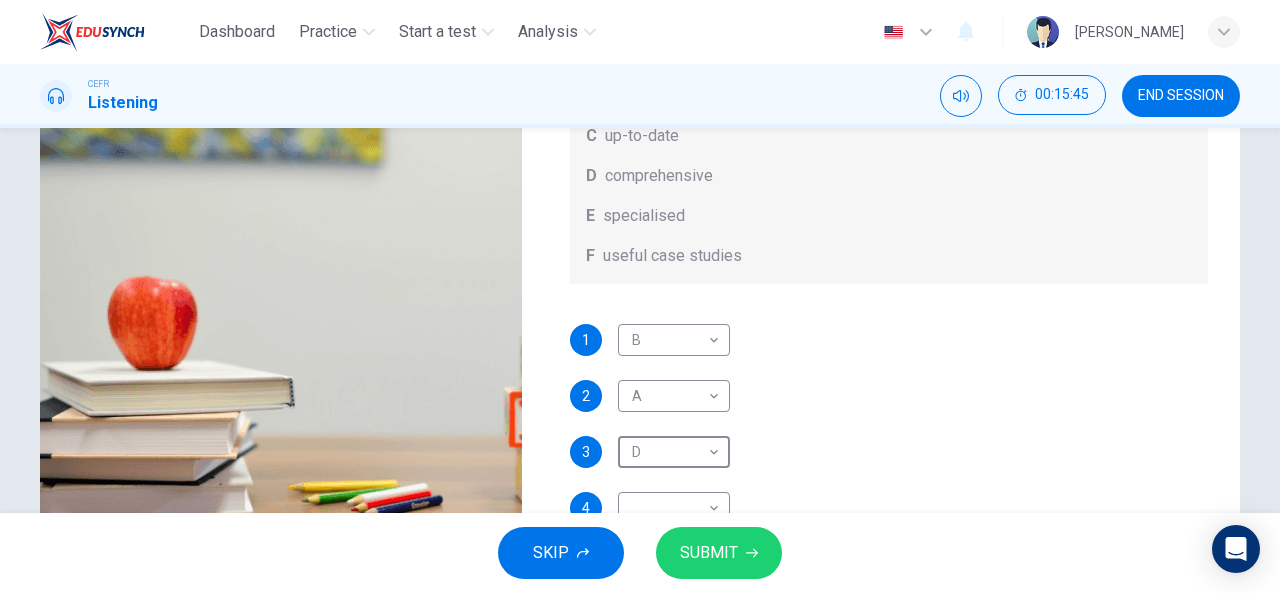 scroll, scrollTop: 322, scrollLeft: 0, axis: vertical 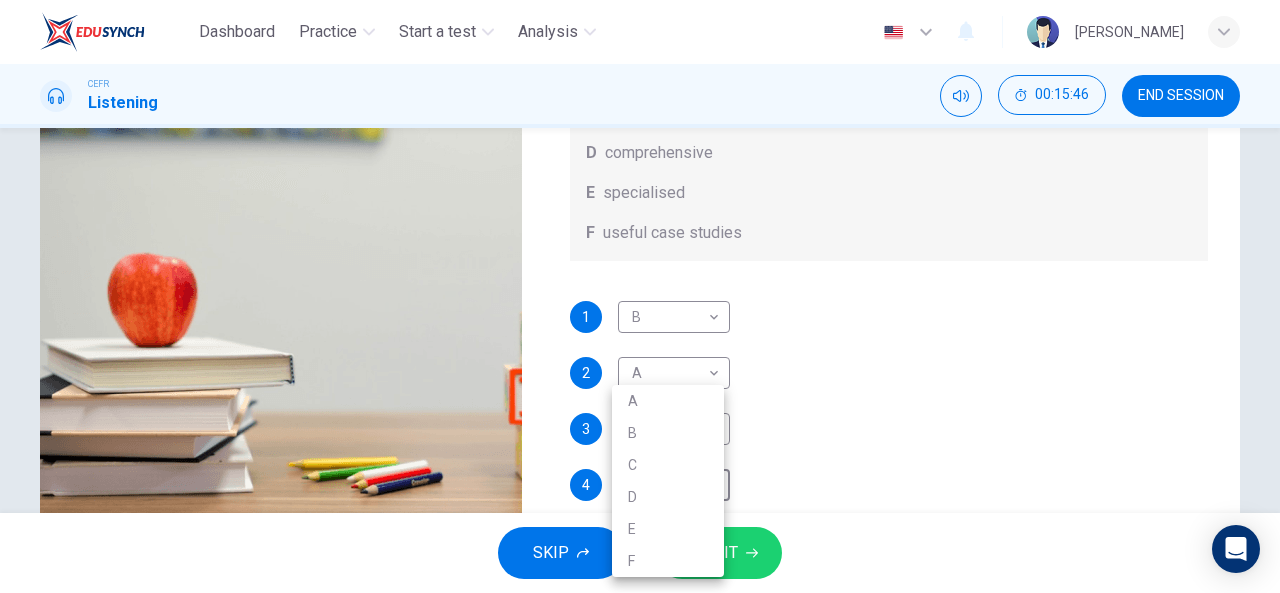click on "Dashboard Practice Start a test Analysis English en ​ AMALYN AISYAH BINTI MAT ZIN CEFR Listening 00:15:46 END SESSION Question 19 What does Linda think about the books on Matthew’s reading list? Choose FOUR answers from the box and write the correct letter, A-F, next to the questions.
Opinions A helpful illustrations B easy to understand C up-to-date D comprehensive E specialised F useful case studies 1 B B ​ 2 A A ​ 3 D D ​ 4 ​ ​ Work Placements 03m 28s SKIP SUBMIT EduSynch - Online Language Proficiency Testing
Dashboard Practice Start a test Analysis Notifications © Copyright  2025 A B C D E F" at bounding box center [640, 296] 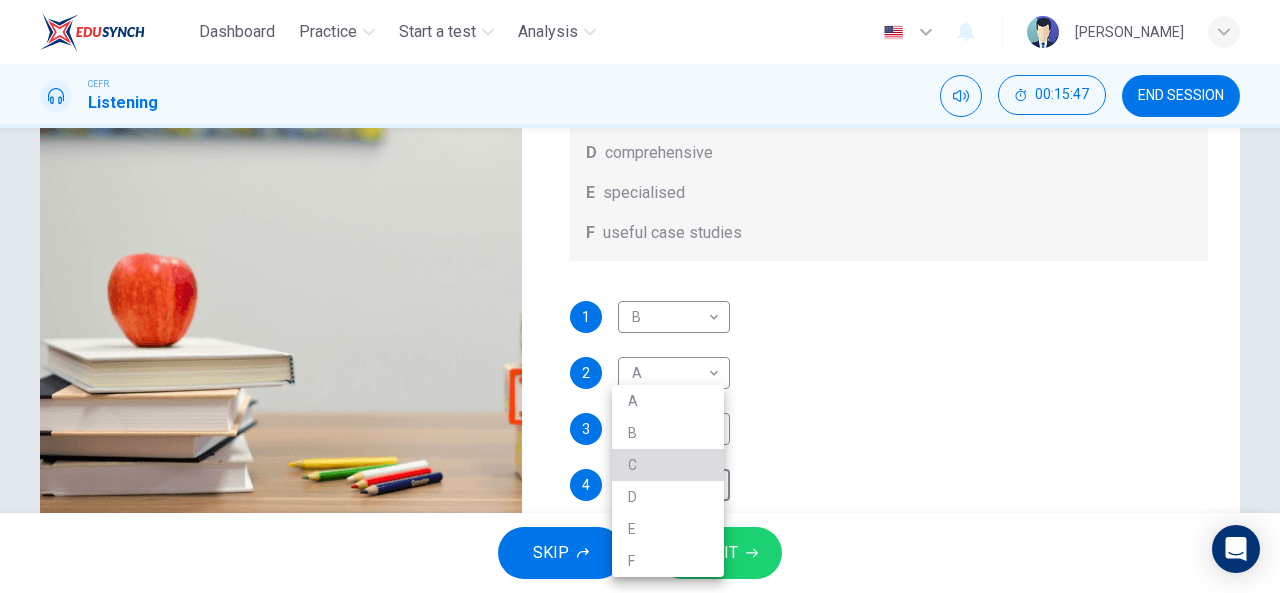 click on "C" at bounding box center [668, 465] 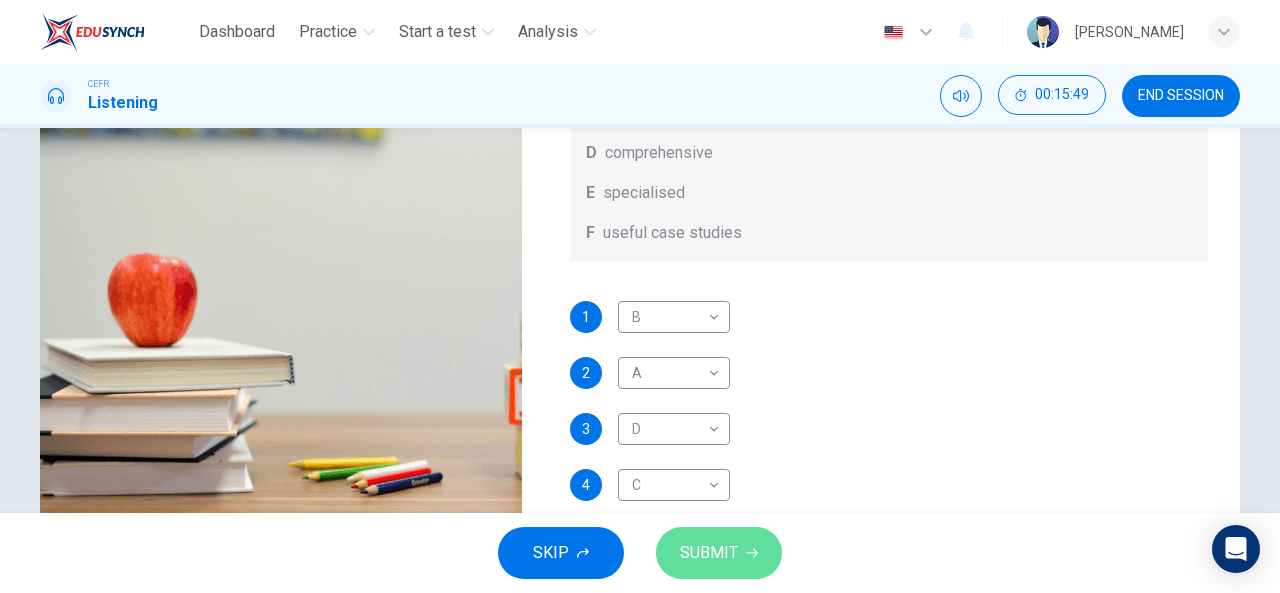 click on "SUBMIT" at bounding box center [709, 553] 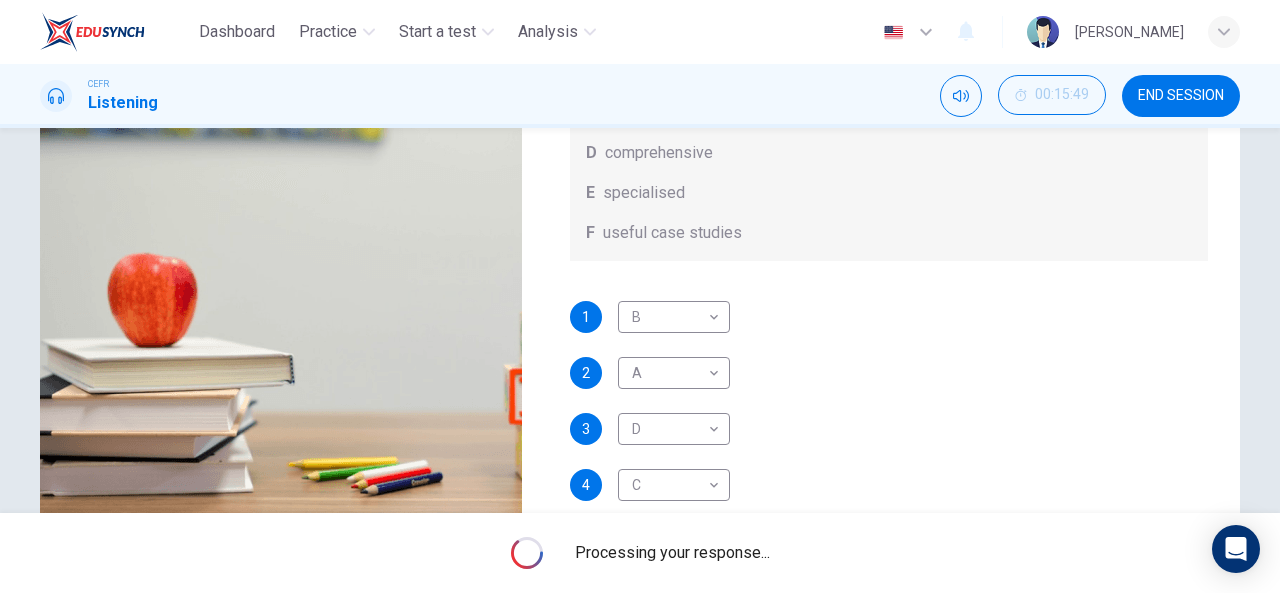 type on "29" 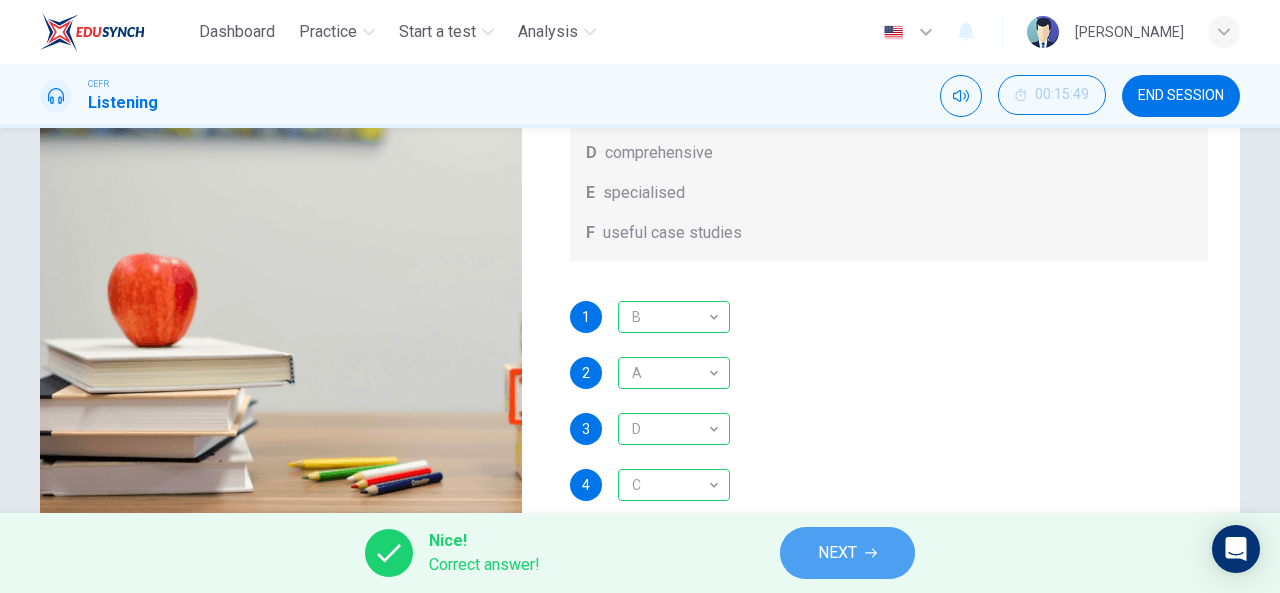 click on "NEXT" at bounding box center [847, 553] 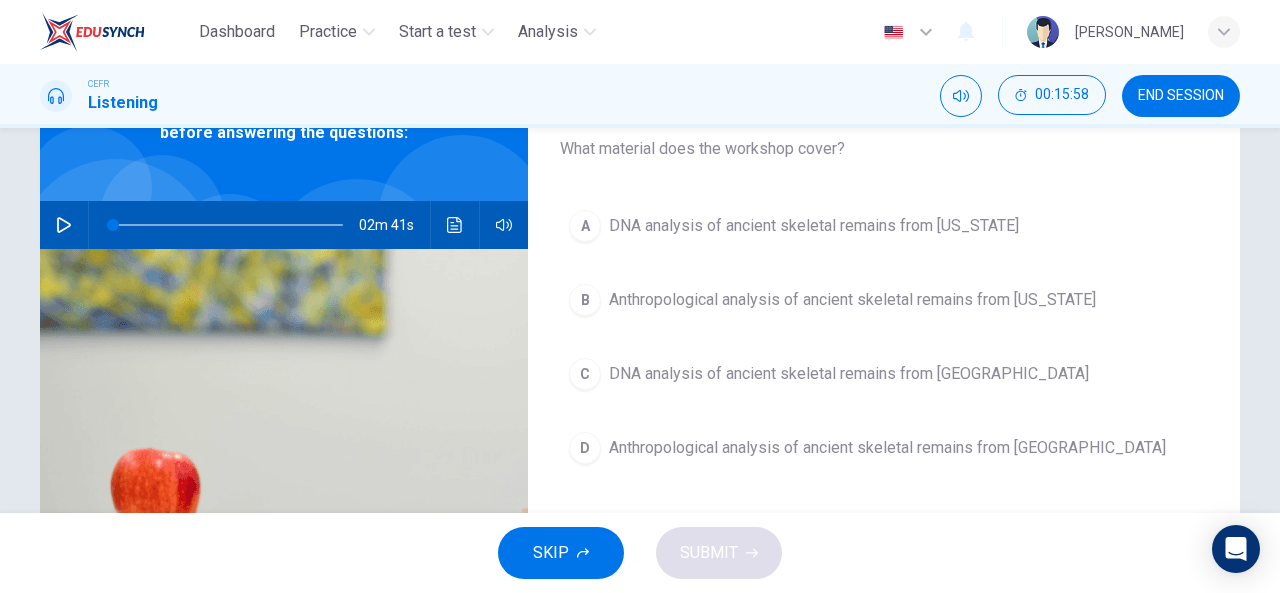 scroll, scrollTop: 125, scrollLeft: 0, axis: vertical 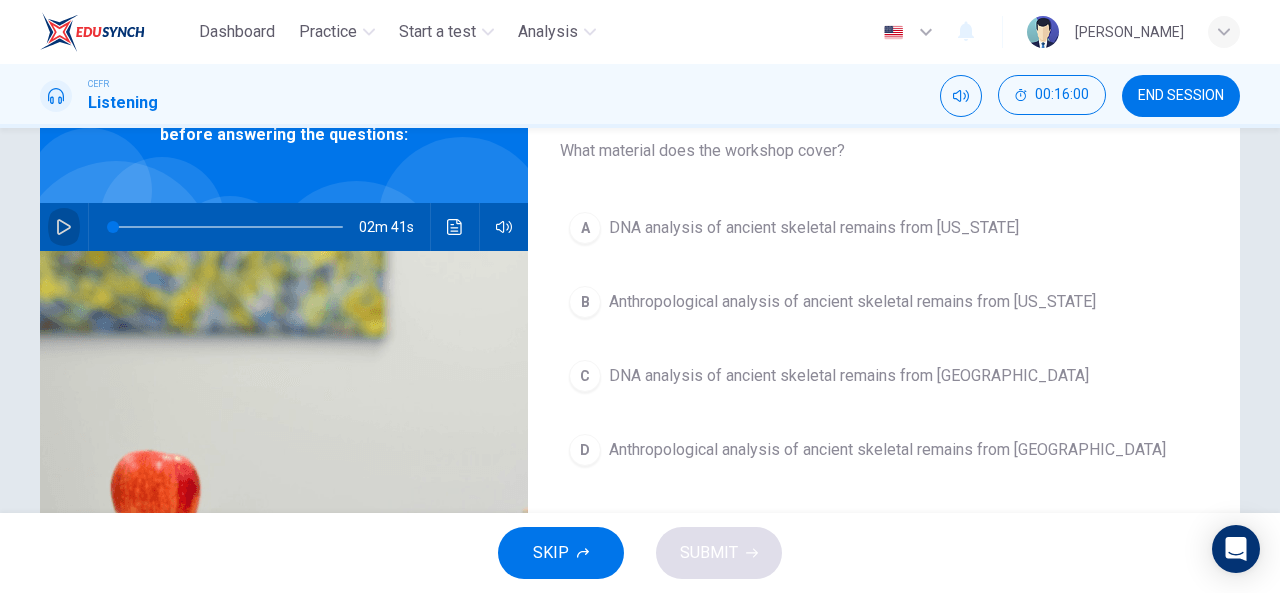 click 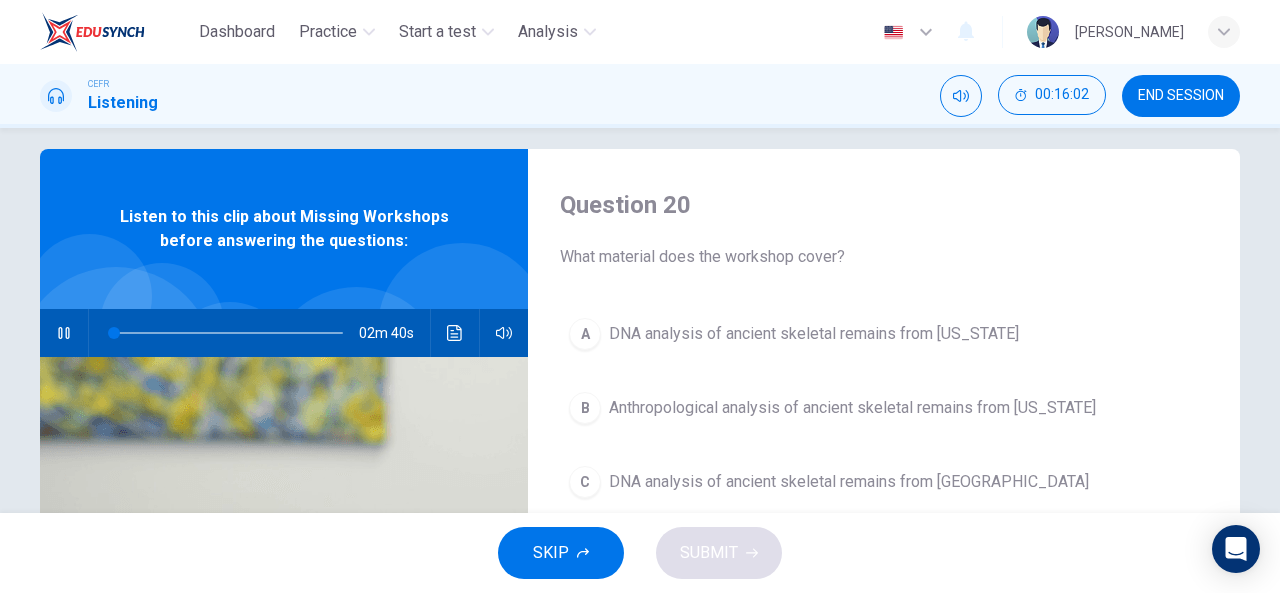 scroll, scrollTop: 0, scrollLeft: 0, axis: both 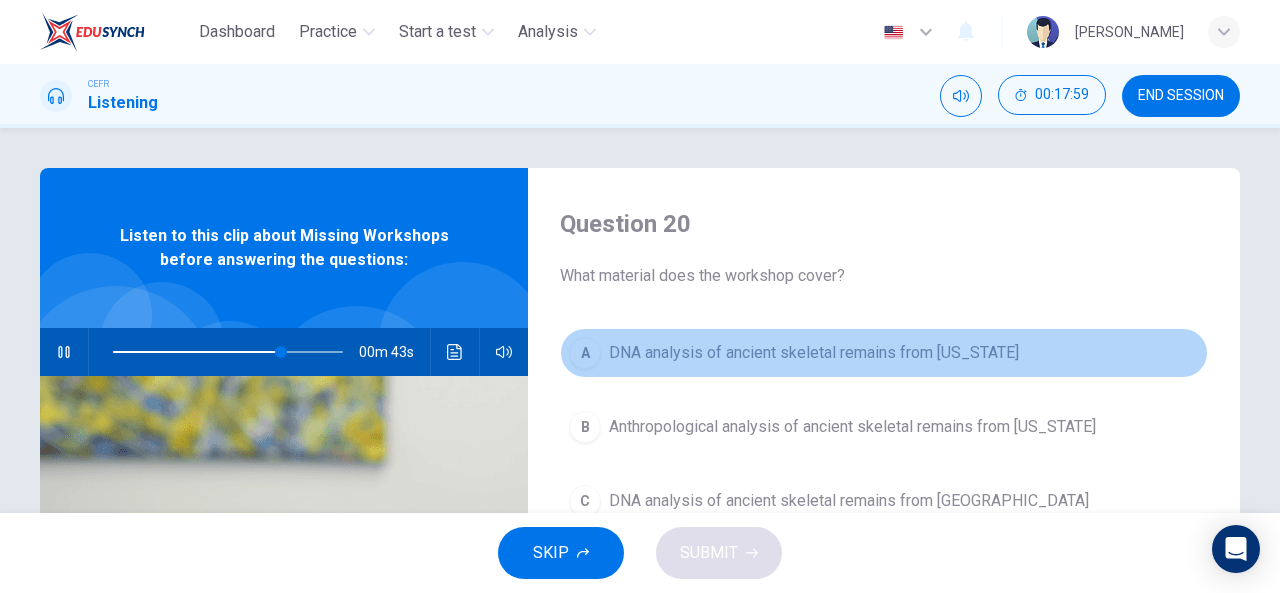 click on "DNA analysis of ancient skeletal remains from Alaska" at bounding box center [814, 353] 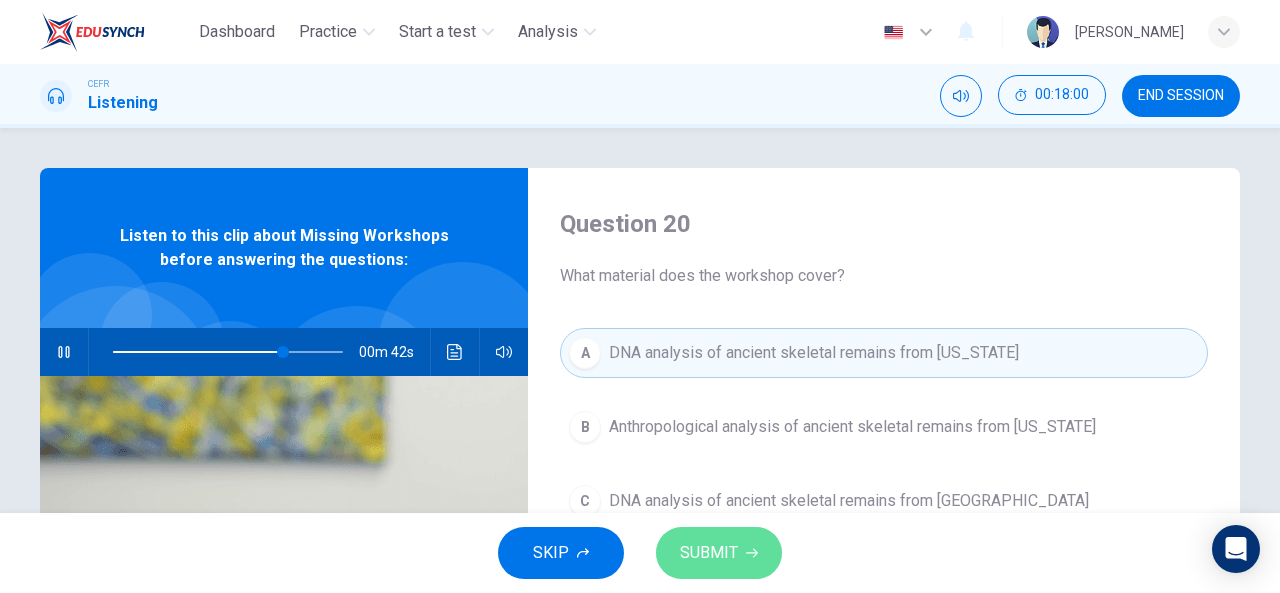 click on "SUBMIT" at bounding box center (719, 553) 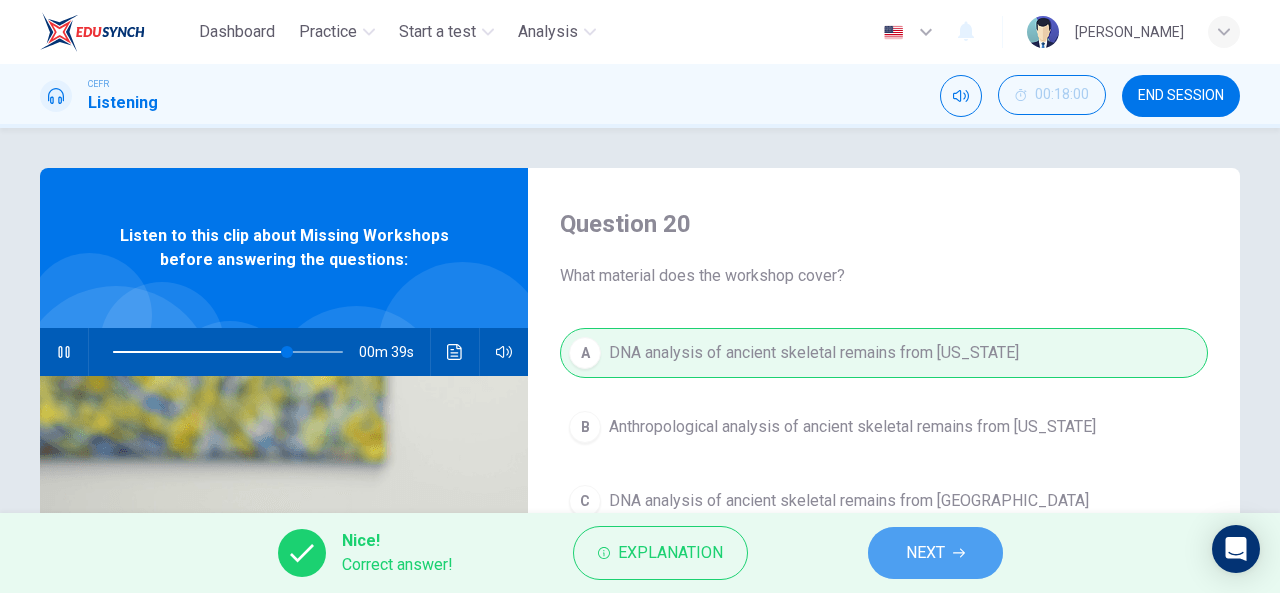 click on "NEXT" at bounding box center [925, 553] 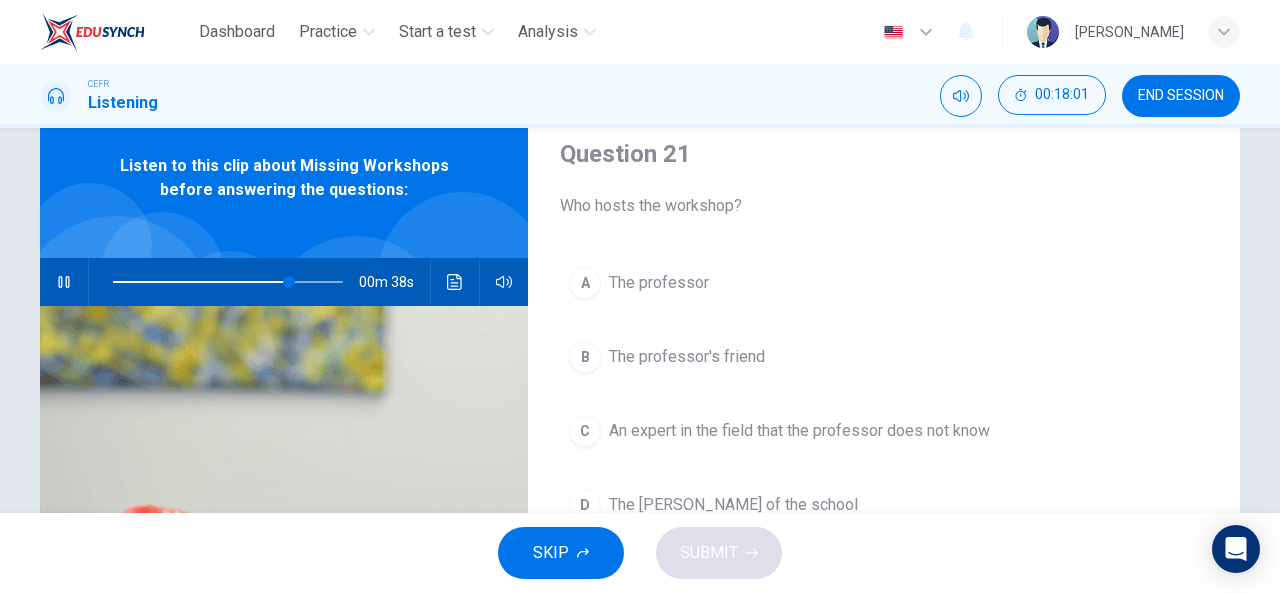 scroll, scrollTop: 79, scrollLeft: 0, axis: vertical 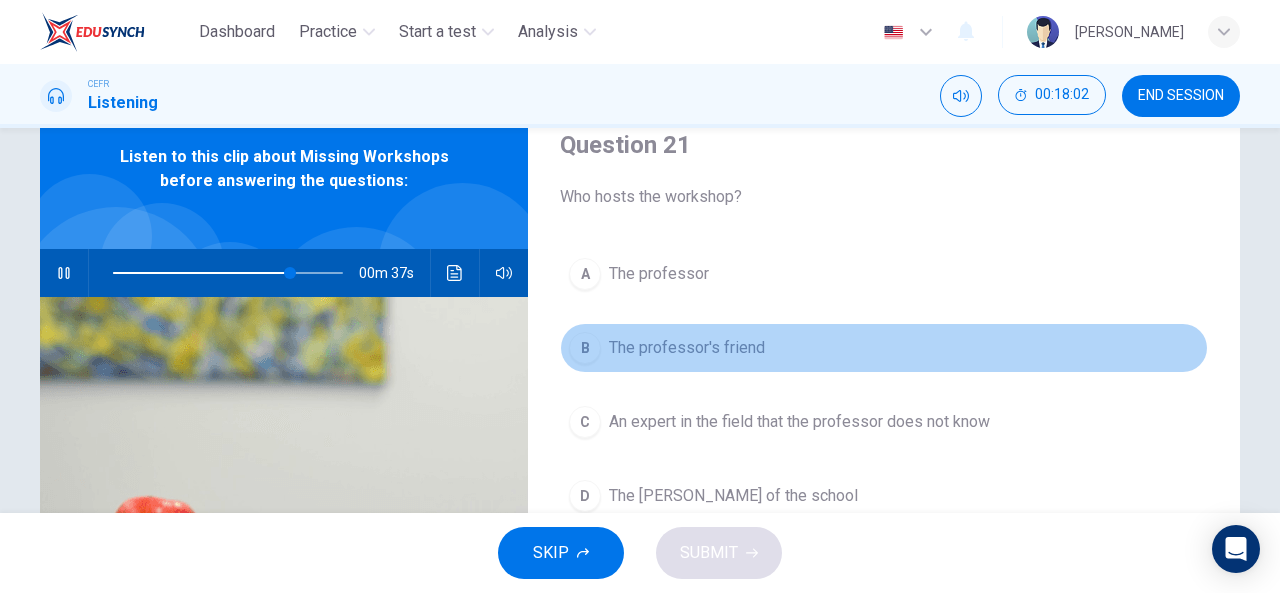 click on "B The professor's friend" at bounding box center (884, 348) 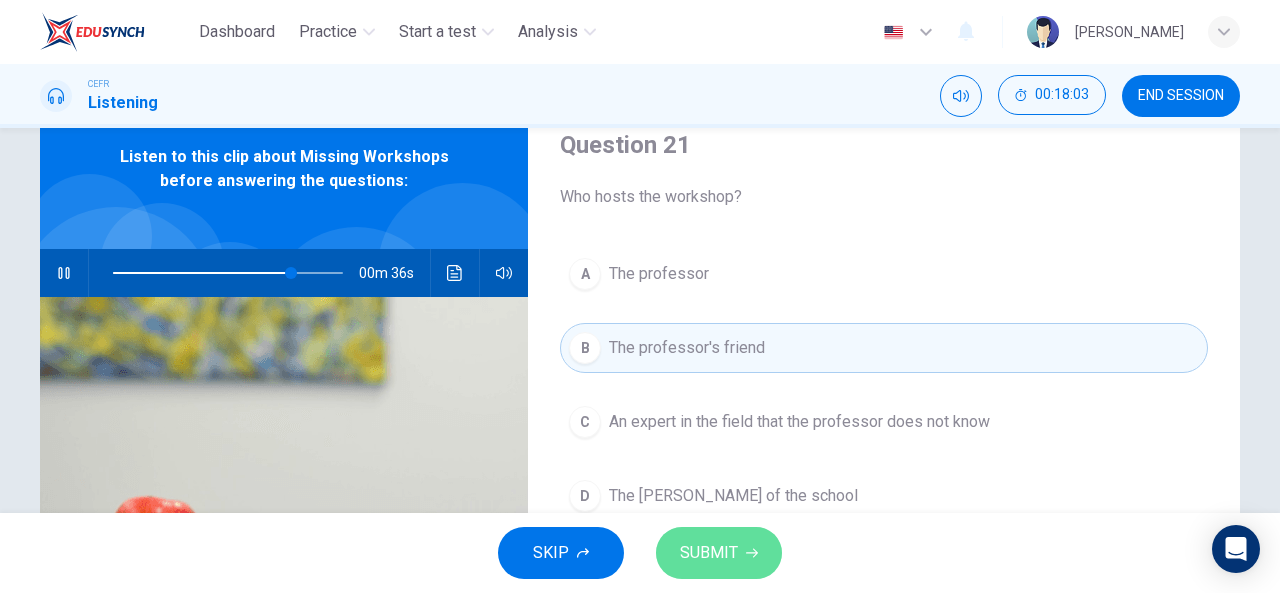 click on "SUBMIT" at bounding box center [709, 553] 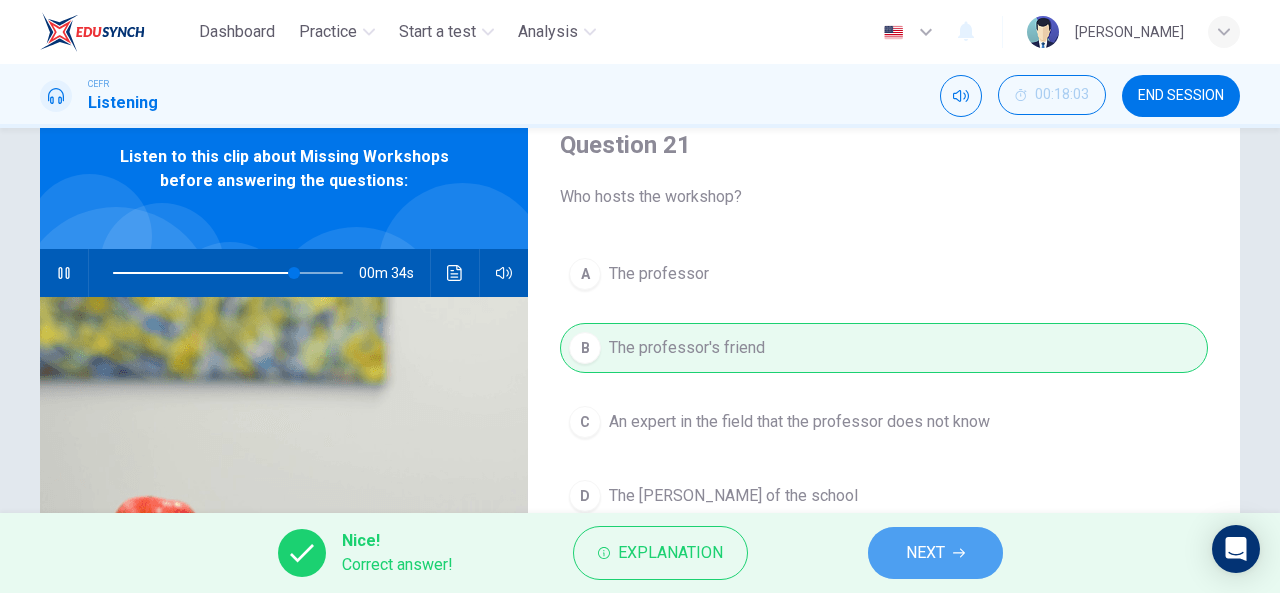 click on "NEXT" at bounding box center (935, 553) 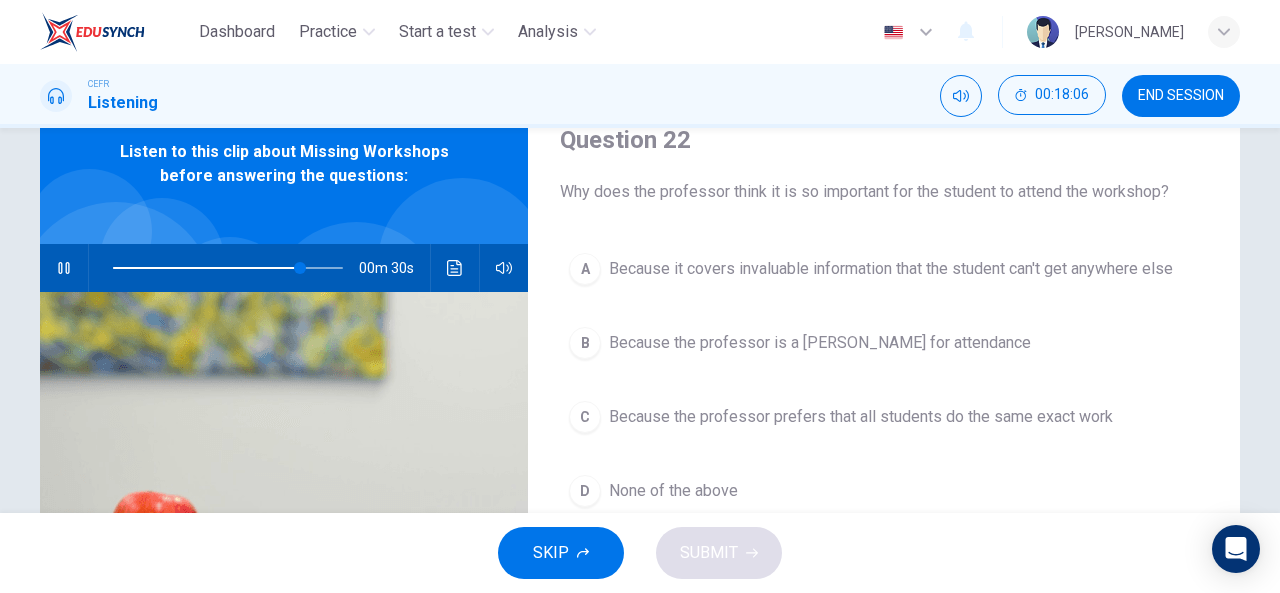 scroll, scrollTop: 85, scrollLeft: 0, axis: vertical 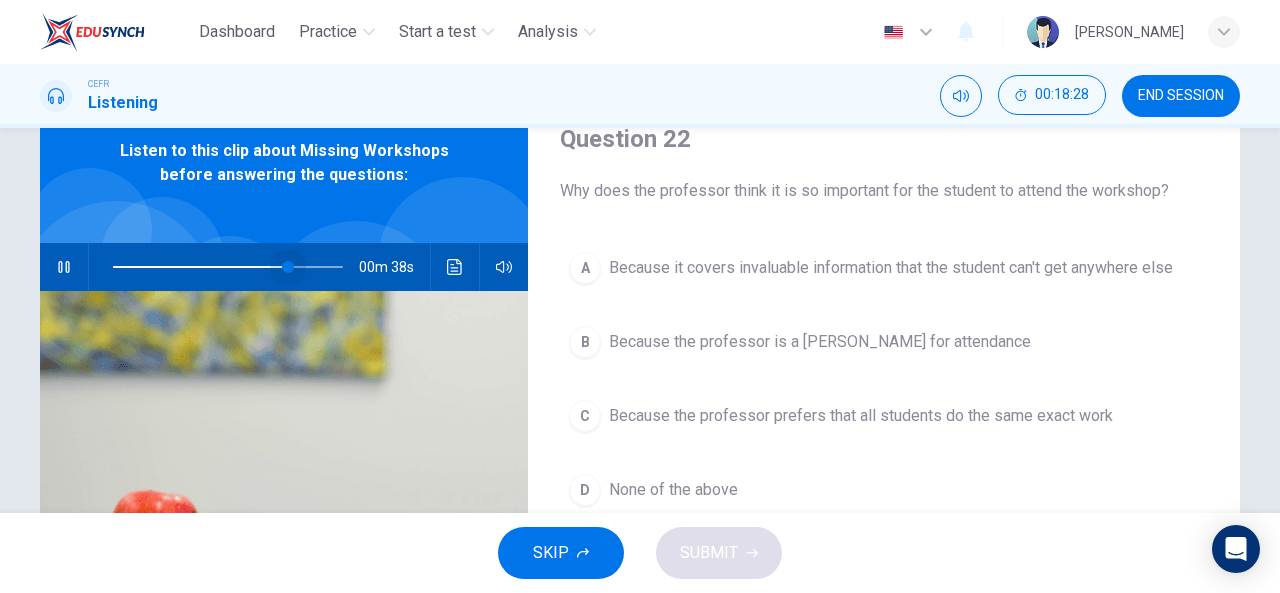click at bounding box center [228, 267] 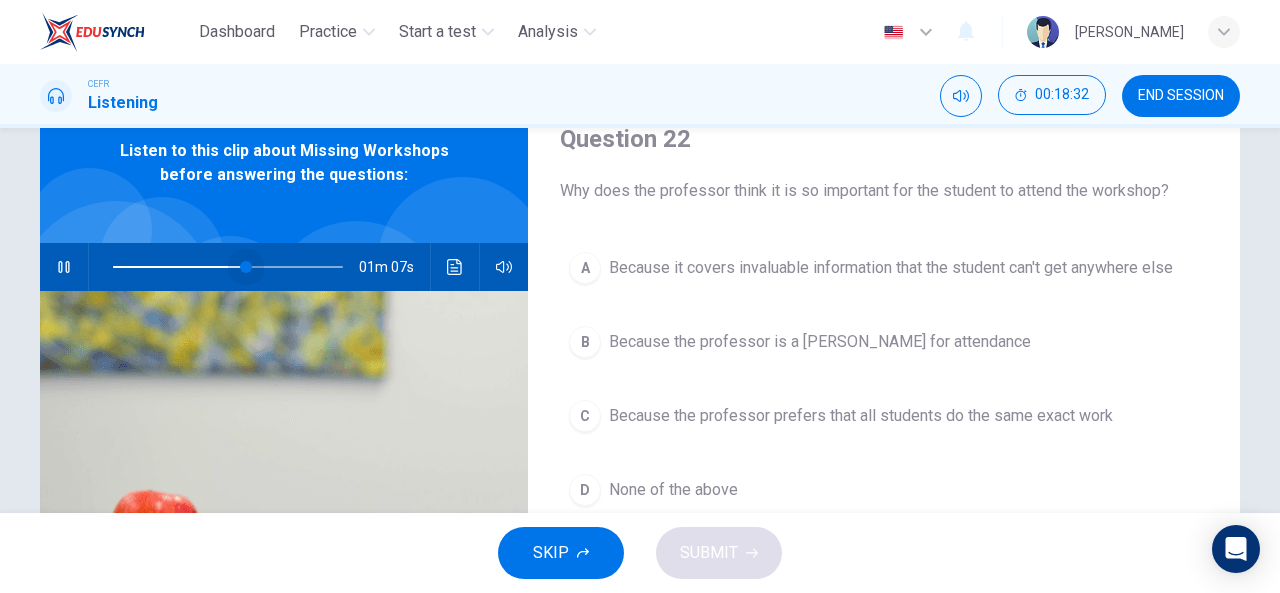click at bounding box center [228, 267] 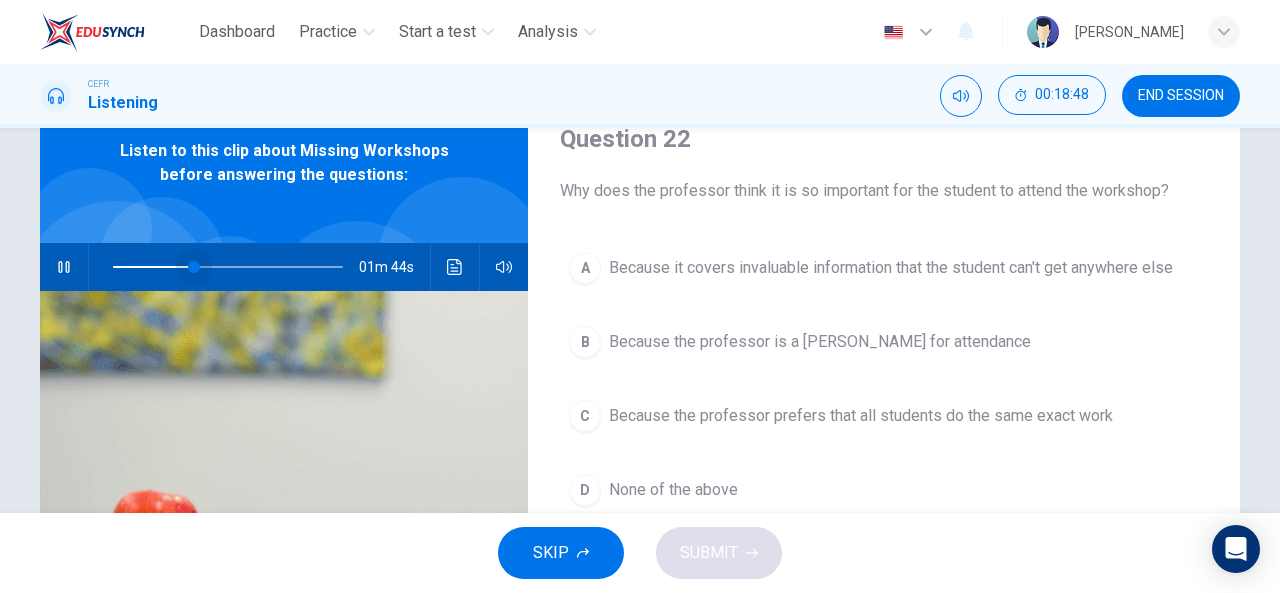click at bounding box center [228, 267] 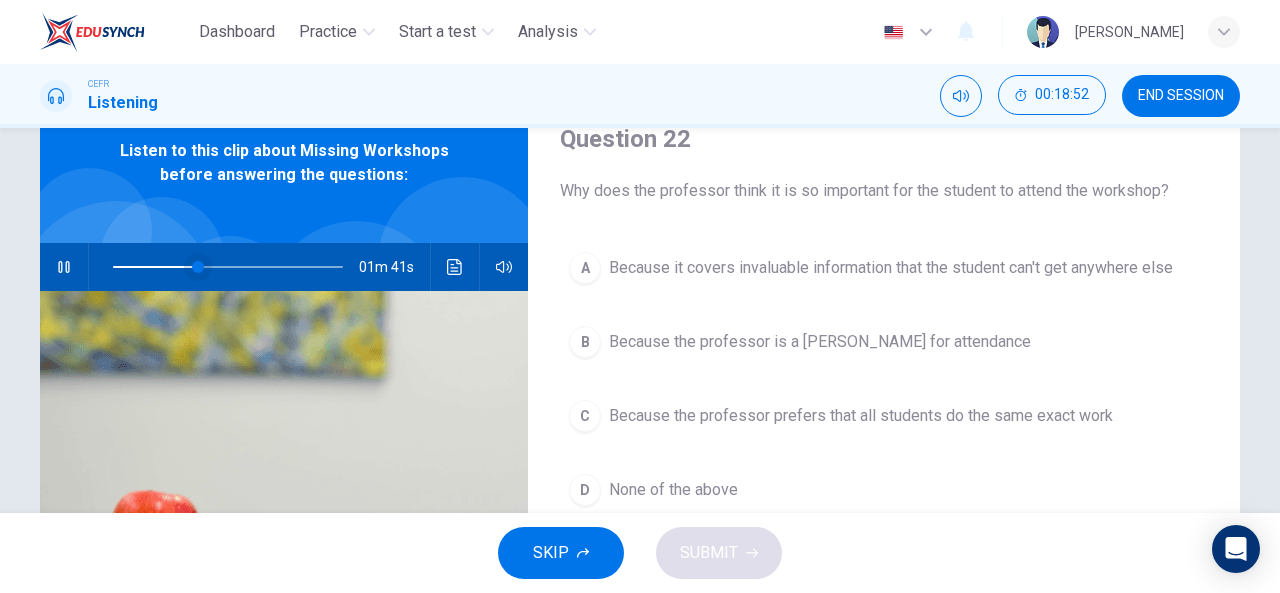 click at bounding box center [198, 267] 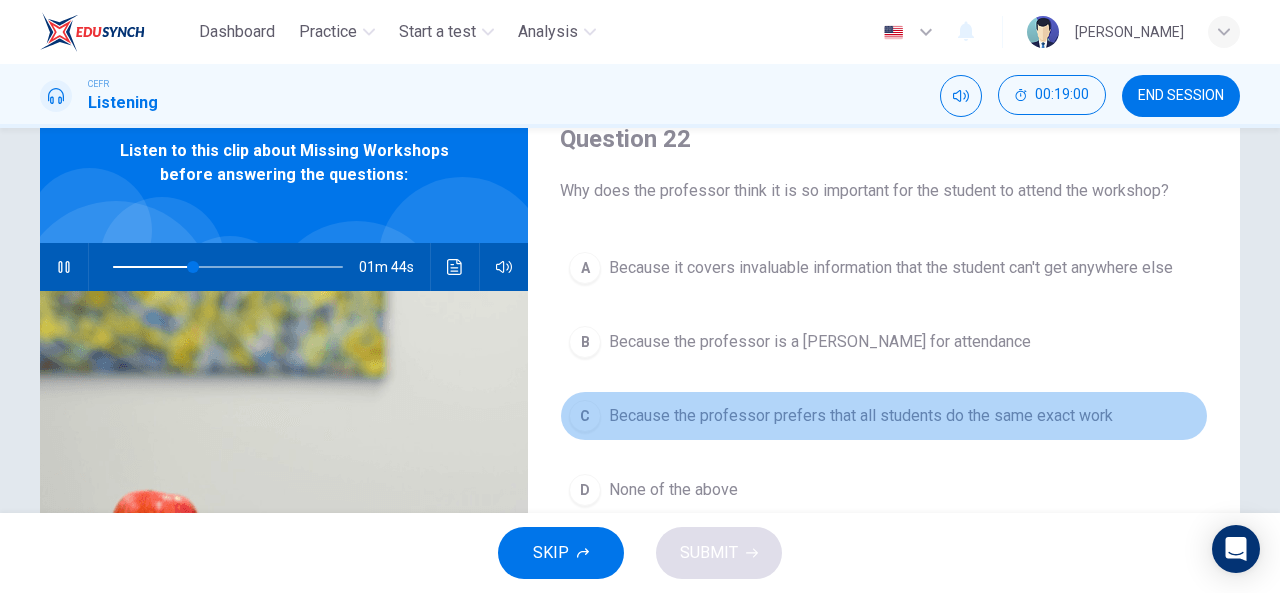click on "Because the professor prefers that all students do the same exact work" at bounding box center (861, 416) 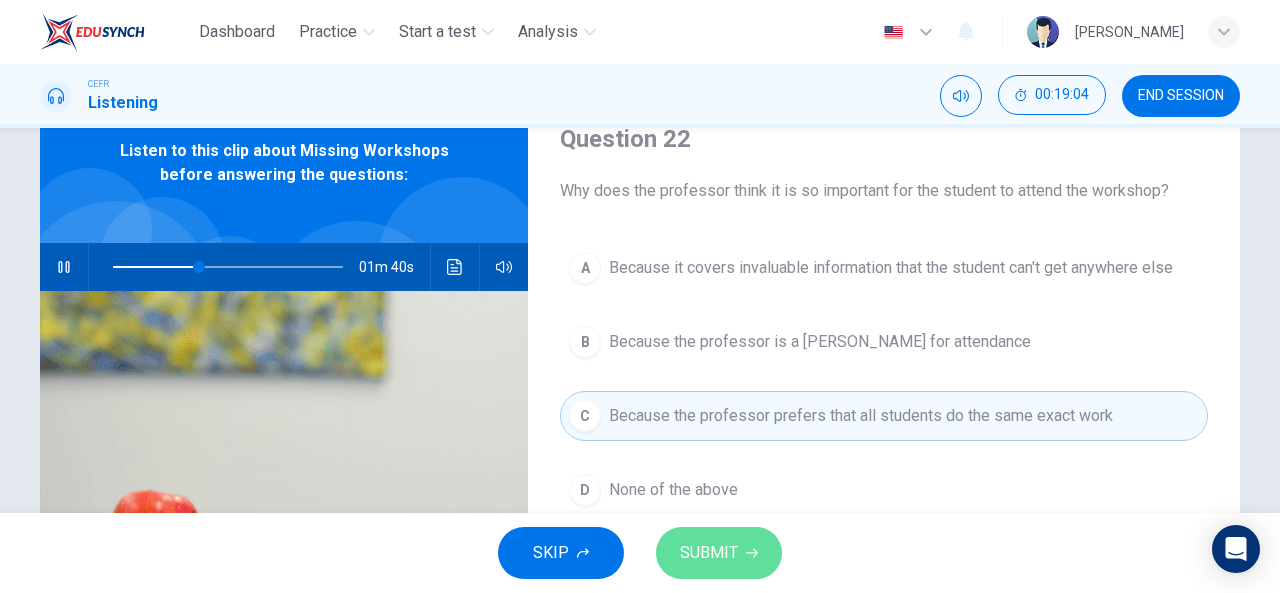 click 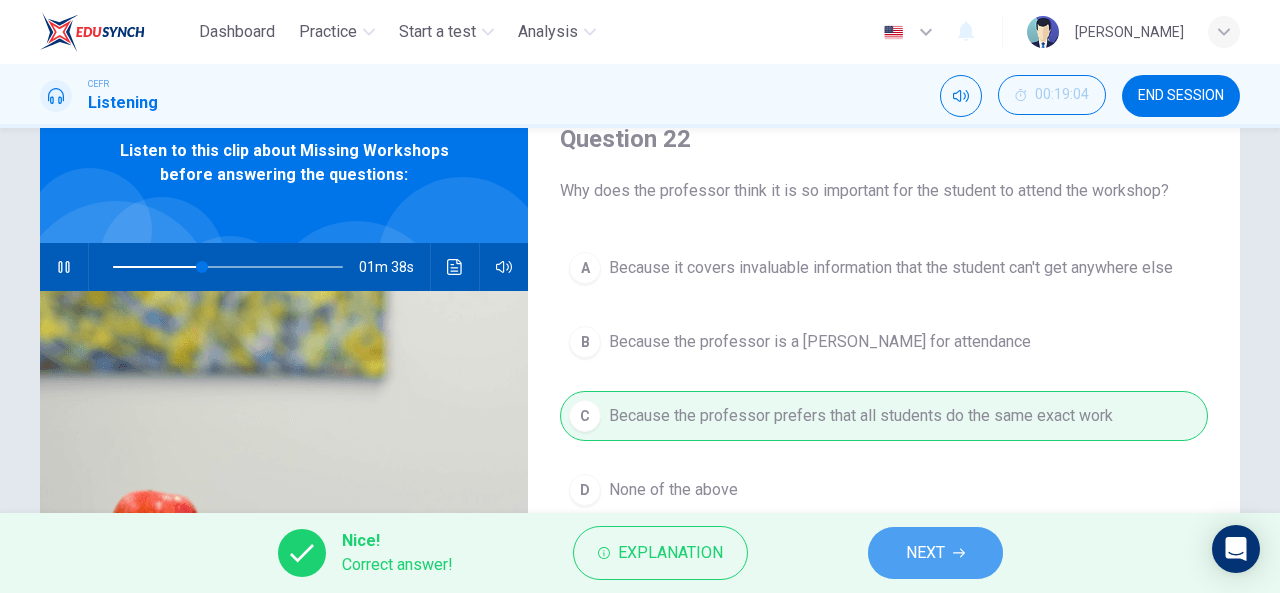 click on "NEXT" at bounding box center (925, 553) 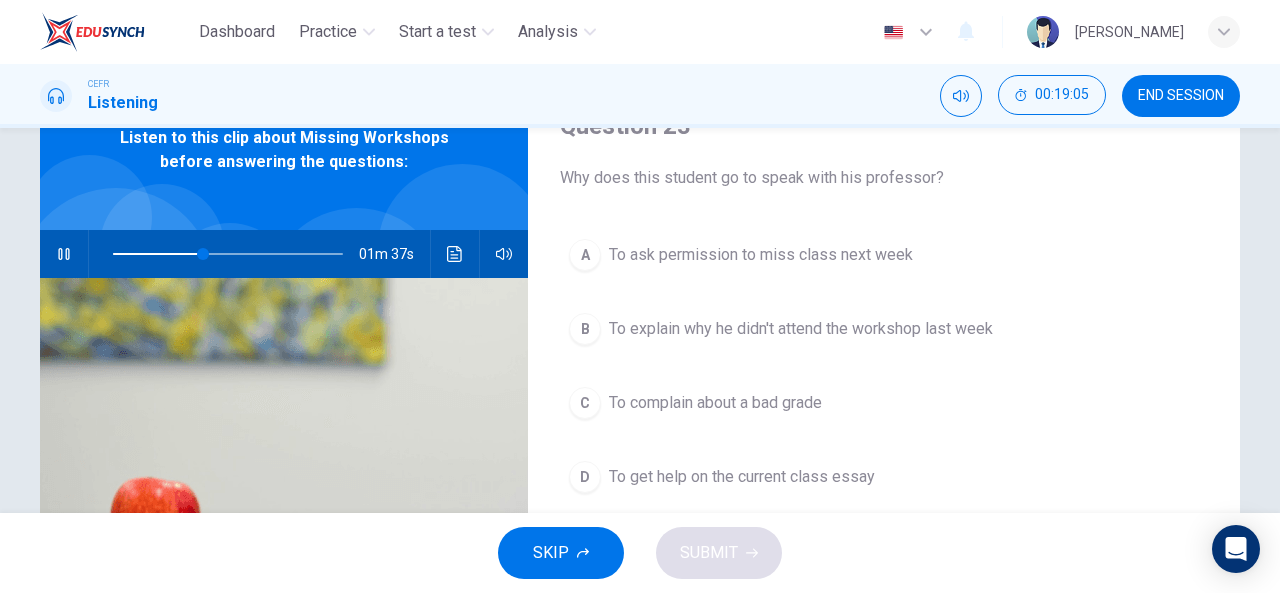 scroll, scrollTop: 119, scrollLeft: 0, axis: vertical 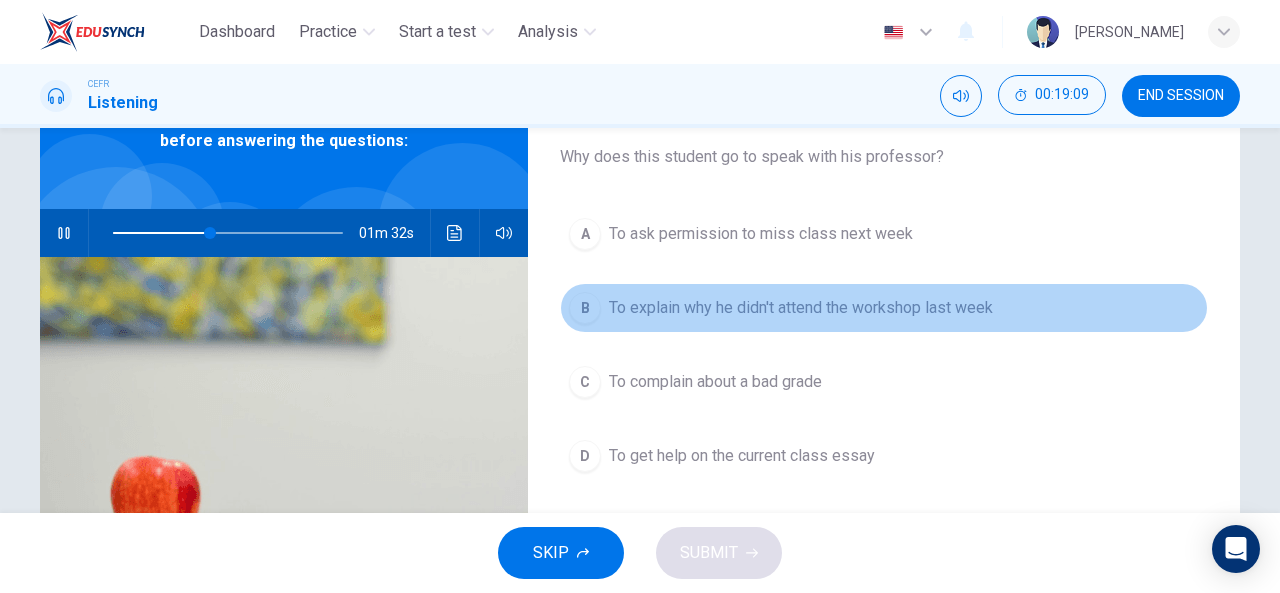 click on "To explain why he didn't attend the workshop last week" at bounding box center [801, 308] 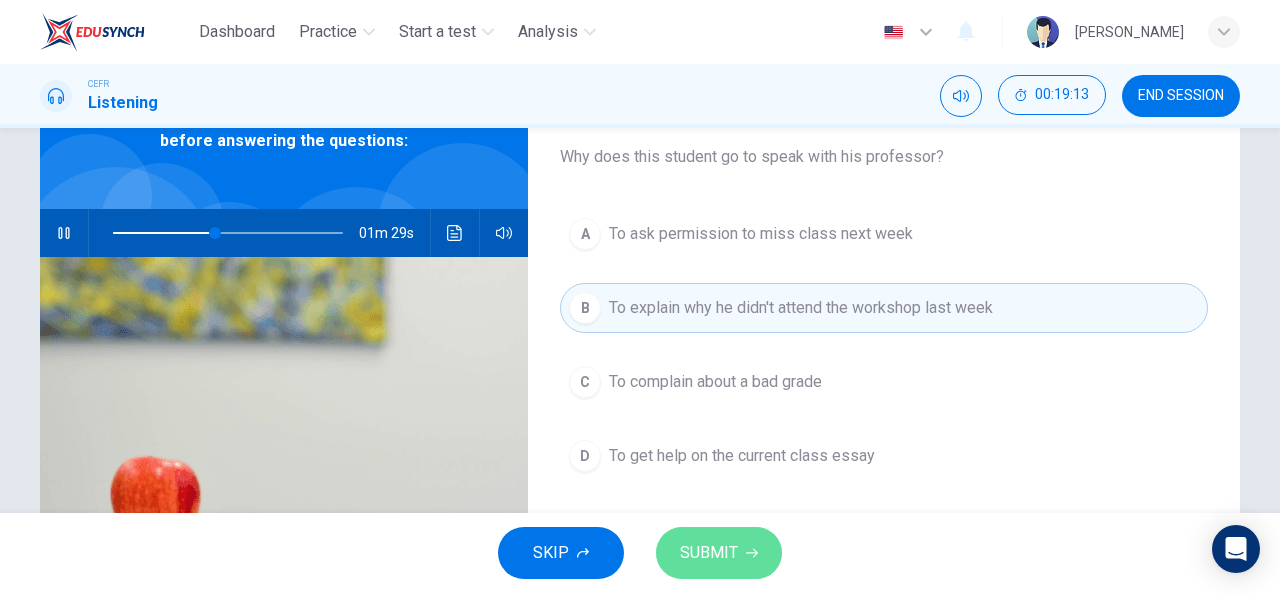 click 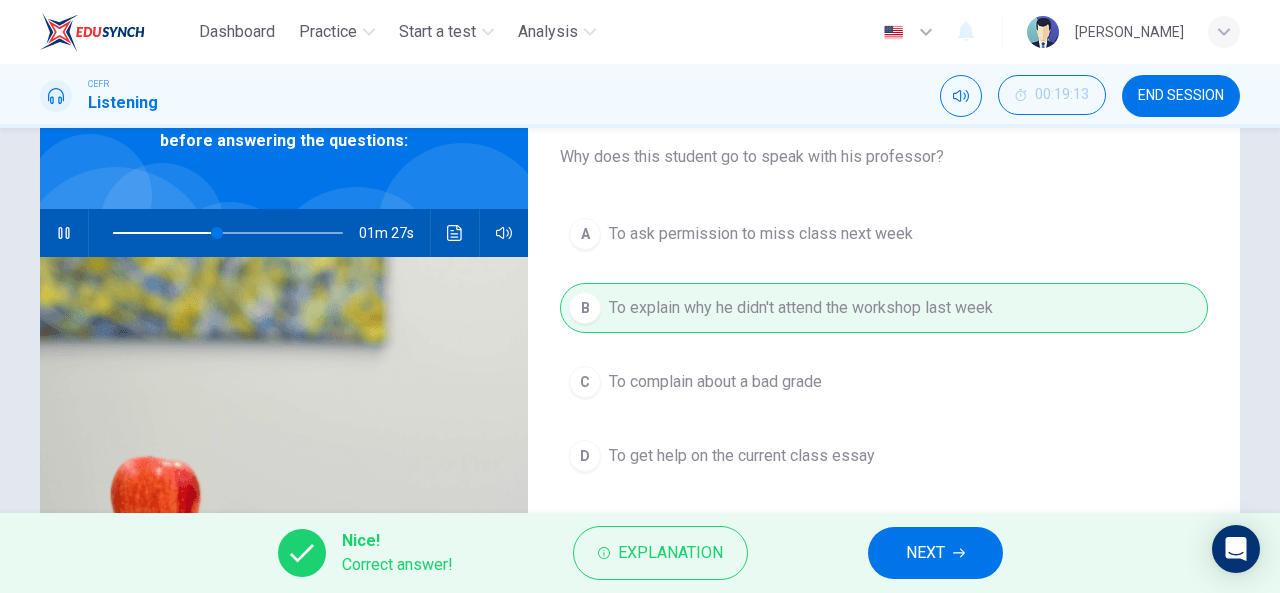click on "NEXT" at bounding box center [935, 553] 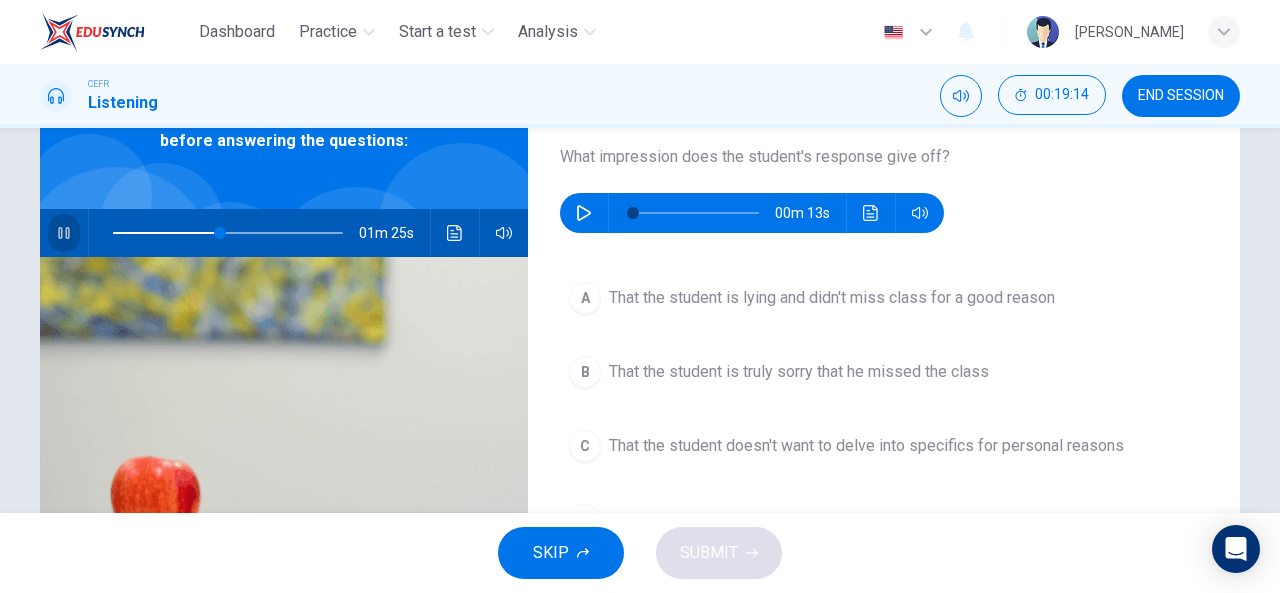 click 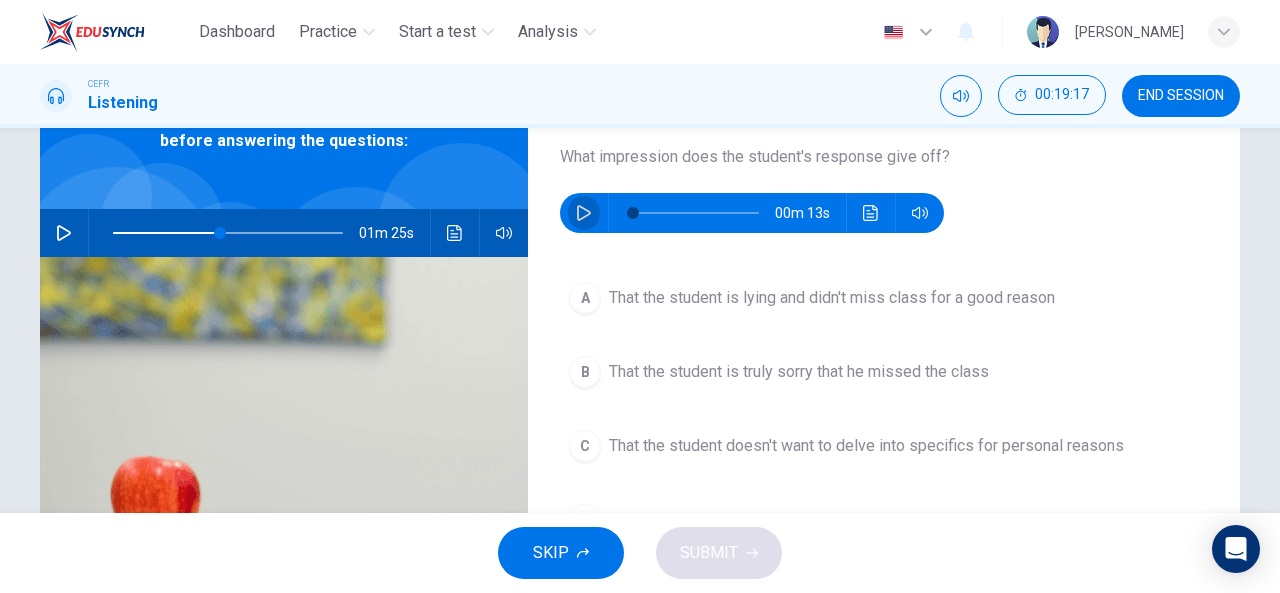 click at bounding box center (584, 213) 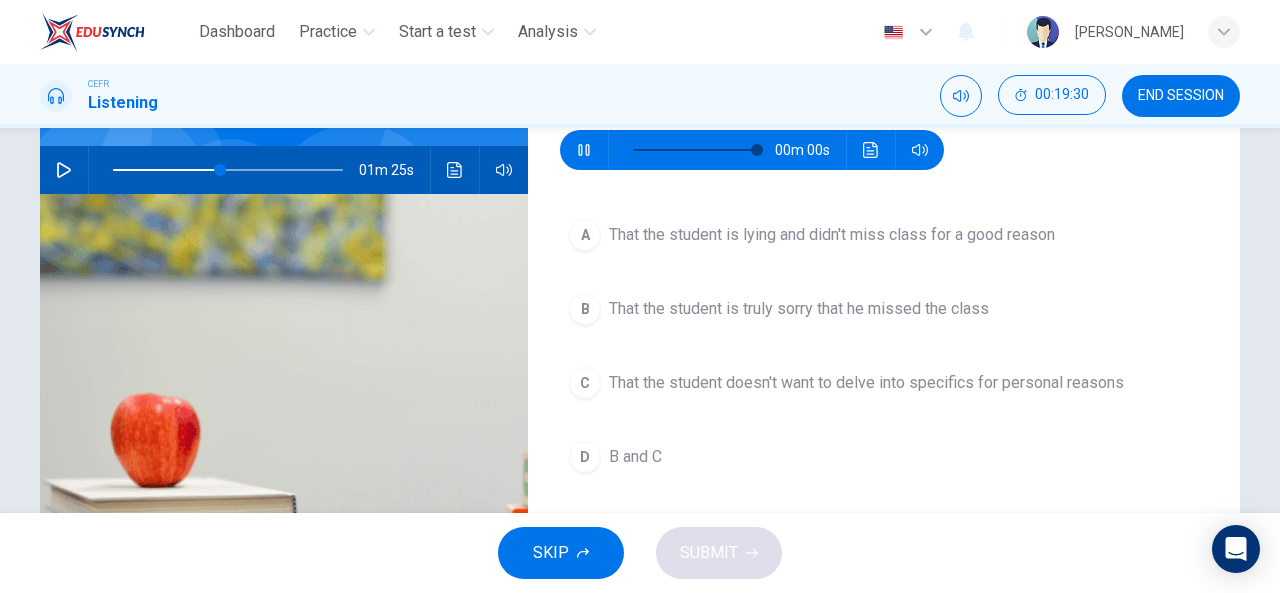 scroll, scrollTop: 183, scrollLeft: 0, axis: vertical 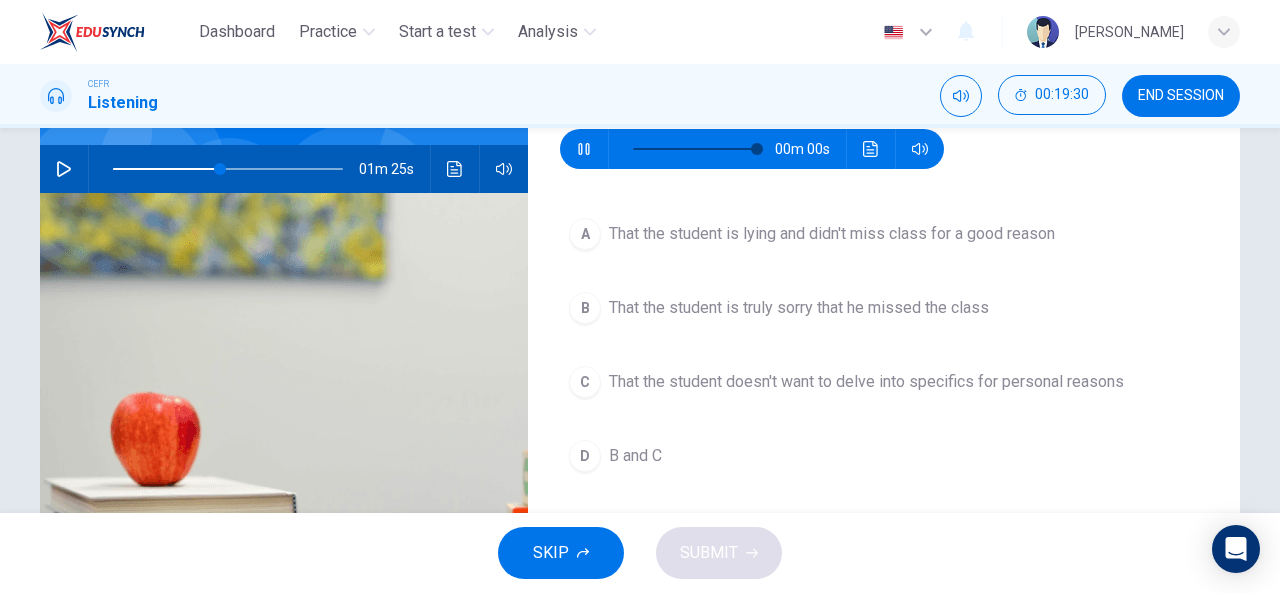 type on "0" 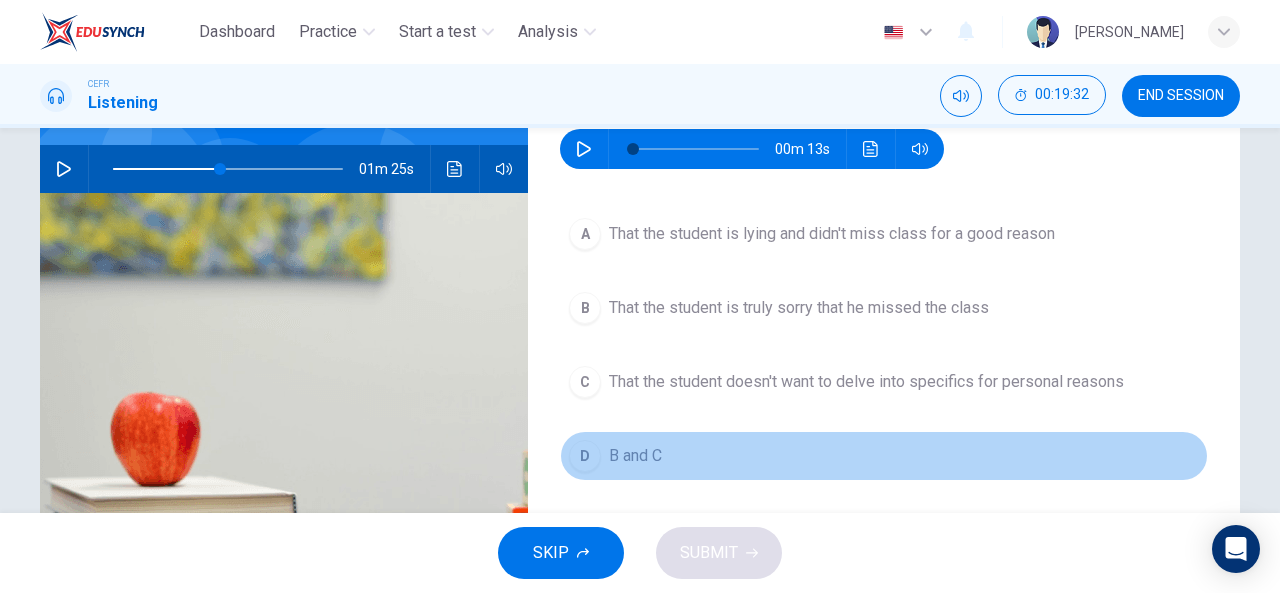 click on "D B and C" at bounding box center [884, 456] 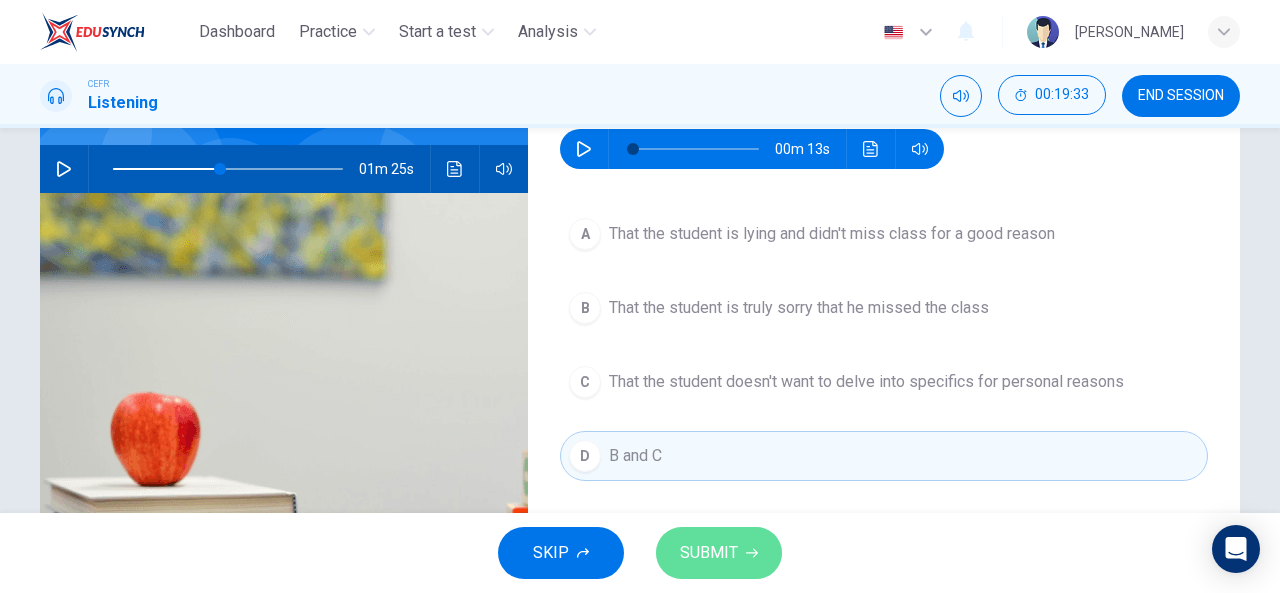 click on "SUBMIT" at bounding box center (709, 553) 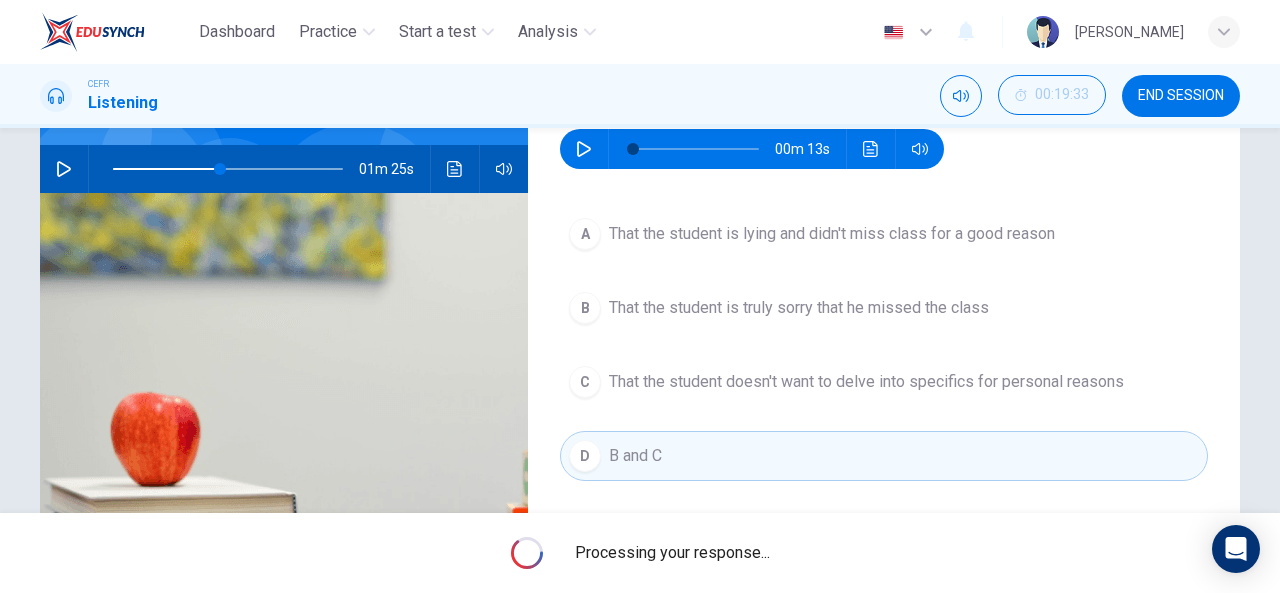 type on "47" 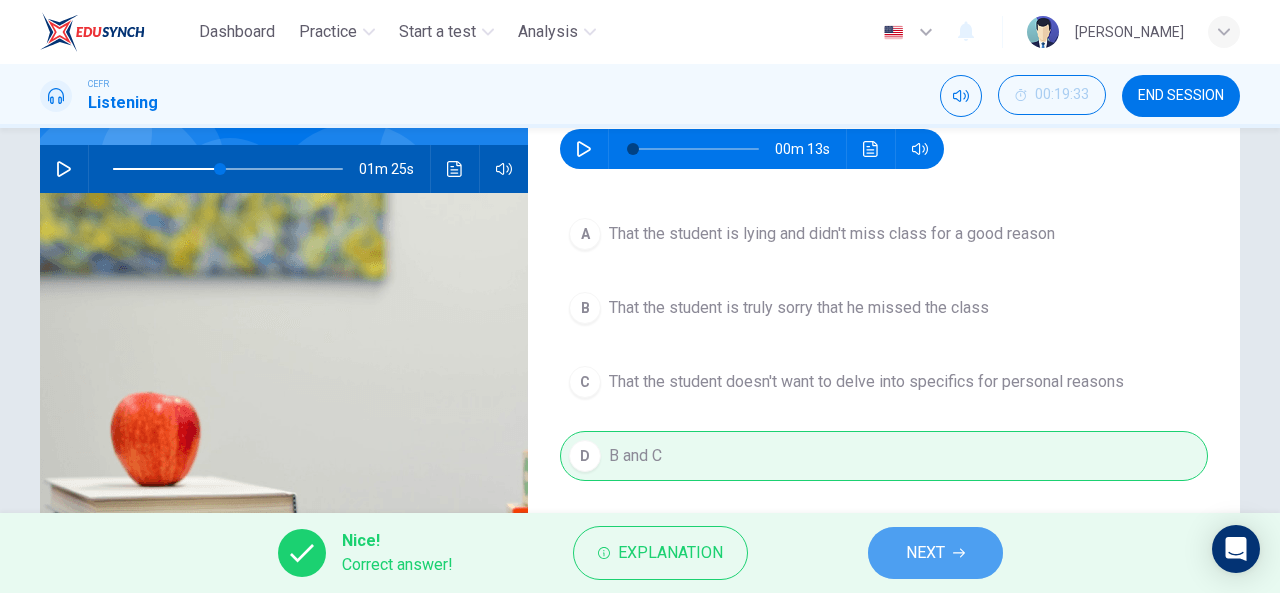 click on "NEXT" at bounding box center [925, 553] 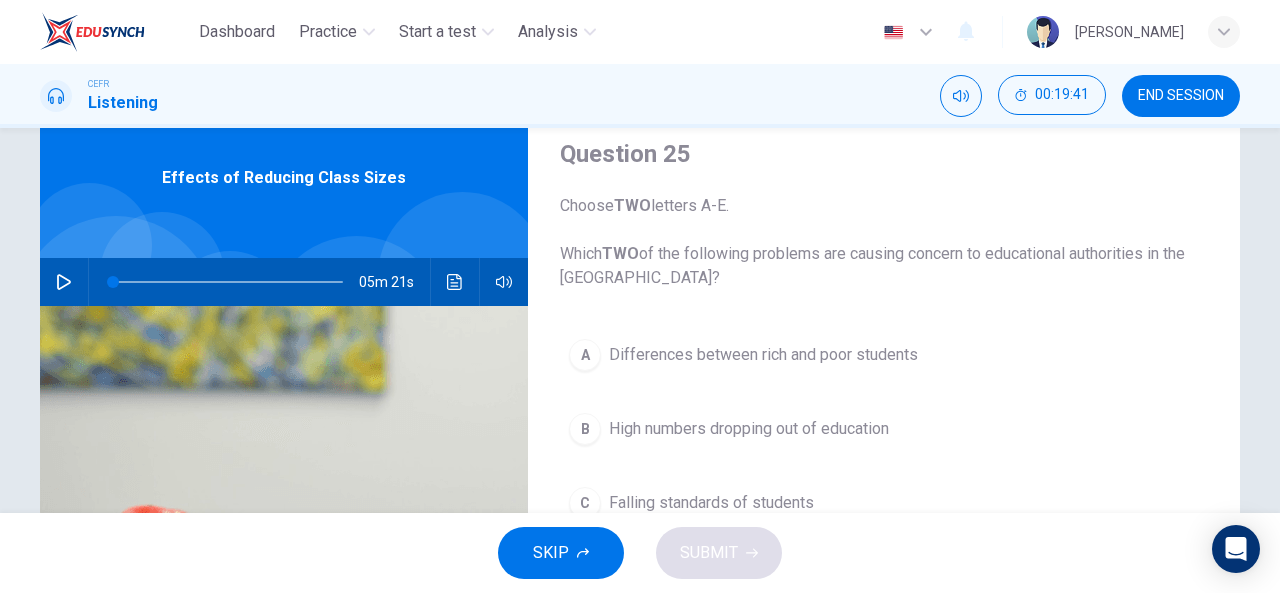 scroll, scrollTop: 73, scrollLeft: 0, axis: vertical 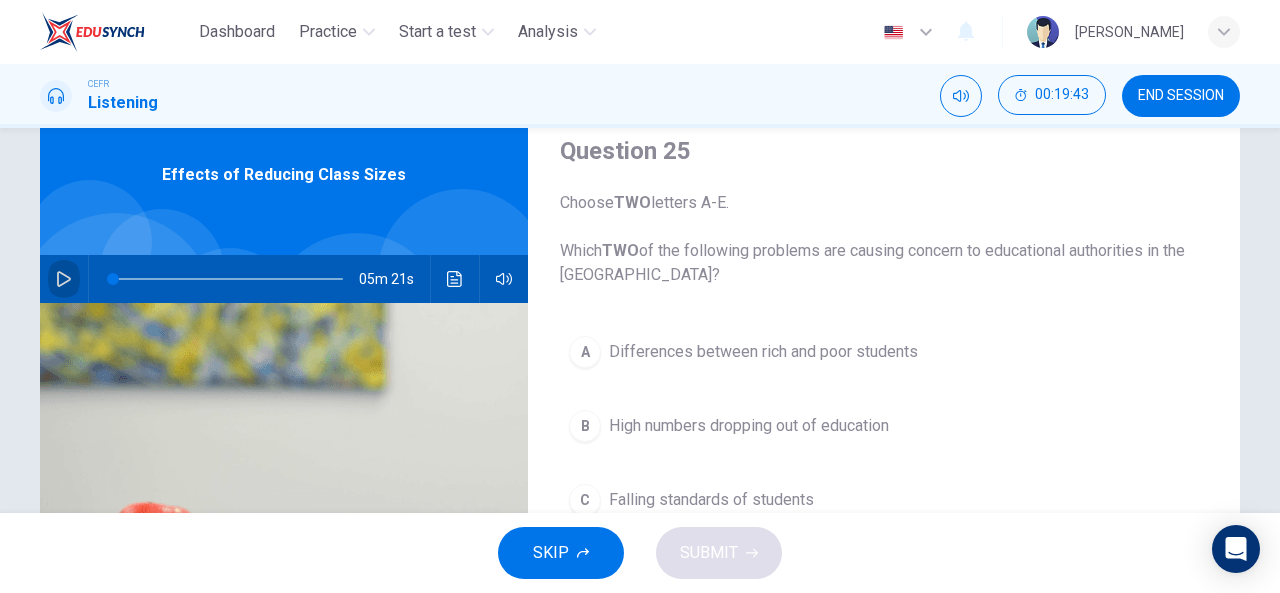 click at bounding box center [64, 279] 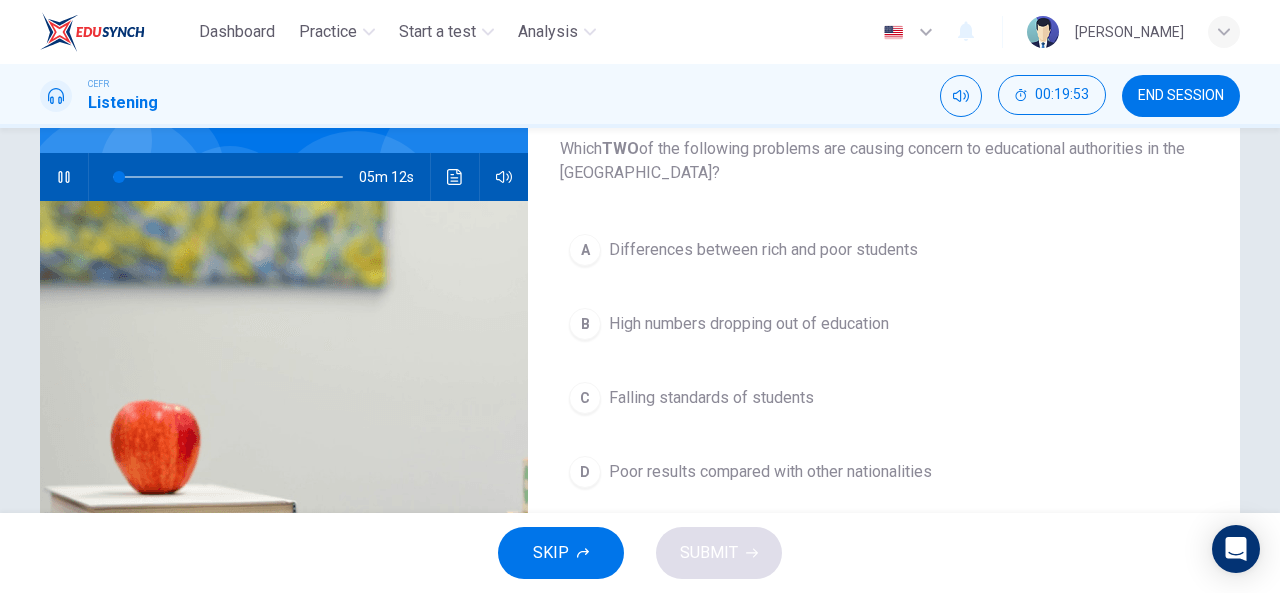 scroll, scrollTop: 157, scrollLeft: 0, axis: vertical 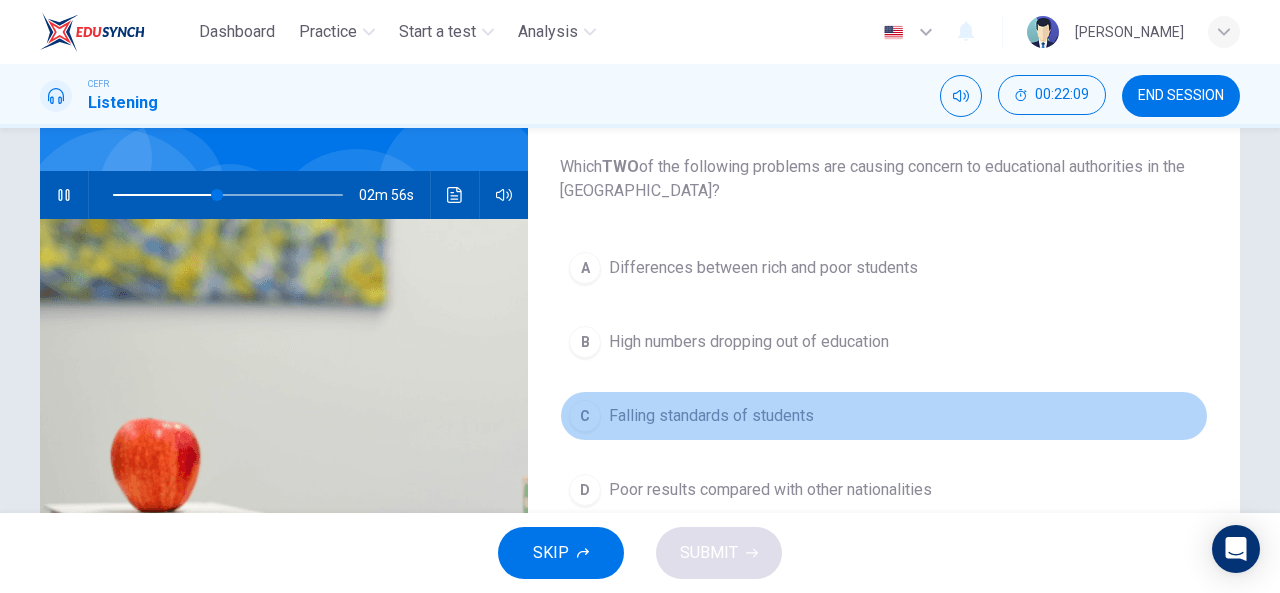 click on "Falling standards of students" at bounding box center (711, 416) 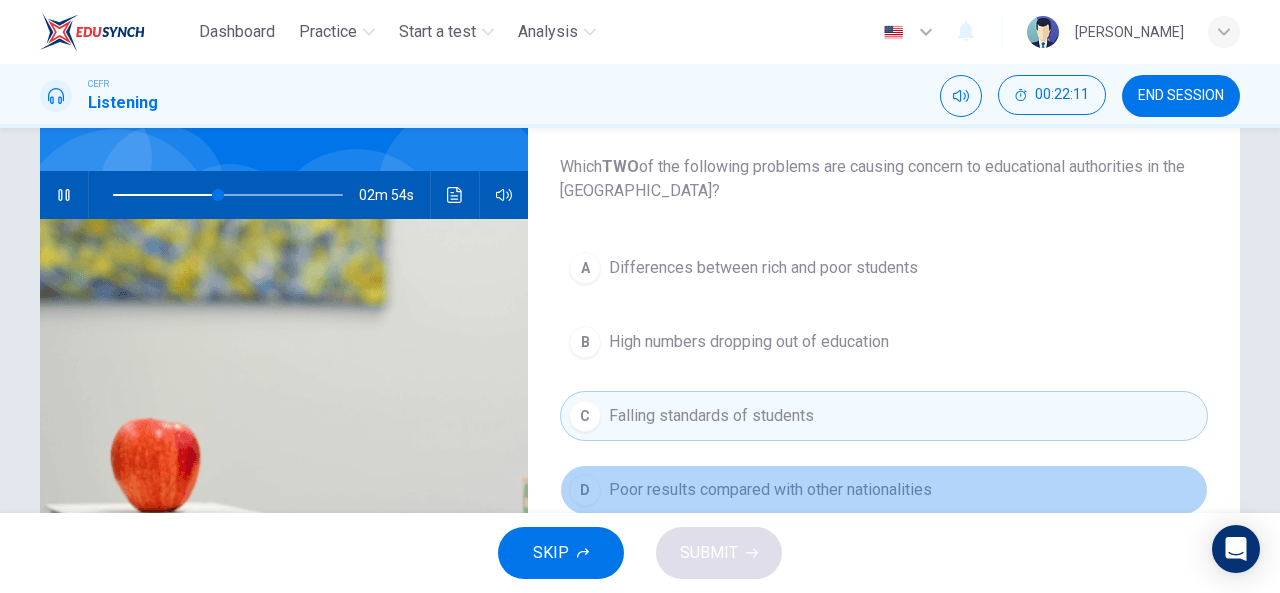 click on "Poor results compared with other nationalities" at bounding box center (770, 490) 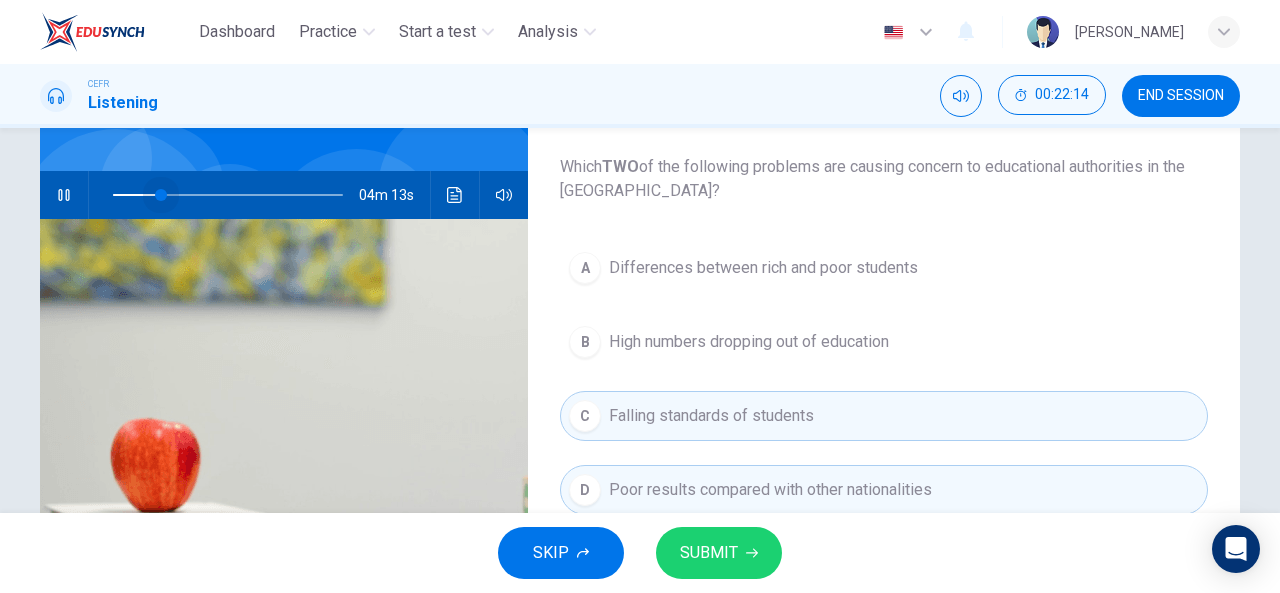 click at bounding box center (228, 195) 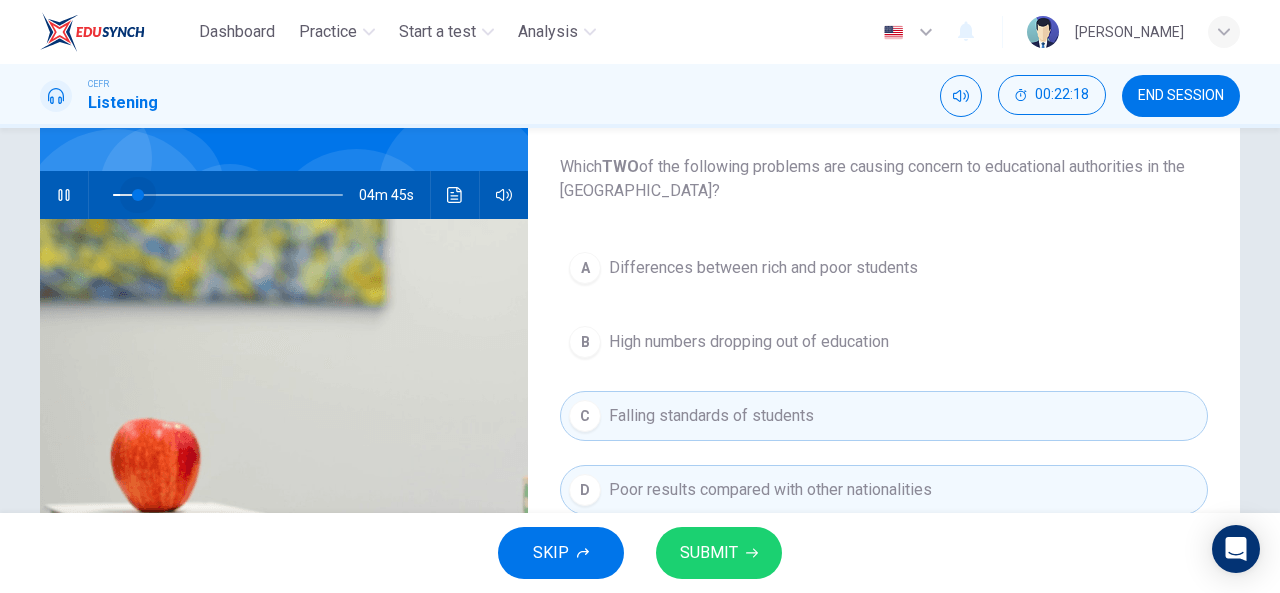 click at bounding box center (228, 195) 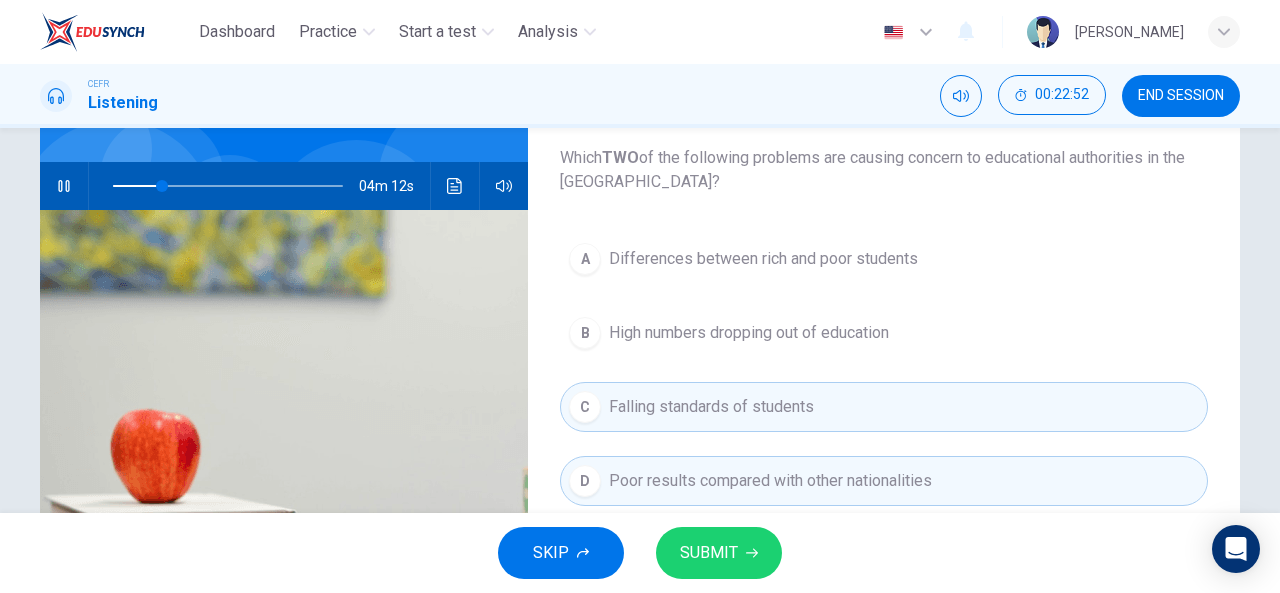 scroll, scrollTop: 167, scrollLeft: 0, axis: vertical 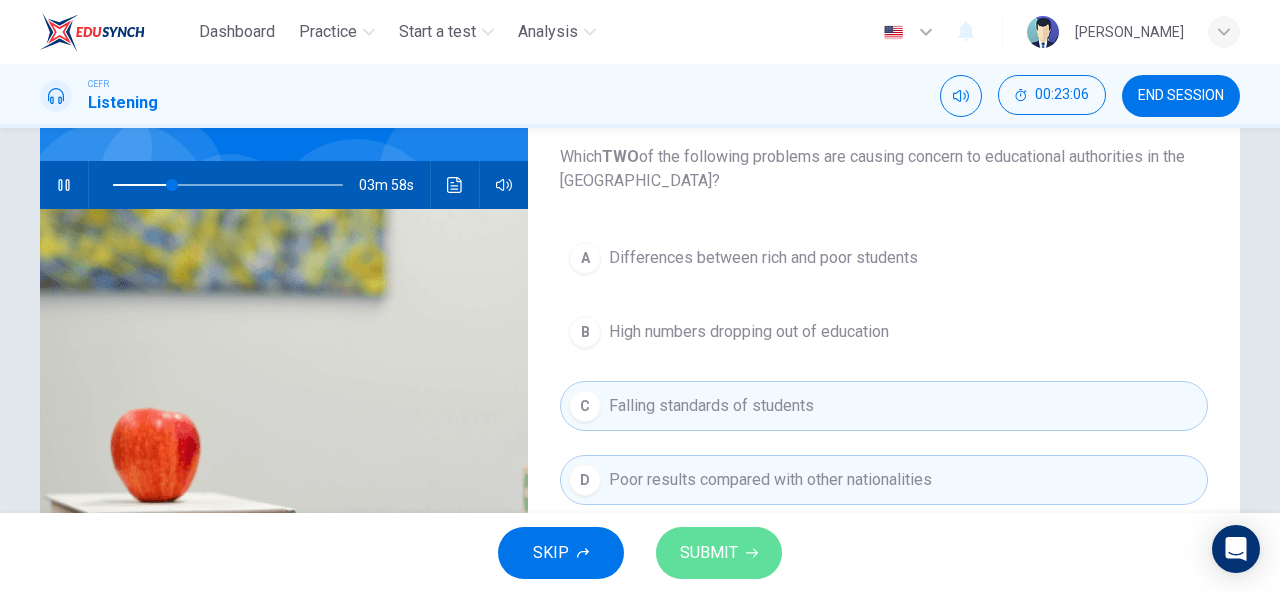 click on "SUBMIT" at bounding box center (709, 553) 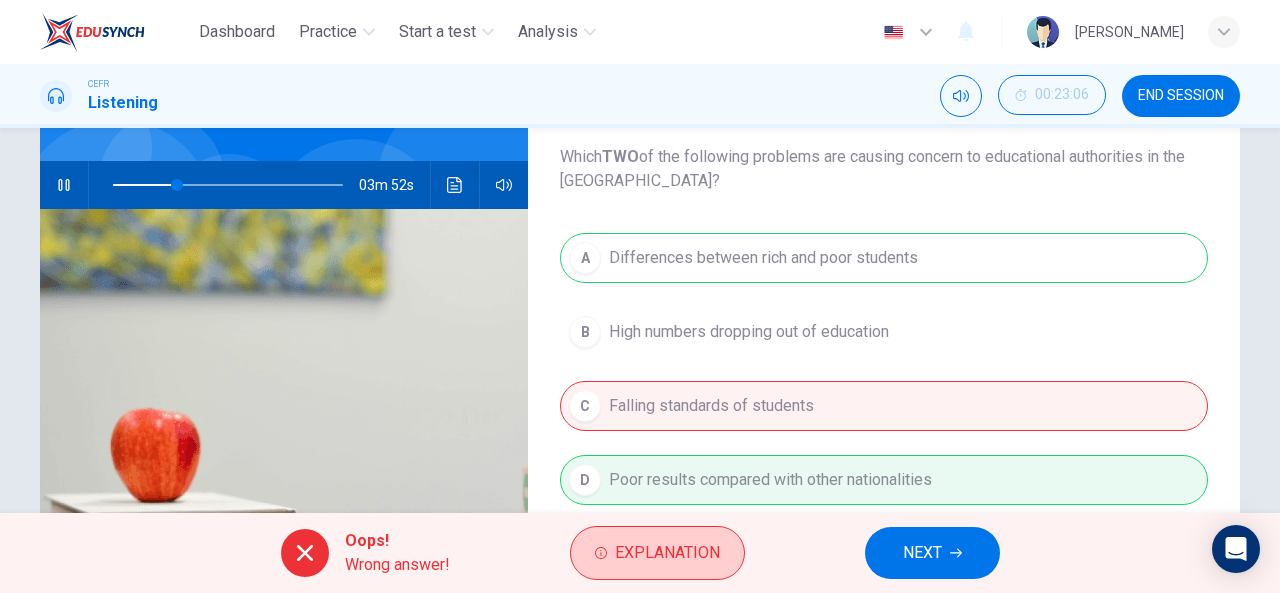 click on "Explanation" at bounding box center [657, 553] 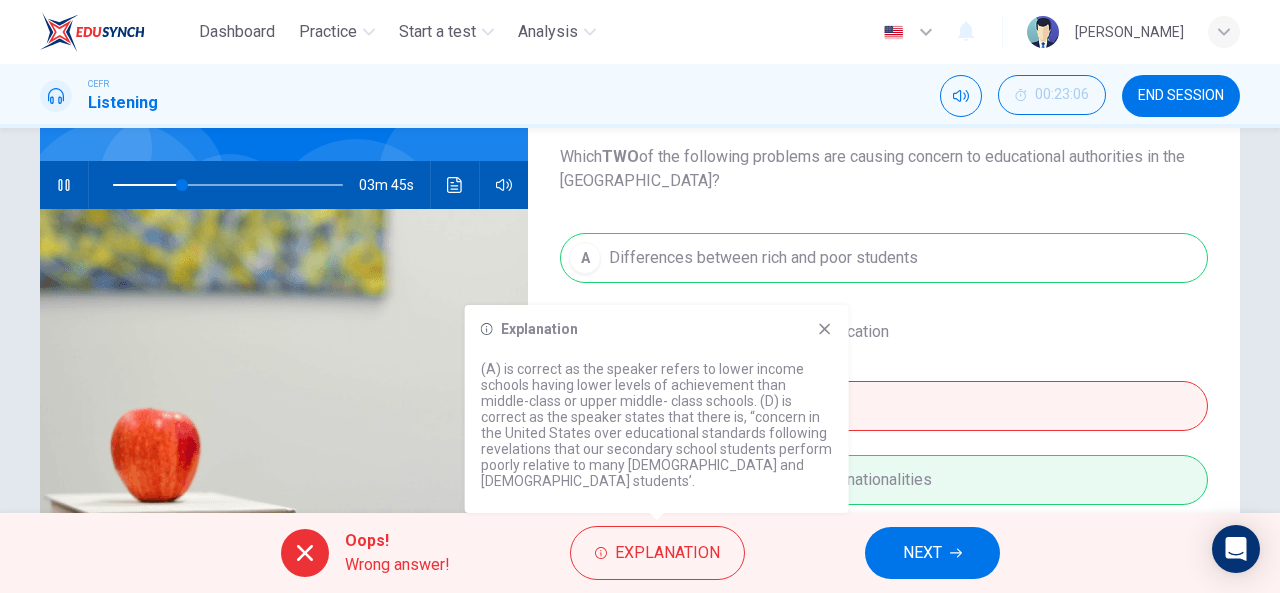 click on "Explanation" at bounding box center (657, 329) 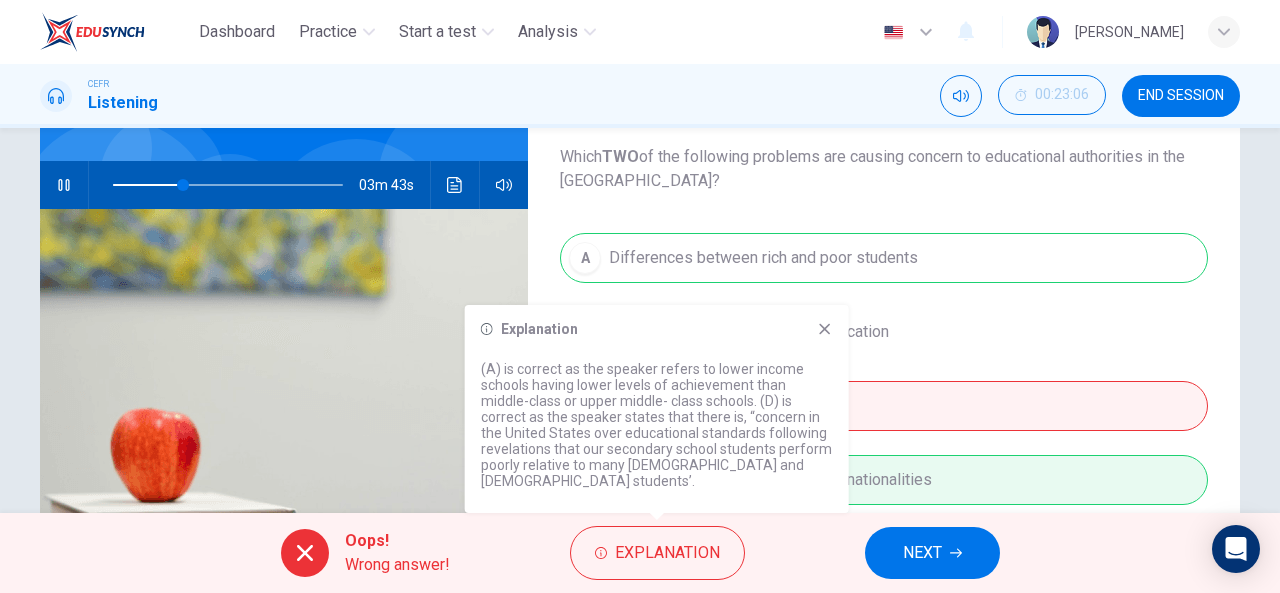 click 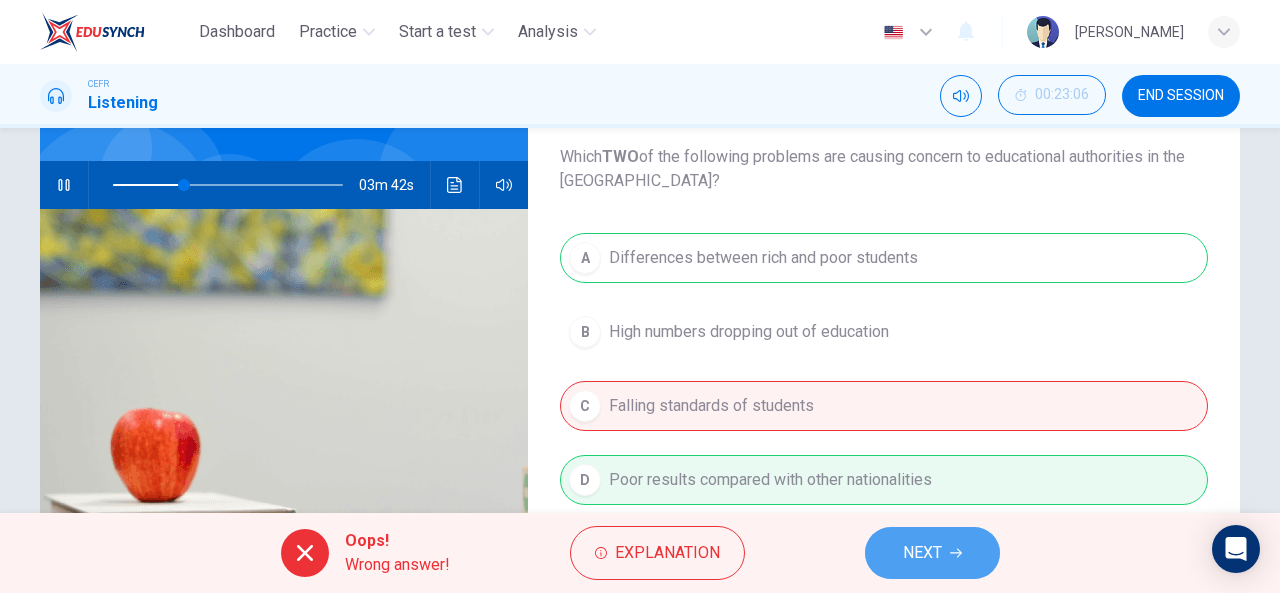 click on "NEXT" at bounding box center (922, 553) 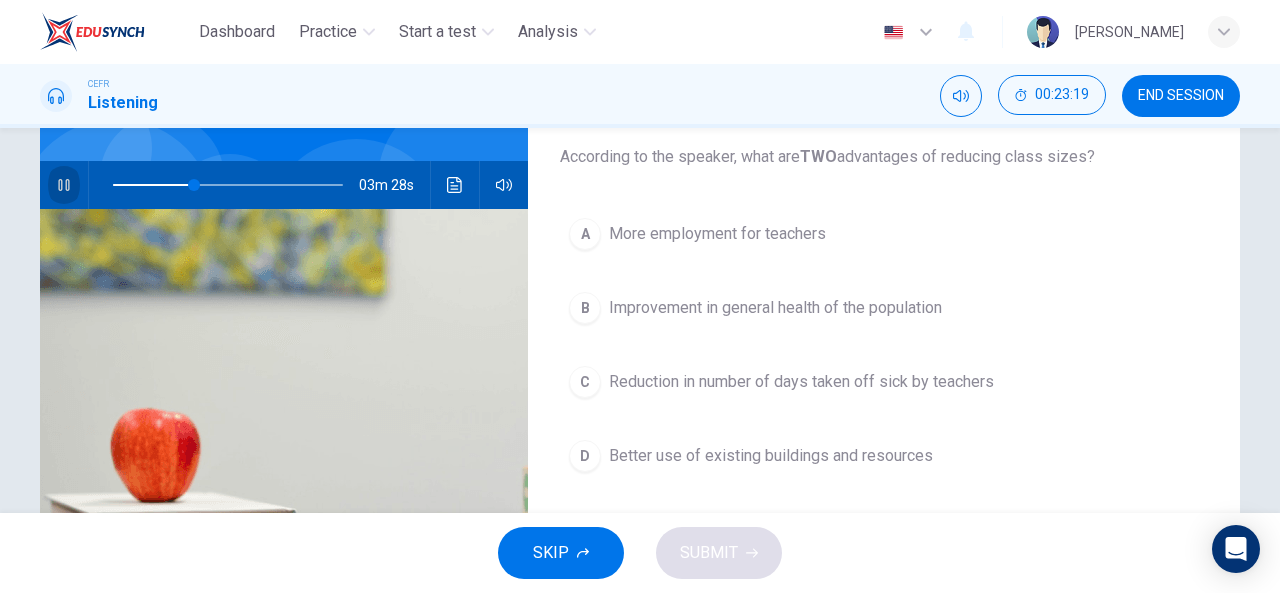 click 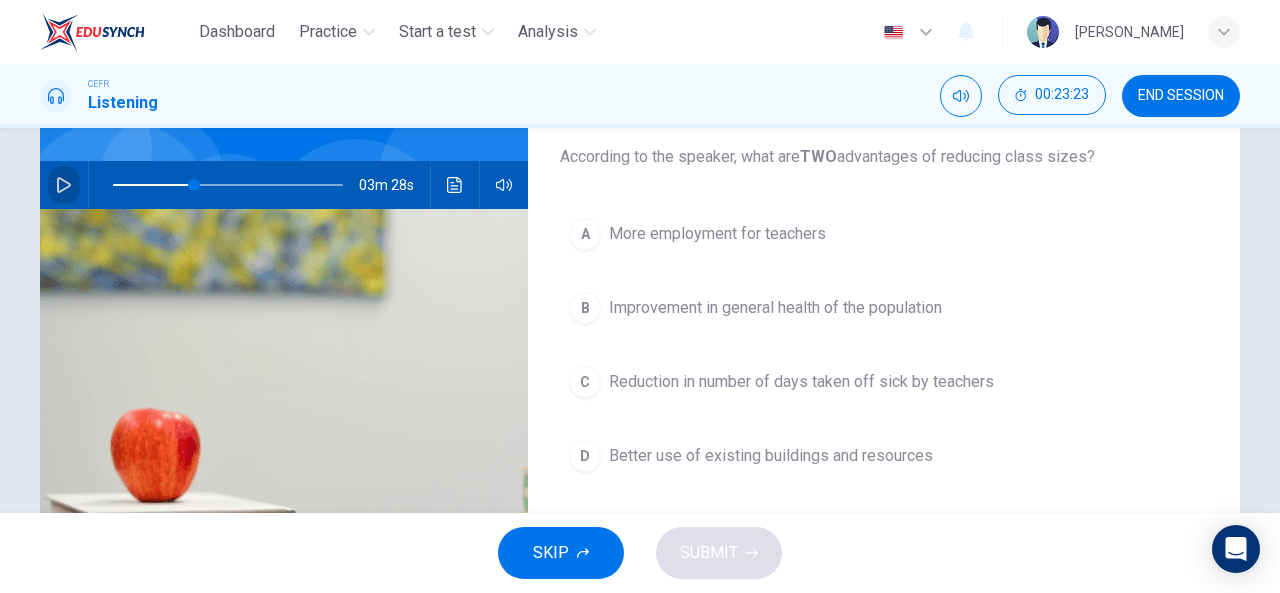 click 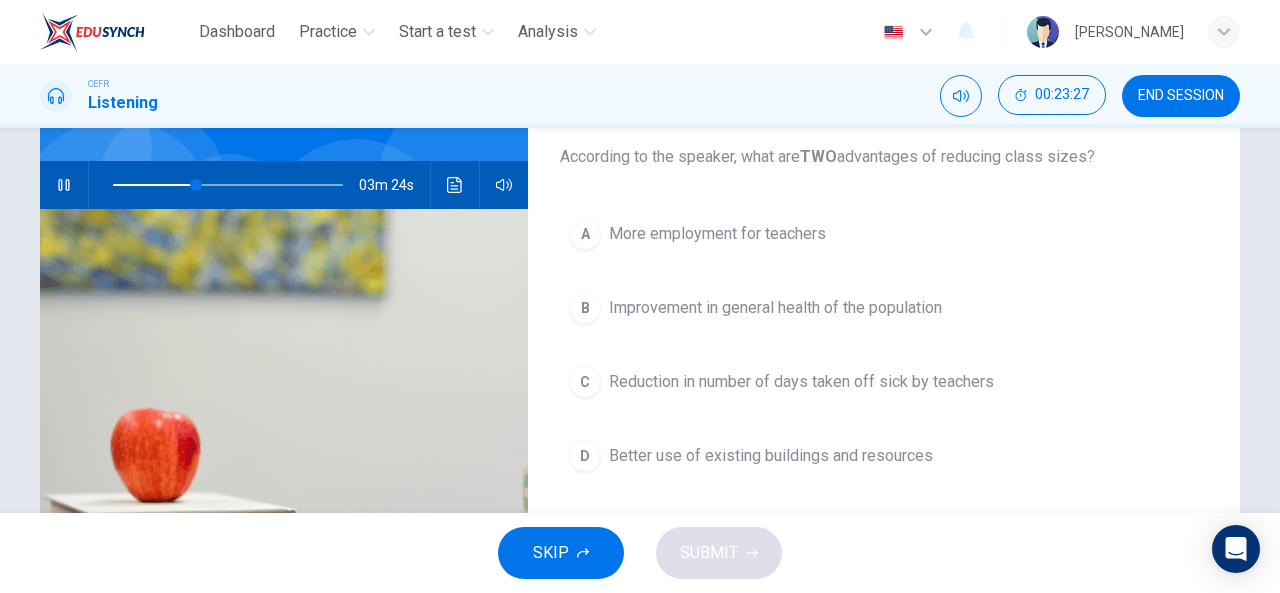 click on "A More employment for teachers B Improvement in general health of the population C Reduction in number of days taken off sick by teachers D Better use of existing buildings and resources E Better level of education of workforce" at bounding box center (884, 402) 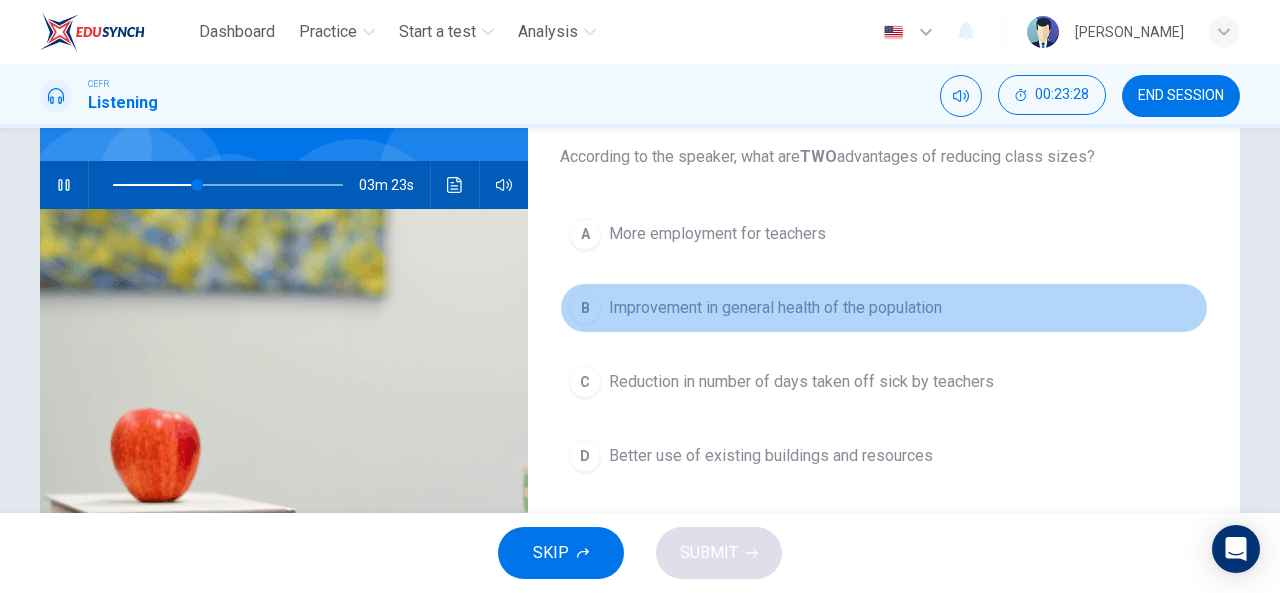 click on "Improvement in general health of the population" at bounding box center (775, 308) 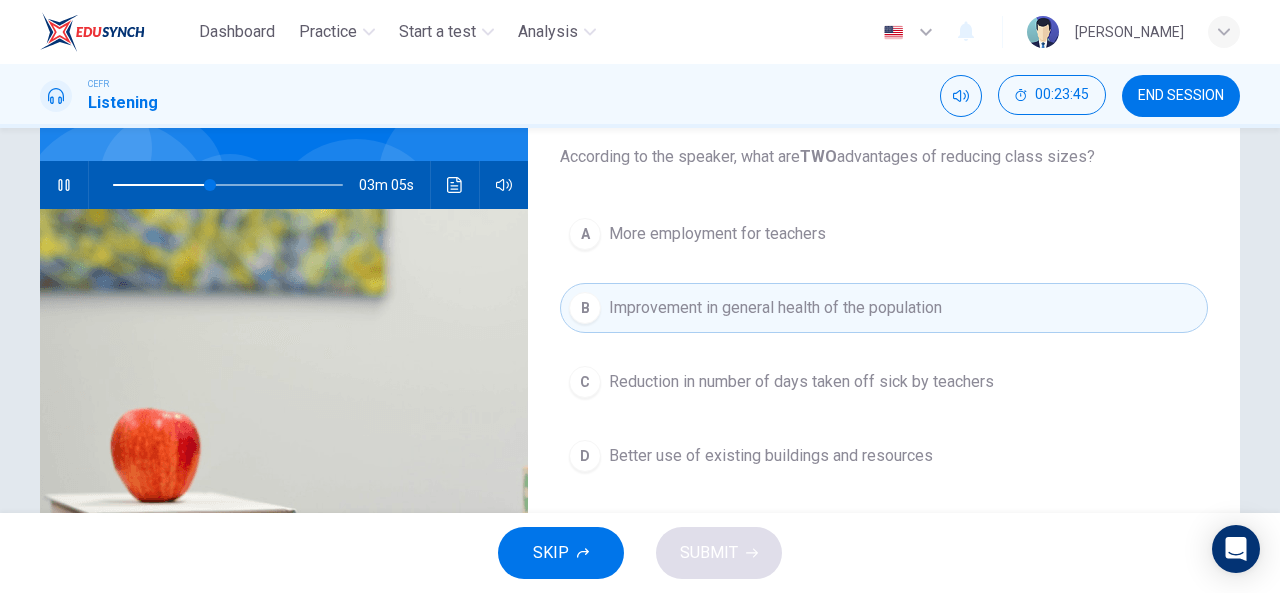 click on "SKIP SUBMIT" at bounding box center [640, 553] 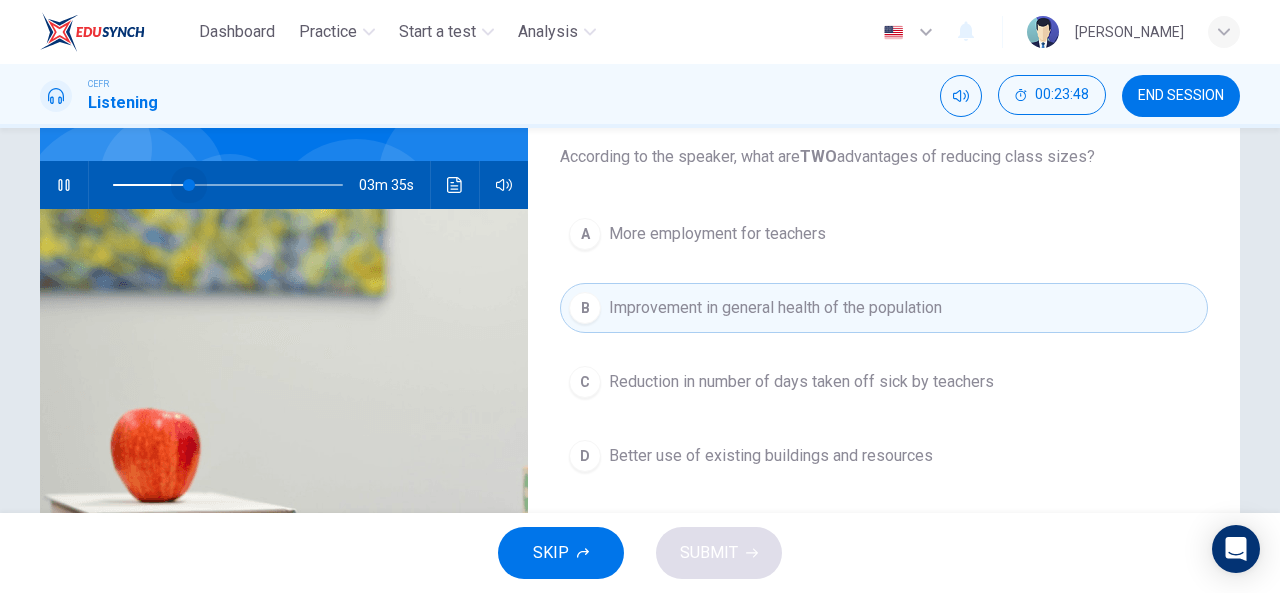 click at bounding box center (228, 185) 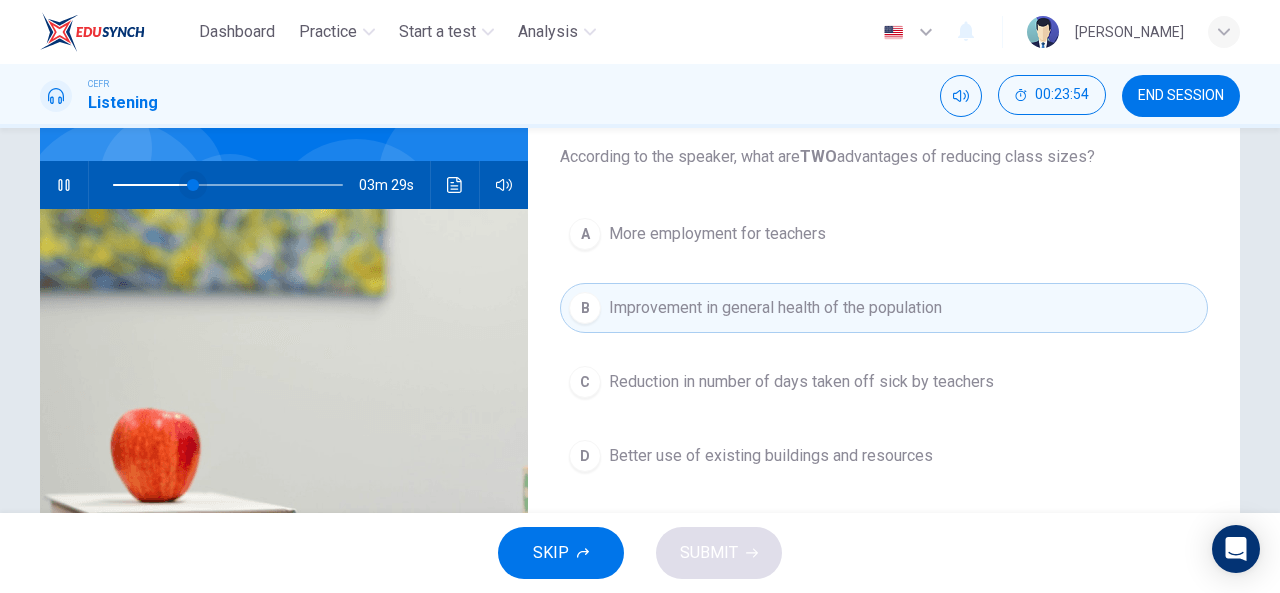 click at bounding box center (193, 185) 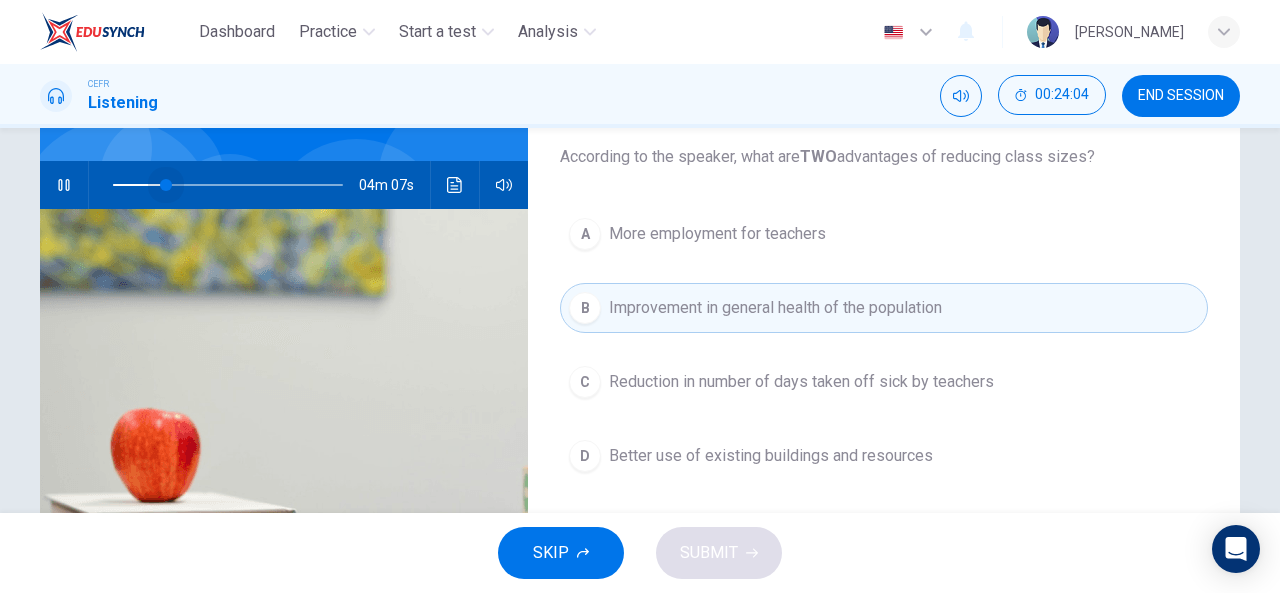click at bounding box center (166, 185) 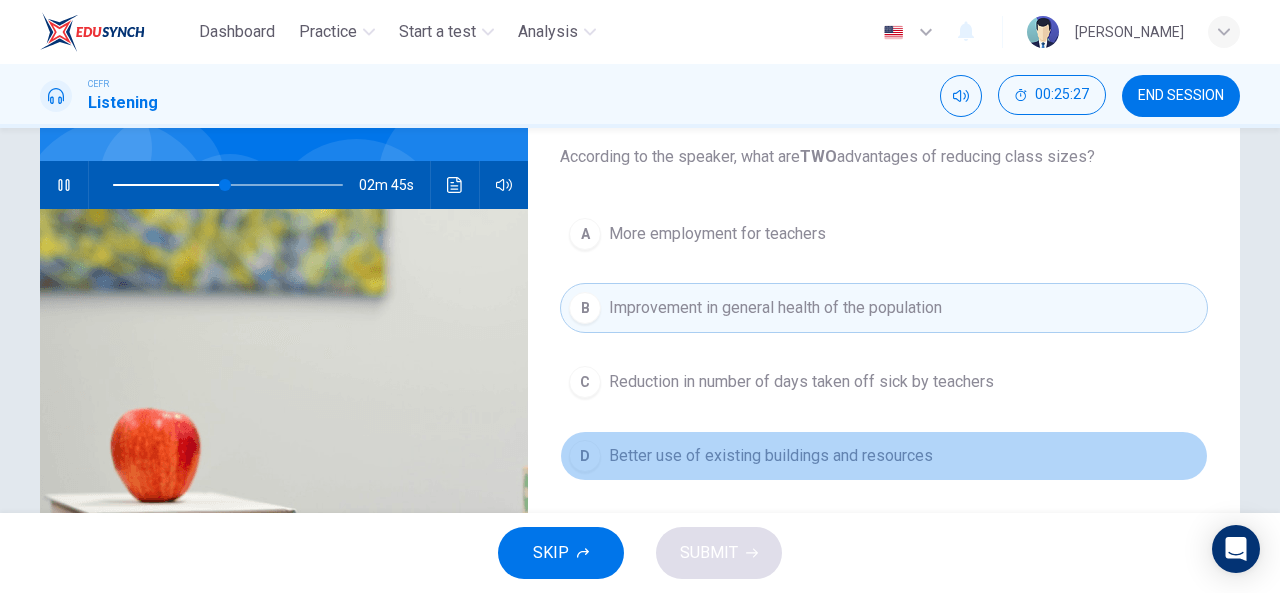 click on "Better use of existing buildings and resources" at bounding box center [771, 456] 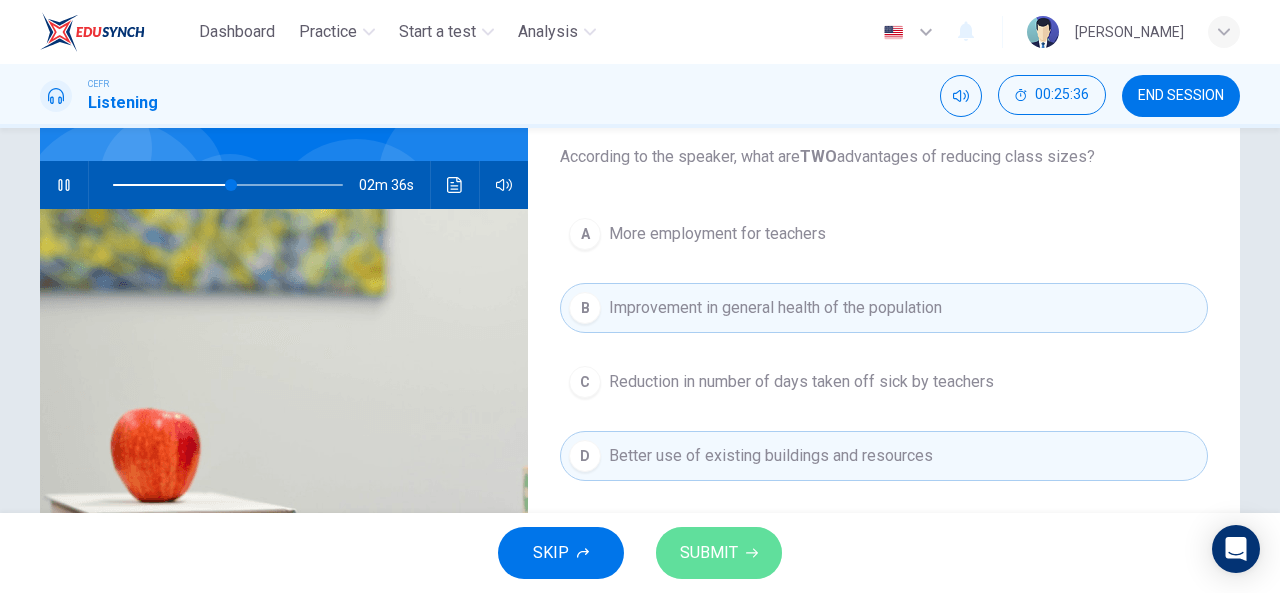 click on "SUBMIT" at bounding box center [709, 553] 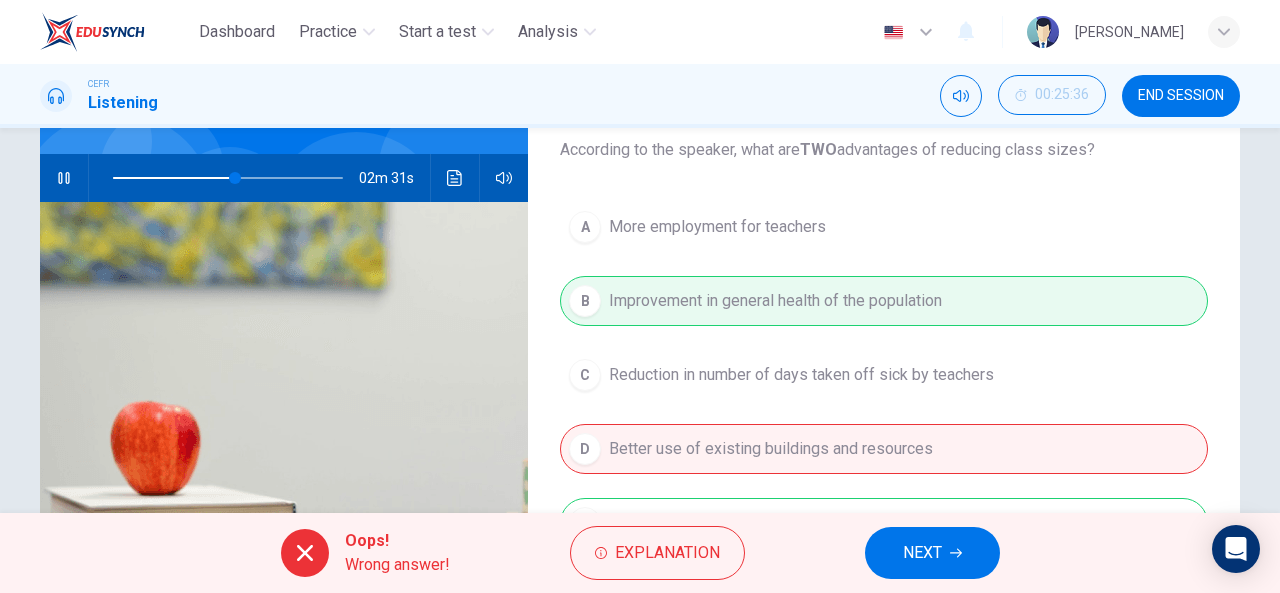 scroll, scrollTop: 173, scrollLeft: 0, axis: vertical 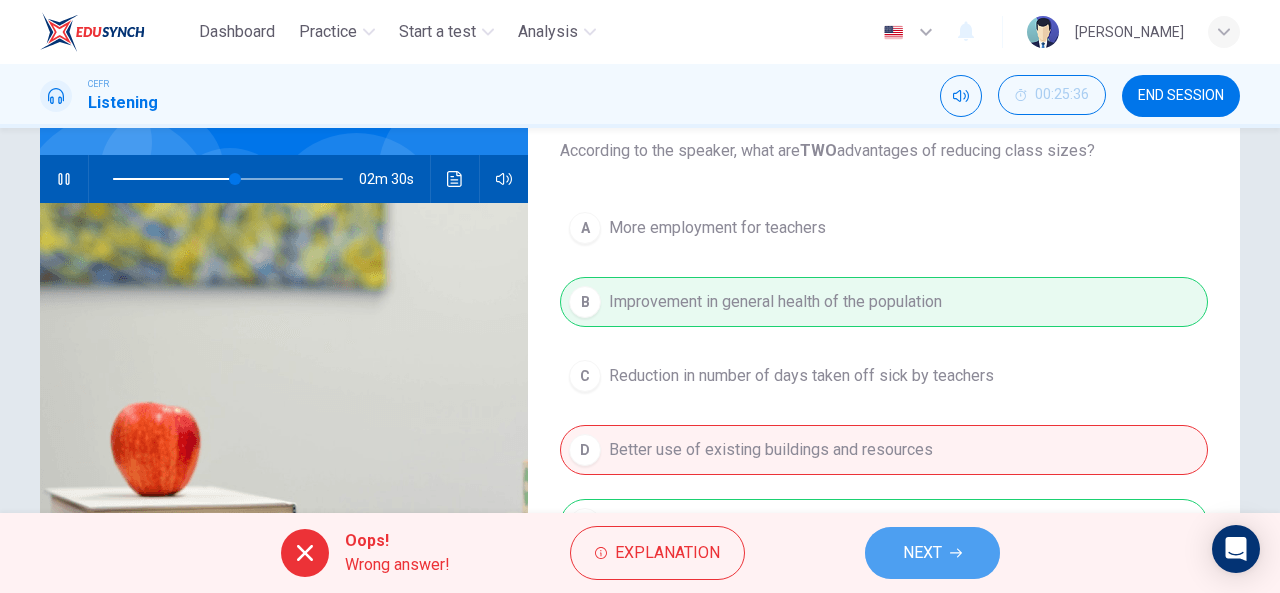 click on "NEXT" at bounding box center [932, 553] 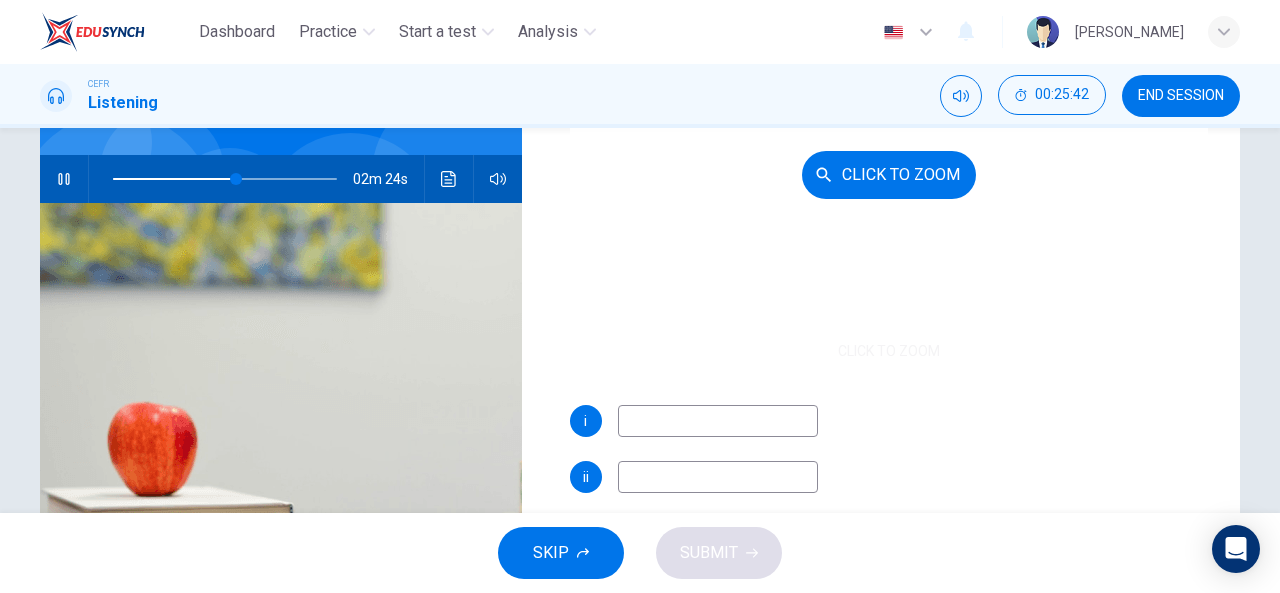 scroll, scrollTop: 286, scrollLeft: 0, axis: vertical 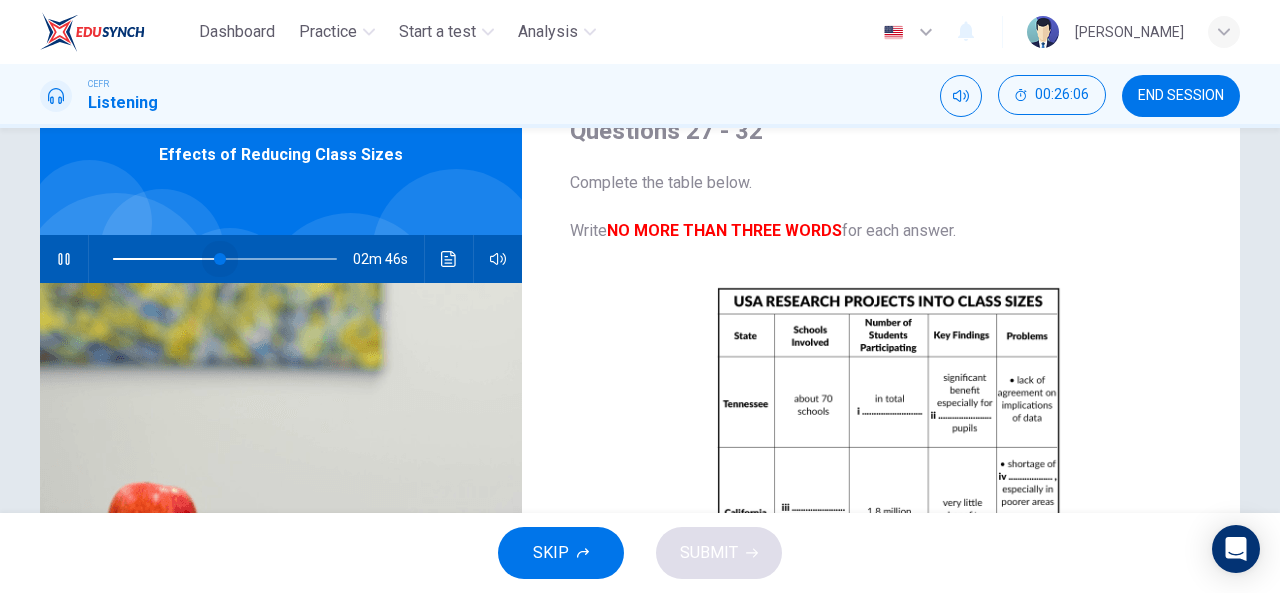 click at bounding box center [225, 259] 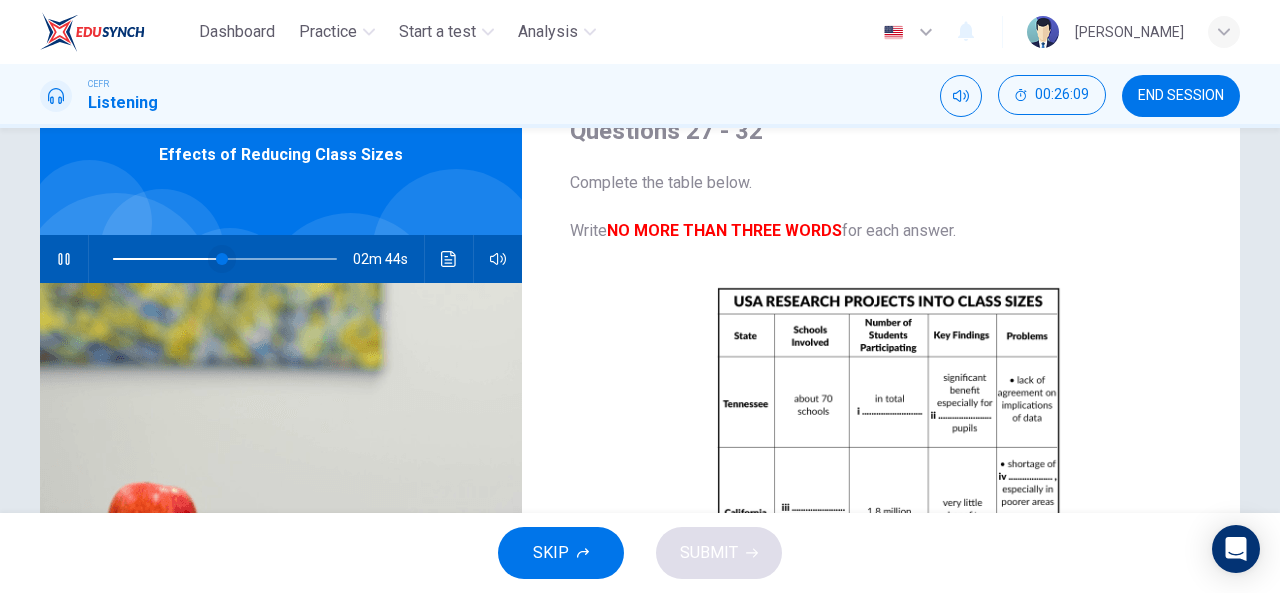 click at bounding box center [222, 259] 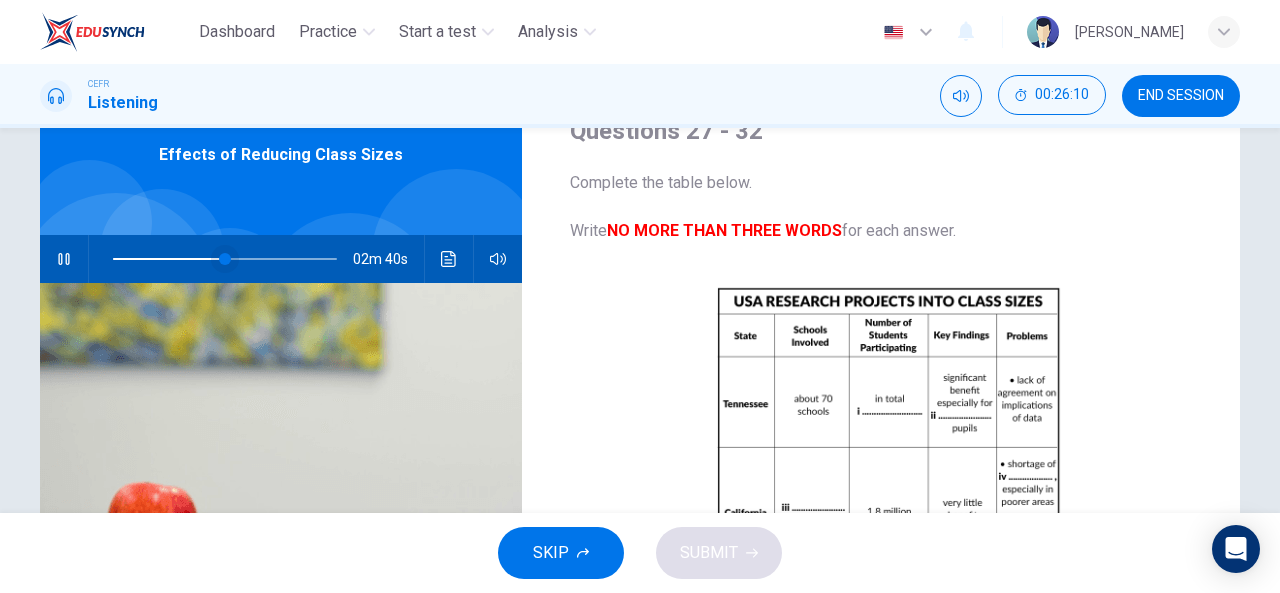 click at bounding box center (225, 259) 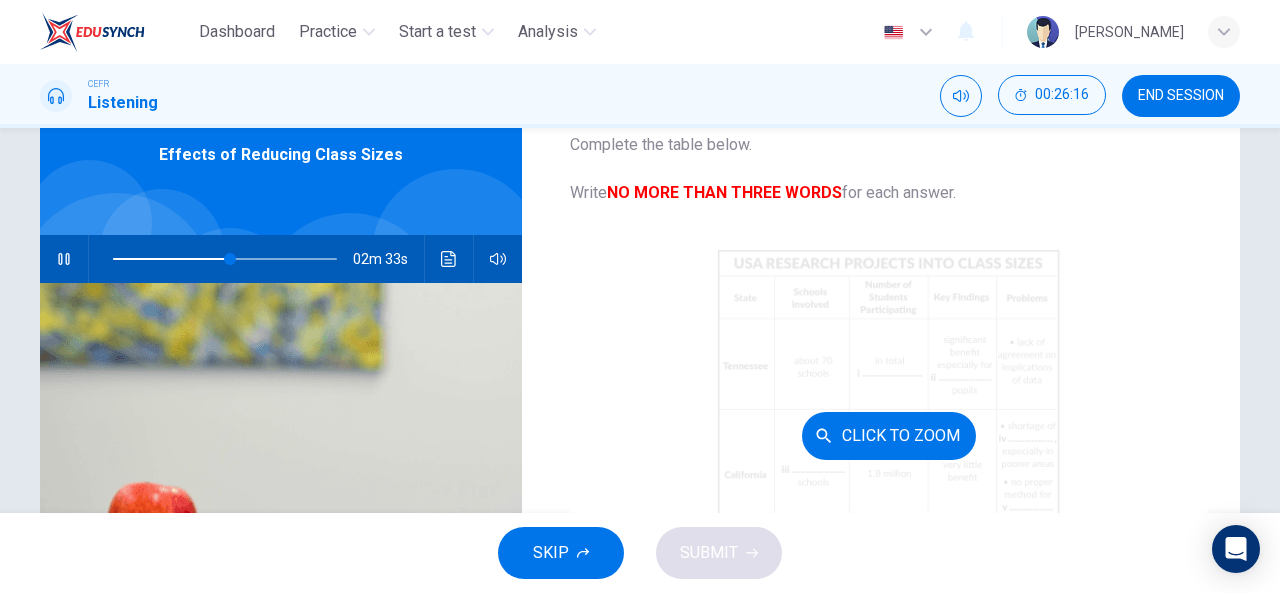 scroll, scrollTop: 42, scrollLeft: 0, axis: vertical 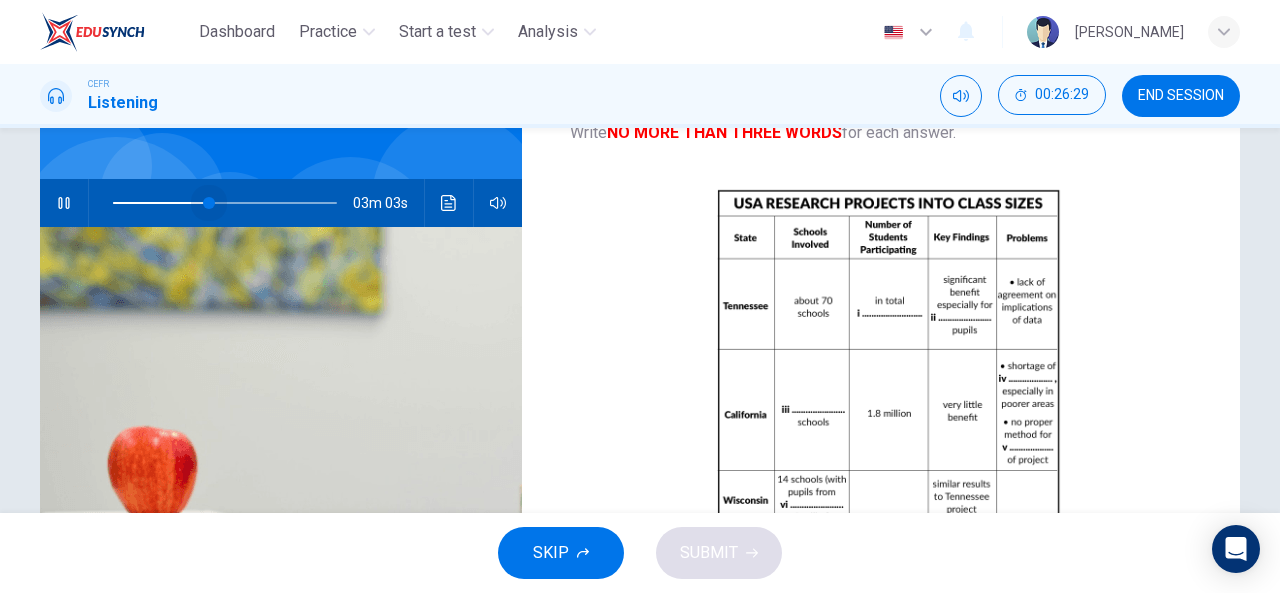 click at bounding box center [225, 203] 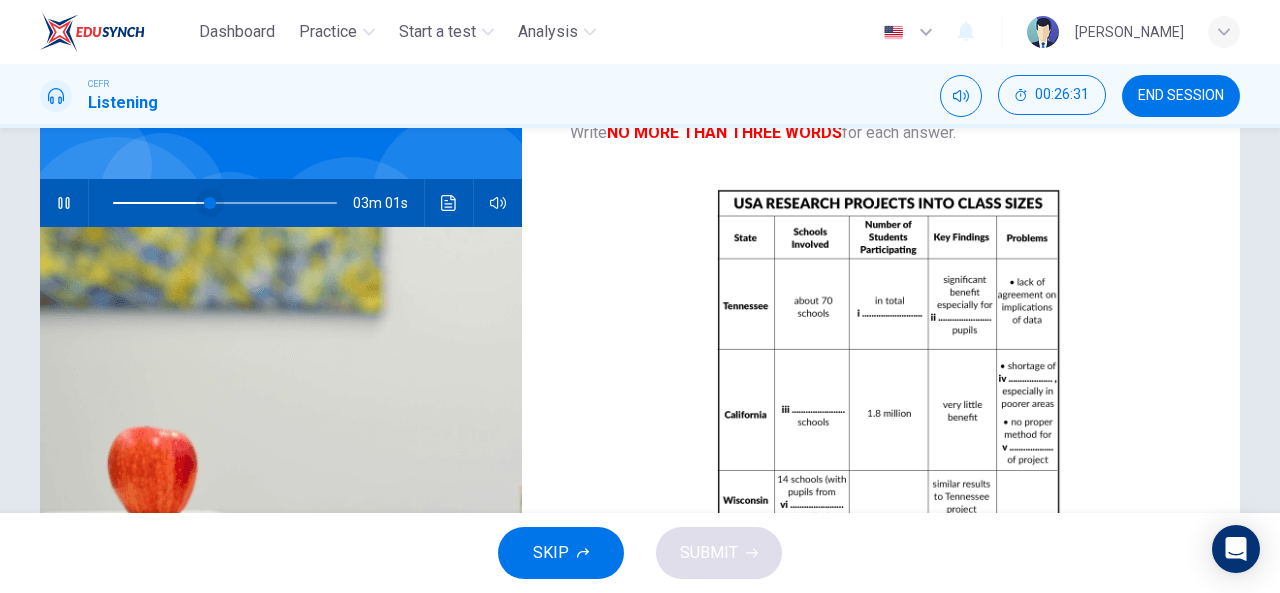 click at bounding box center [210, 203] 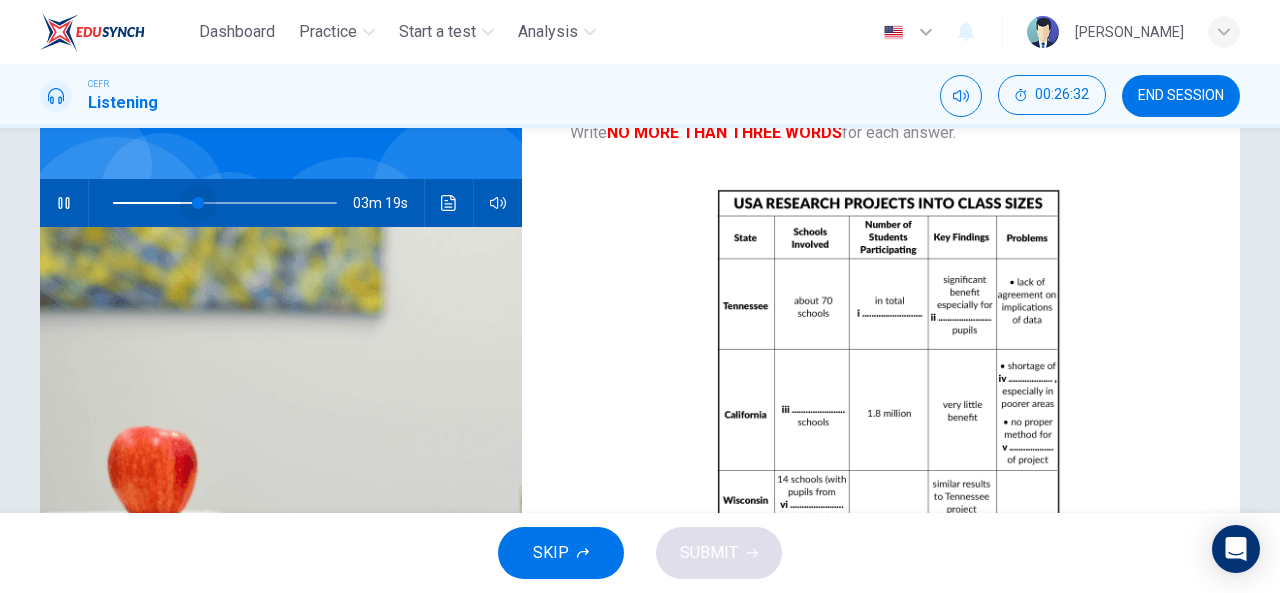 click at bounding box center [198, 203] 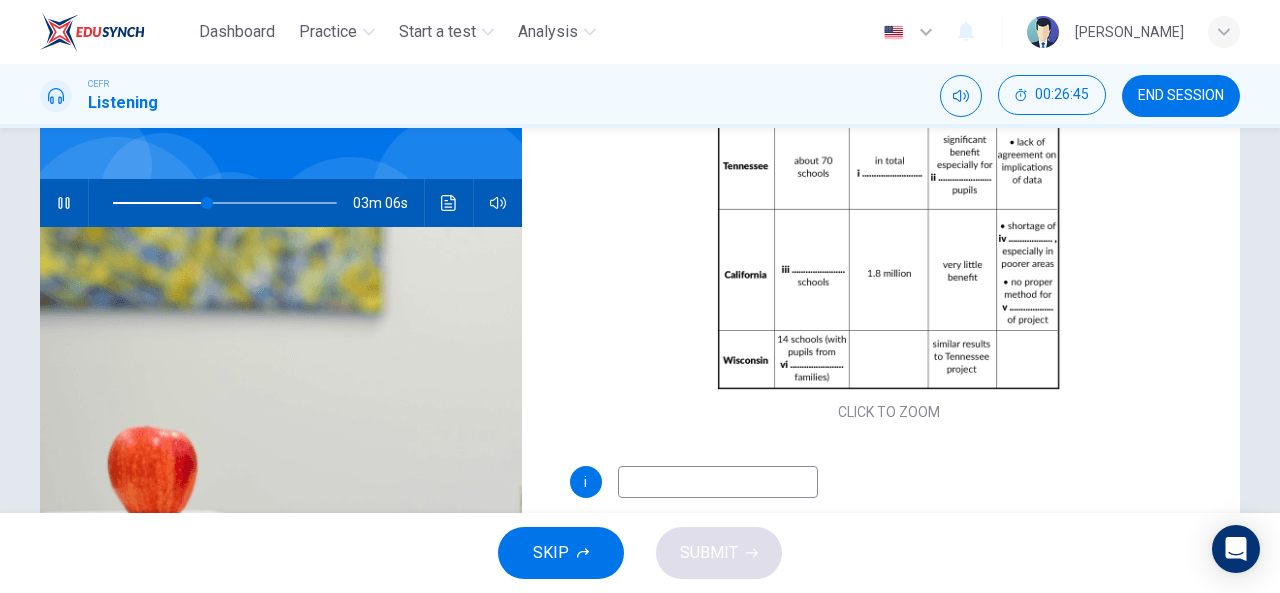 scroll, scrollTop: 183, scrollLeft: 0, axis: vertical 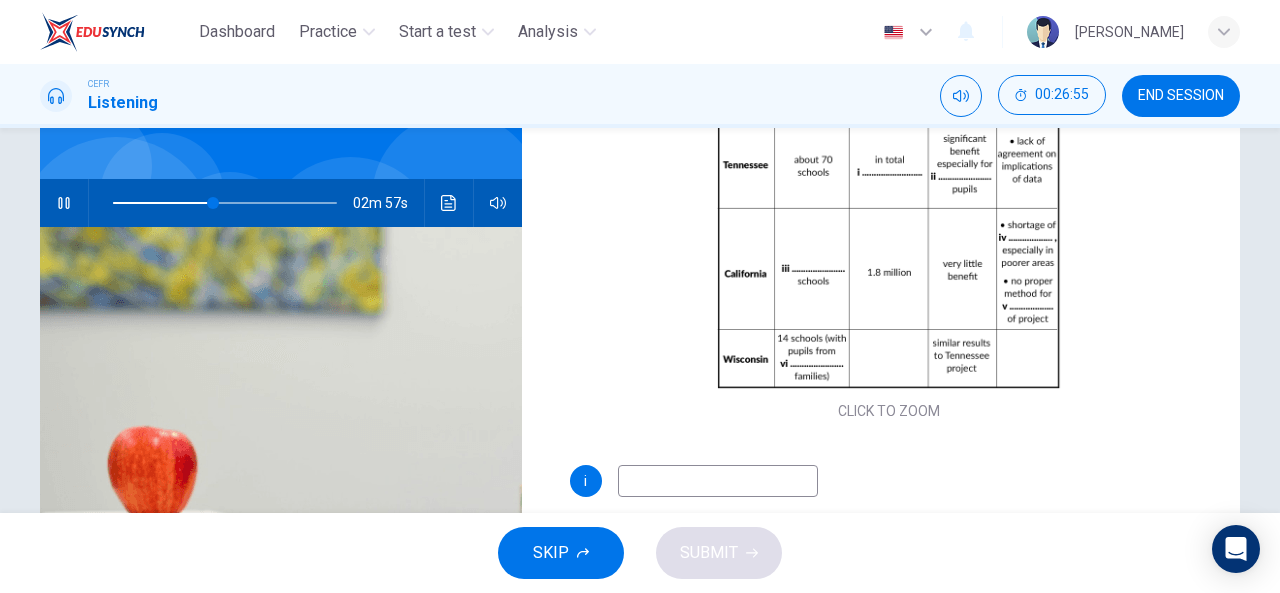click at bounding box center [718, 481] 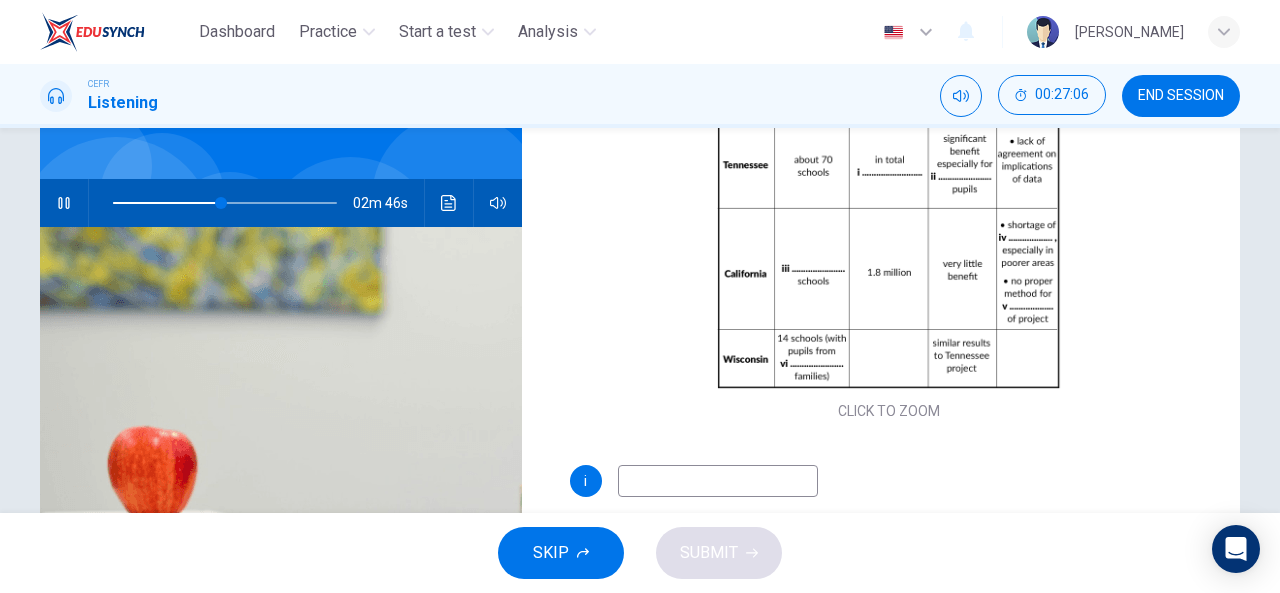 type on "49" 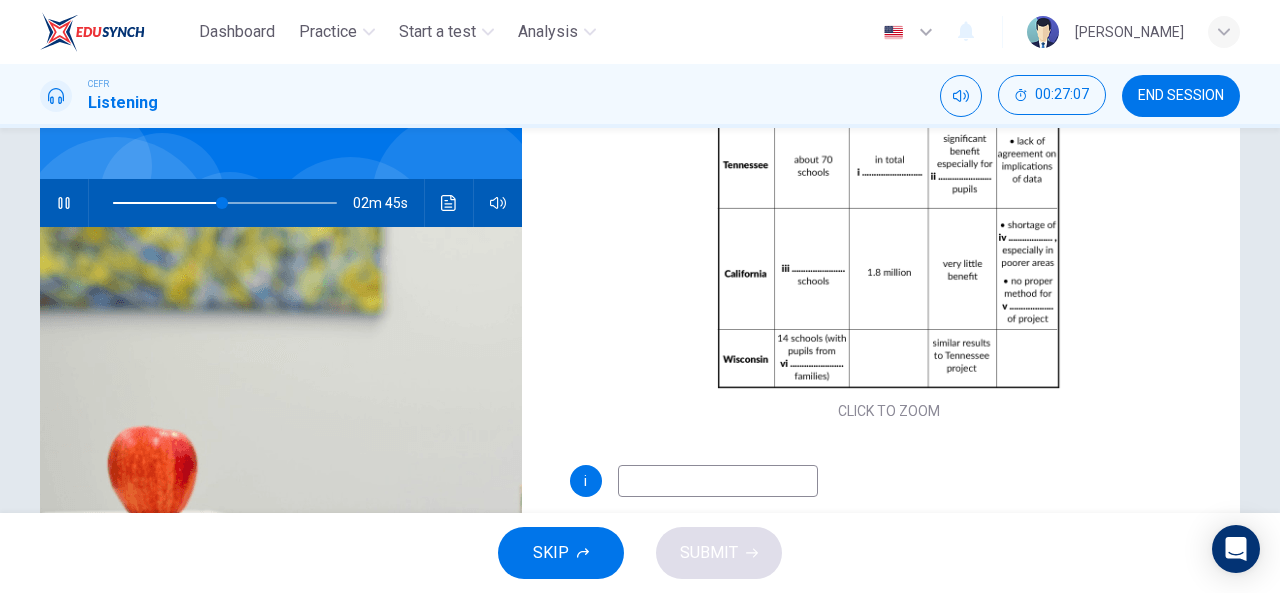 type on "6" 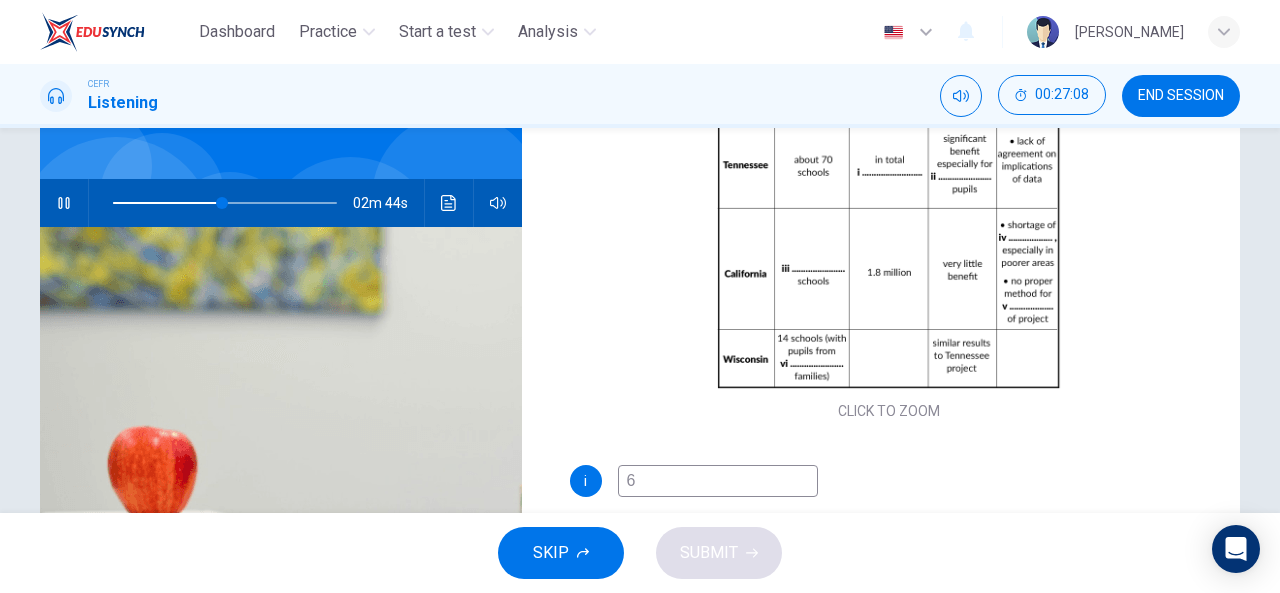 type on "49" 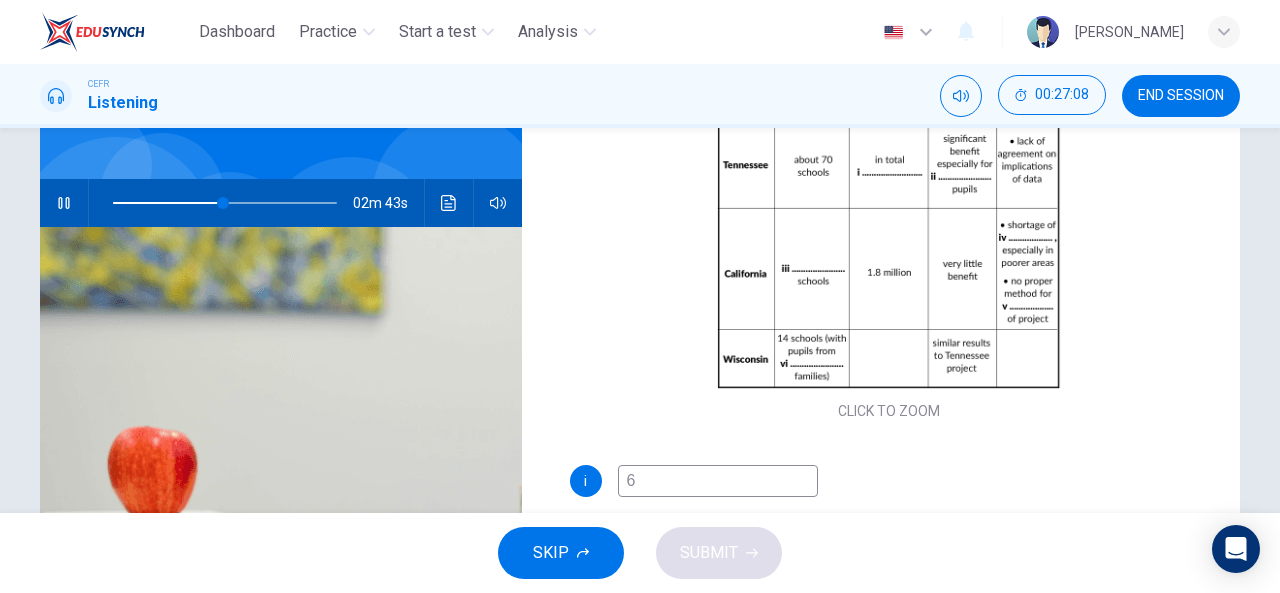 type on "64" 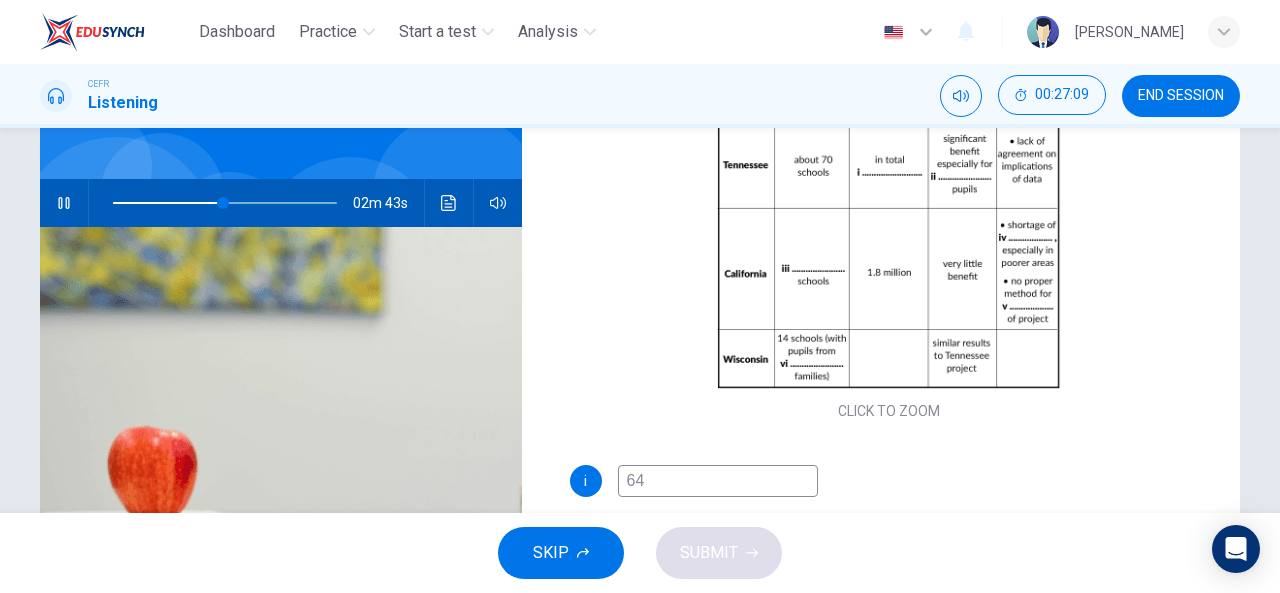 type on "50" 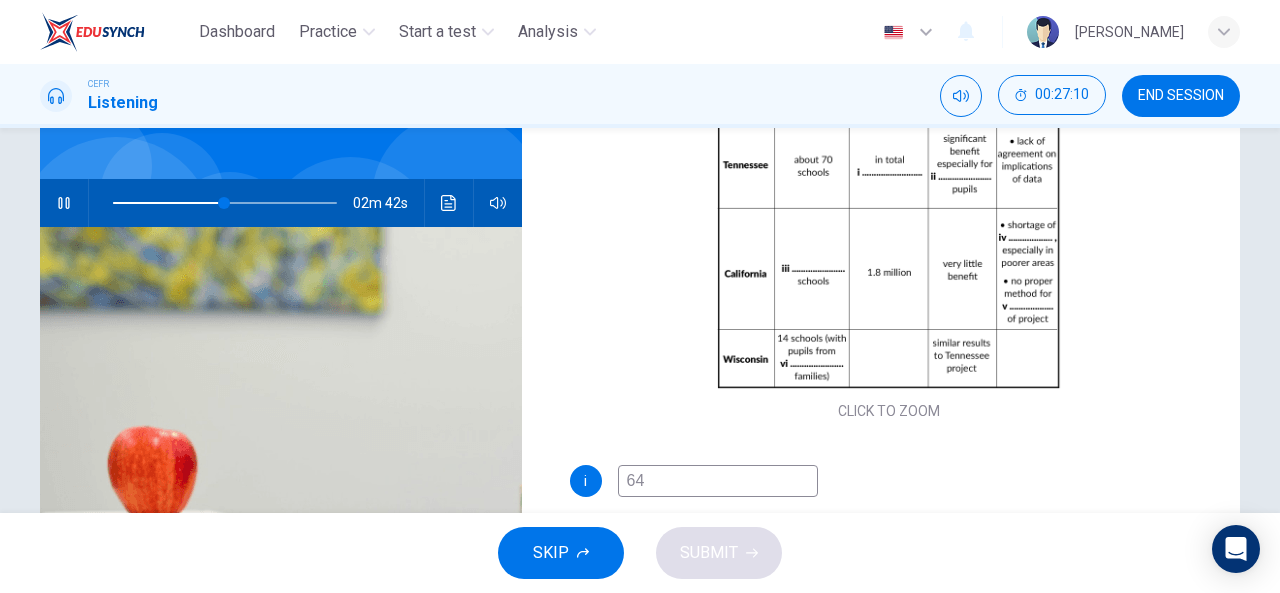 type on "640" 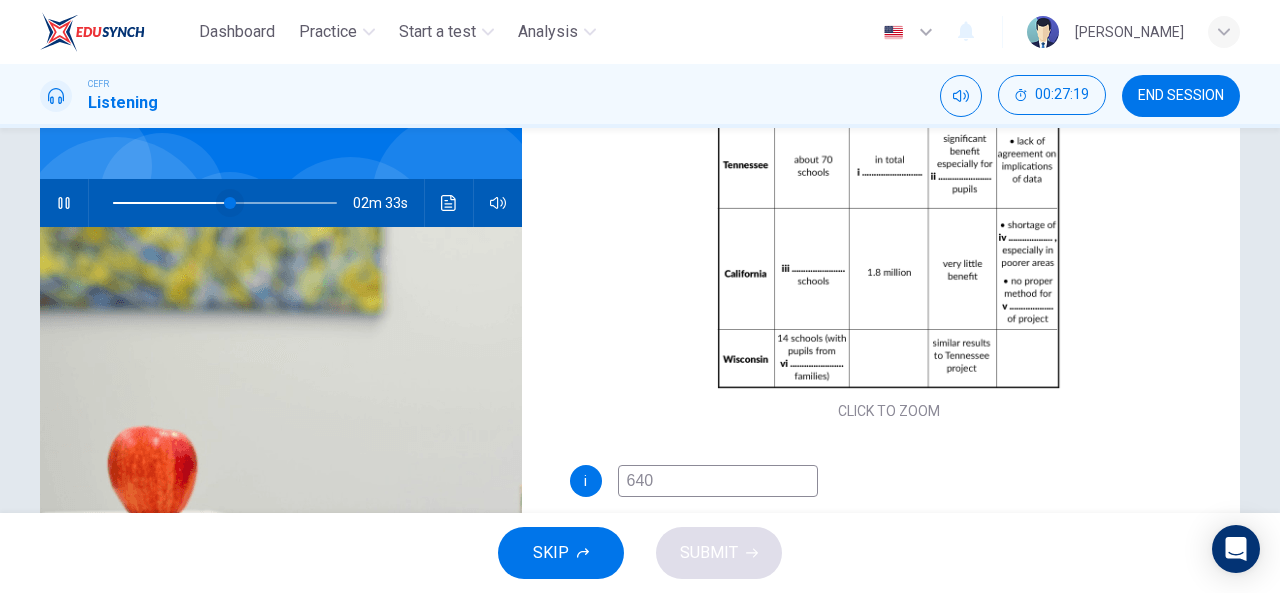 type on "53" 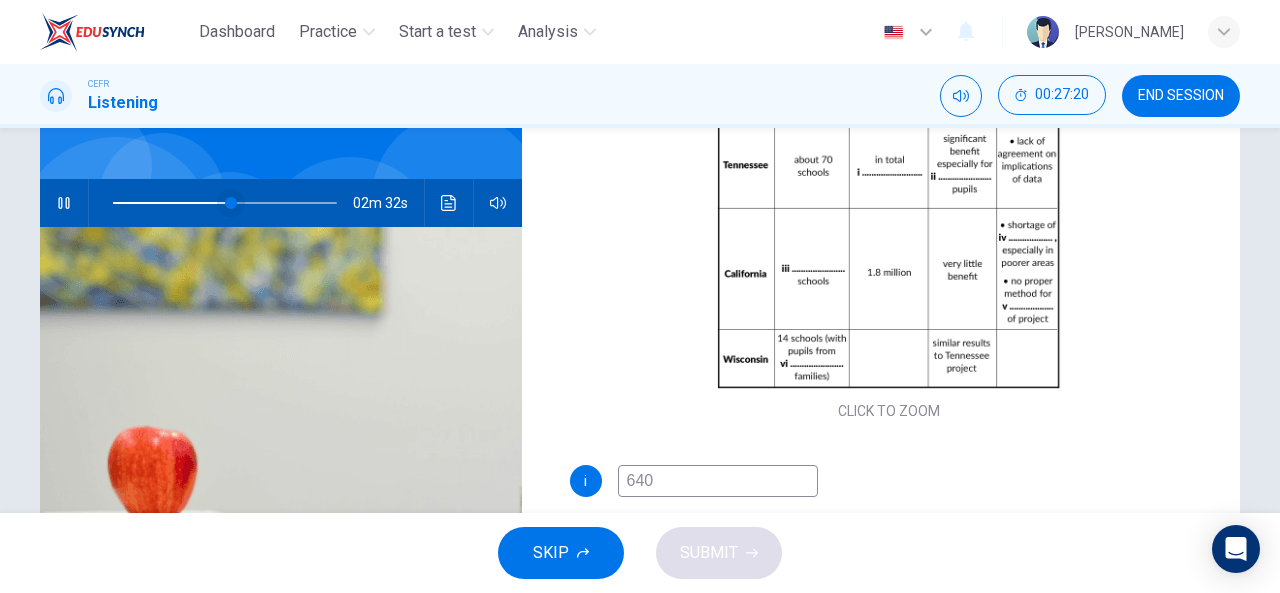 type on "640" 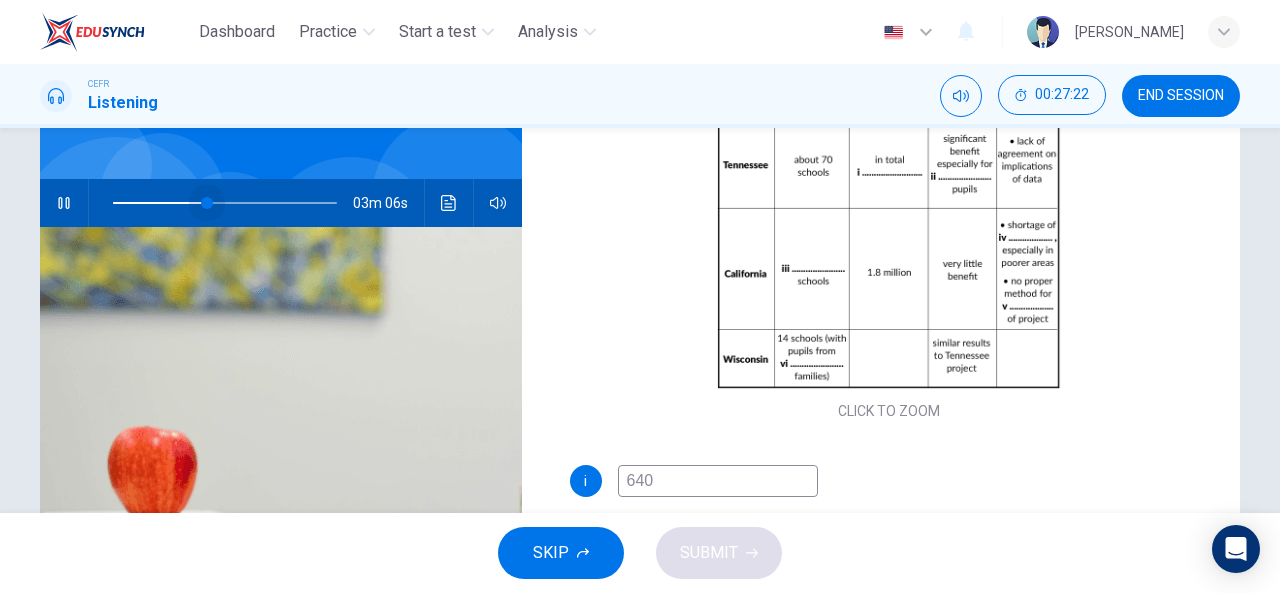 click at bounding box center [207, 203] 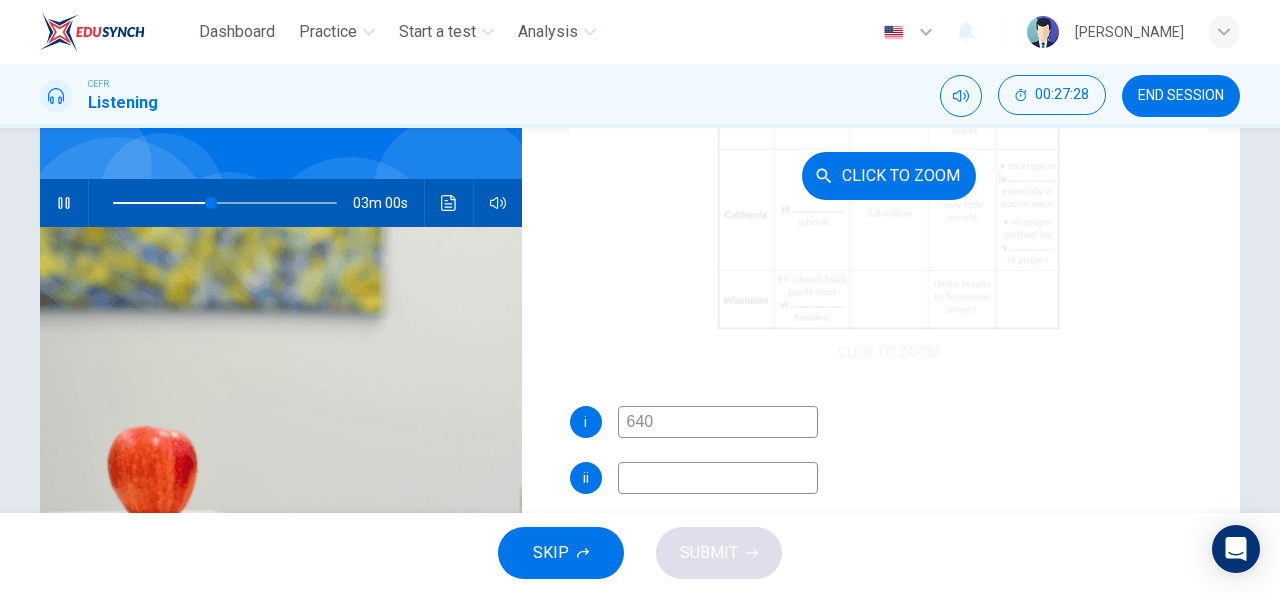 scroll, scrollTop: 241, scrollLeft: 0, axis: vertical 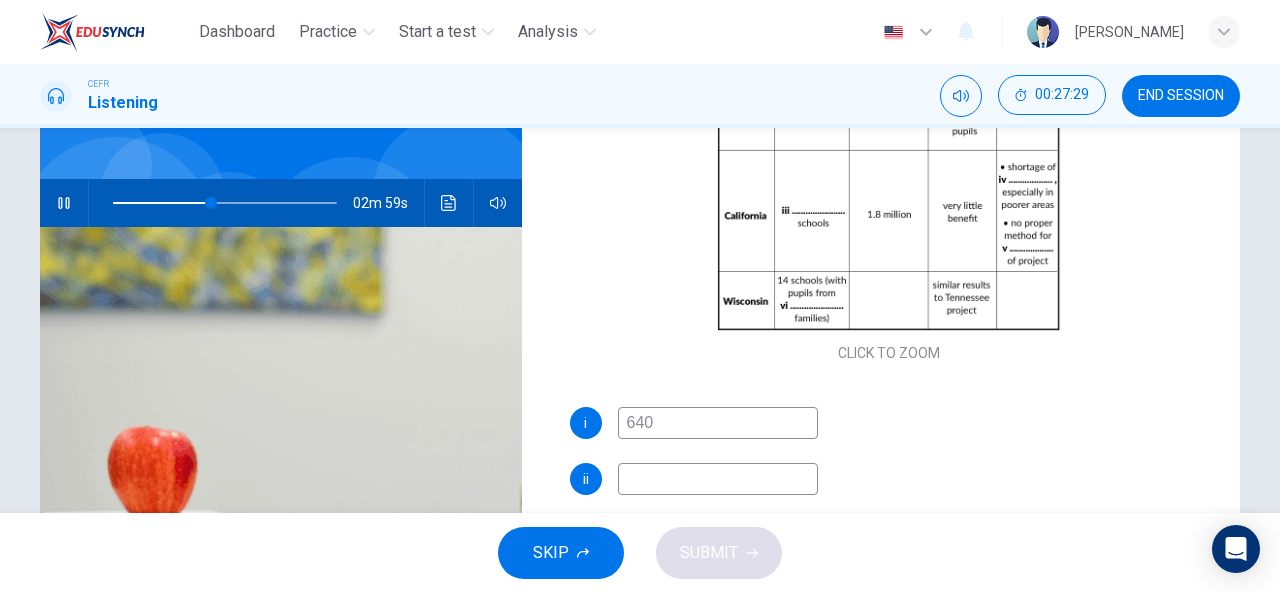 click on "640" at bounding box center [718, 423] 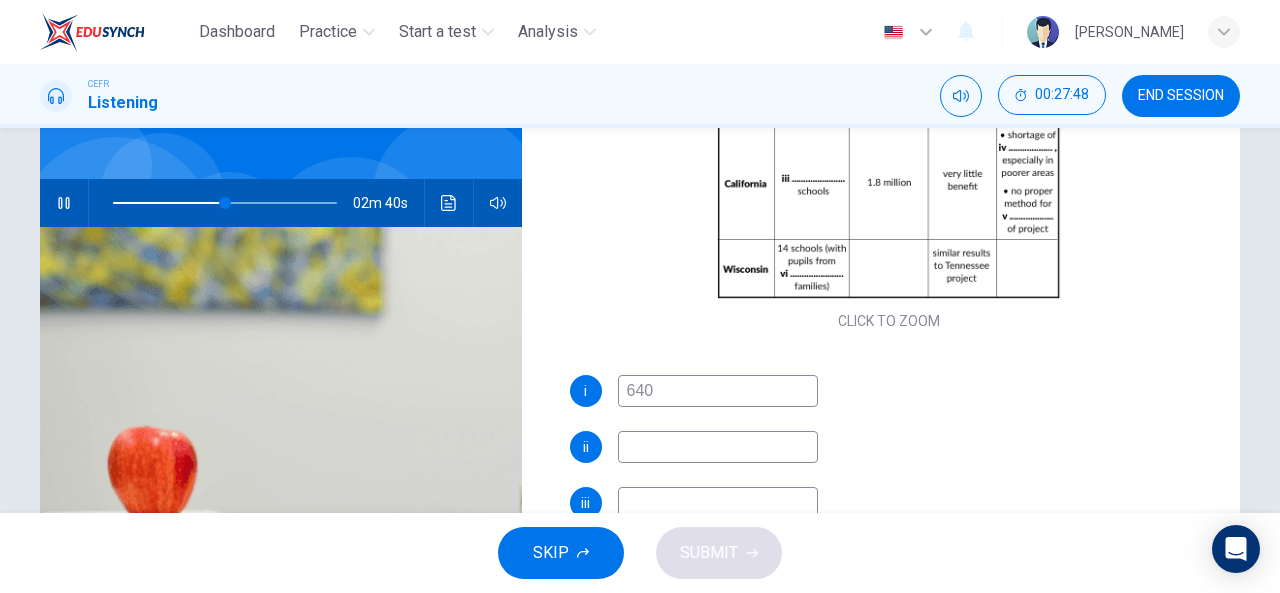 scroll, scrollTop: 272, scrollLeft: 0, axis: vertical 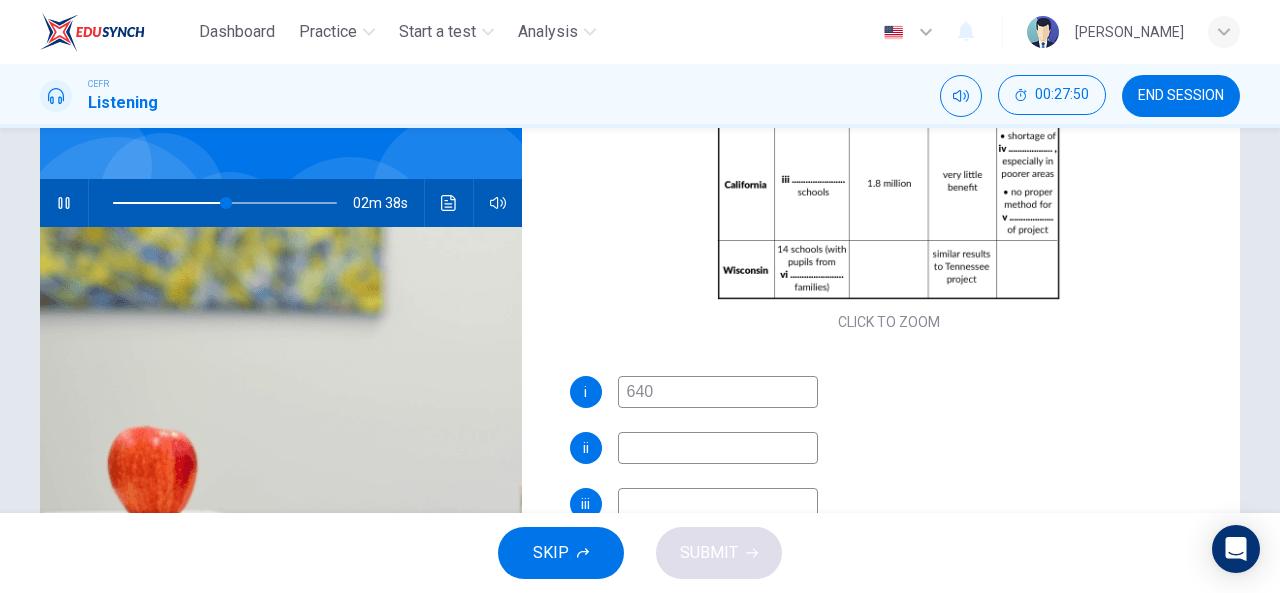 drag, startPoint x: 702, startPoint y: 393, endPoint x: 613, endPoint y: 394, distance: 89.005615 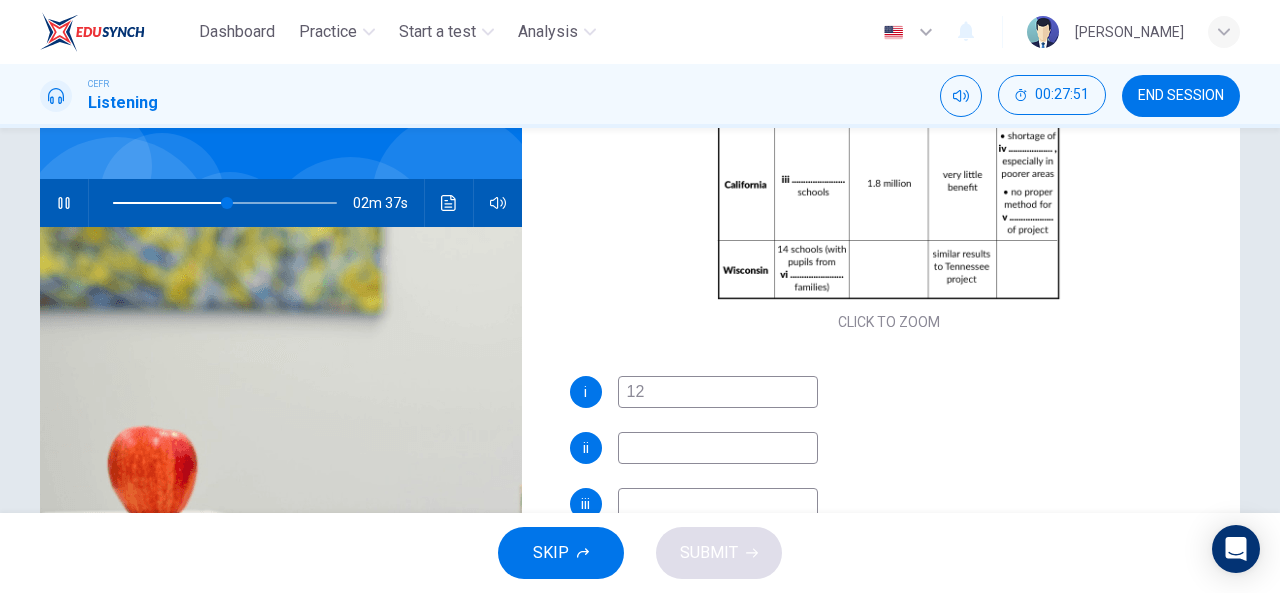 type on "120" 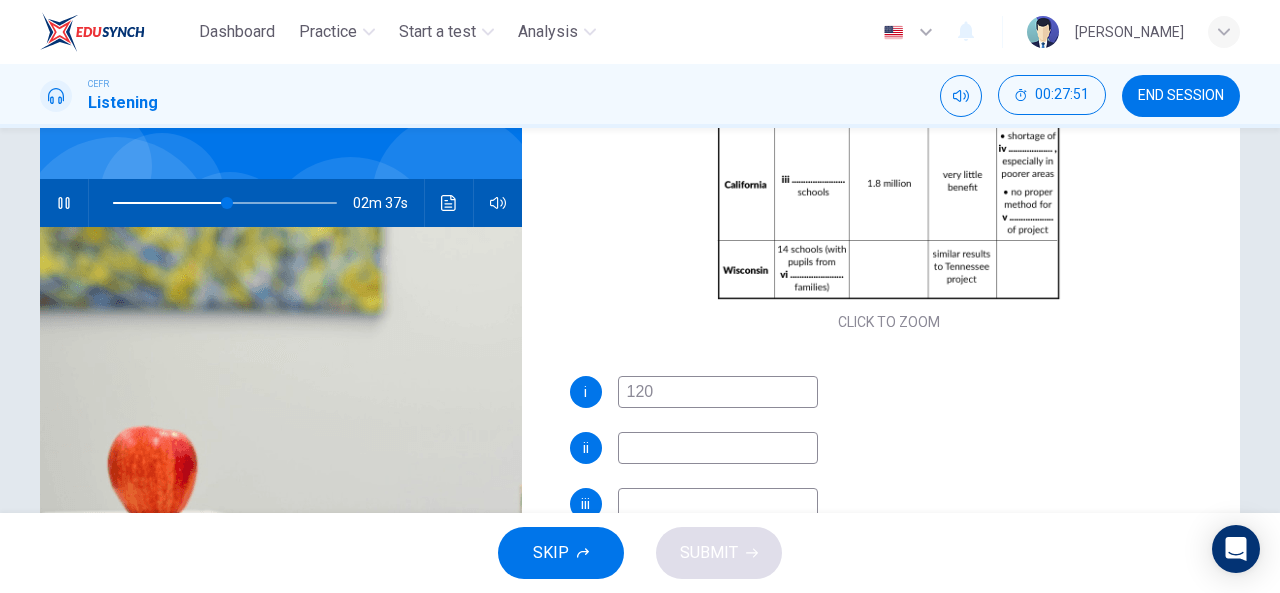 type on "51" 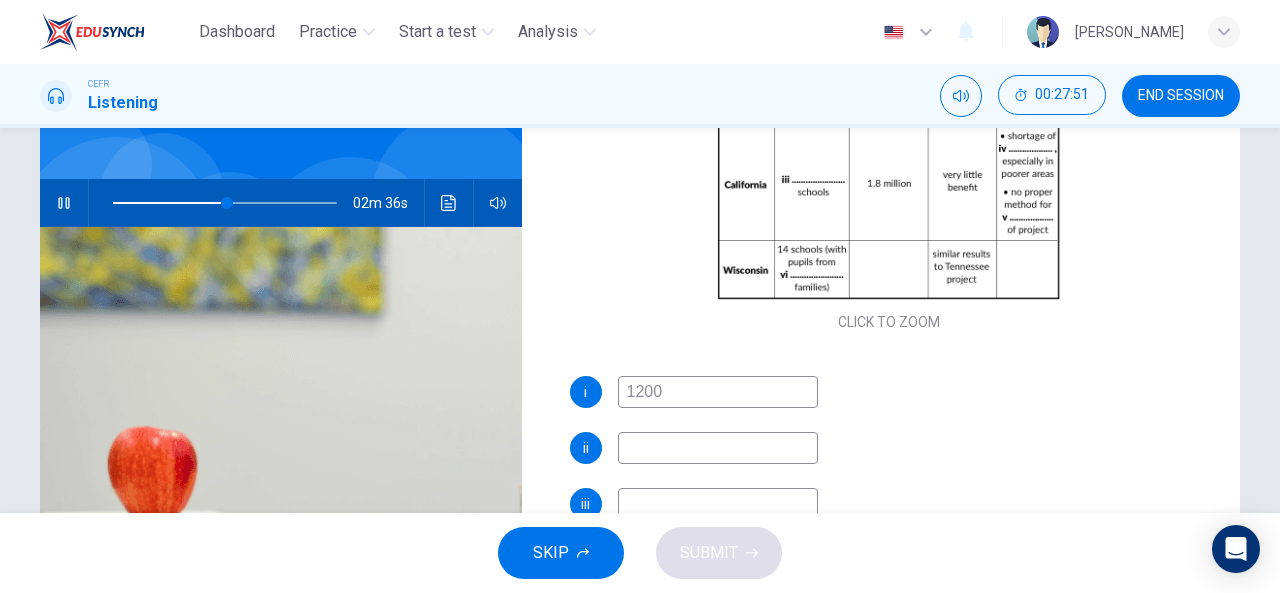 type on "12000" 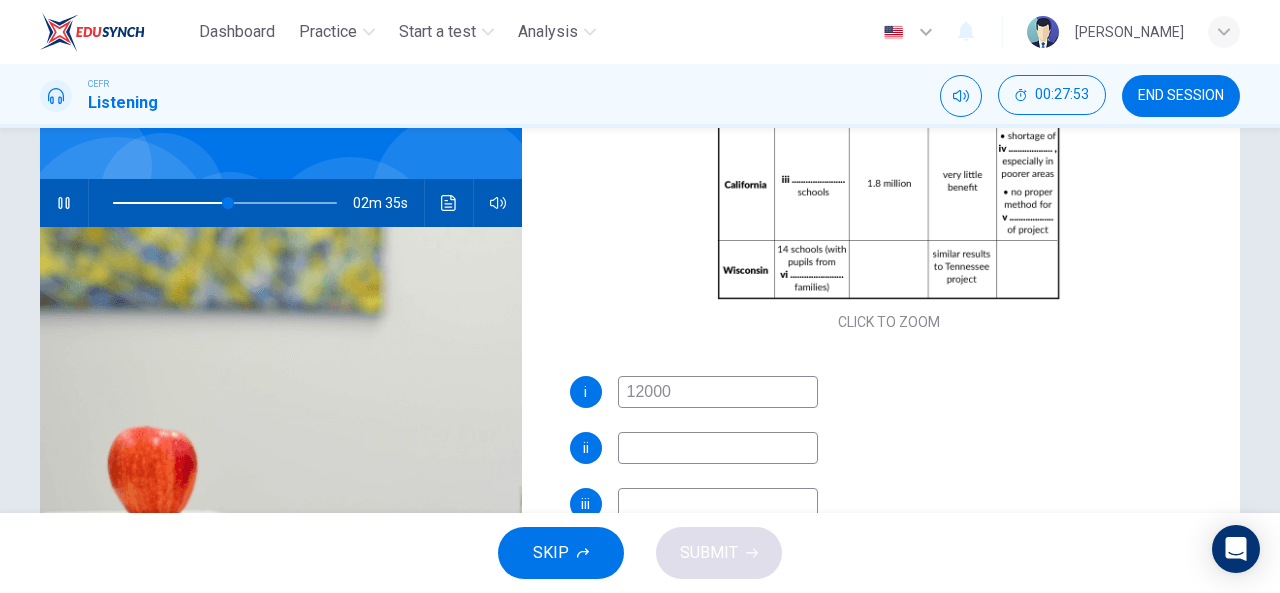 type on "52" 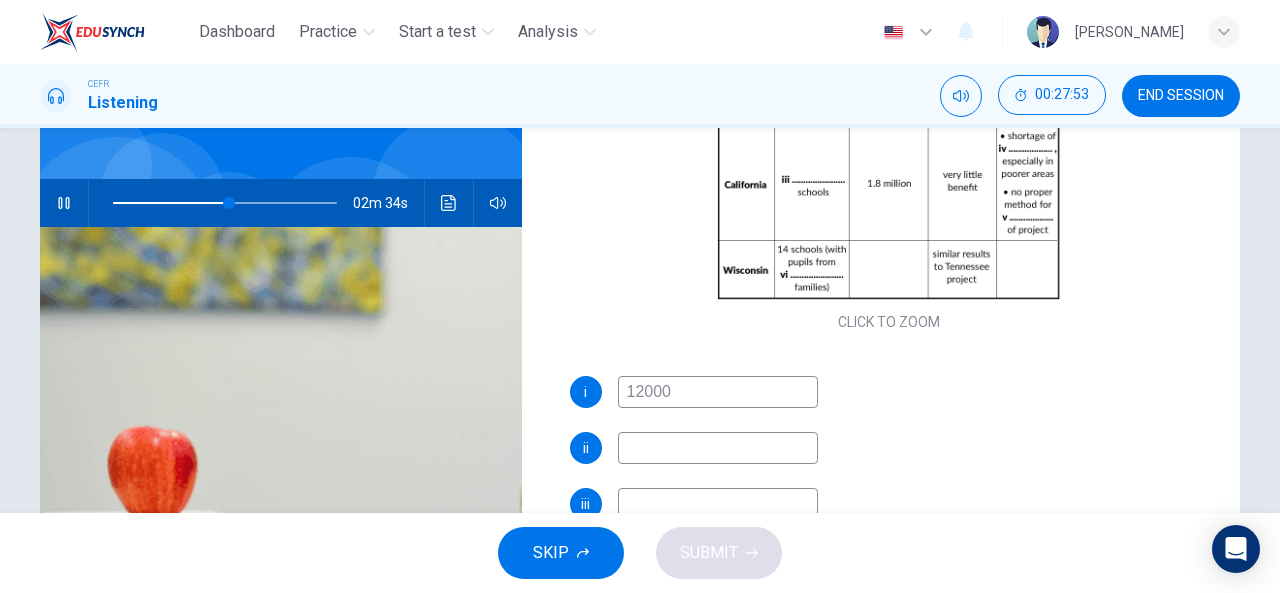 type on "12000" 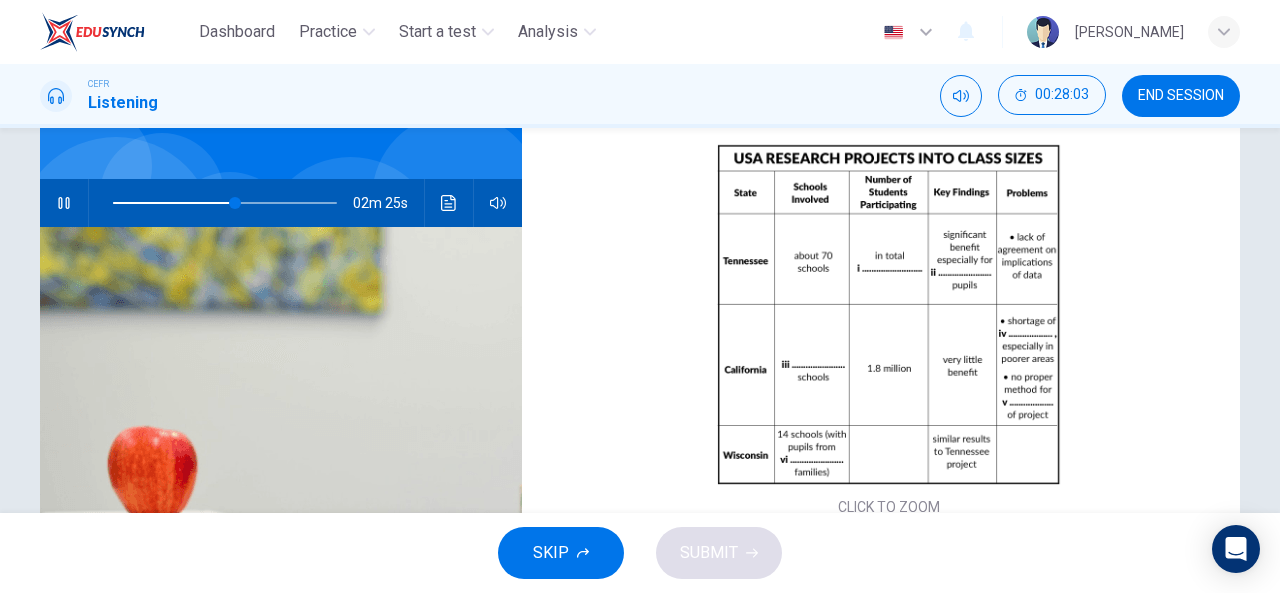 scroll, scrollTop: 88, scrollLeft: 0, axis: vertical 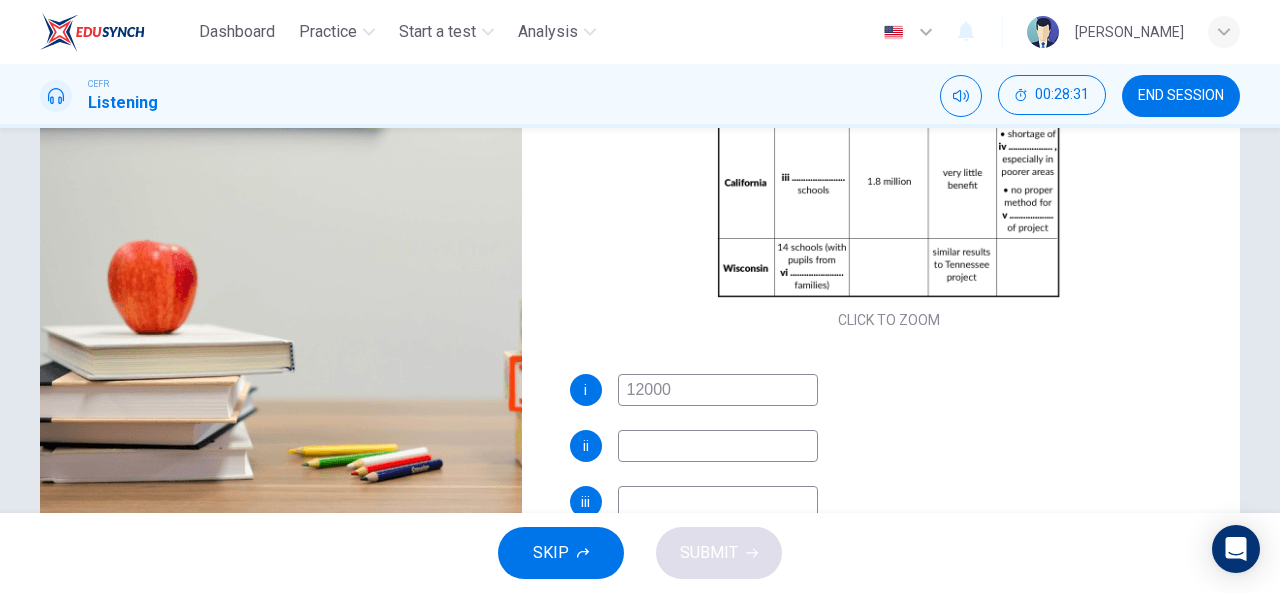 type on "64" 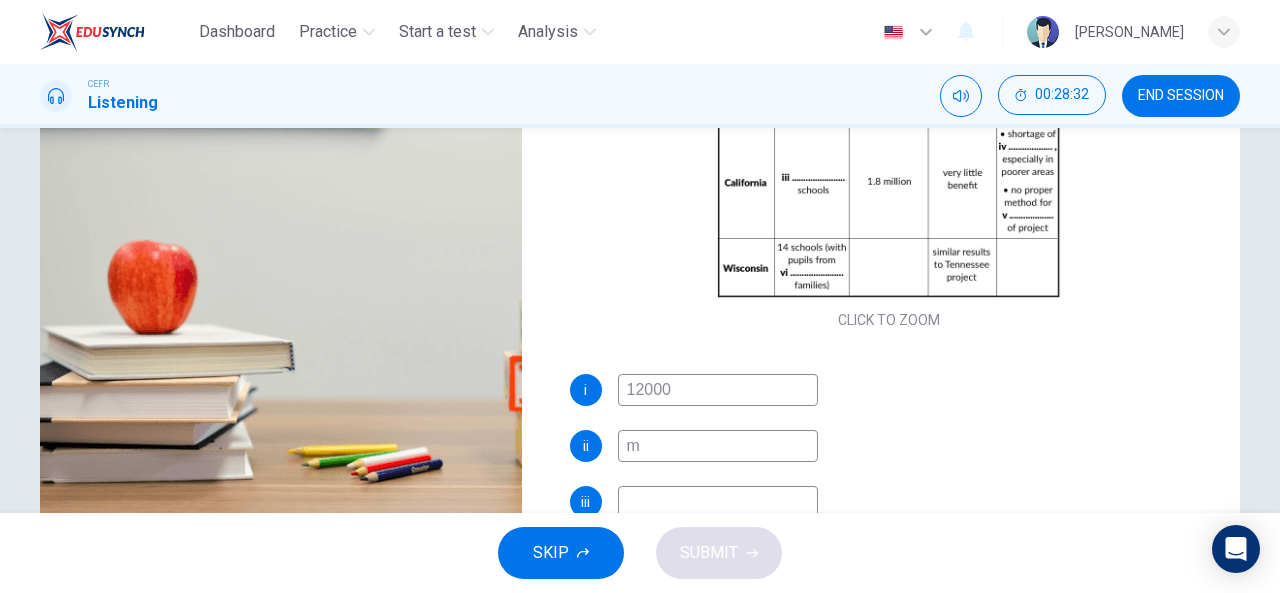 type on "mi" 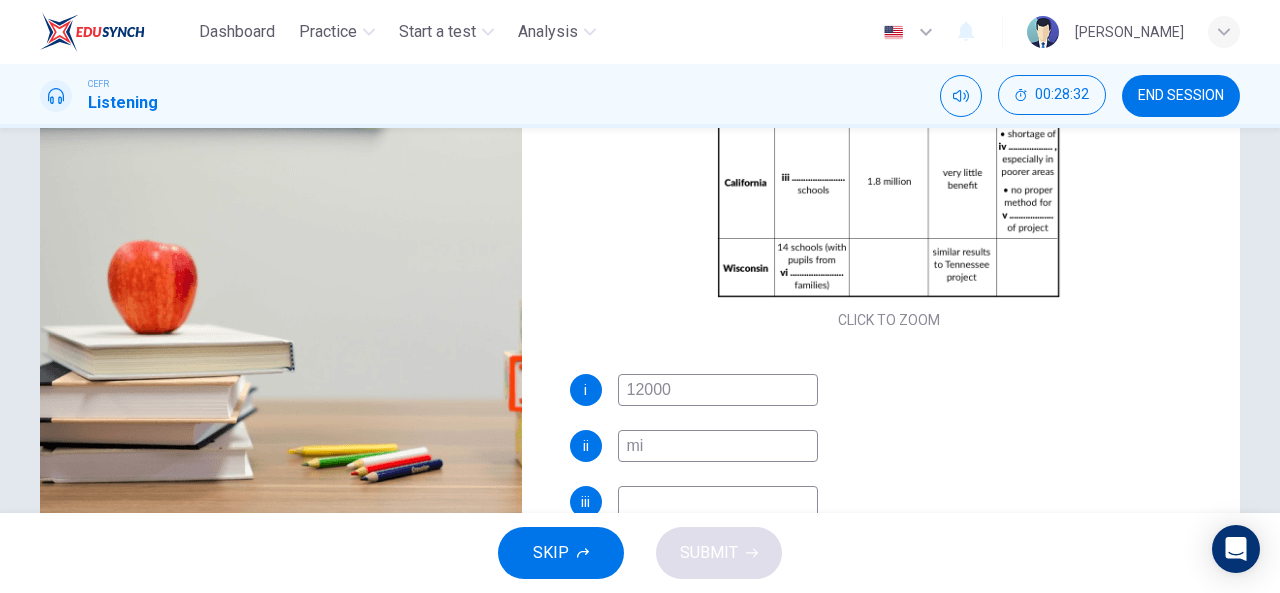 type on "64" 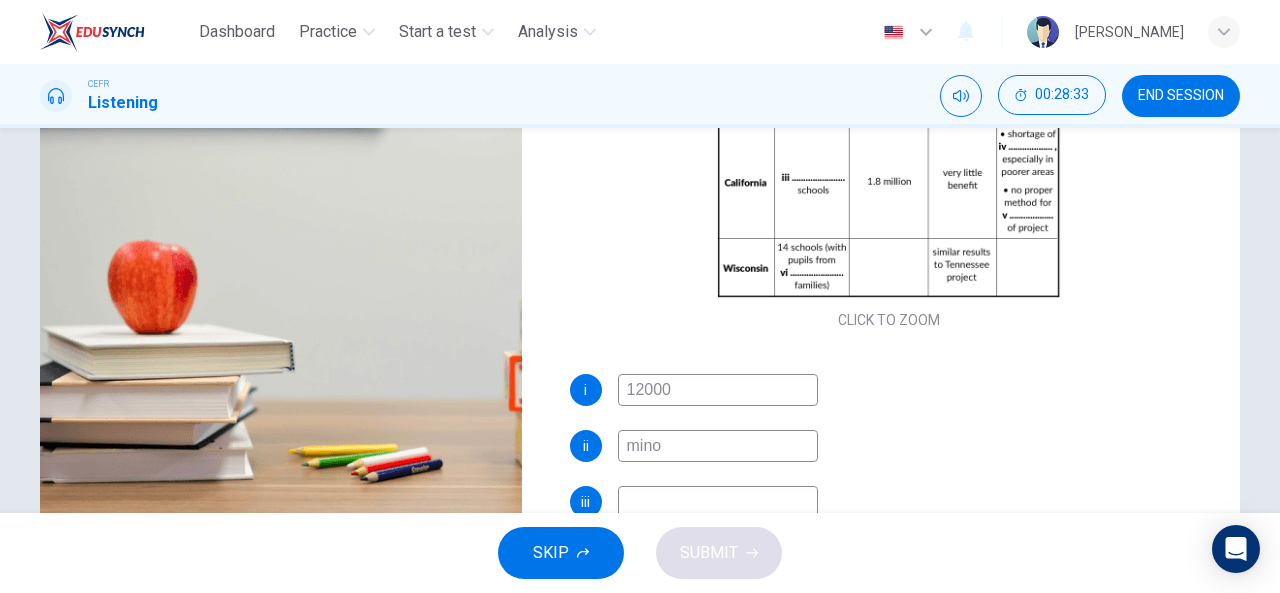 type on "minor" 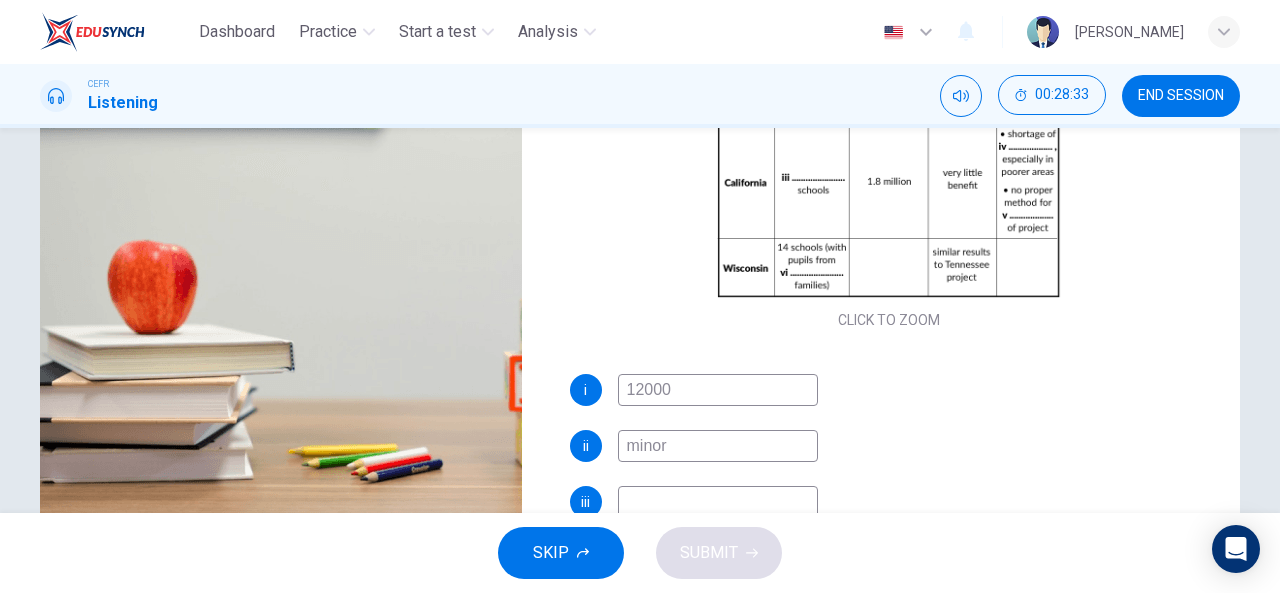 type on "64" 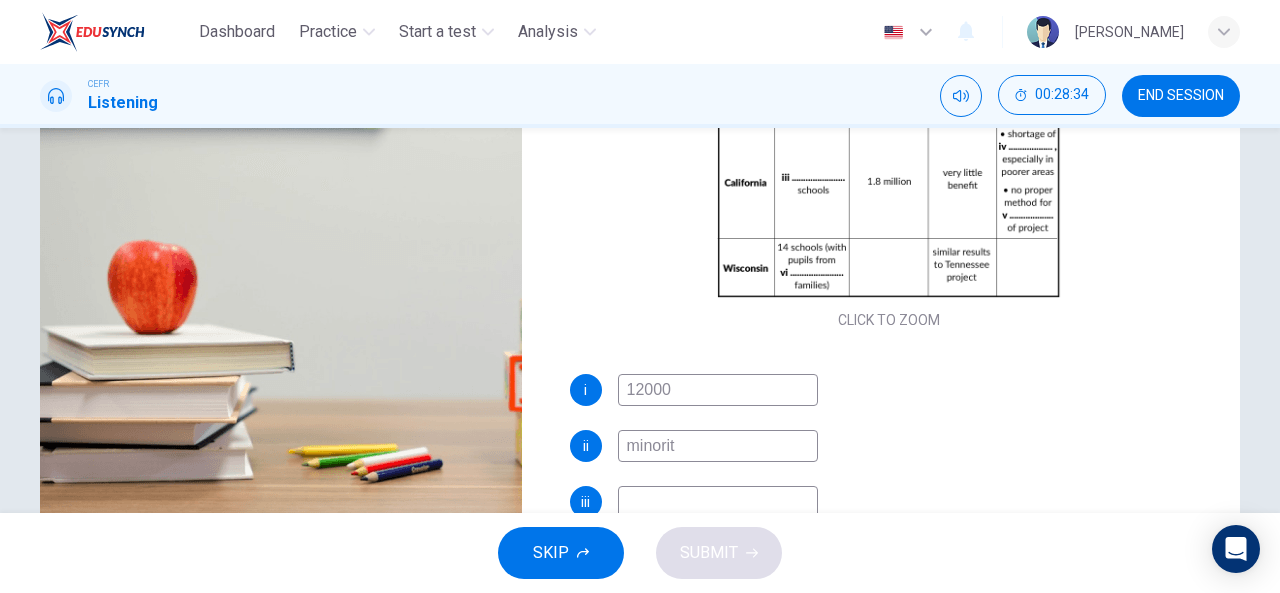 type on "minority" 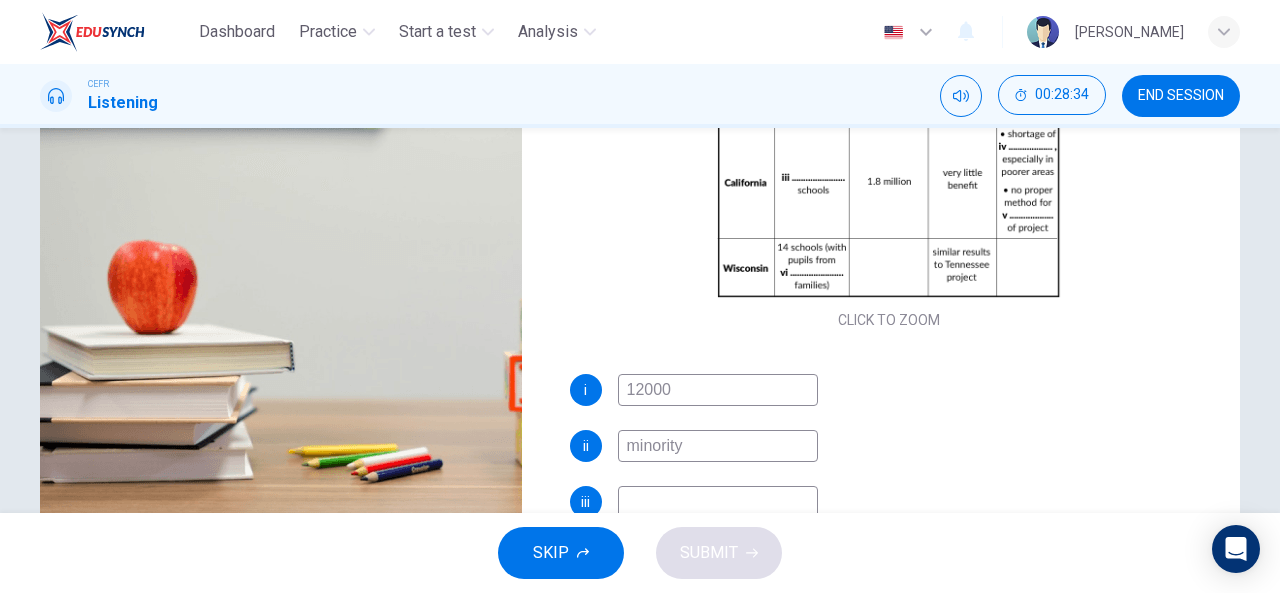 scroll, scrollTop: 0, scrollLeft: 0, axis: both 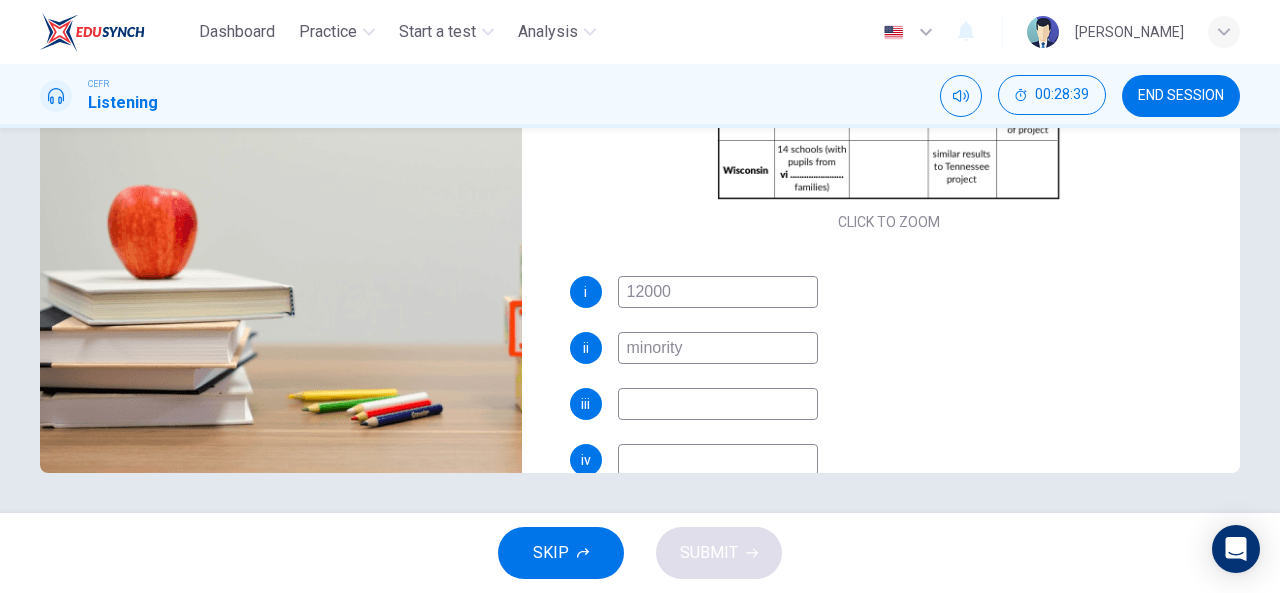 type on "66" 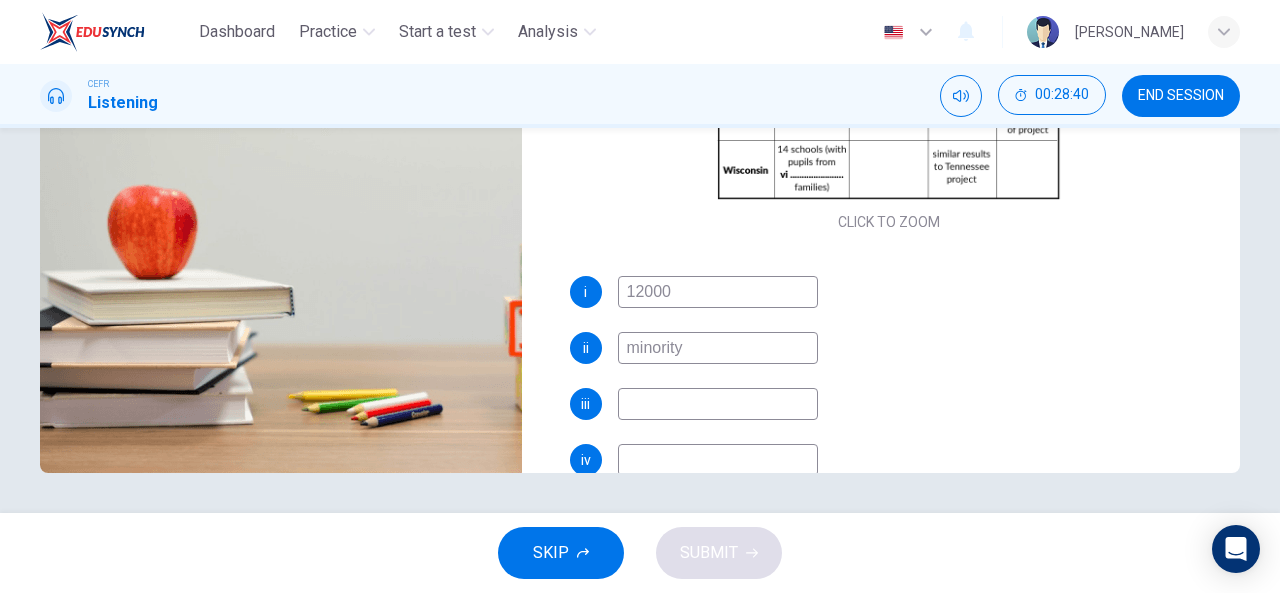 click at bounding box center (718, 404) 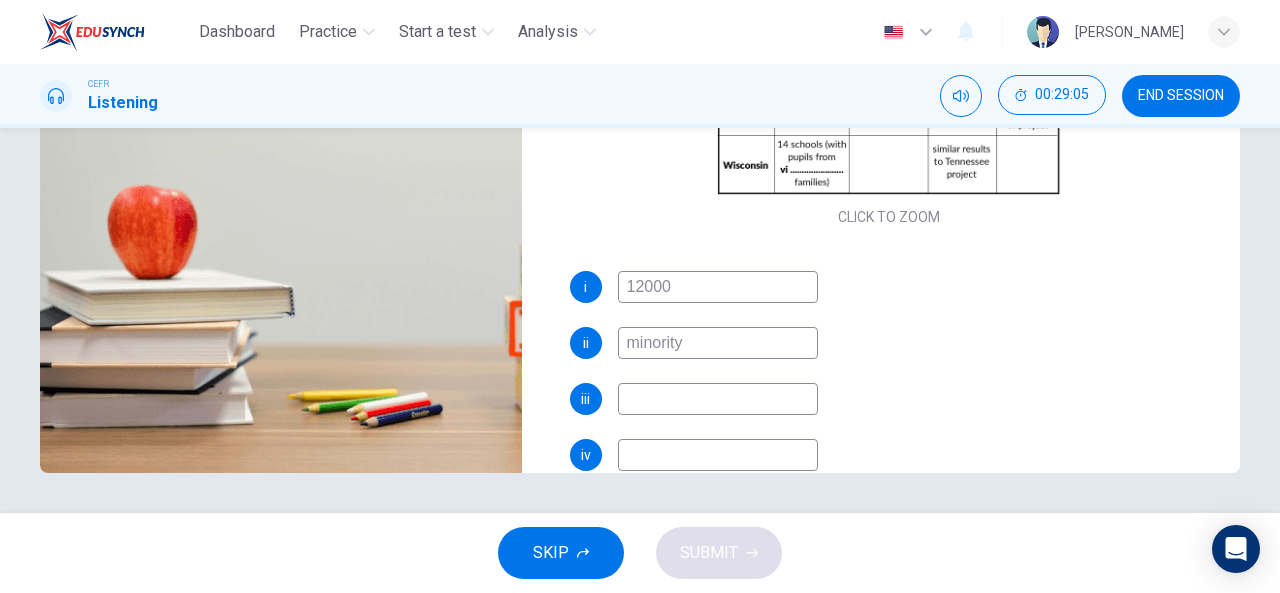 scroll, scrollTop: 140, scrollLeft: 0, axis: vertical 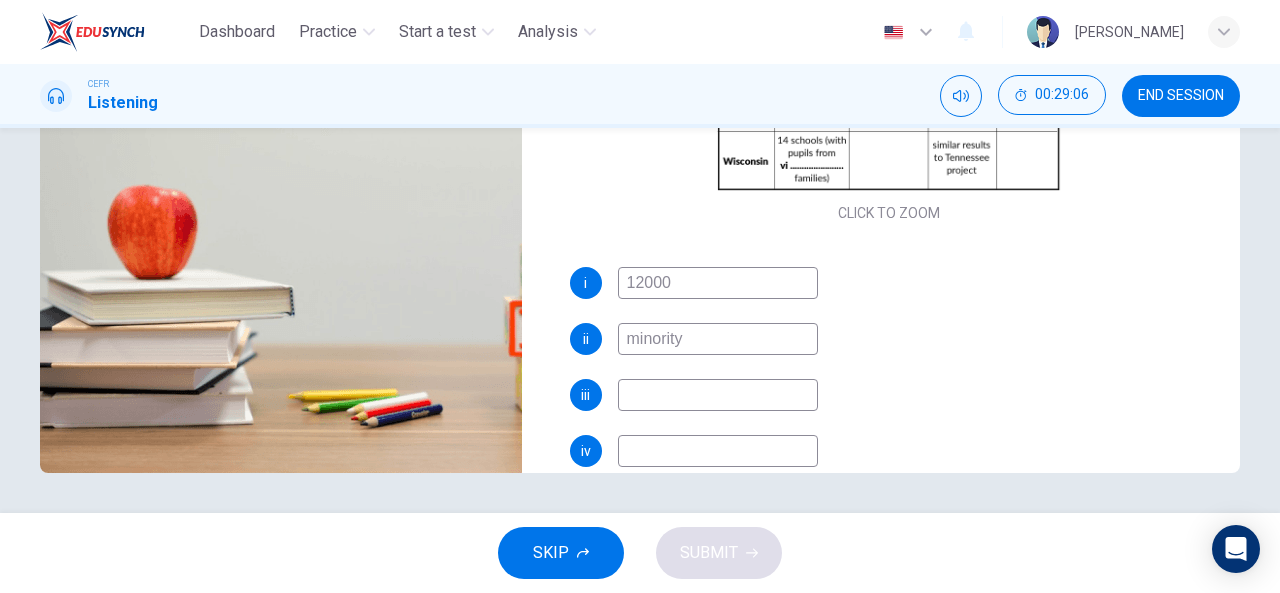 type on "75" 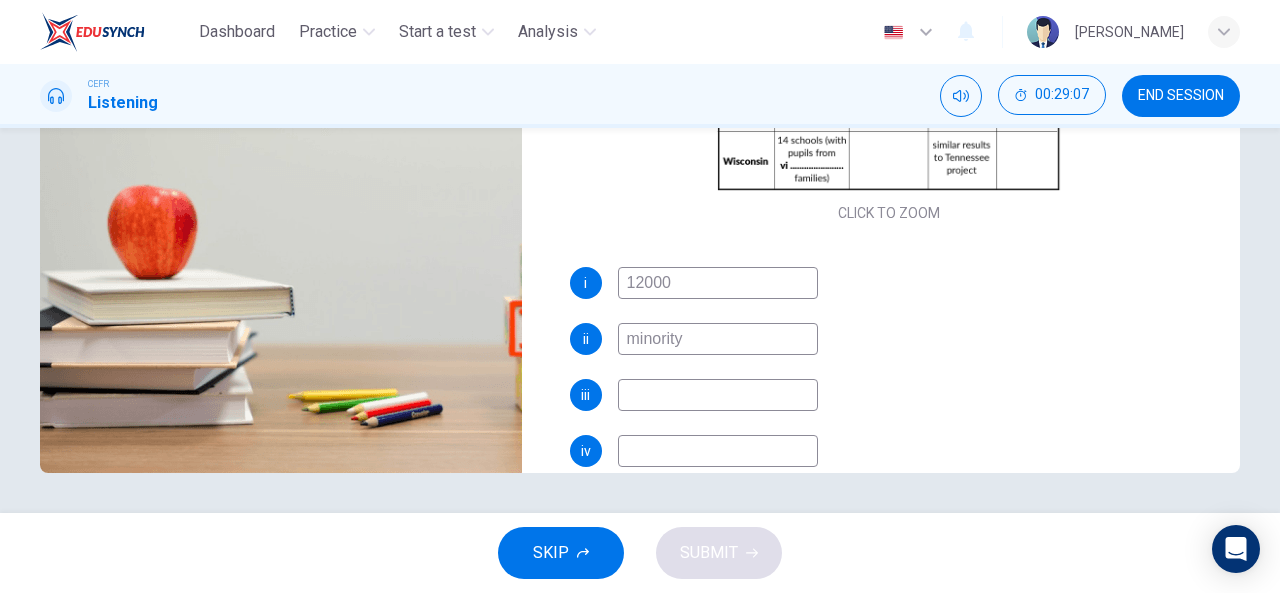 type on "a" 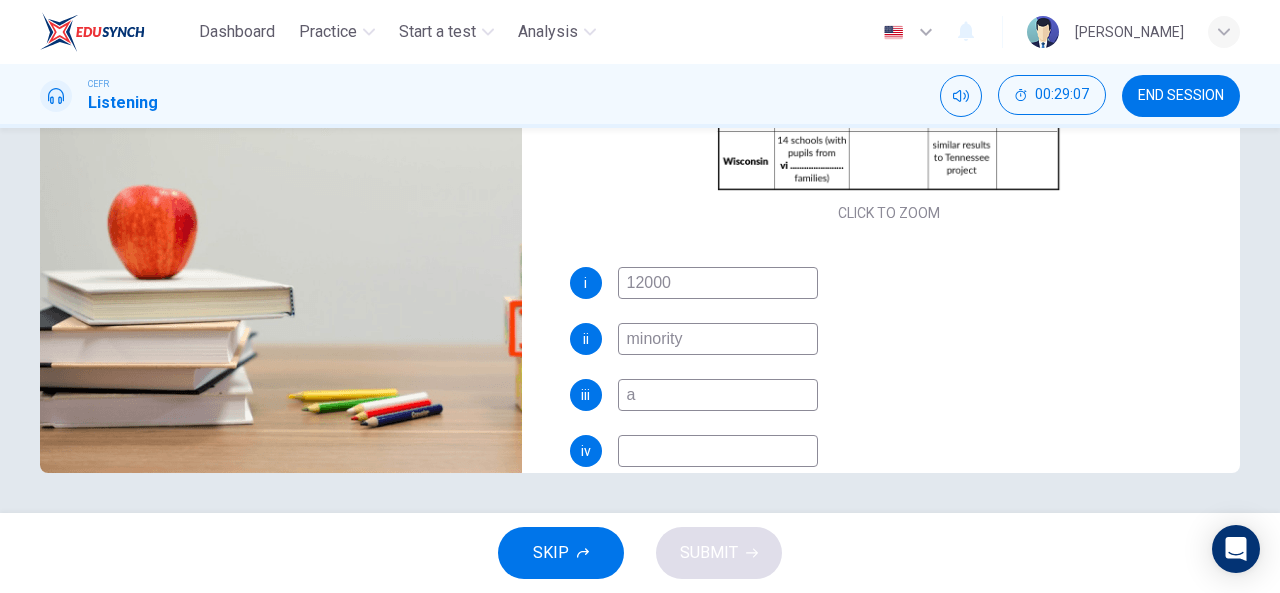 type on "75" 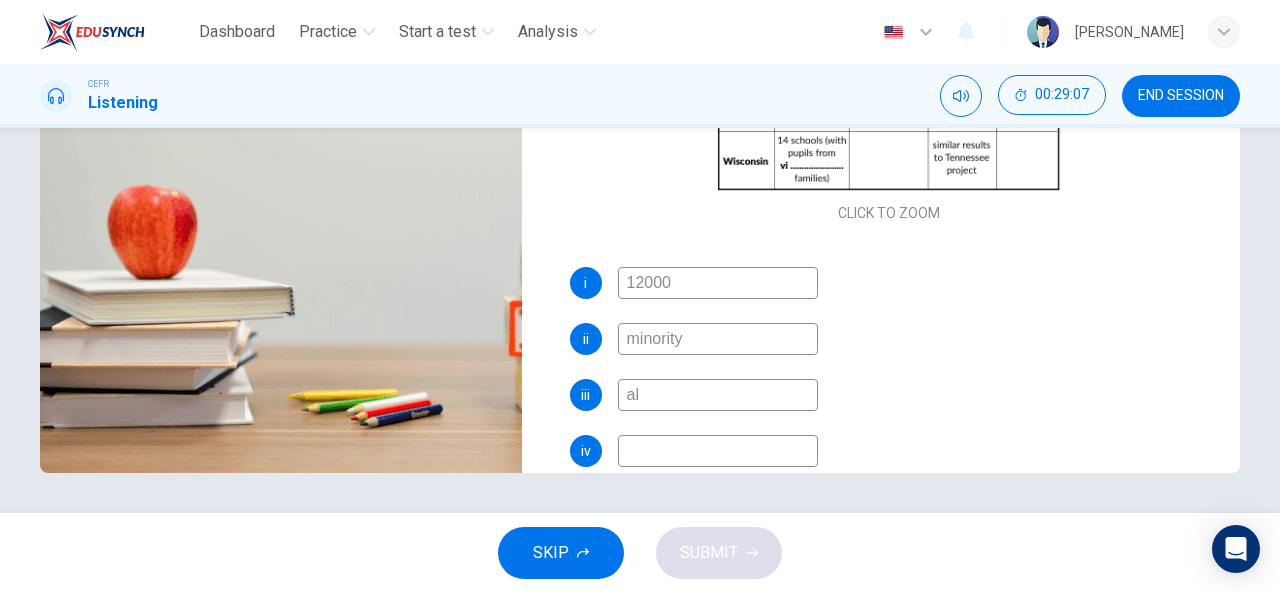 type on "all" 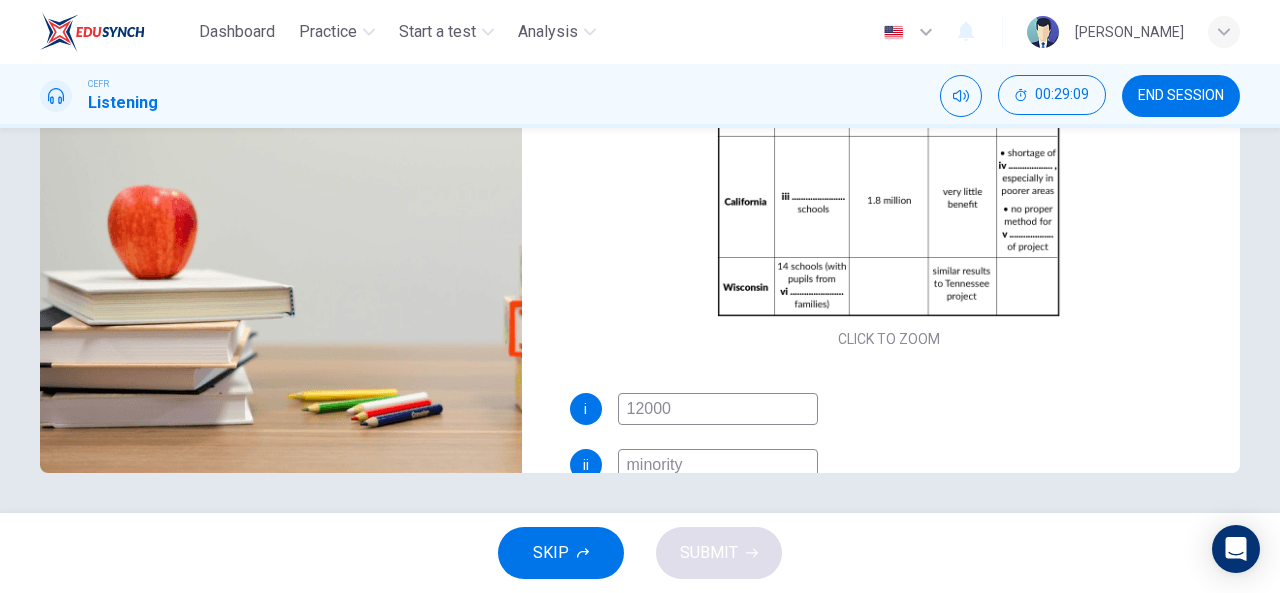 scroll, scrollTop: 0, scrollLeft: 0, axis: both 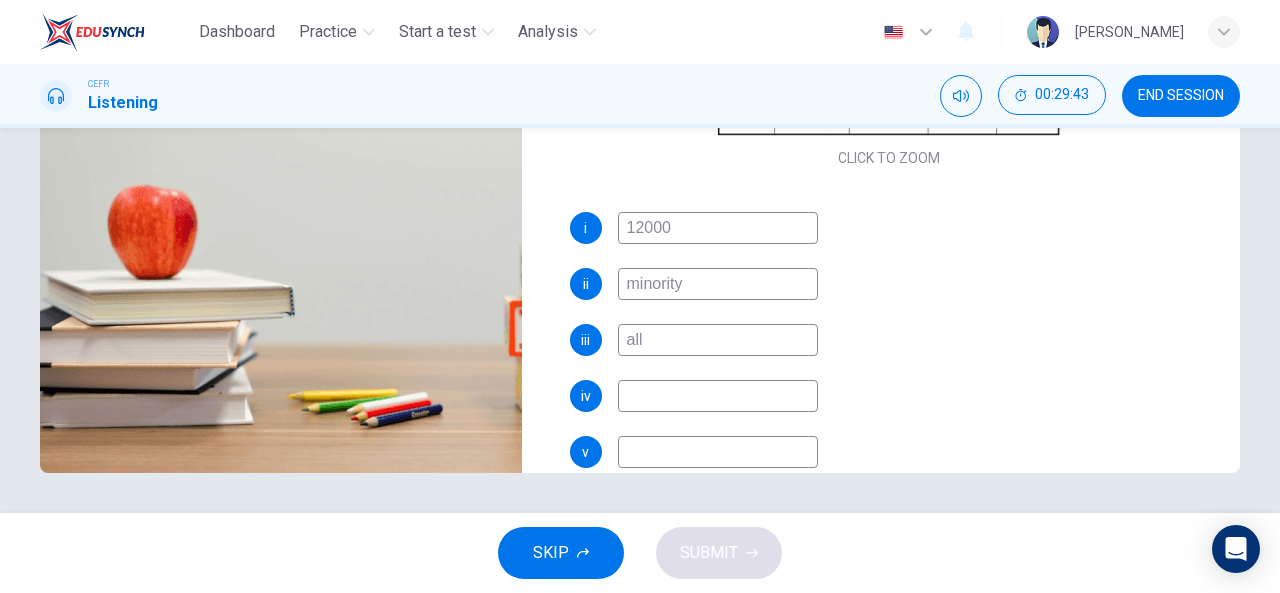 type on "86" 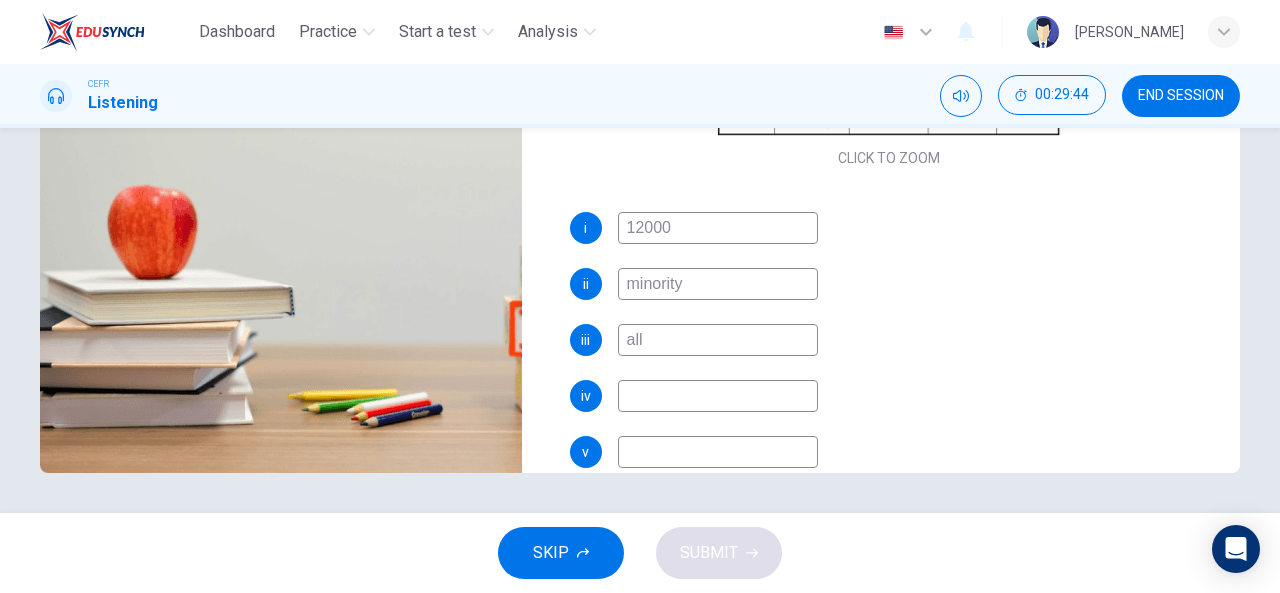 type on "all" 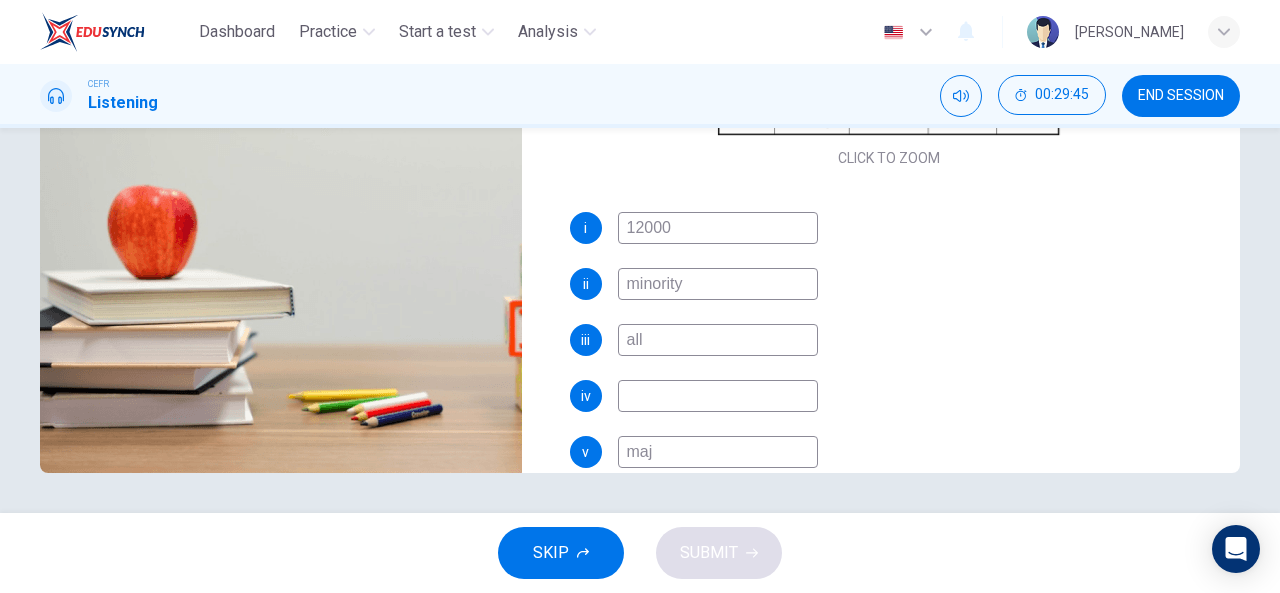 type on "majo" 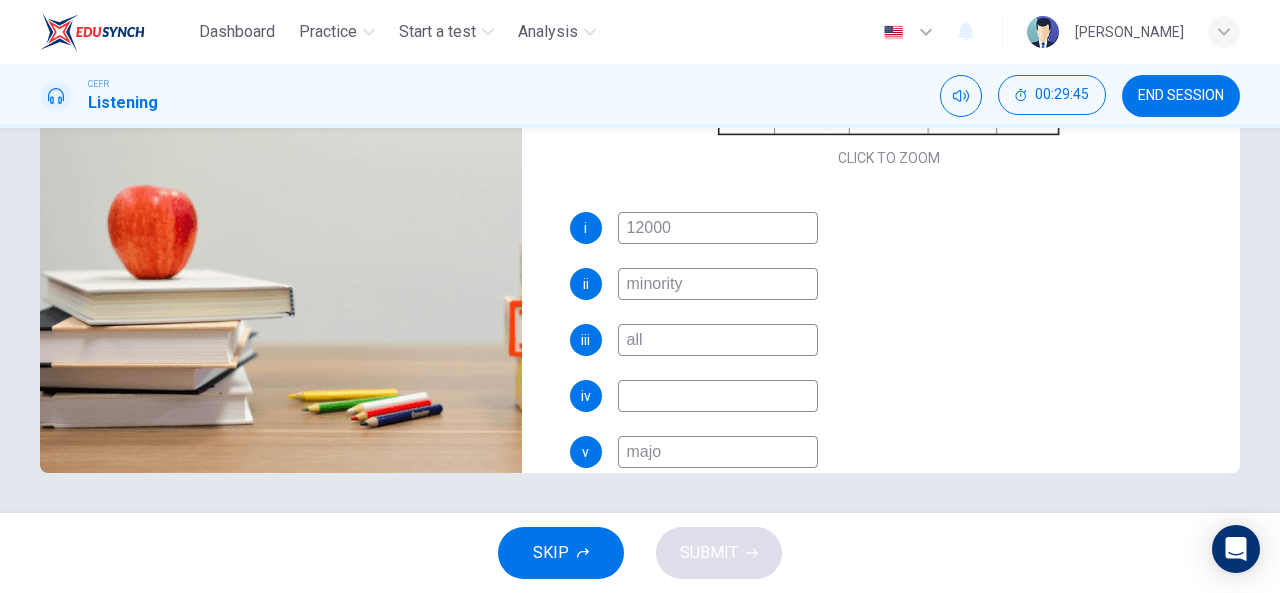 type on "86" 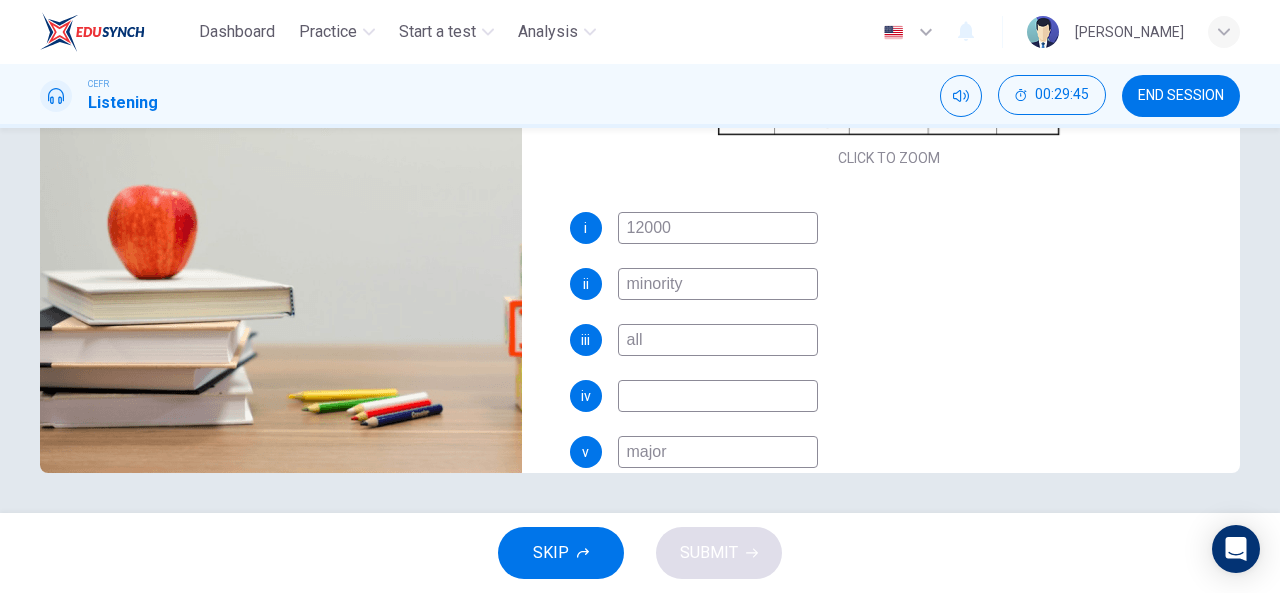 type on "87" 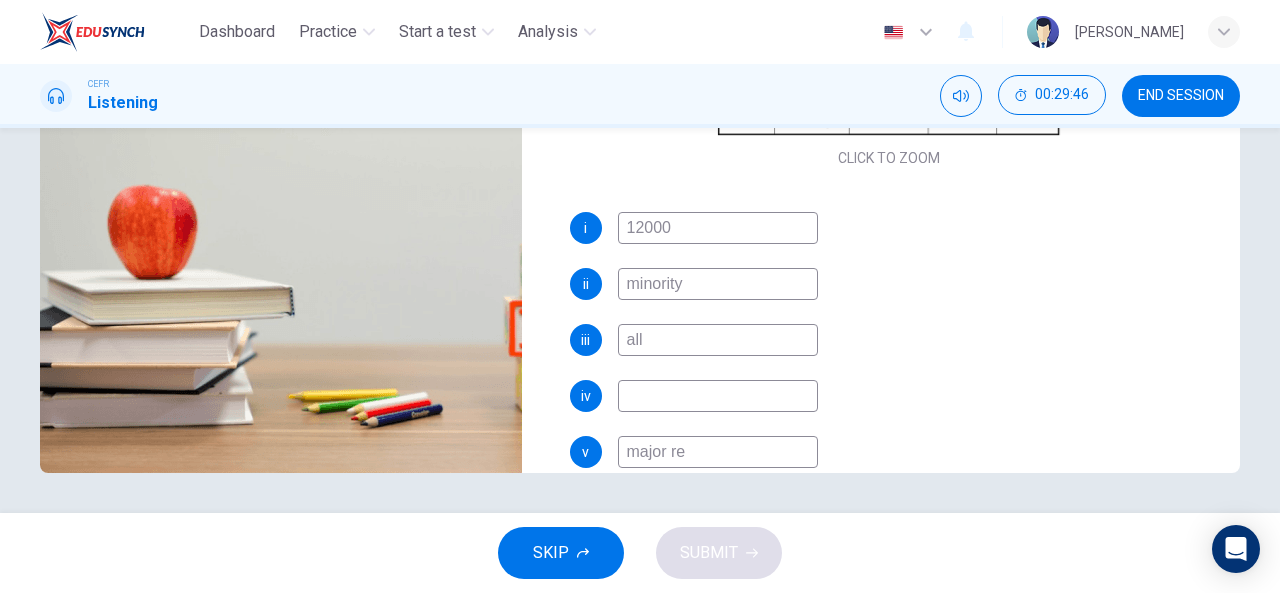 type on "major res" 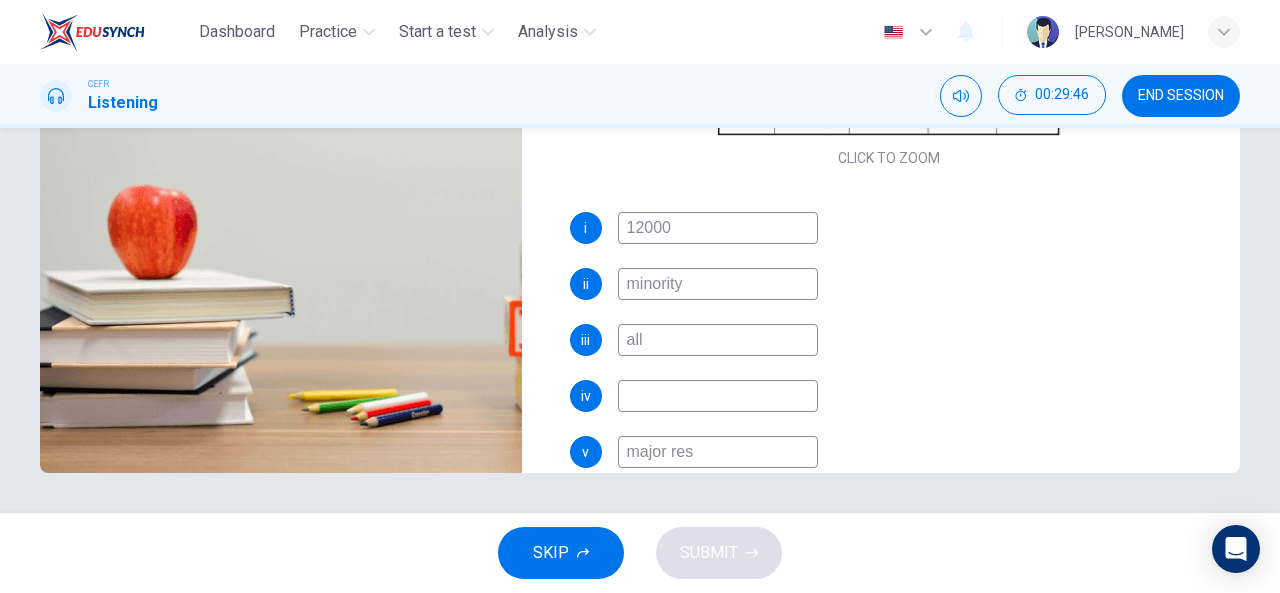 type on "87" 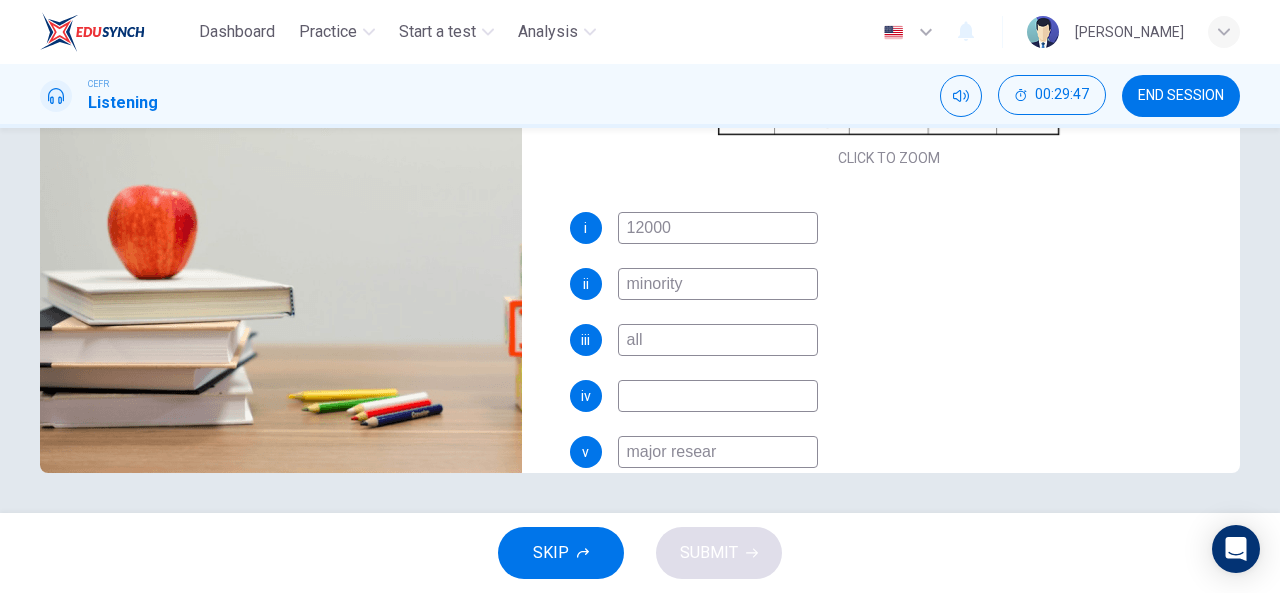 type on "major researc" 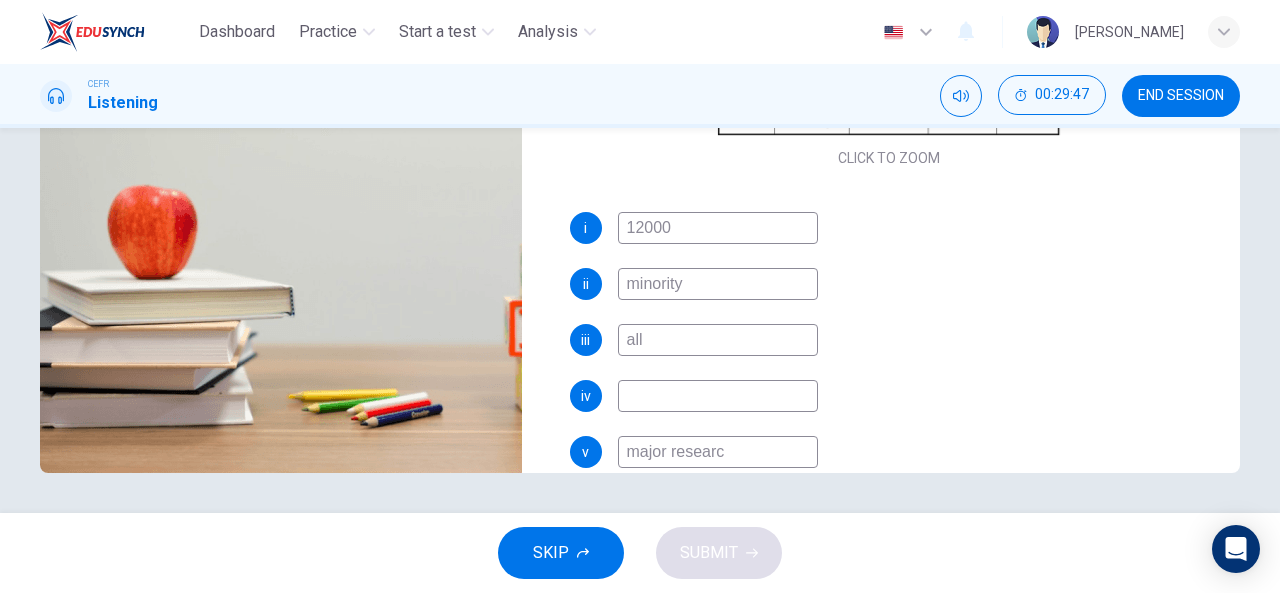 type on "87" 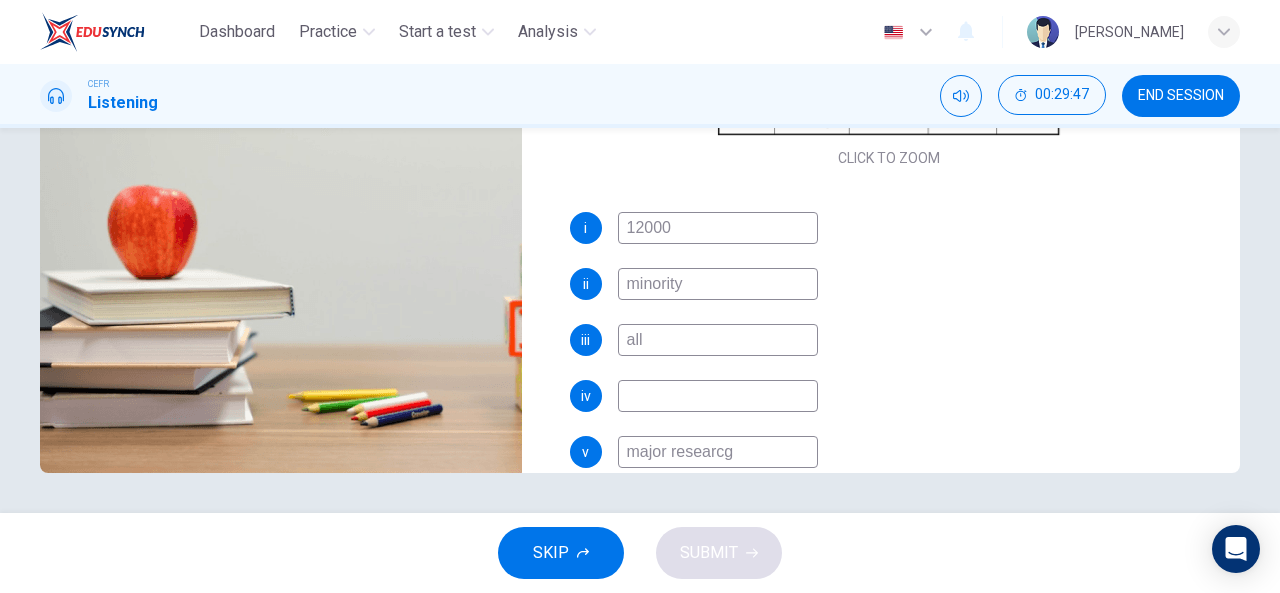type on "87" 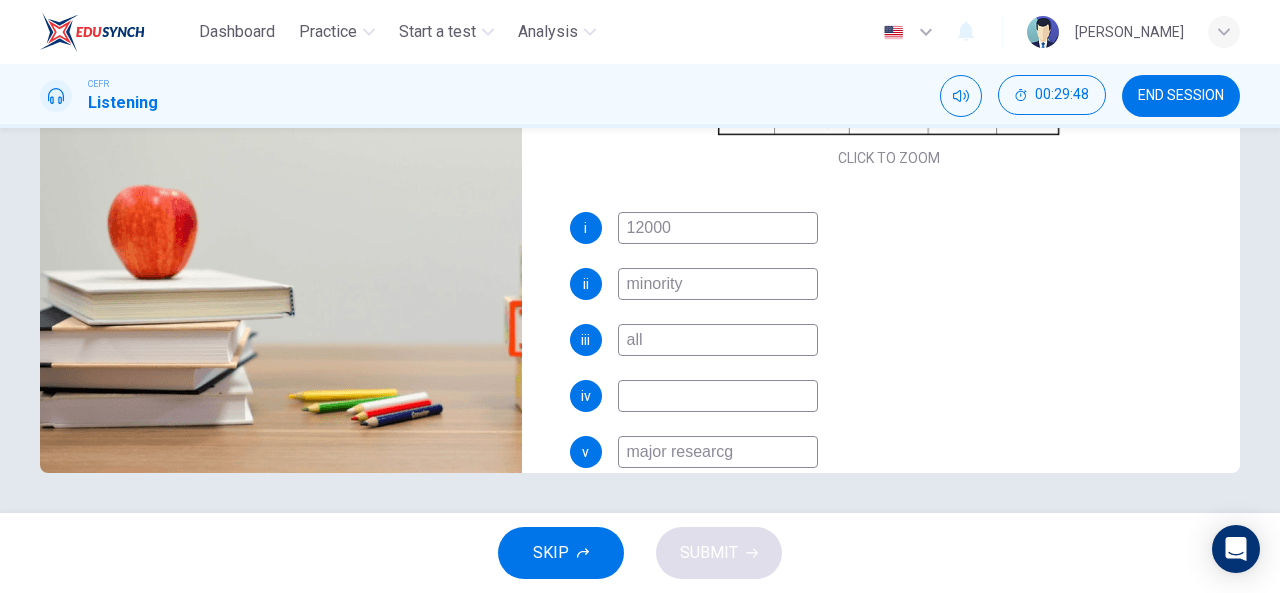 type on "major researc" 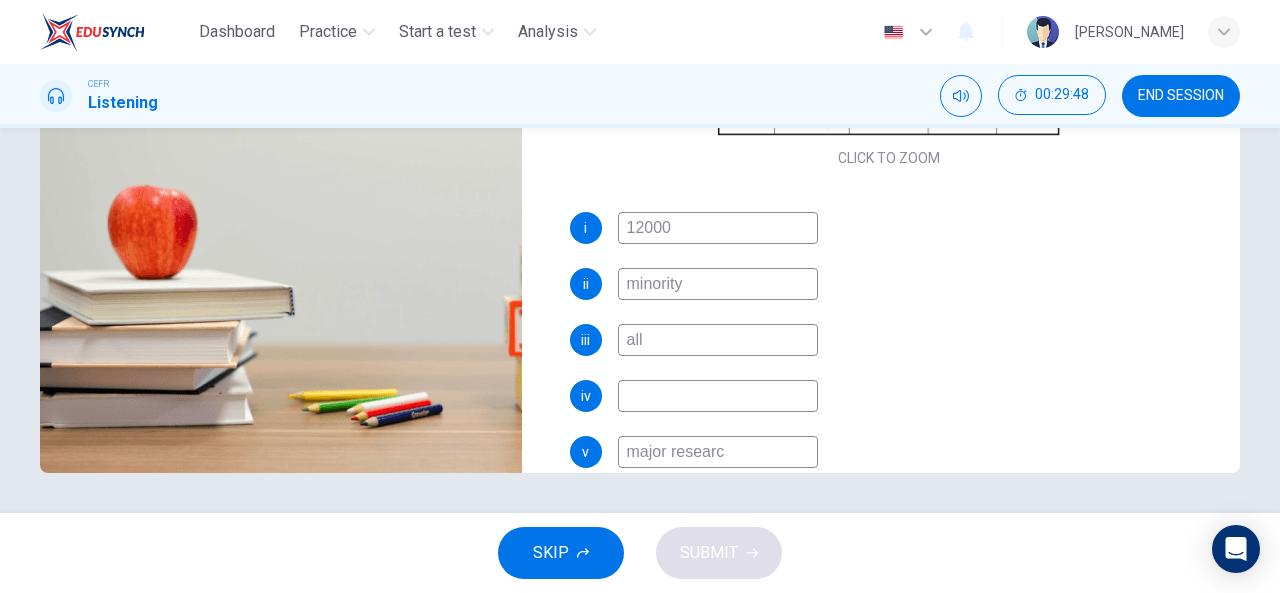 type on "88" 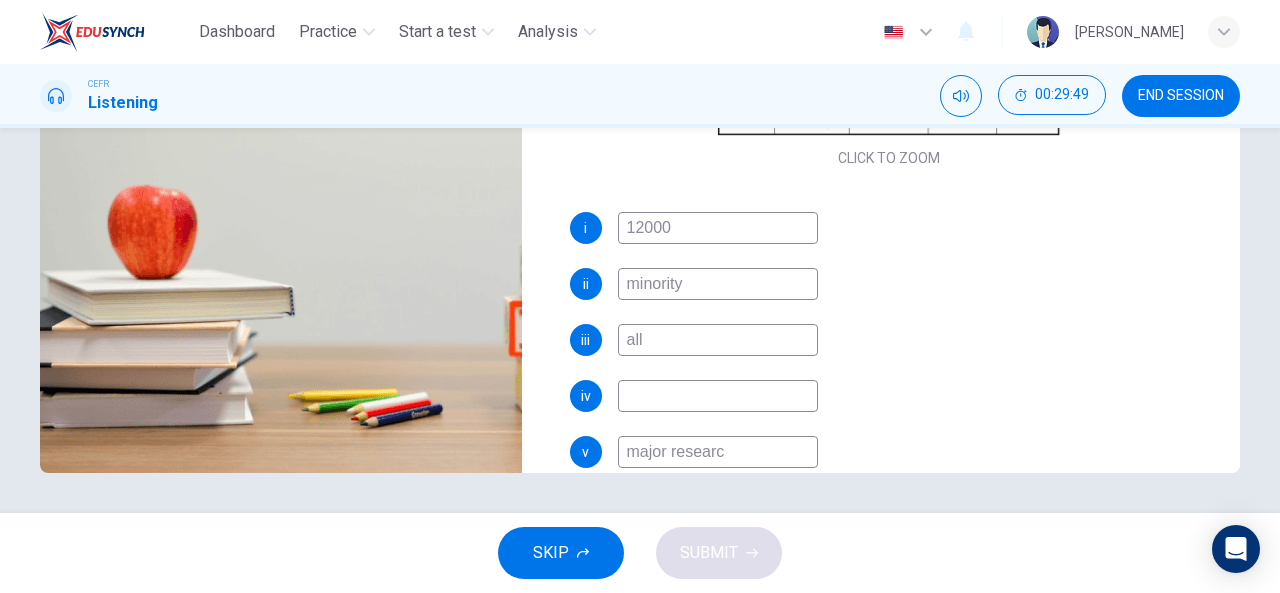 type on "major research" 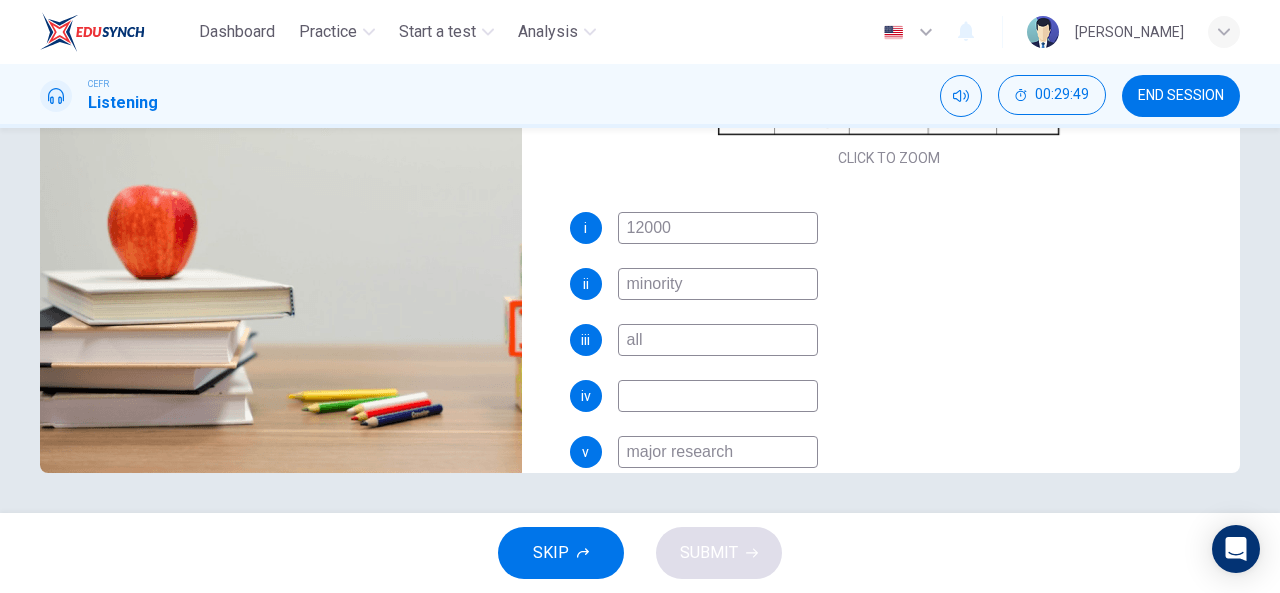 scroll, scrollTop: 0, scrollLeft: 0, axis: both 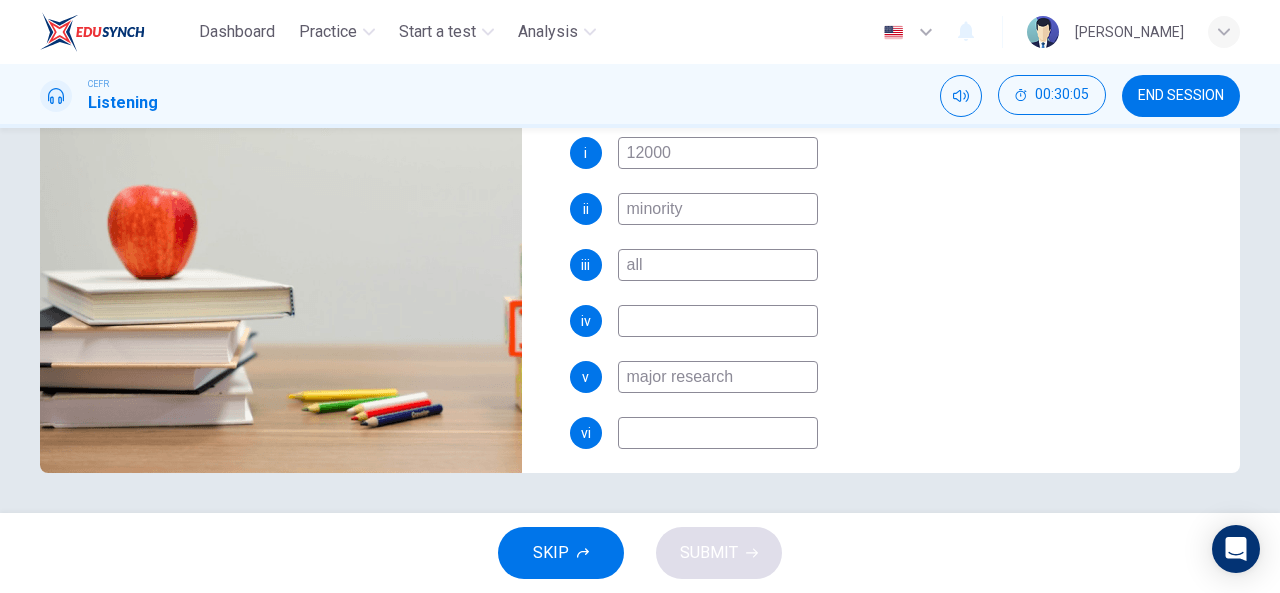type on "93" 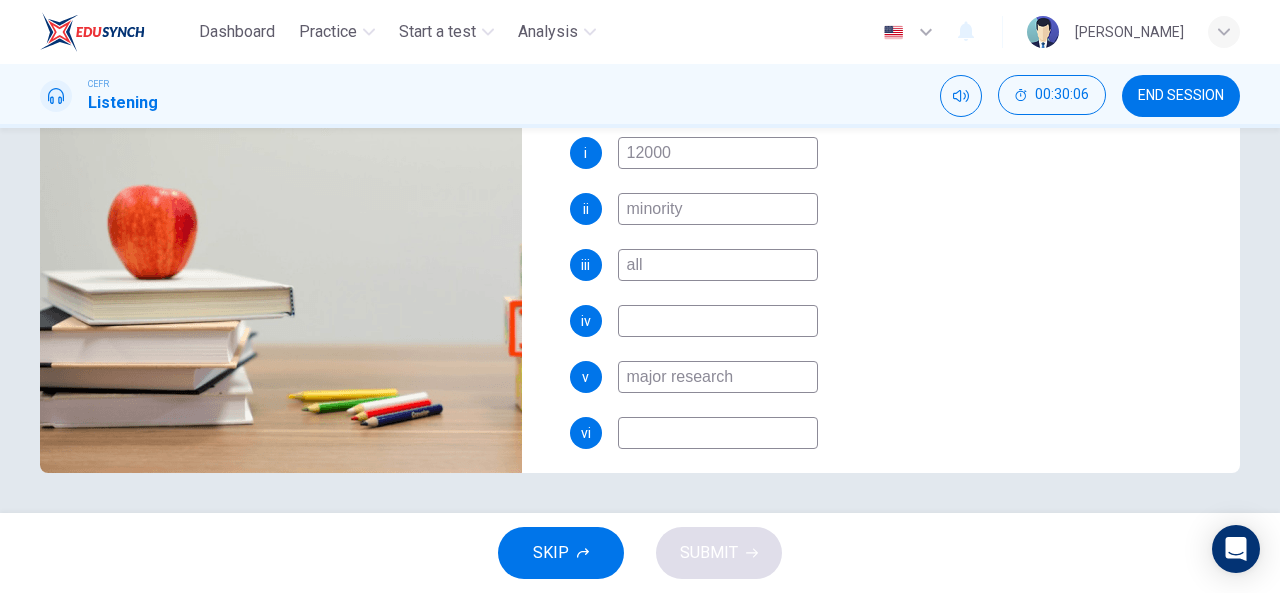 click at bounding box center (718, 433) 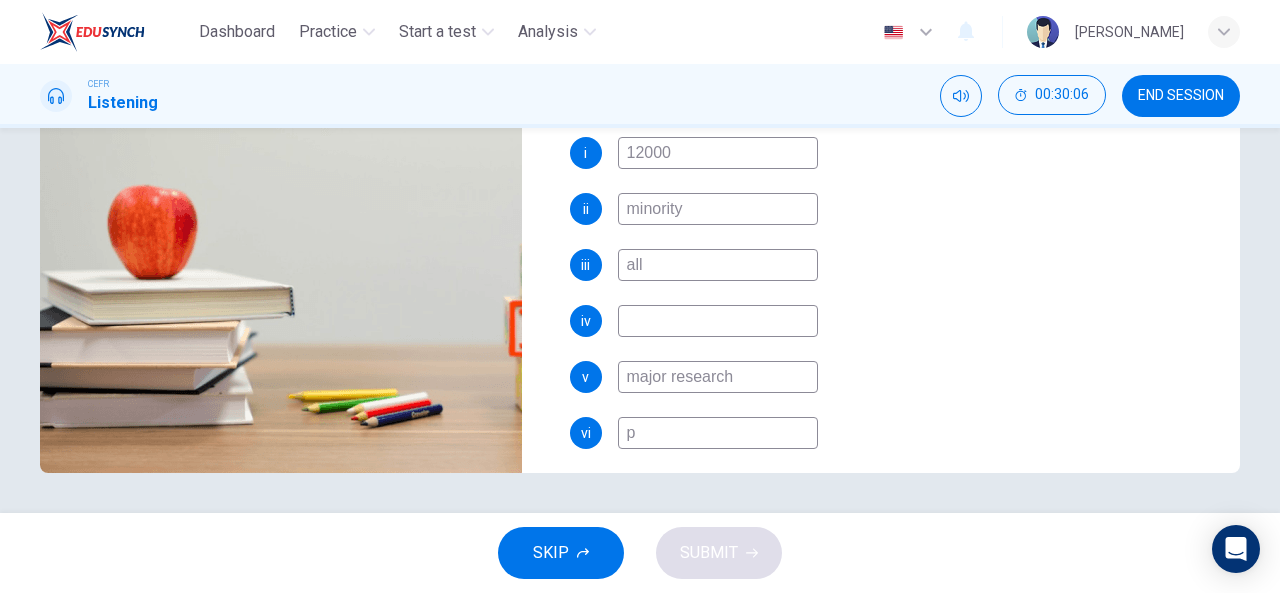 type on "93" 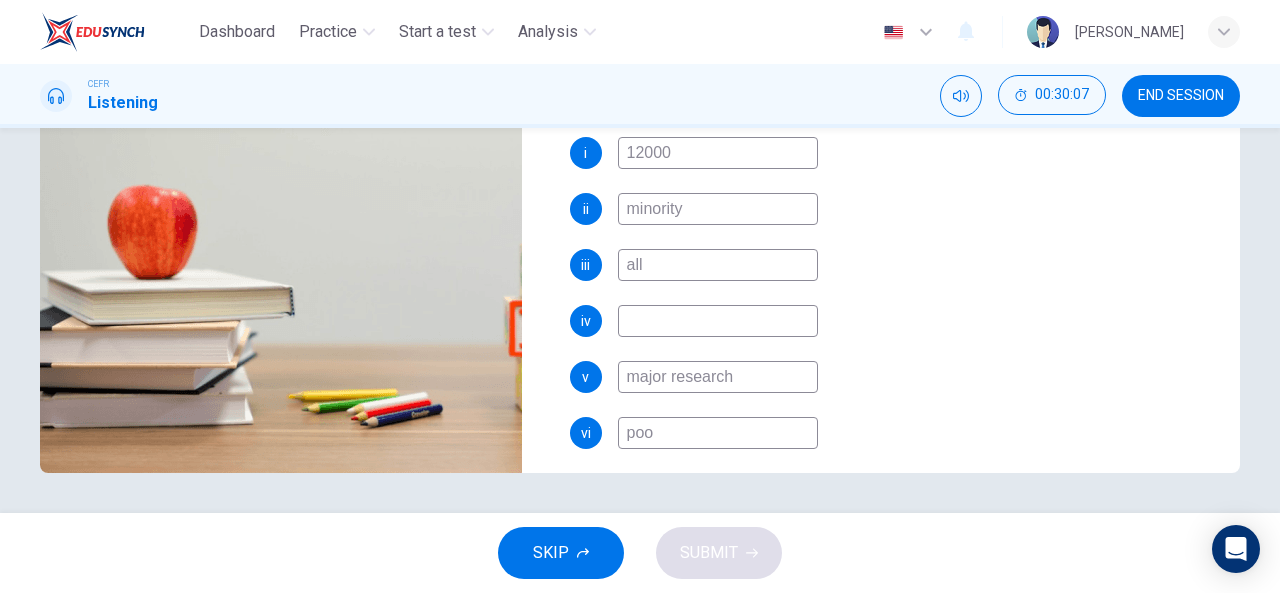type on "poor" 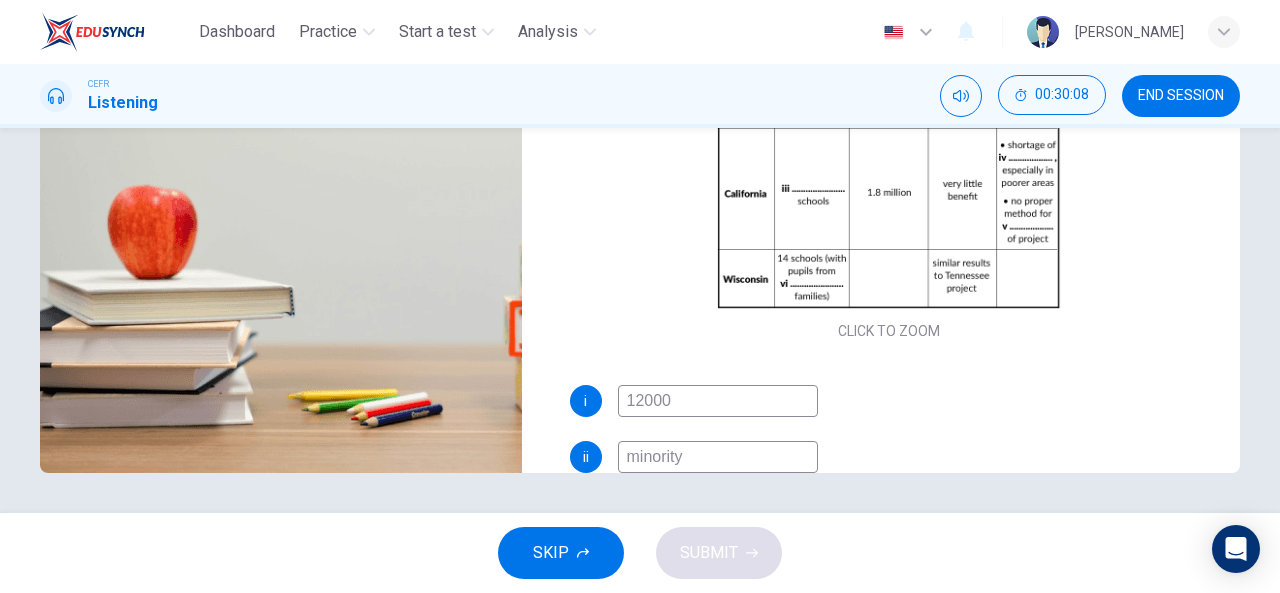 scroll, scrollTop: 0, scrollLeft: 0, axis: both 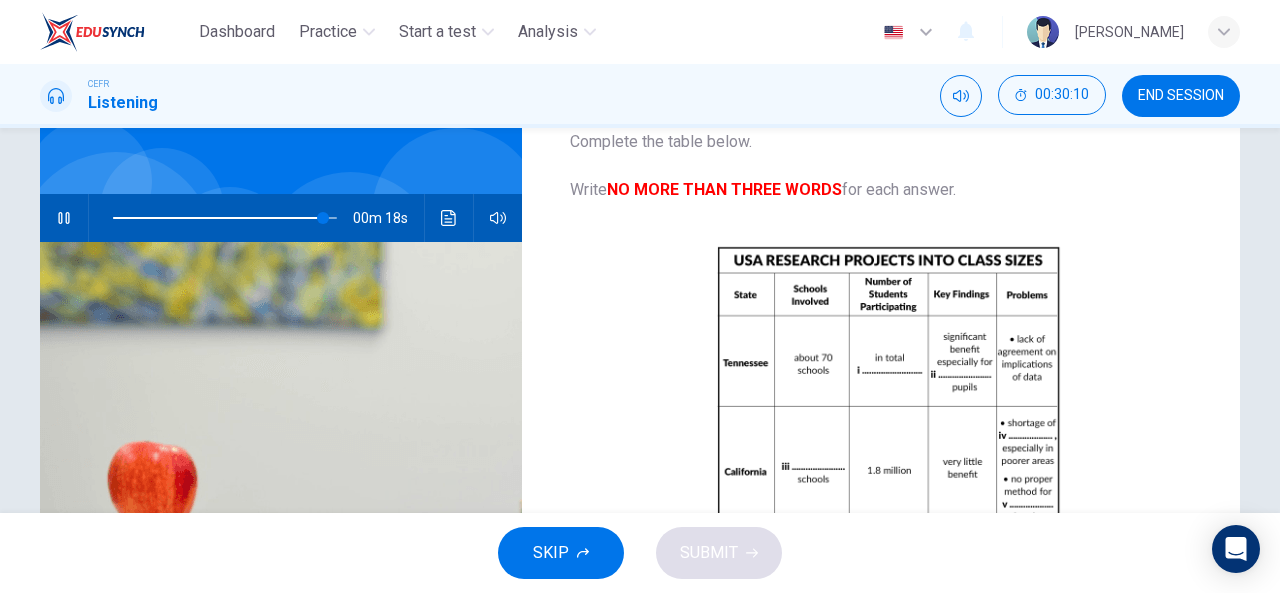 type on "94" 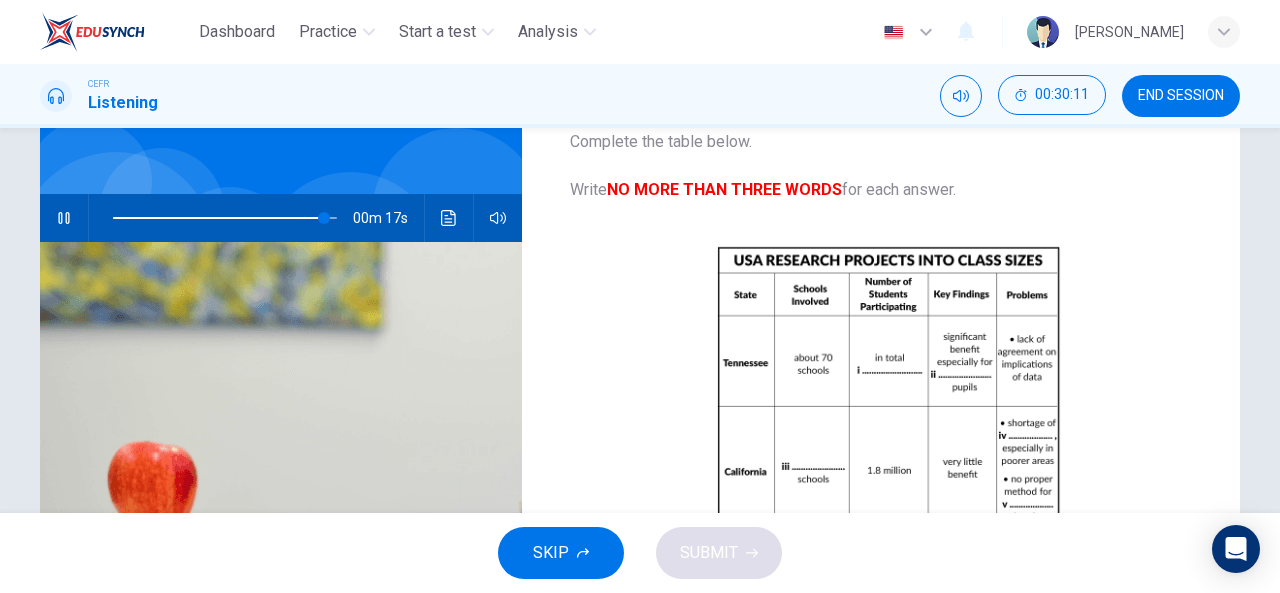 type on "poor" 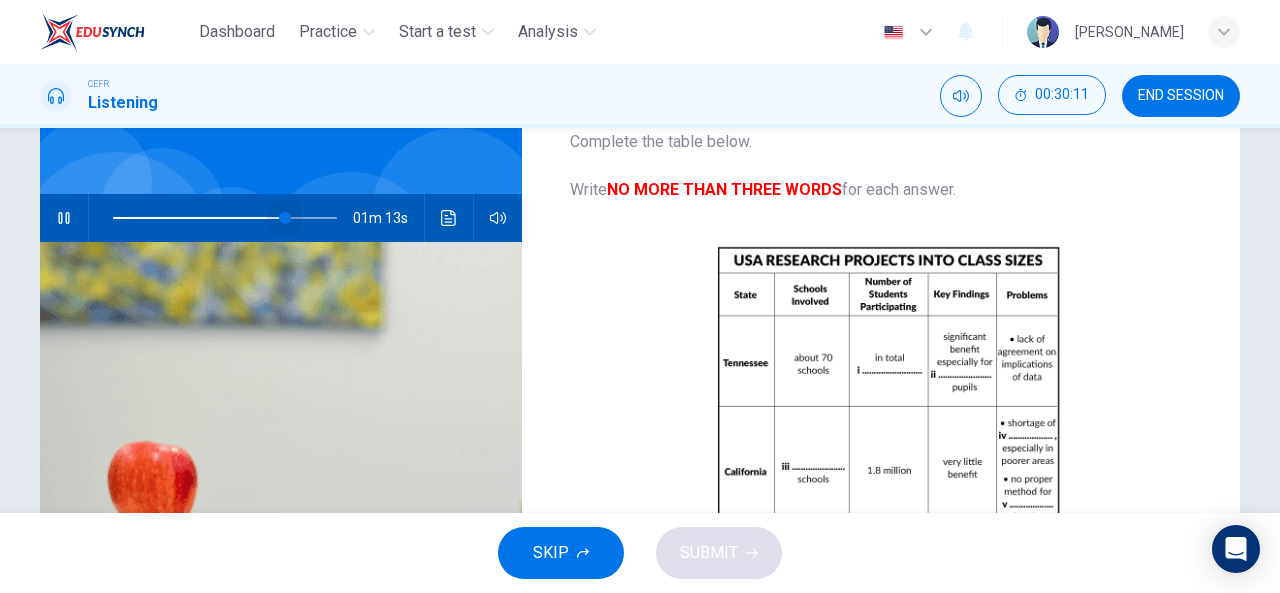 click at bounding box center [225, 218] 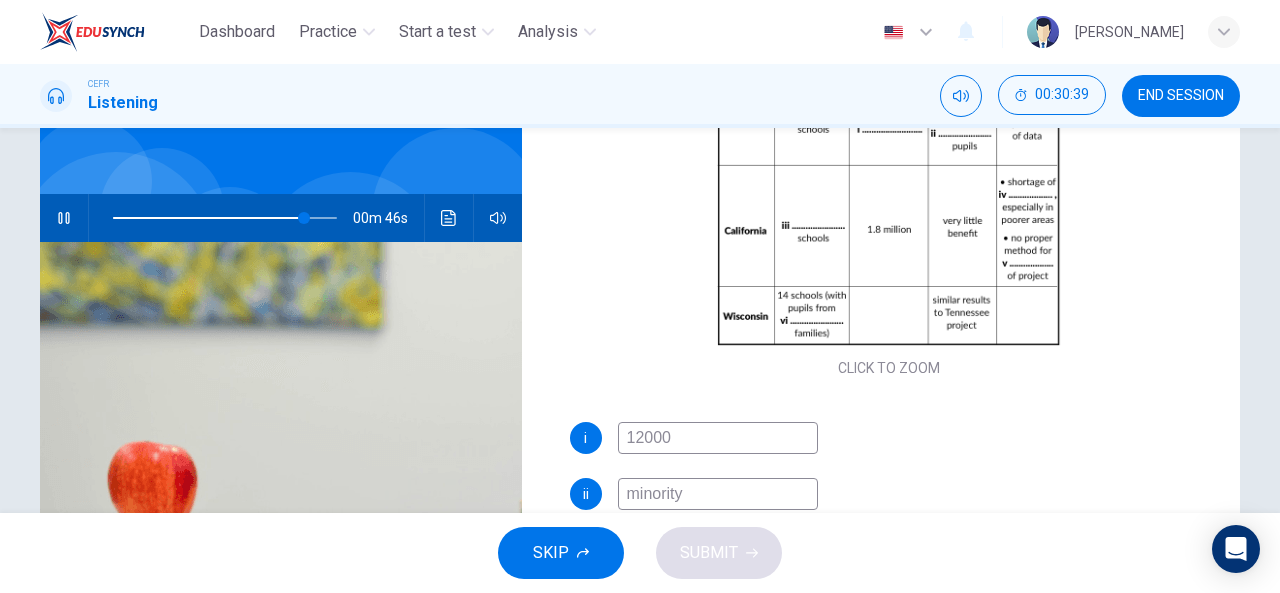 scroll, scrollTop: 286, scrollLeft: 0, axis: vertical 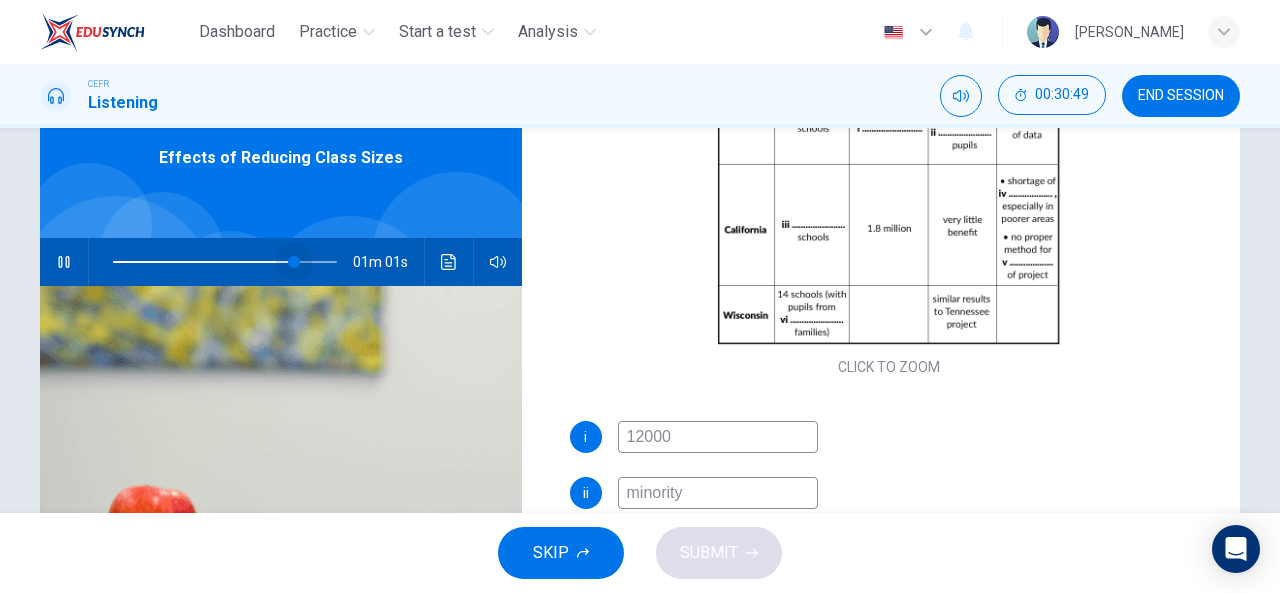 click at bounding box center (294, 262) 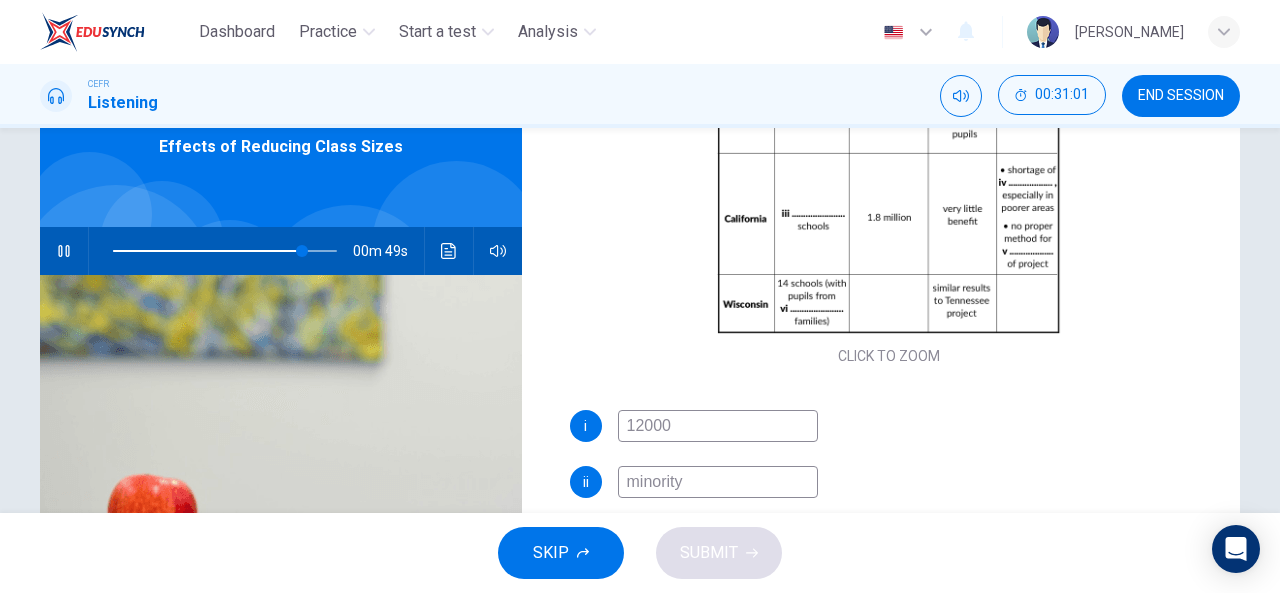 scroll, scrollTop: 106, scrollLeft: 0, axis: vertical 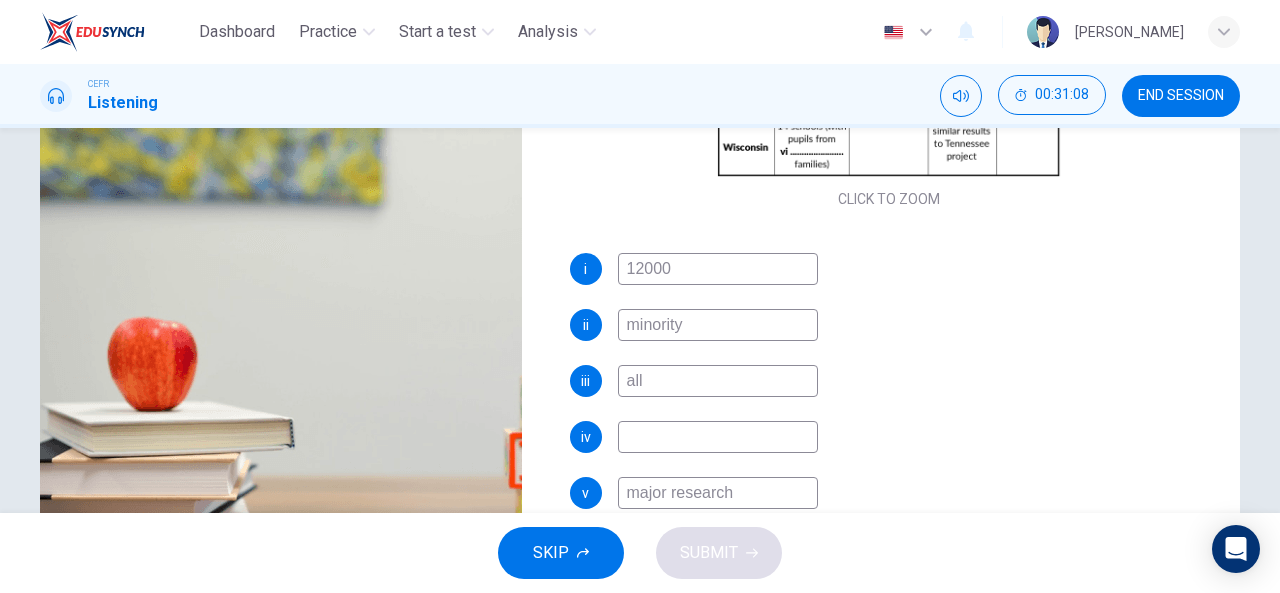 type on "87" 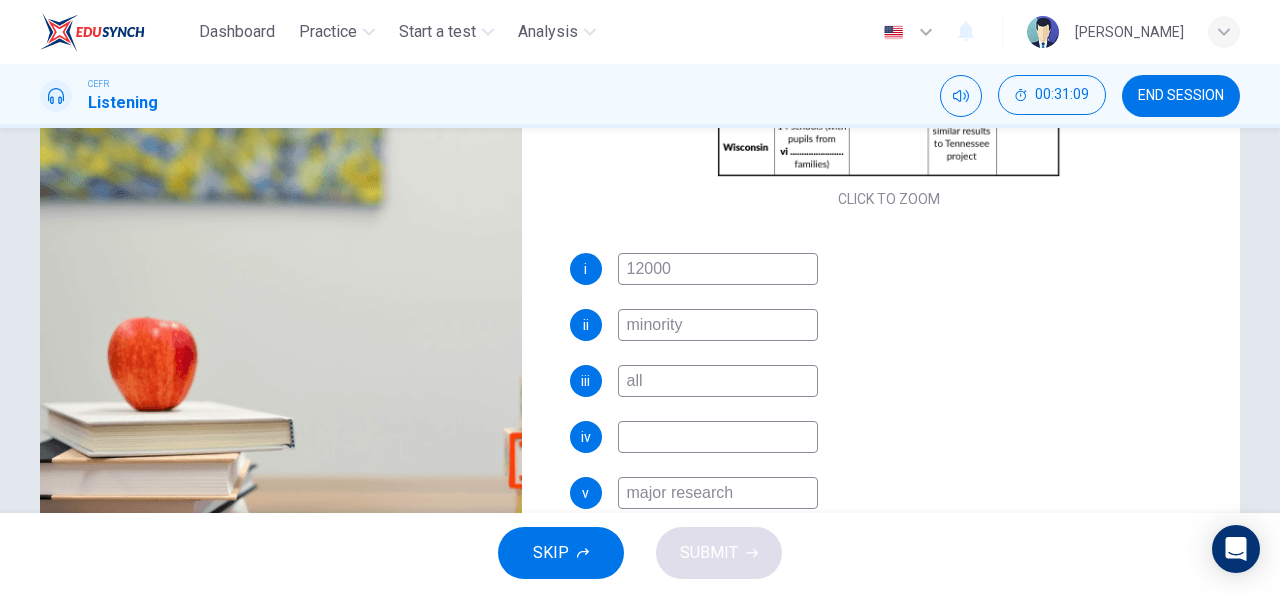 type on "t" 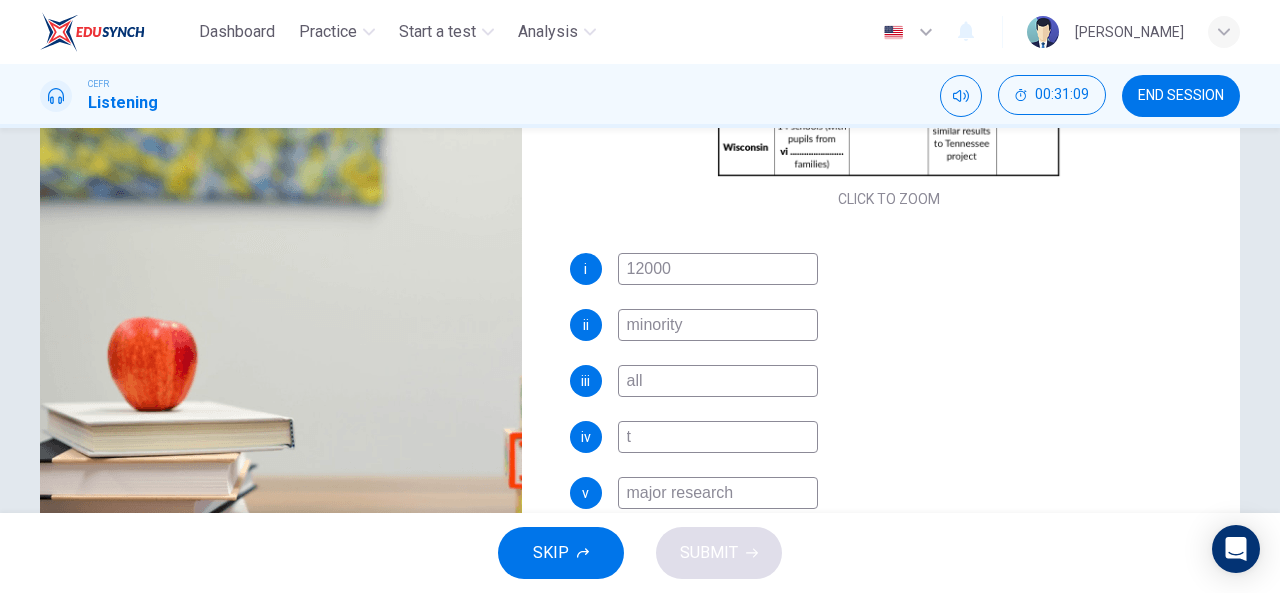type on "87" 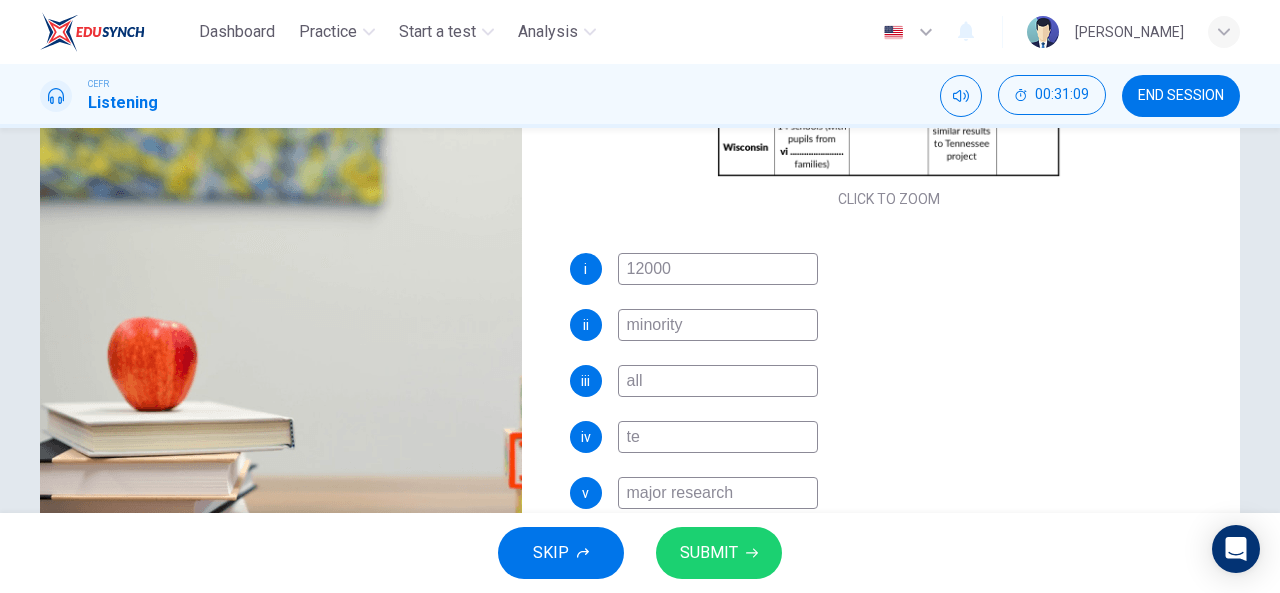 type on "87" 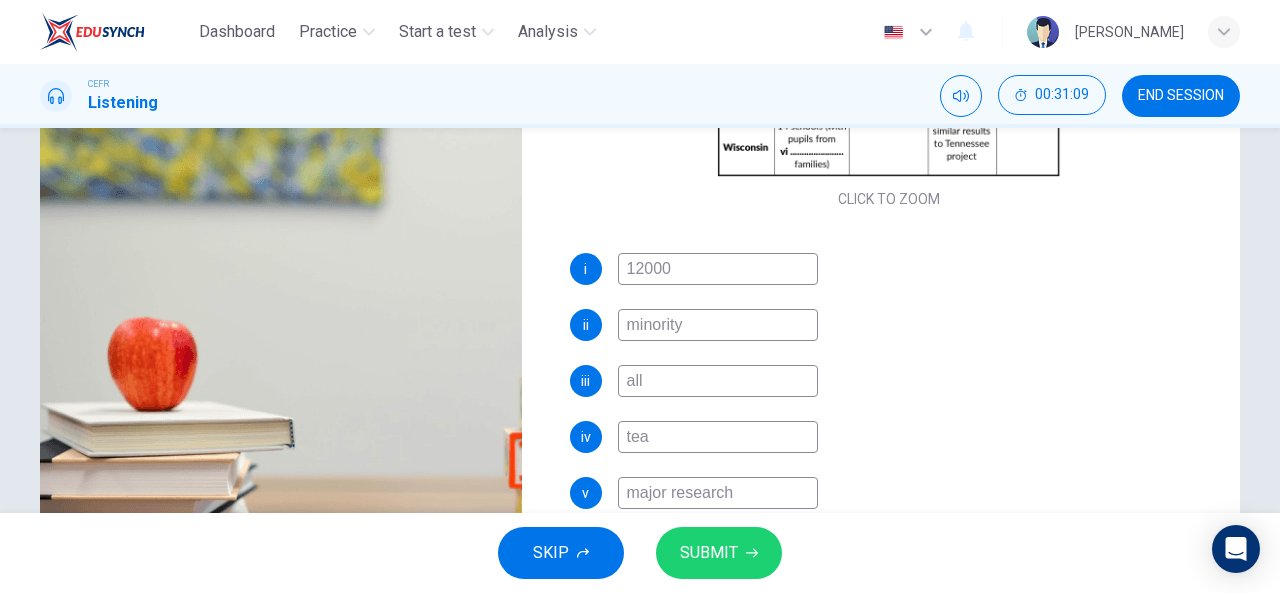type on "teac" 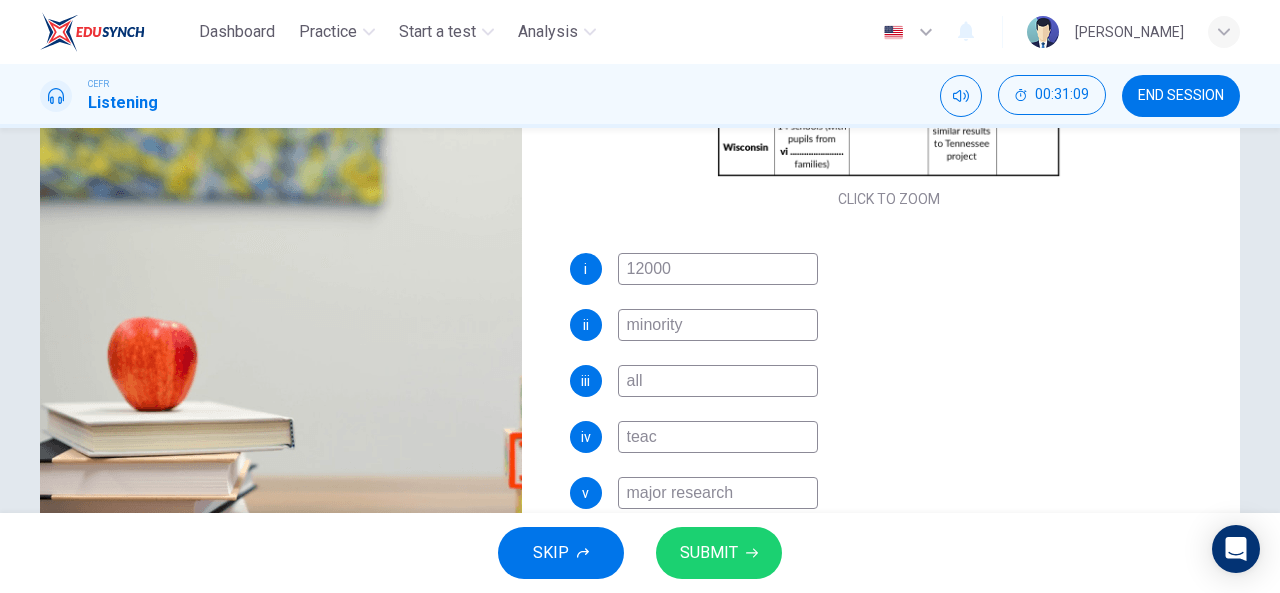 type on "87" 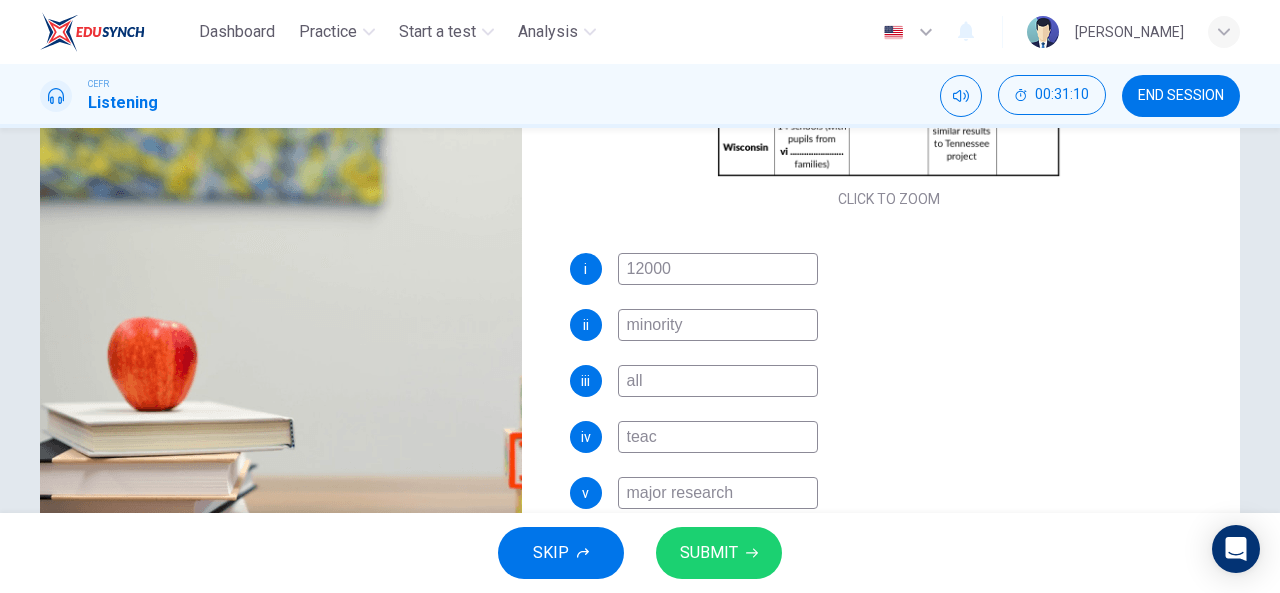 type on "teach" 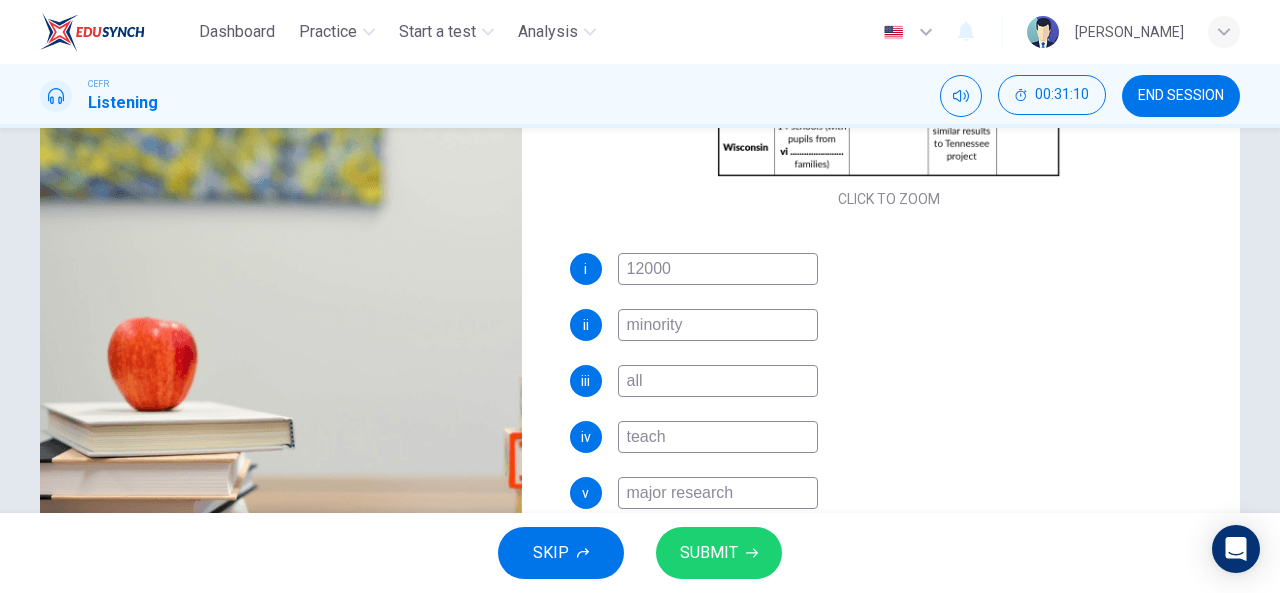 type on "87" 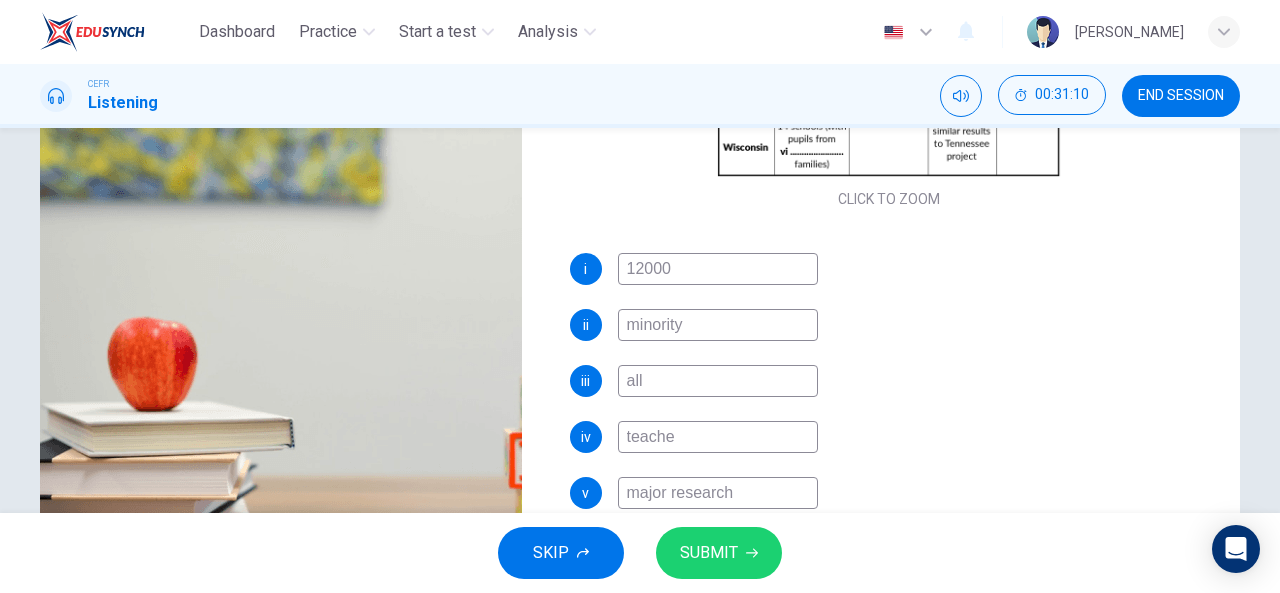 type on "87" 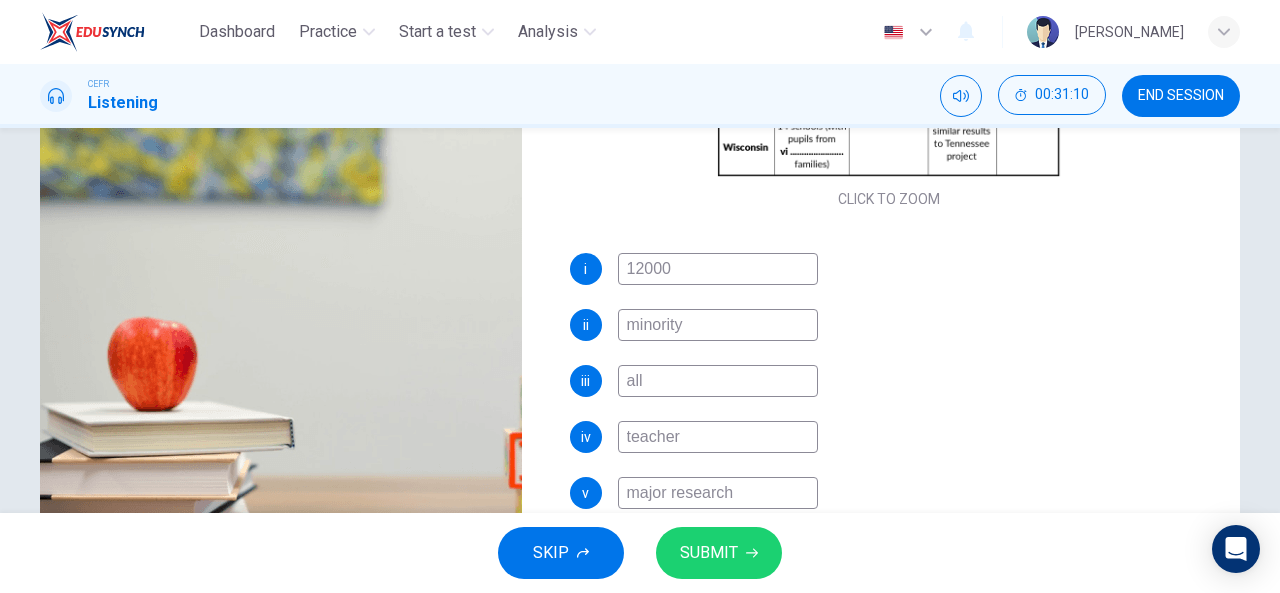 type on "88" 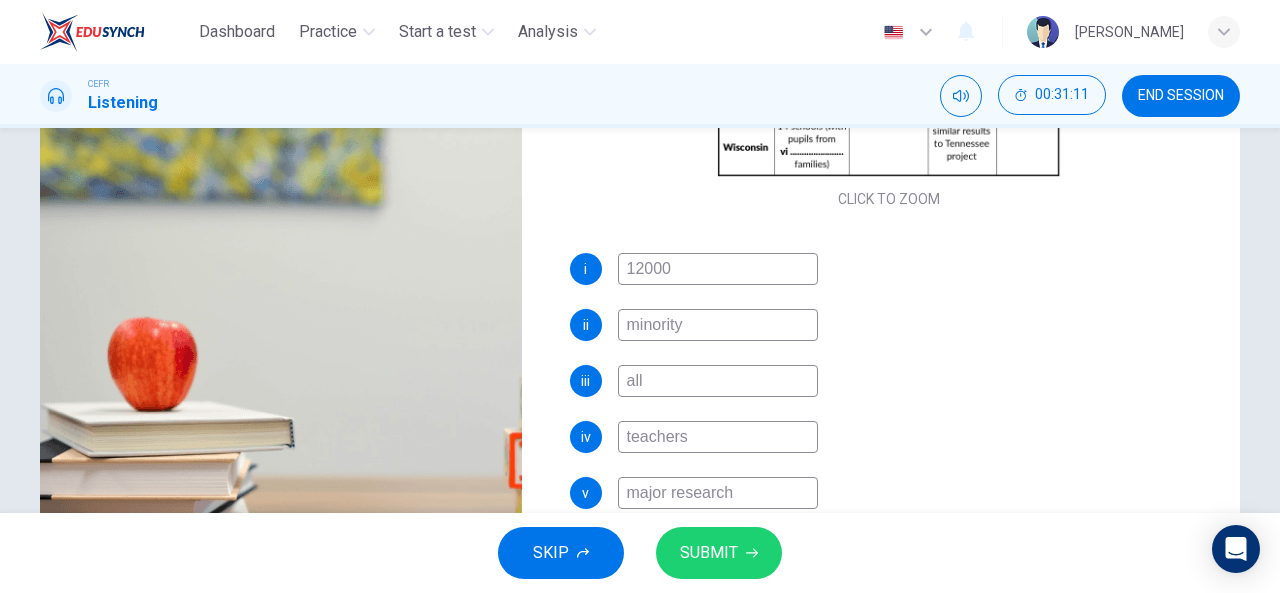 type on "88" 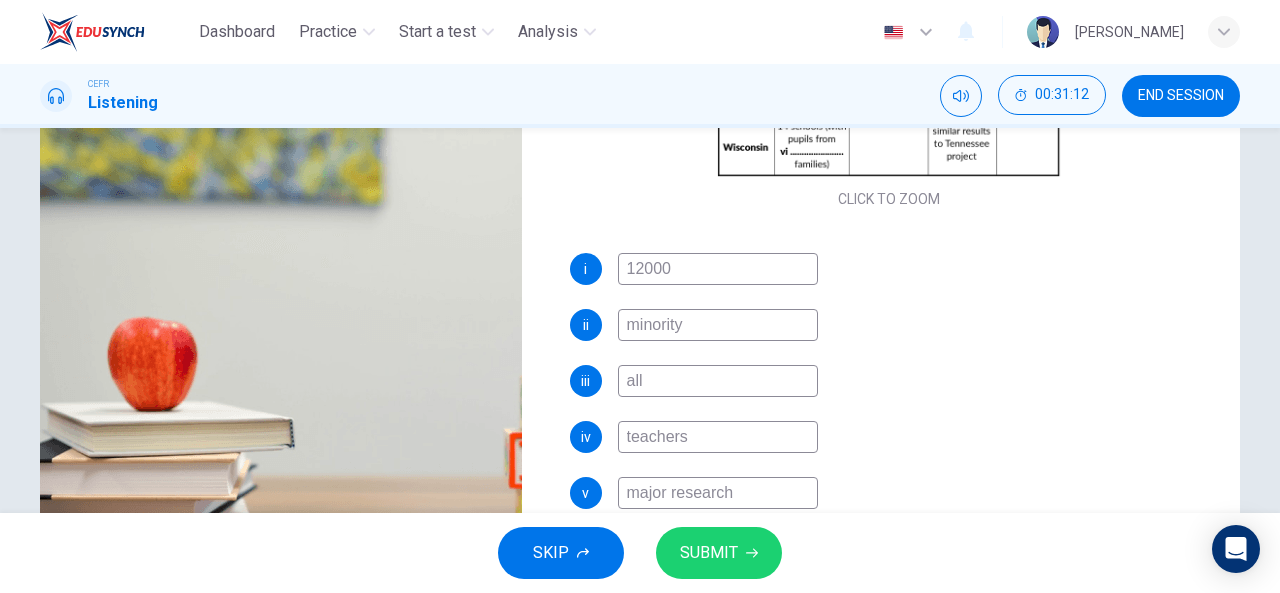 type on "teachers" 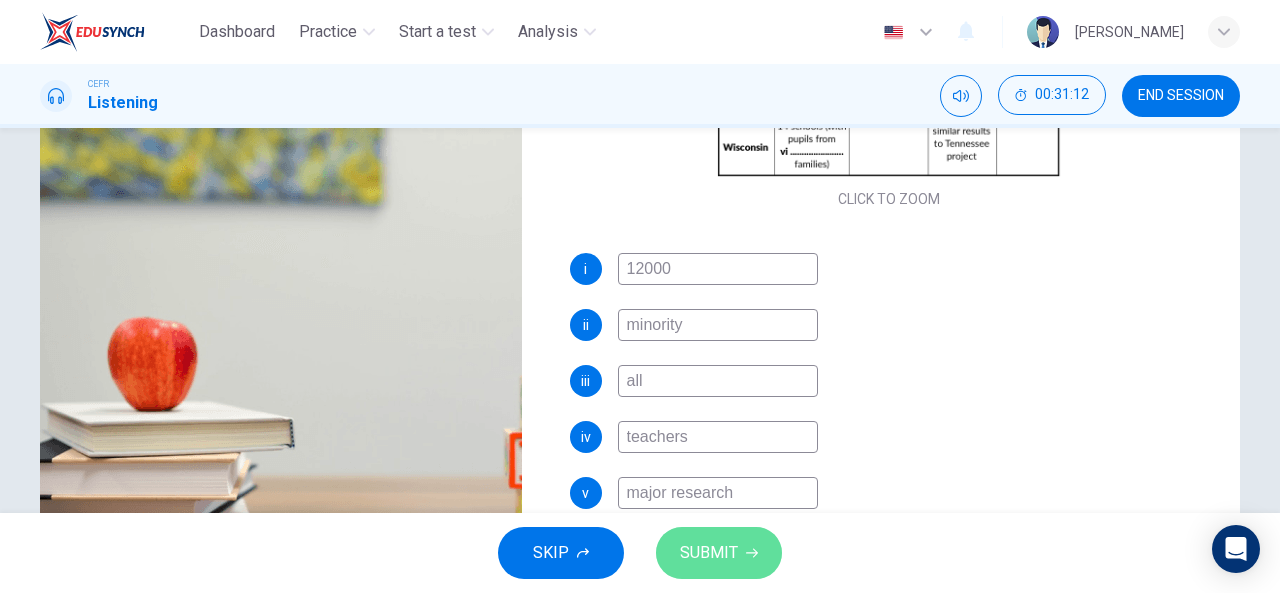 click on "SUBMIT" at bounding box center (719, 553) 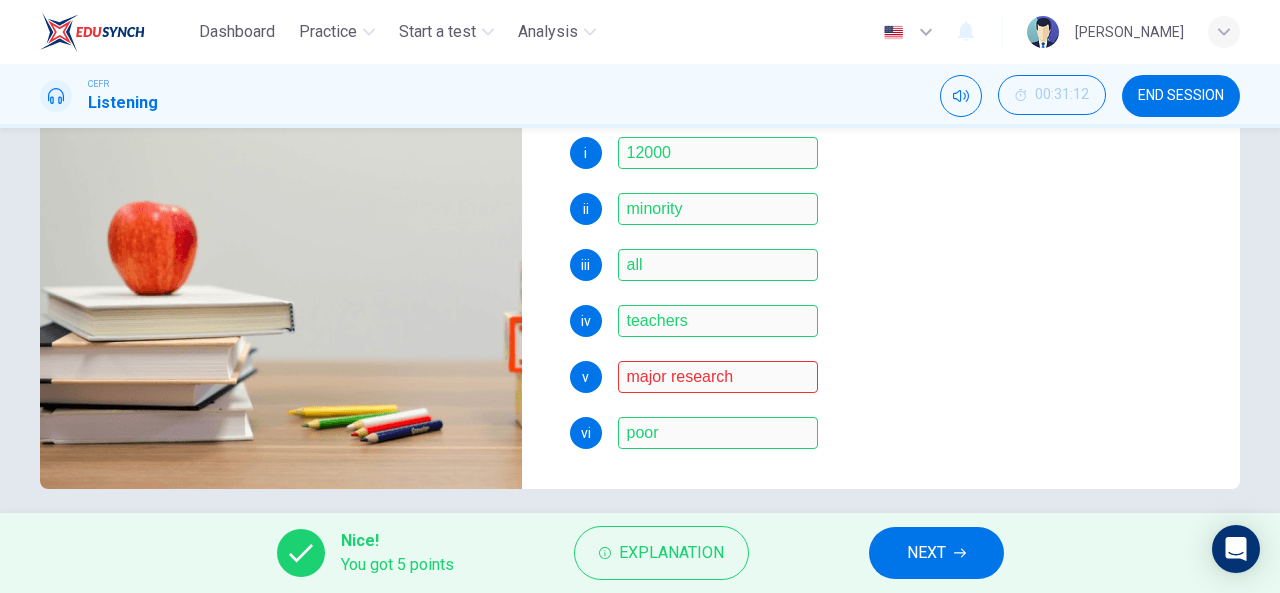 scroll, scrollTop: 388, scrollLeft: 0, axis: vertical 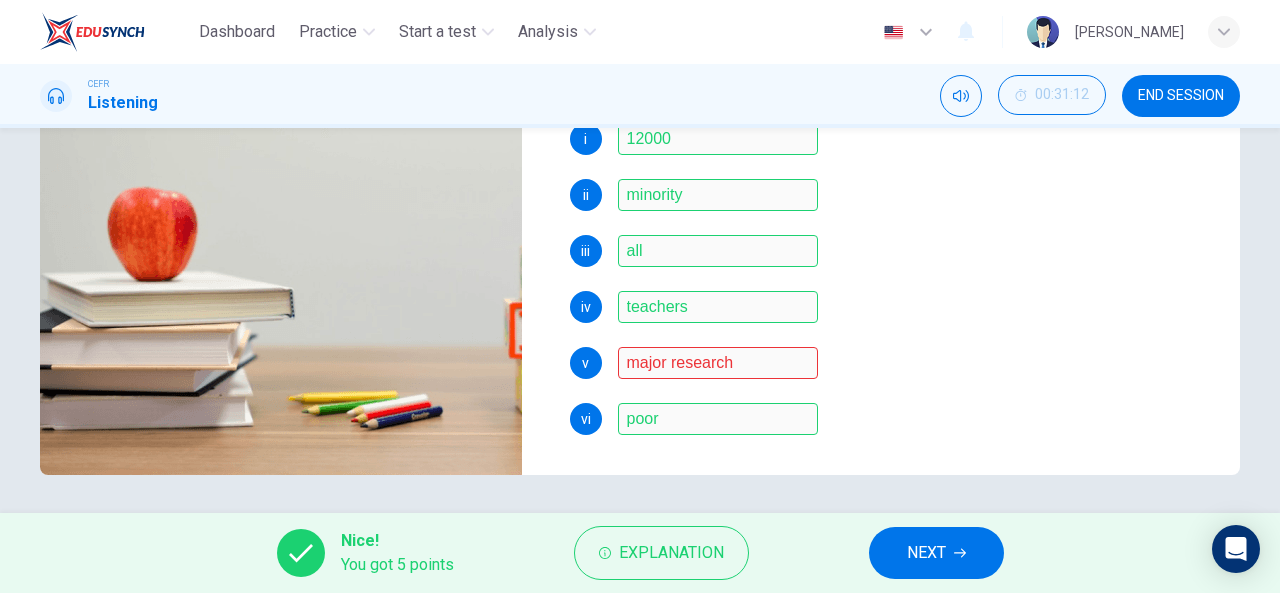 type on "92" 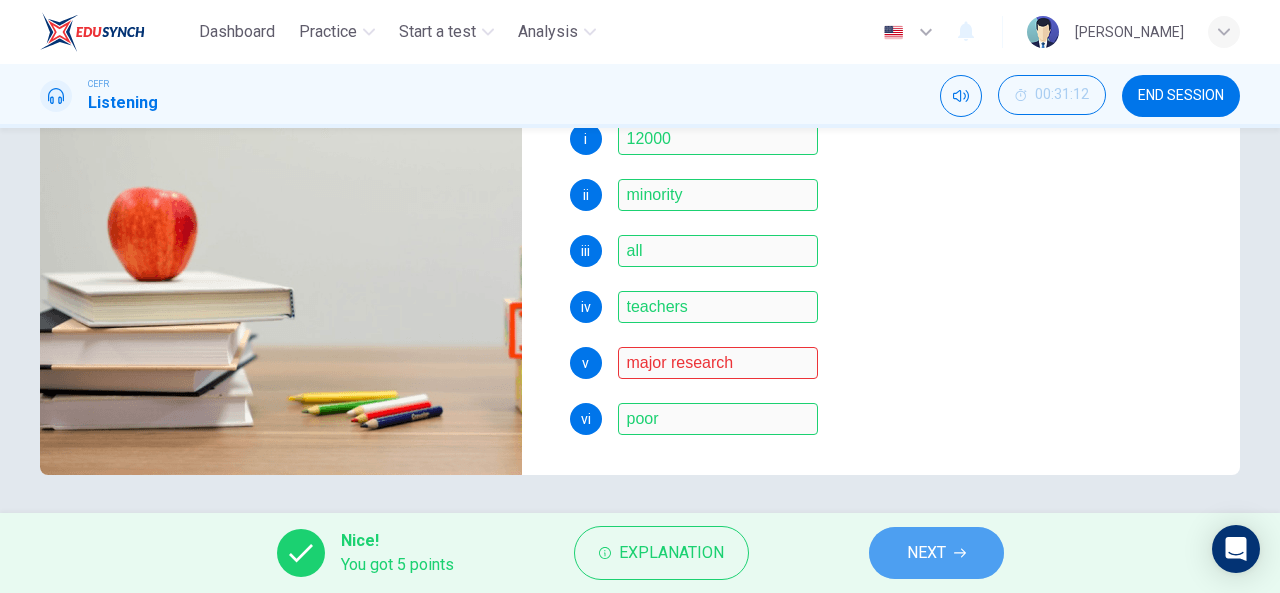 click on "NEXT" at bounding box center (926, 553) 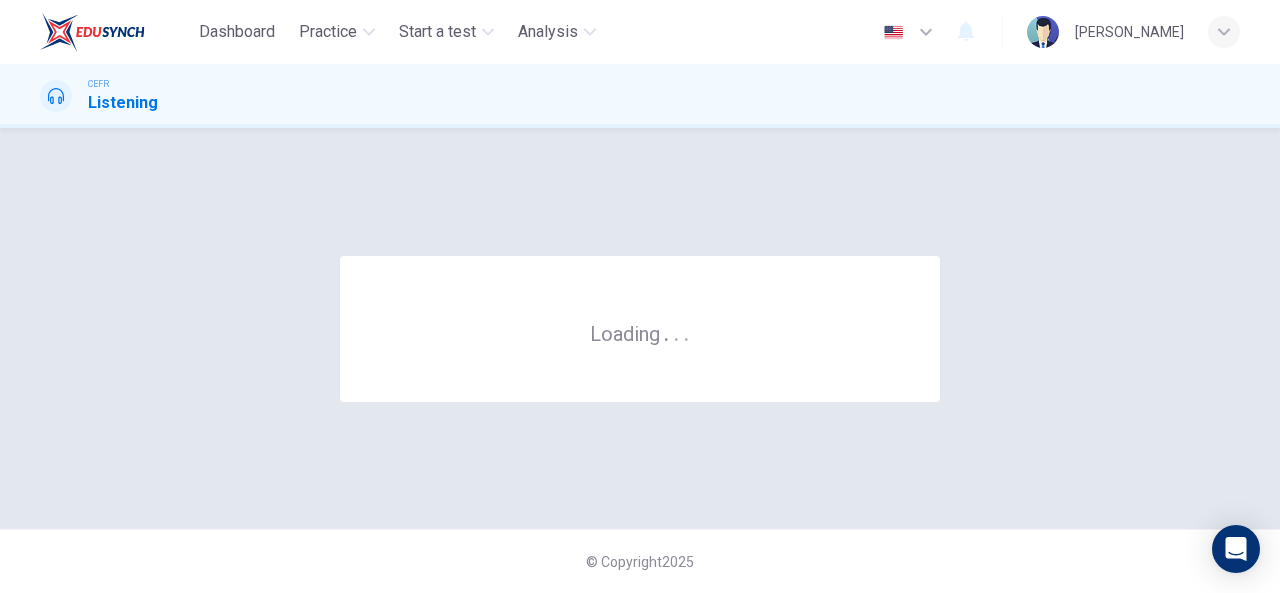 scroll, scrollTop: 0, scrollLeft: 0, axis: both 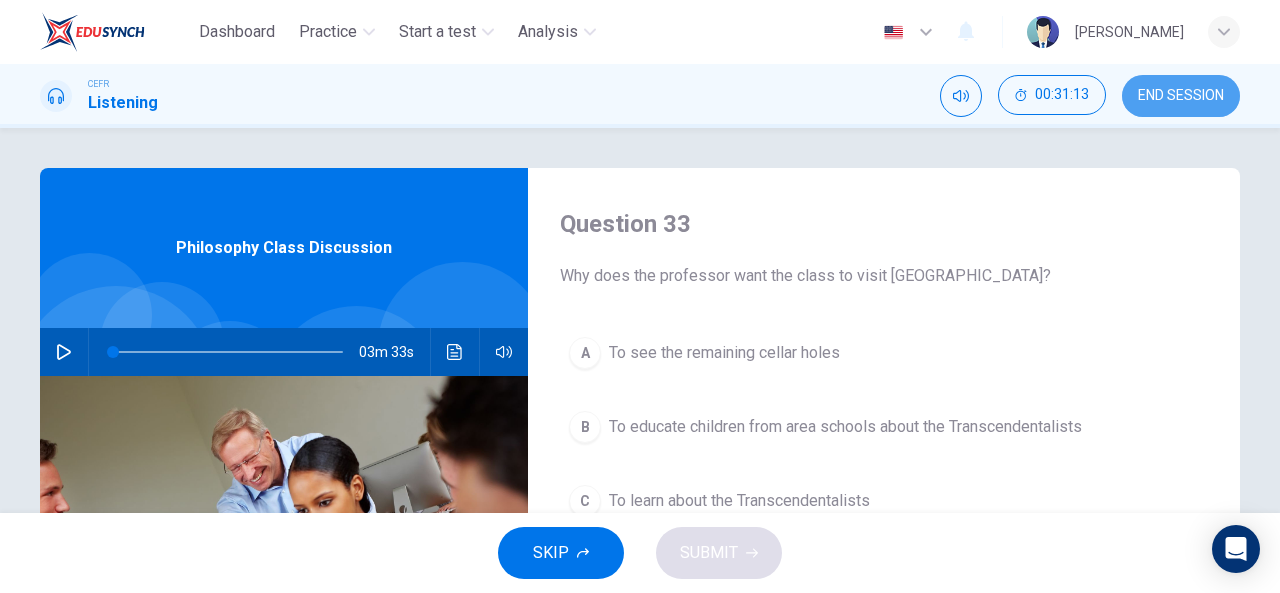 click on "END SESSION" at bounding box center (1181, 96) 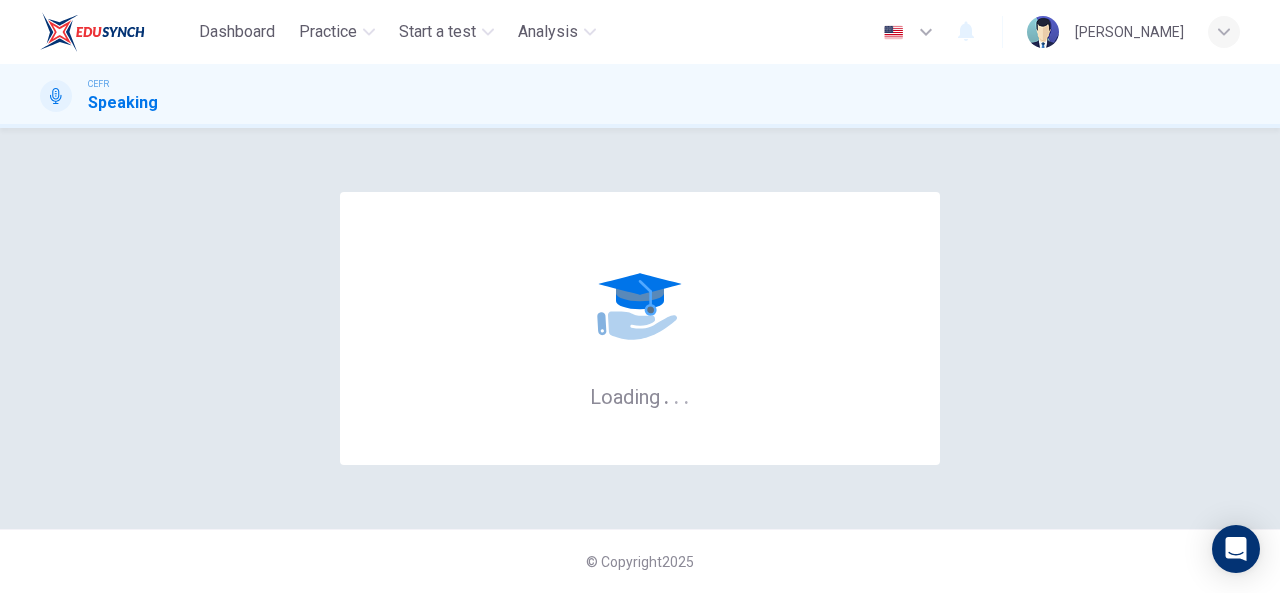scroll, scrollTop: 0, scrollLeft: 0, axis: both 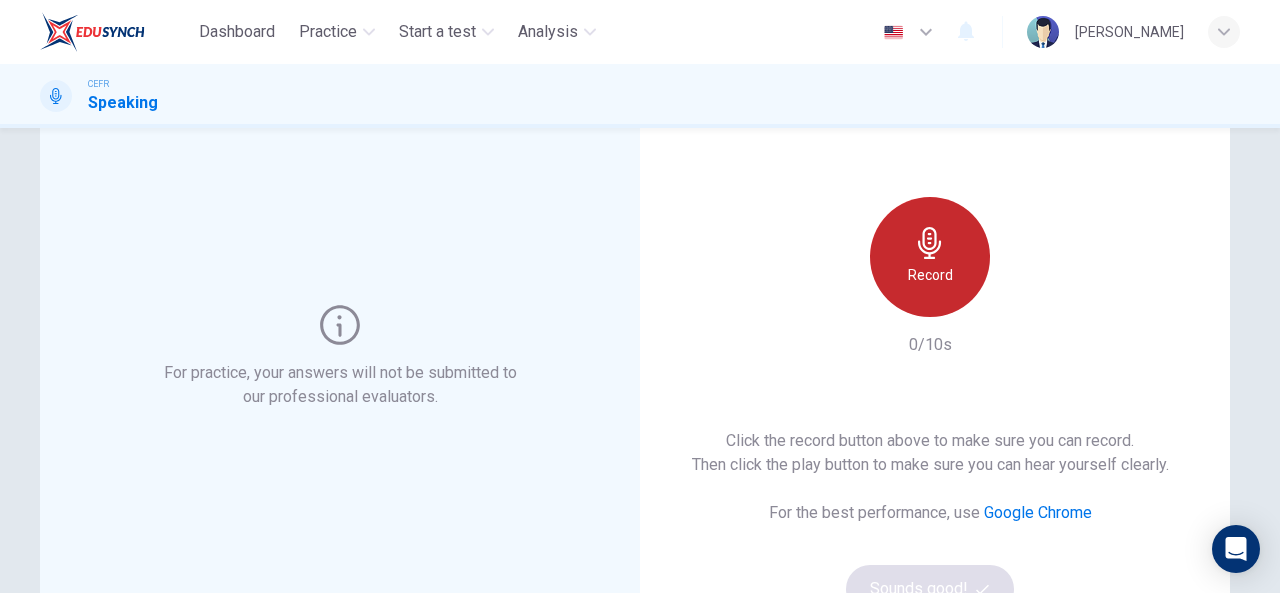 click on "Record" at bounding box center [930, 257] 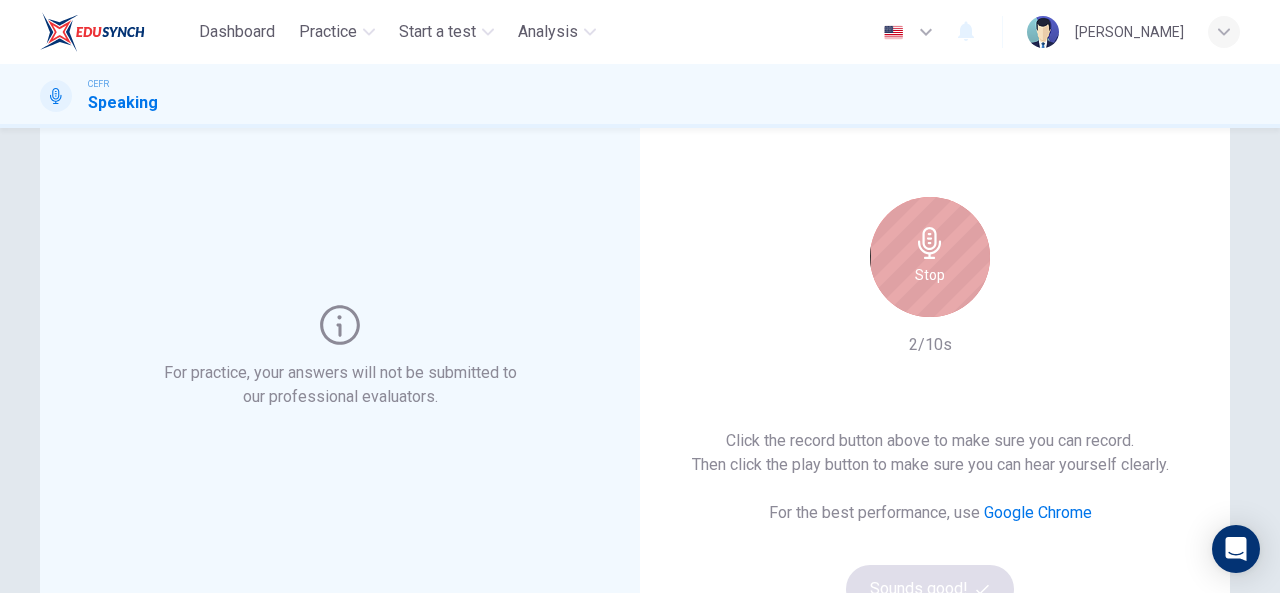 click on "Stop" at bounding box center [930, 257] 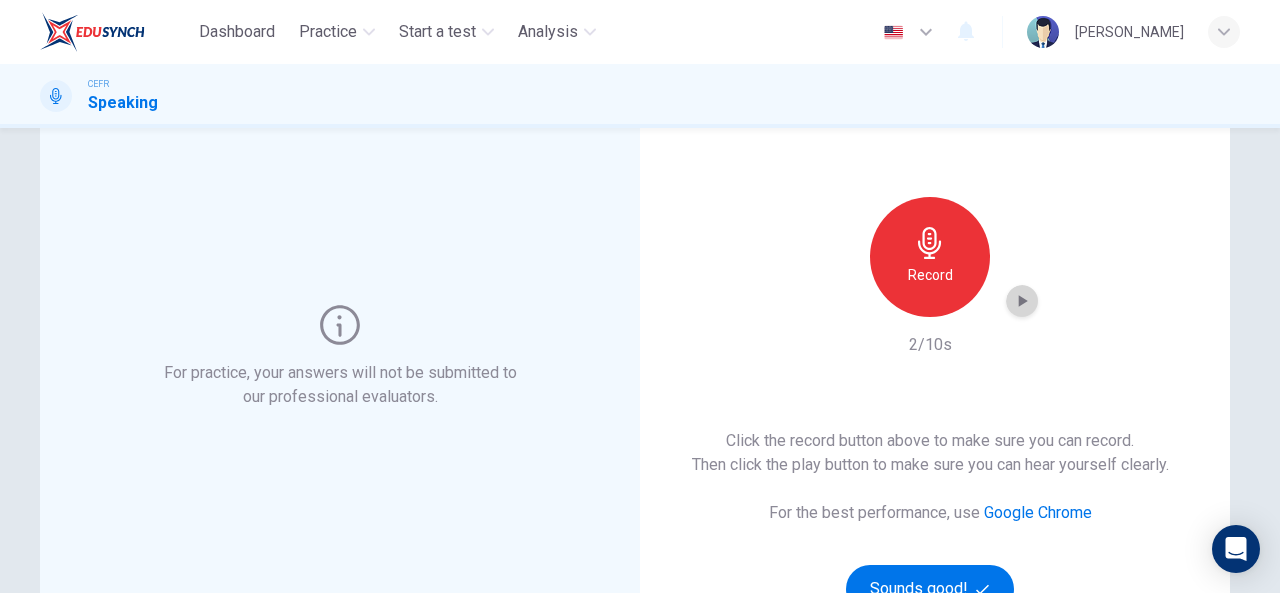 click 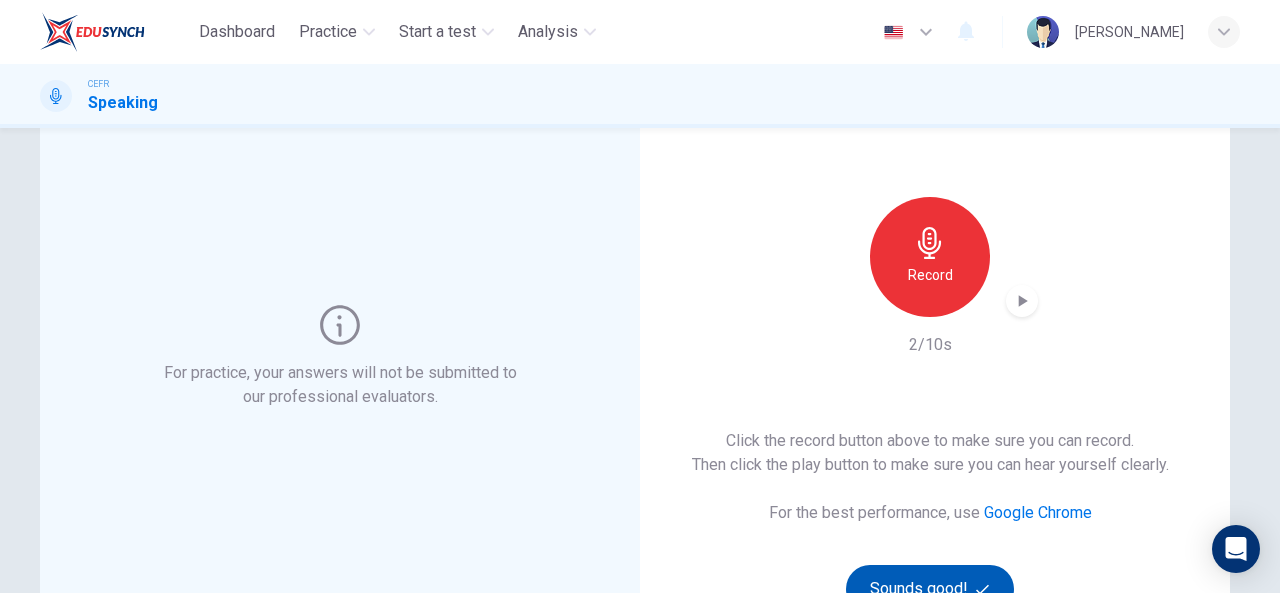 click on "Sounds good!" at bounding box center (930, 589) 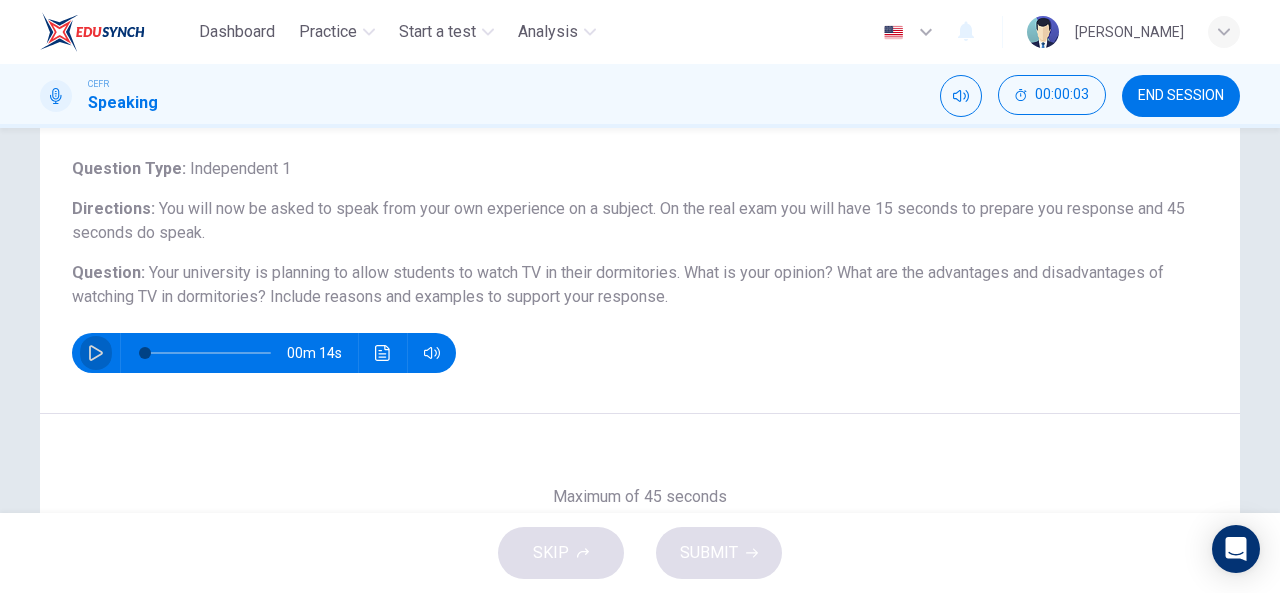 click 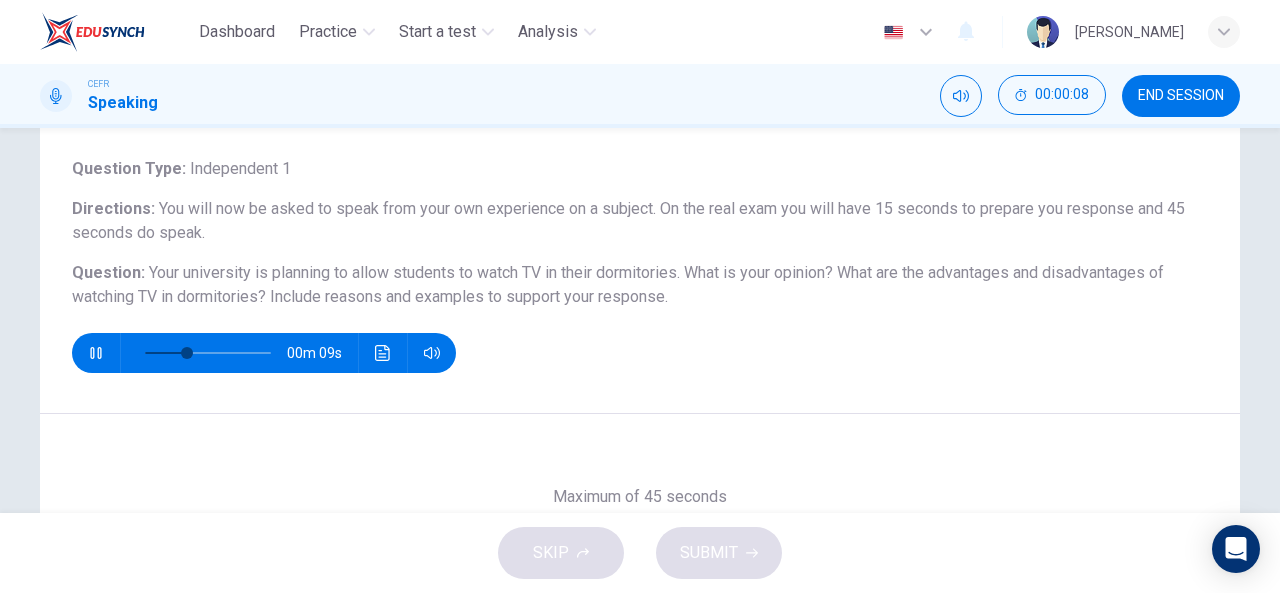 scroll, scrollTop: 106, scrollLeft: 0, axis: vertical 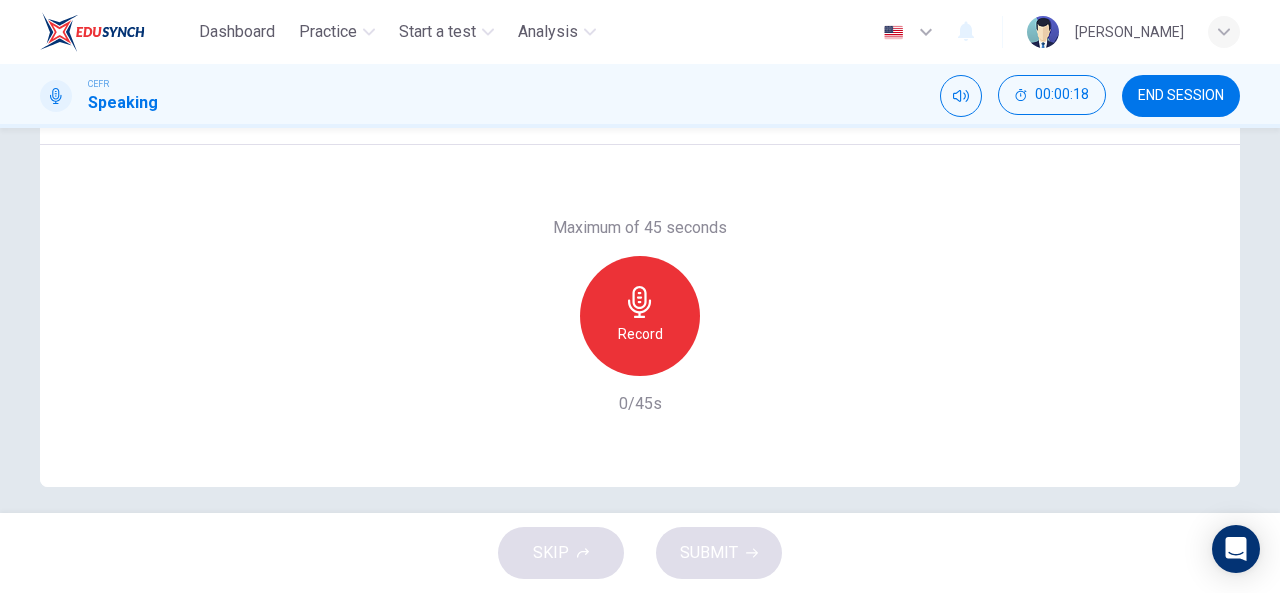 type on "0" 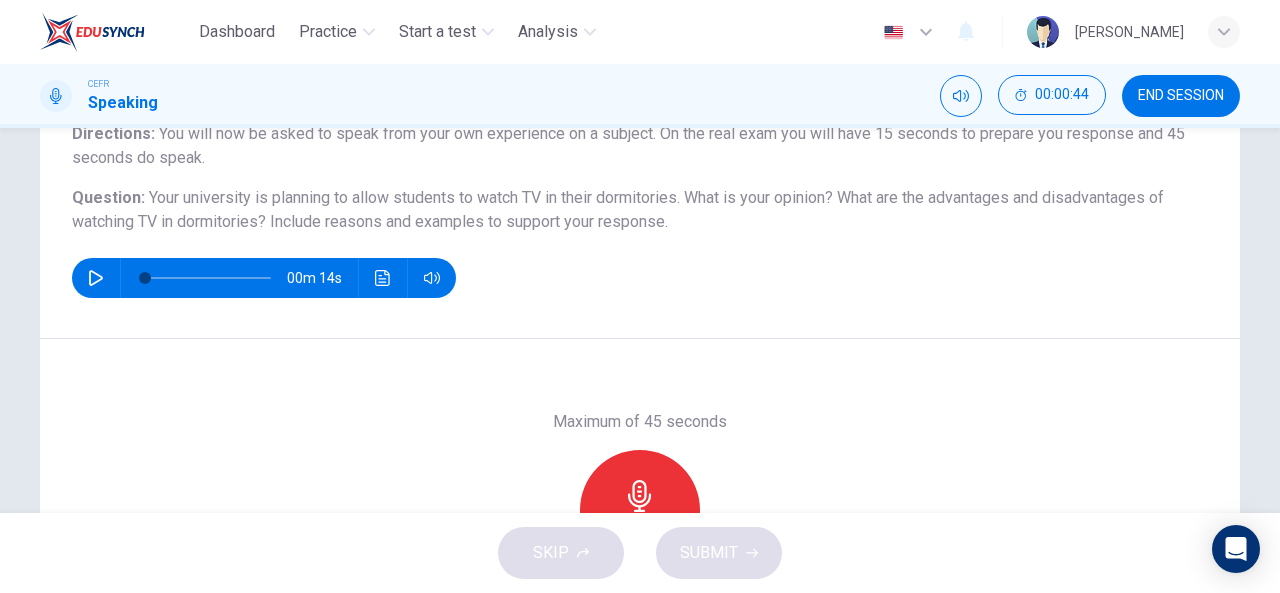 scroll, scrollTop: 185, scrollLeft: 0, axis: vertical 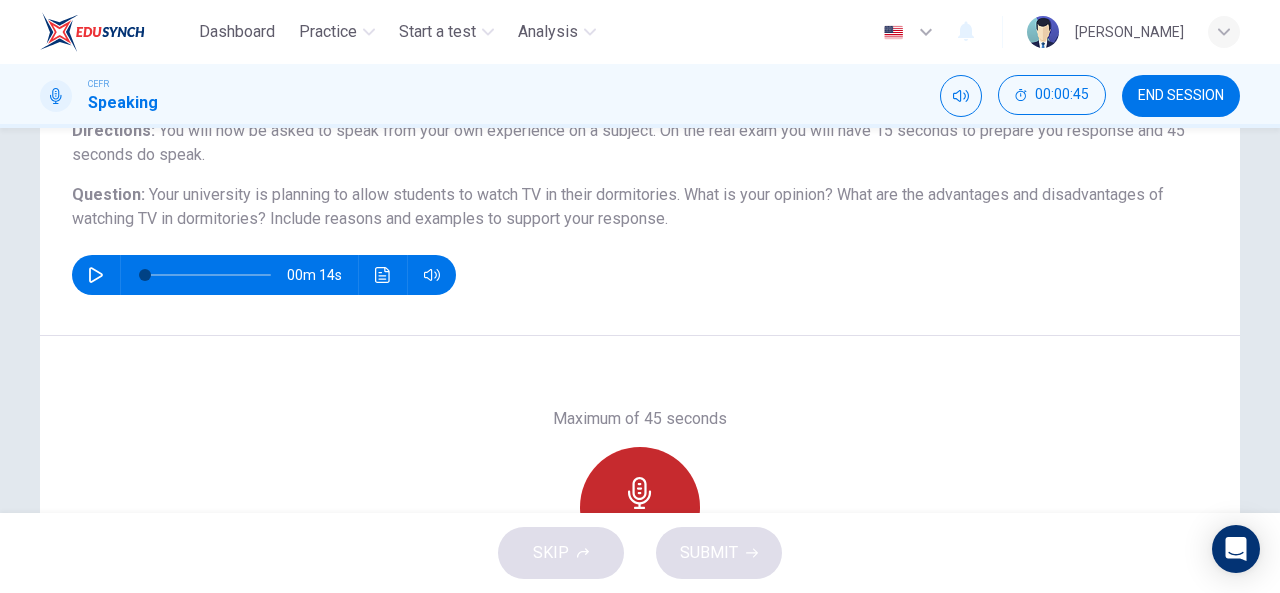 click on "Record" at bounding box center (640, 507) 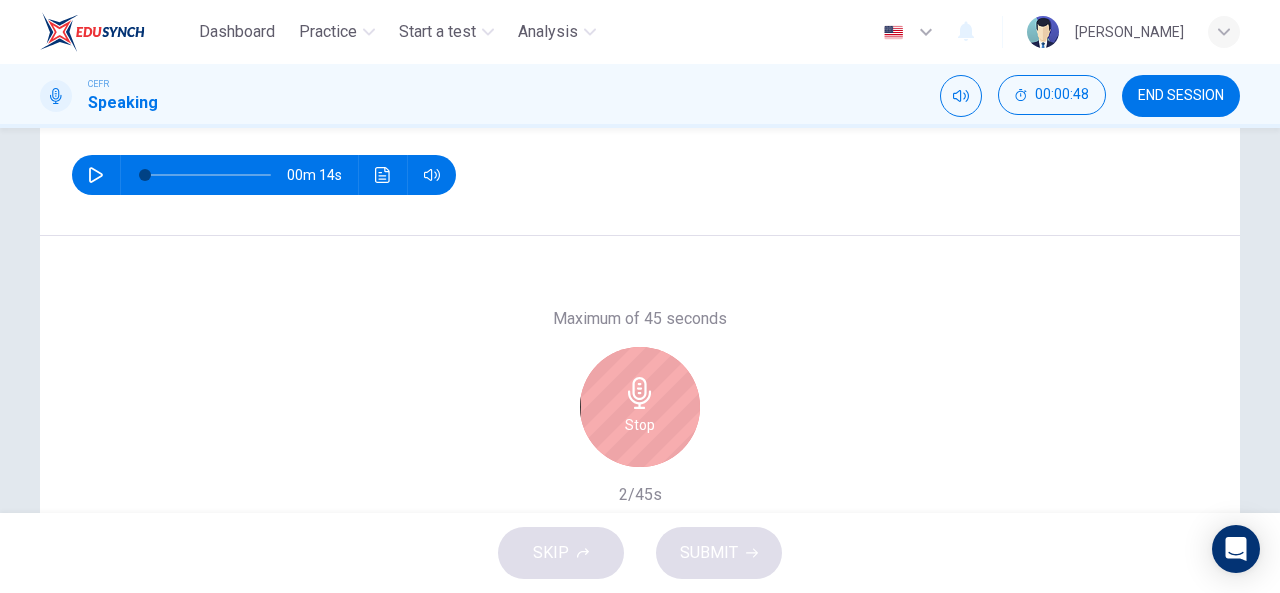 scroll, scrollTop: 284, scrollLeft: 0, axis: vertical 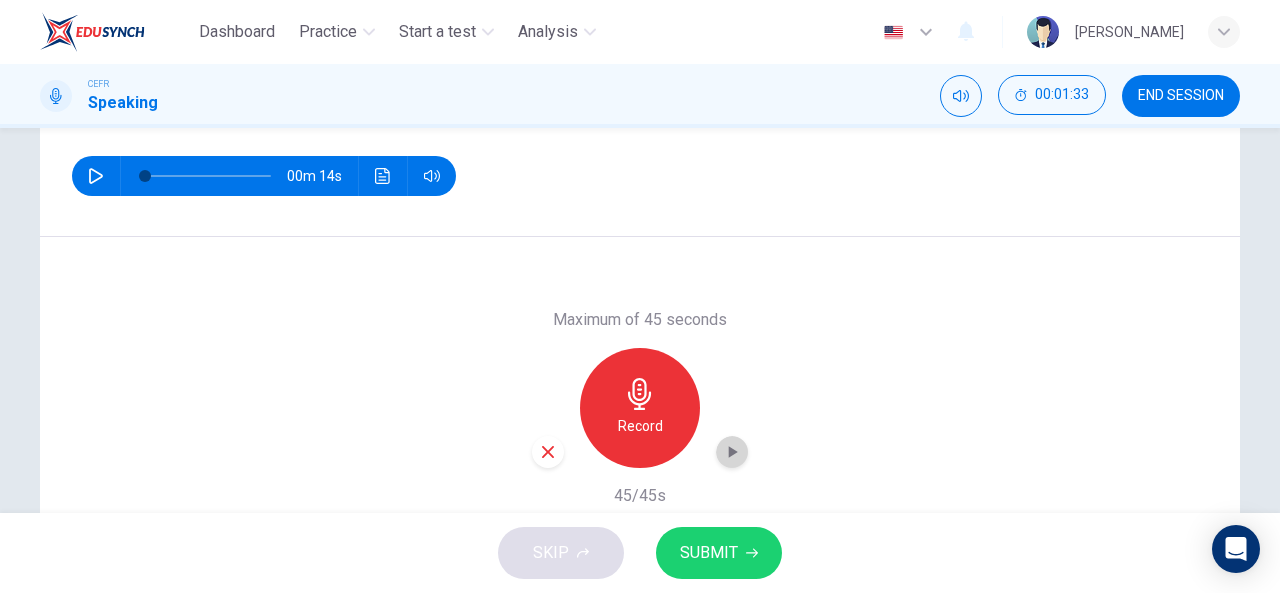 click 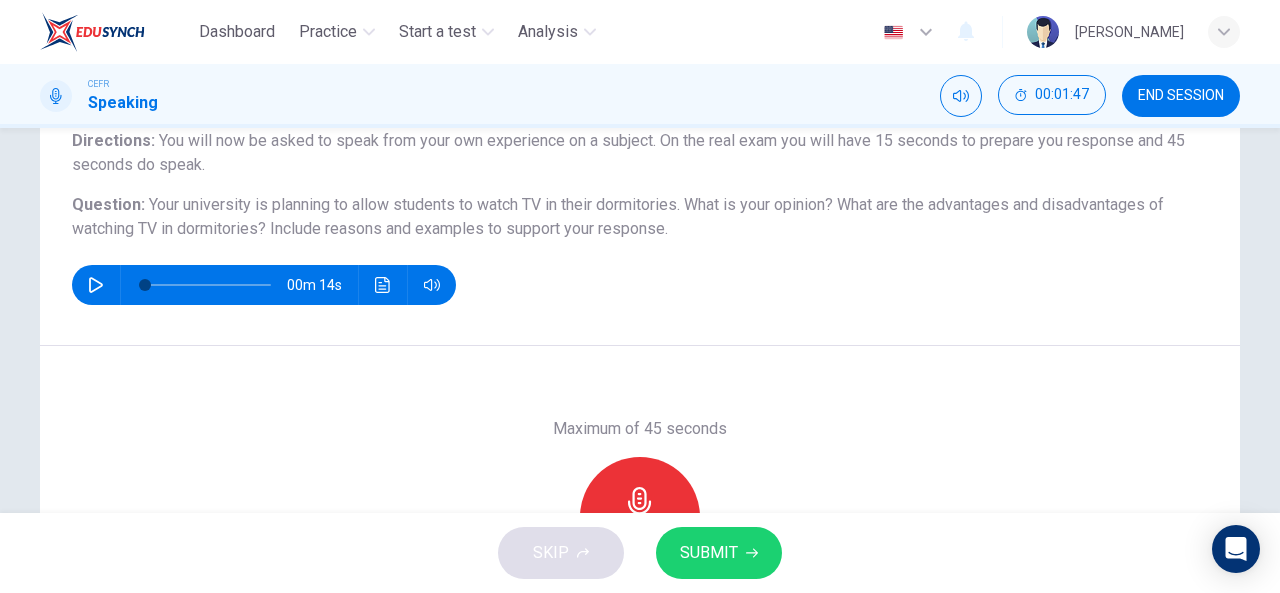 scroll, scrollTop: 176, scrollLeft: 0, axis: vertical 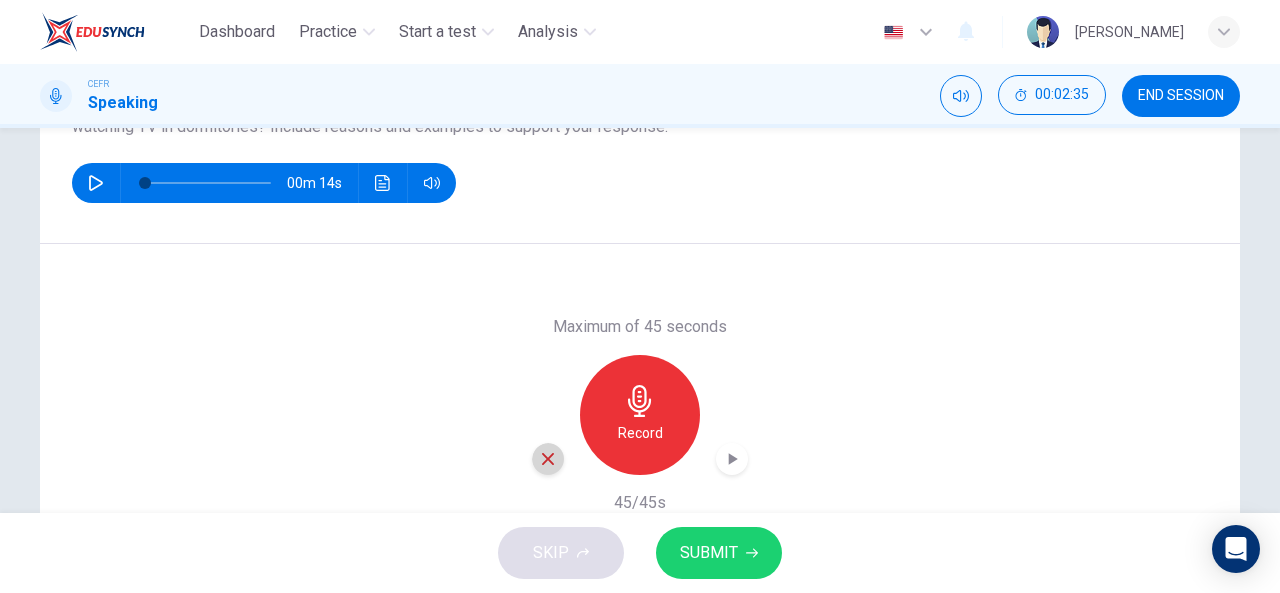 click at bounding box center (548, 459) 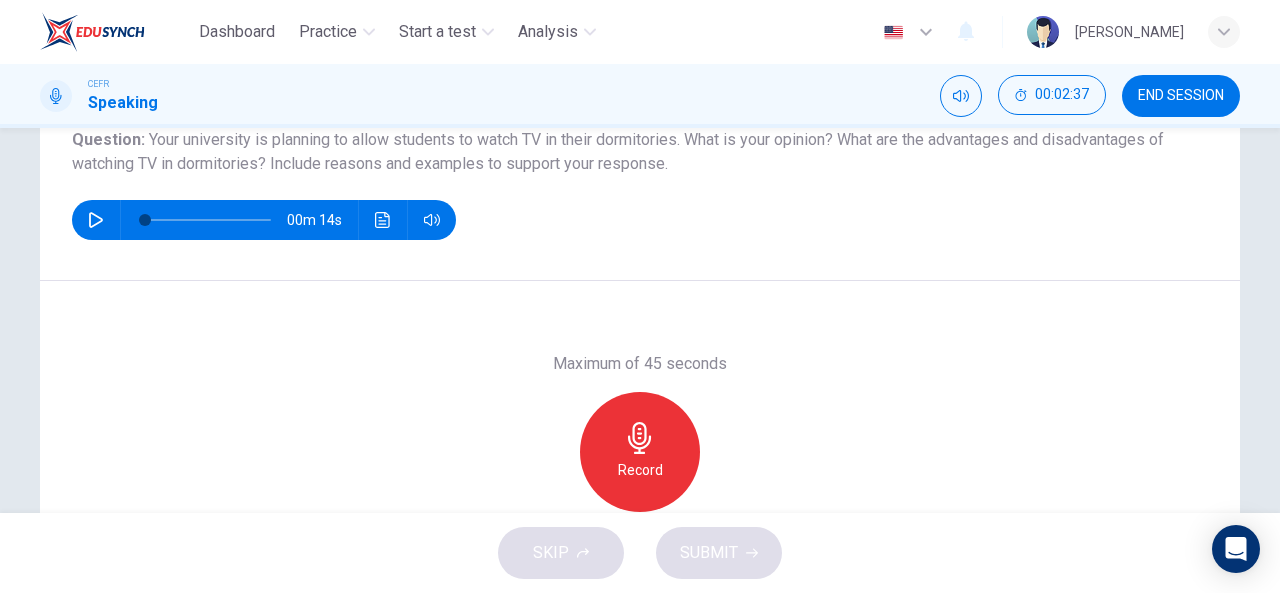 scroll, scrollTop: 239, scrollLeft: 0, axis: vertical 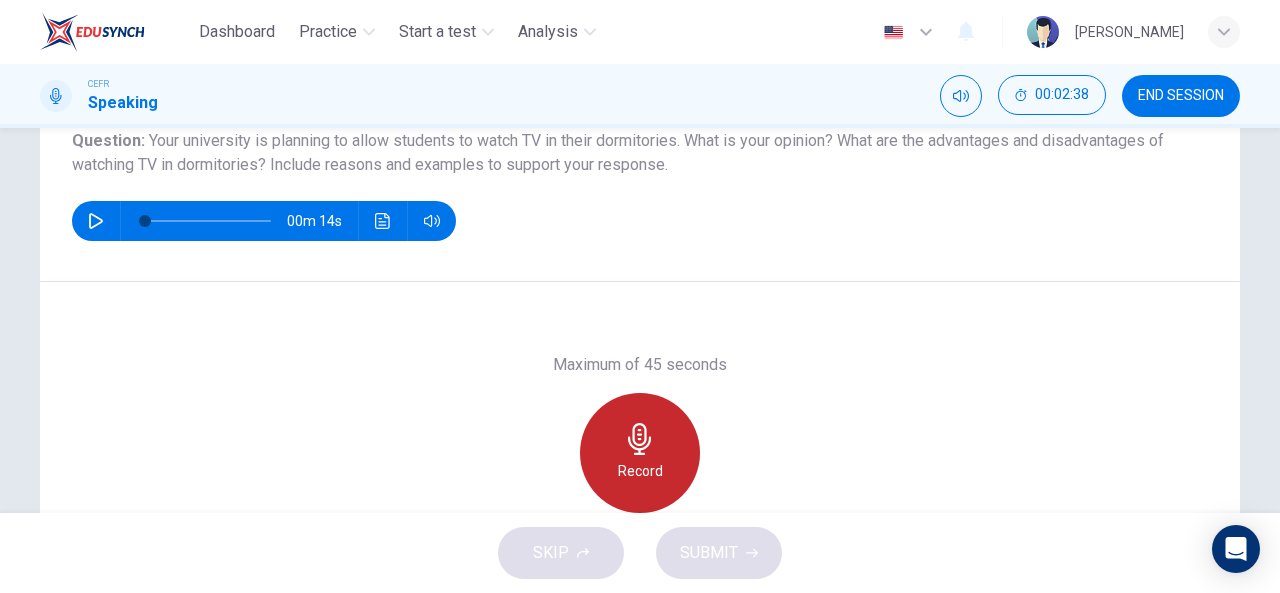 click on "Record" at bounding box center (640, 453) 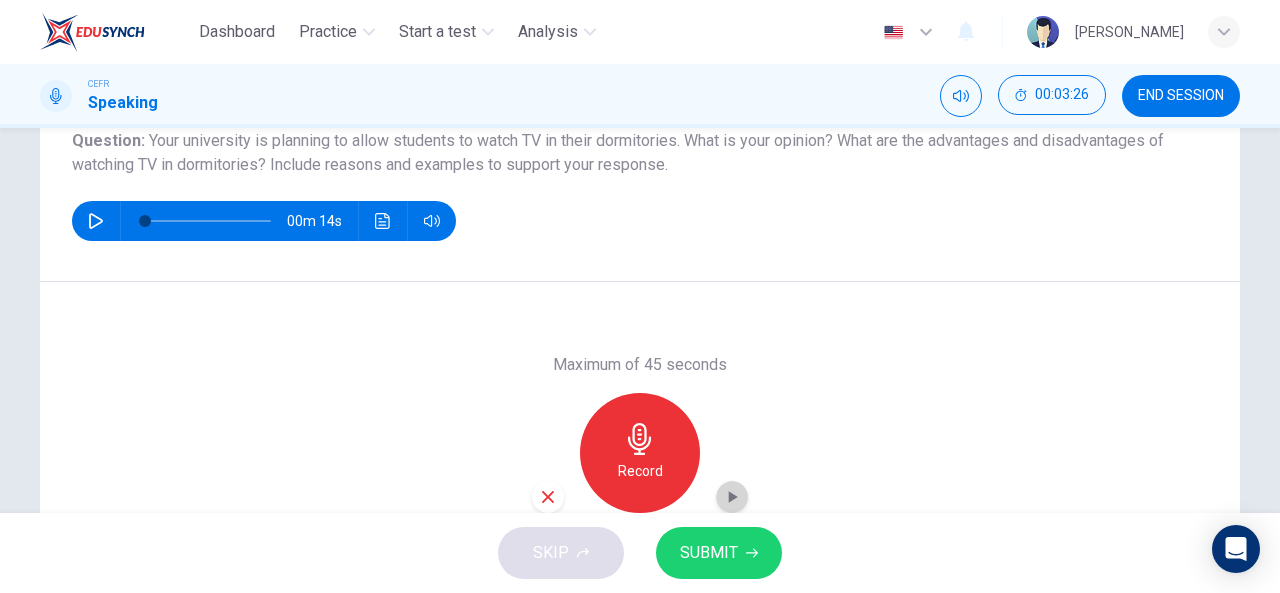 click 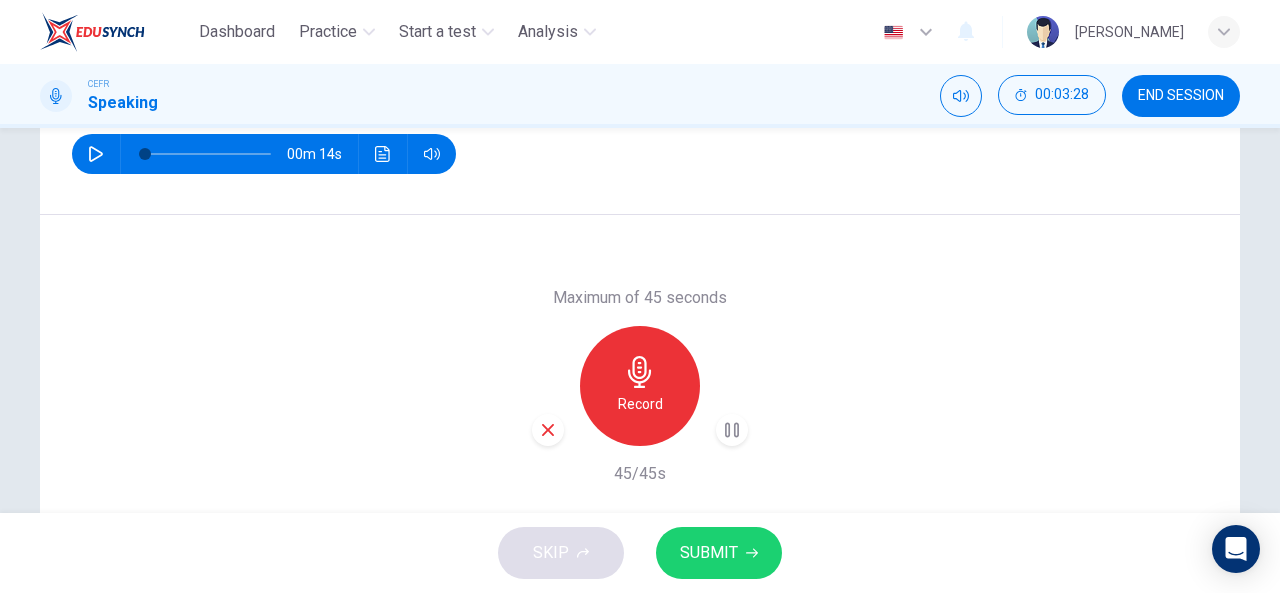 scroll, scrollTop: 311, scrollLeft: 0, axis: vertical 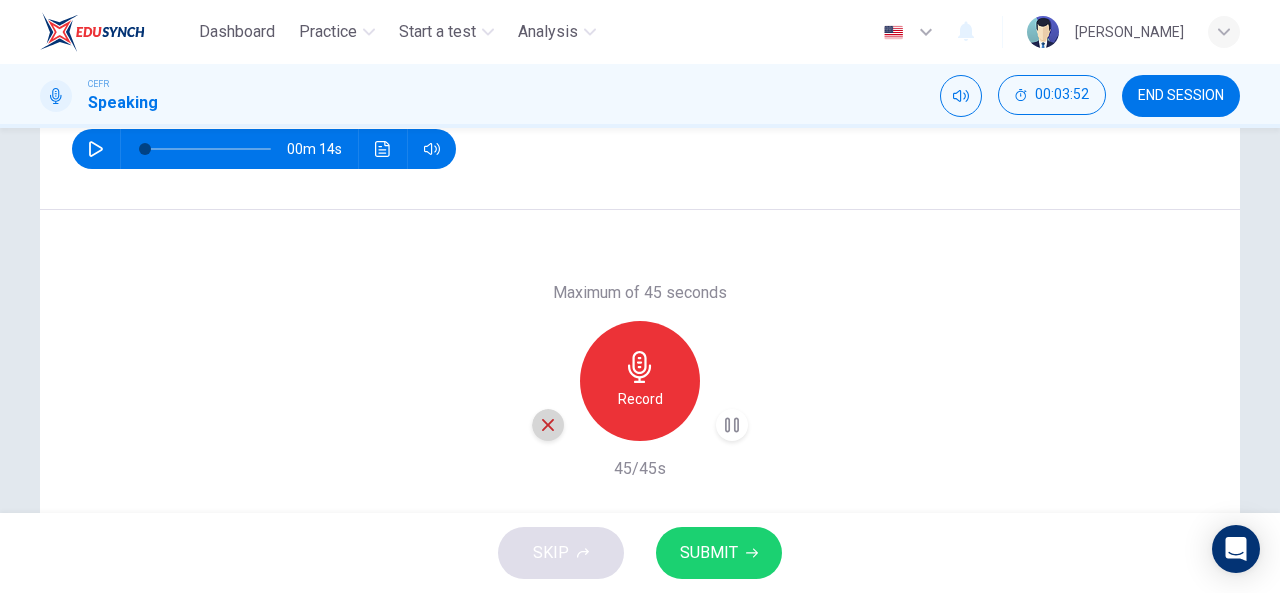 click 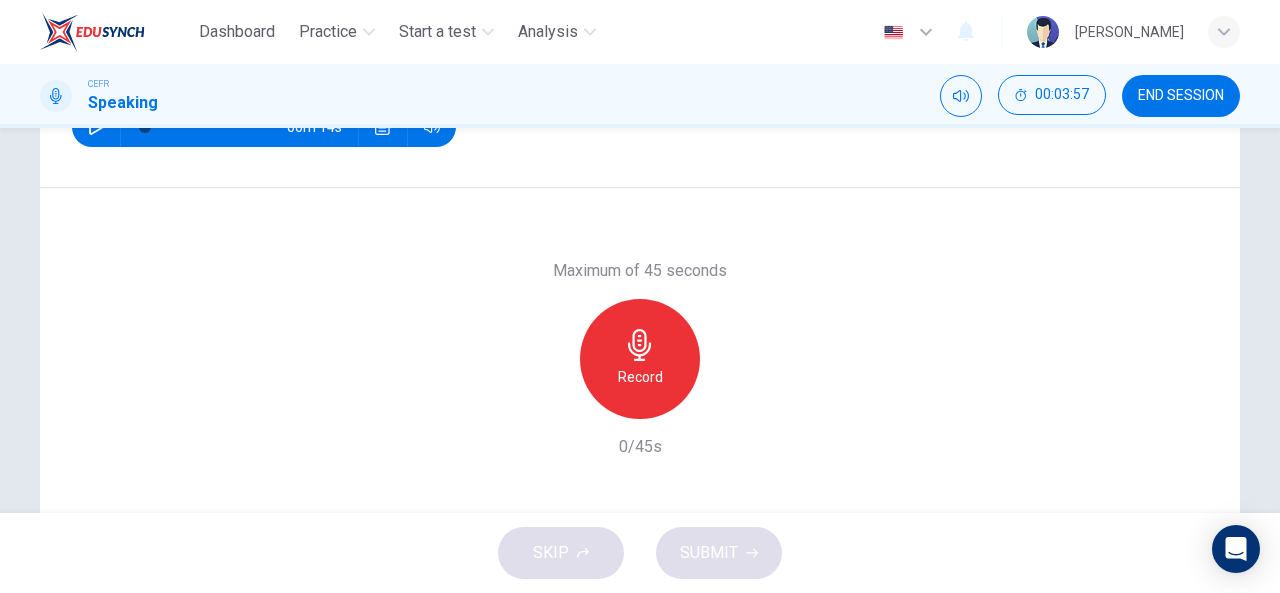 scroll, scrollTop: 334, scrollLeft: 0, axis: vertical 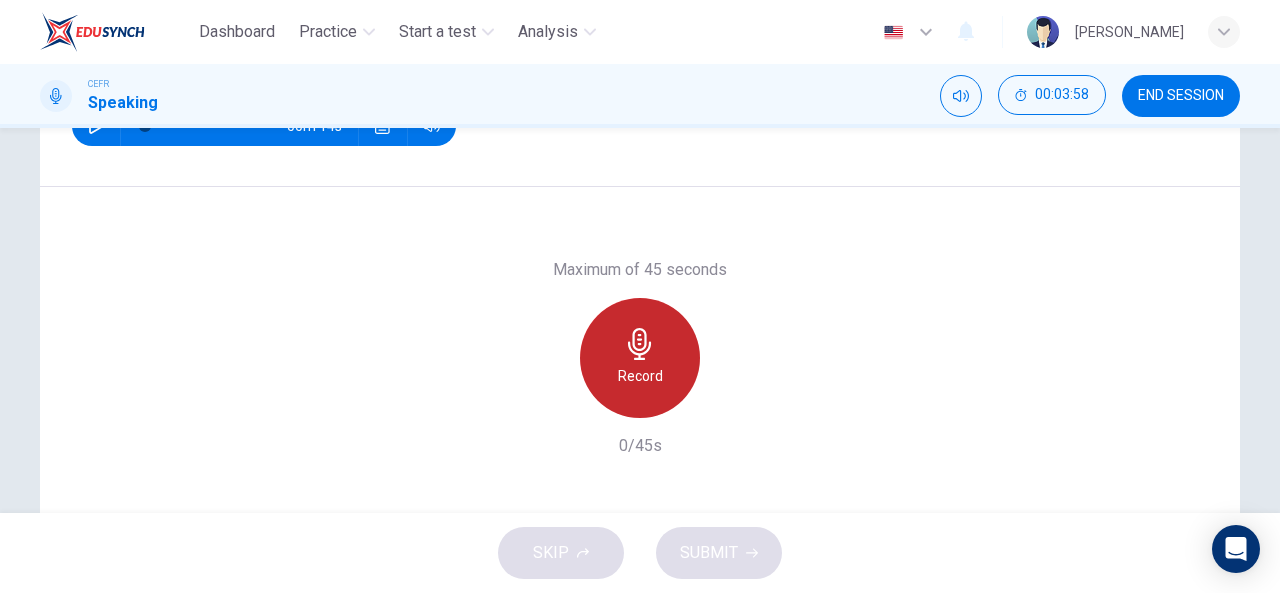 click on "Record" at bounding box center (640, 358) 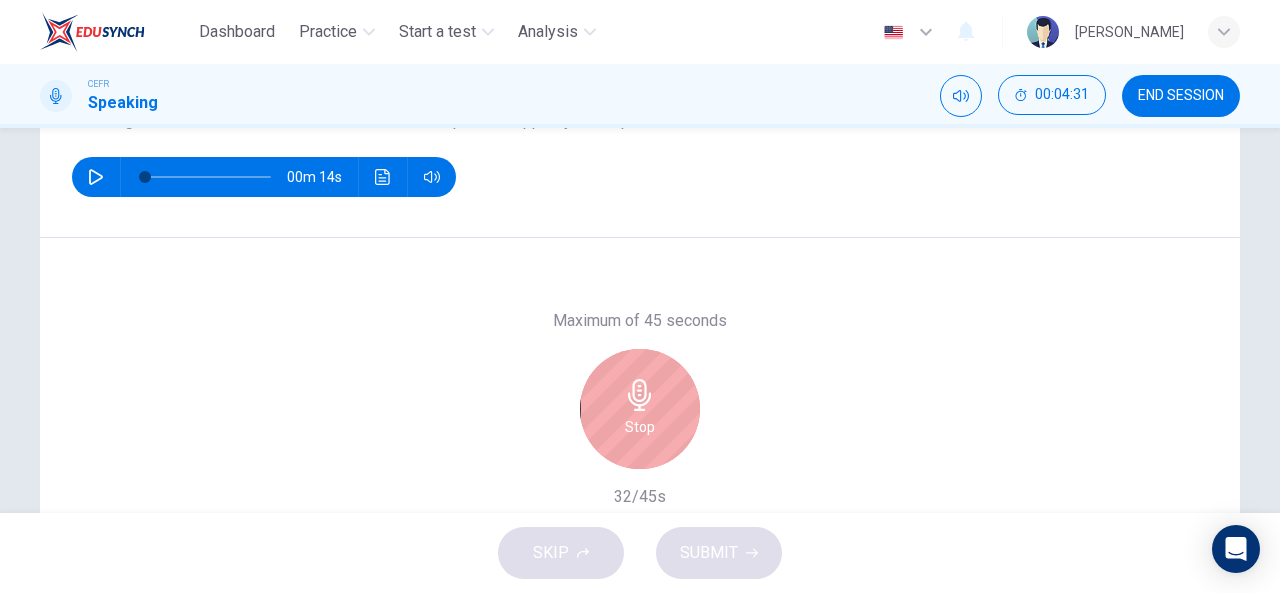 scroll, scrollTop: 292, scrollLeft: 0, axis: vertical 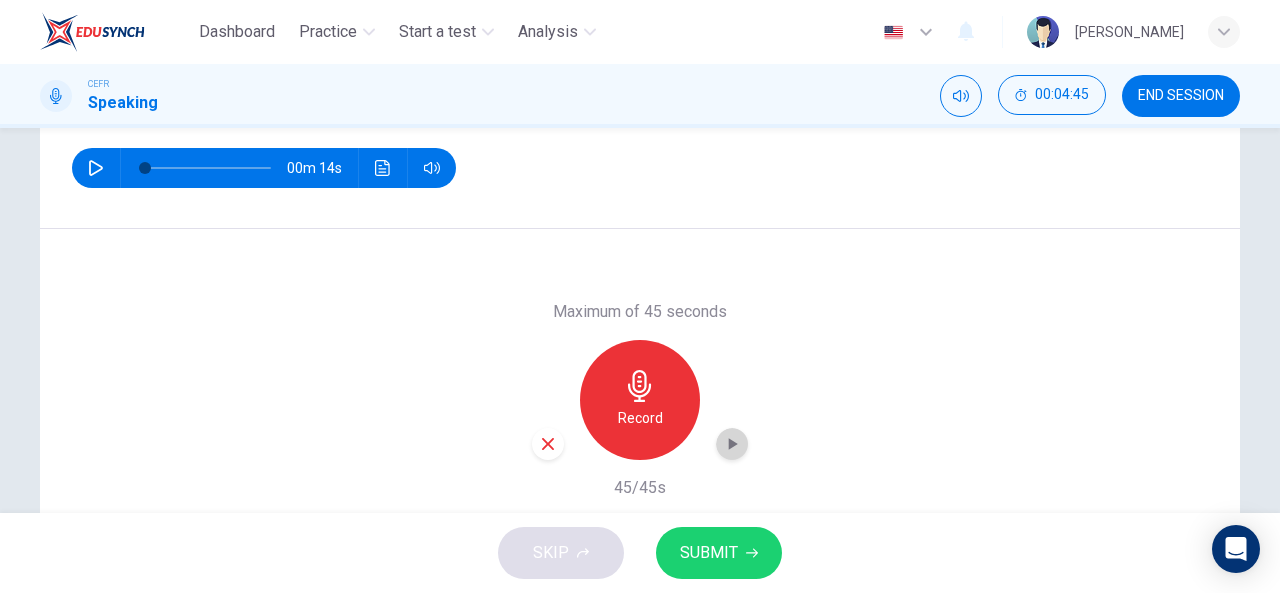 click 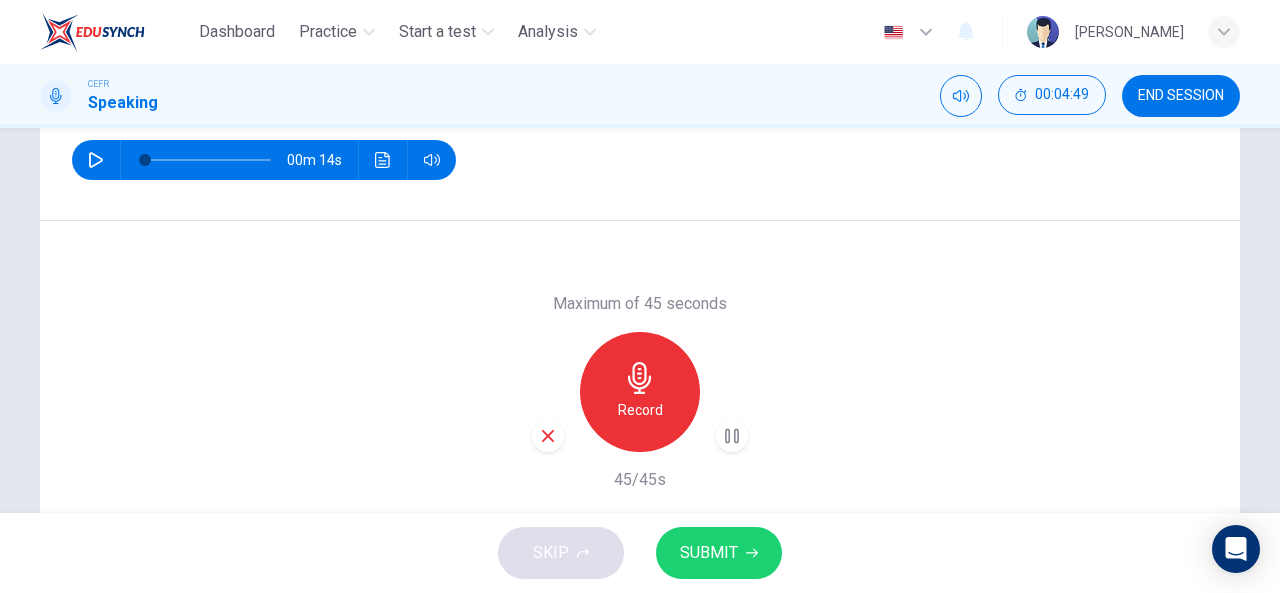 scroll, scrollTop: 301, scrollLeft: 0, axis: vertical 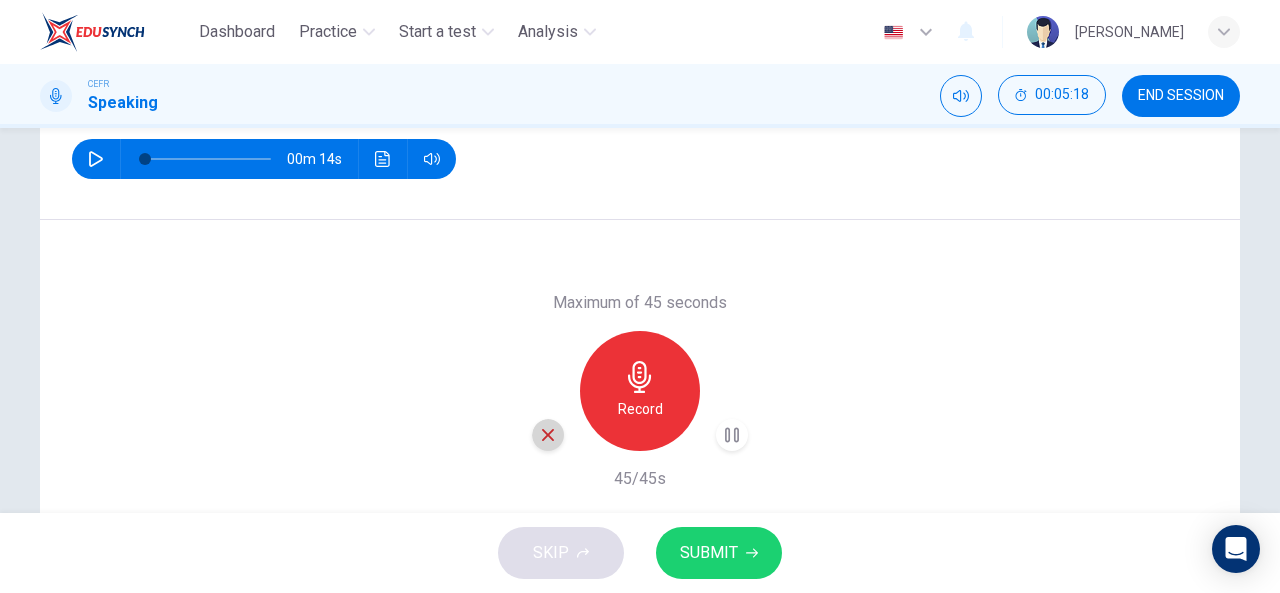 click 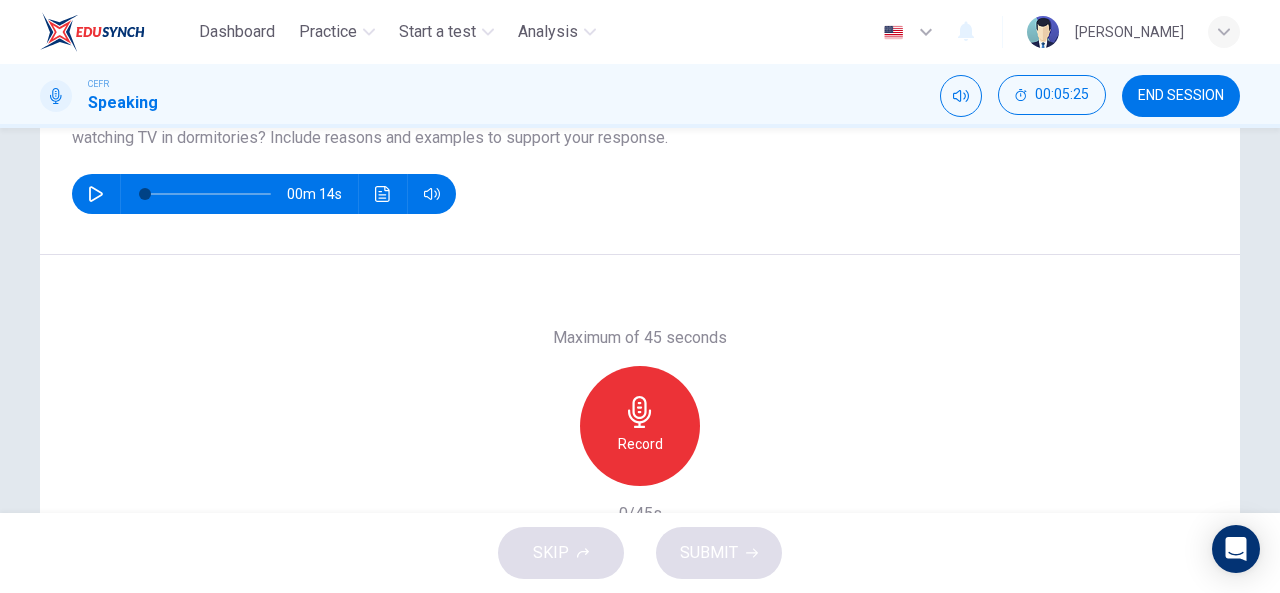scroll, scrollTop: 267, scrollLeft: 0, axis: vertical 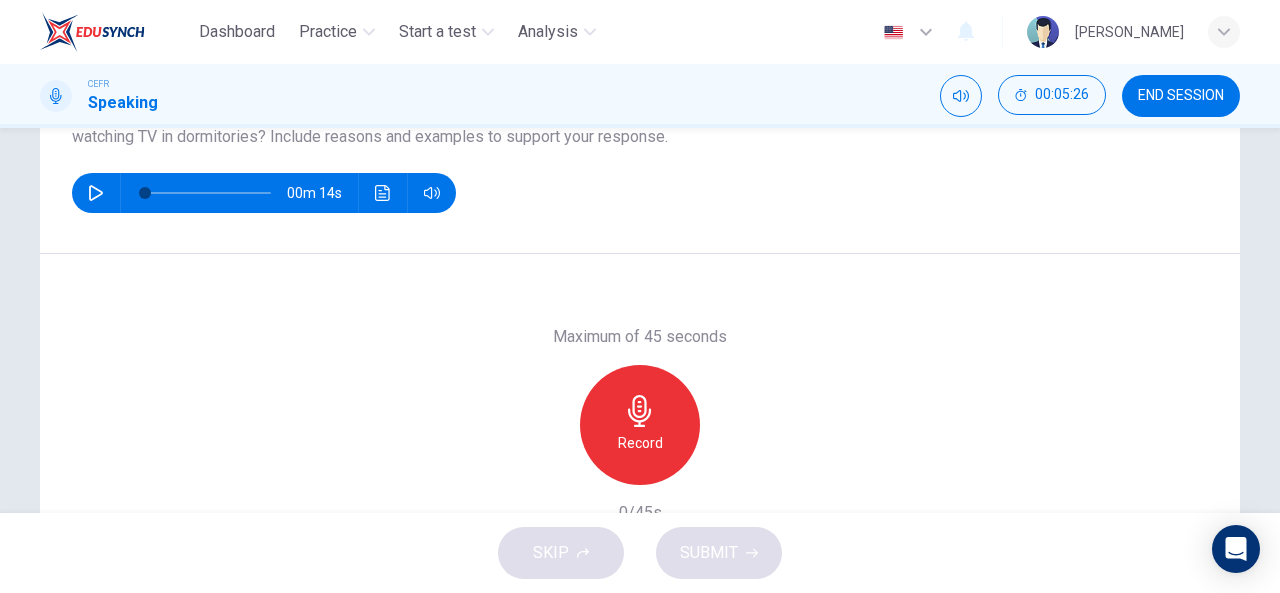 click on "Record" at bounding box center (640, 443) 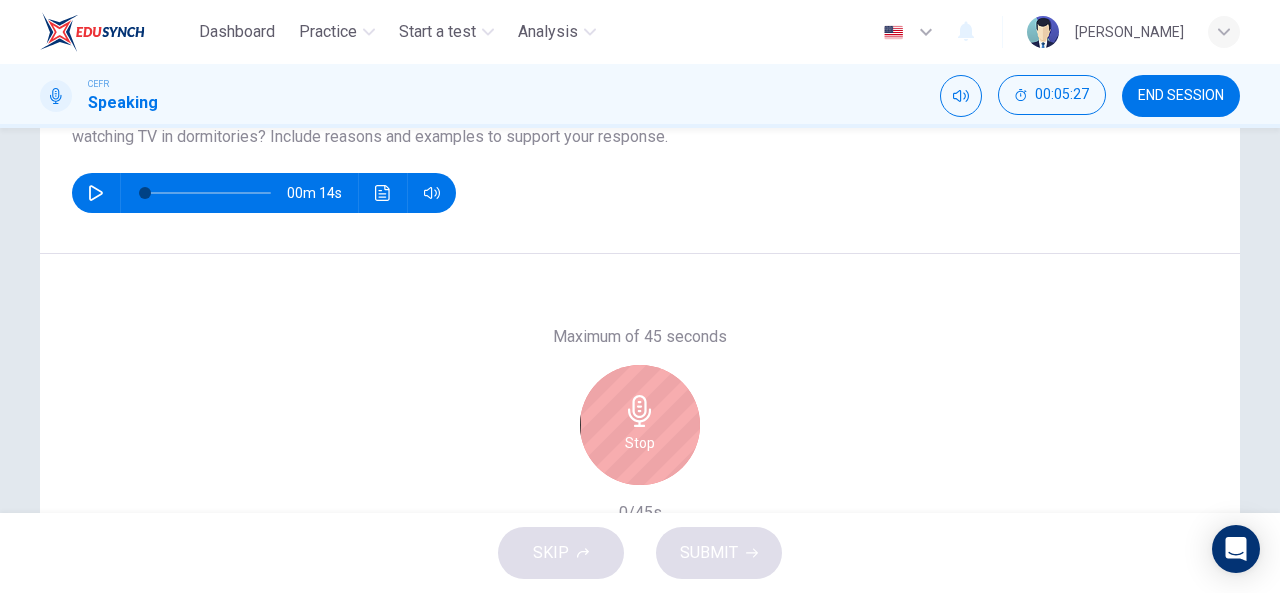 scroll, scrollTop: 314, scrollLeft: 0, axis: vertical 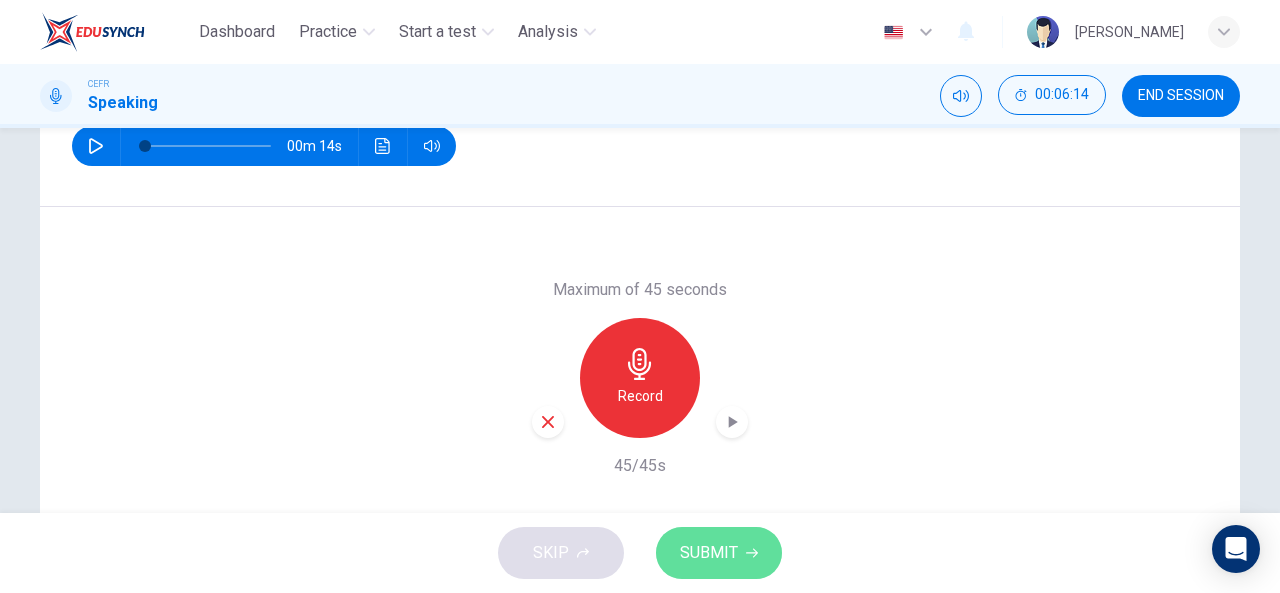 click on "SUBMIT" at bounding box center (709, 553) 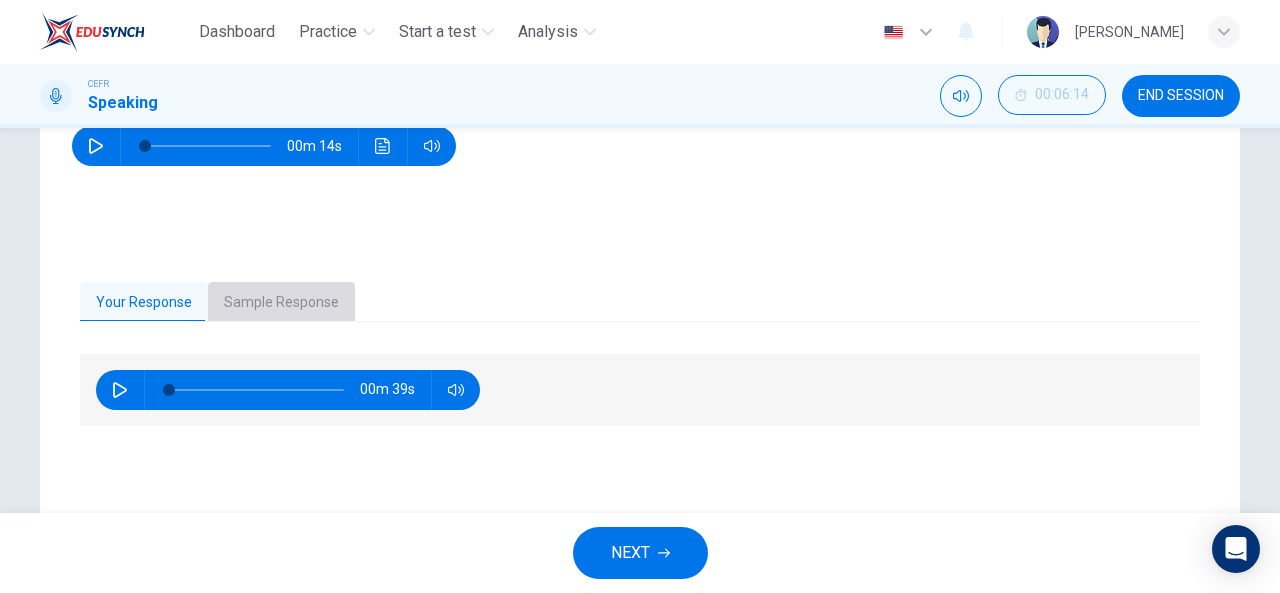 click on "Sample Response" at bounding box center (281, 303) 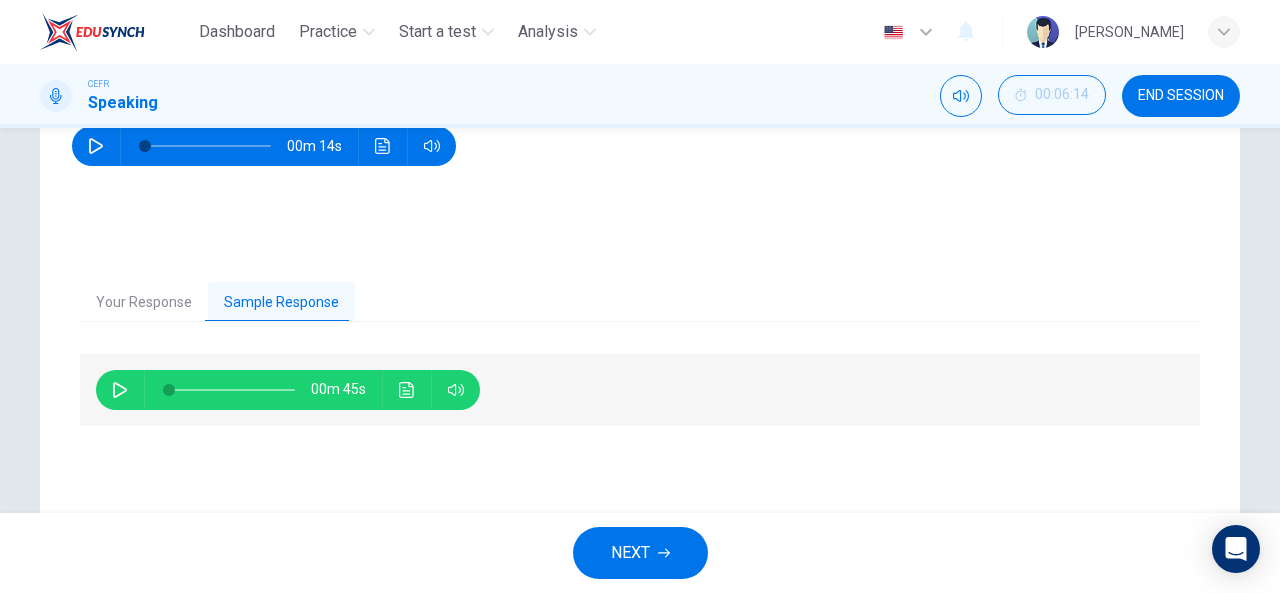 click on "00m 45s" at bounding box center [288, 390] 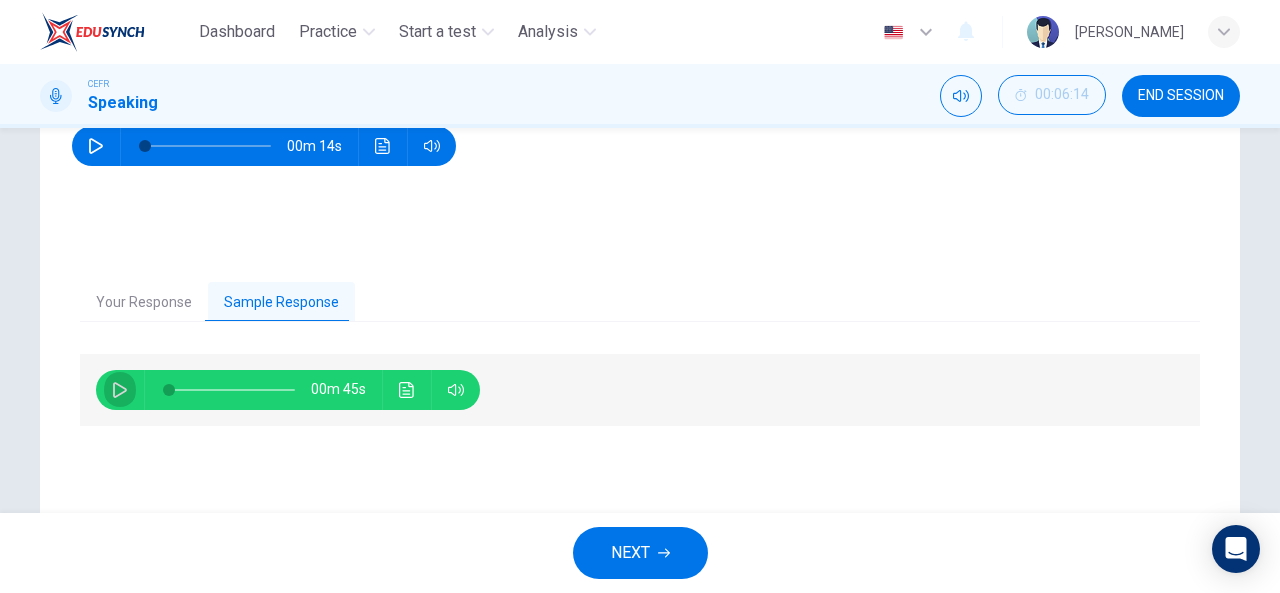 click at bounding box center (120, 390) 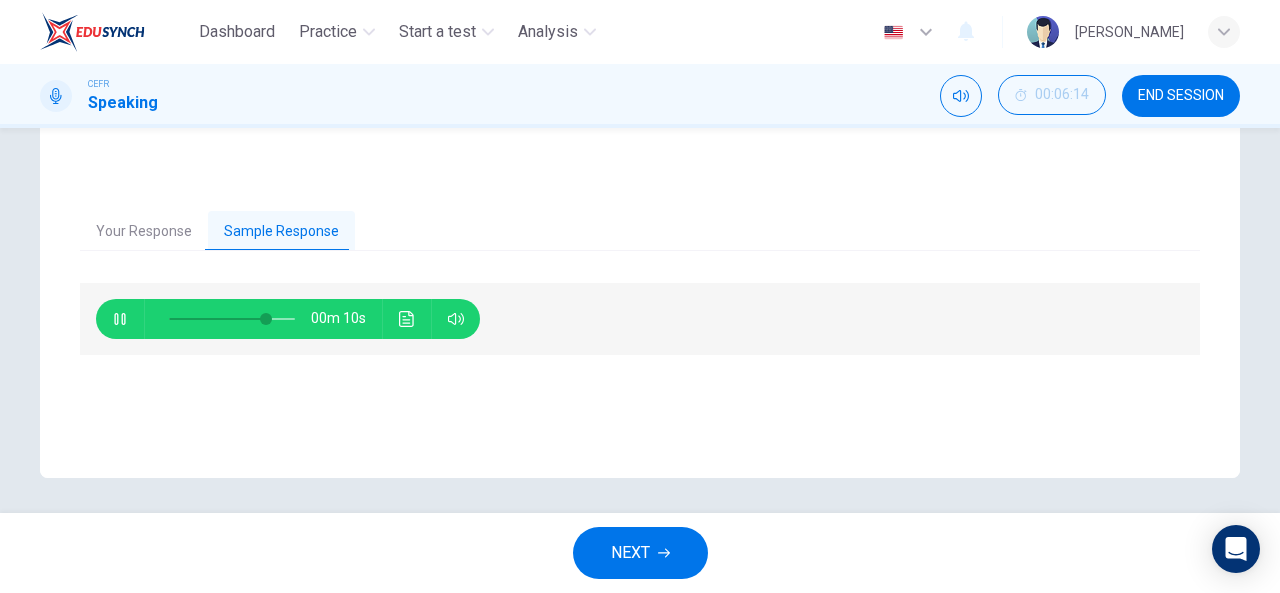 scroll, scrollTop: 390, scrollLeft: 0, axis: vertical 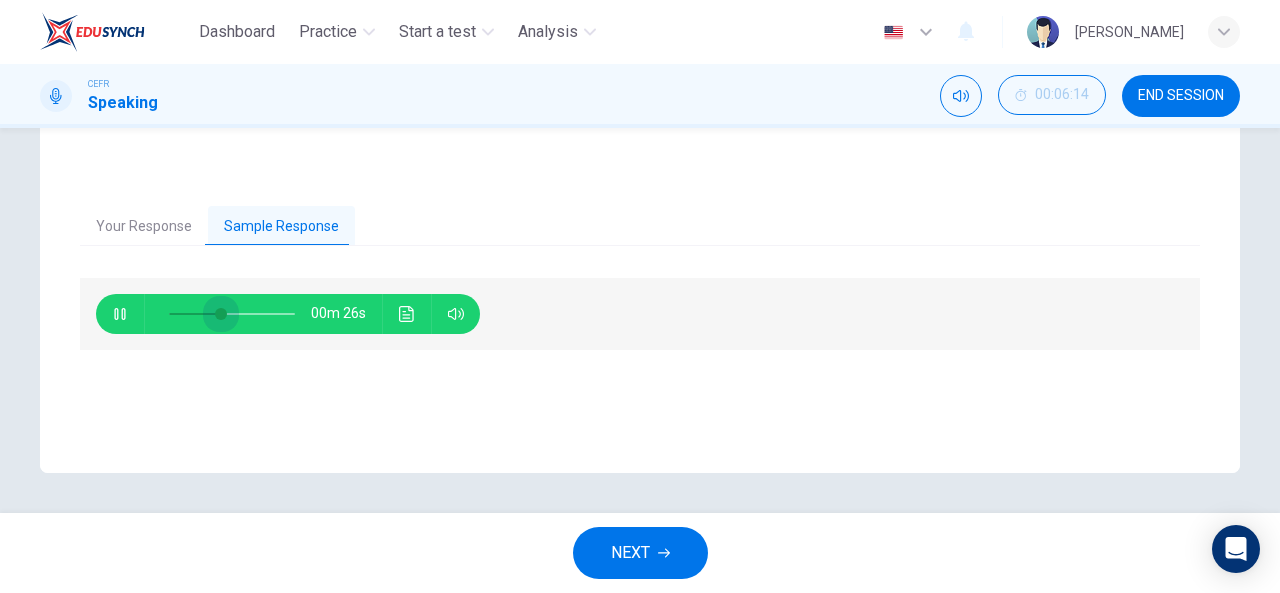 click at bounding box center [232, 314] 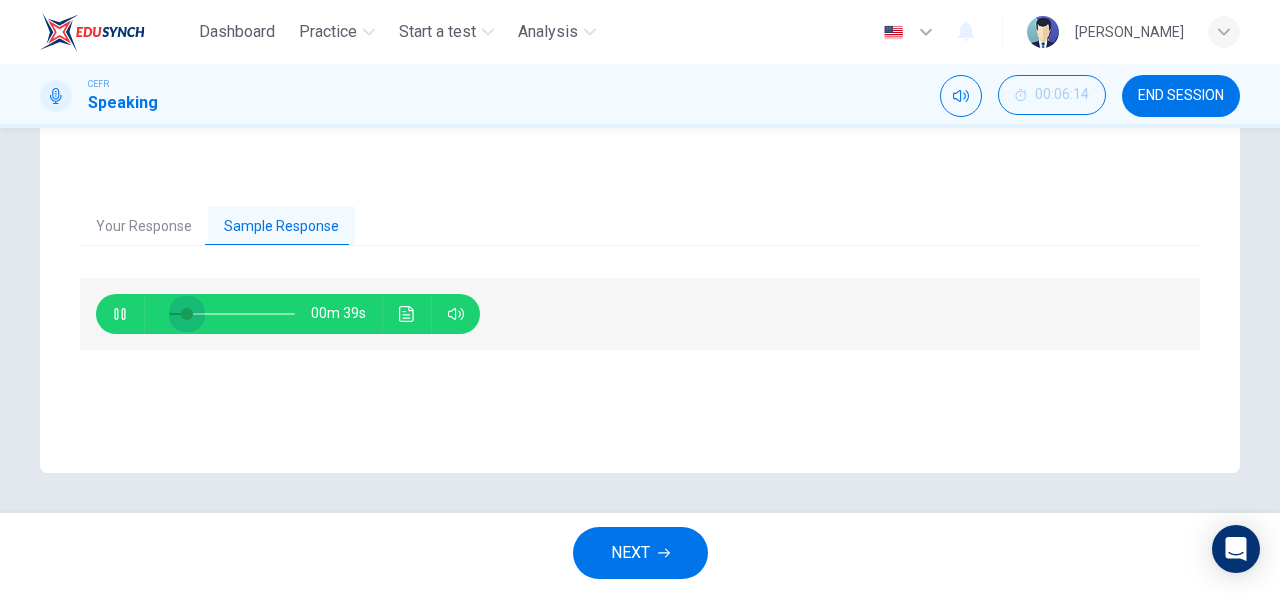 click at bounding box center (232, 314) 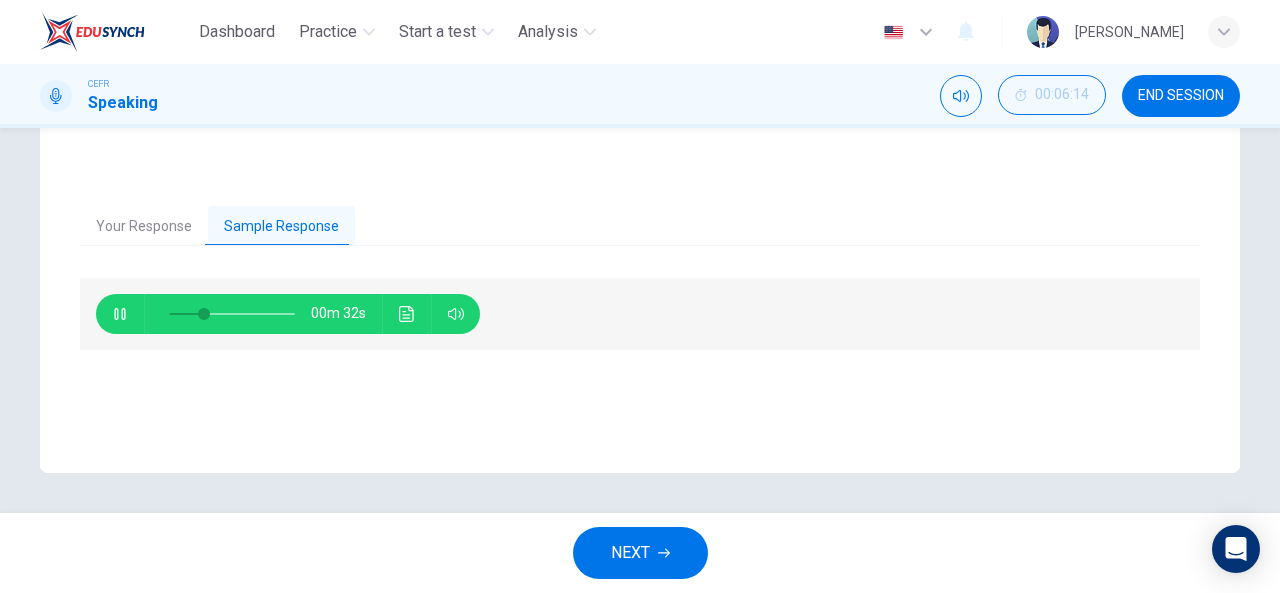 drag, startPoint x: 390, startPoint y: 437, endPoint x: 120, endPoint y: 322, distance: 293.4706 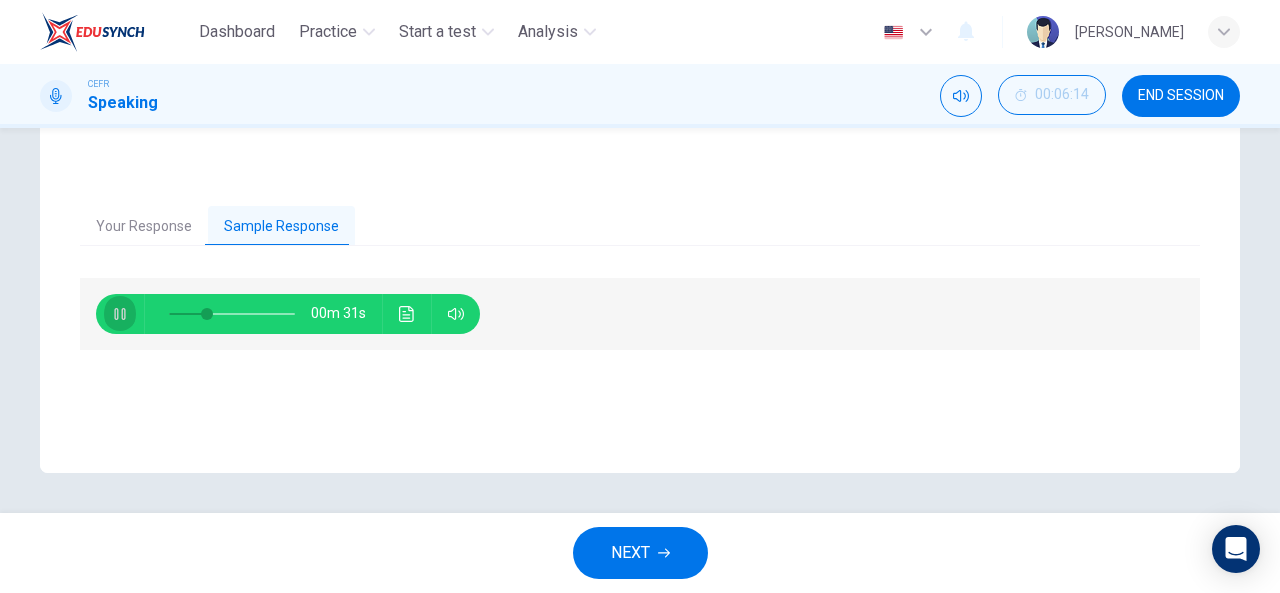 click at bounding box center (120, 314) 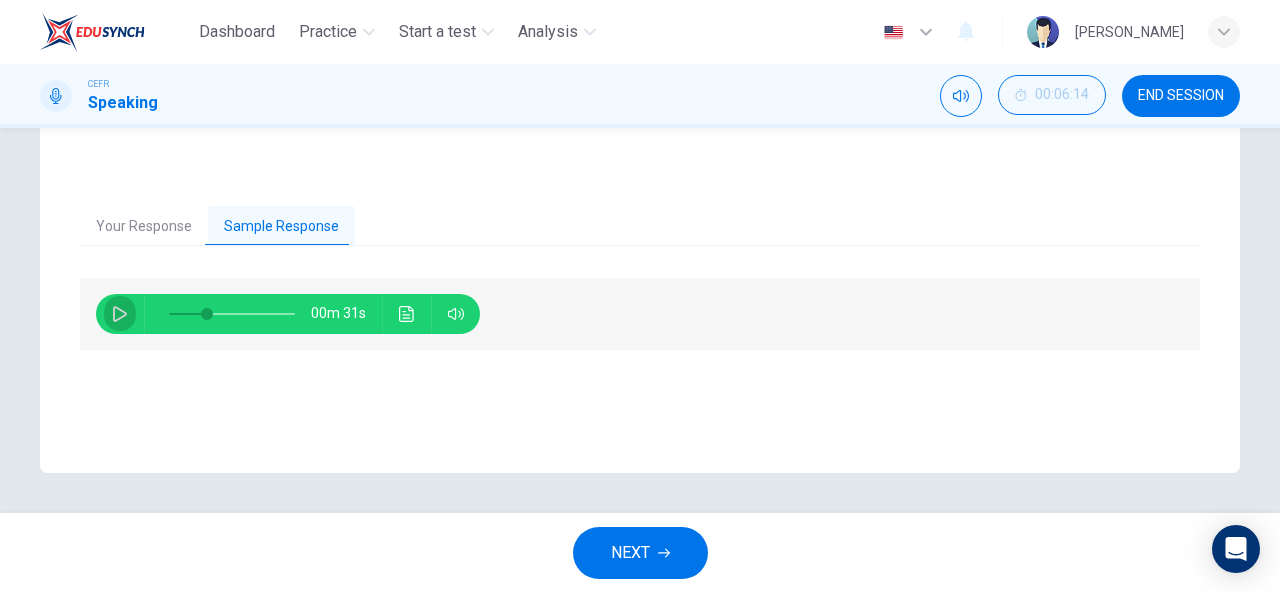 click at bounding box center [120, 314] 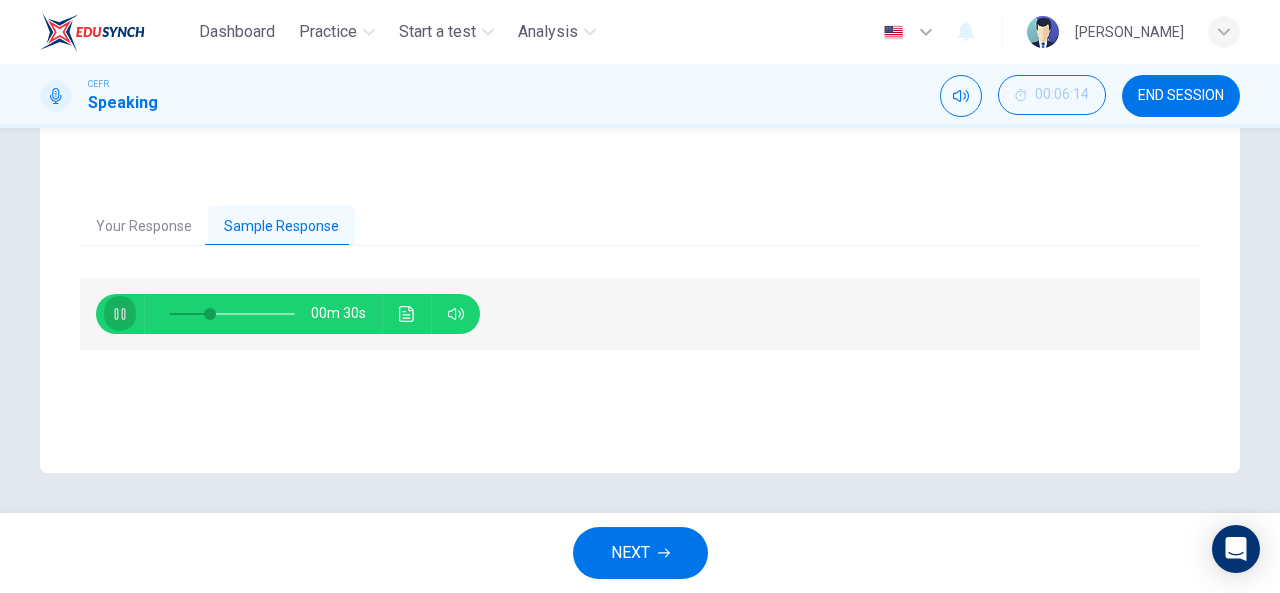 click at bounding box center [120, 314] 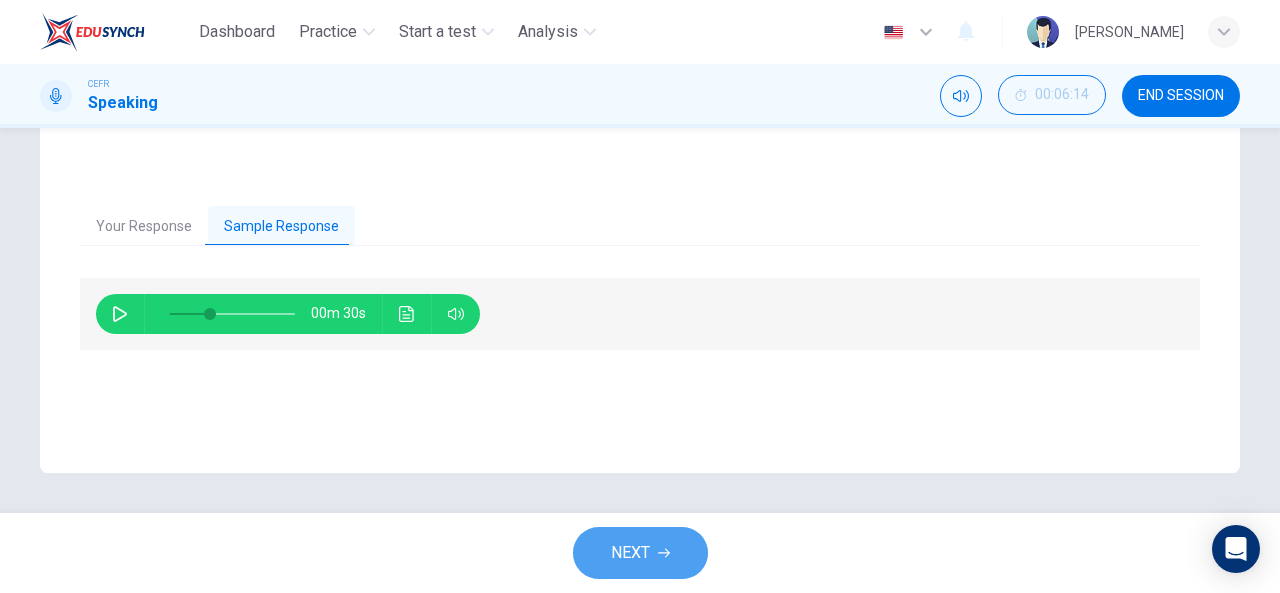click on "NEXT" at bounding box center [640, 553] 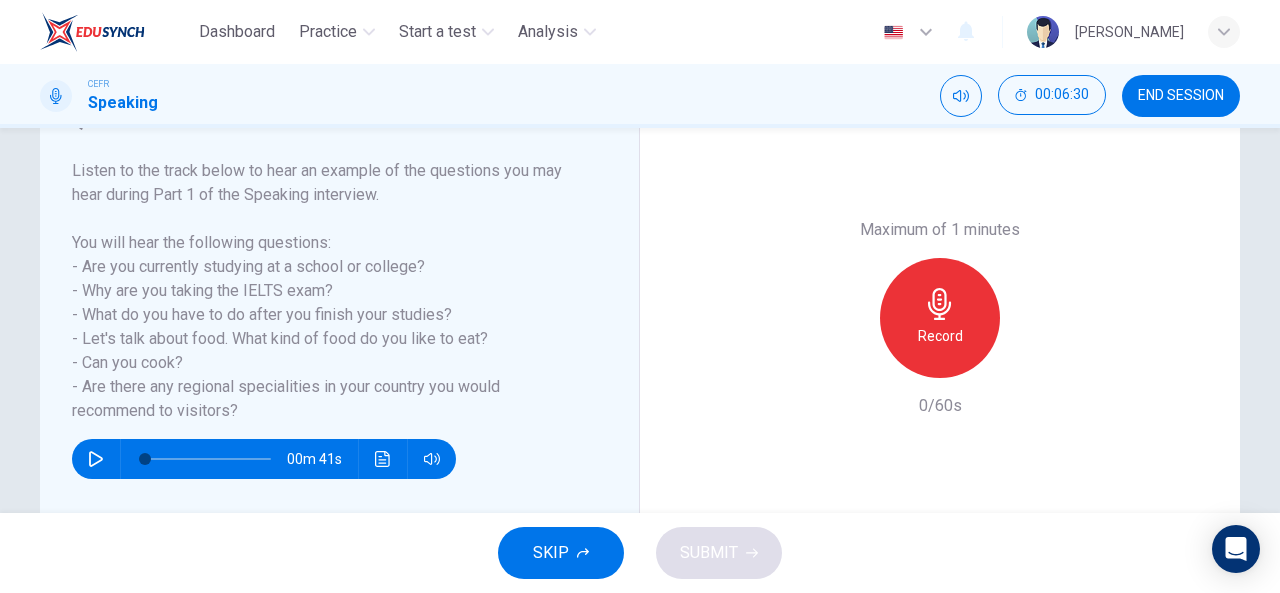 scroll, scrollTop: 300, scrollLeft: 0, axis: vertical 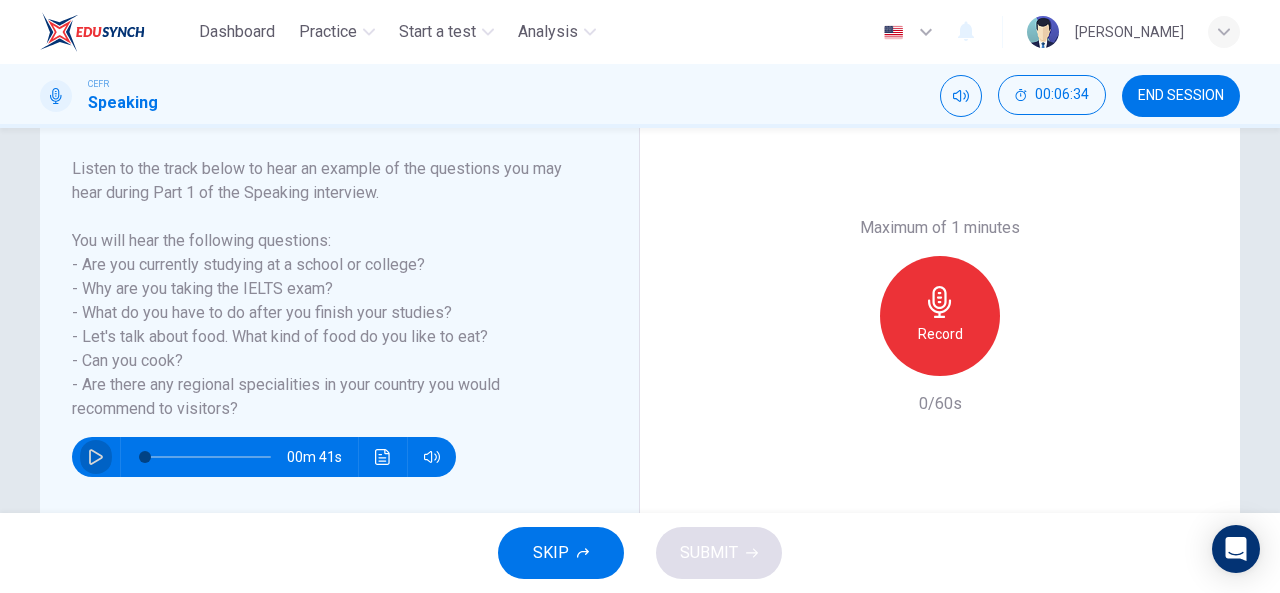 click at bounding box center [96, 457] 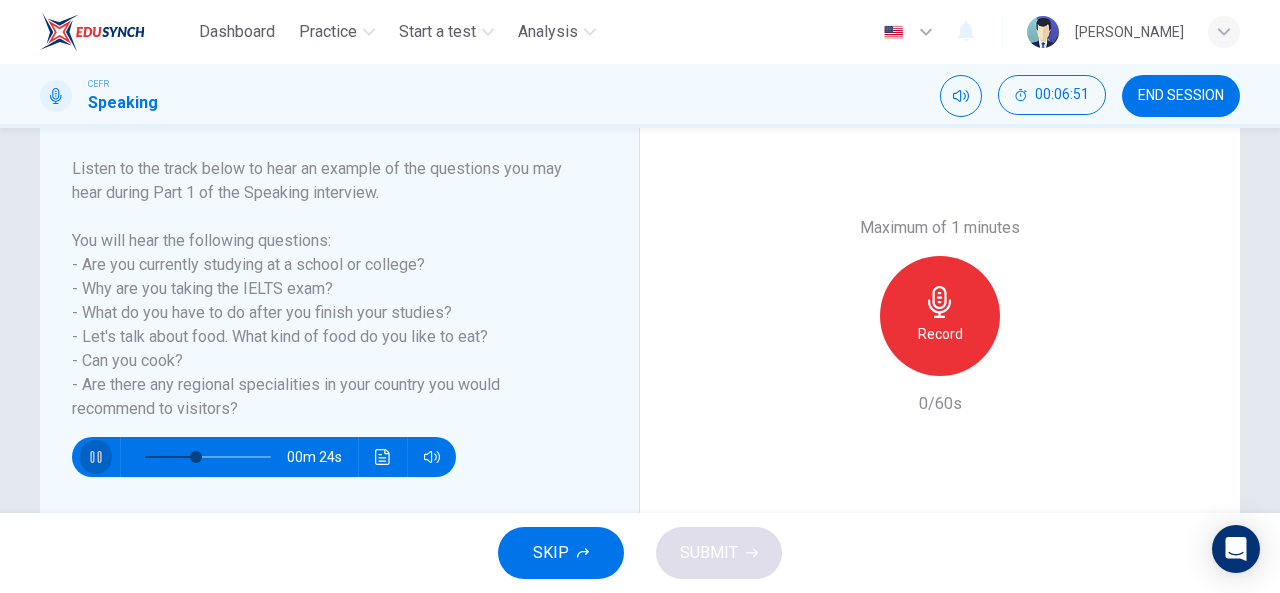 click 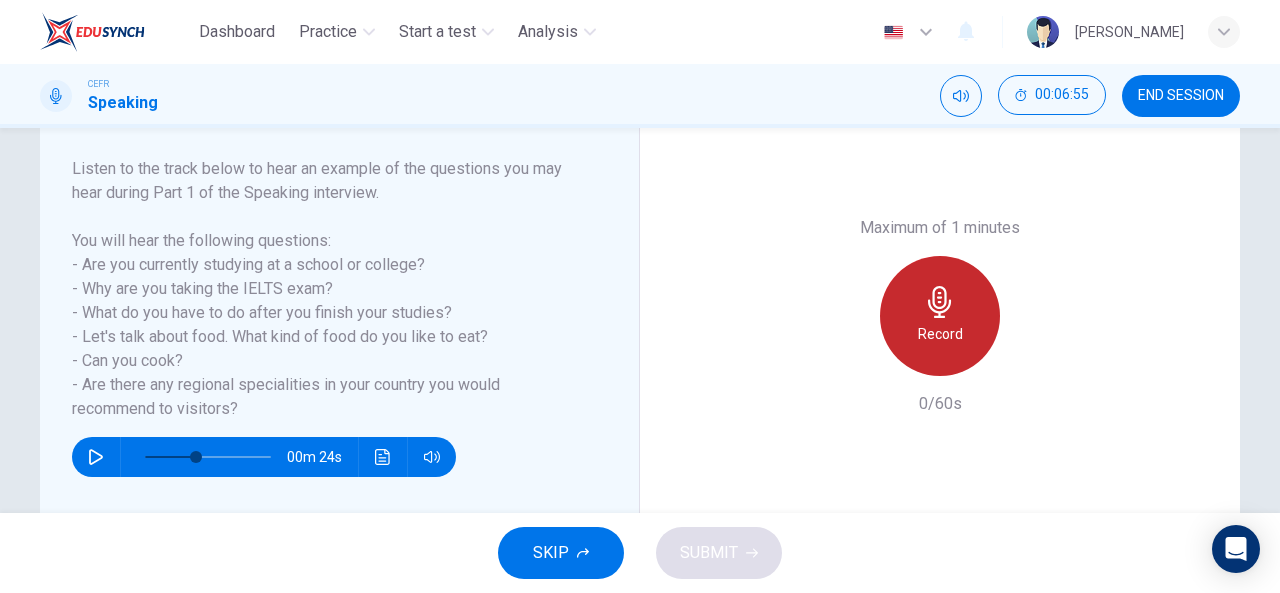 click on "Record" at bounding box center (940, 334) 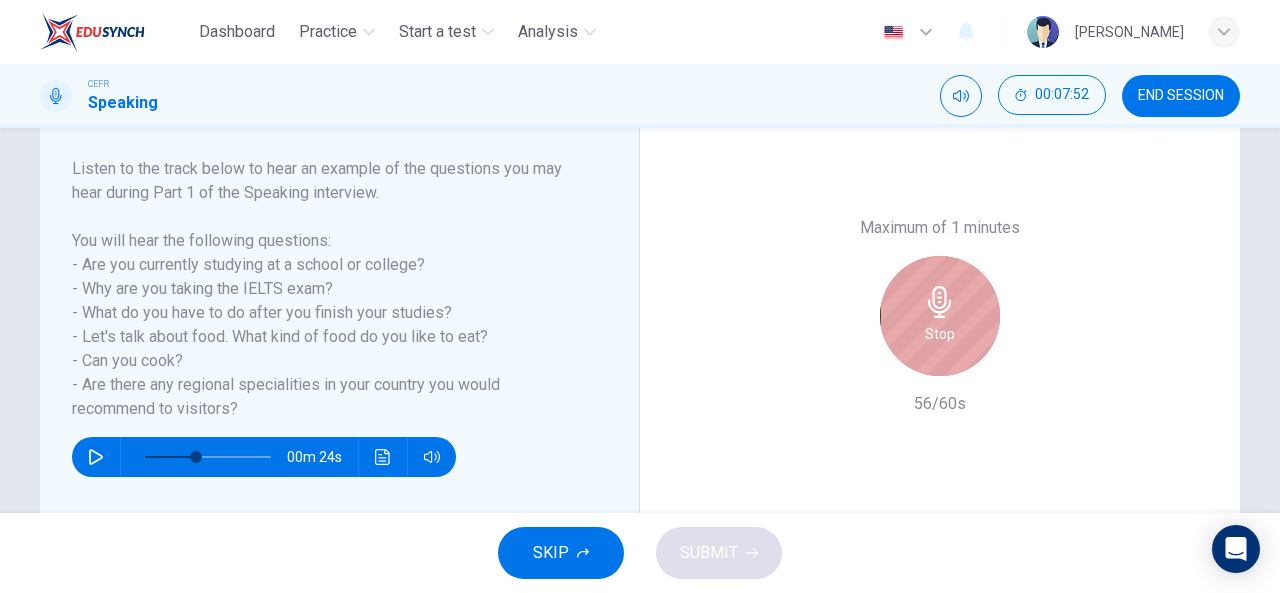 click on "Stop" at bounding box center (940, 334) 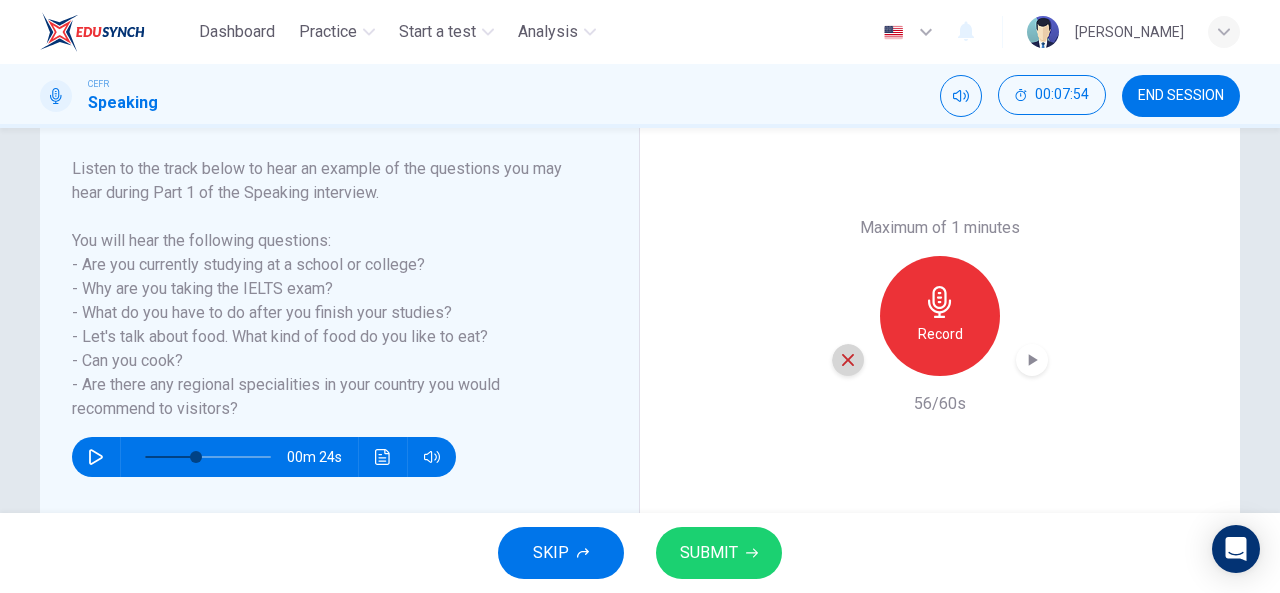 click 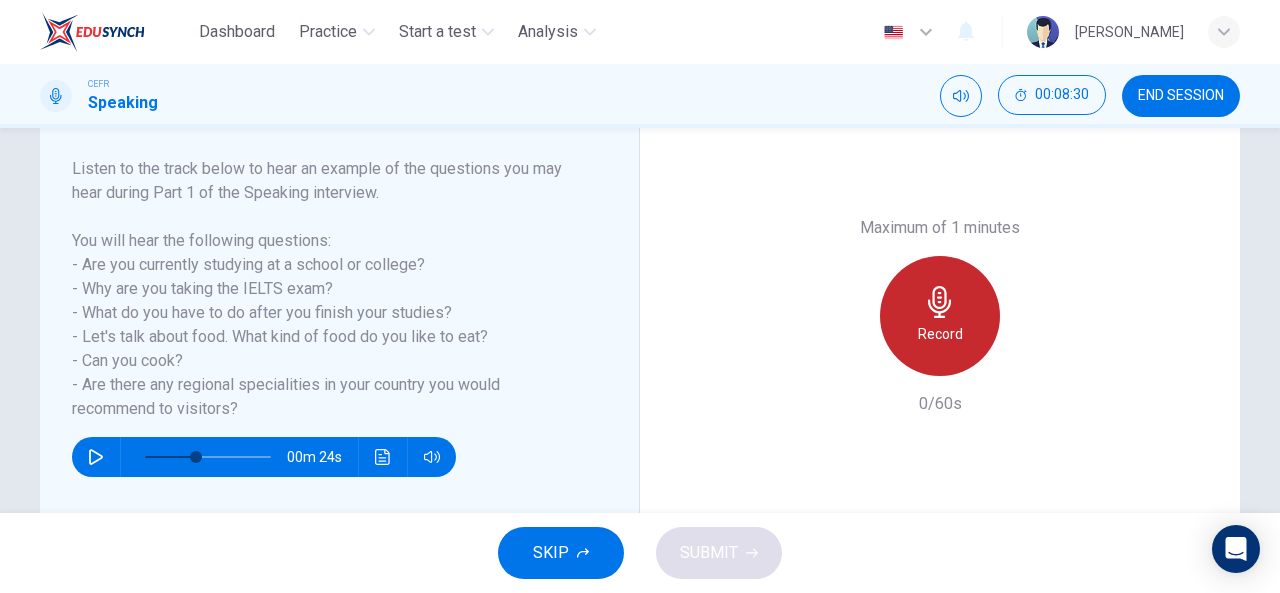 click on "Record" at bounding box center (940, 334) 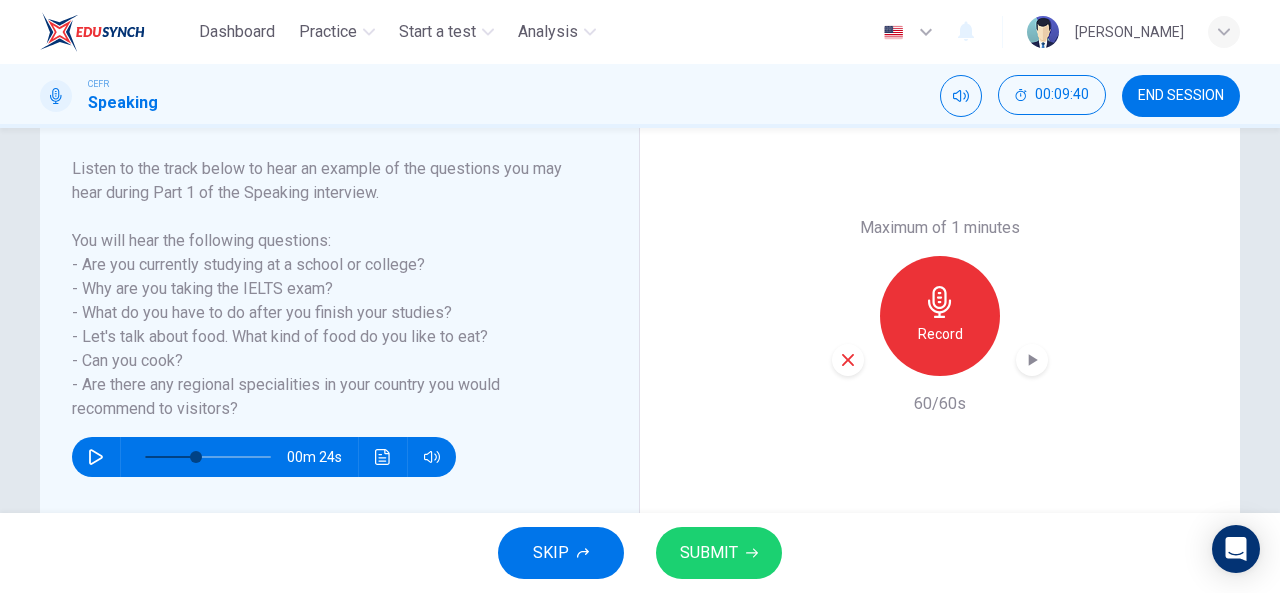click on "SUBMIT" at bounding box center [719, 553] 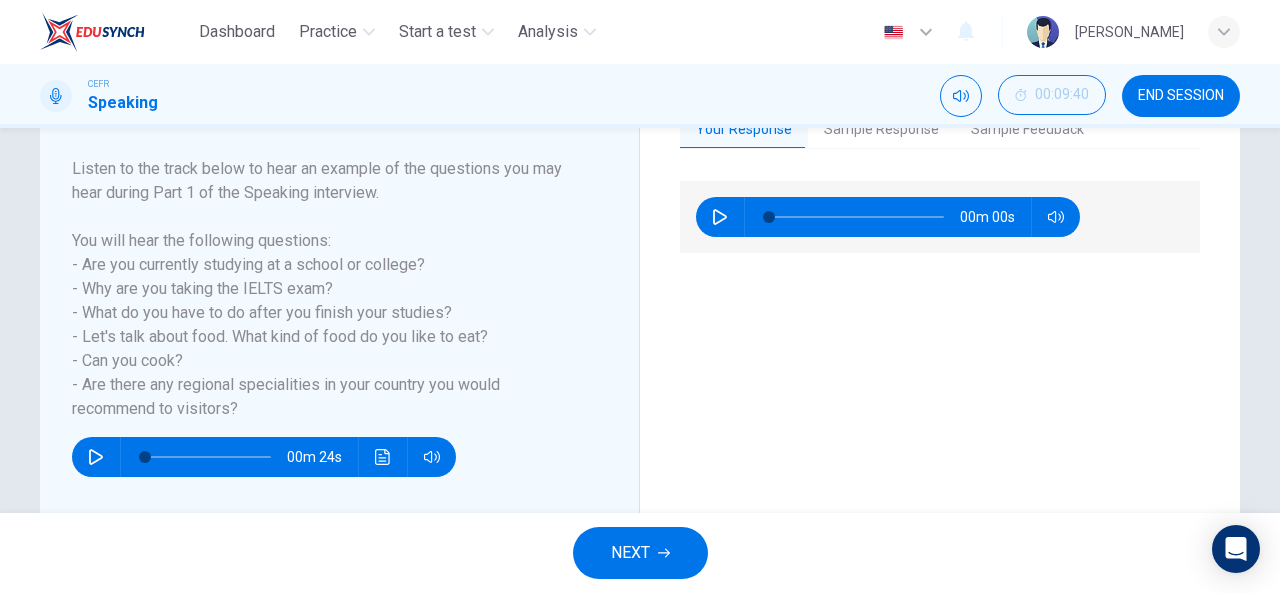type on "0" 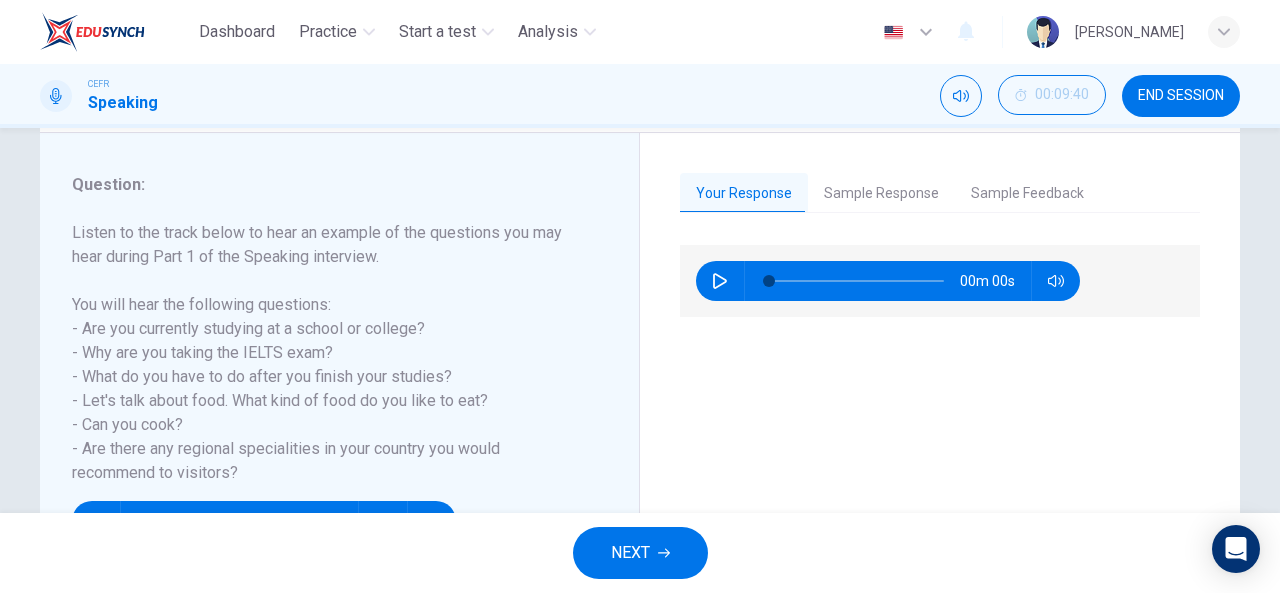 scroll, scrollTop: 227, scrollLeft: 0, axis: vertical 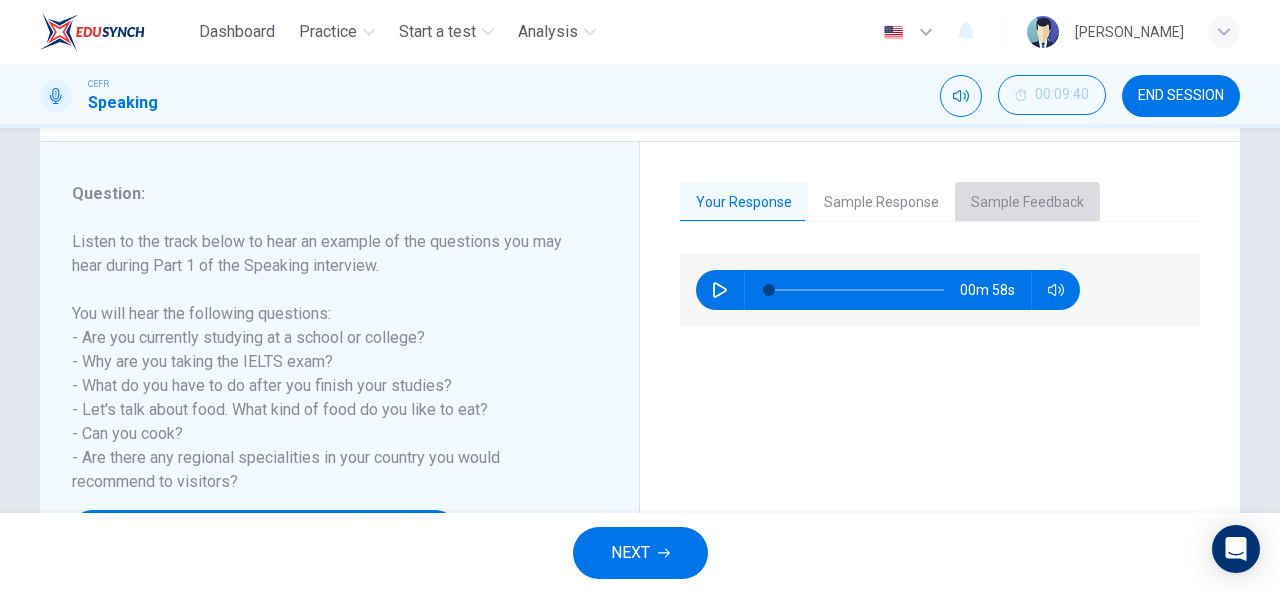 click on "Sample Feedback" at bounding box center [1027, 203] 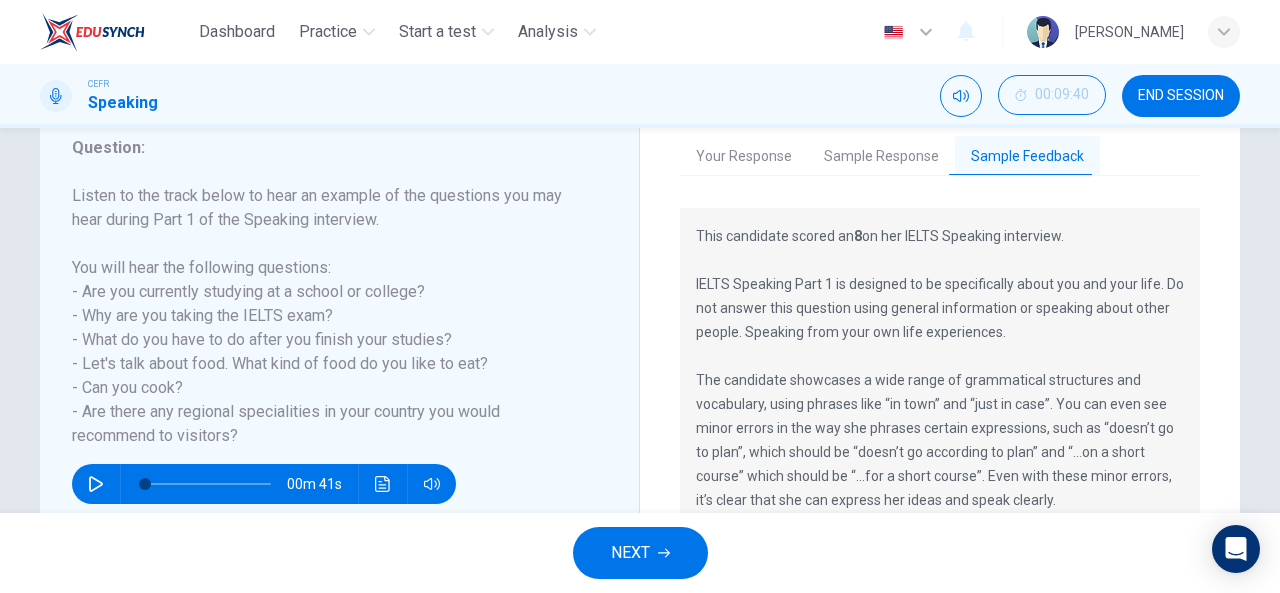 scroll, scrollTop: 272, scrollLeft: 0, axis: vertical 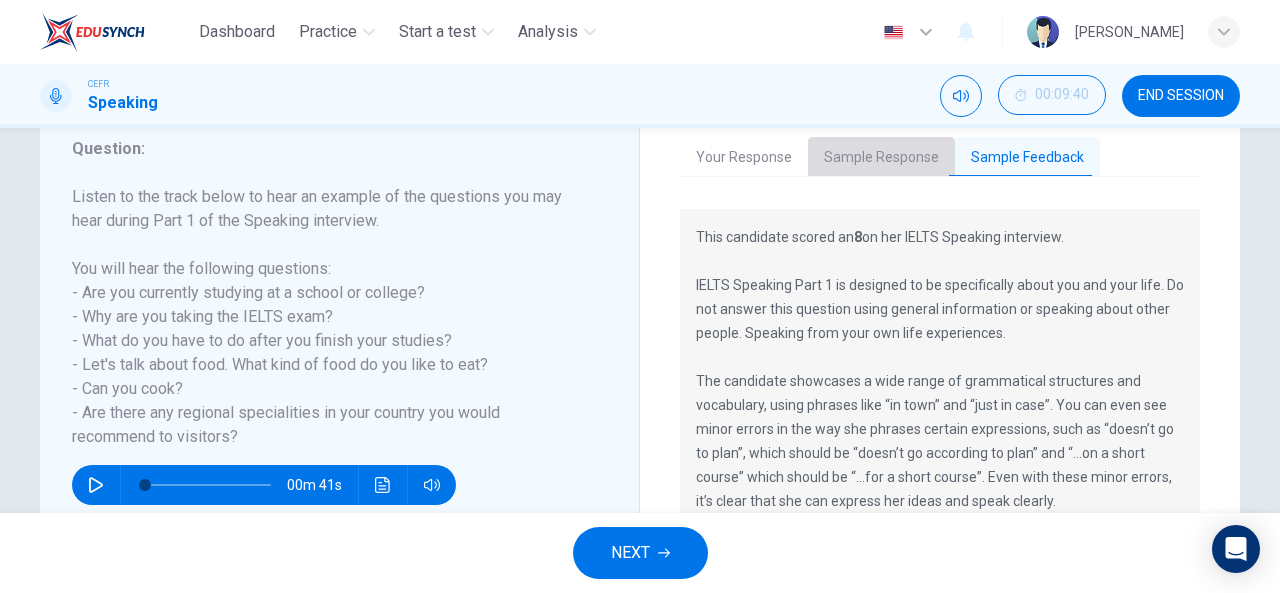 click on "Sample Response" at bounding box center (881, 158) 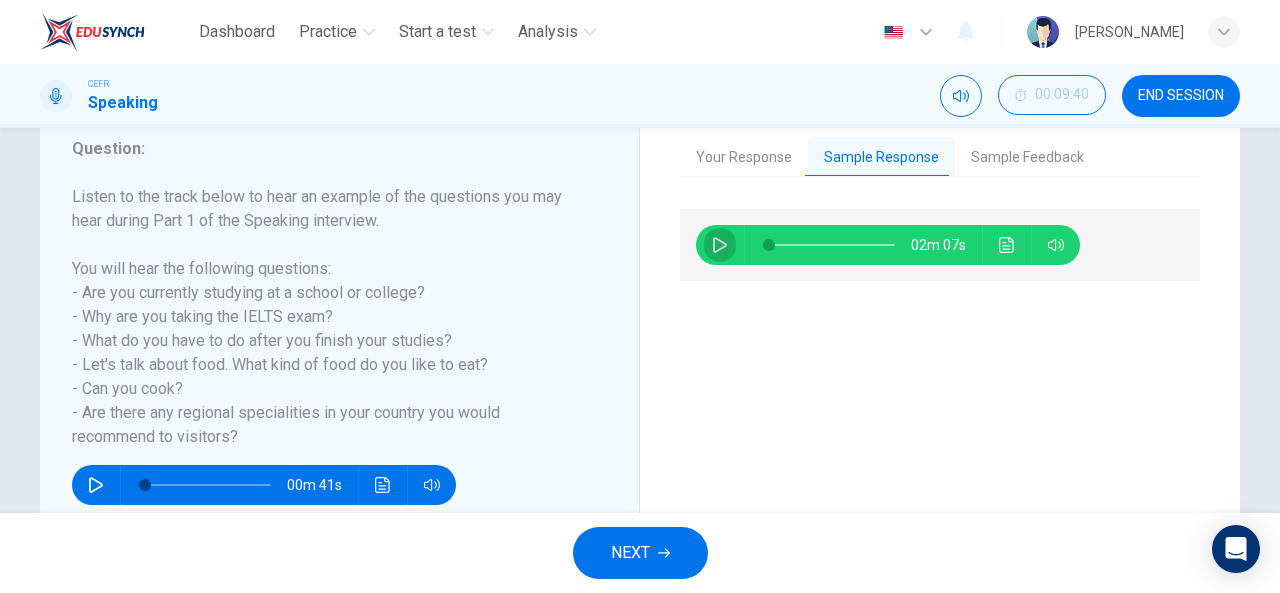 click 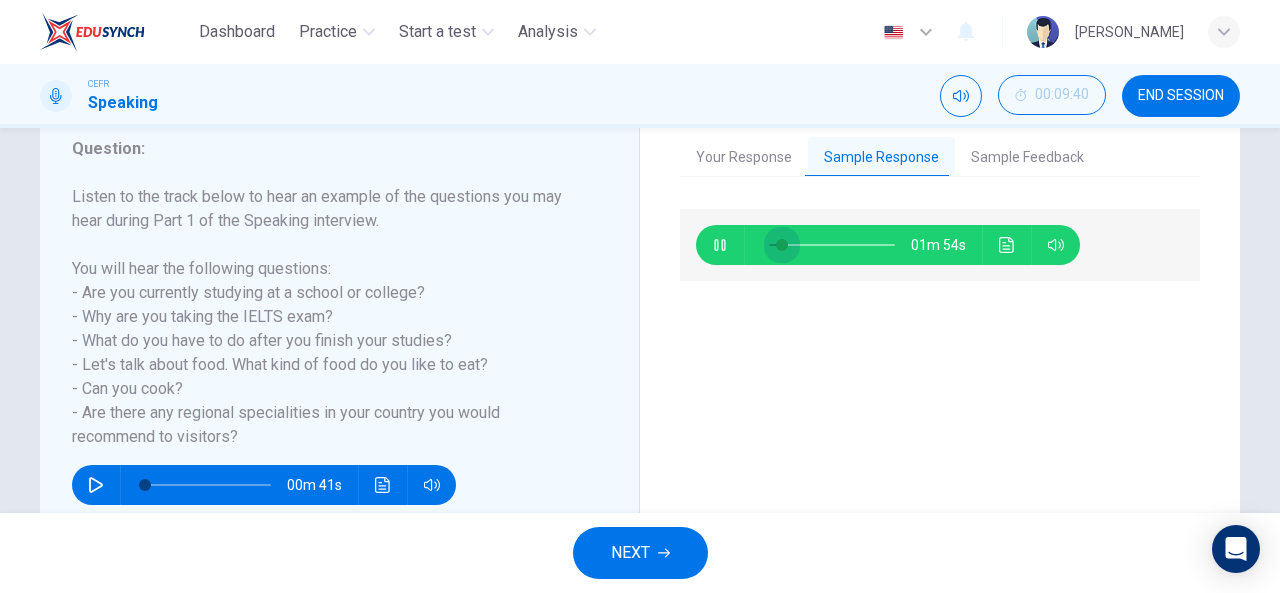 click at bounding box center (782, 245) 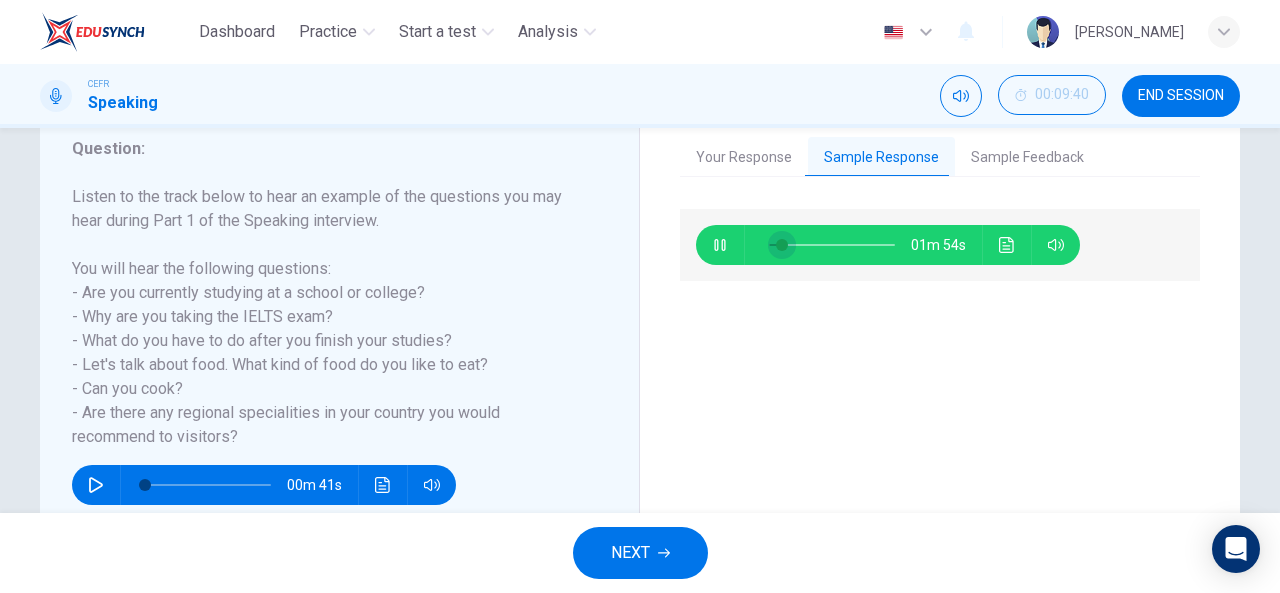 click at bounding box center [782, 245] 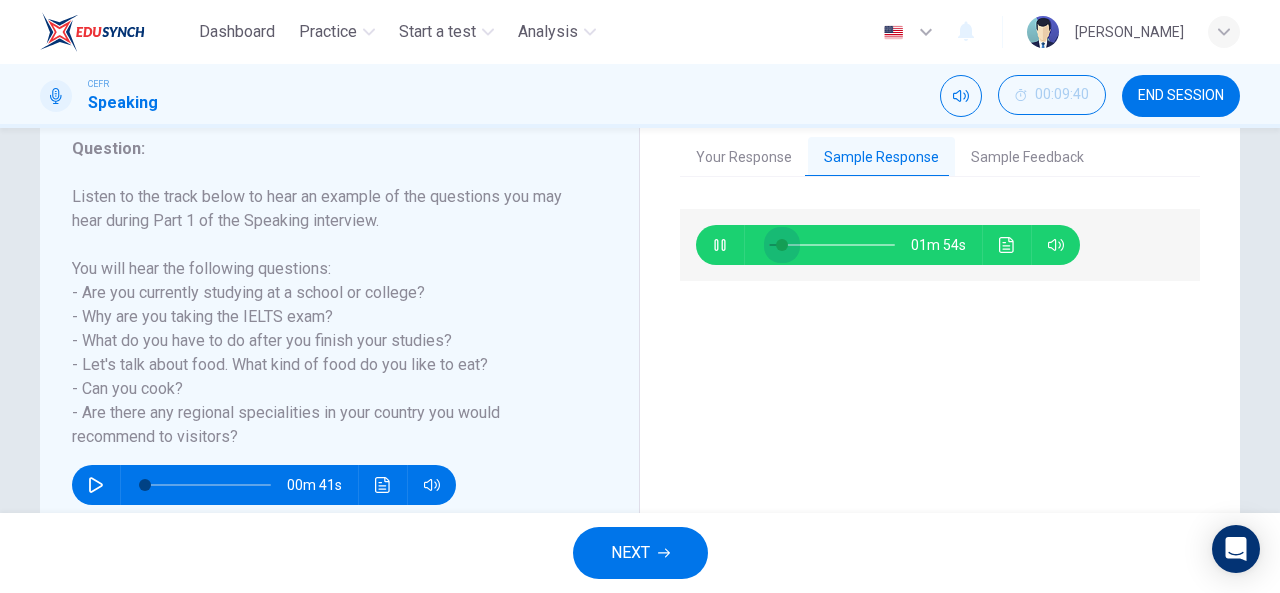 click at bounding box center [782, 245] 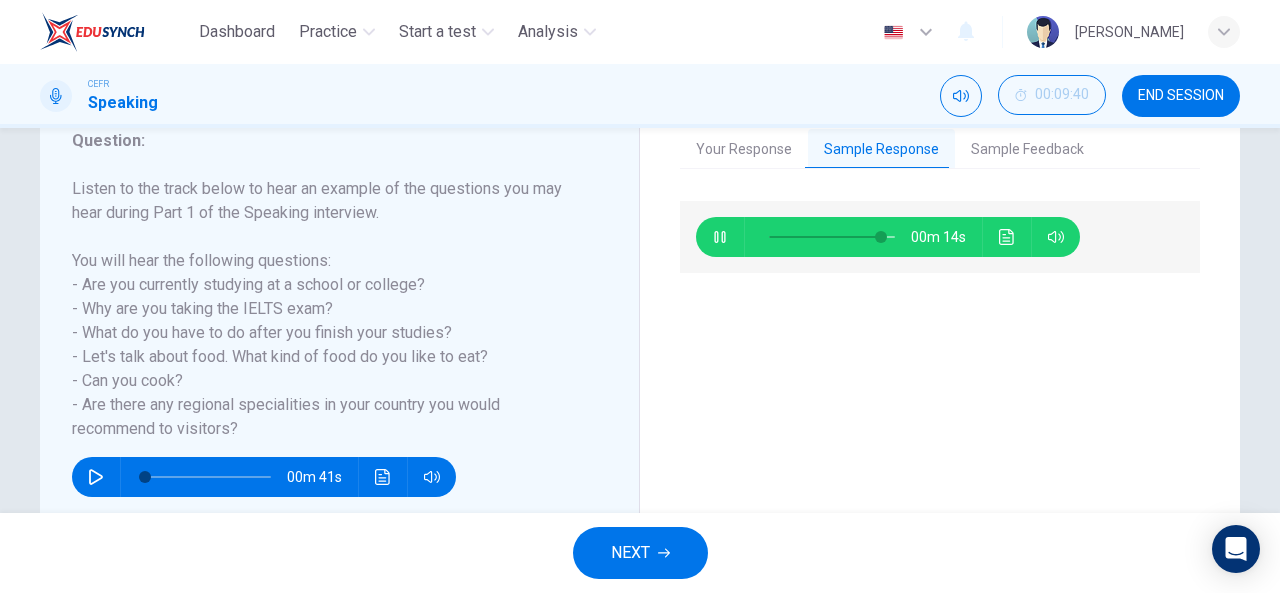 scroll, scrollTop: 285, scrollLeft: 0, axis: vertical 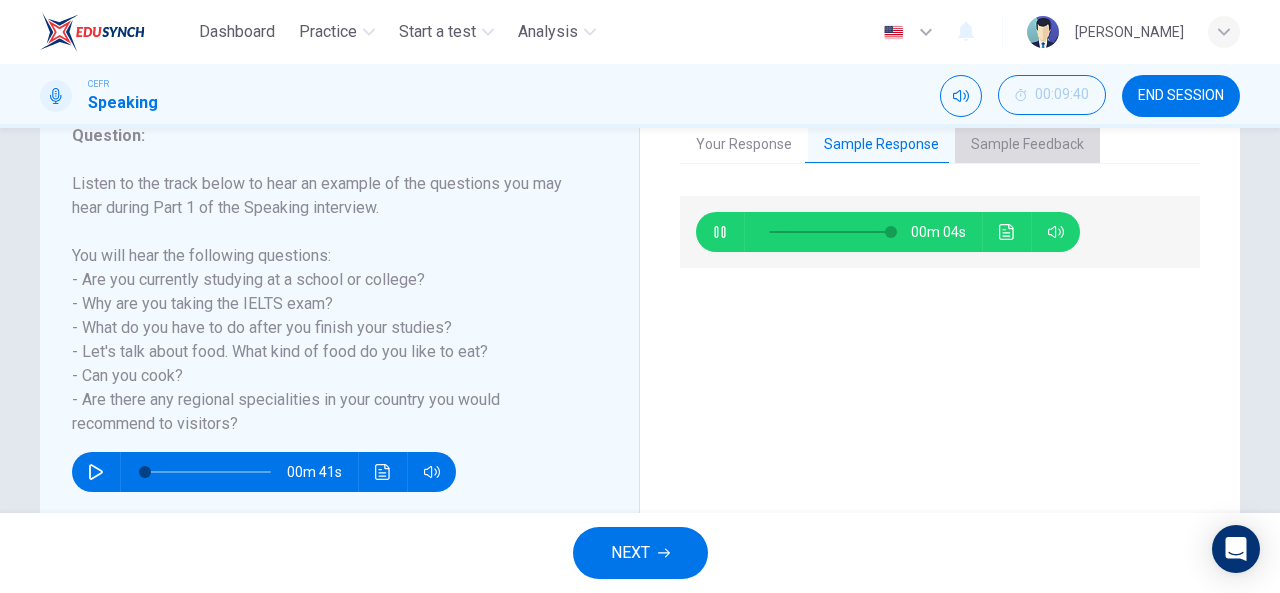 type on "97" 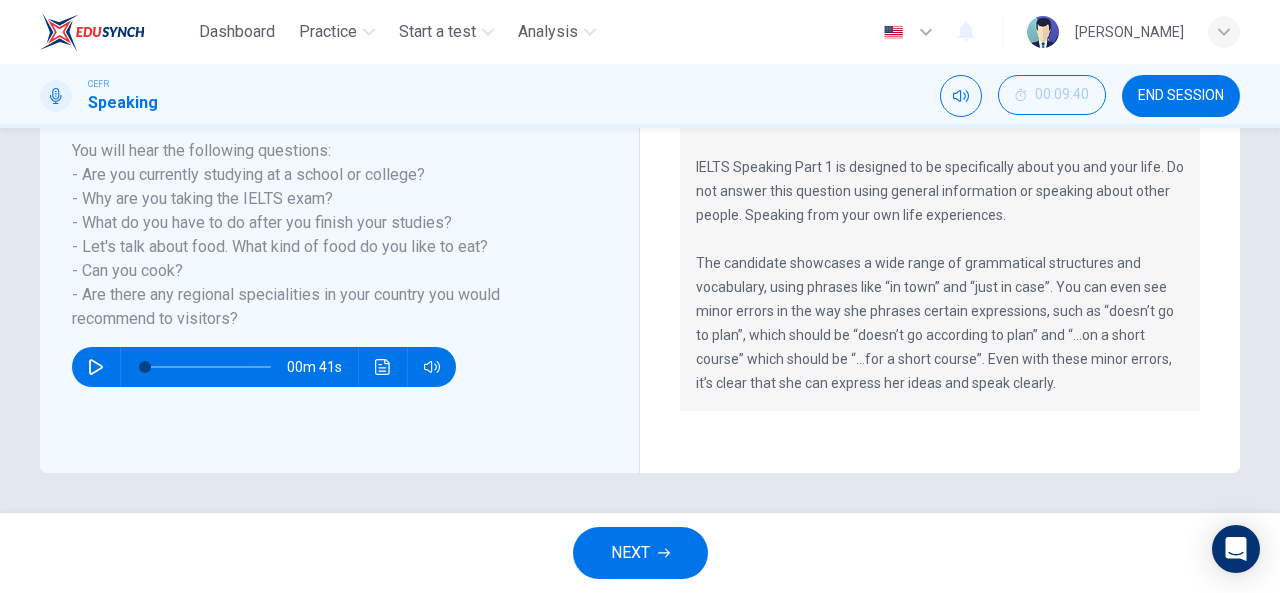scroll, scrollTop: 389, scrollLeft: 0, axis: vertical 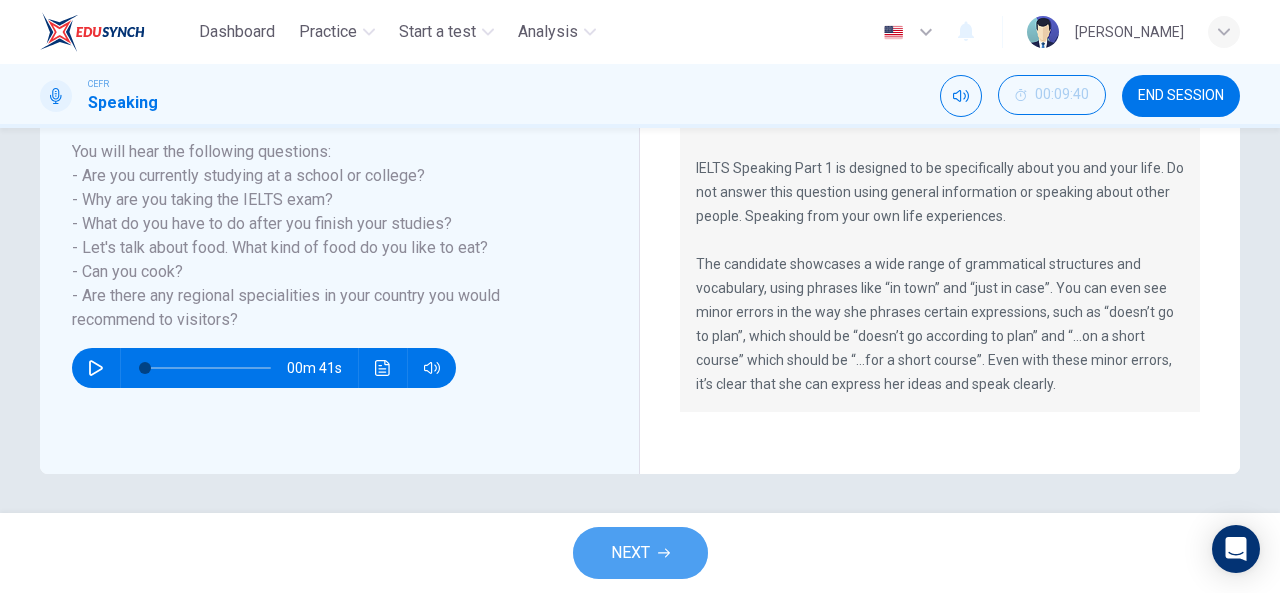 click on "NEXT" at bounding box center [640, 553] 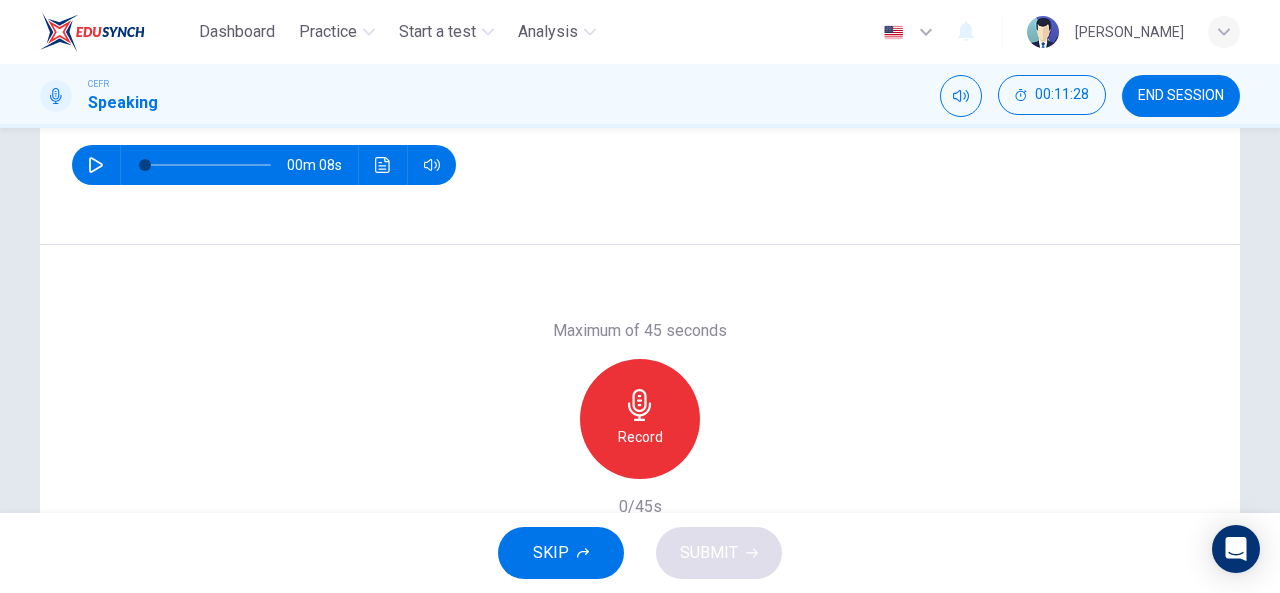 scroll, scrollTop: 272, scrollLeft: 0, axis: vertical 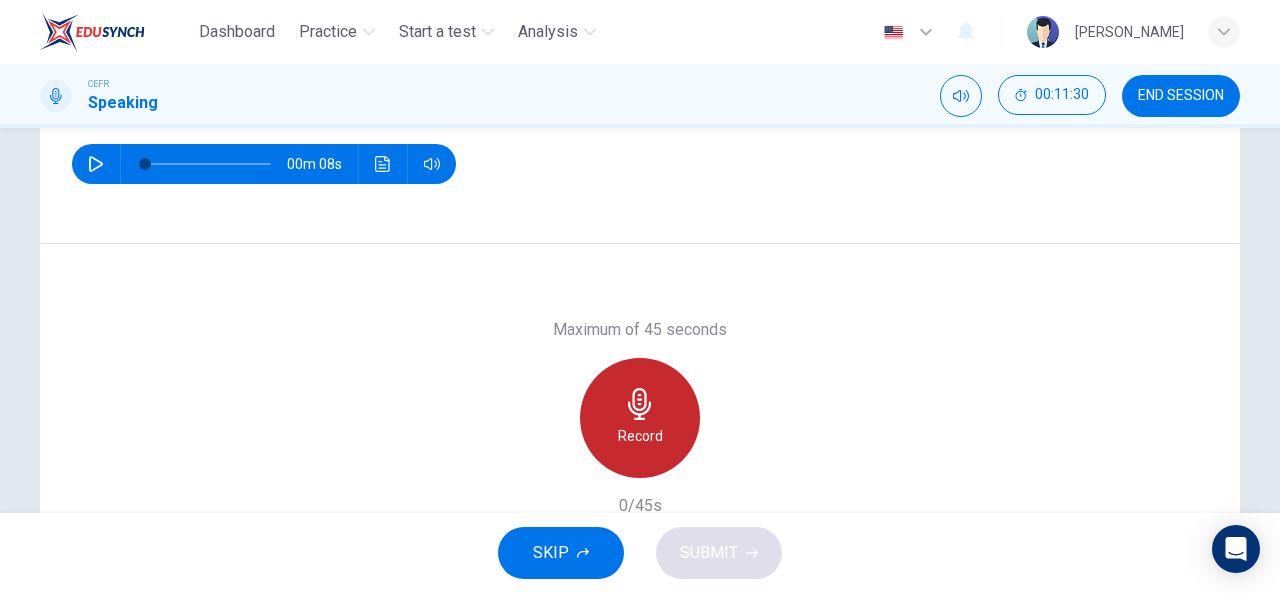 click 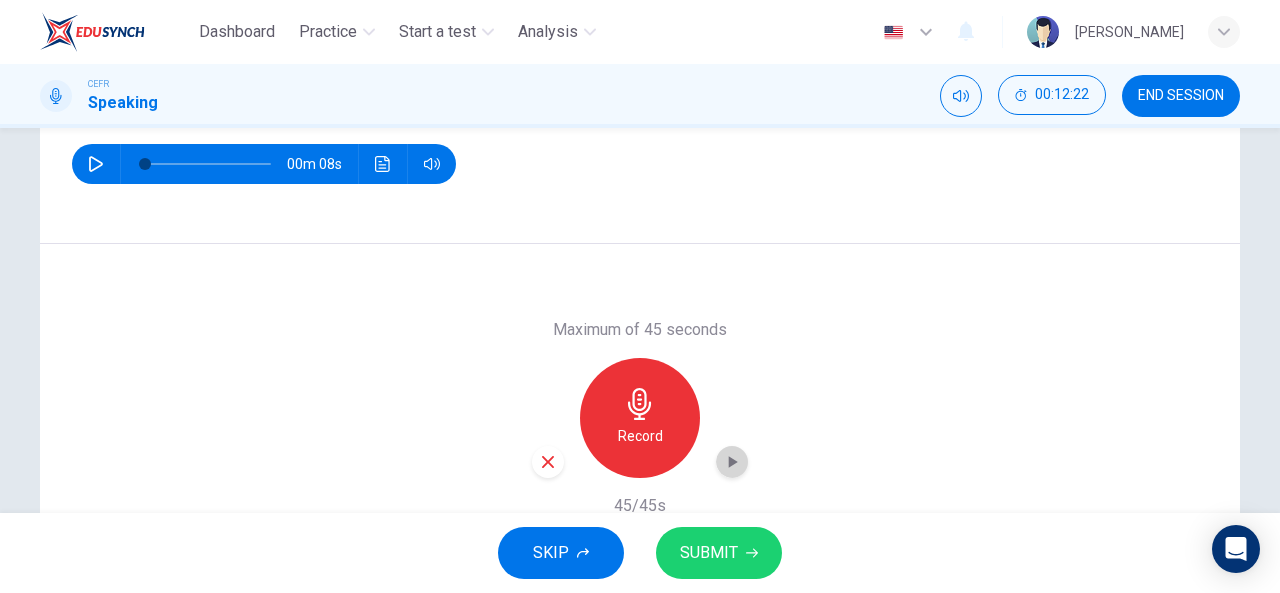 click 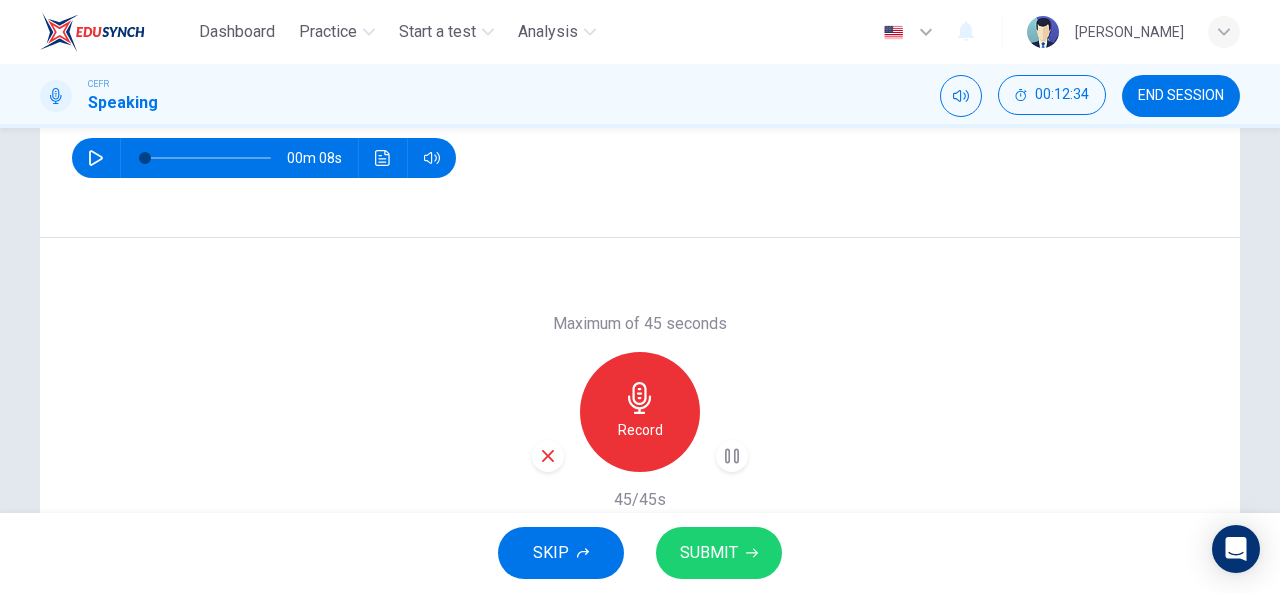 scroll, scrollTop: 304, scrollLeft: 0, axis: vertical 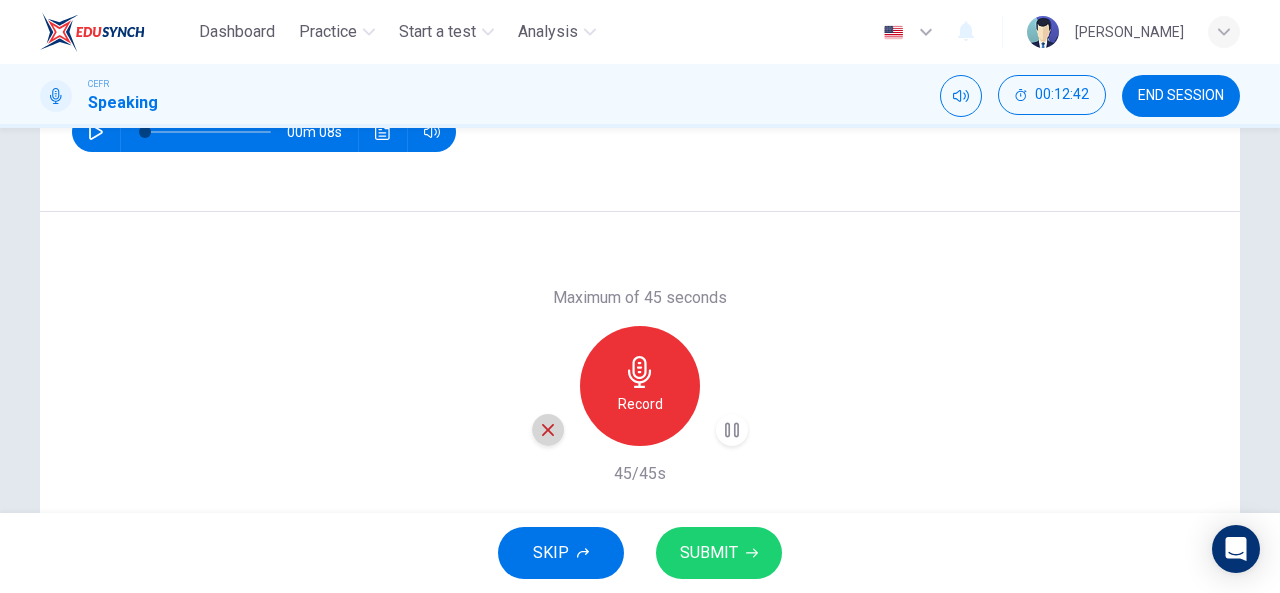 click 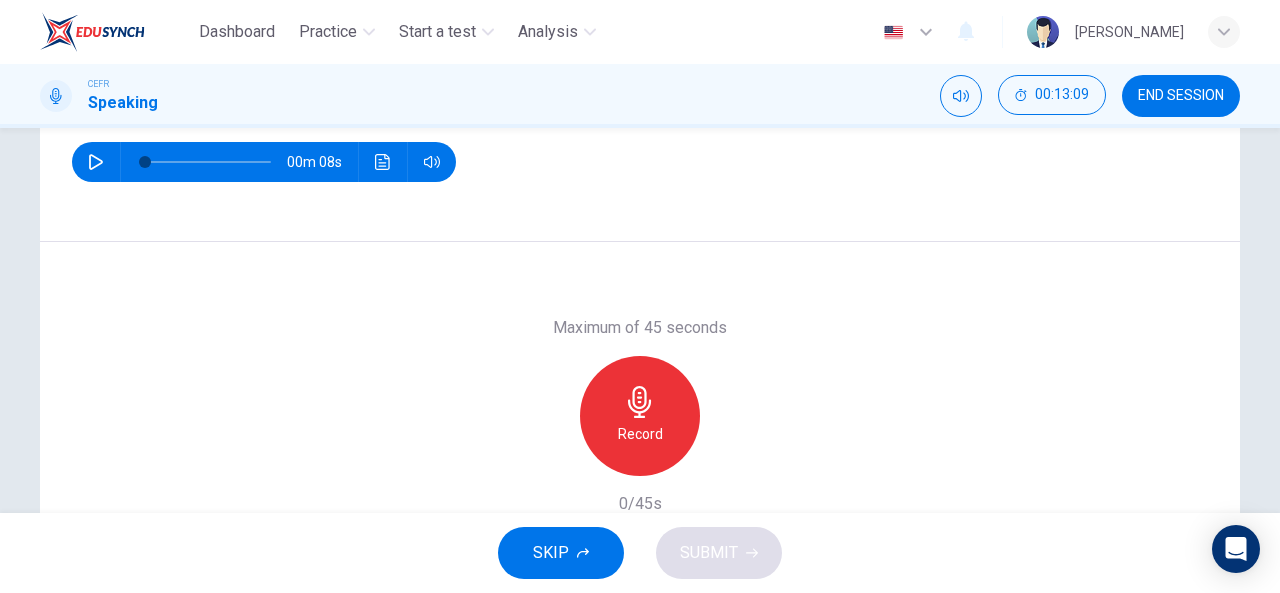 scroll, scrollTop: 290, scrollLeft: 0, axis: vertical 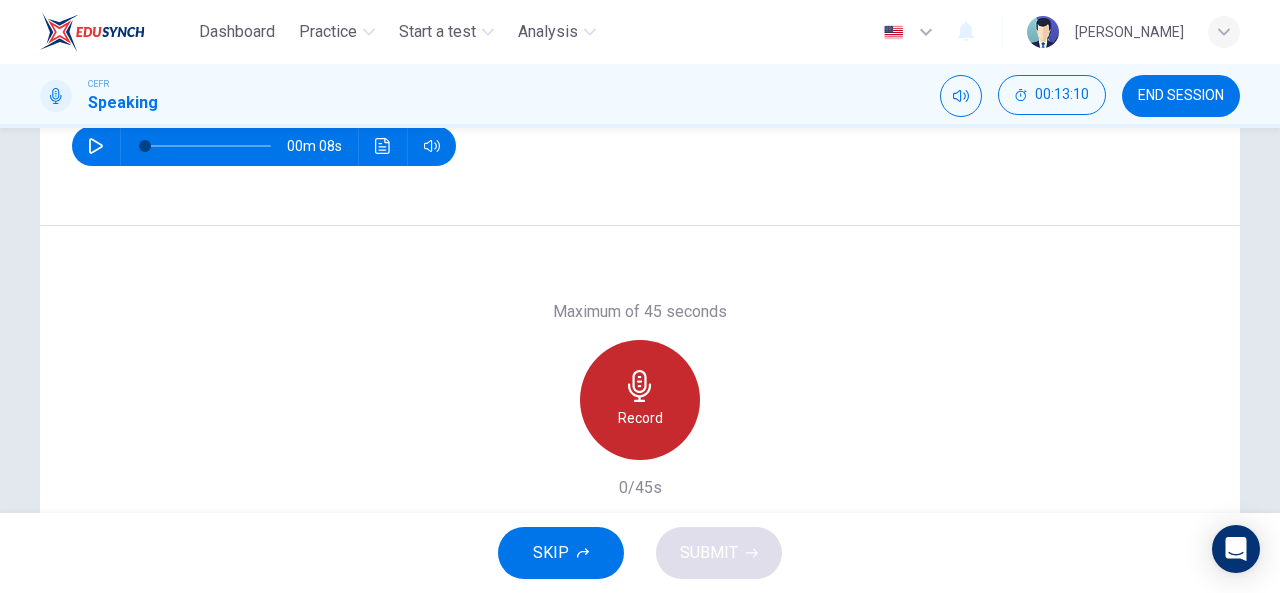 click on "Record" at bounding box center [640, 418] 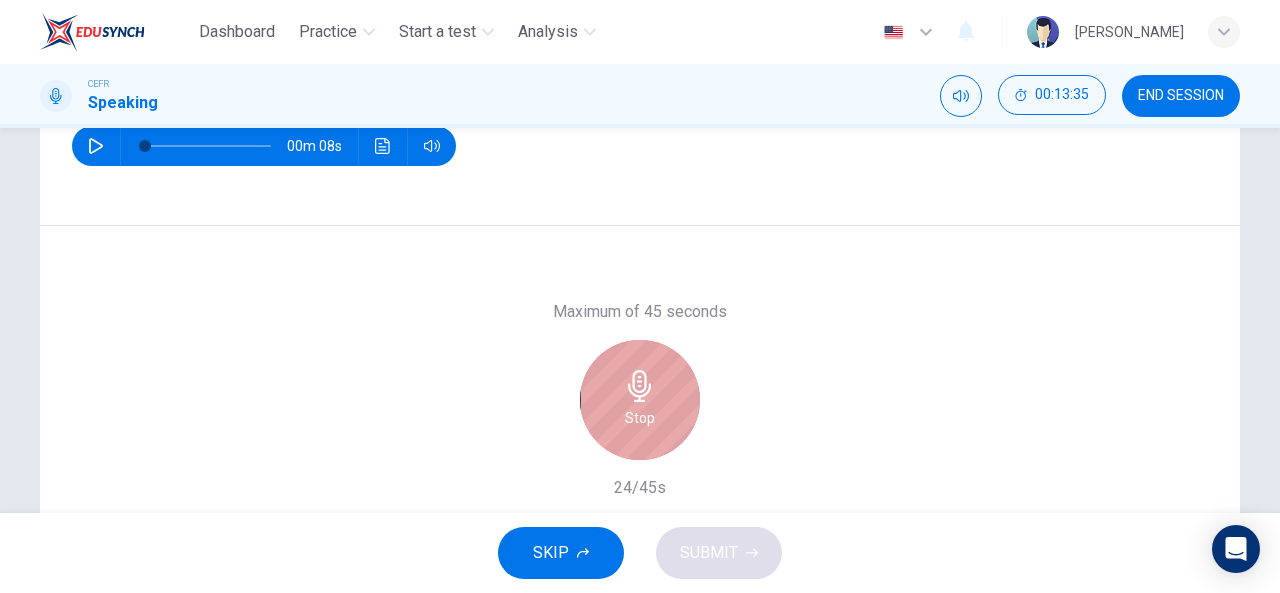 click on "Stop" at bounding box center [640, 418] 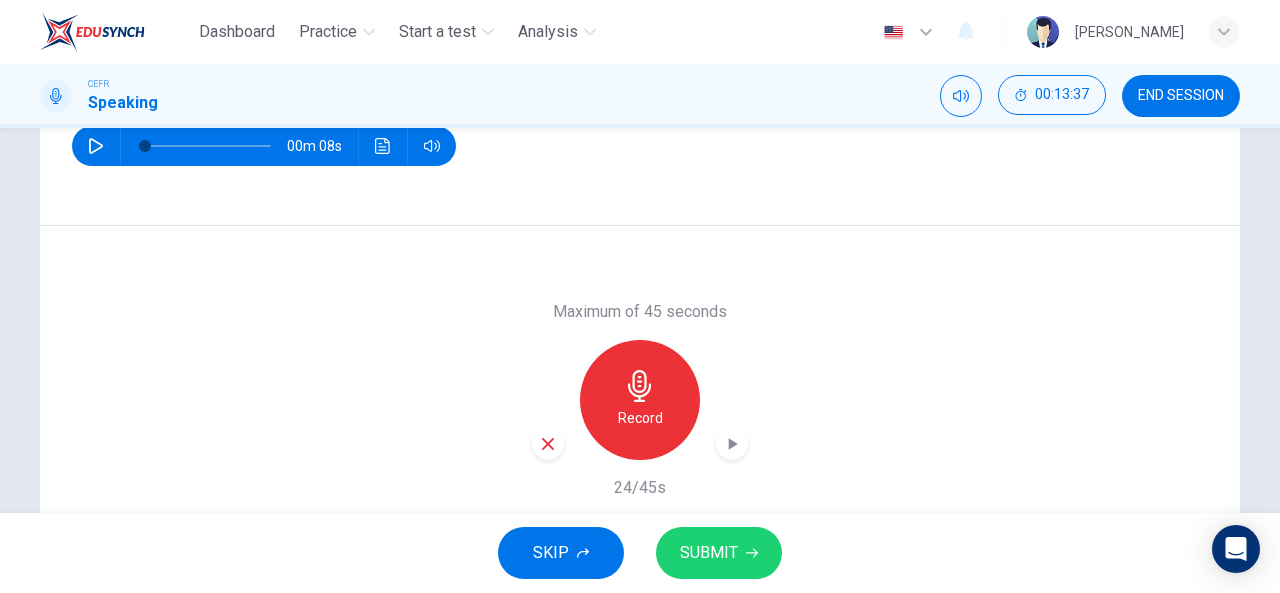 click at bounding box center (548, 444) 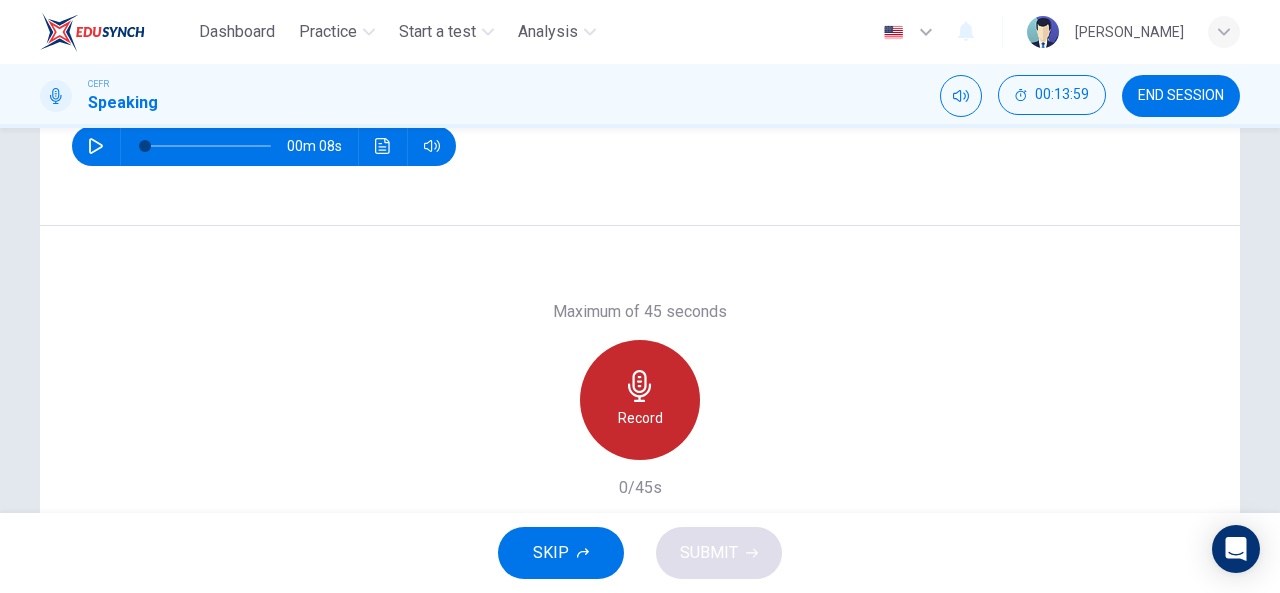 click 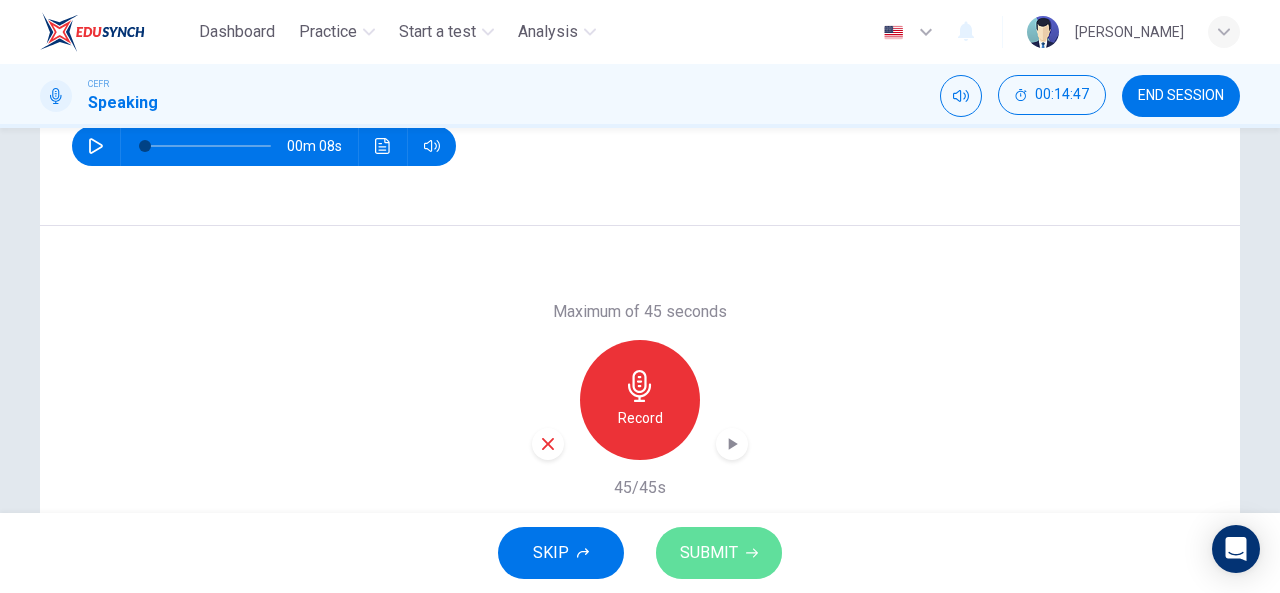 click on "SUBMIT" at bounding box center [709, 553] 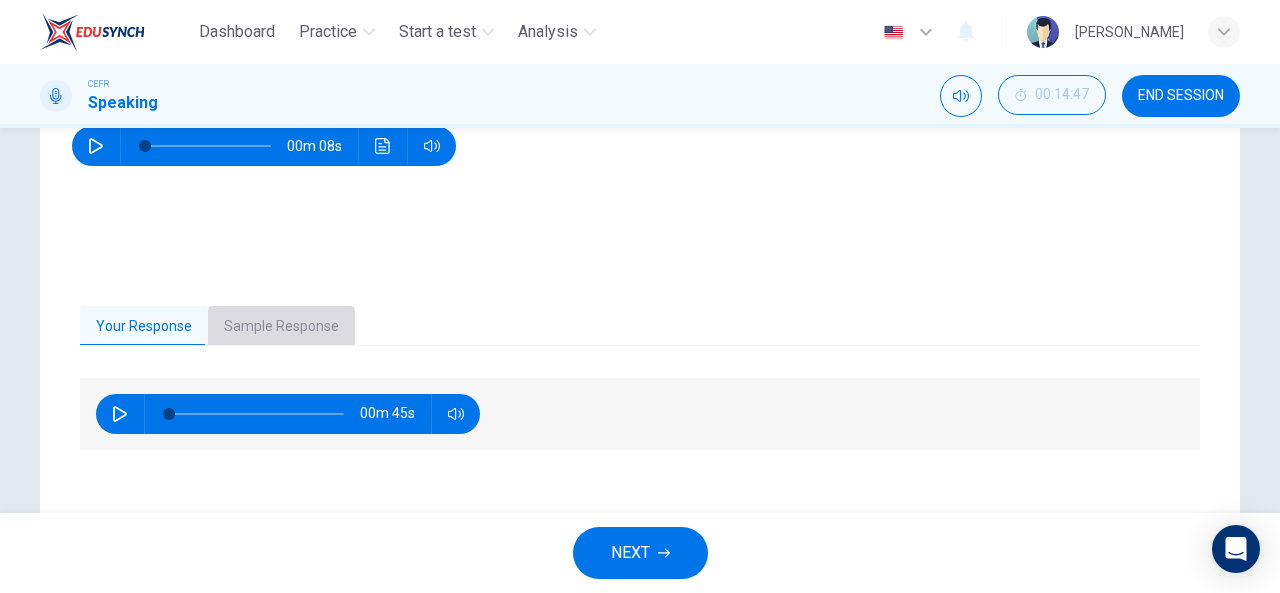 click on "Sample Response" at bounding box center (281, 327) 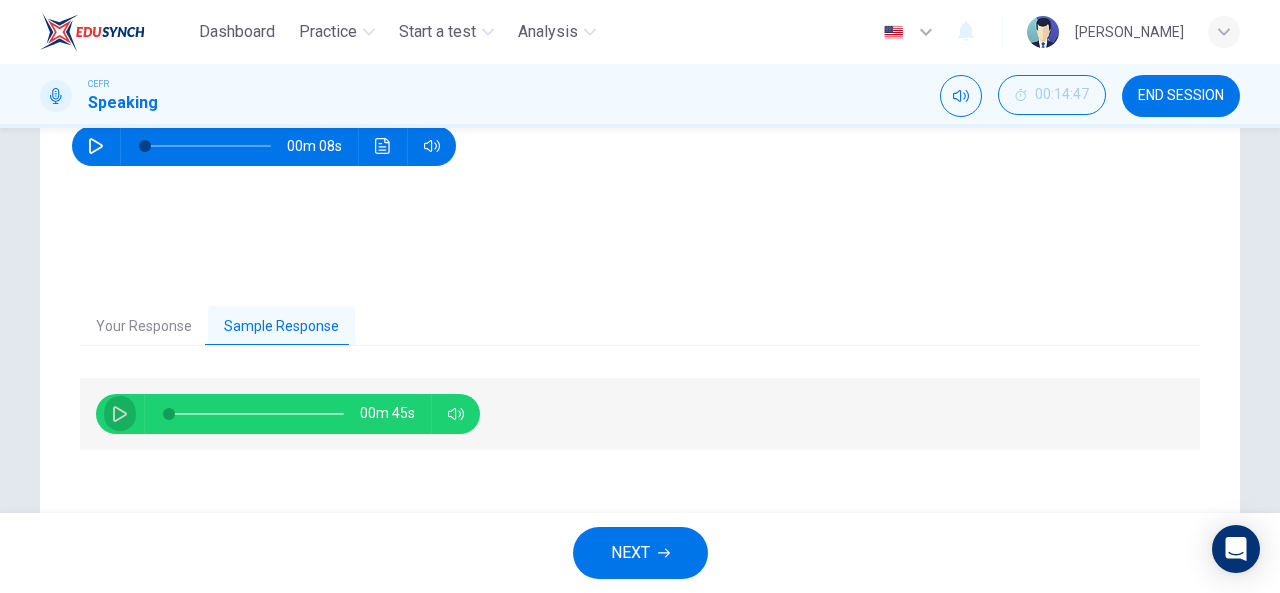 click at bounding box center (120, 414) 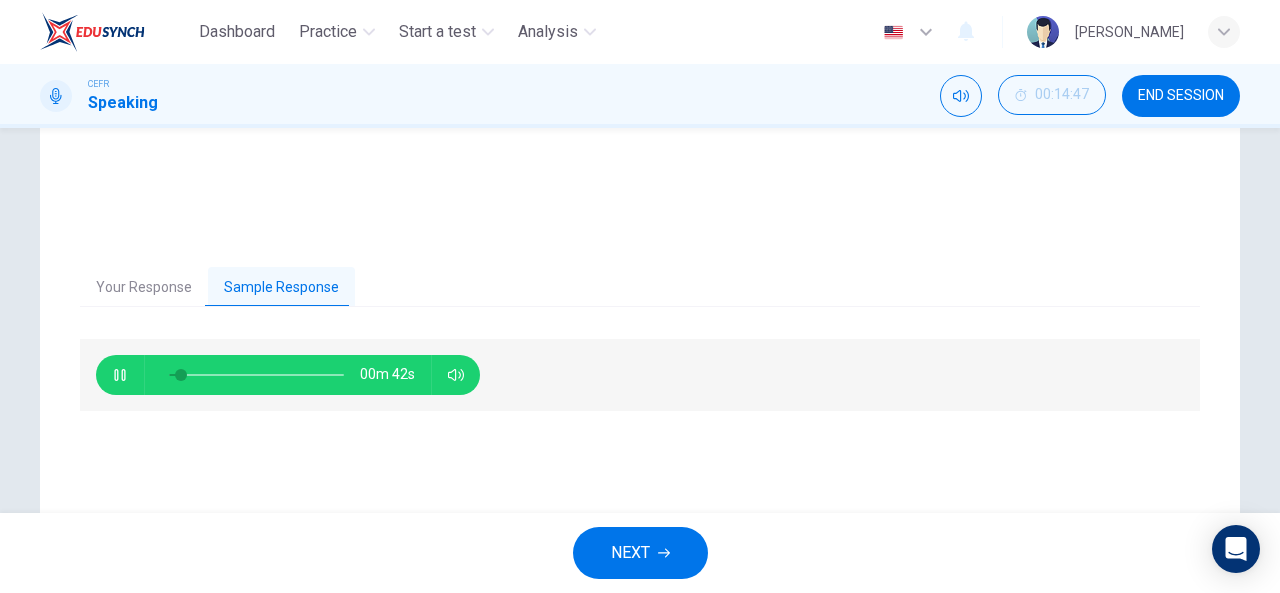 scroll, scrollTop: 348, scrollLeft: 0, axis: vertical 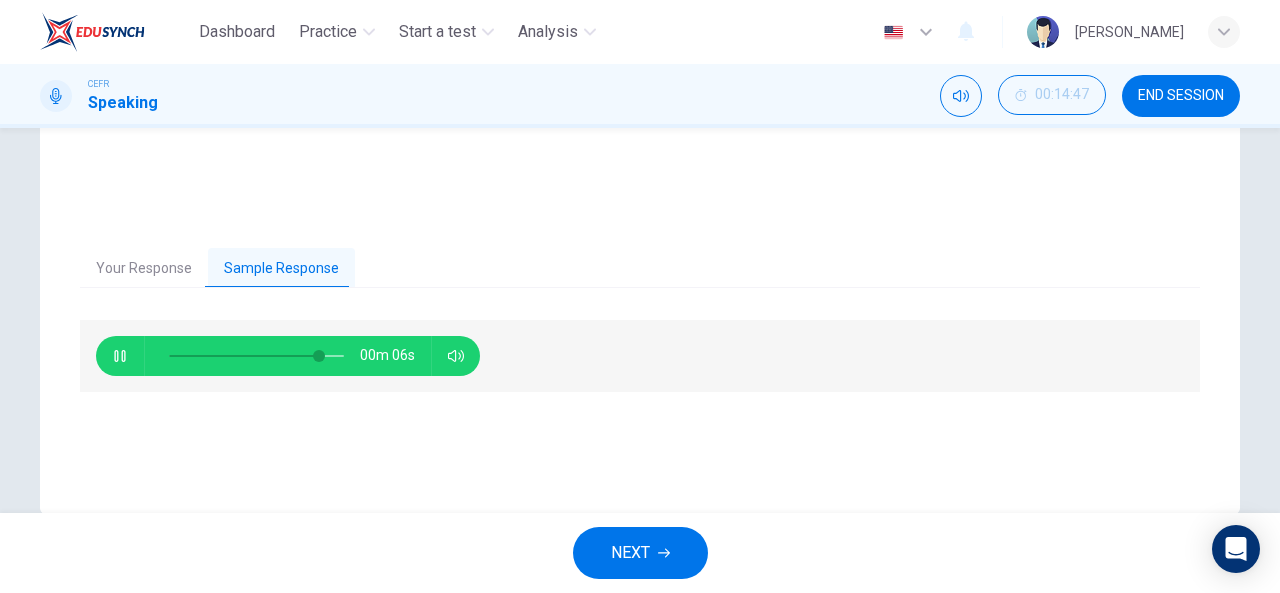 type on "88" 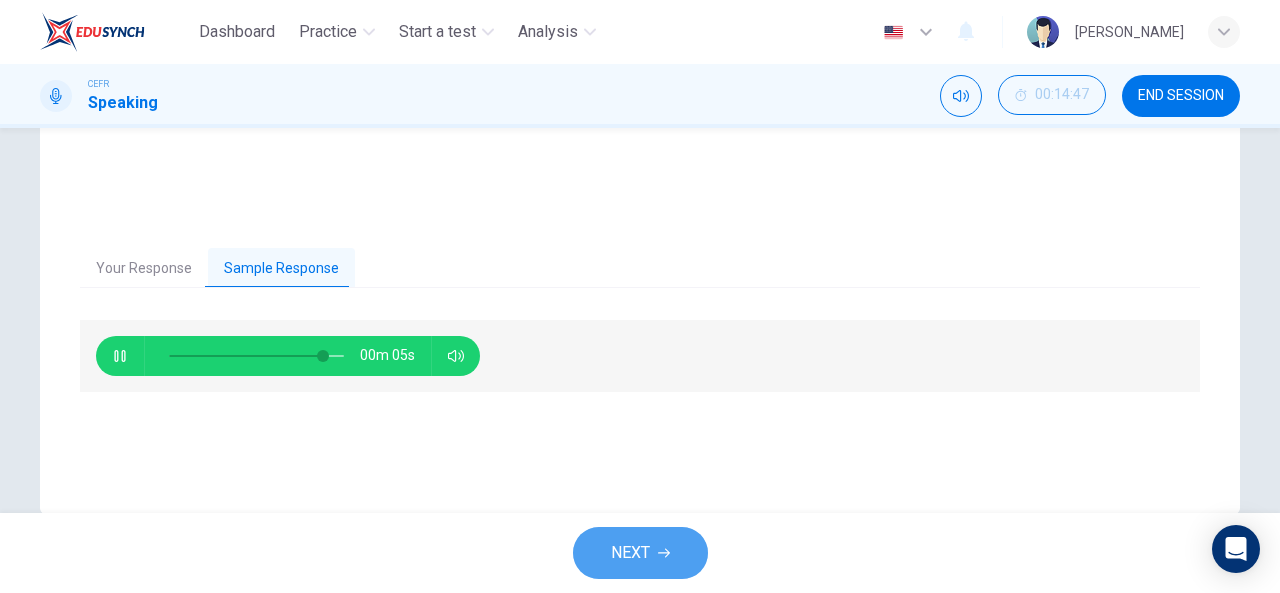 click on "NEXT" at bounding box center (630, 553) 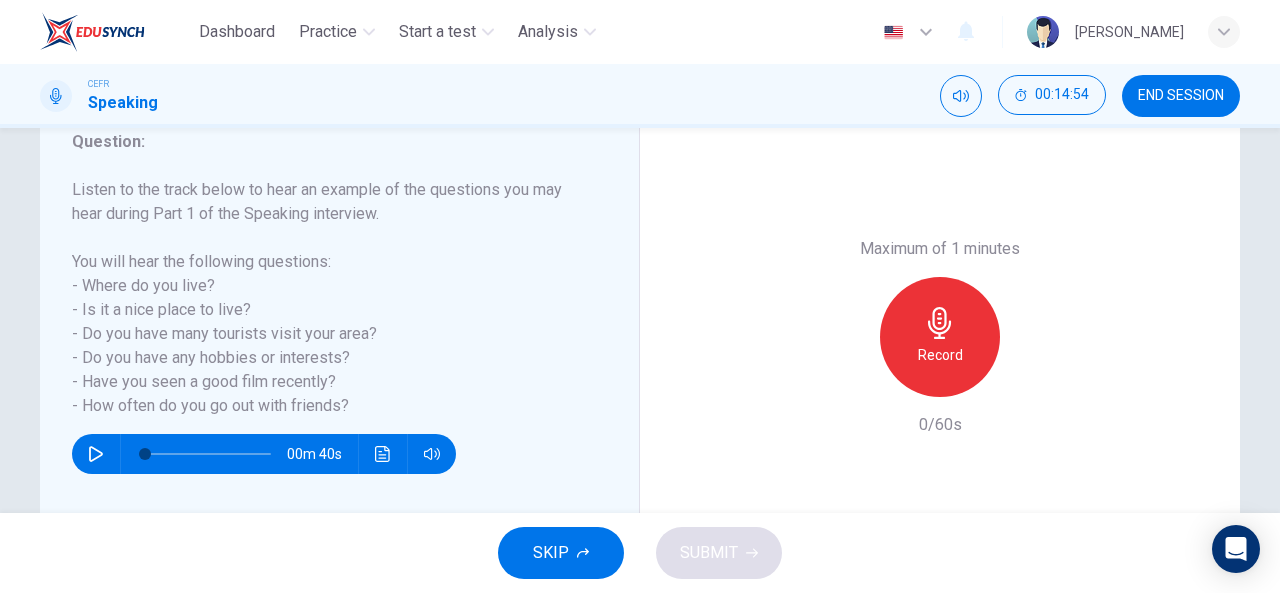 scroll, scrollTop: 282, scrollLeft: 0, axis: vertical 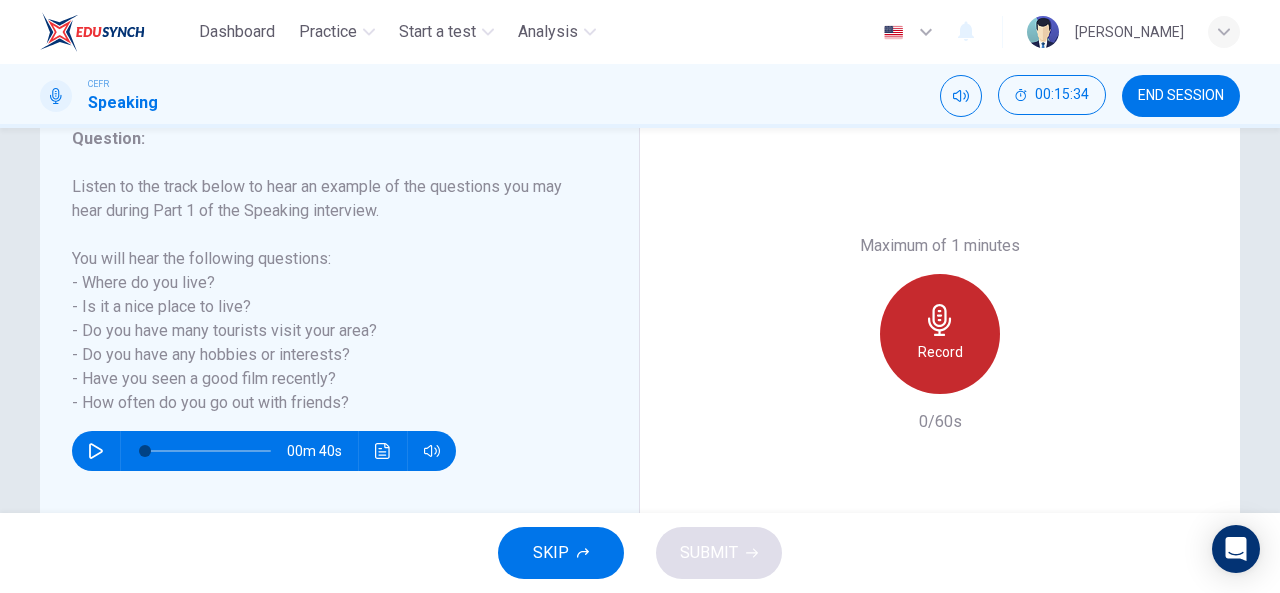 click on "Record" at bounding box center (940, 352) 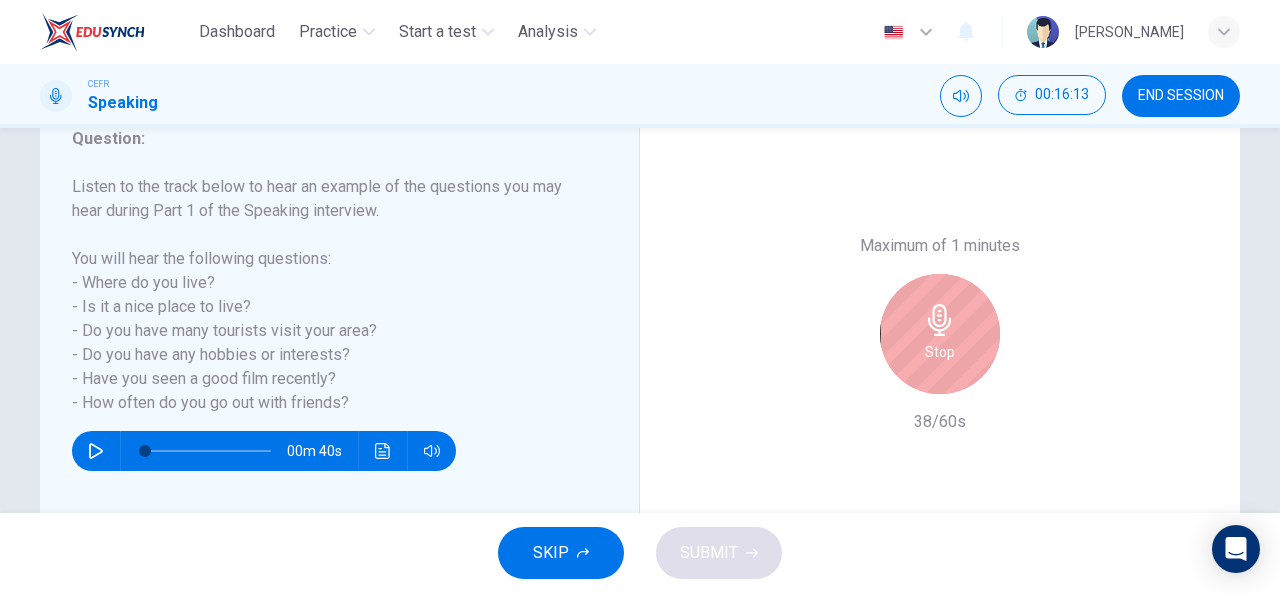 click on "Stop" at bounding box center [940, 352] 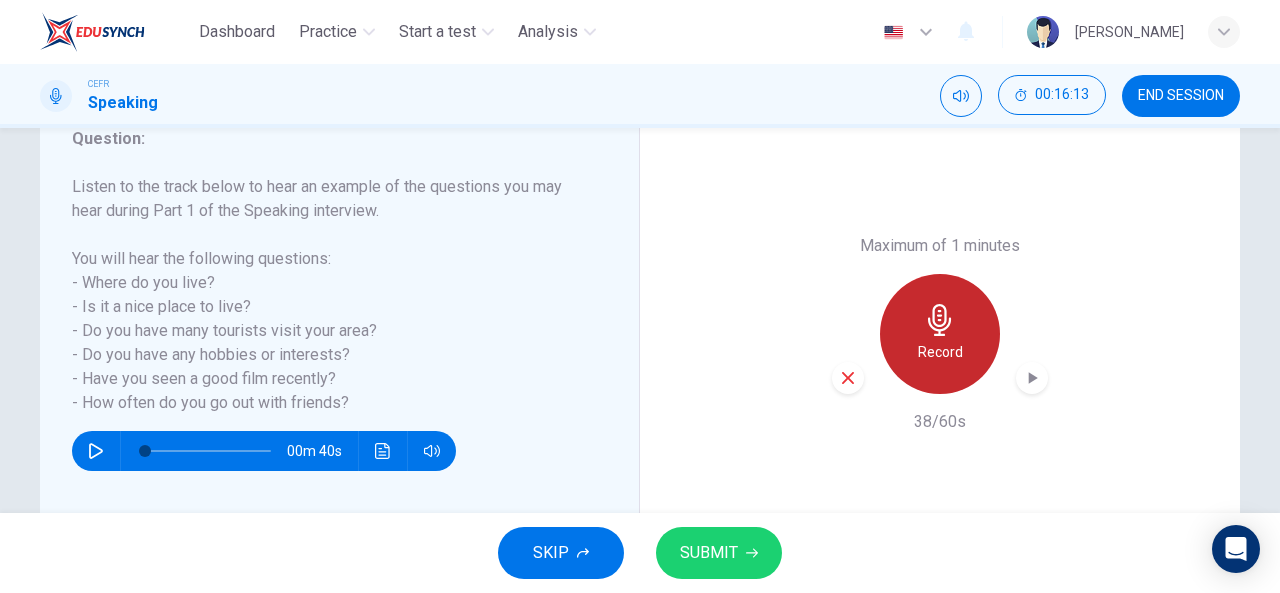 click on "Record" at bounding box center [940, 352] 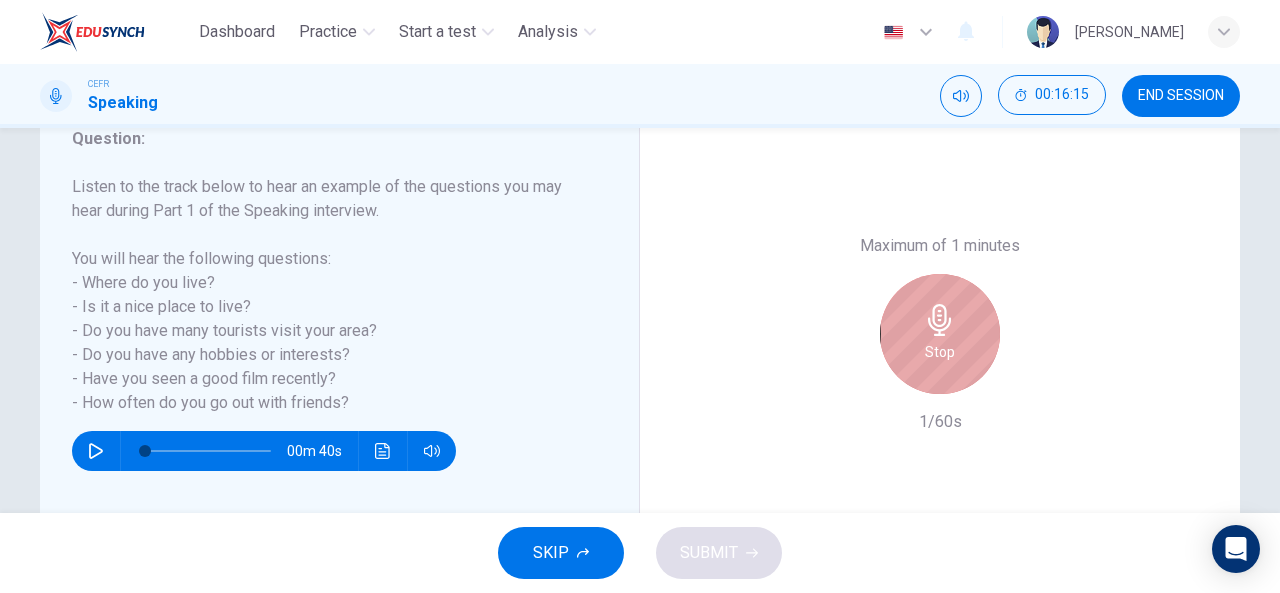 click on "Stop" at bounding box center (940, 352) 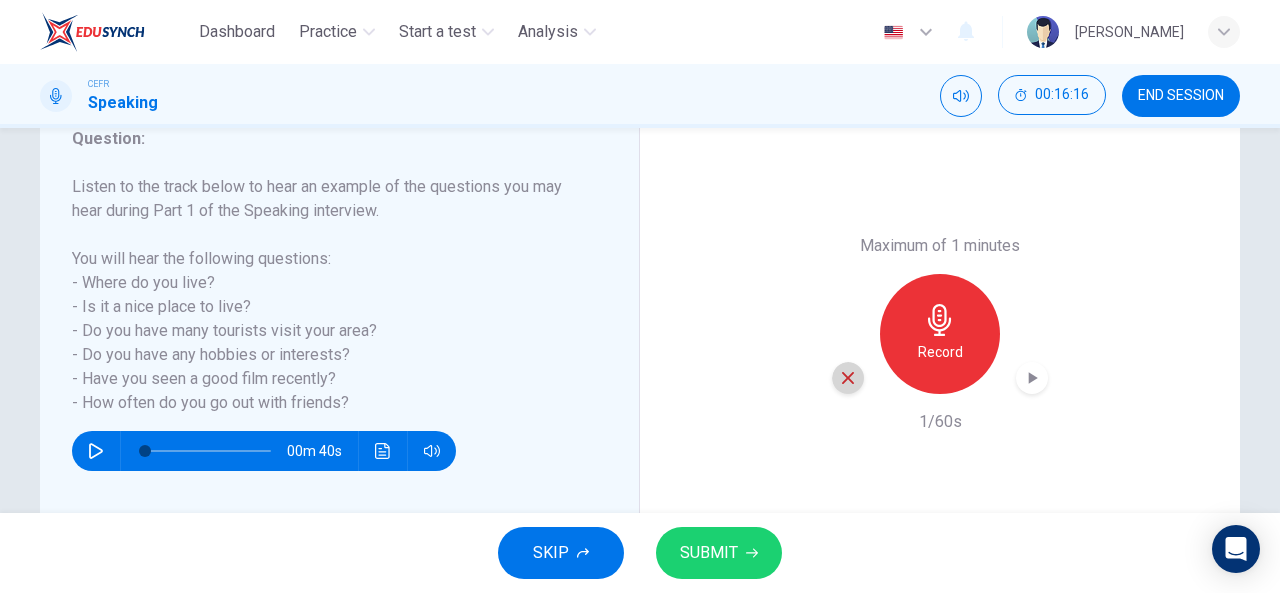 click 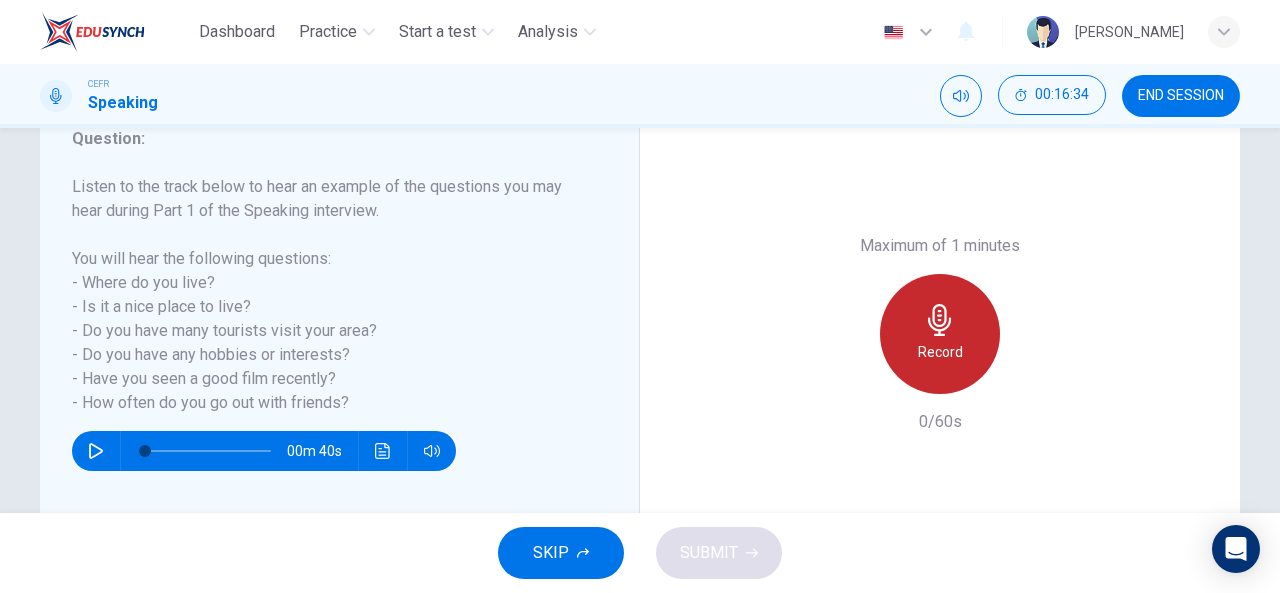 click on "Record" at bounding box center [940, 334] 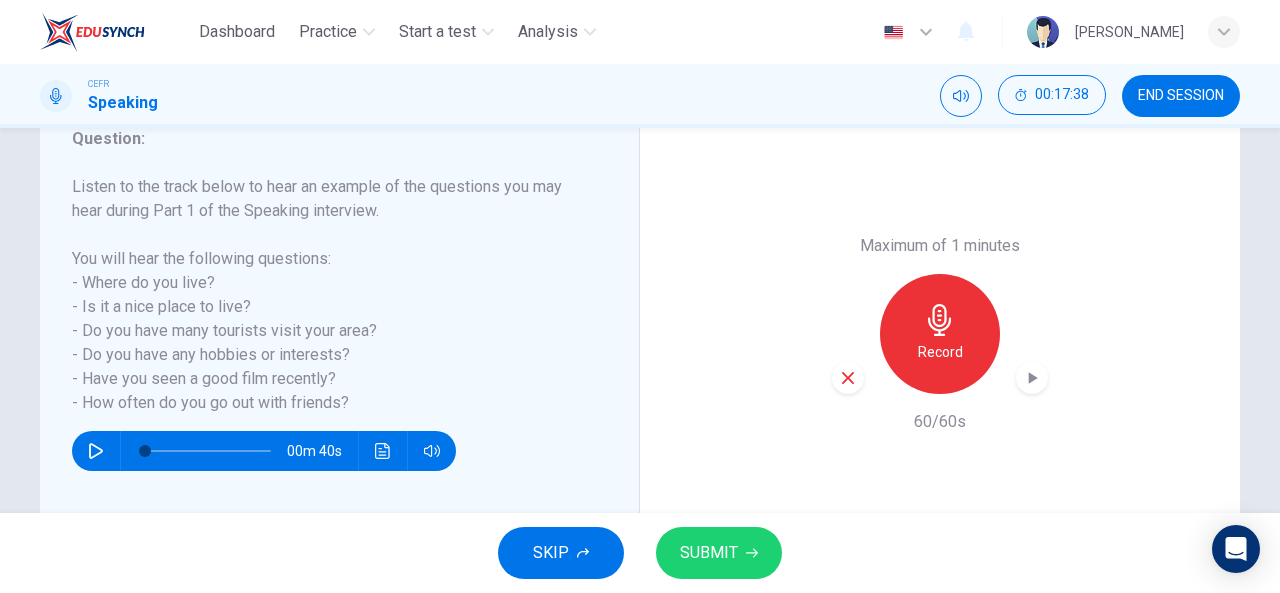 click at bounding box center (848, 378) 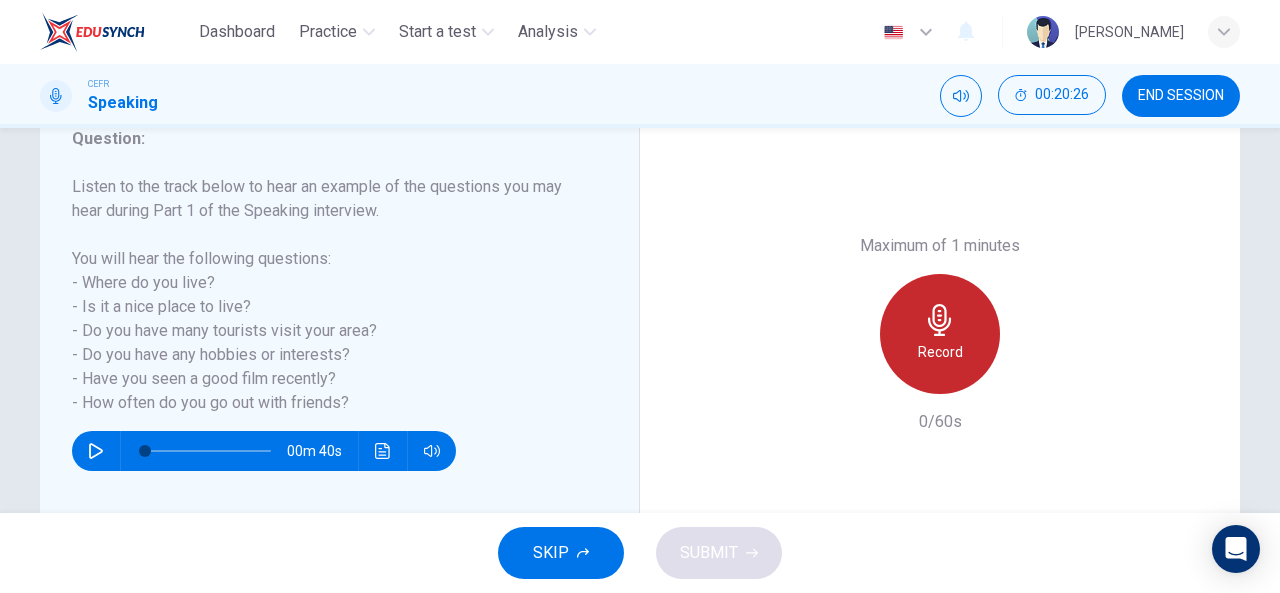 click on "Record" at bounding box center (940, 352) 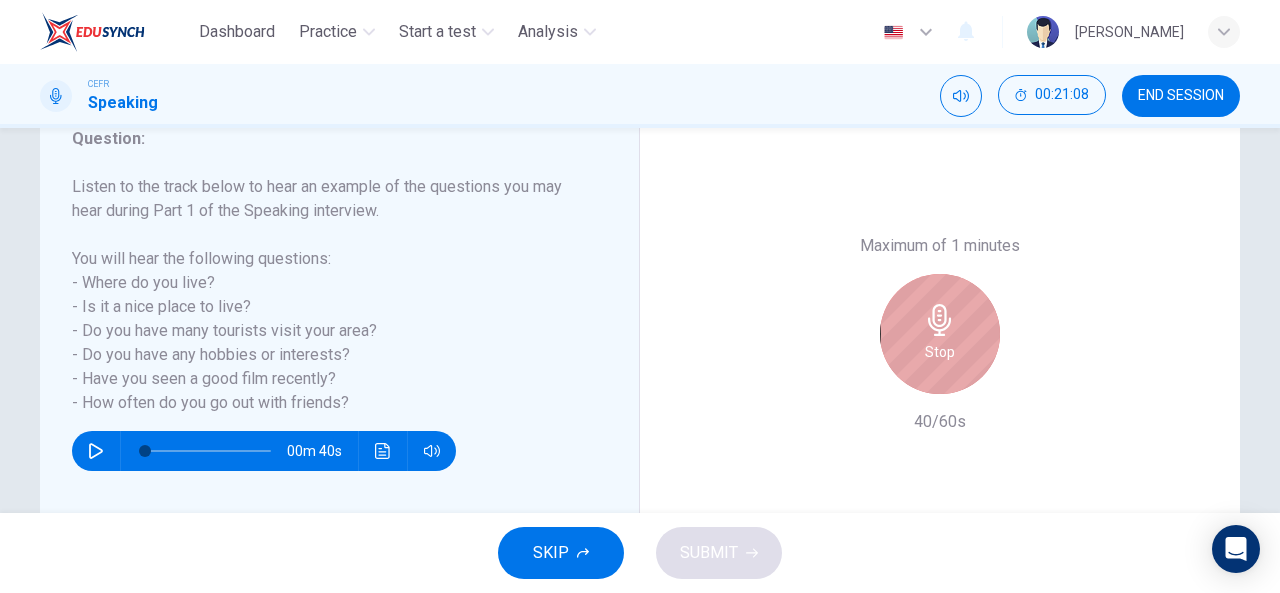 click on "Stop" at bounding box center (940, 334) 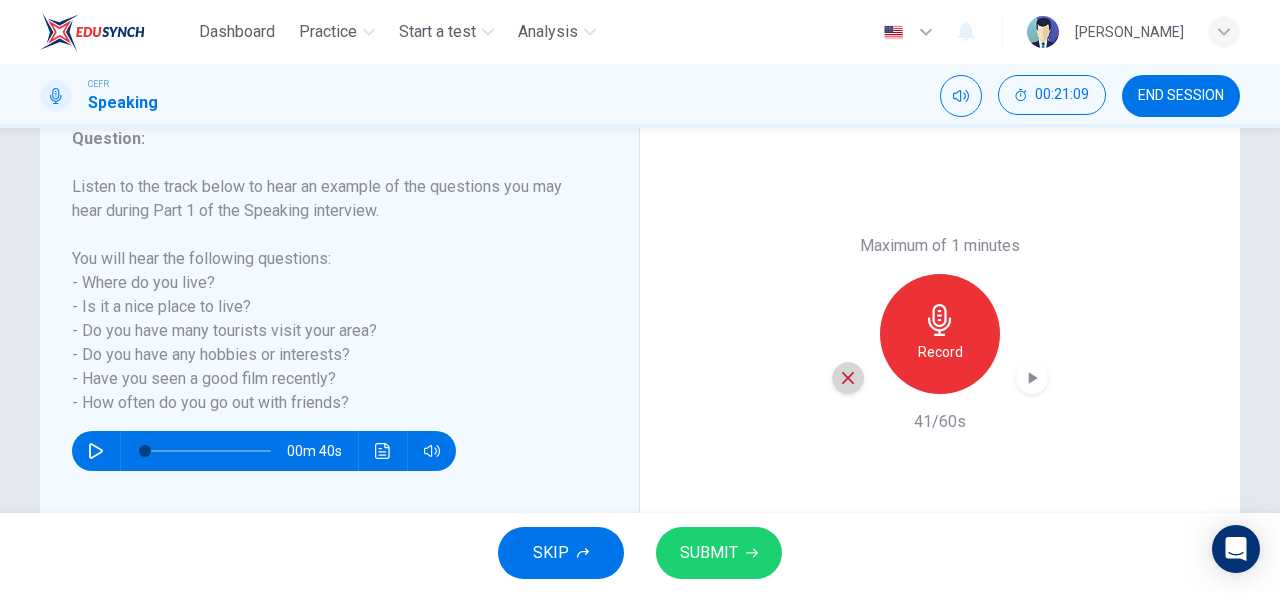 click 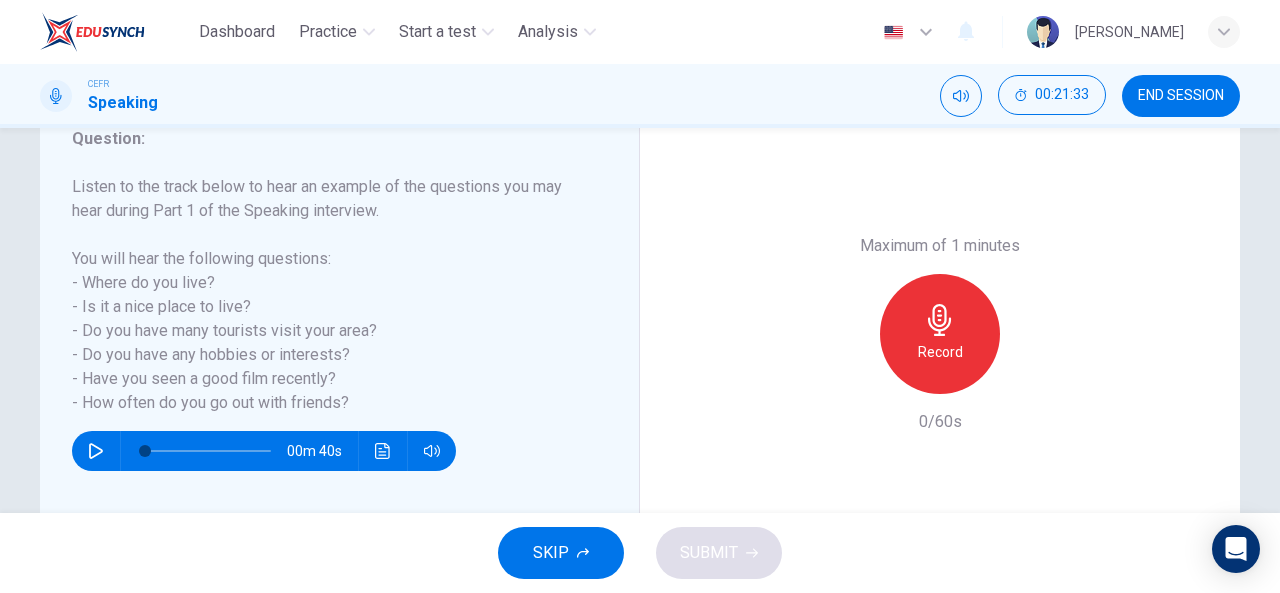 click on "Record" at bounding box center (940, 334) 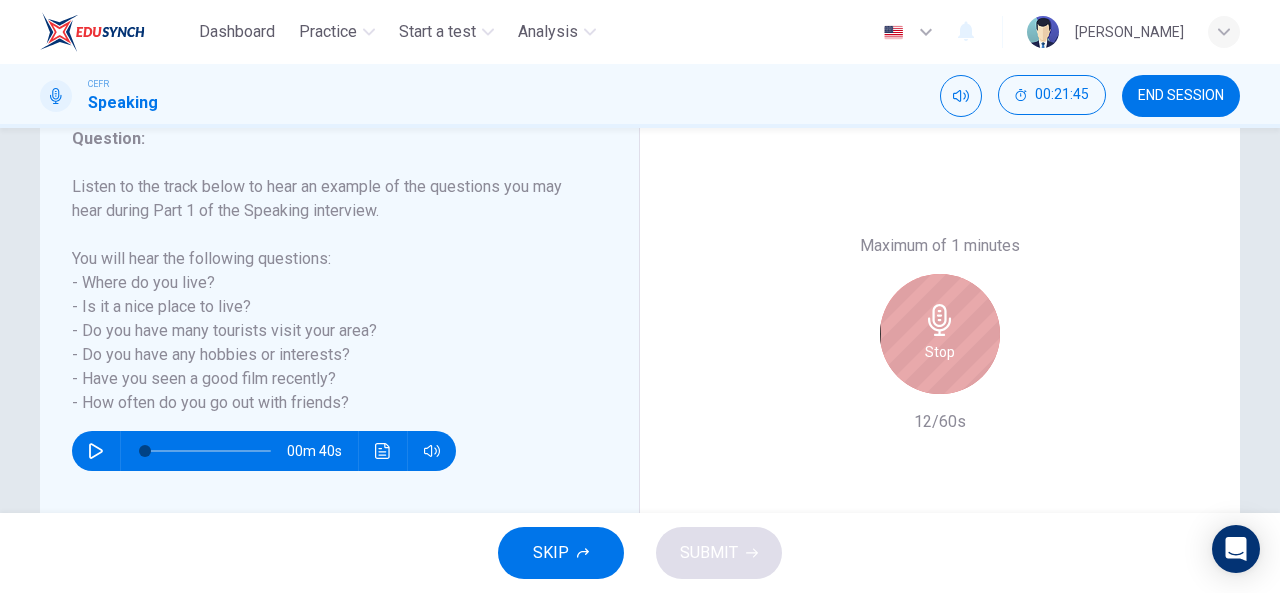 click on "Stop" at bounding box center (940, 334) 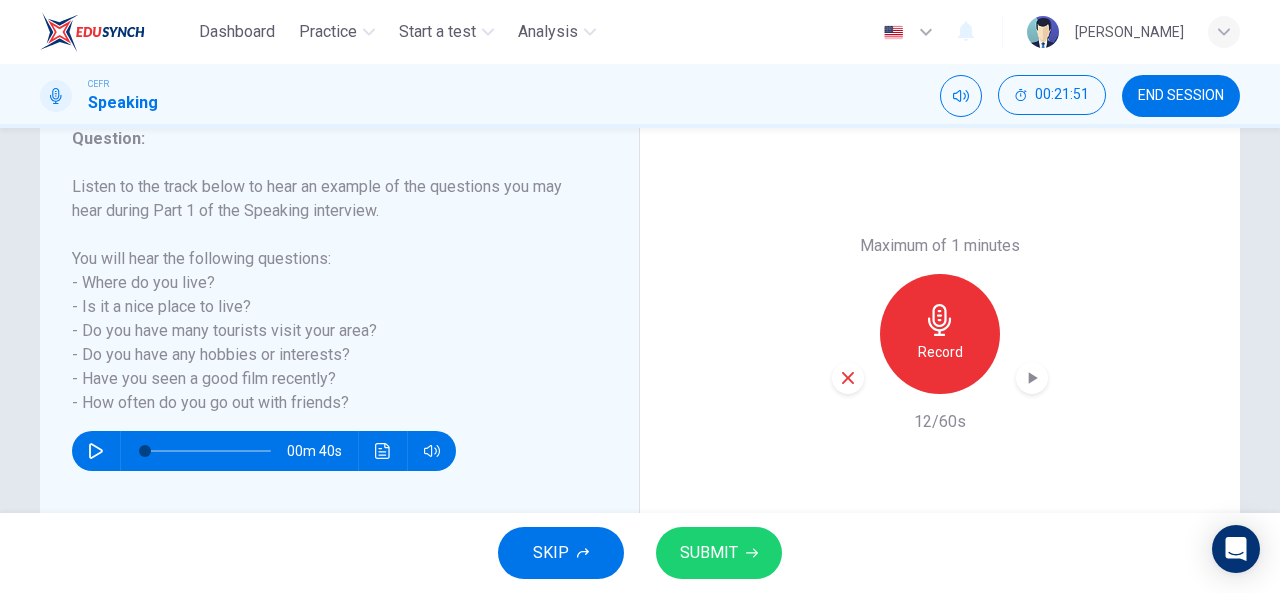 click on "Maximum of 1 minutes Record 12/60s" at bounding box center (940, 334) 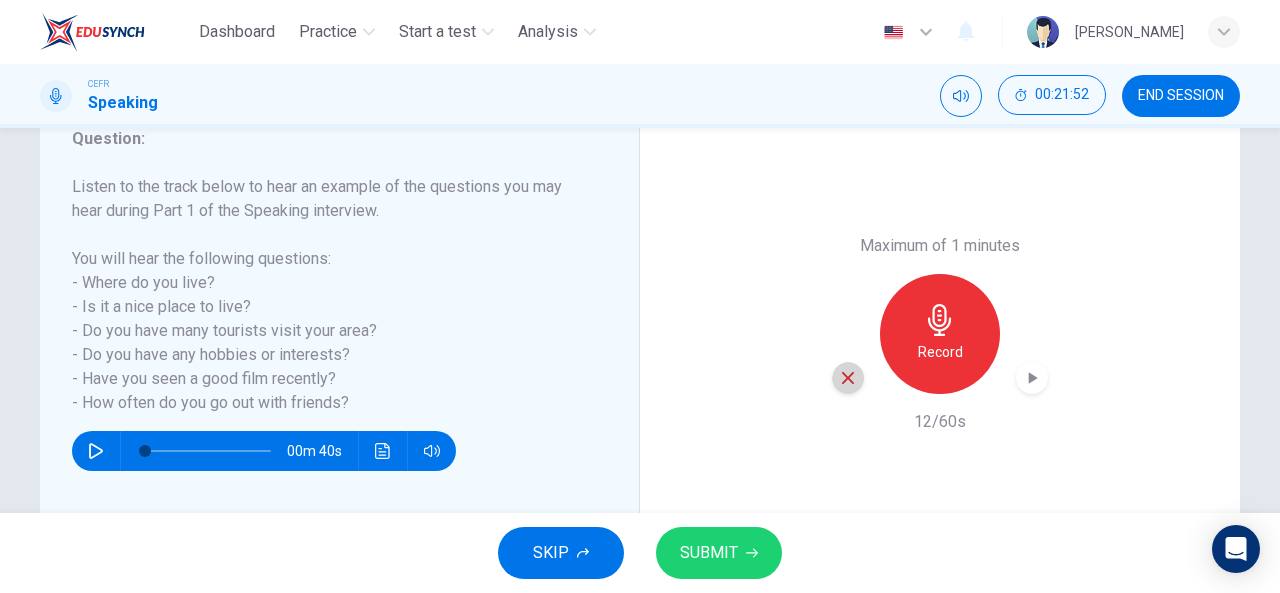 click 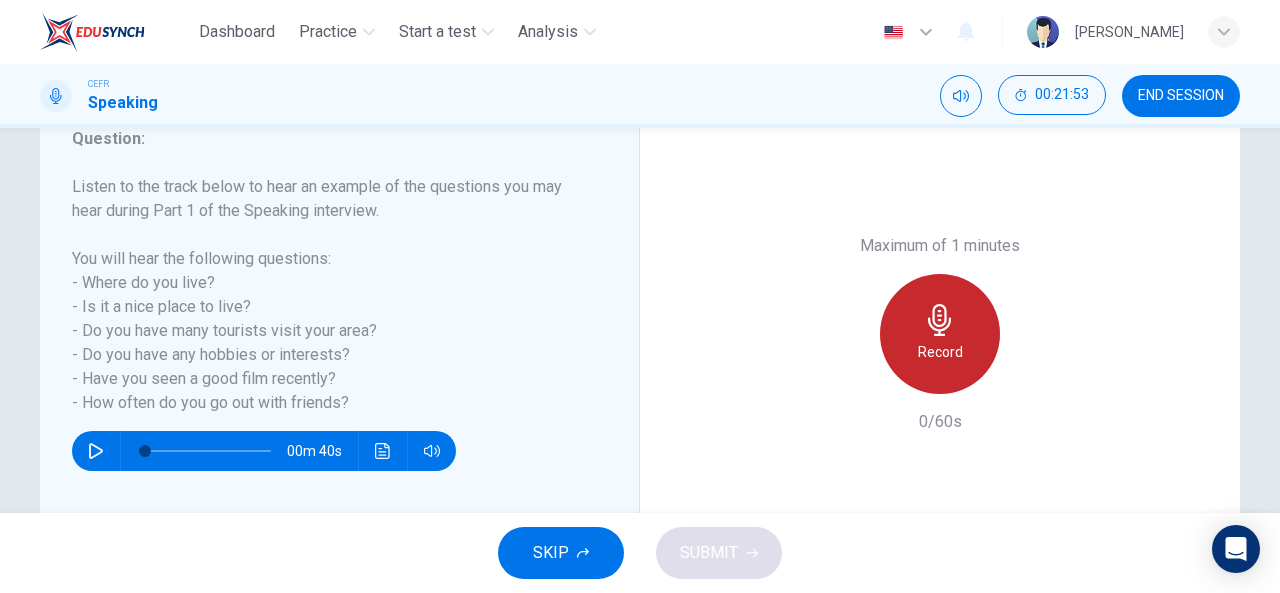click on "Record" at bounding box center (940, 352) 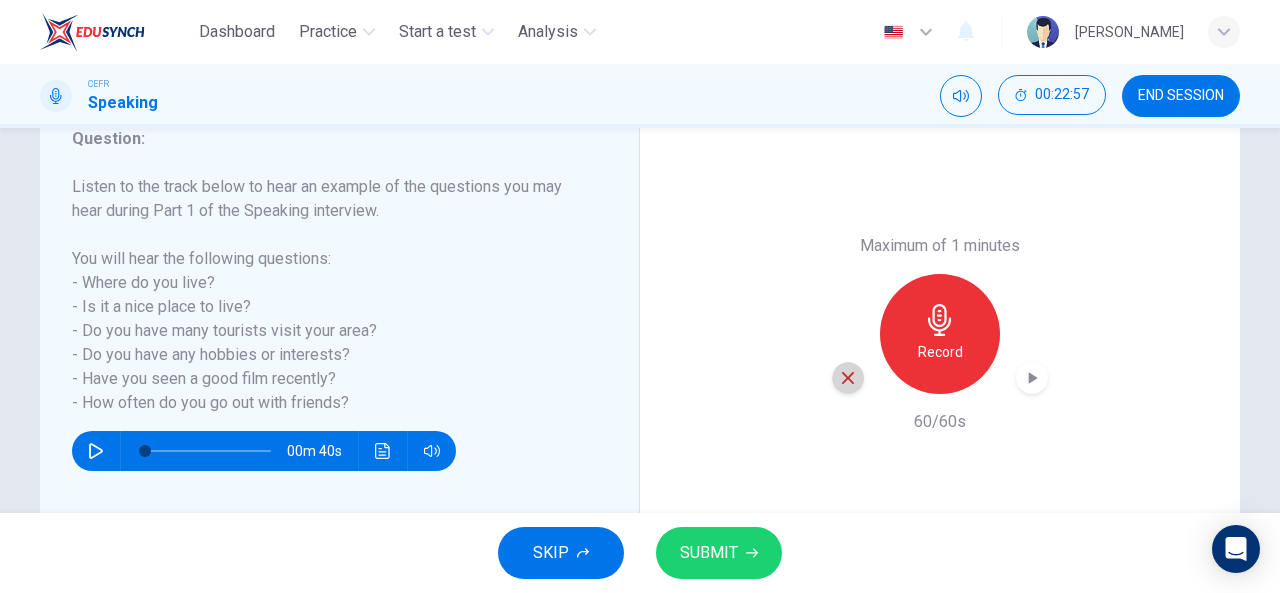 click 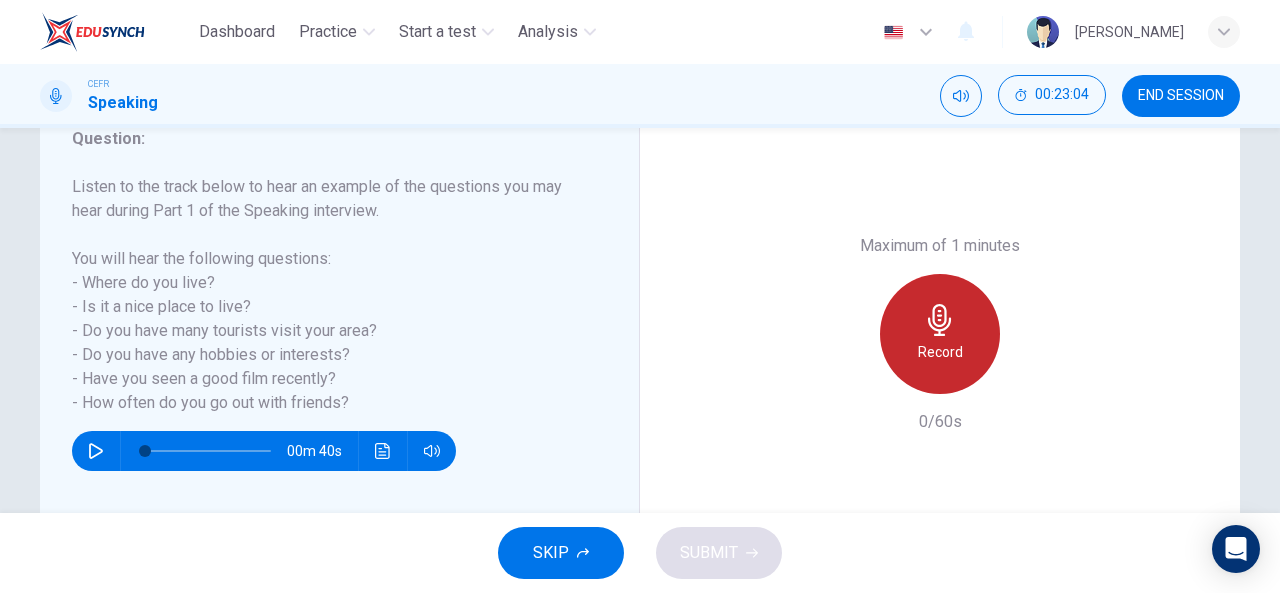 click 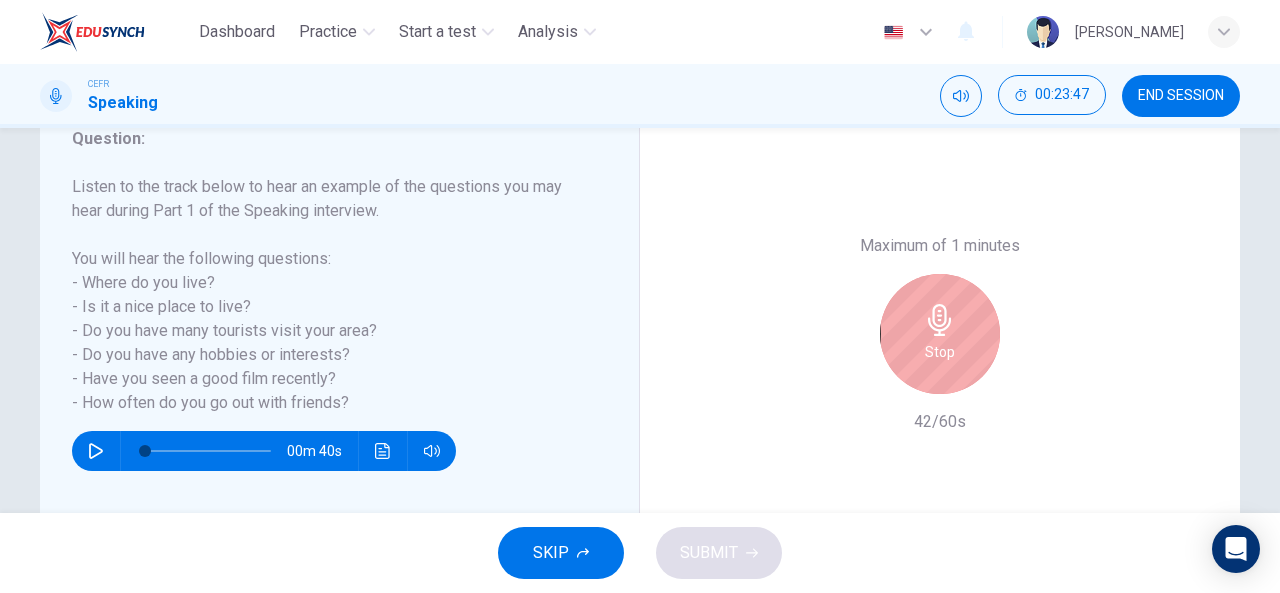 click 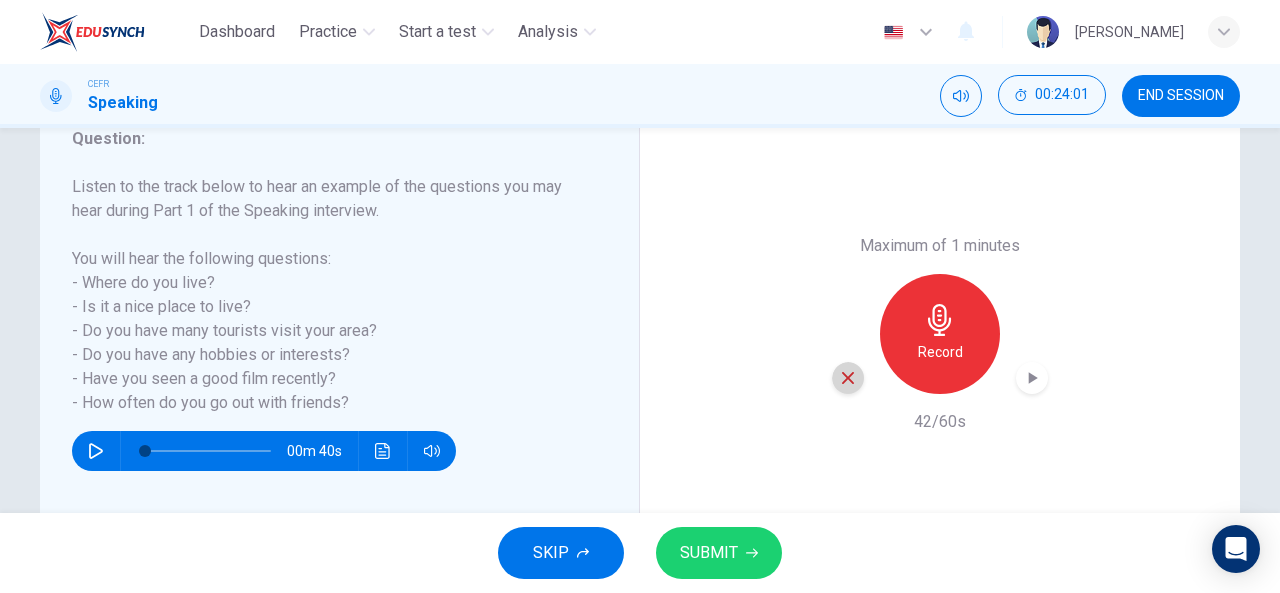 click 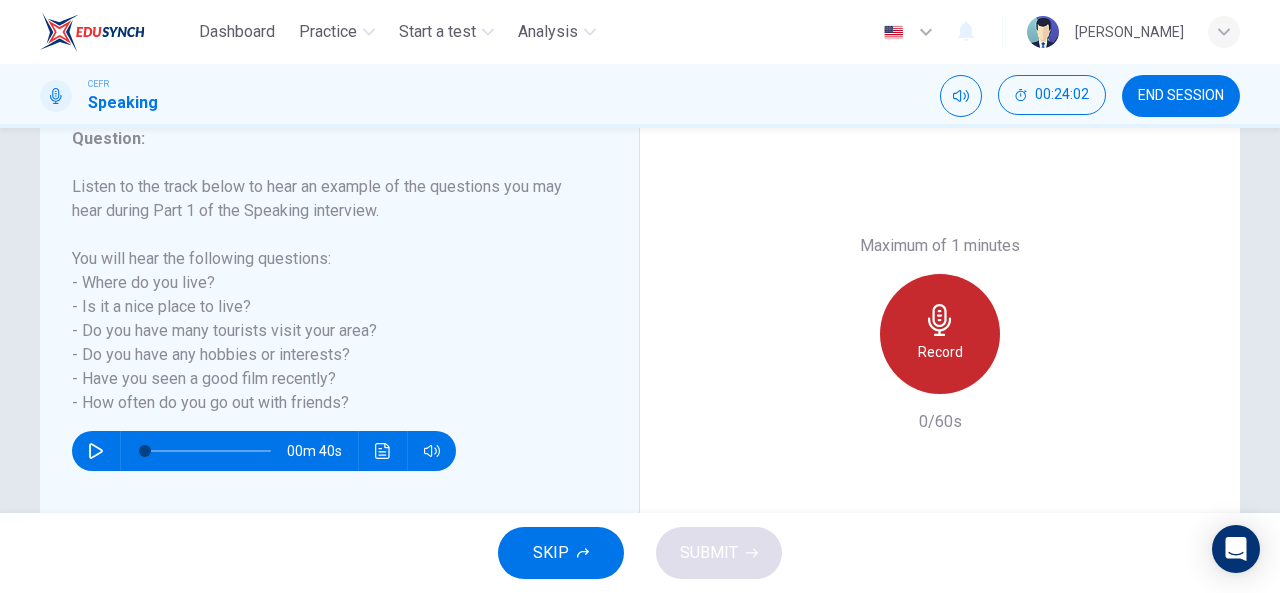 click on "Record" at bounding box center (940, 334) 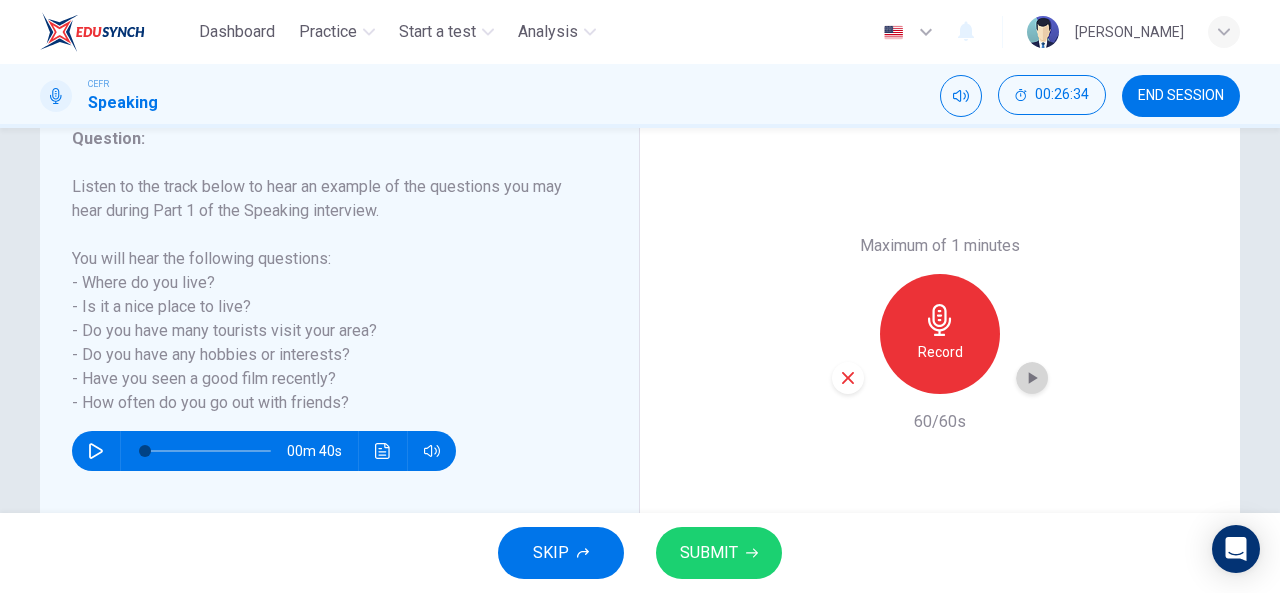 click at bounding box center (1032, 378) 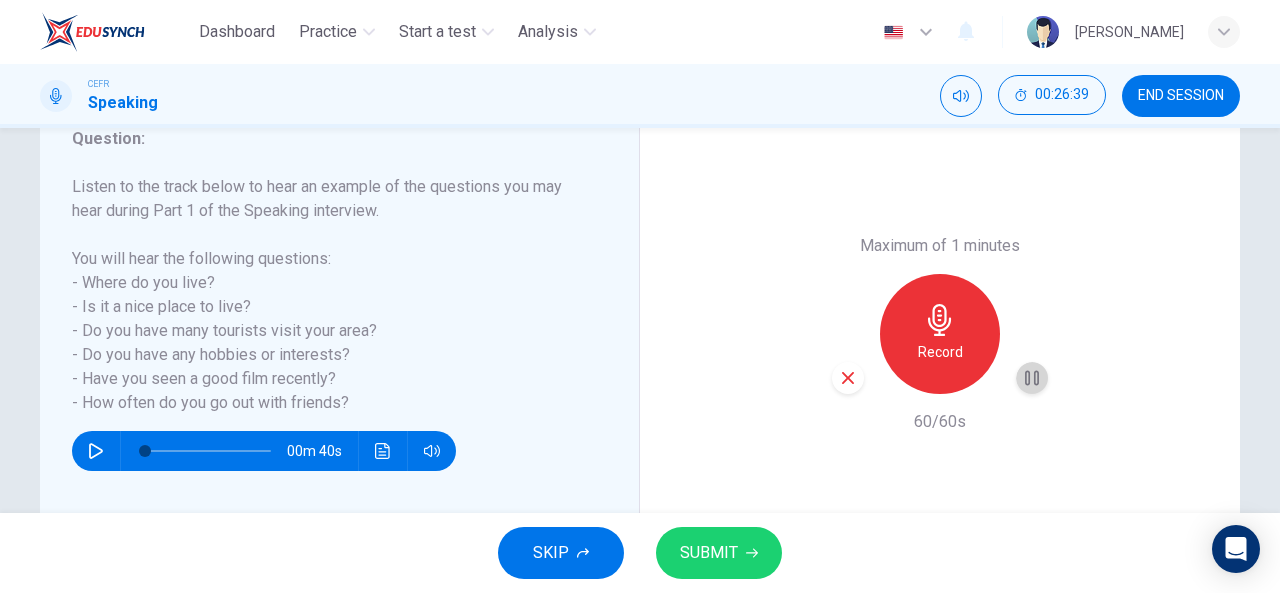 click 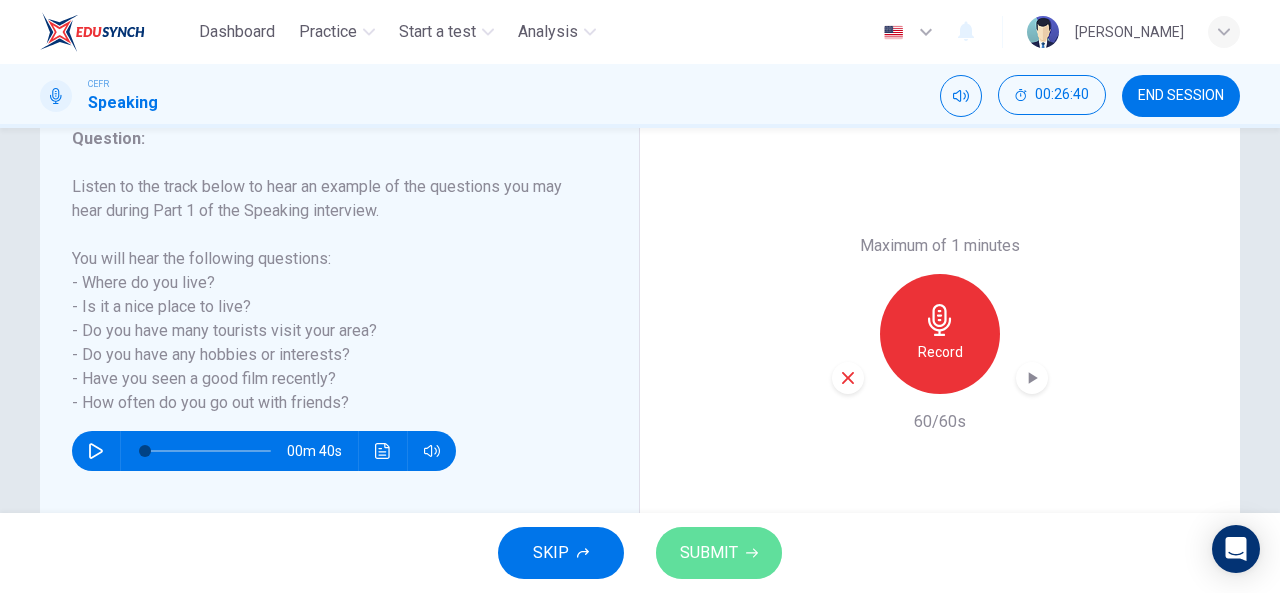 click on "SUBMIT" at bounding box center (719, 553) 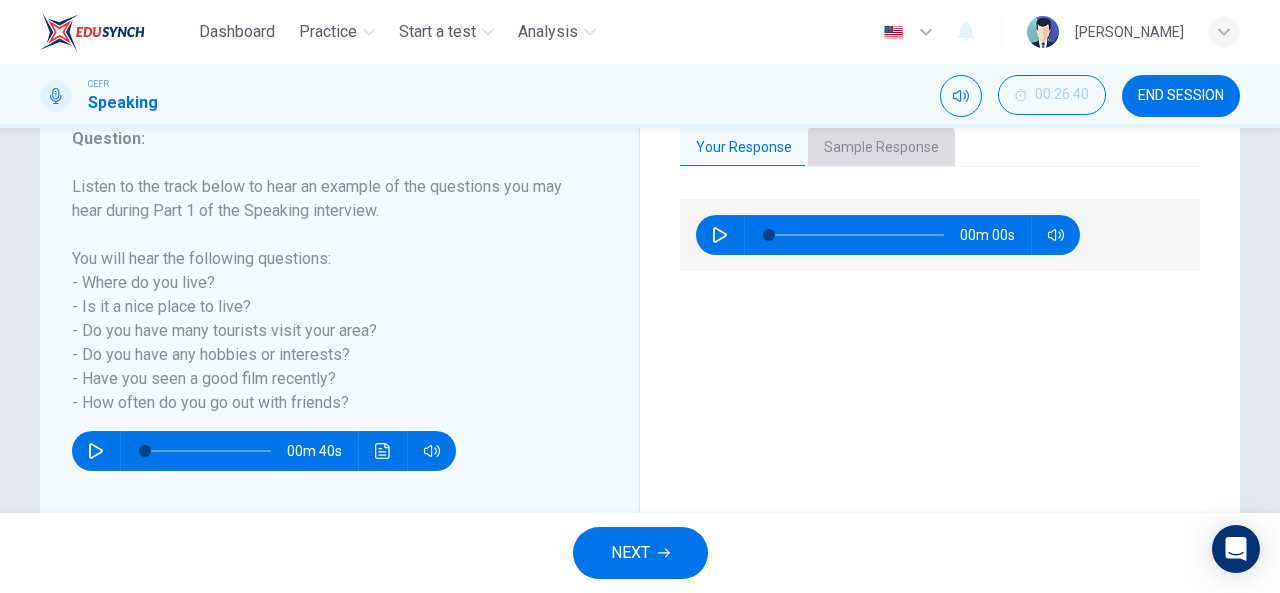 click on "Sample Response" at bounding box center [881, 148] 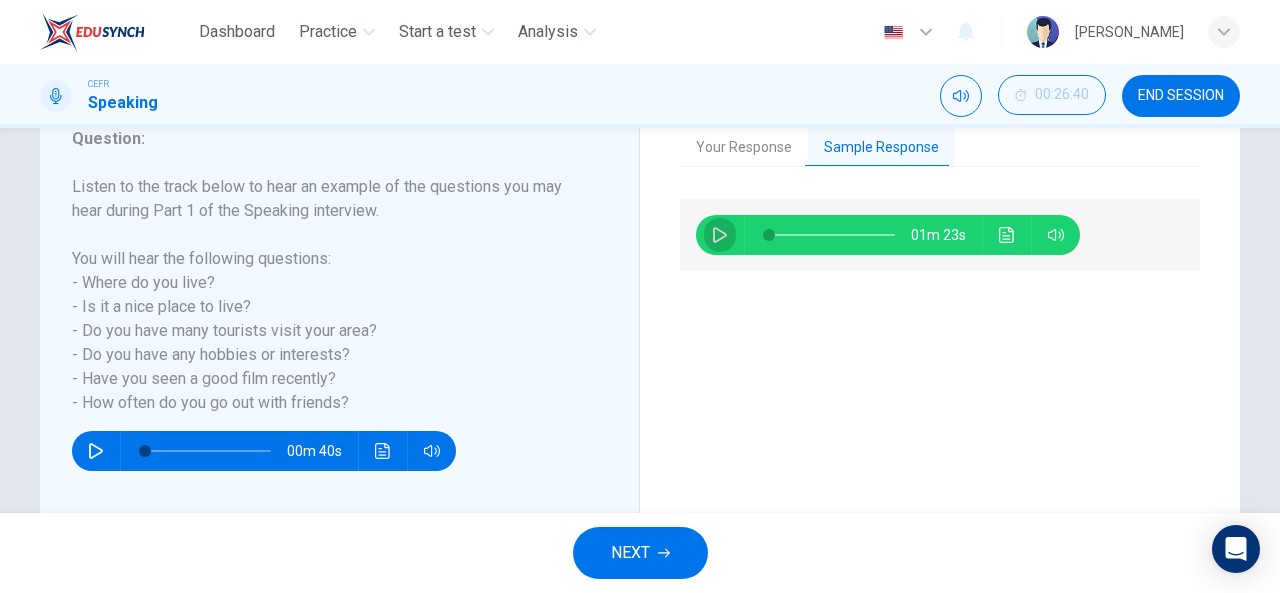 click 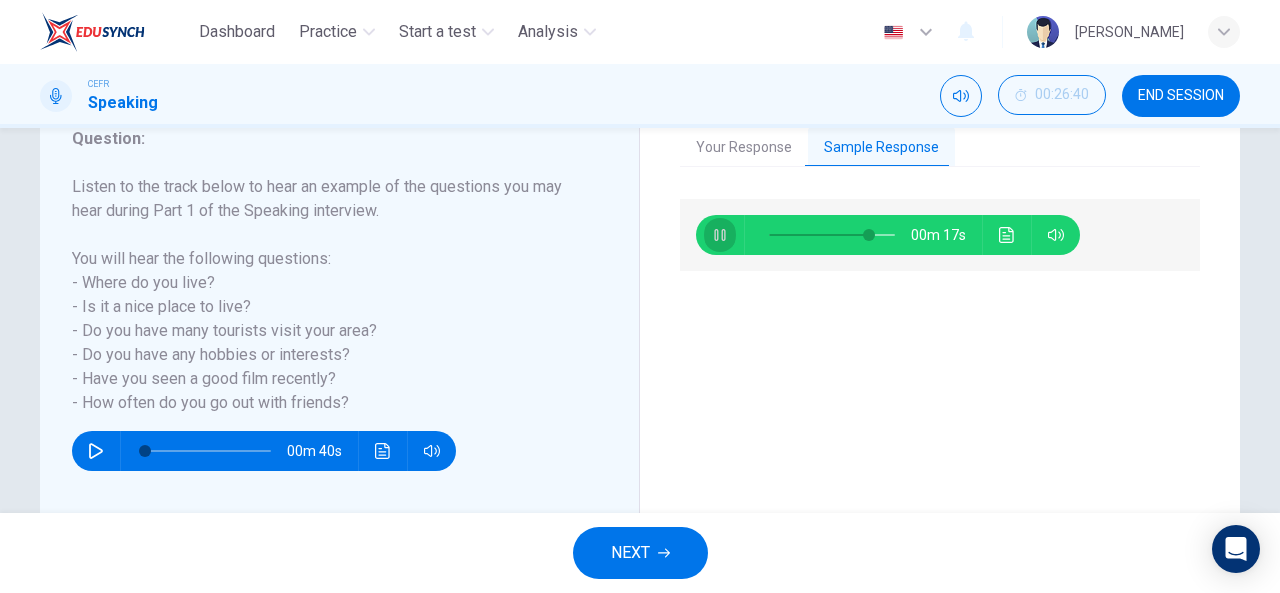 click 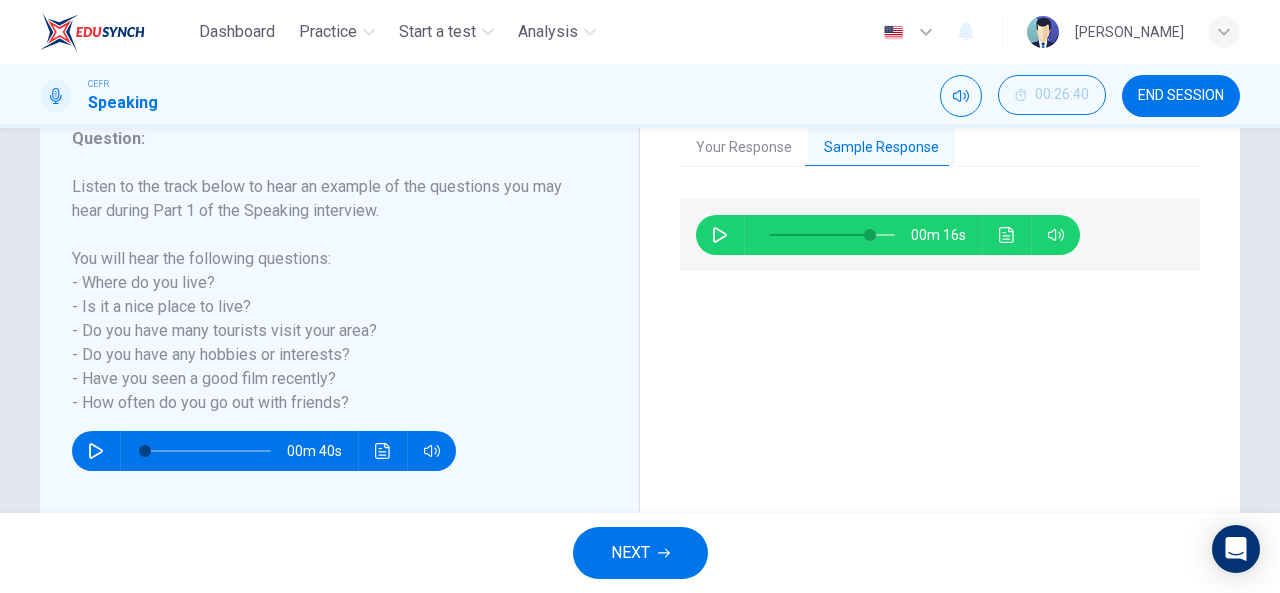 click on "END SESSION" at bounding box center [1181, 96] 